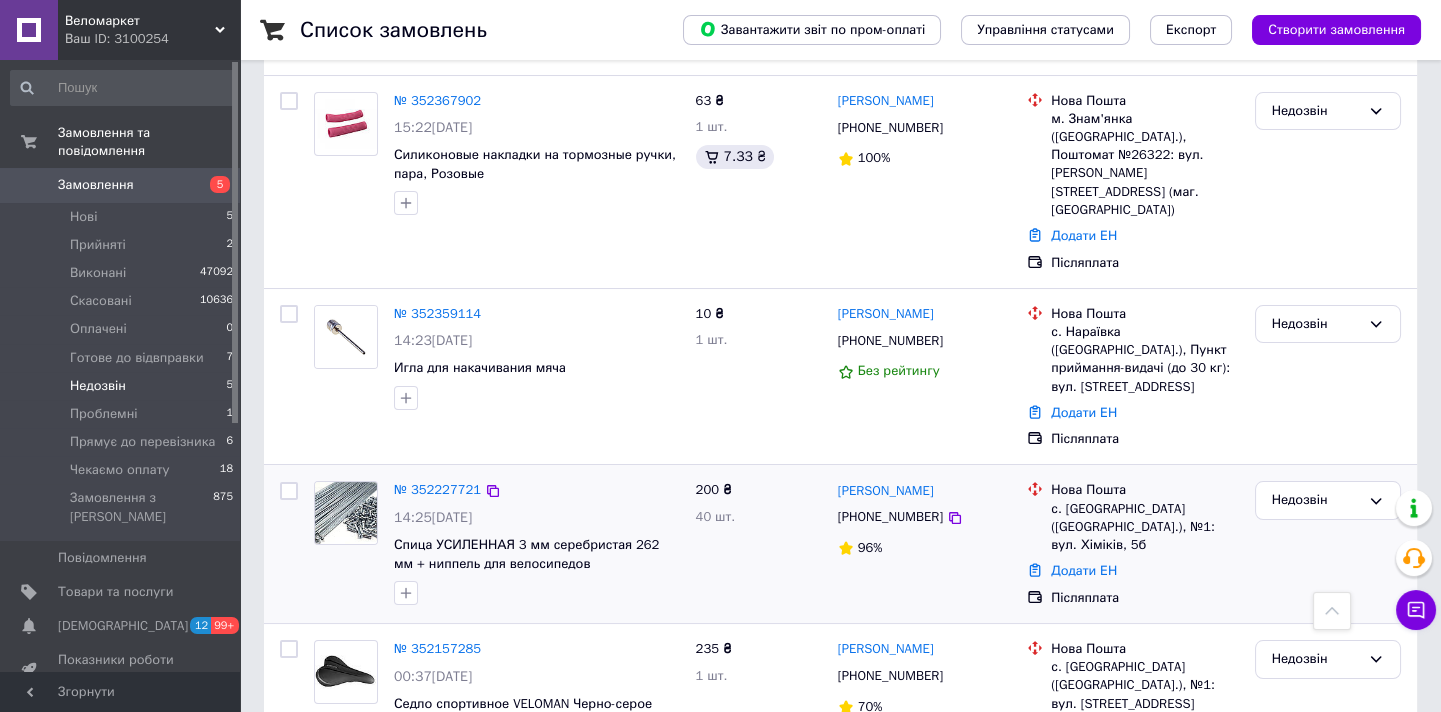 scroll, scrollTop: 454, scrollLeft: 0, axis: vertical 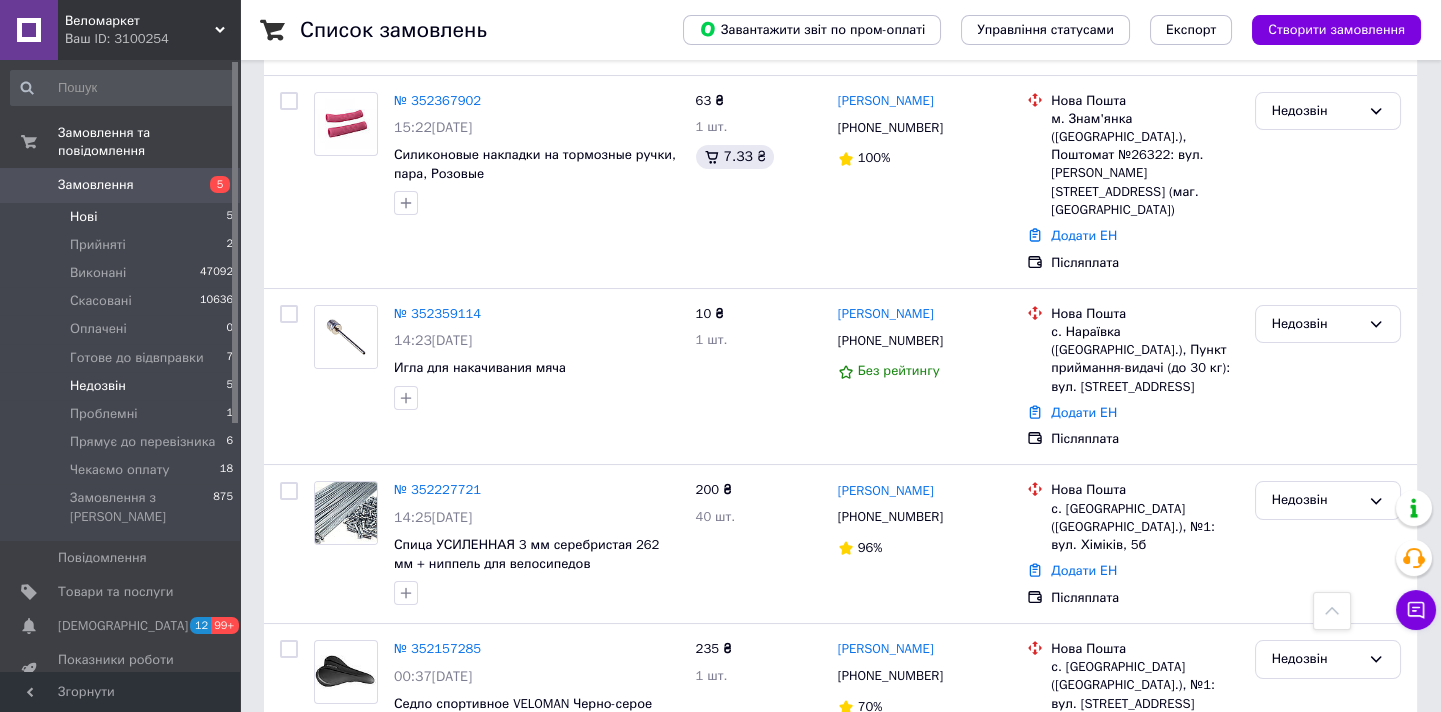 click on "Нові 5" at bounding box center [122, 217] 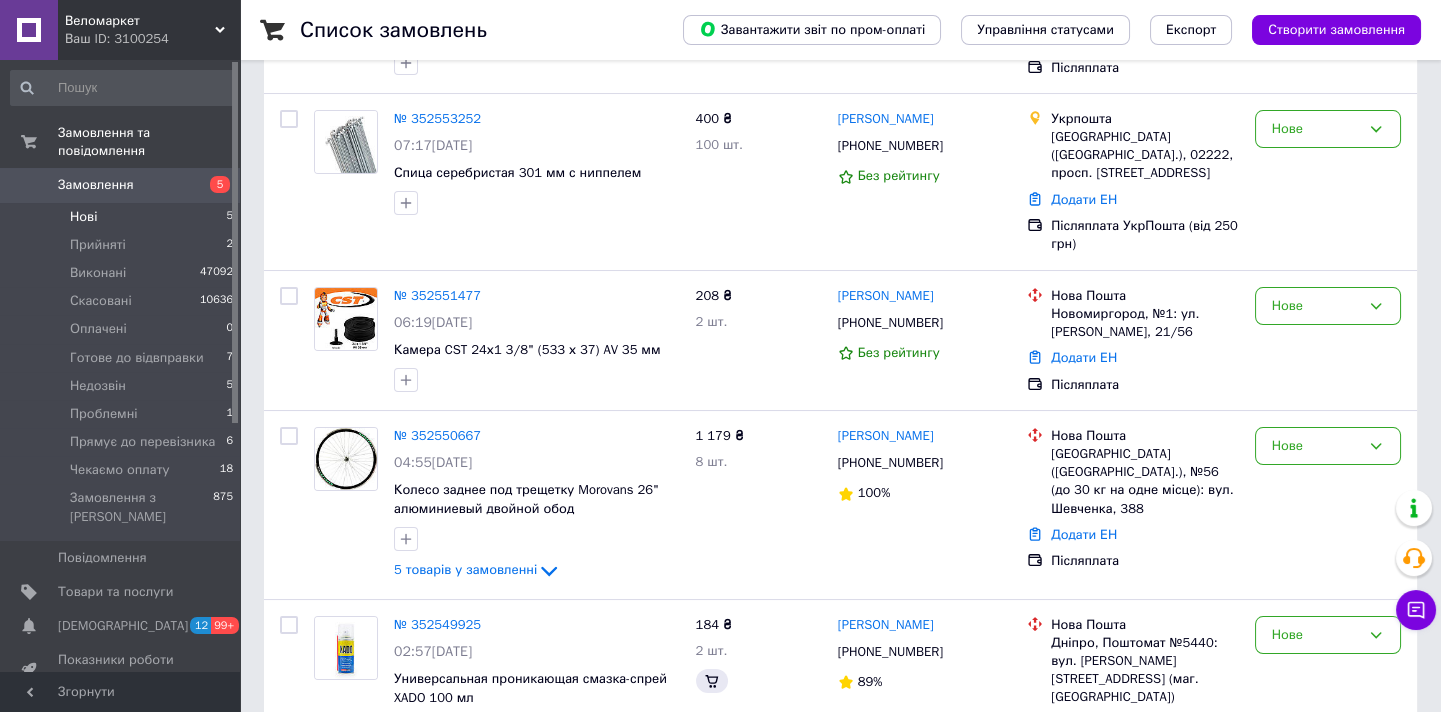 scroll, scrollTop: 0, scrollLeft: 0, axis: both 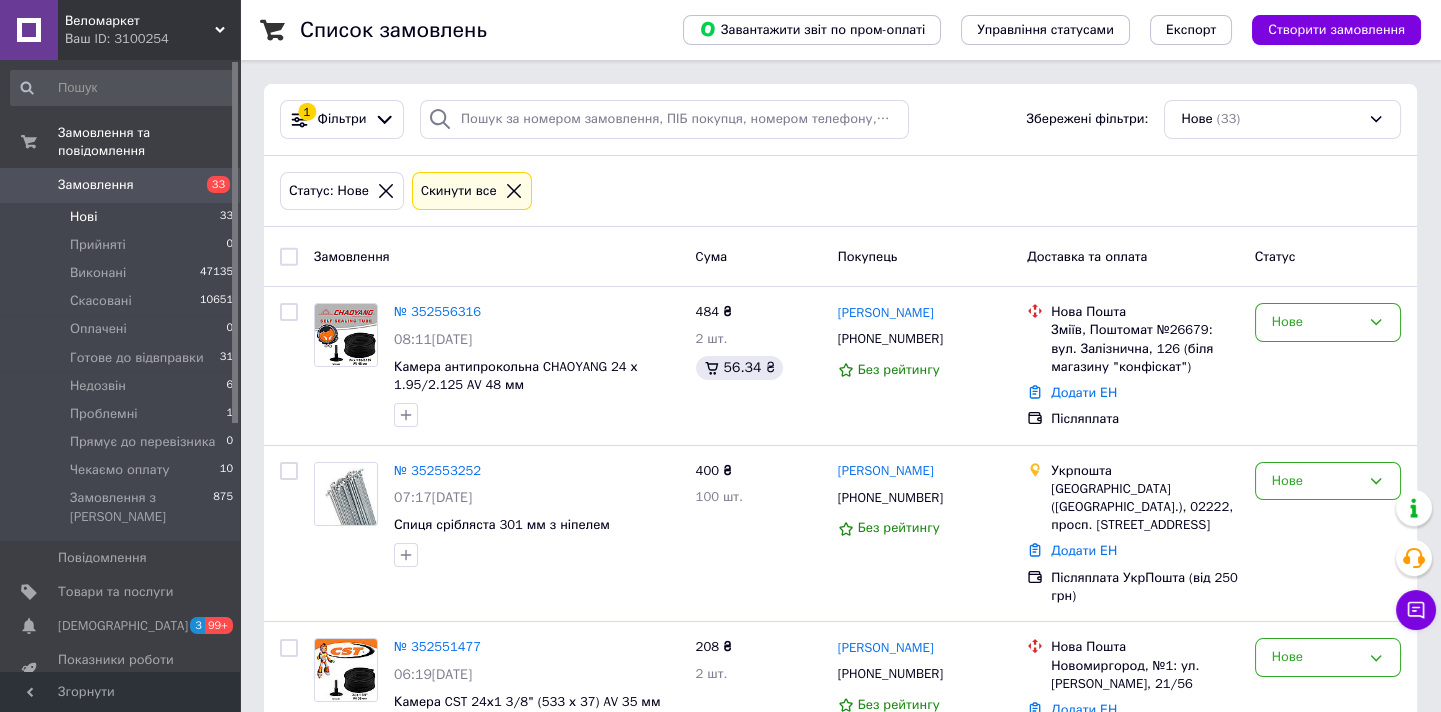 click on "Нові 33" at bounding box center (122, 217) 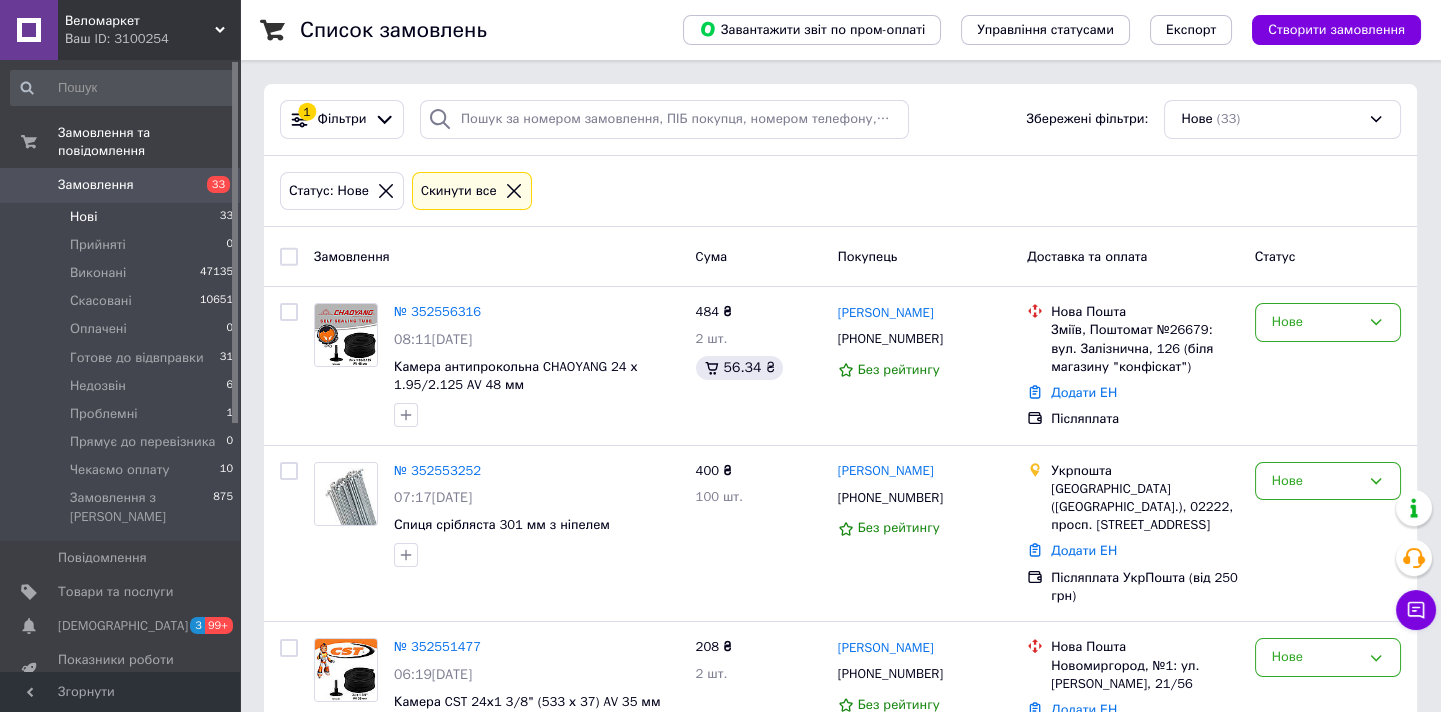 scroll, scrollTop: 90, scrollLeft: 0, axis: vertical 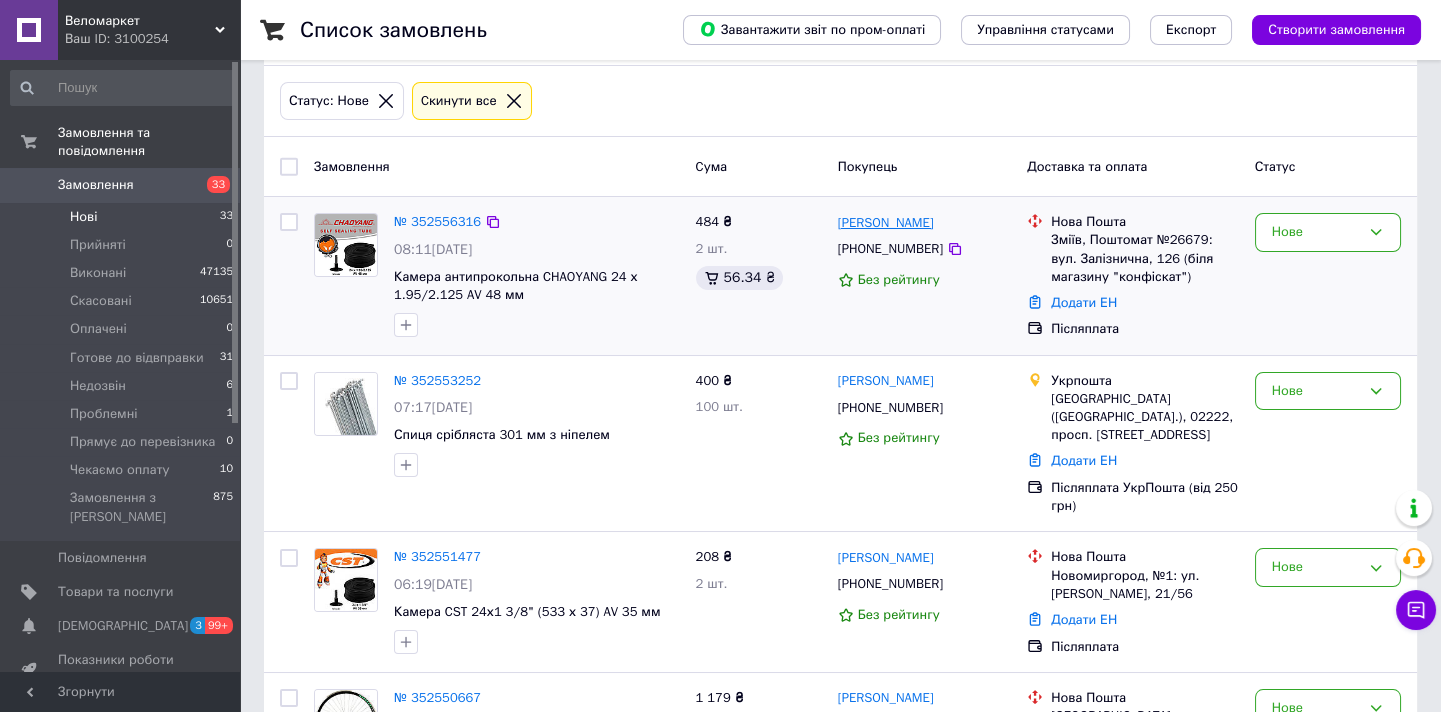 click on "[PERSON_NAME]" at bounding box center [886, 223] 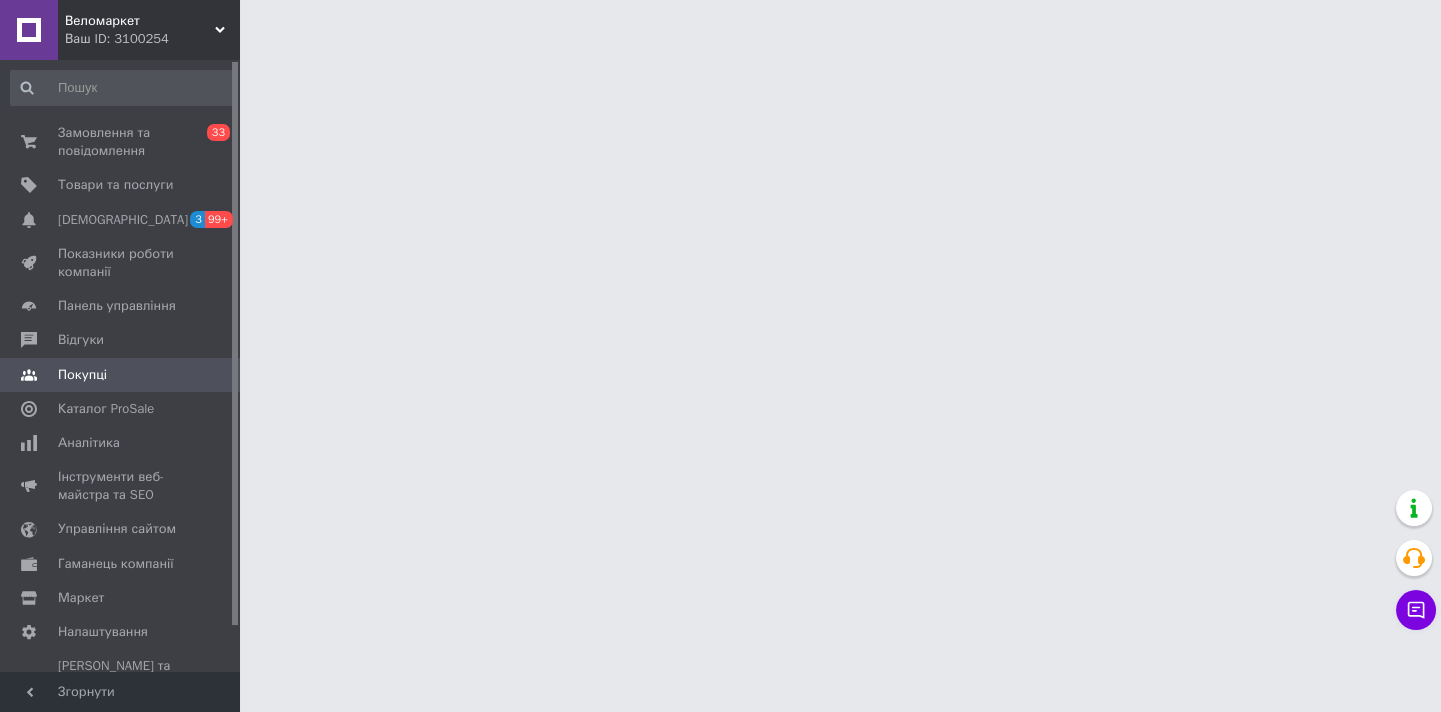 scroll, scrollTop: 0, scrollLeft: 0, axis: both 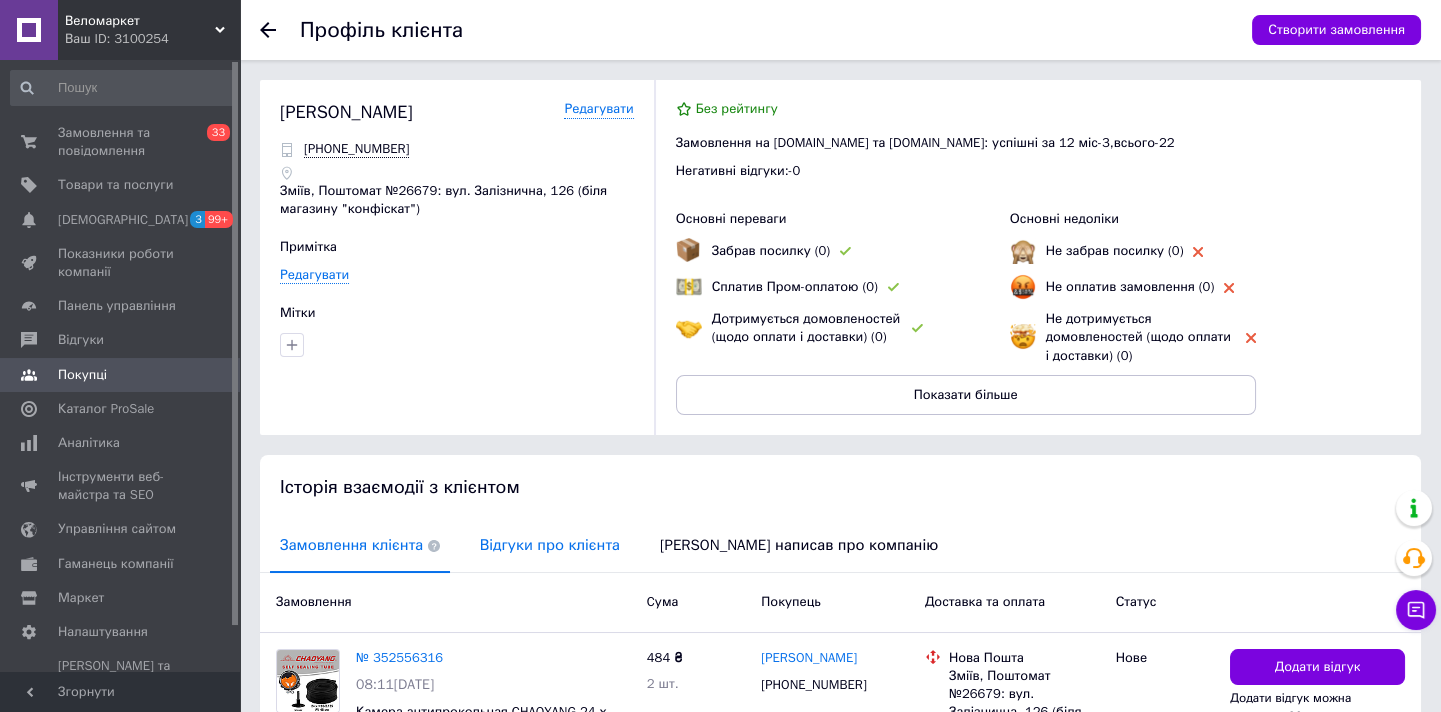 click on "Відгуки про клієнта" at bounding box center (550, 545) 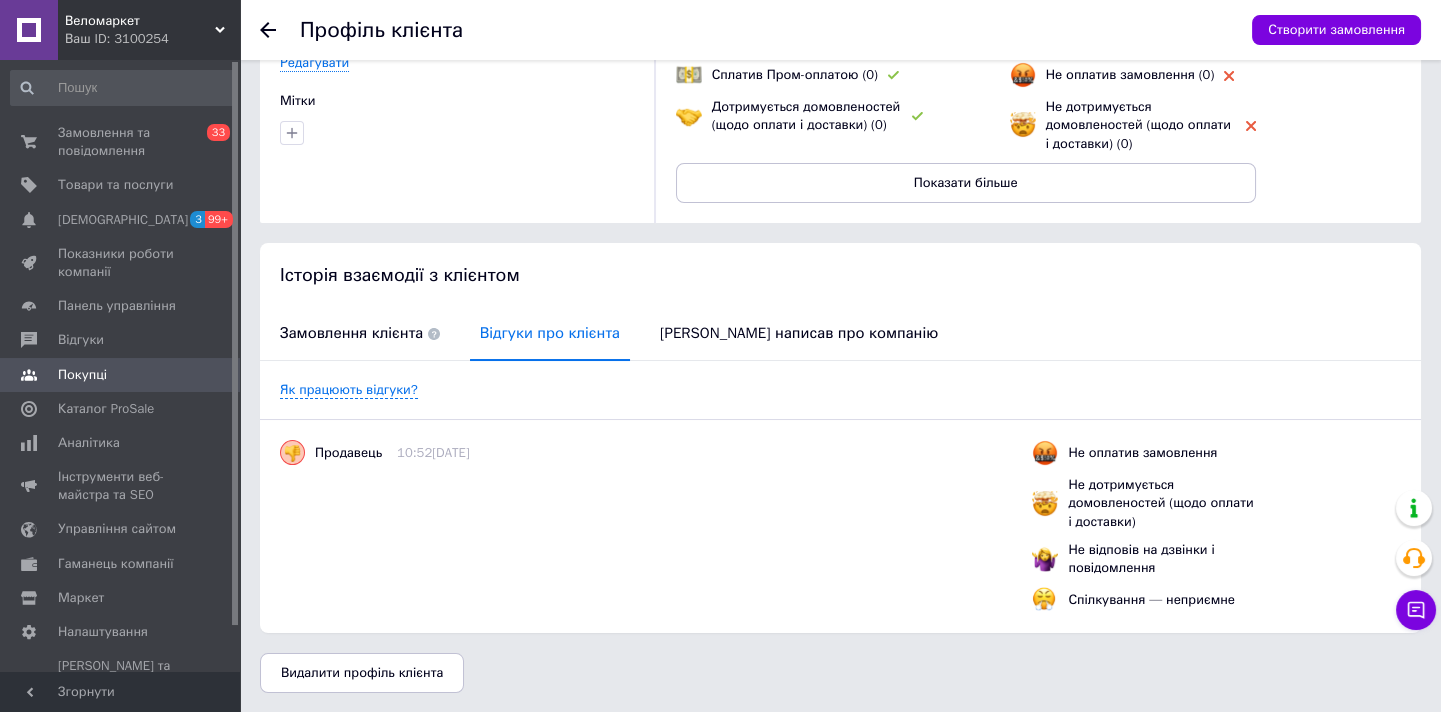 click on "Замовлення клієнта" at bounding box center (360, 333) 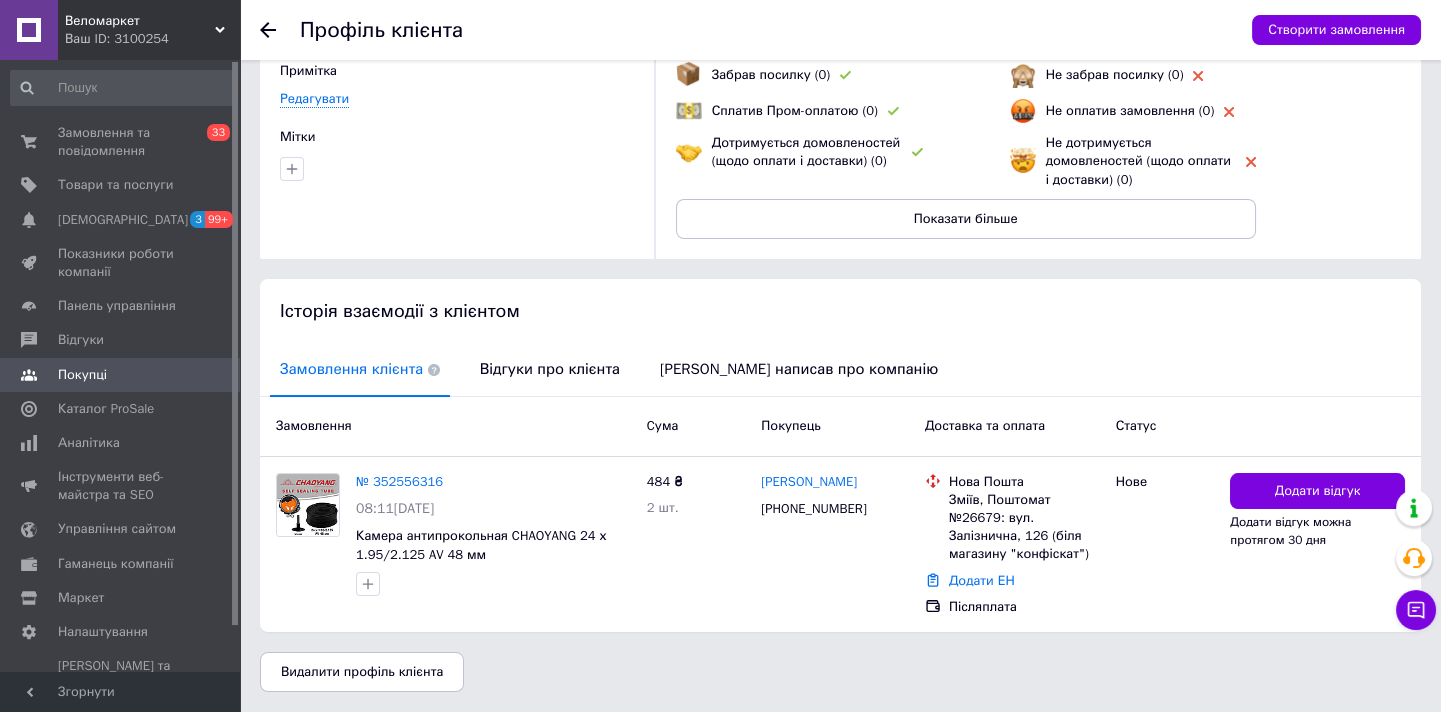 scroll, scrollTop: 176, scrollLeft: 0, axis: vertical 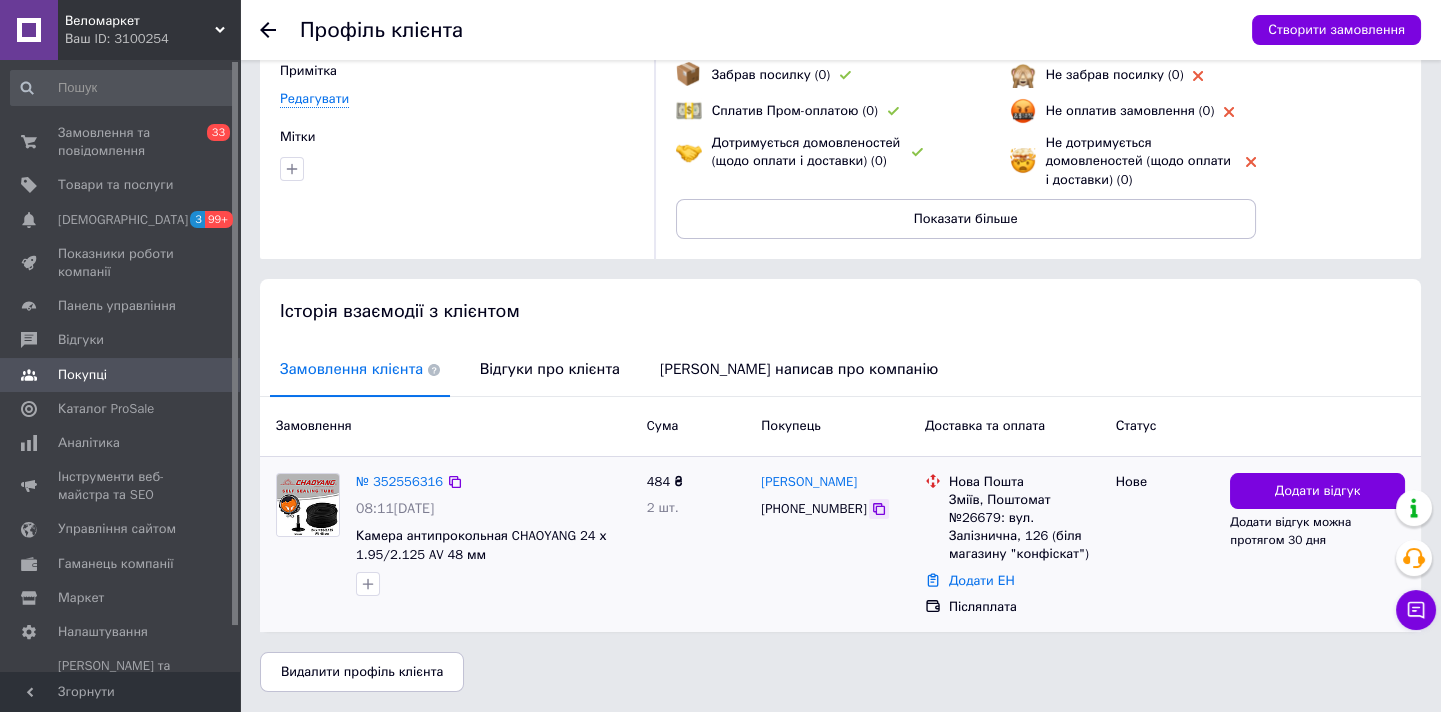 click 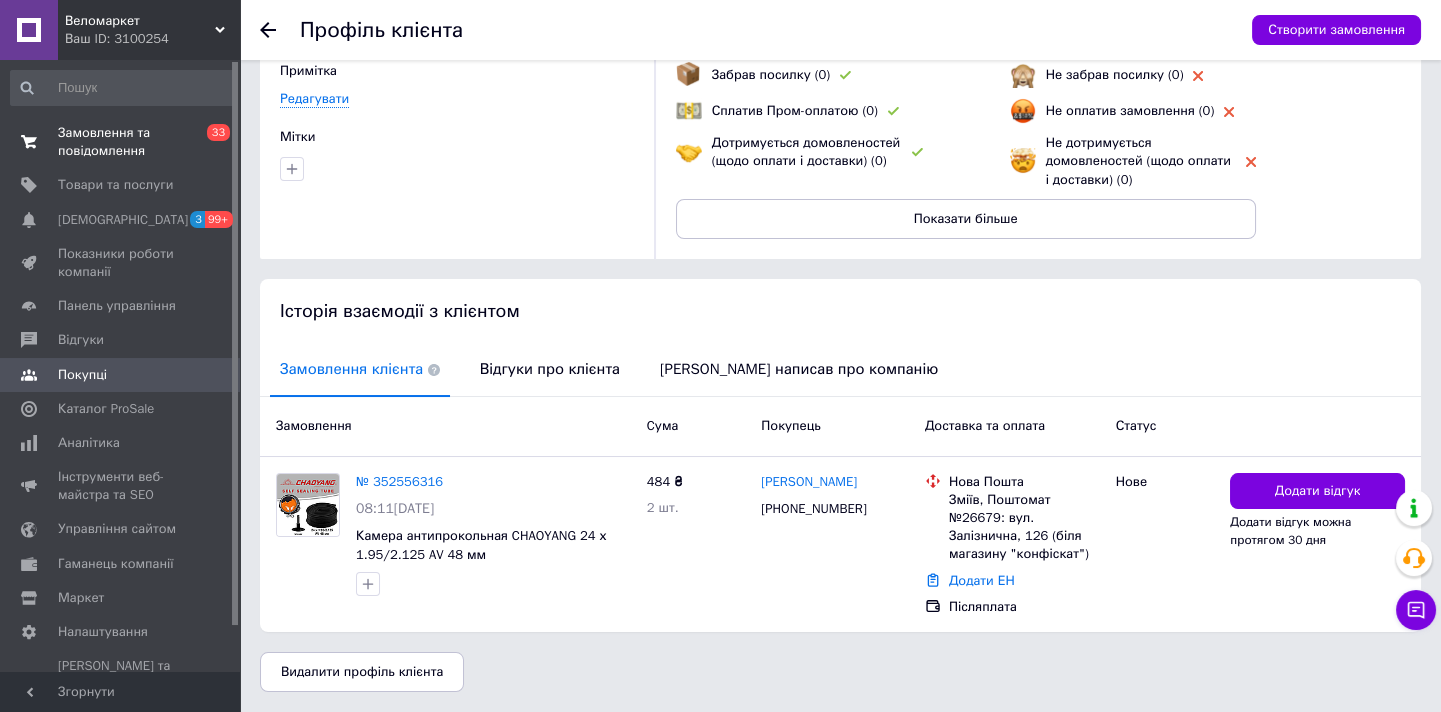 click on "Замовлення та повідомлення 0 33" at bounding box center [122, 142] 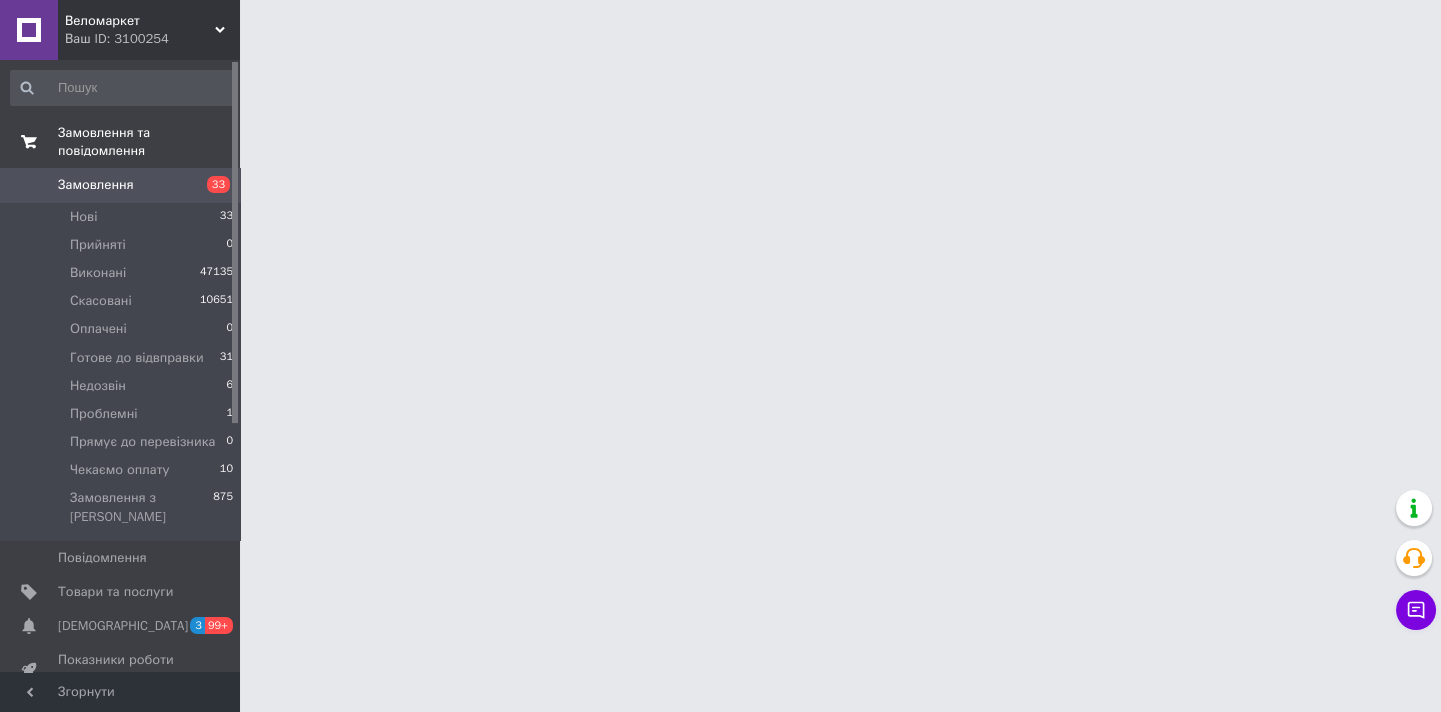 scroll, scrollTop: 0, scrollLeft: 0, axis: both 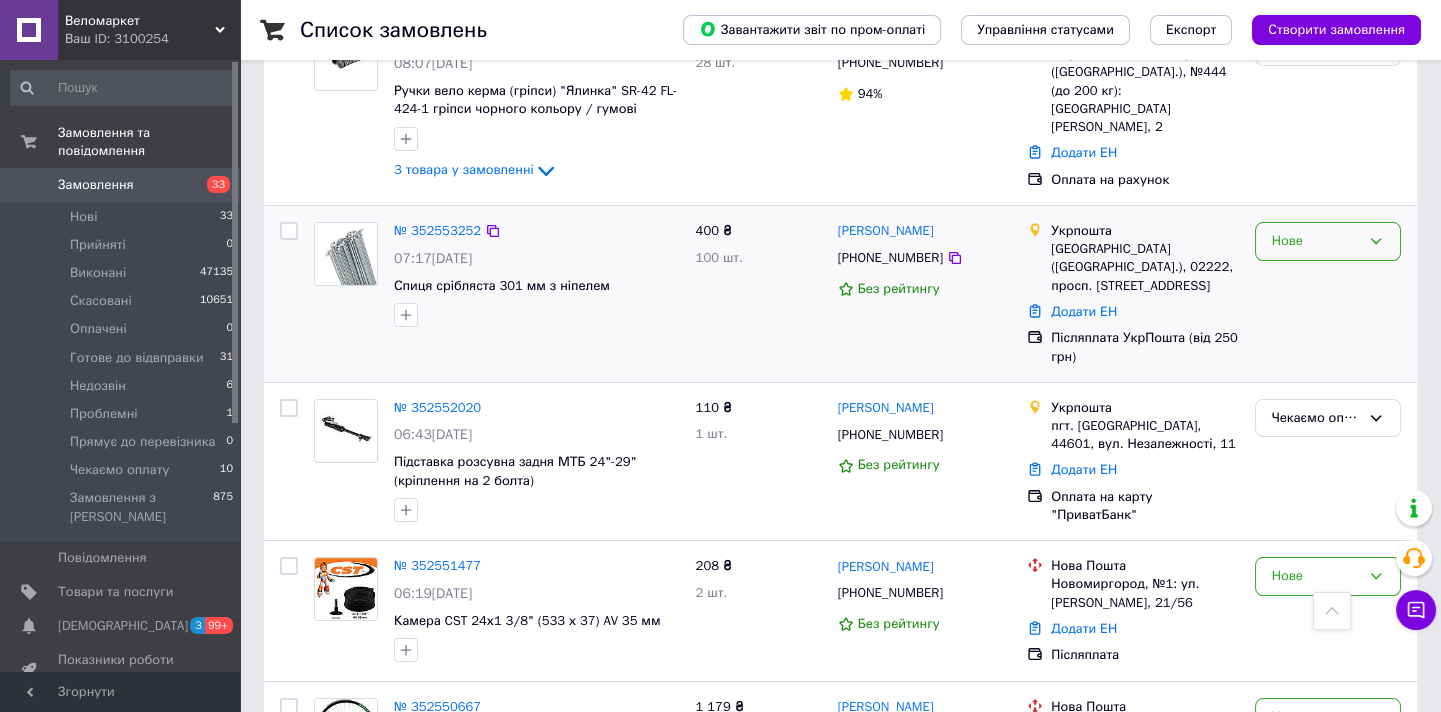 click 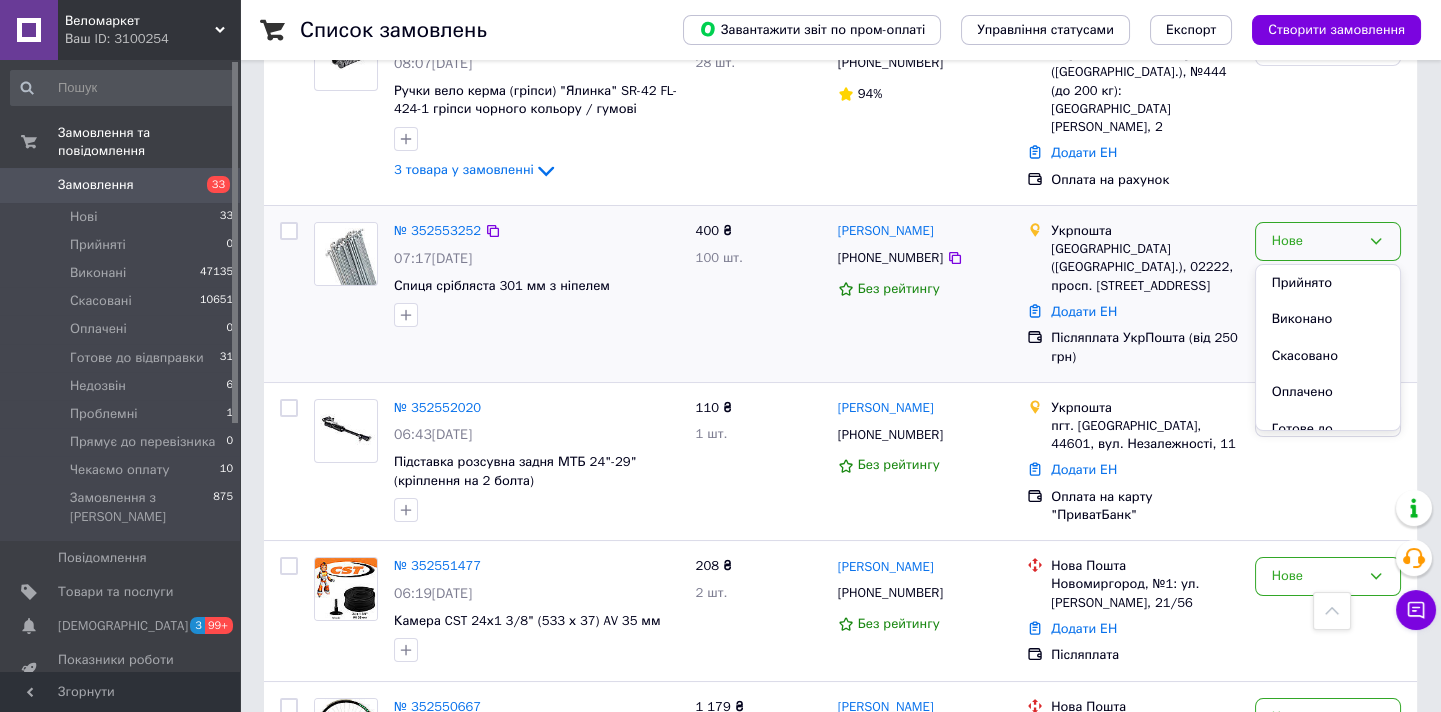 click on "Нове" at bounding box center (1316, 241) 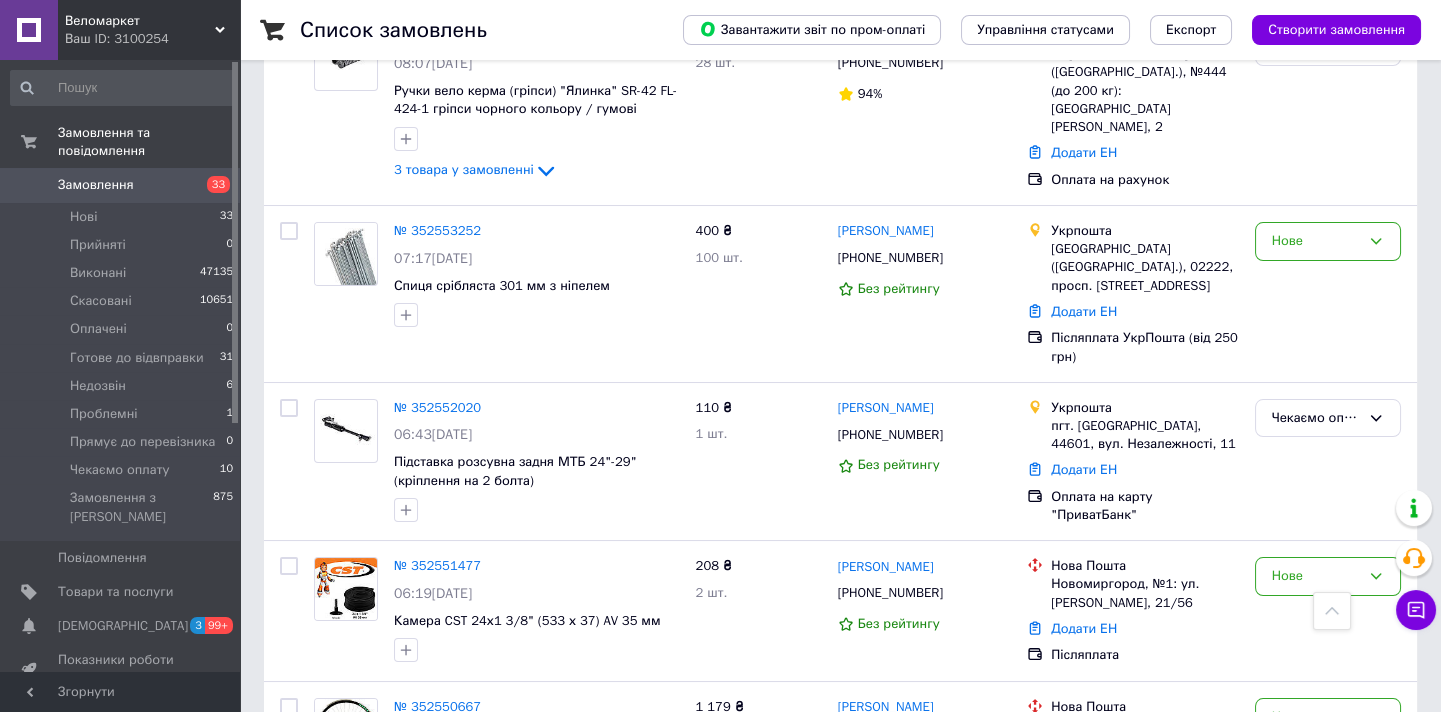 drag, startPoint x: 933, startPoint y: 228, endPoint x: 919, endPoint y: 264, distance: 38.626415 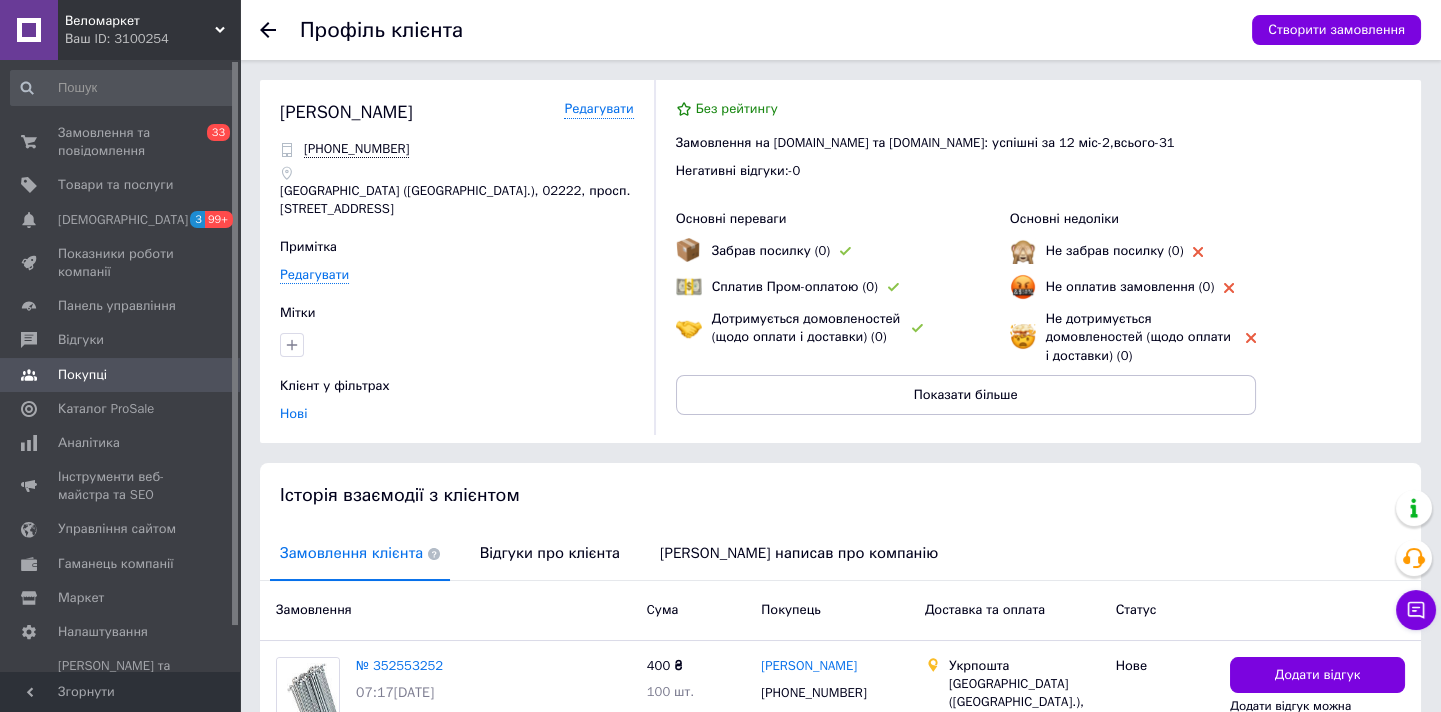 click on "Замовлення клієнта" at bounding box center [360, 553] 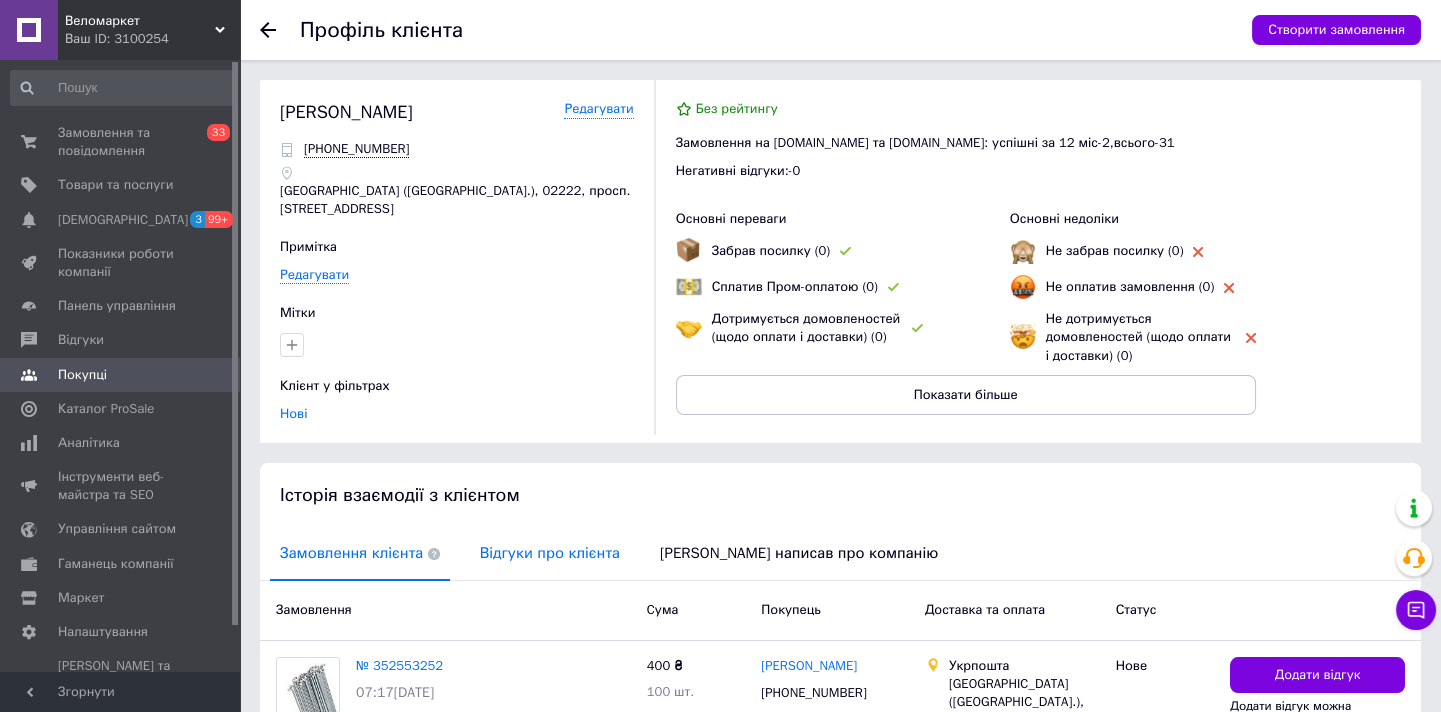 click on "Відгуки про клієнта" at bounding box center [550, 553] 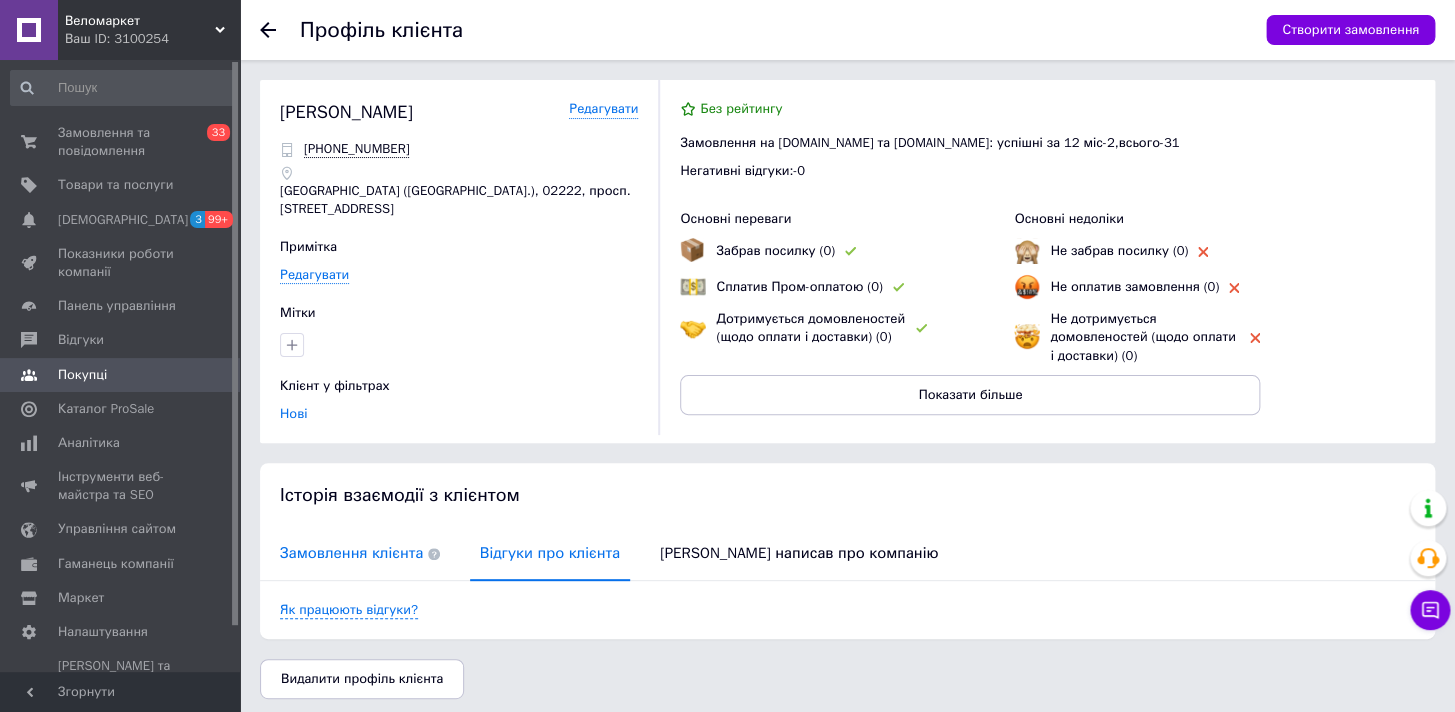 click on "Замовлення клієнта" at bounding box center [360, 553] 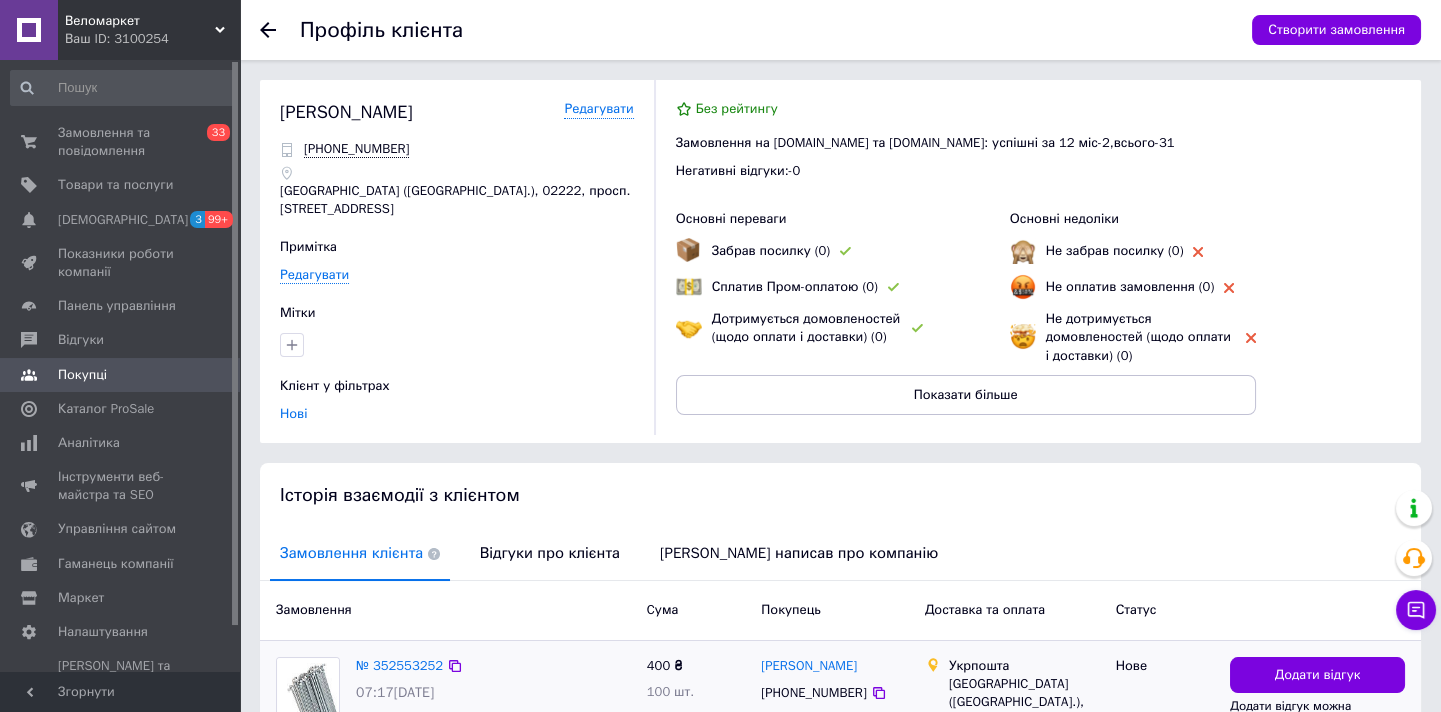 scroll, scrollTop: 176, scrollLeft: 0, axis: vertical 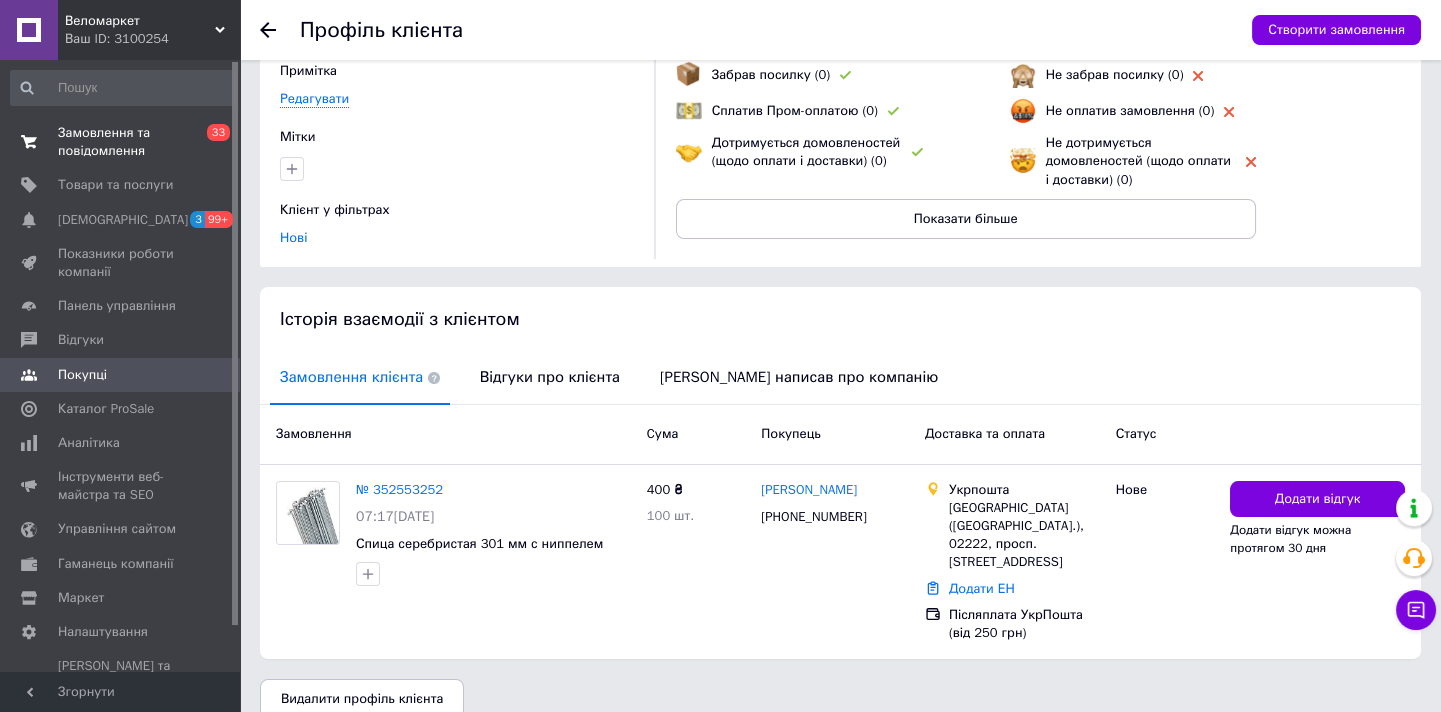 click on "Замовлення та повідомлення 0 33" at bounding box center (122, 142) 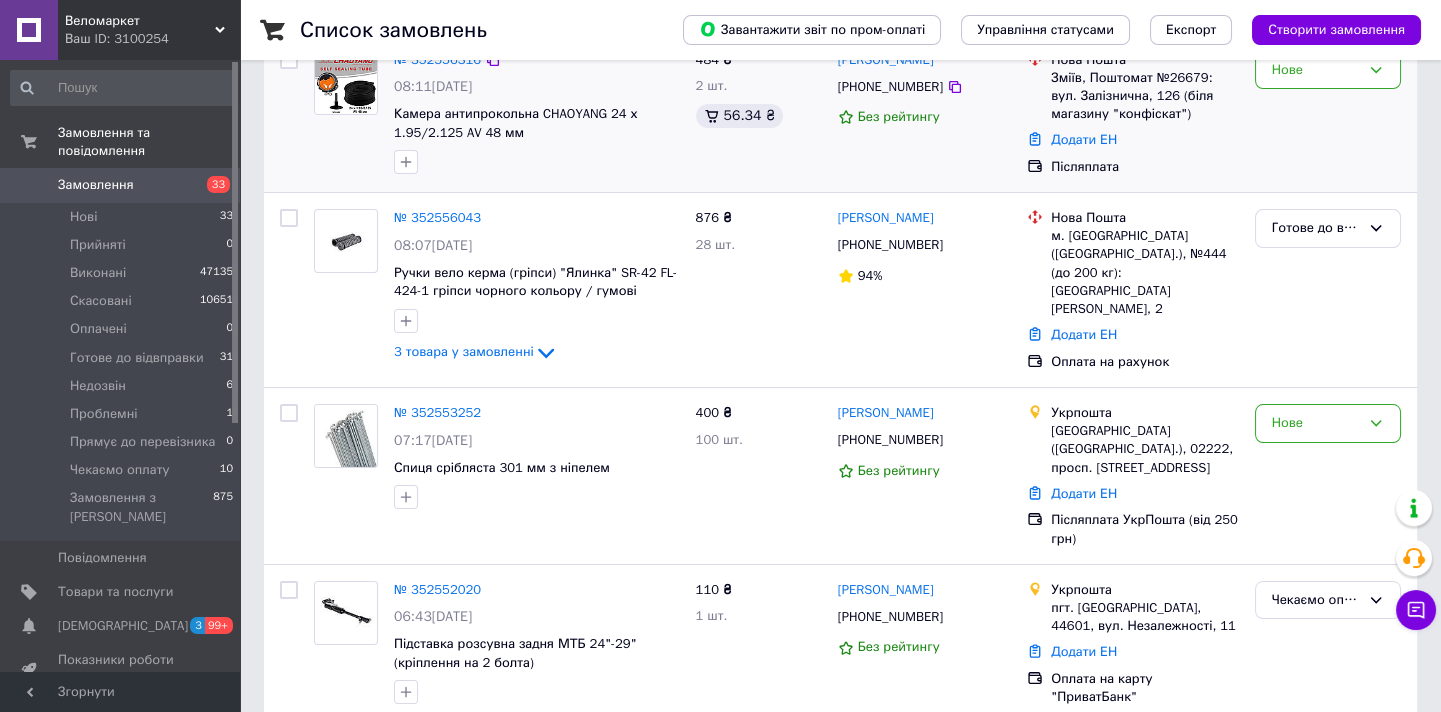 scroll, scrollTop: 90, scrollLeft: 0, axis: vertical 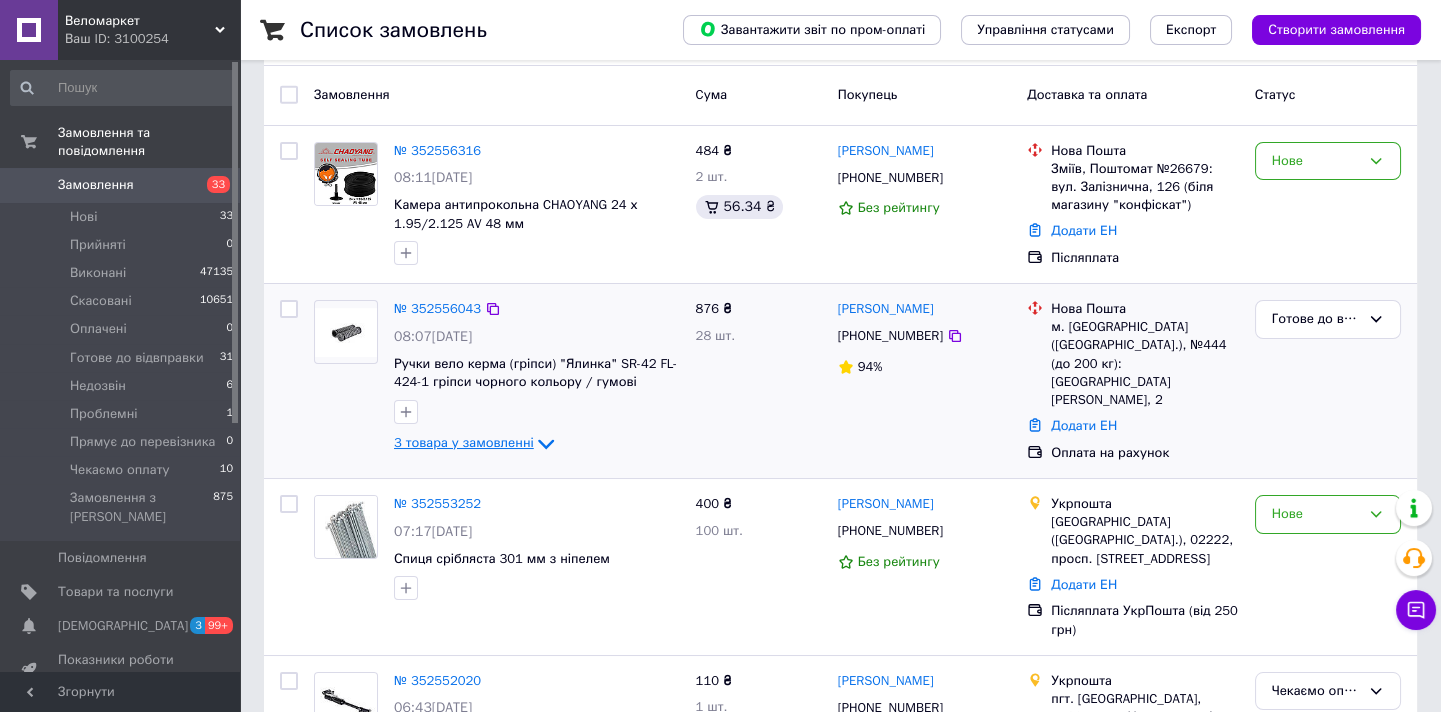 click 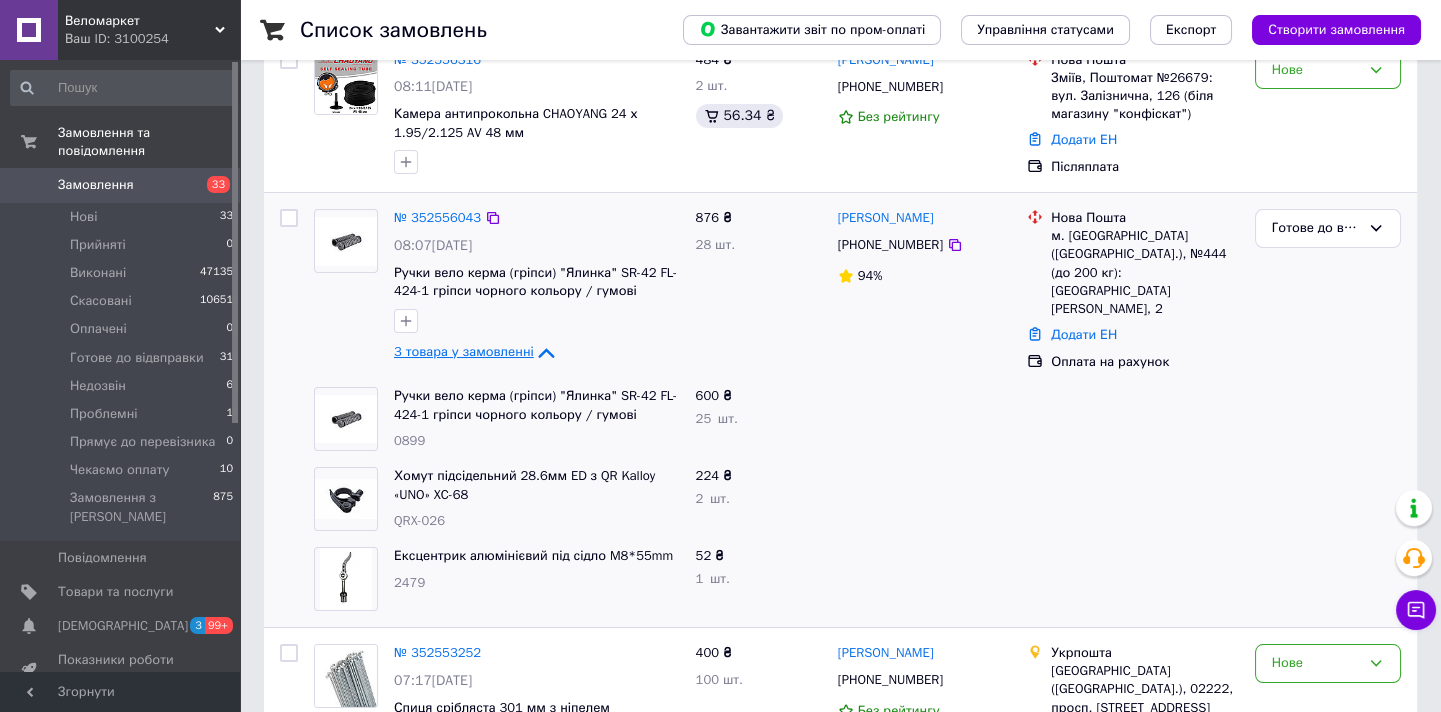 scroll, scrollTop: 272, scrollLeft: 0, axis: vertical 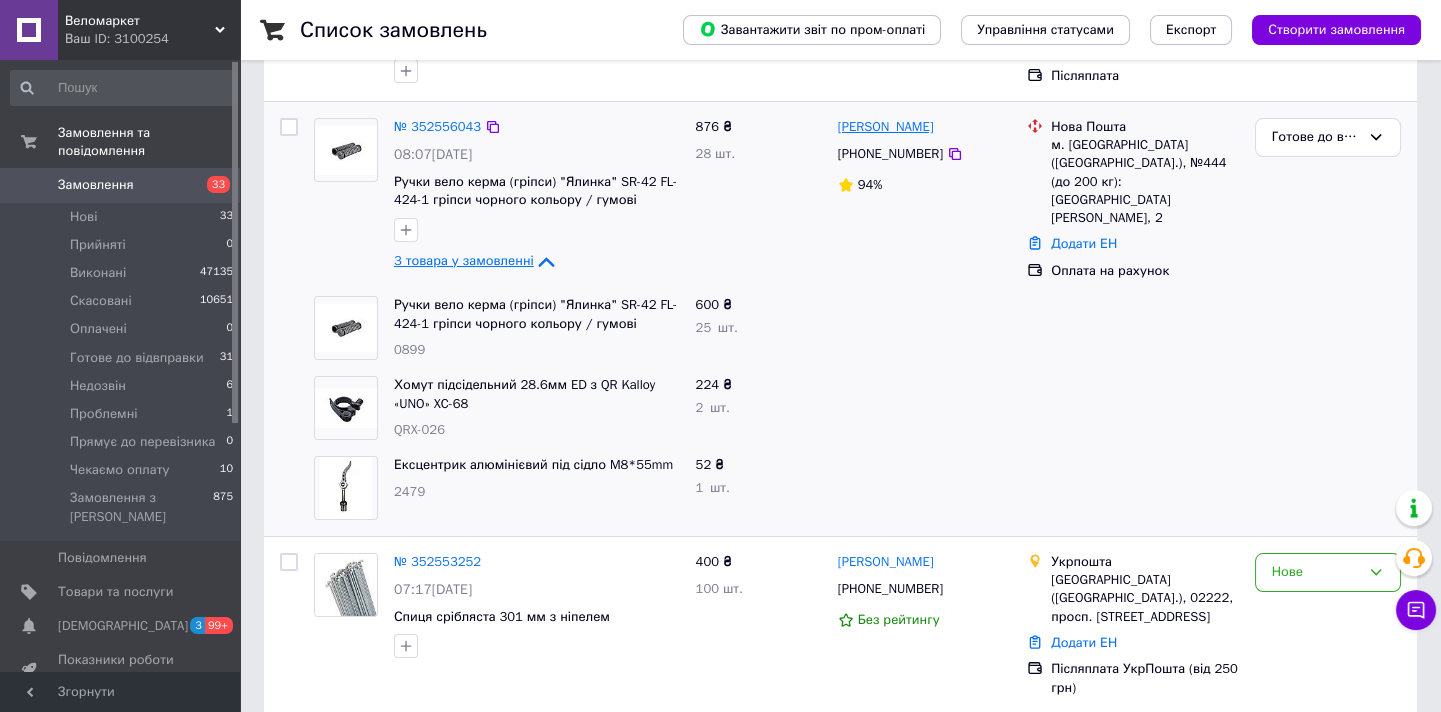 click on "[PERSON_NAME]" at bounding box center (886, 127) 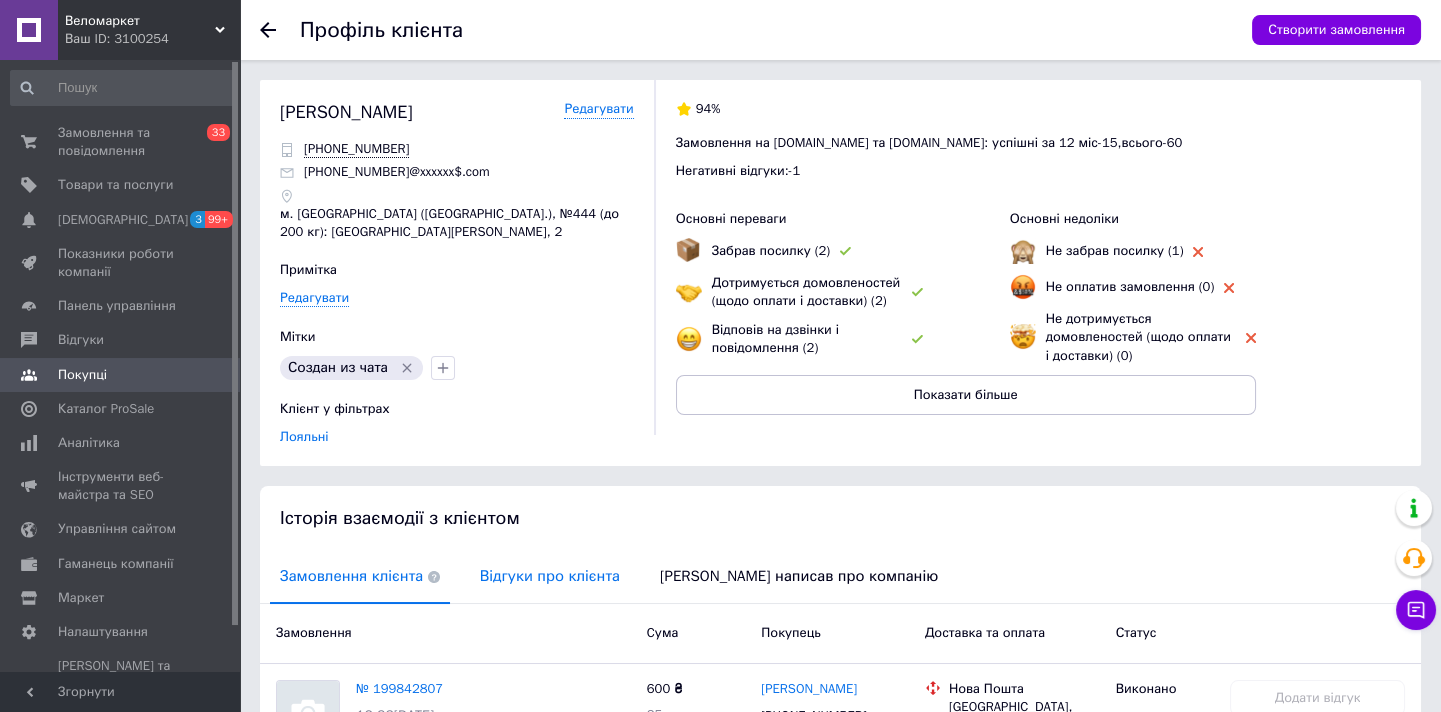 click on "Відгуки про клієнта" at bounding box center (550, 576) 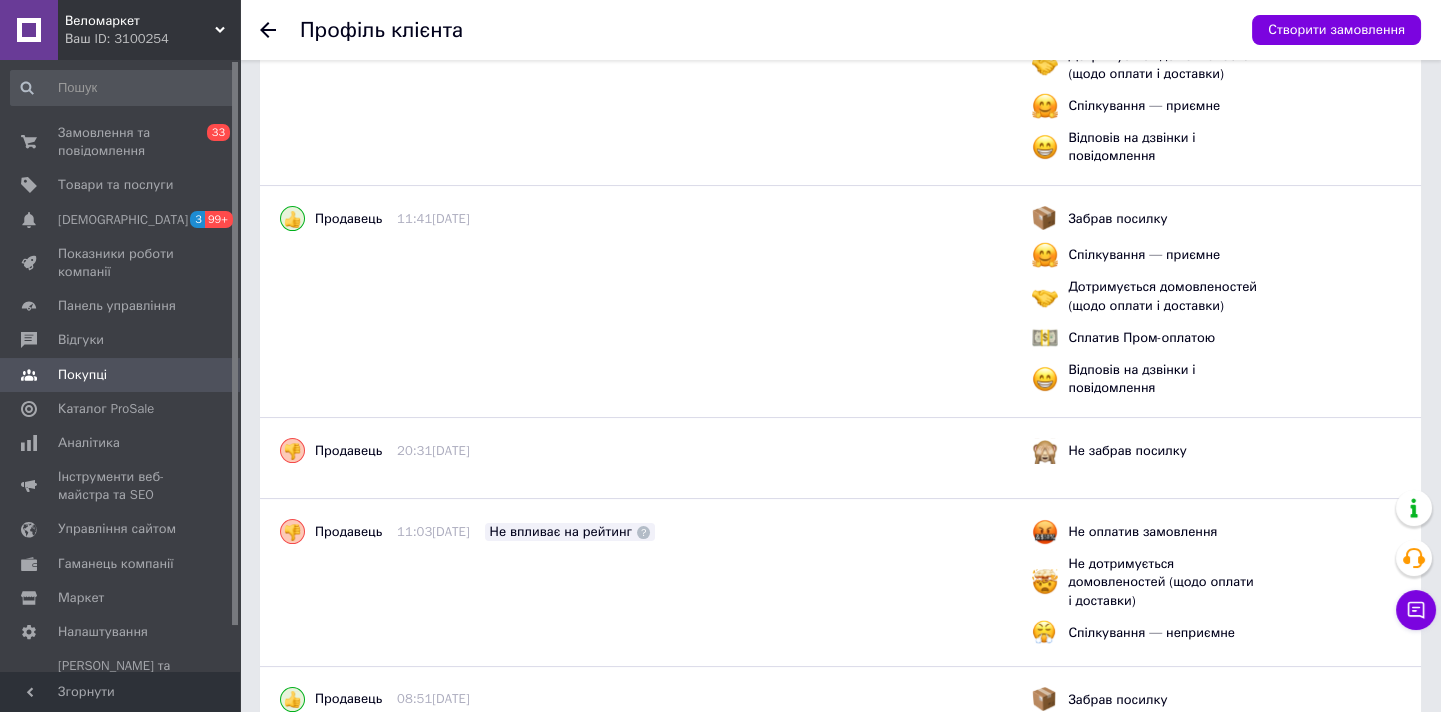 scroll, scrollTop: 390, scrollLeft: 0, axis: vertical 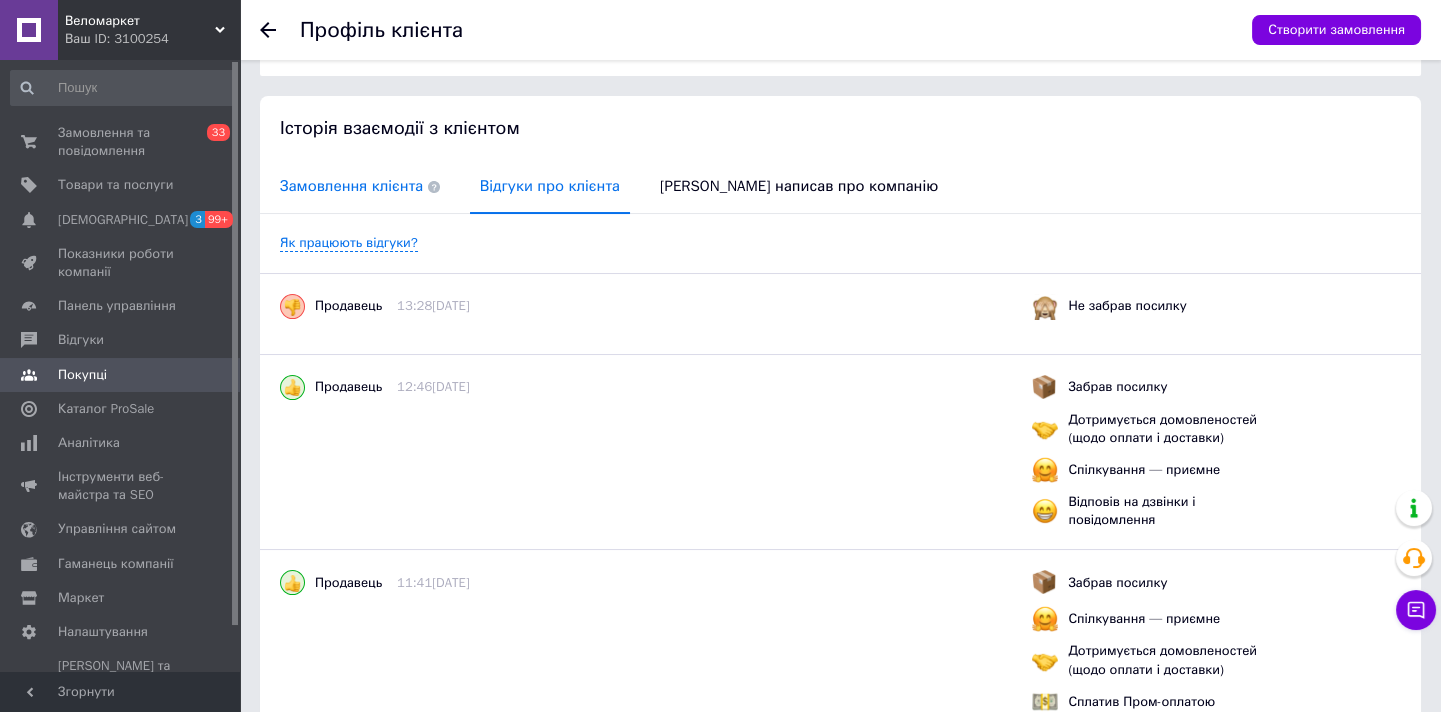 click on "Замовлення клієнта" at bounding box center (360, 186) 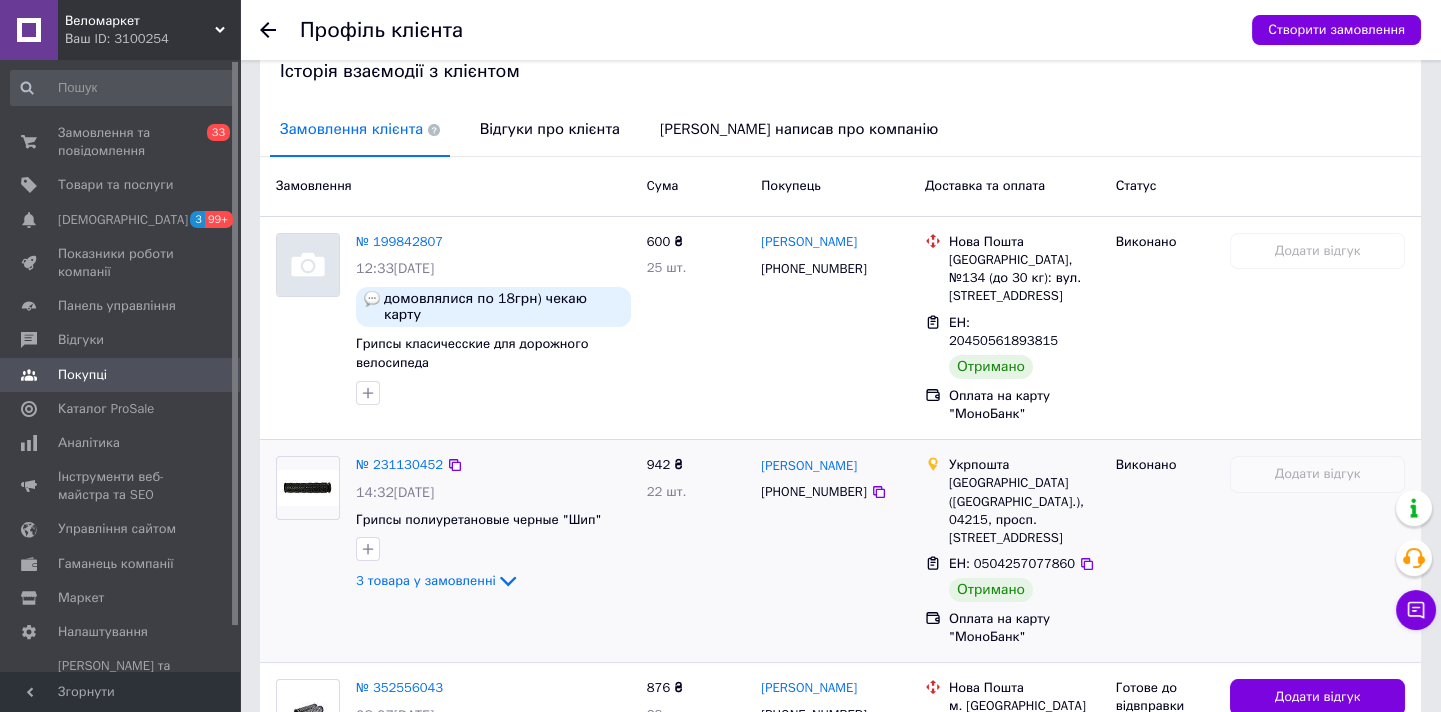 scroll, scrollTop: 356, scrollLeft: 0, axis: vertical 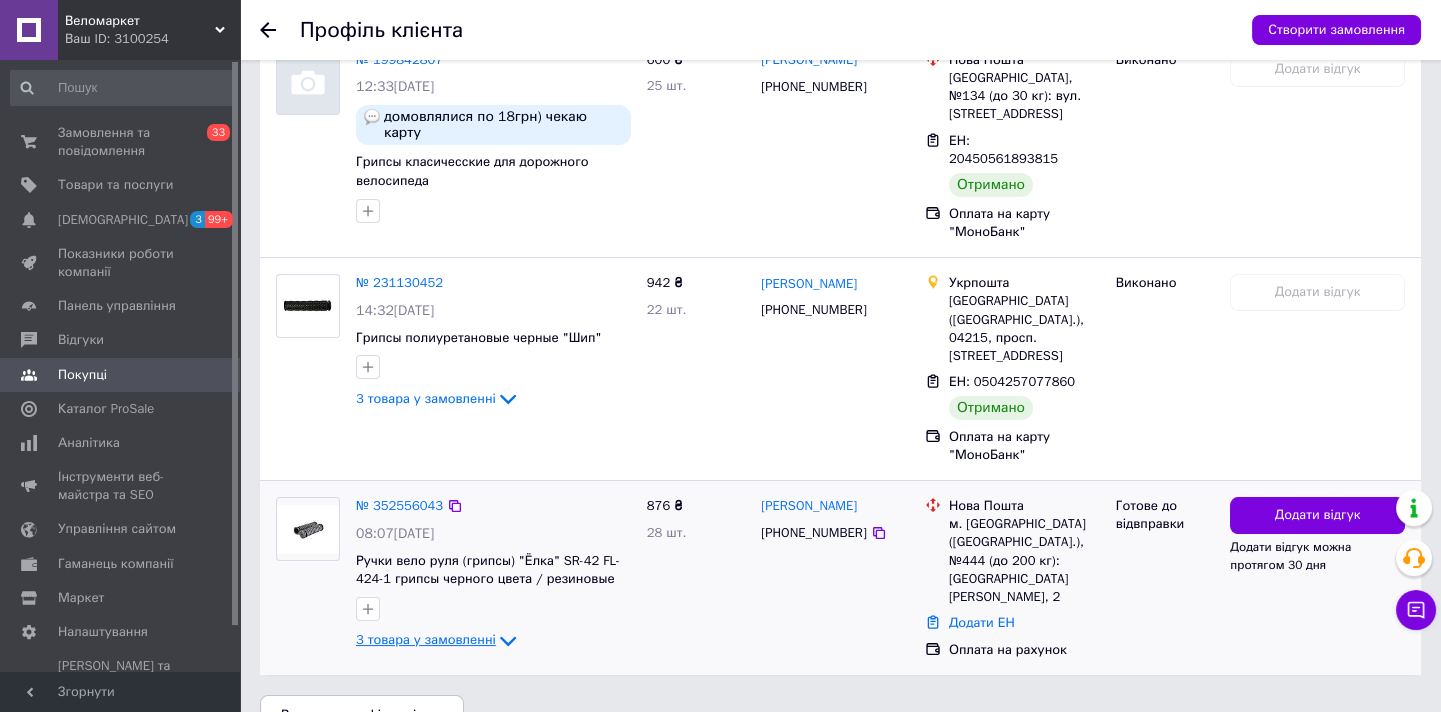 click 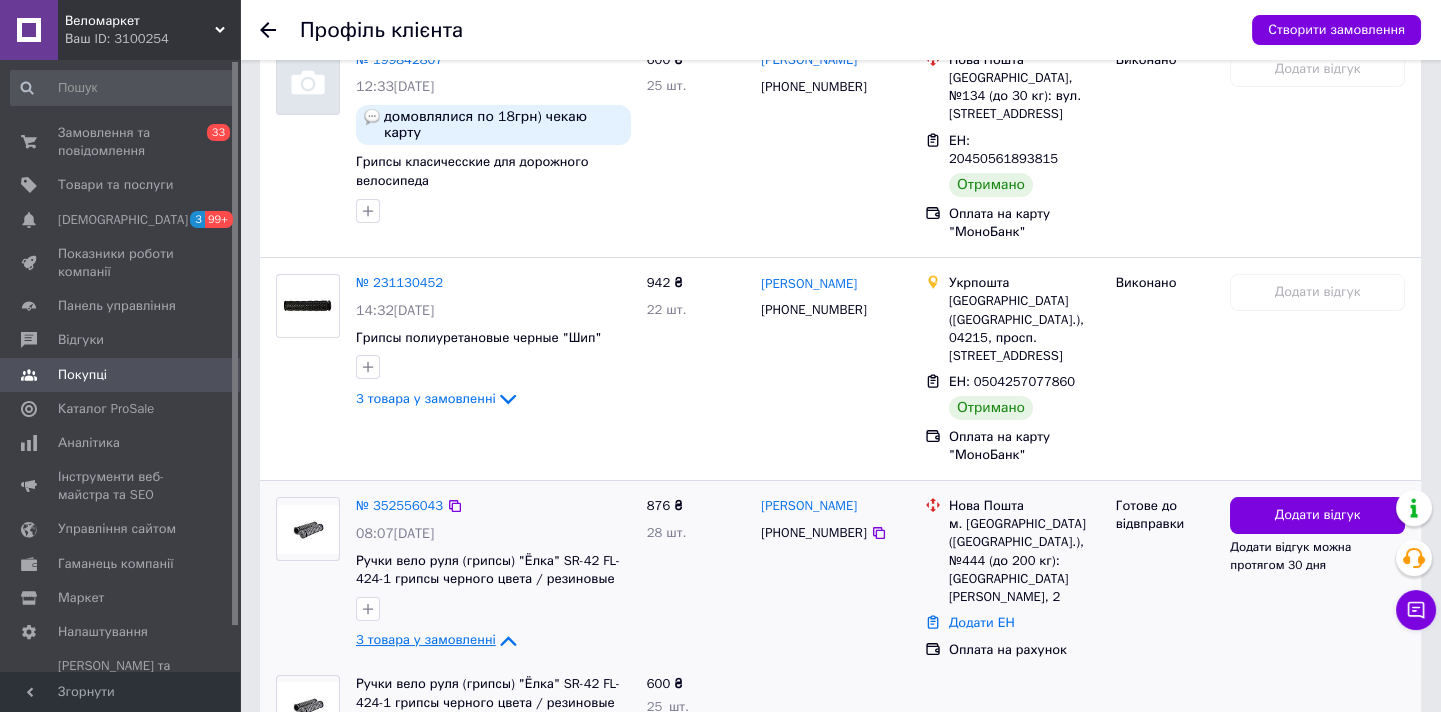 scroll, scrollTop: 869, scrollLeft: 0, axis: vertical 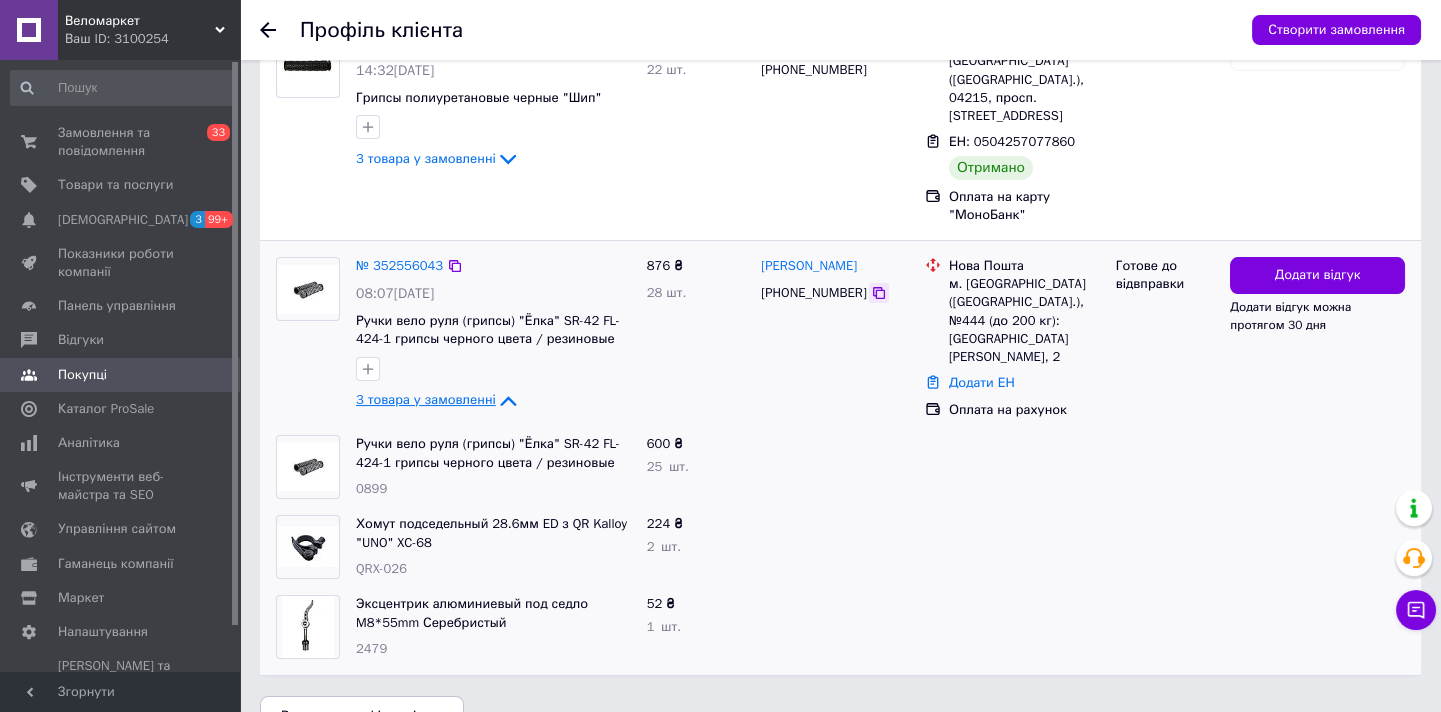click 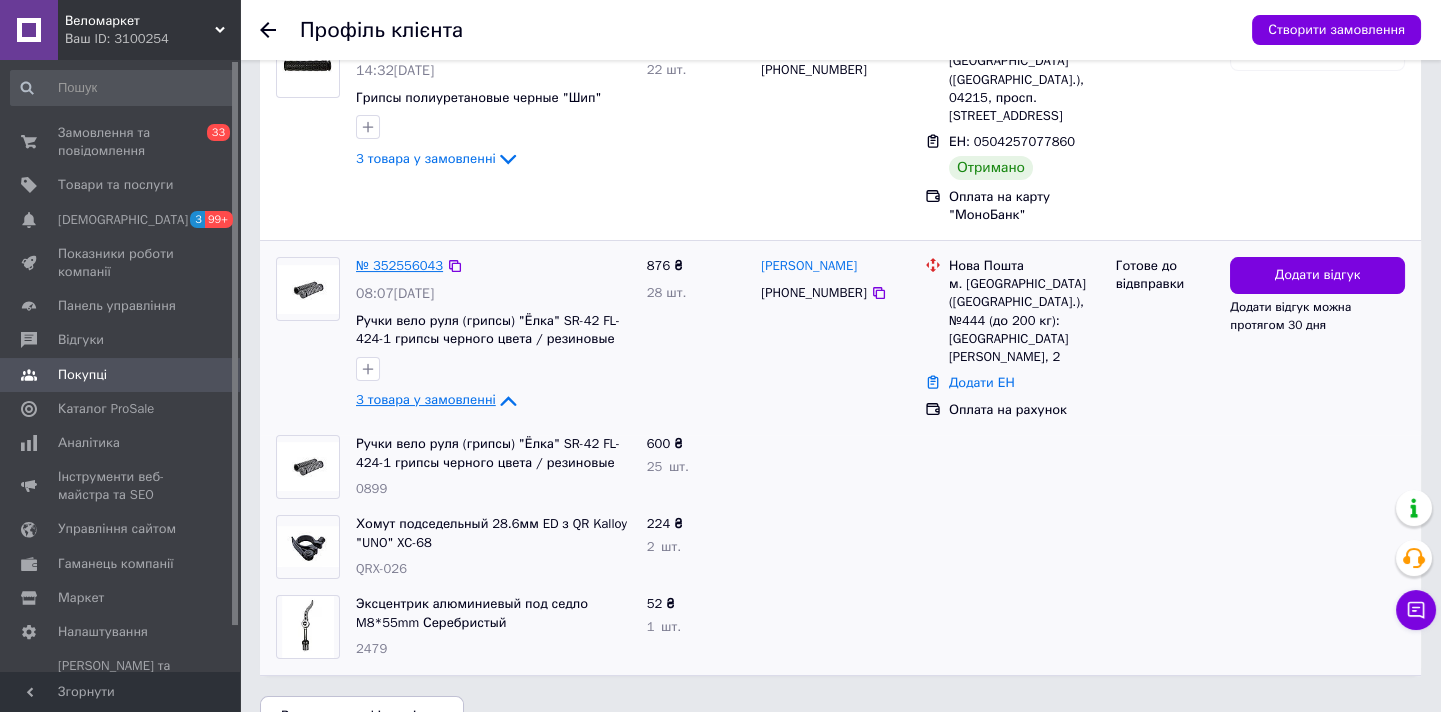 click on "№ 352556043" at bounding box center [399, 265] 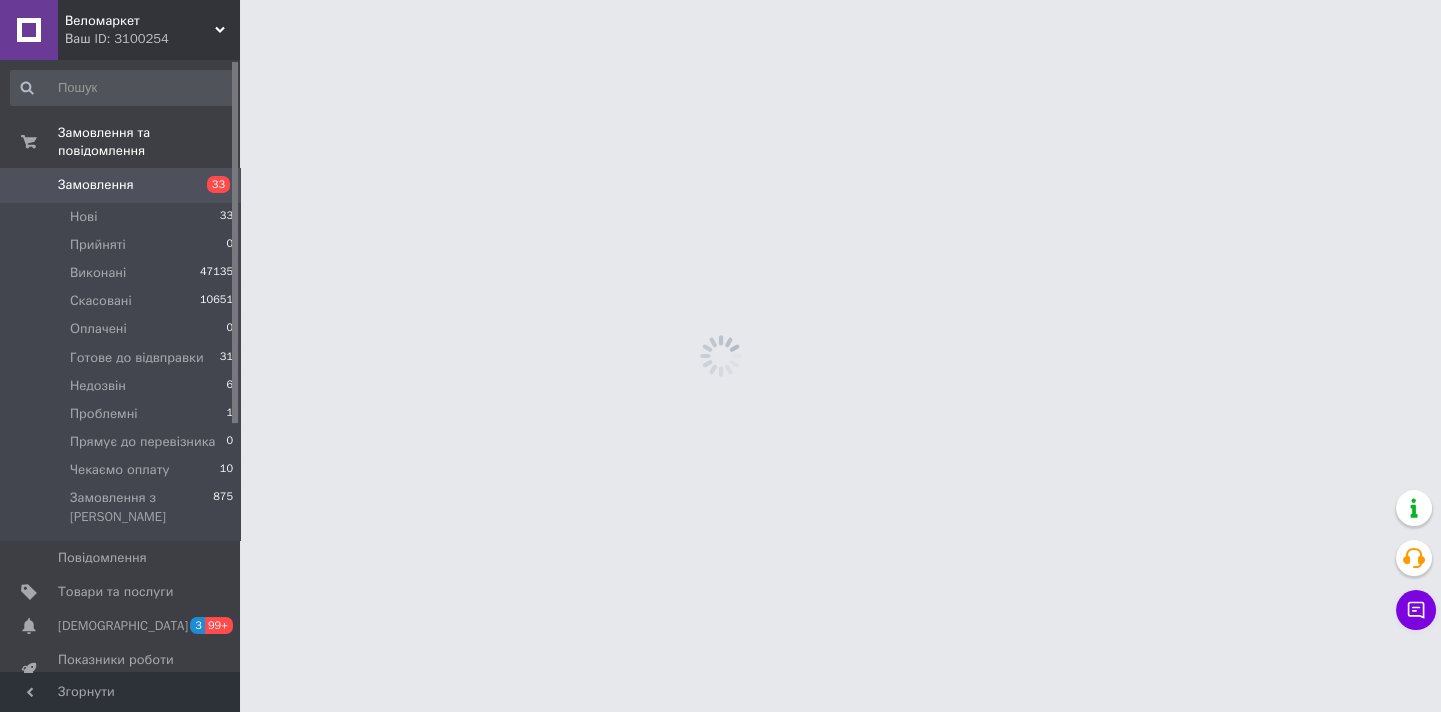 scroll, scrollTop: 0, scrollLeft: 0, axis: both 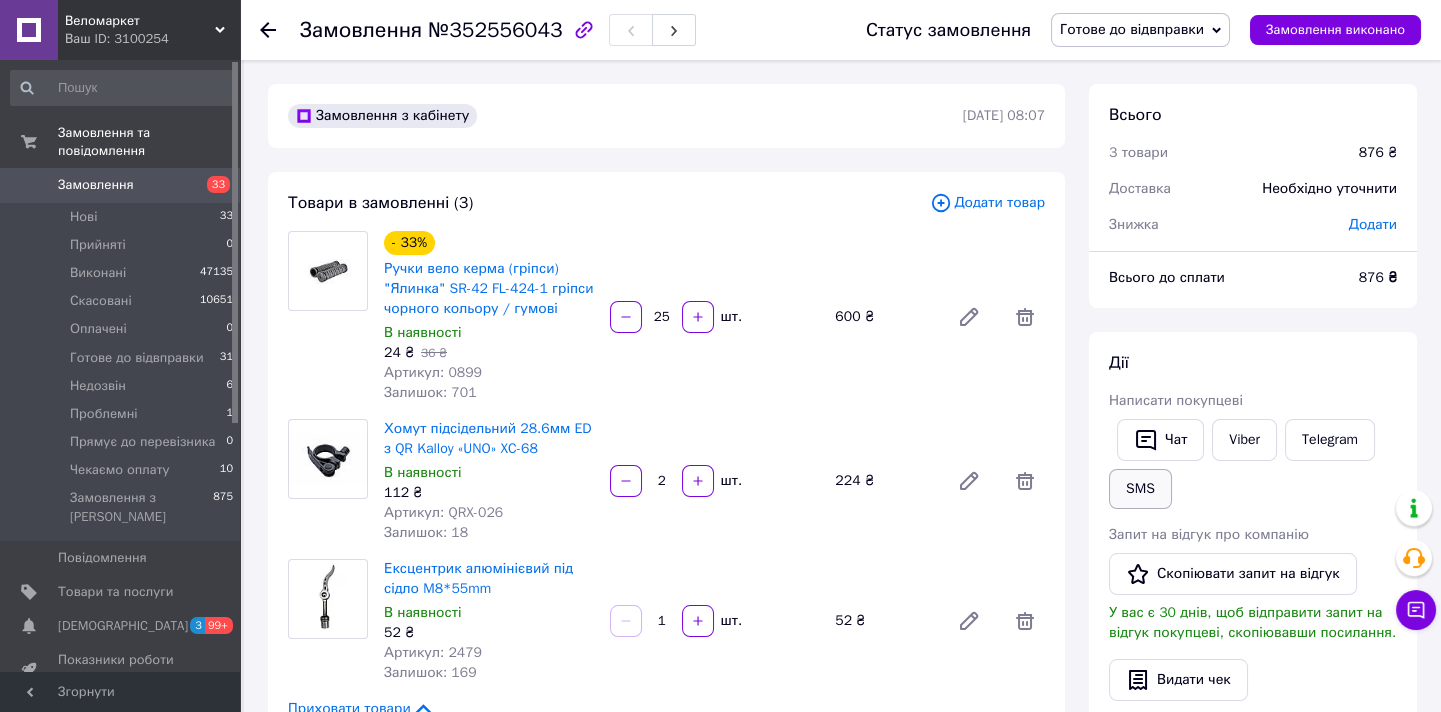 click on "SMS" at bounding box center [1140, 489] 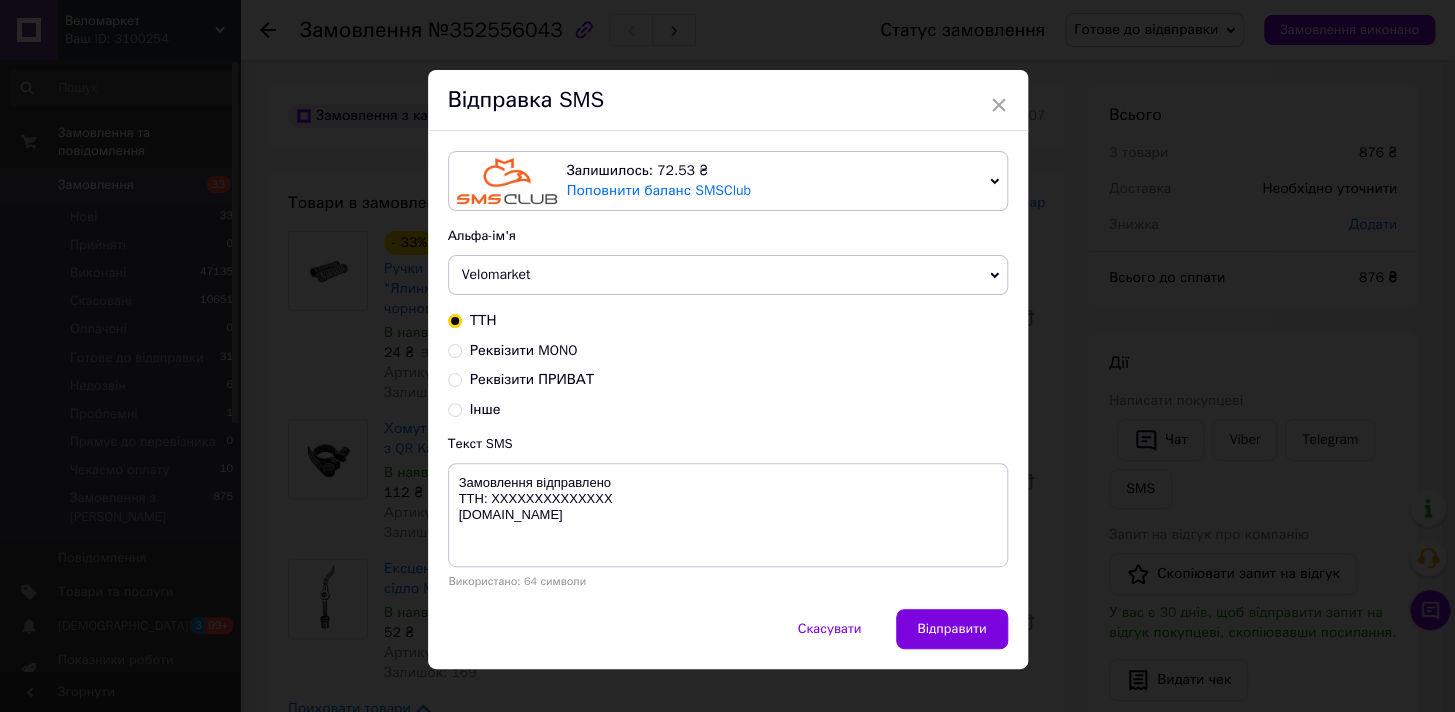 click on "Реквізити MONO" at bounding box center [728, 351] 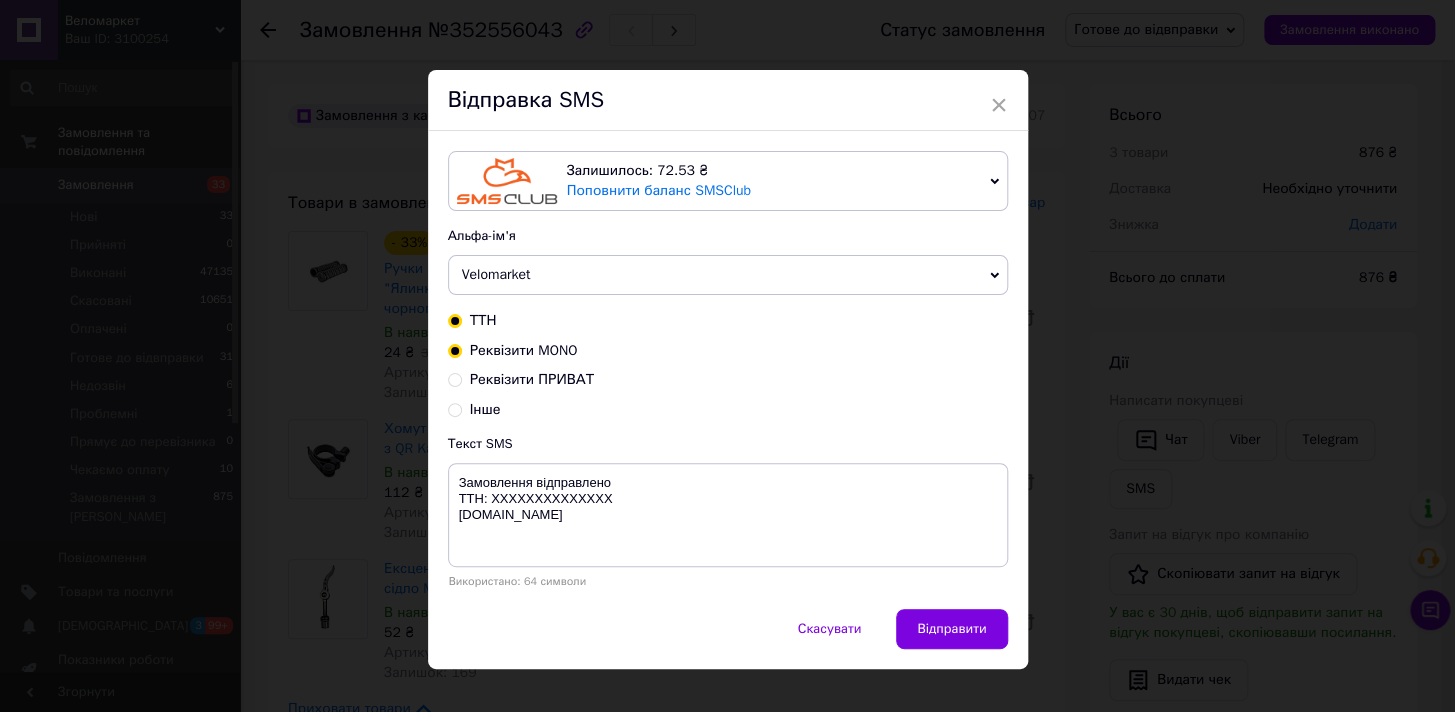 radio on "true" 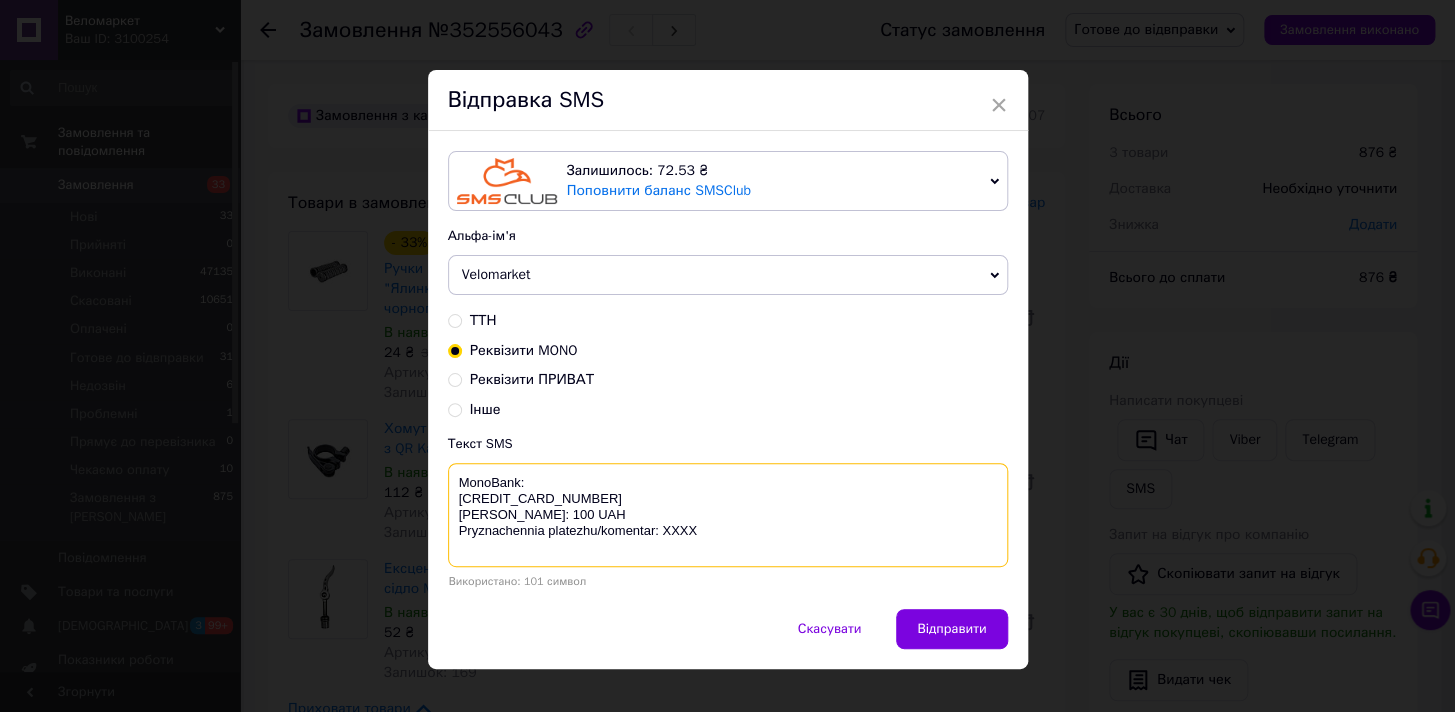 click on "MonoBank:
[CREDIT_CARD_NUMBER]
[PERSON_NAME]: 100 UAH
Pryznachennia platezhu/komentar: XXXX" at bounding box center (728, 515) 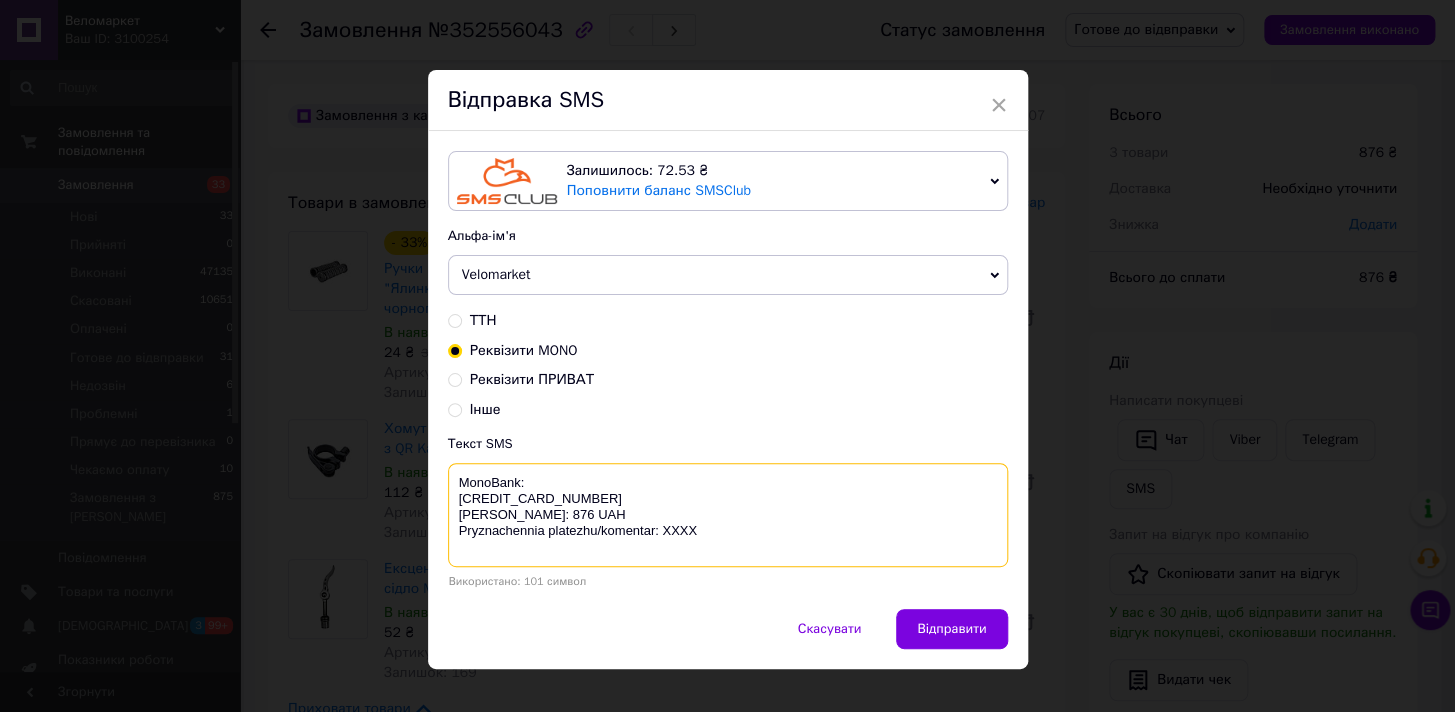 drag, startPoint x: 547, startPoint y: 529, endPoint x: 455, endPoint y: 475, distance: 106.677086 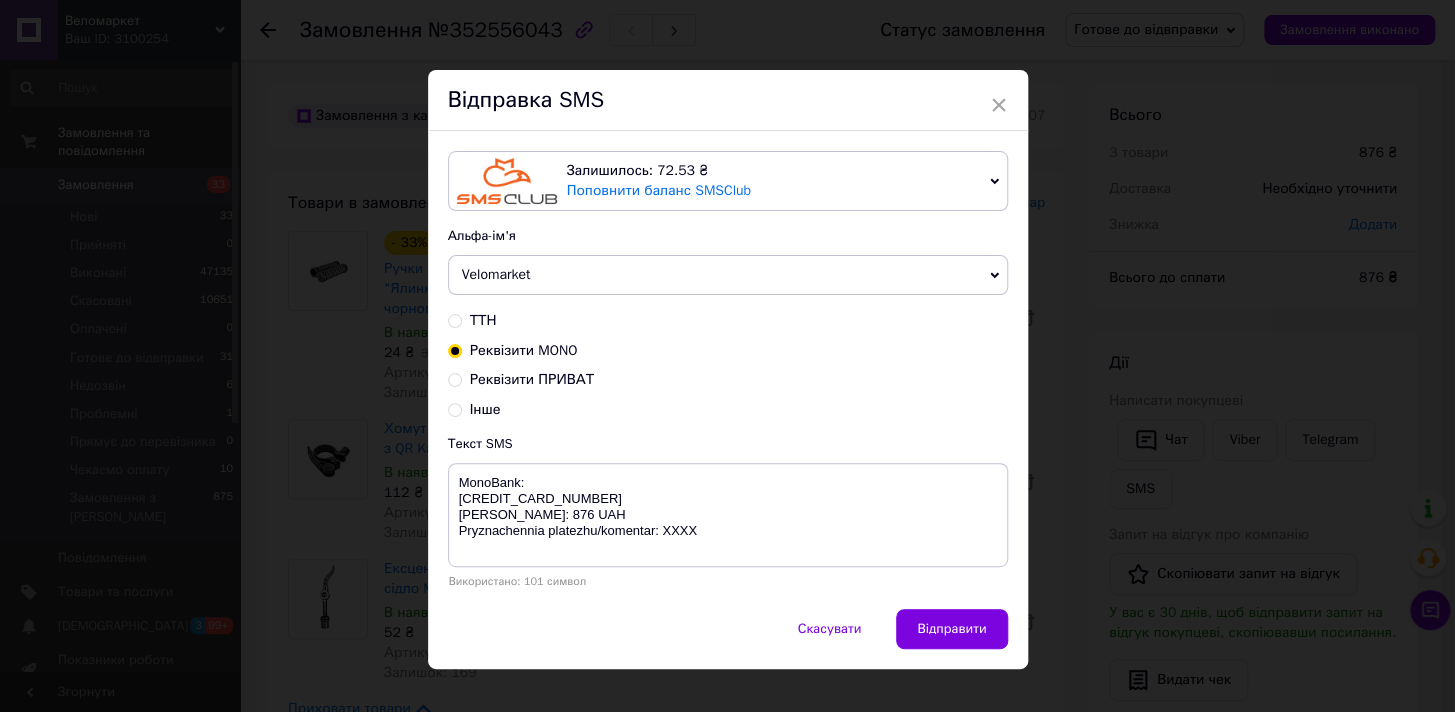 click on "×" at bounding box center [999, 105] 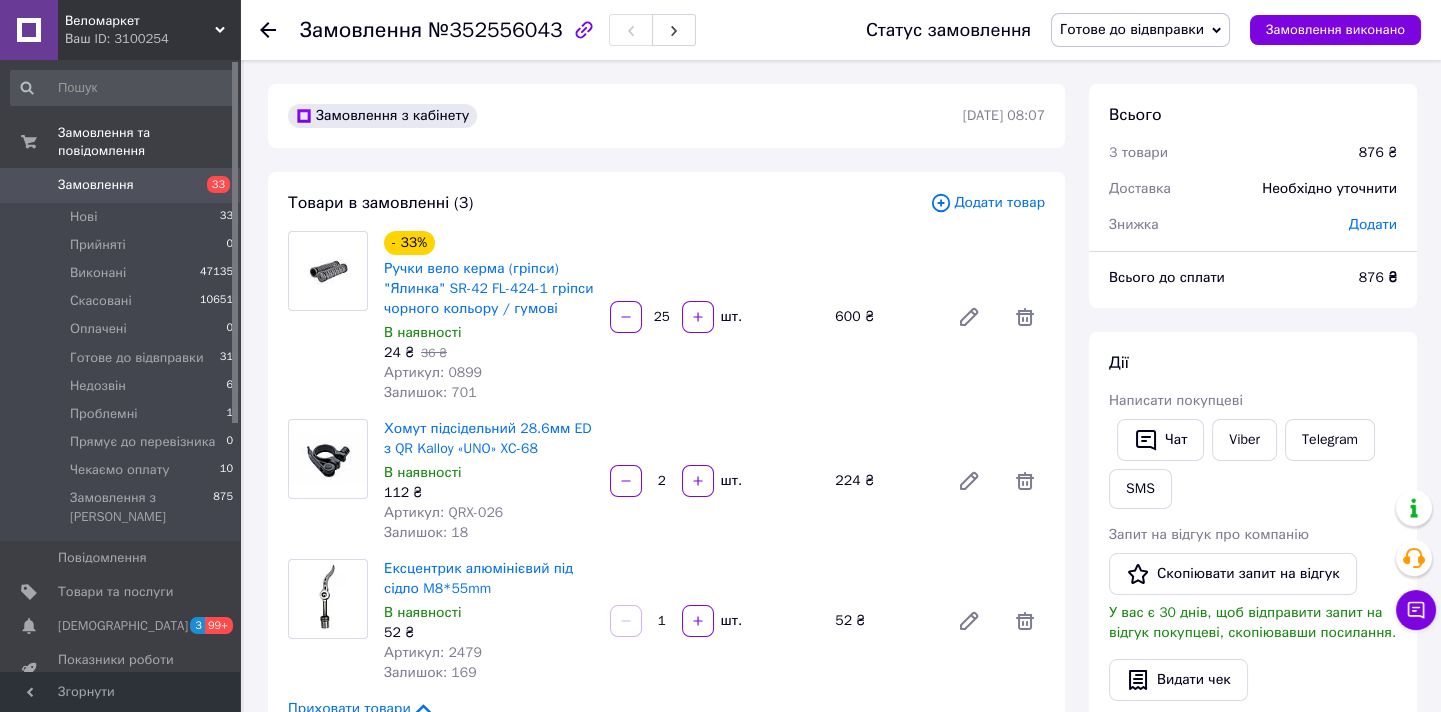 click on "Готове до відвправки" at bounding box center (1140, 30) 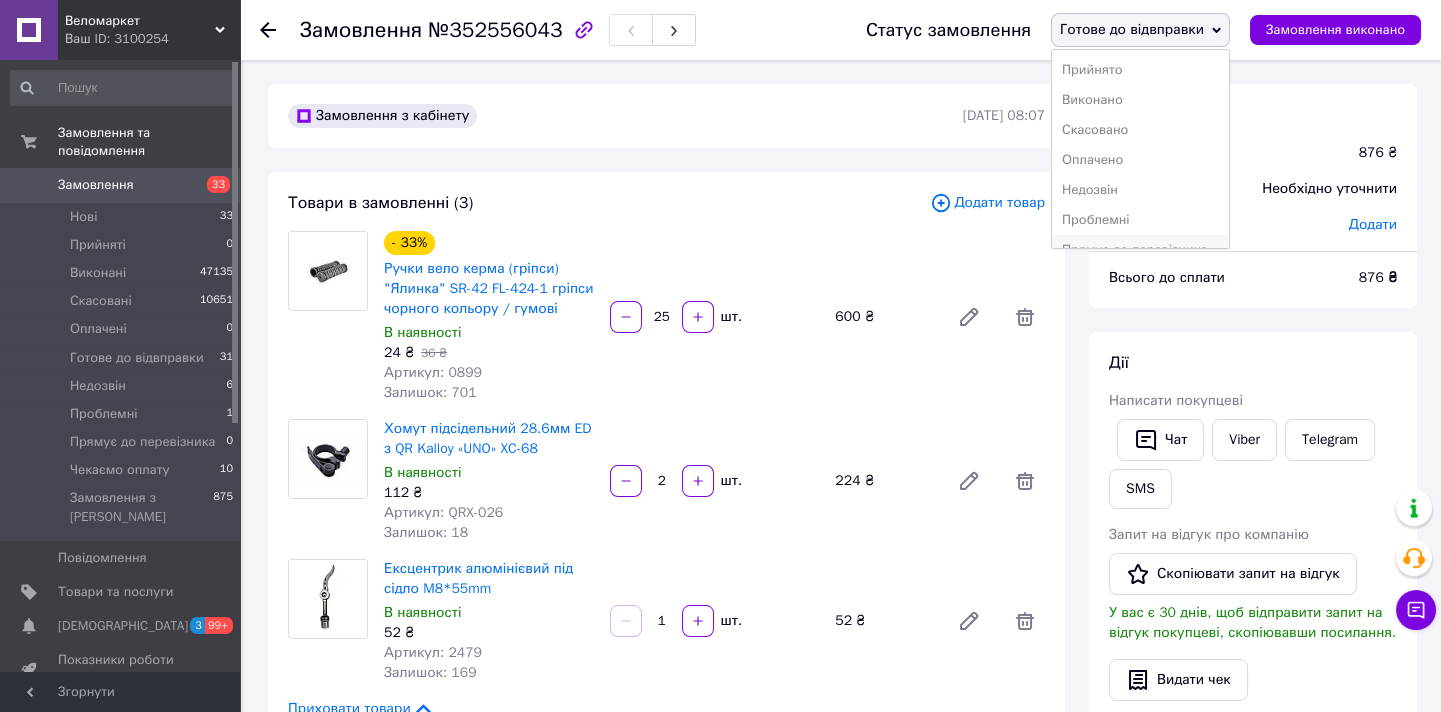 scroll, scrollTop: 51, scrollLeft: 0, axis: vertical 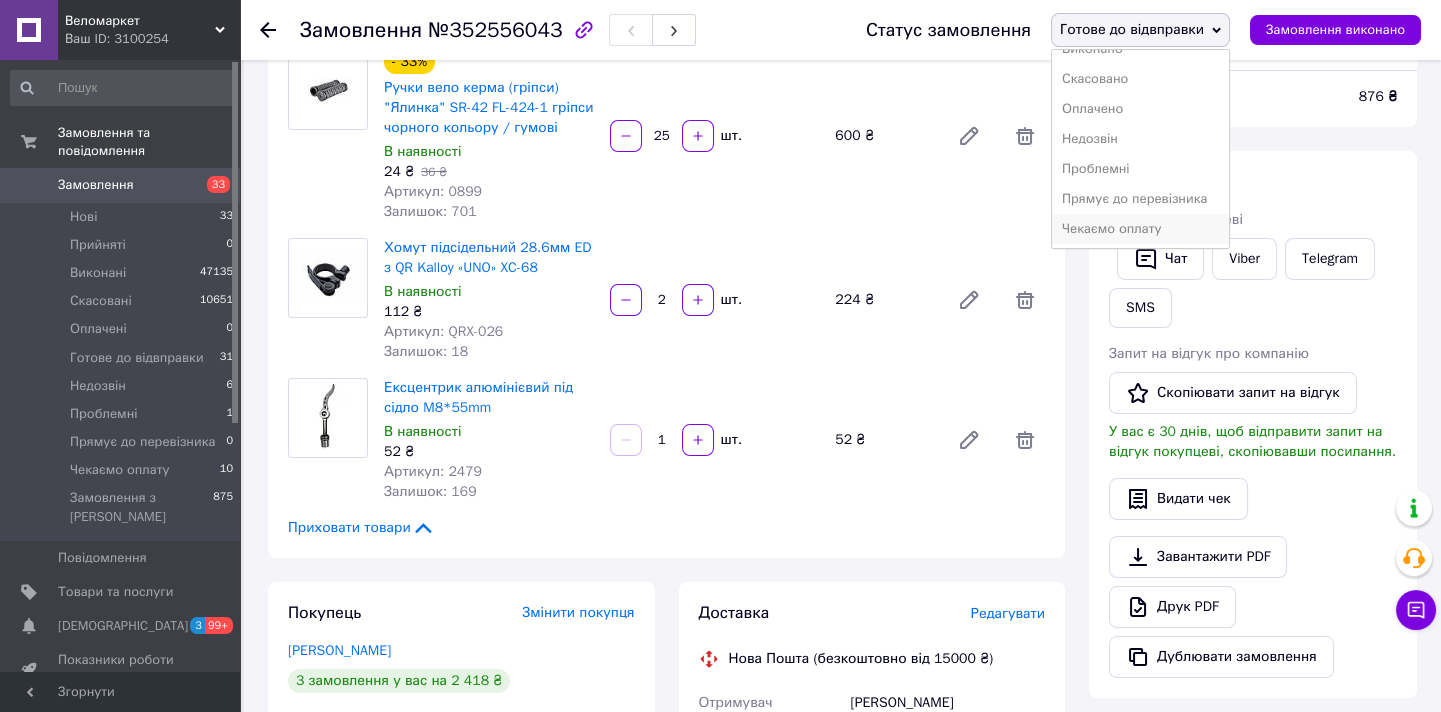 click on "Чекаємо оплату" at bounding box center [1140, 229] 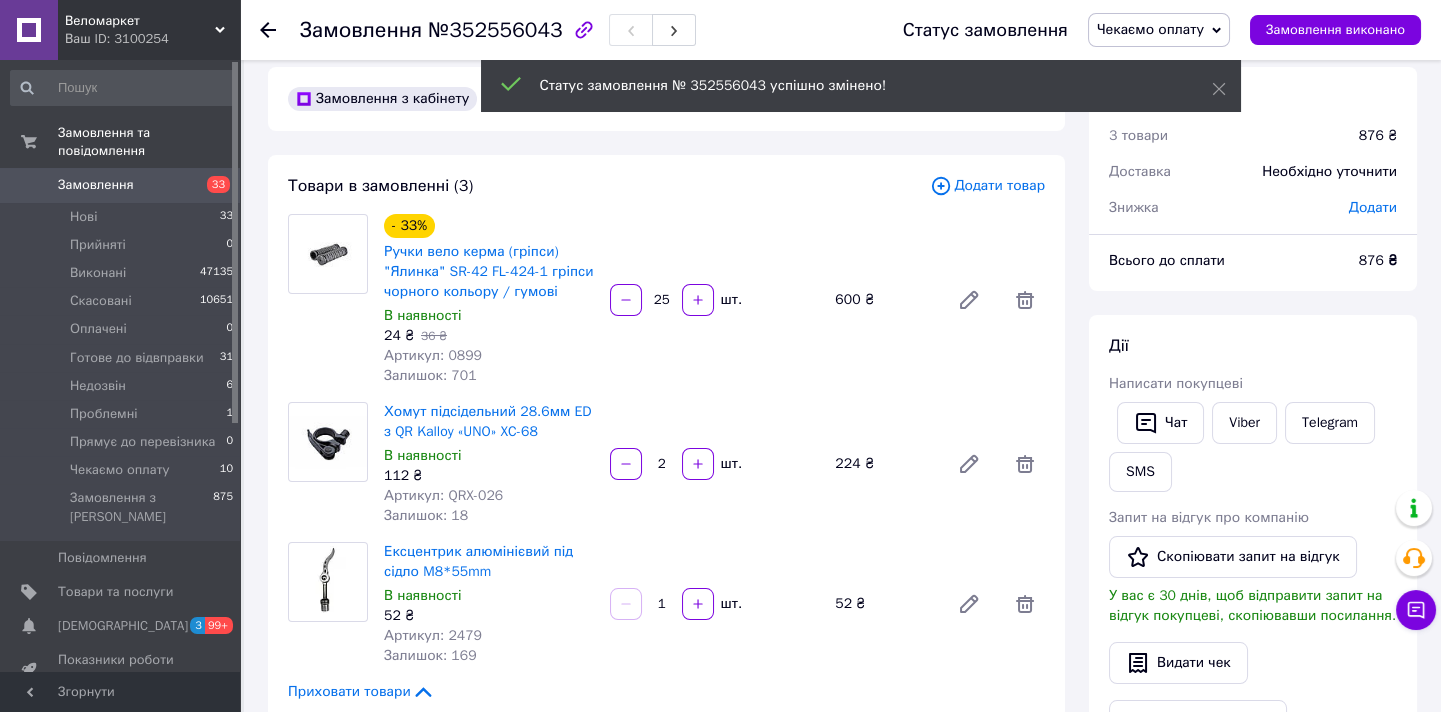 scroll, scrollTop: 0, scrollLeft: 0, axis: both 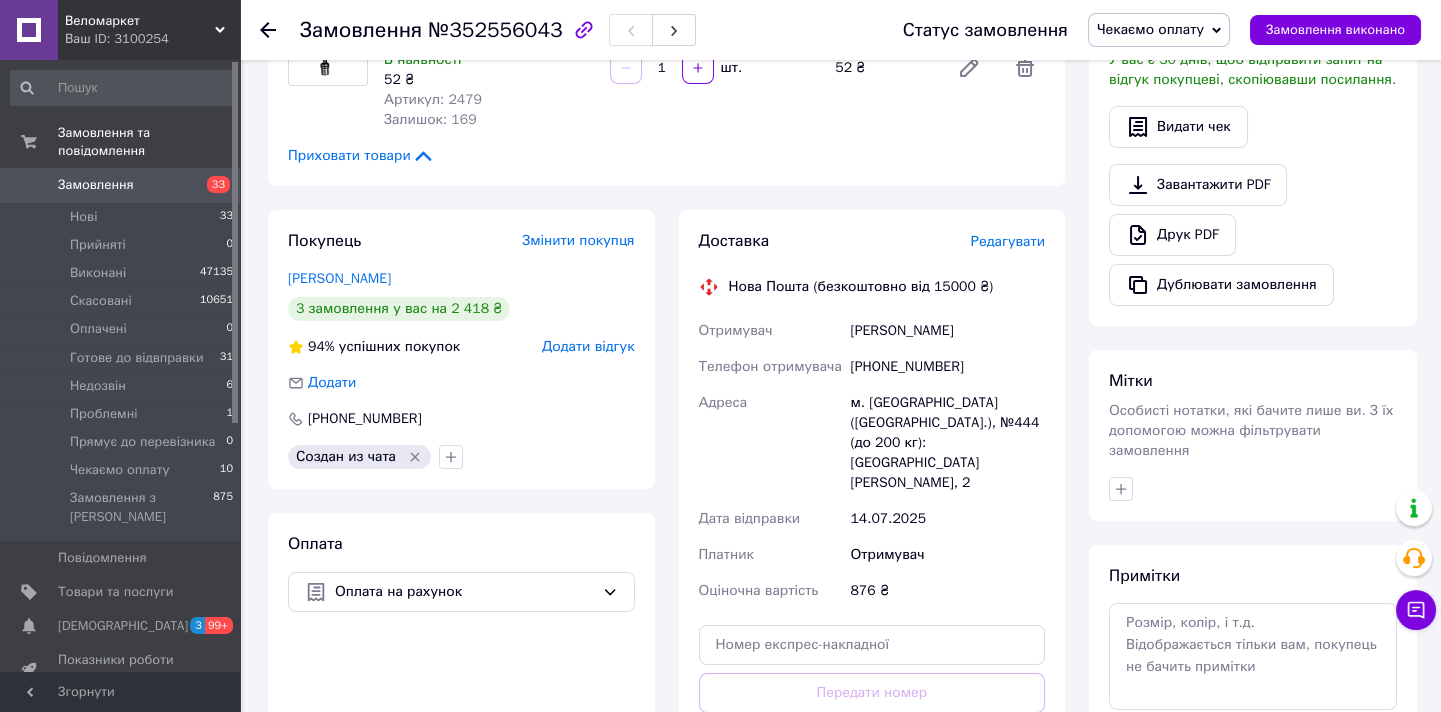 click on "Чекаємо оплату" at bounding box center [1159, 30] 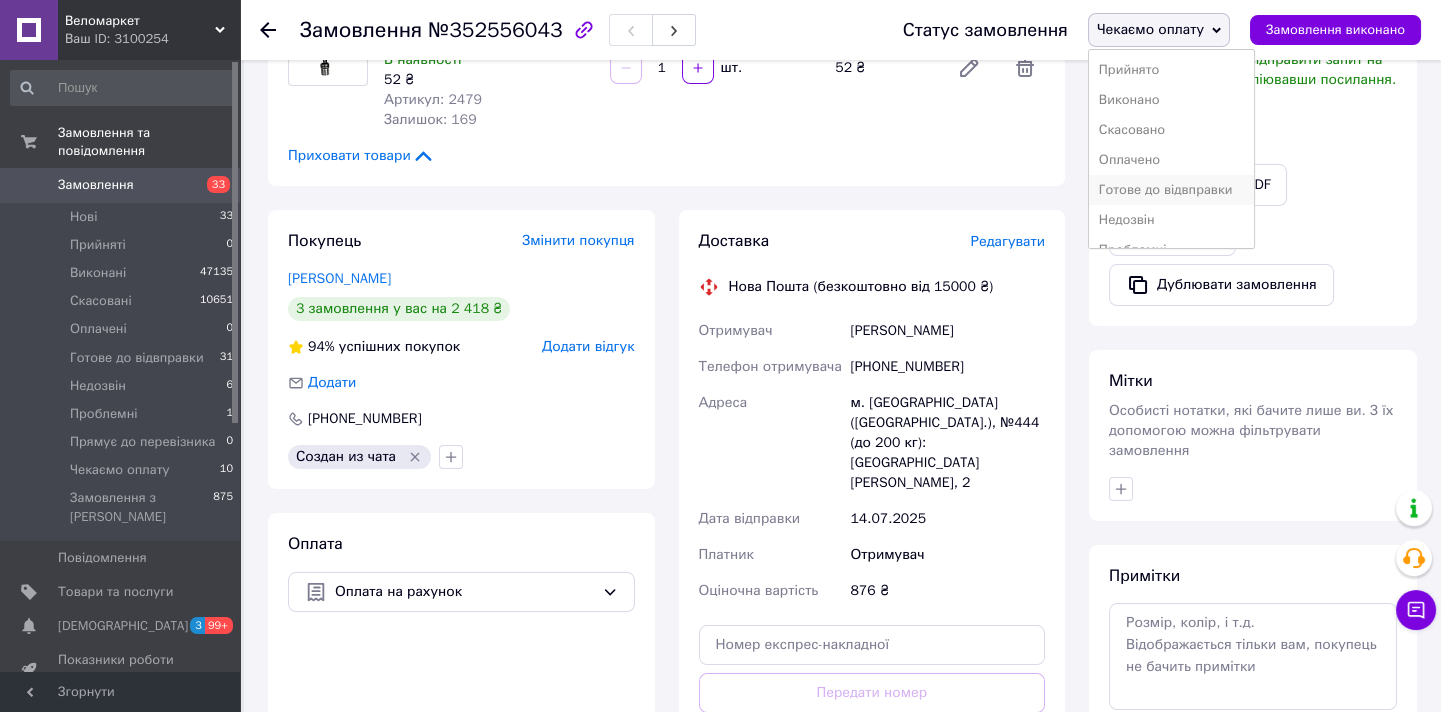 click on "Готове до відвправки" at bounding box center [1171, 190] 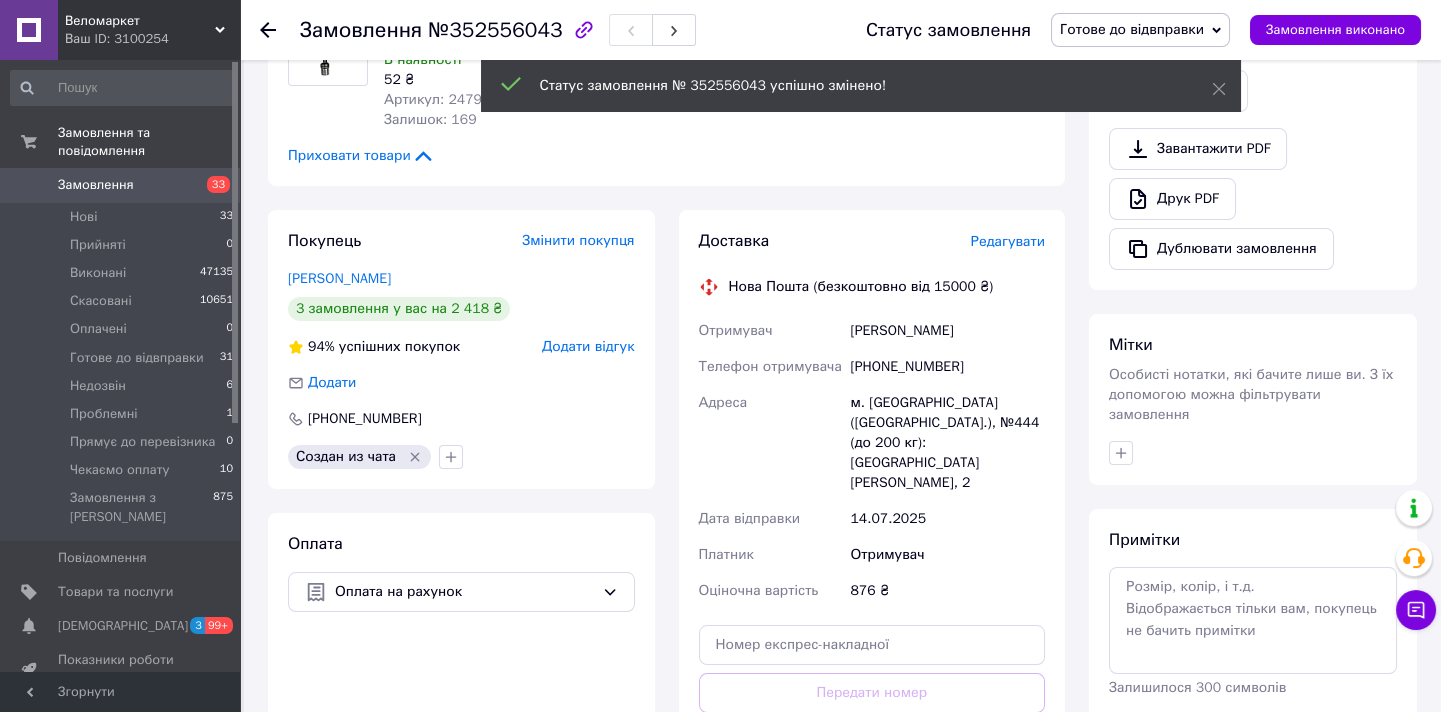 click on "Замовлення" at bounding box center (96, 185) 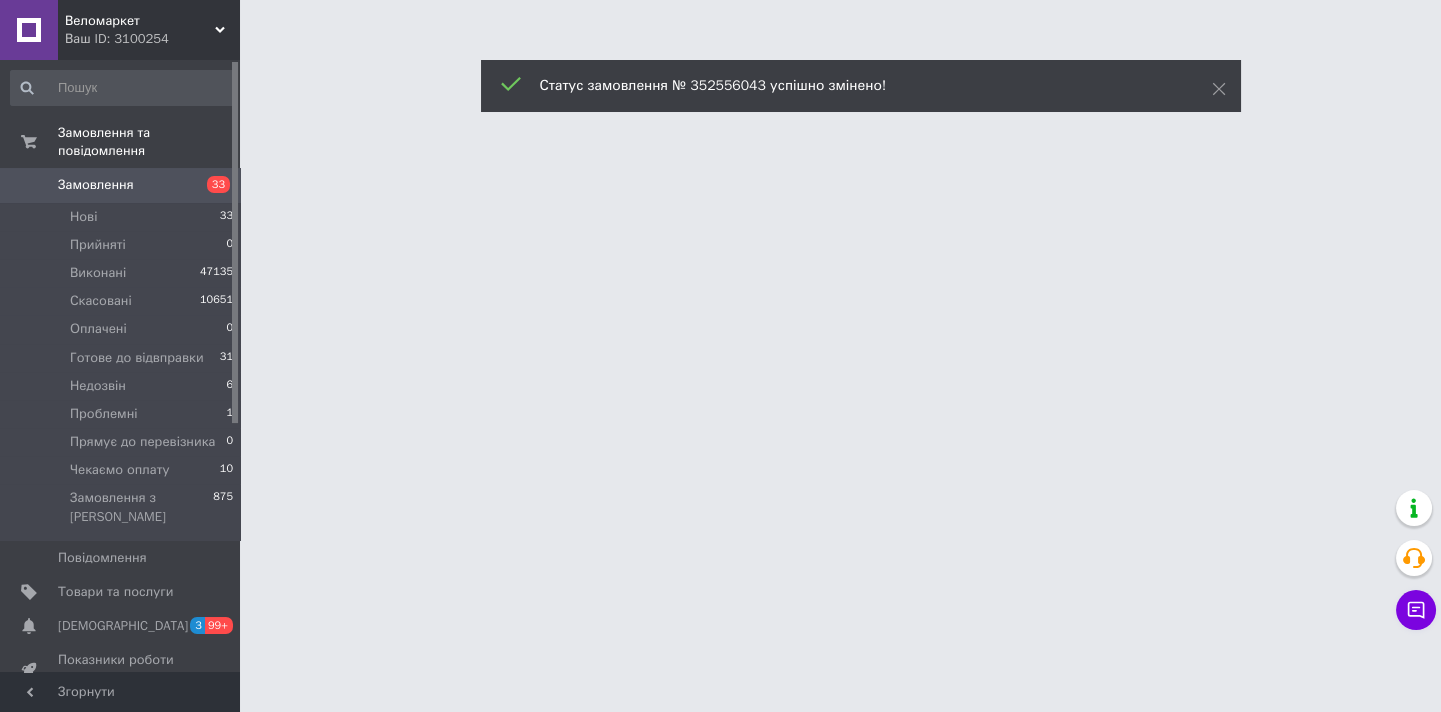 scroll, scrollTop: 0, scrollLeft: 0, axis: both 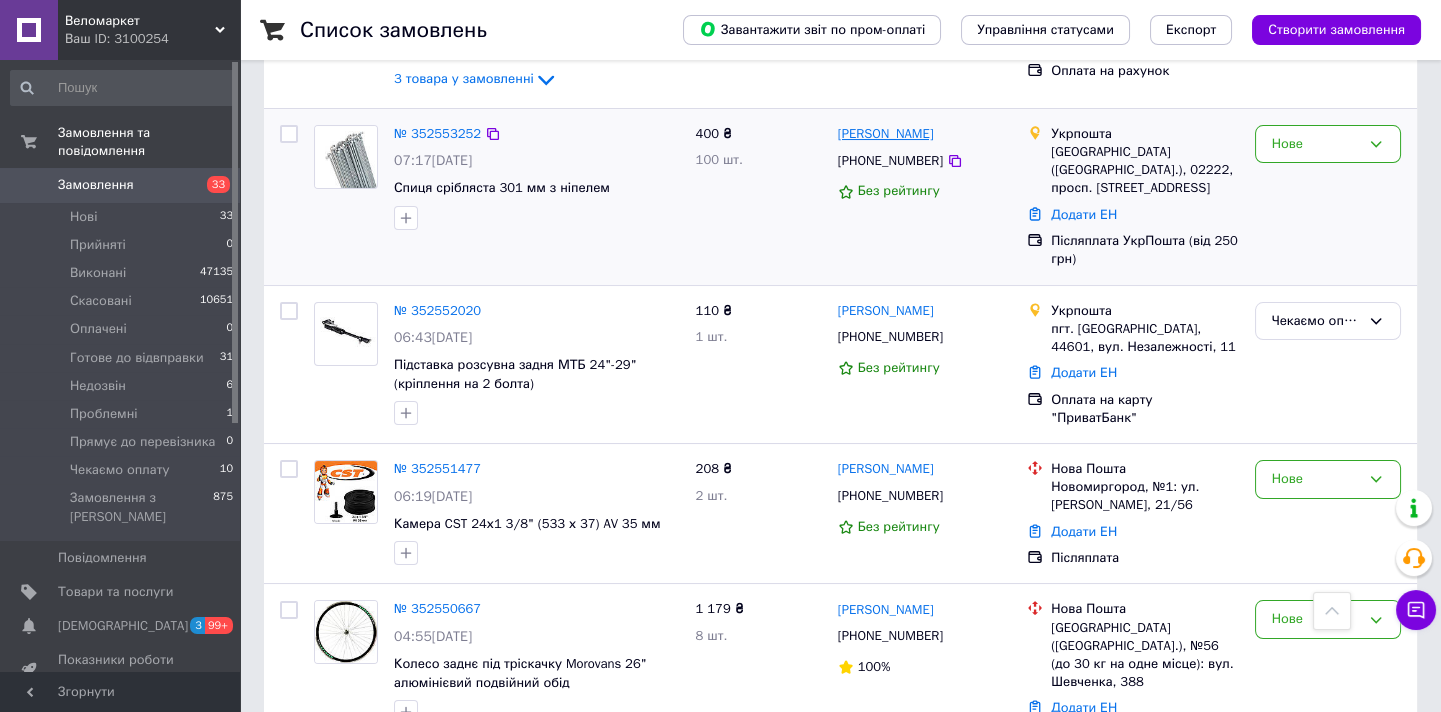 click on "[PERSON_NAME]" at bounding box center (886, 134) 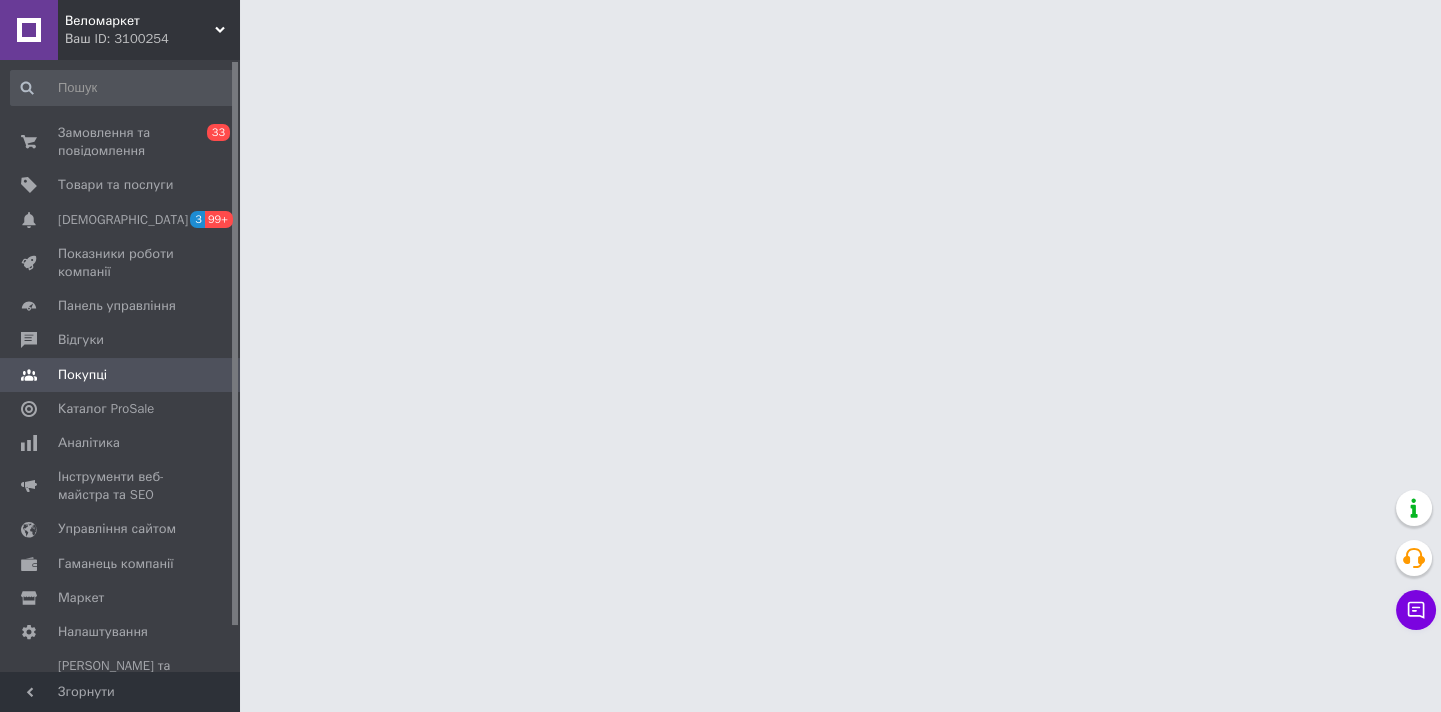 scroll, scrollTop: 0, scrollLeft: 0, axis: both 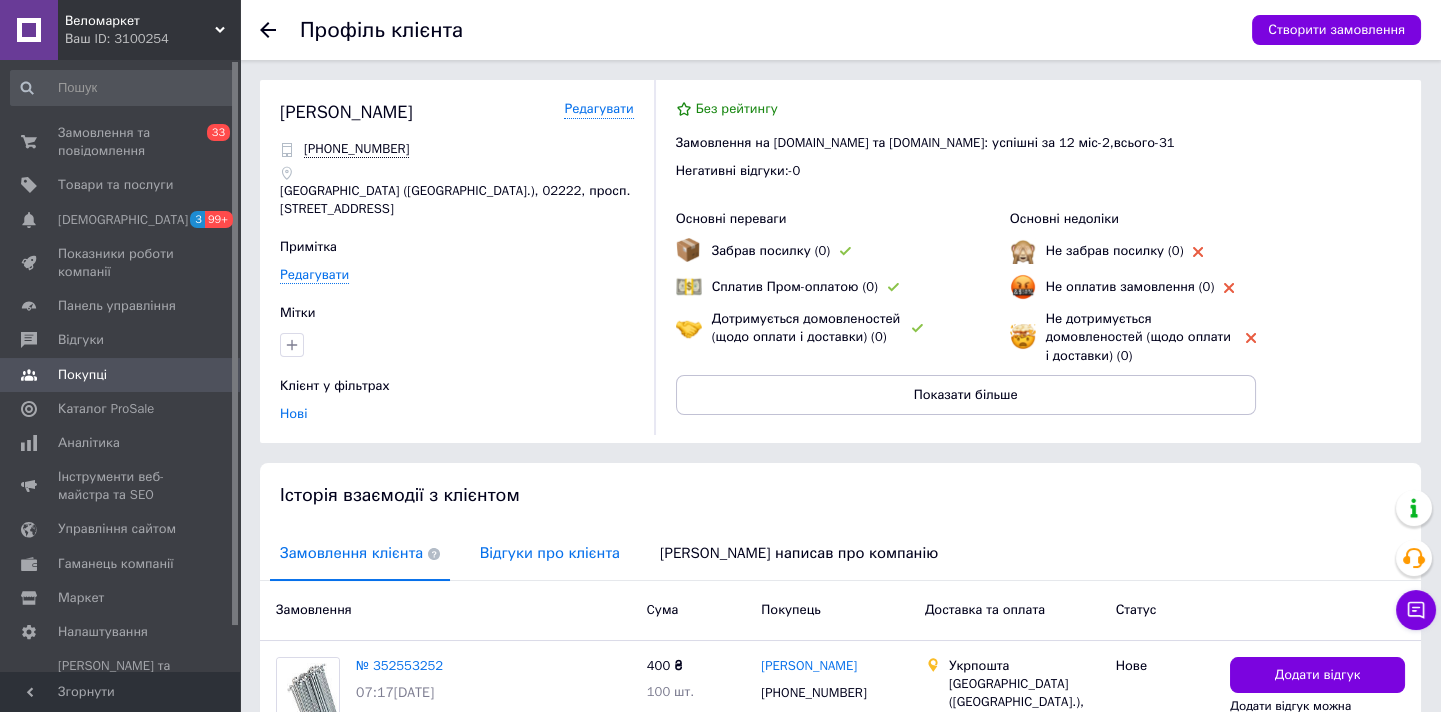 click on "Відгуки про клієнта" at bounding box center (550, 553) 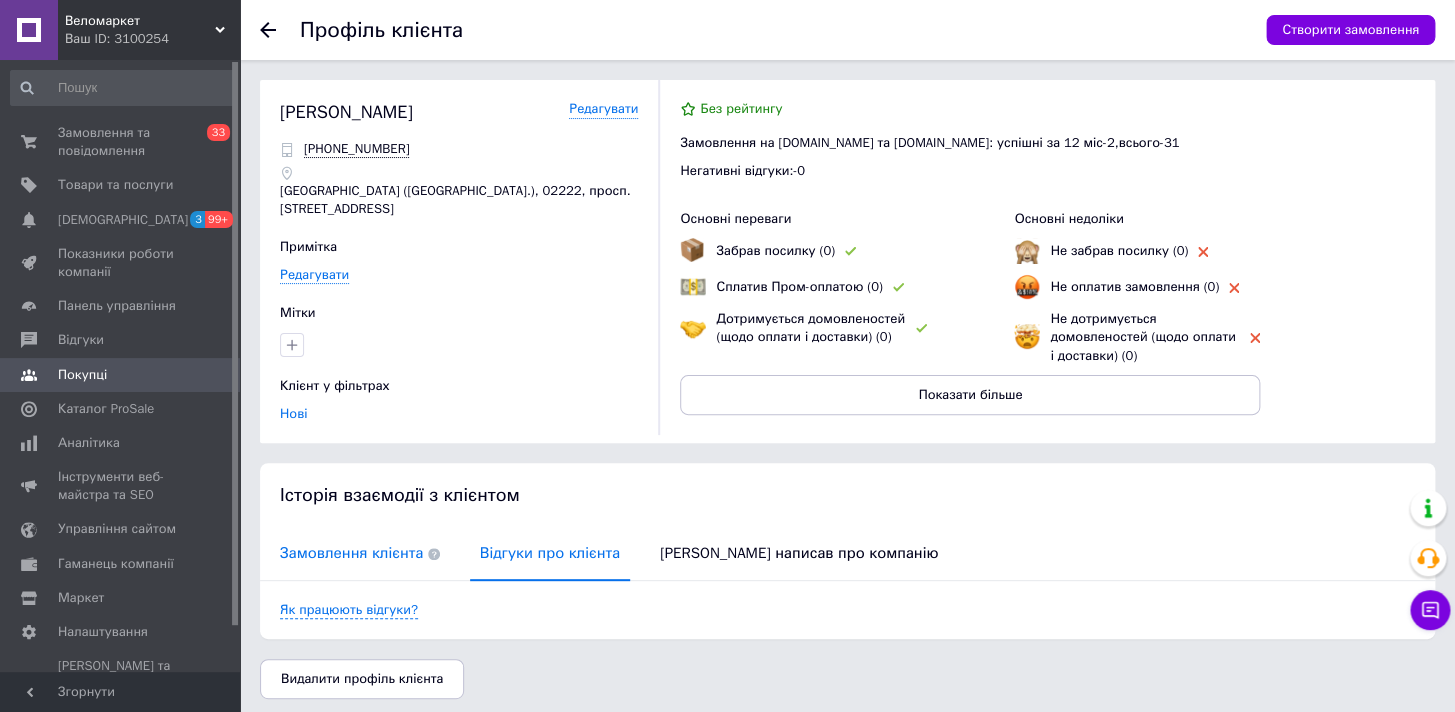 click on "Замовлення клієнта" at bounding box center [360, 553] 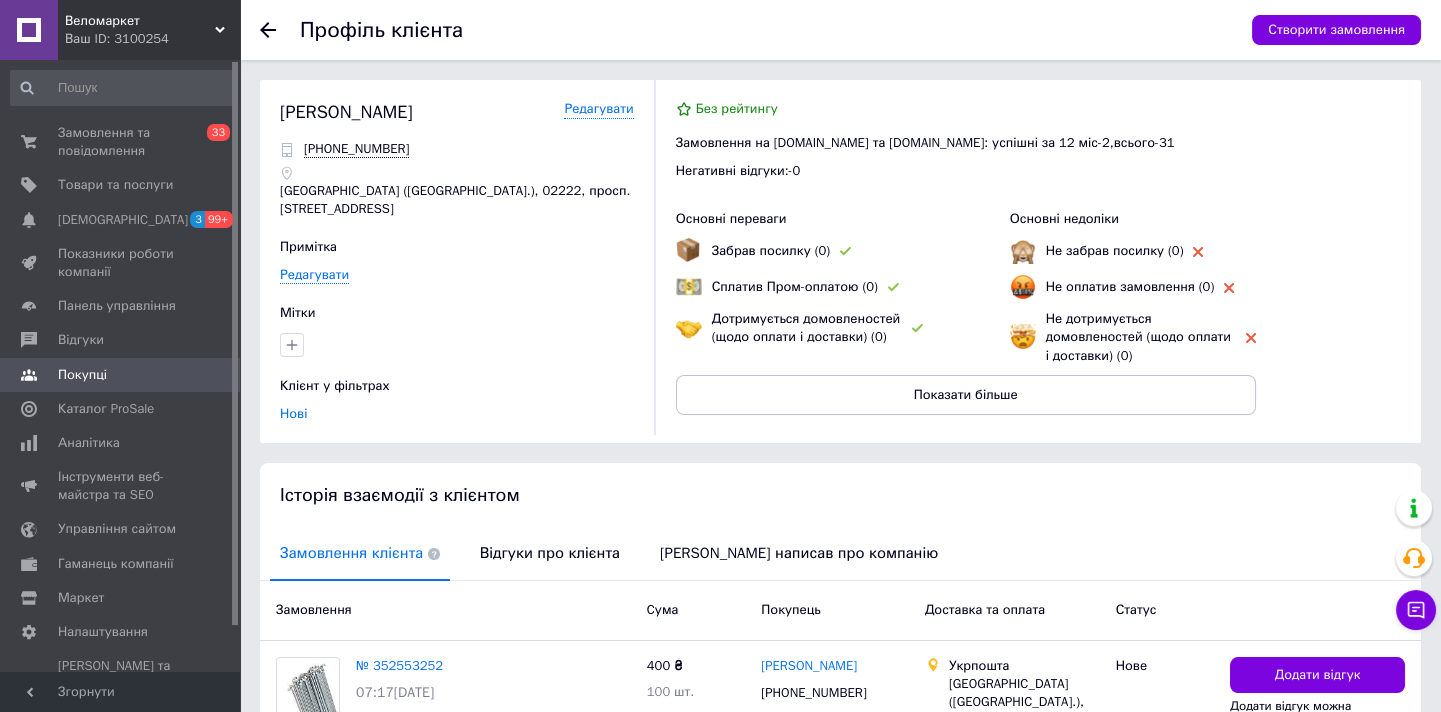 scroll, scrollTop: 90, scrollLeft: 0, axis: vertical 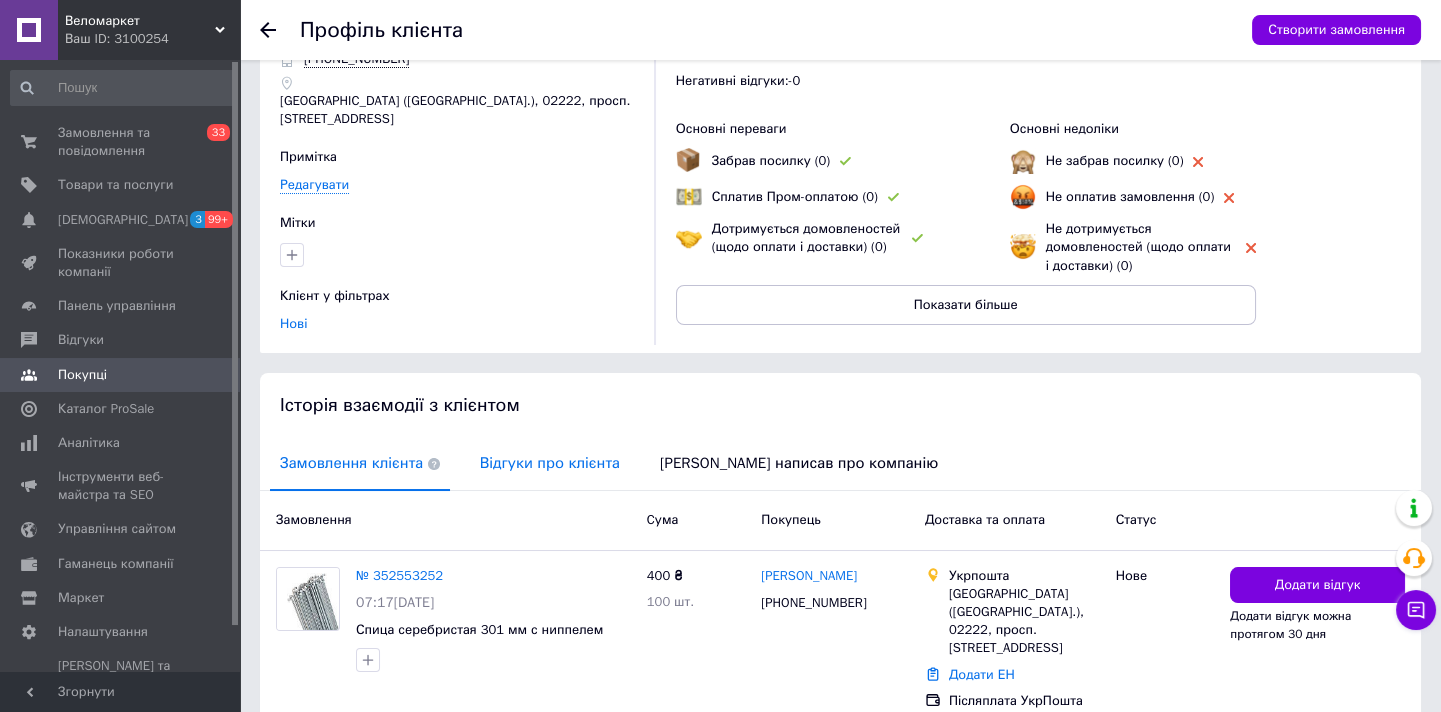 click on "Відгуки про клієнта" at bounding box center (550, 463) 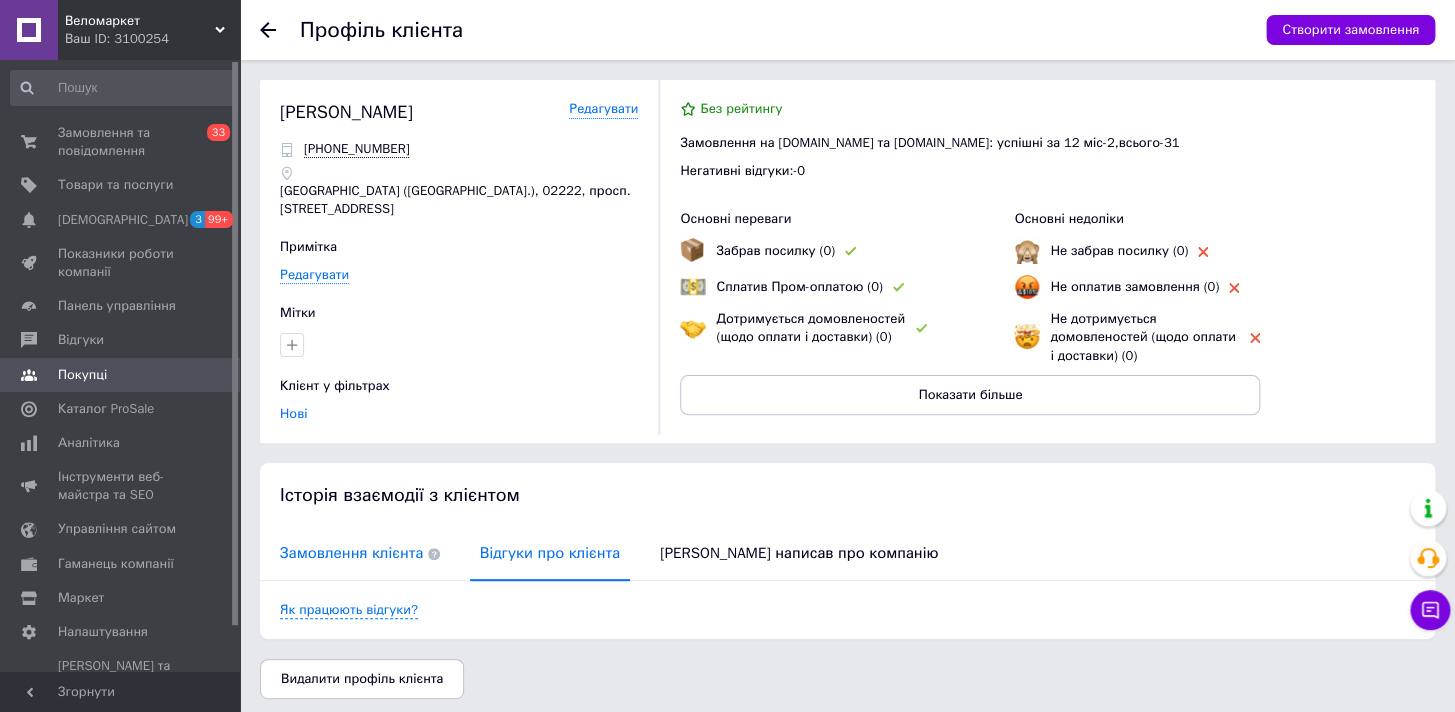 click on "Замовлення клієнта" at bounding box center (360, 553) 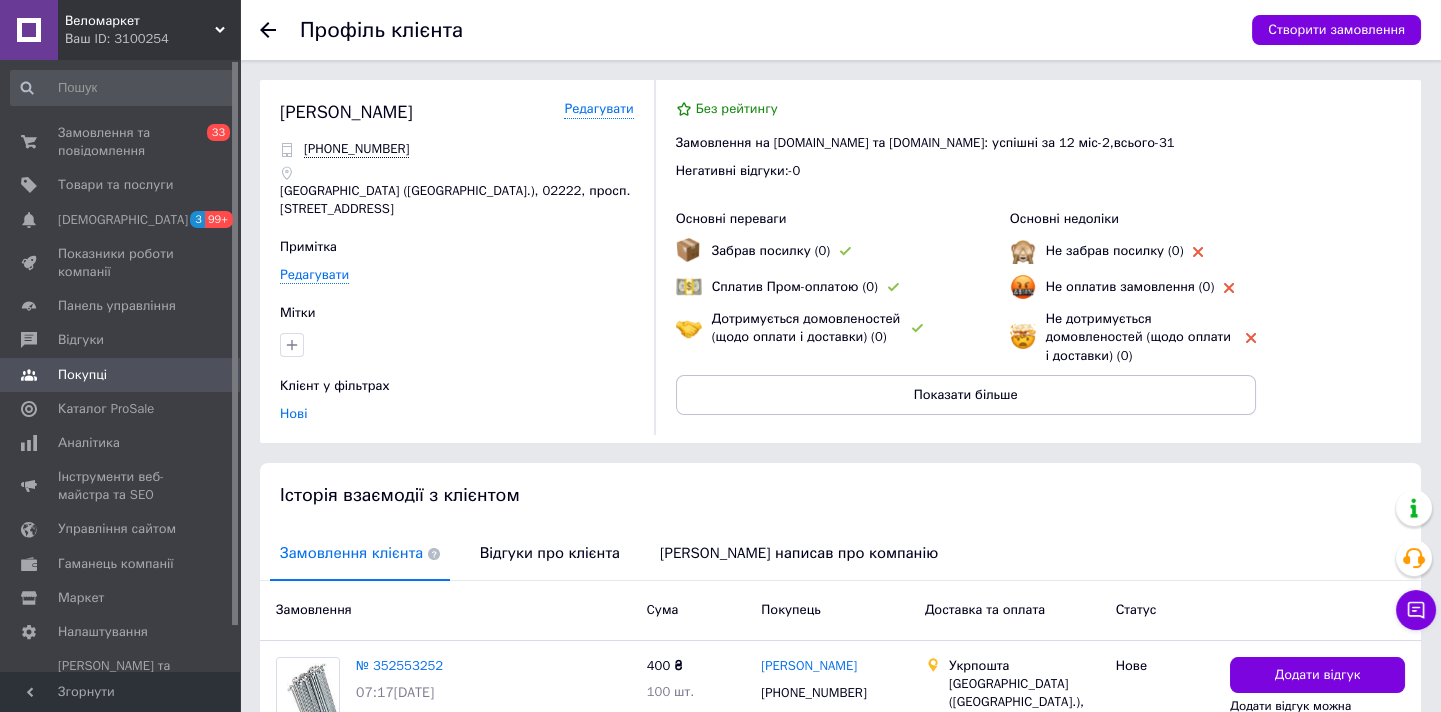 scroll, scrollTop: 176, scrollLeft: 0, axis: vertical 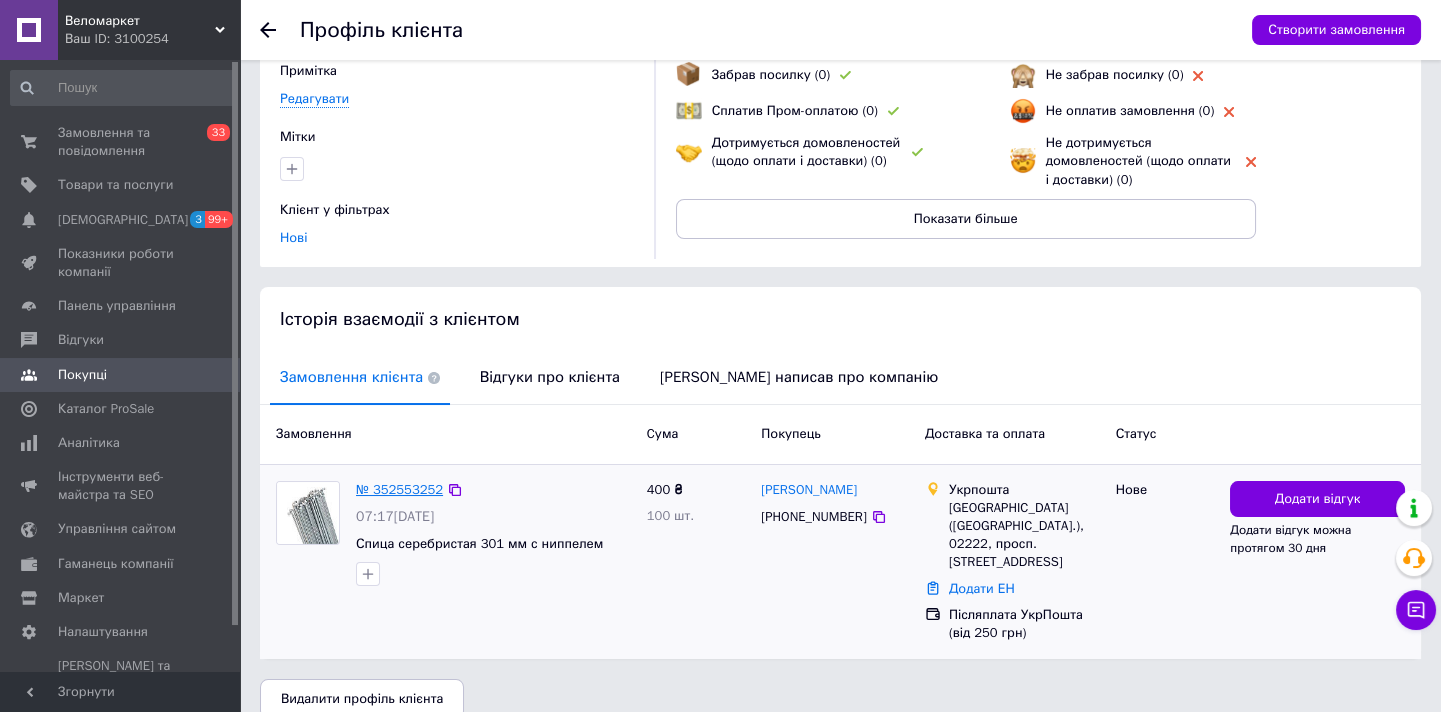 click on "№ 352553252" at bounding box center [399, 489] 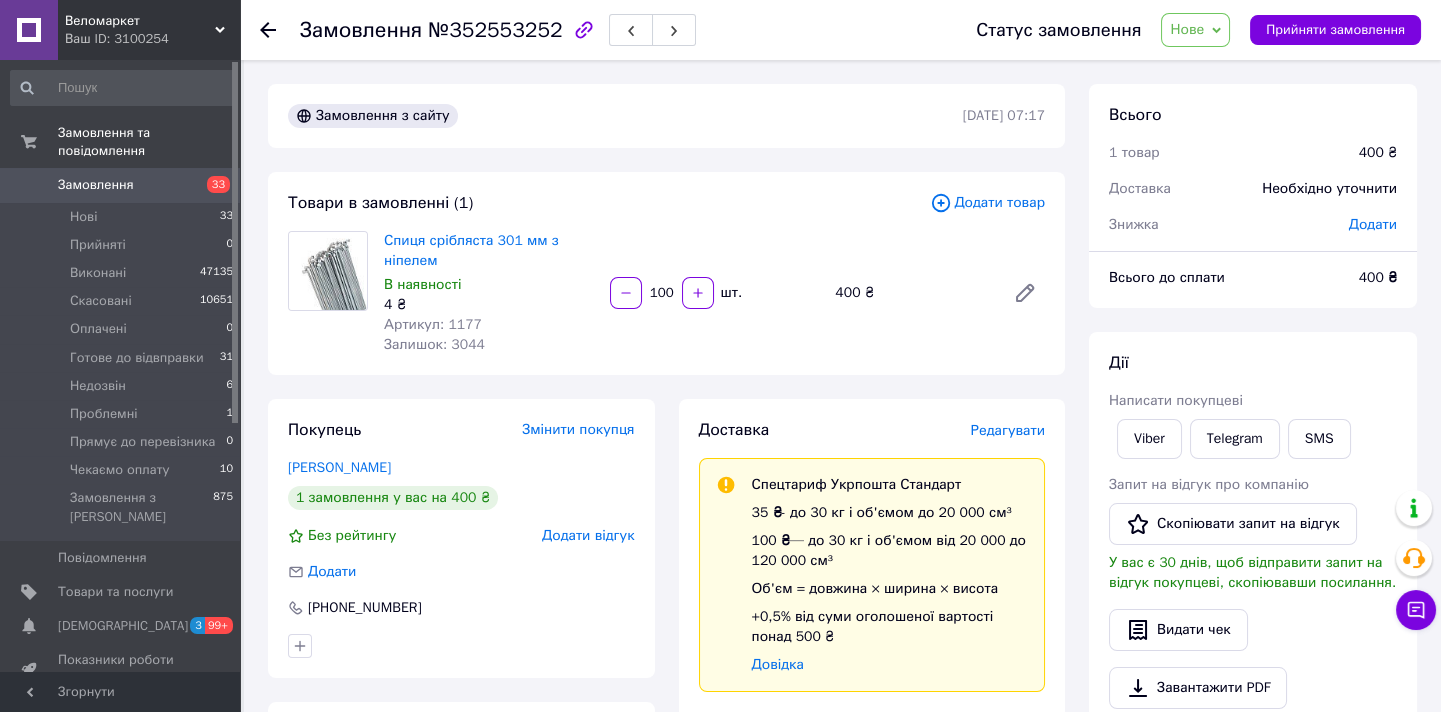 click on "Нове" at bounding box center (1195, 30) 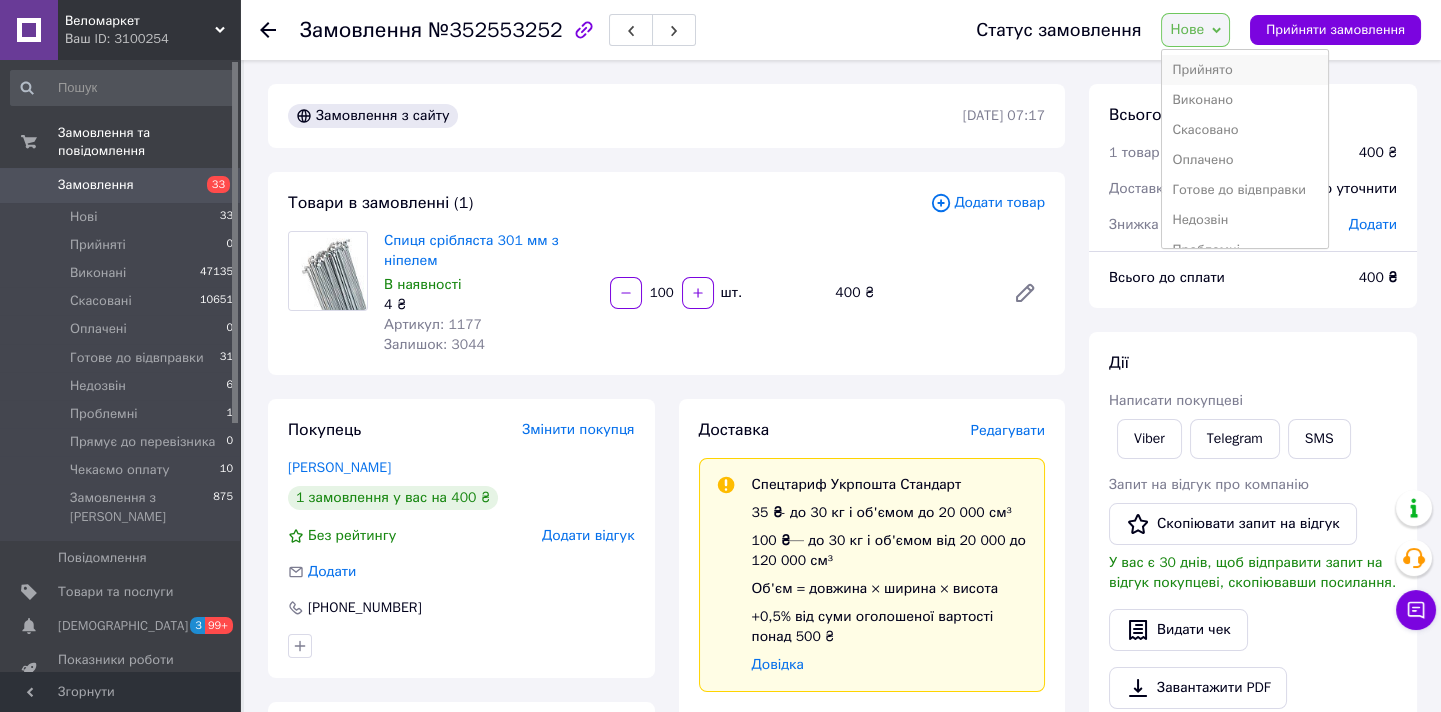 click on "Прийнято" at bounding box center [1244, 70] 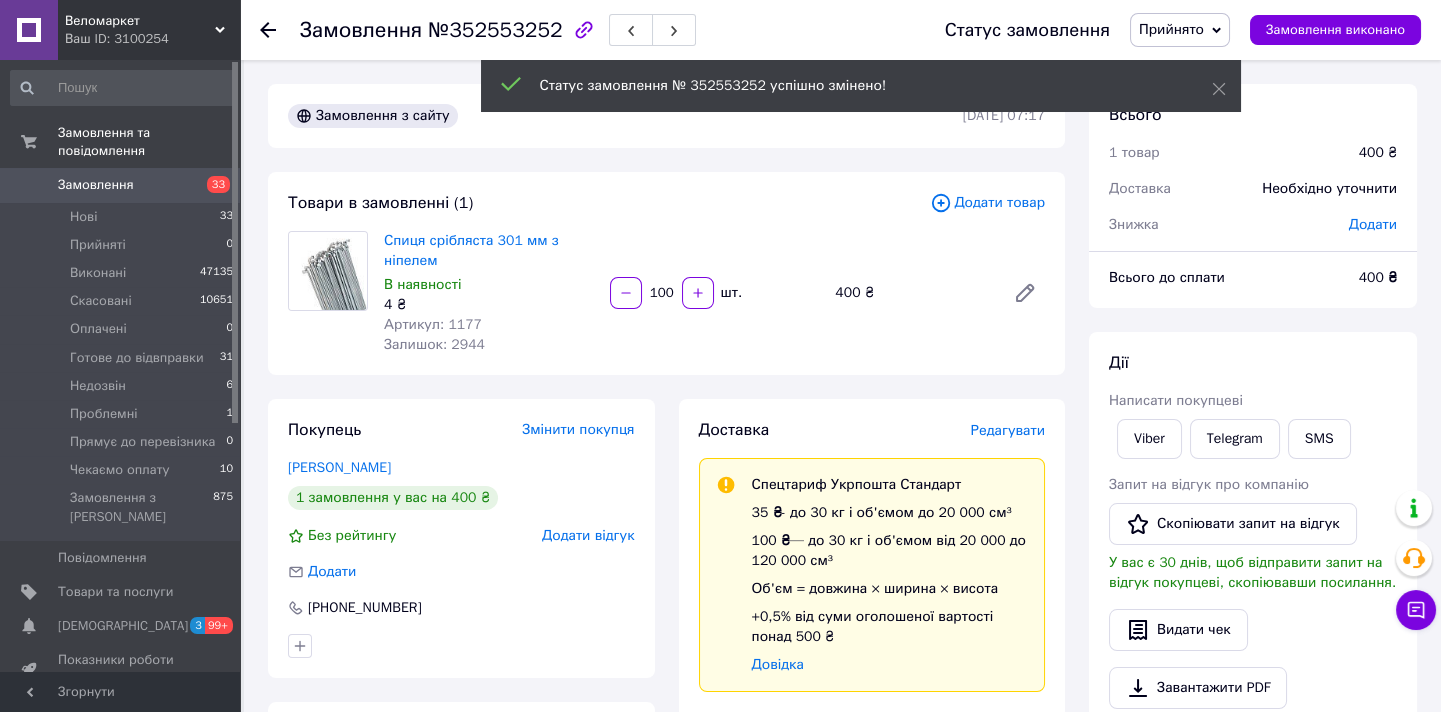 scroll, scrollTop: 90, scrollLeft: 0, axis: vertical 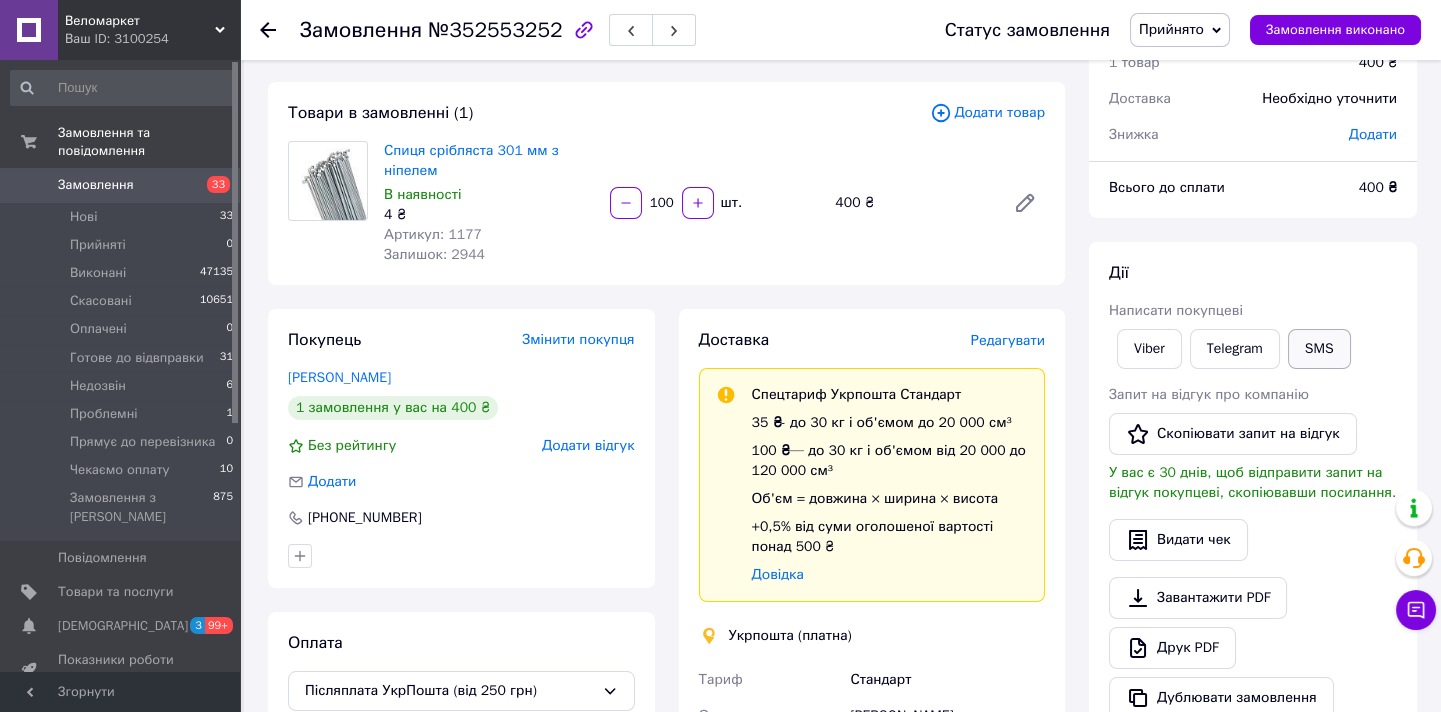 click on "SMS" at bounding box center [1319, 349] 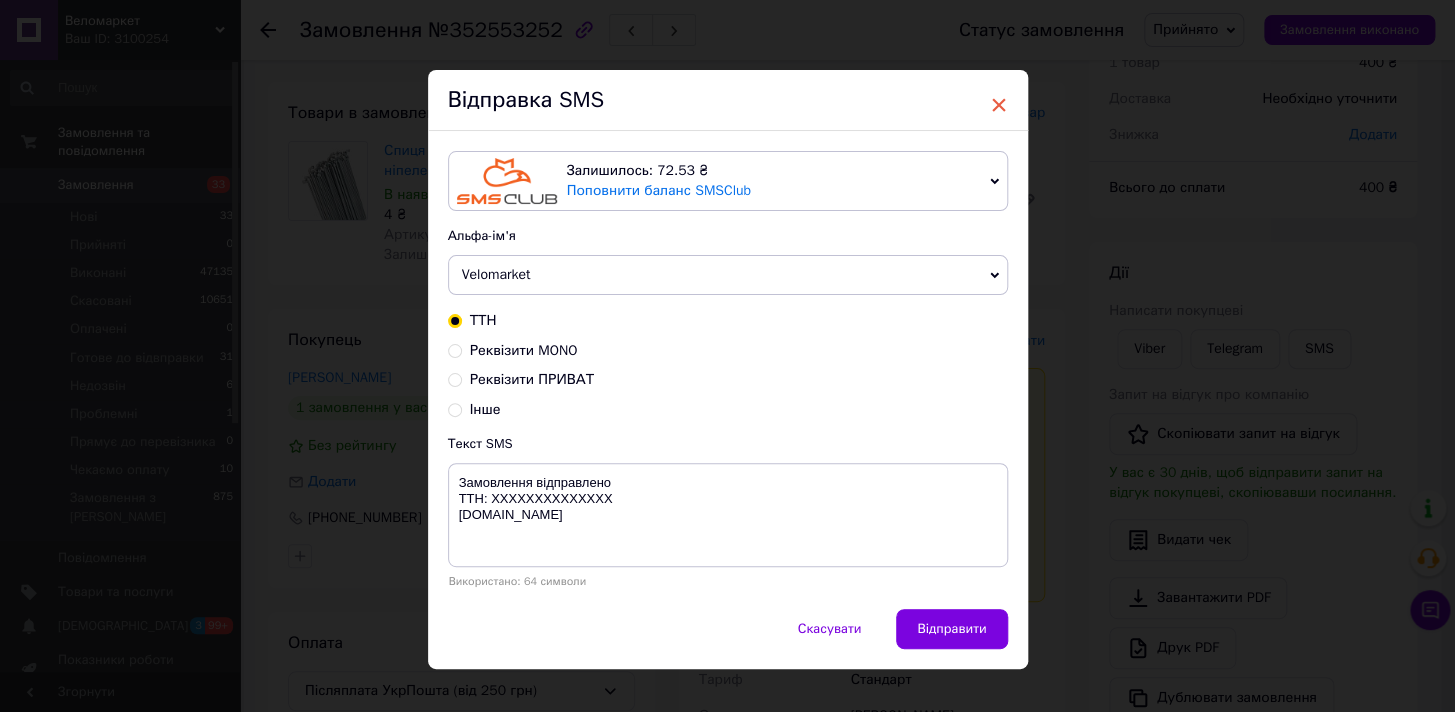 click on "×" at bounding box center [999, 105] 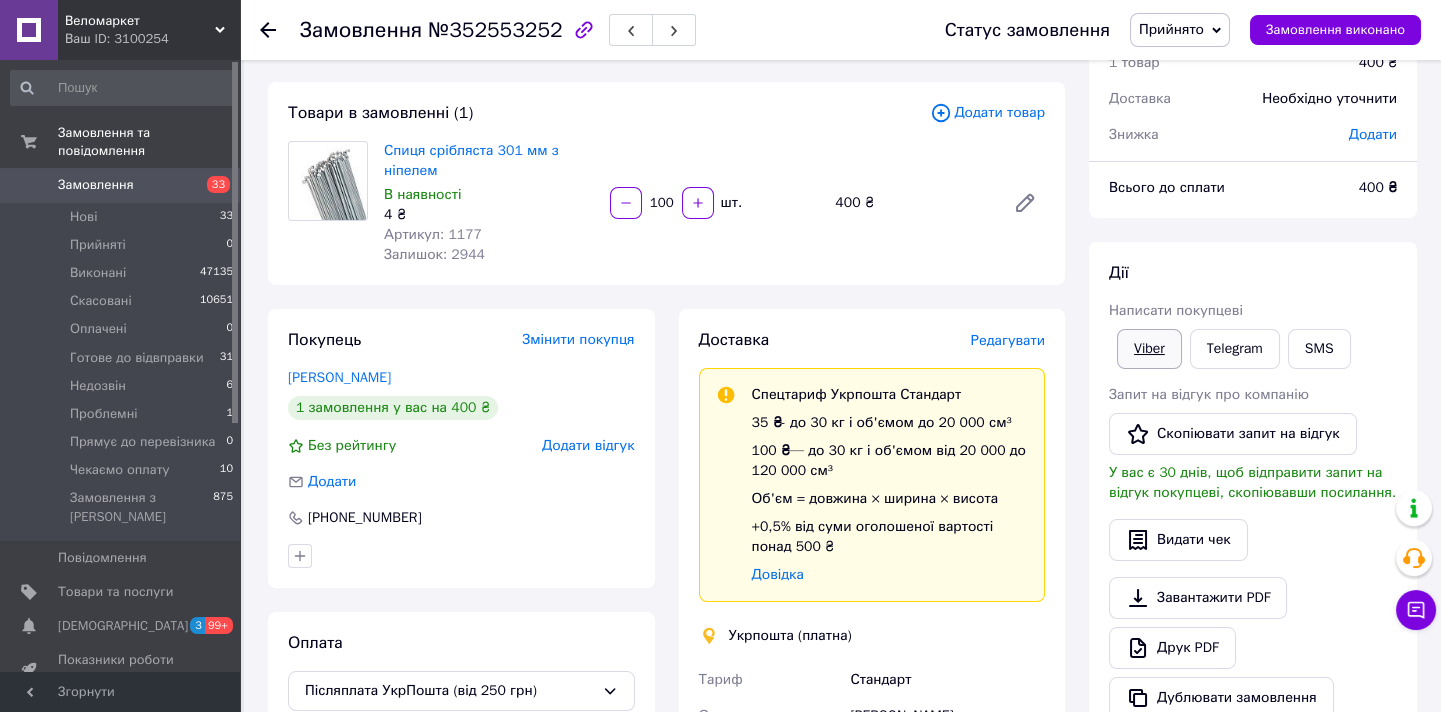click on "Viber" at bounding box center [1149, 349] 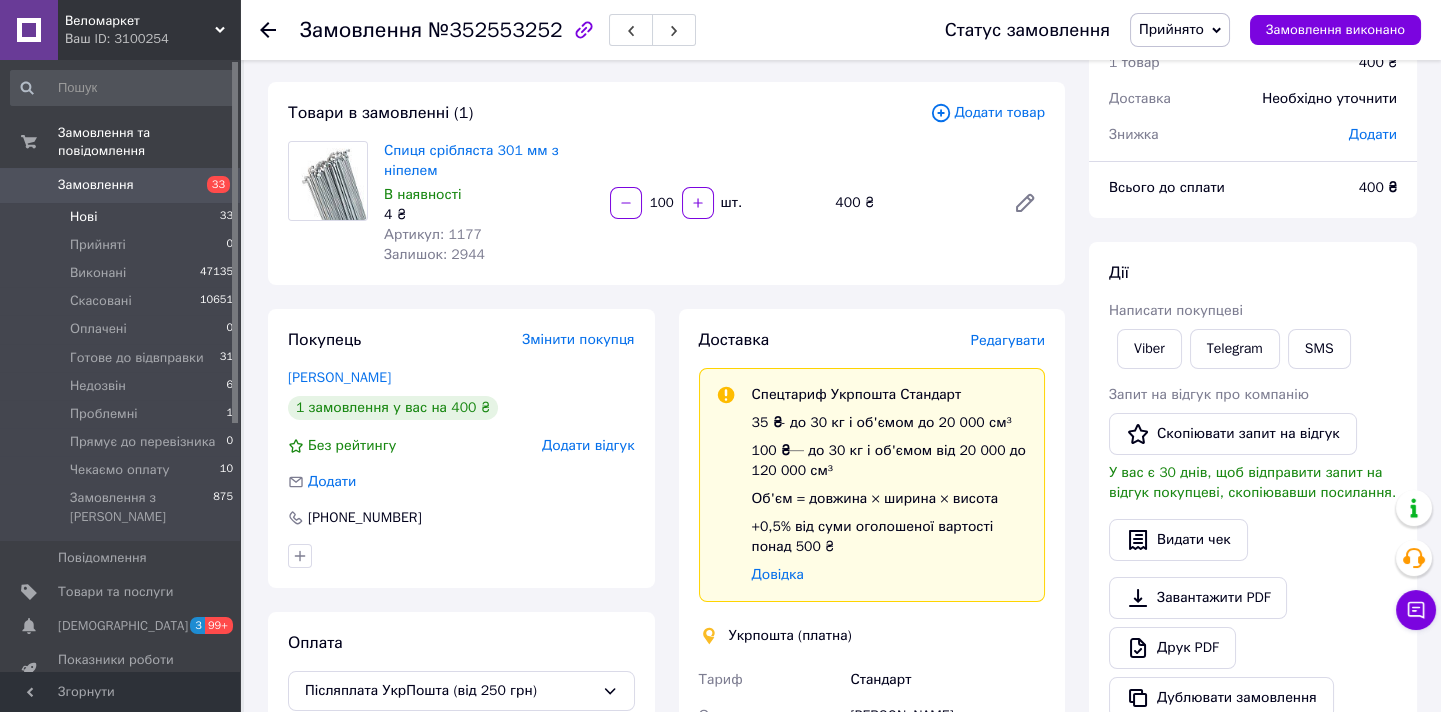 click on "Нові 33" at bounding box center [122, 217] 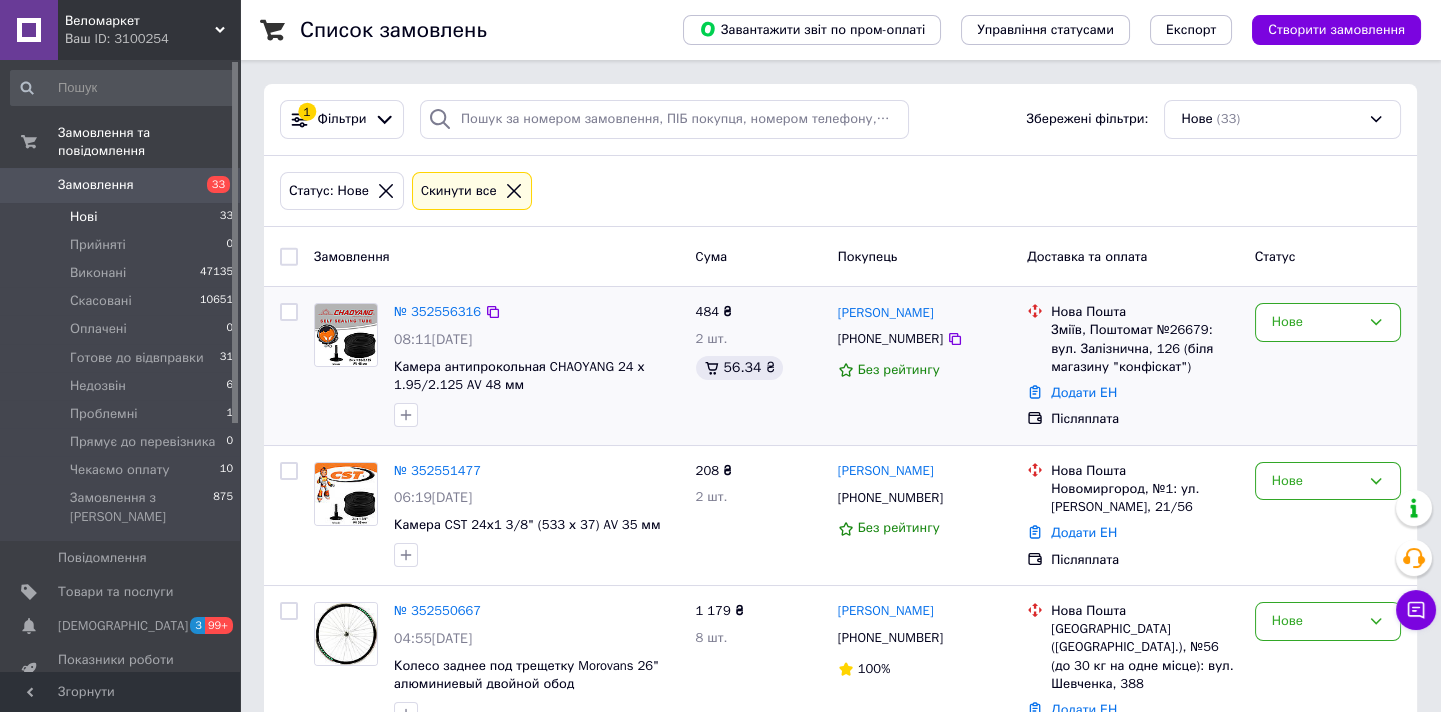 scroll, scrollTop: 181, scrollLeft: 0, axis: vertical 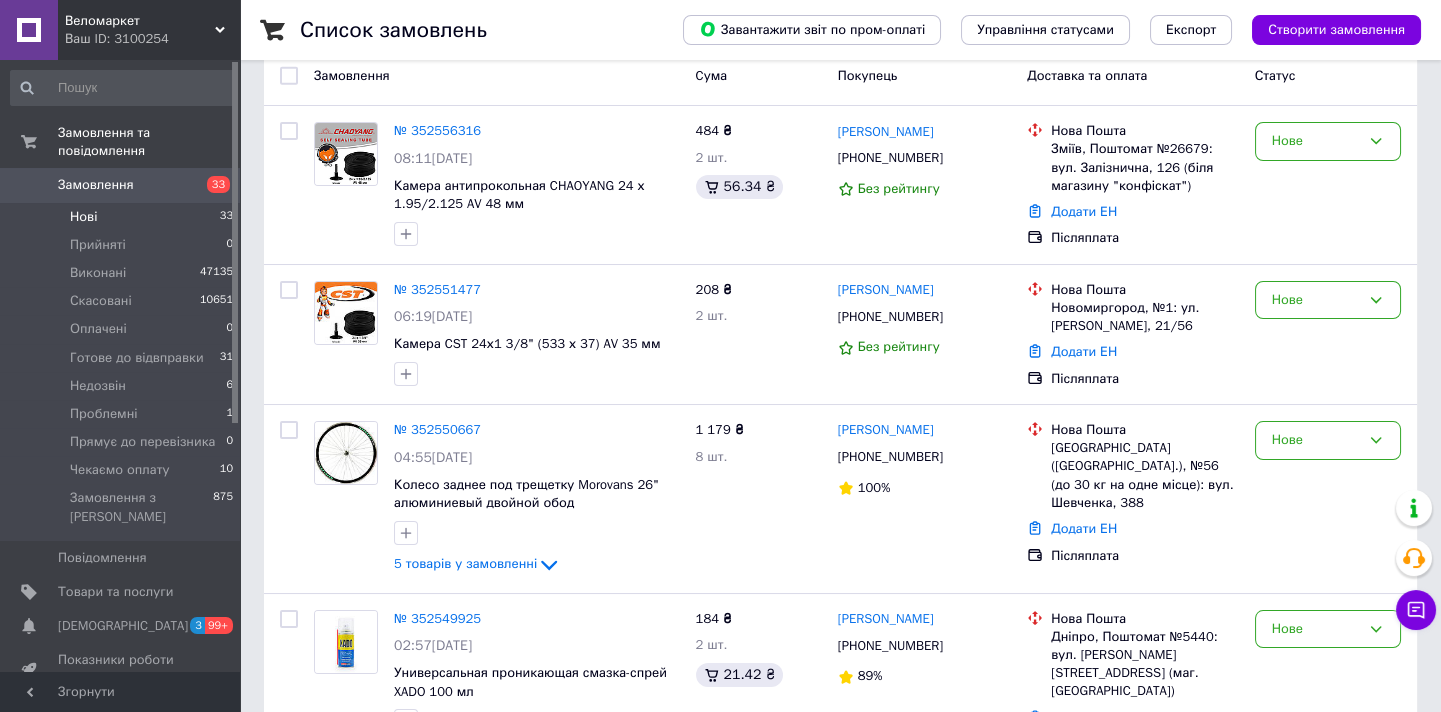 click on "[PERSON_NAME]" at bounding box center (886, 290) 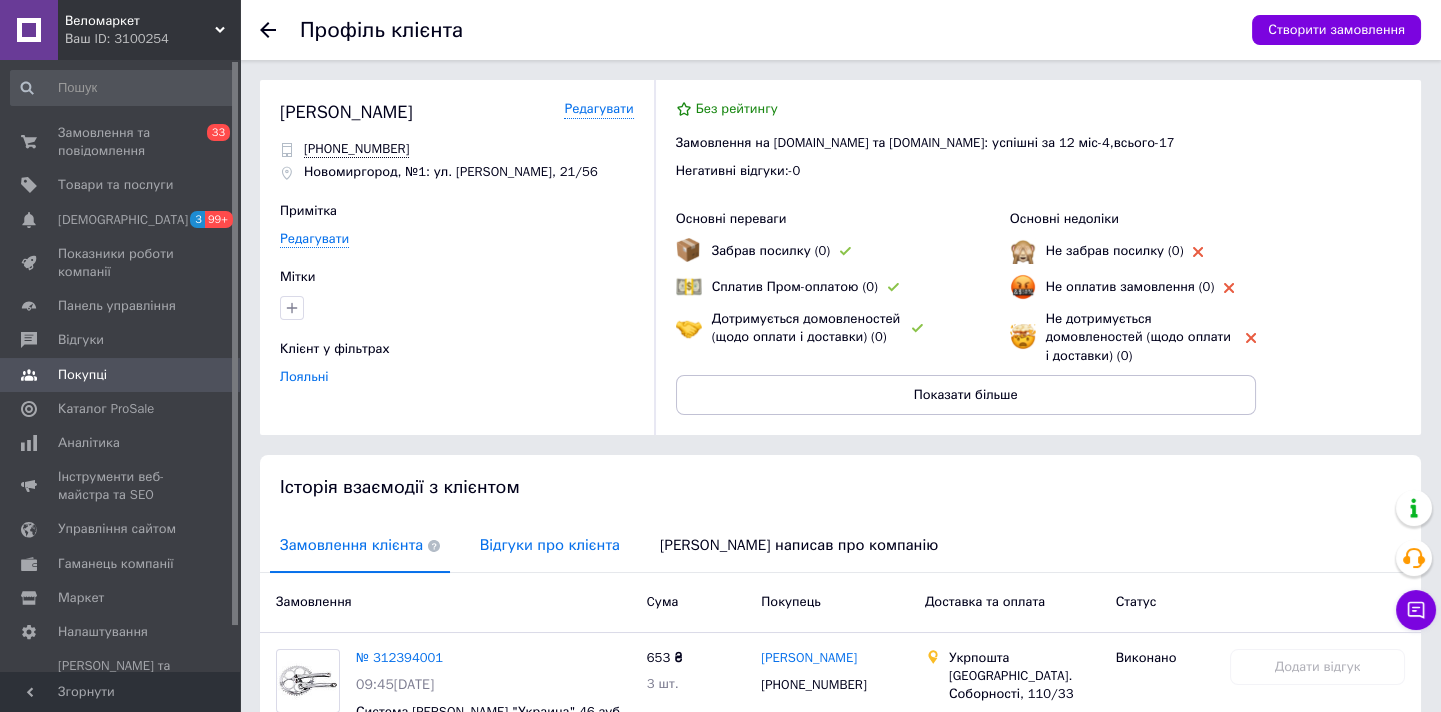 click on "Відгуки про клієнта" at bounding box center [550, 545] 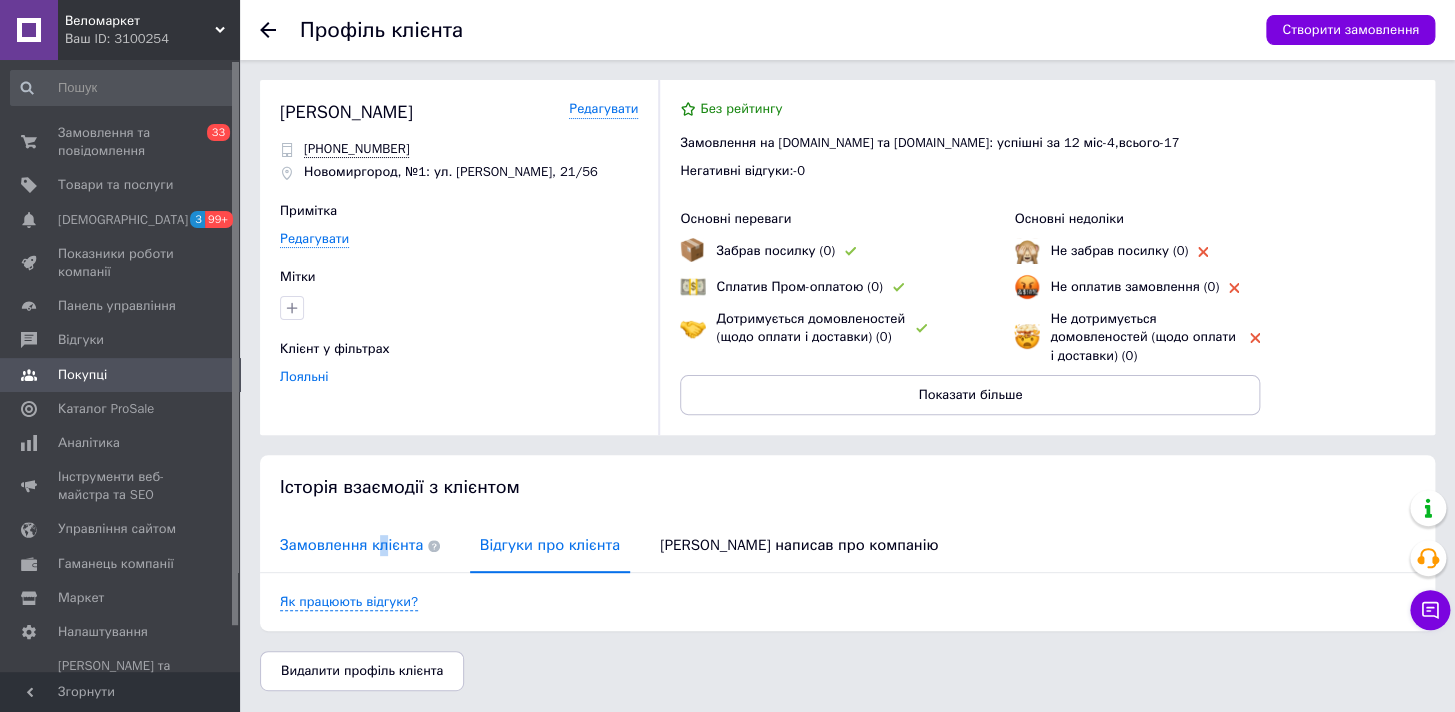 click on "Замовлення клієнта" at bounding box center [360, 545] 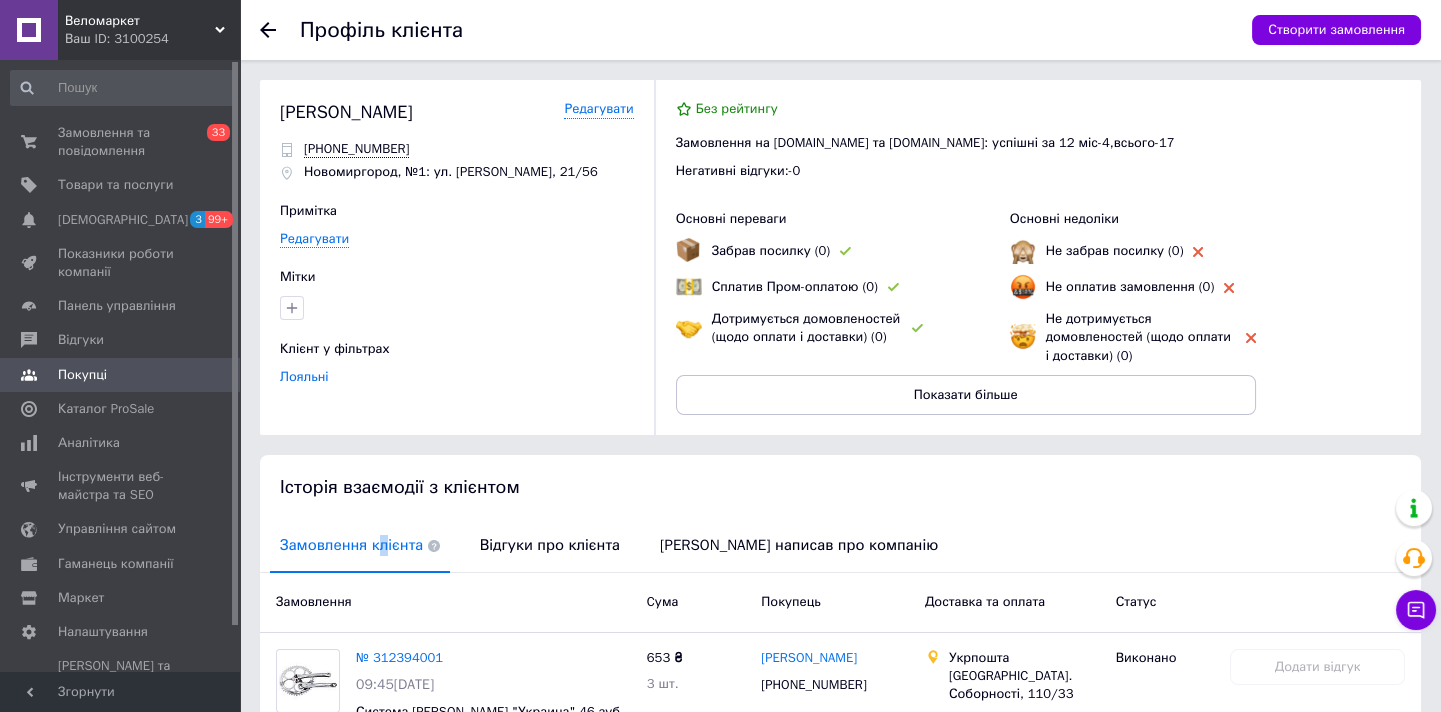 scroll, scrollTop: 346, scrollLeft: 0, axis: vertical 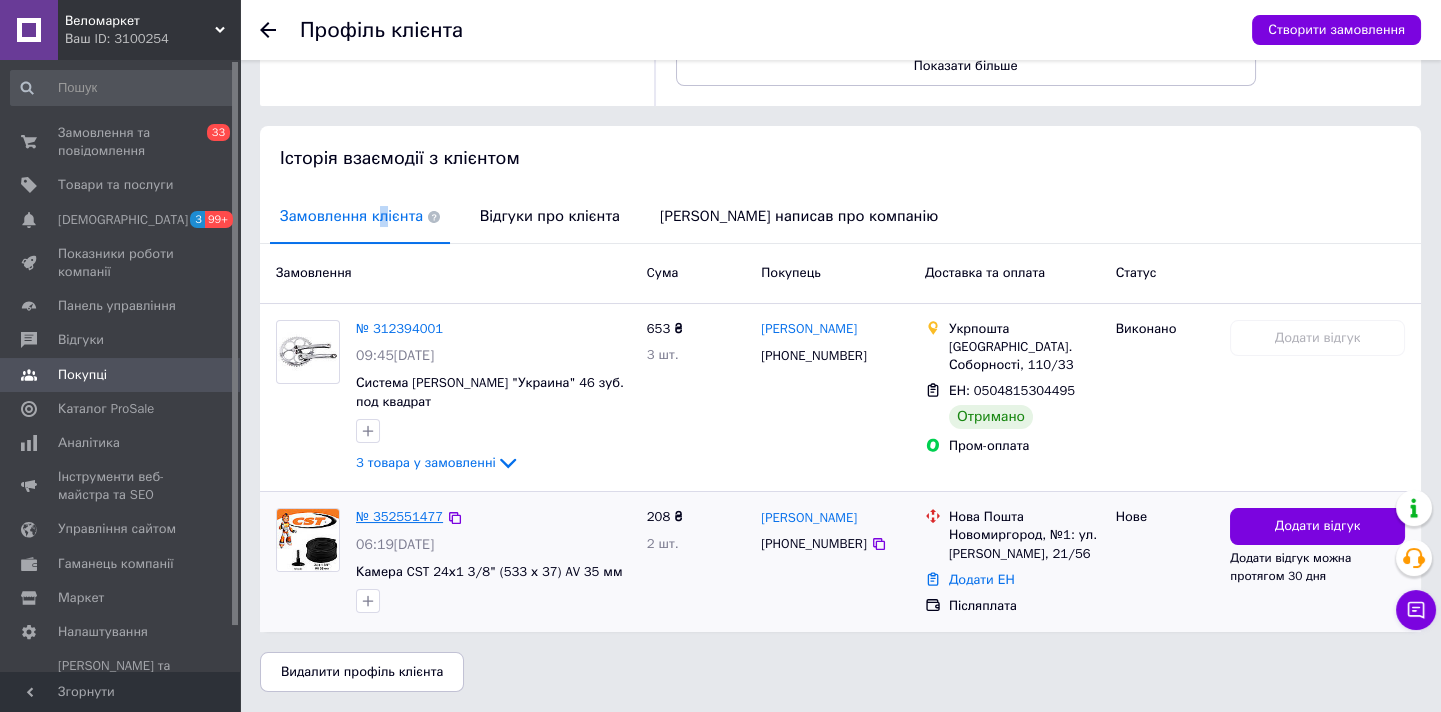 click on "№ 352551477" at bounding box center (399, 516) 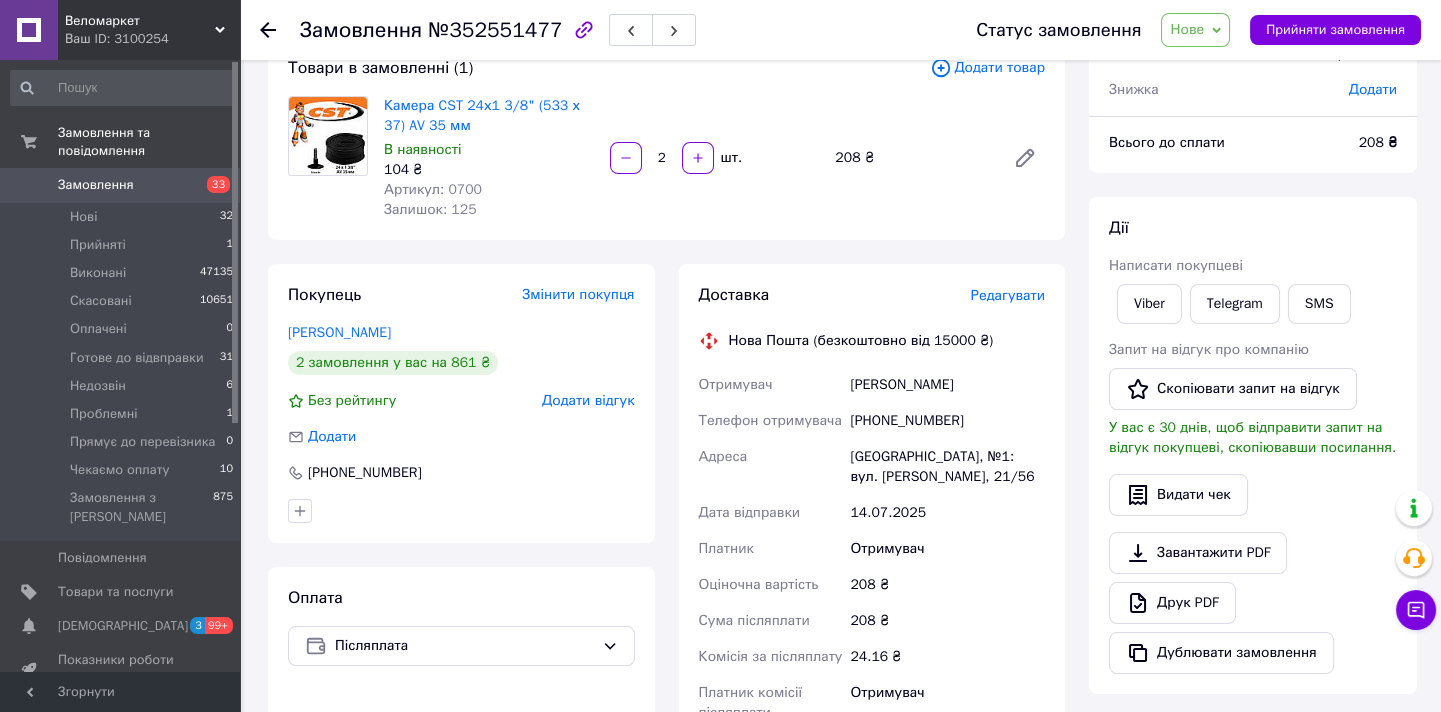 scroll, scrollTop: 0, scrollLeft: 0, axis: both 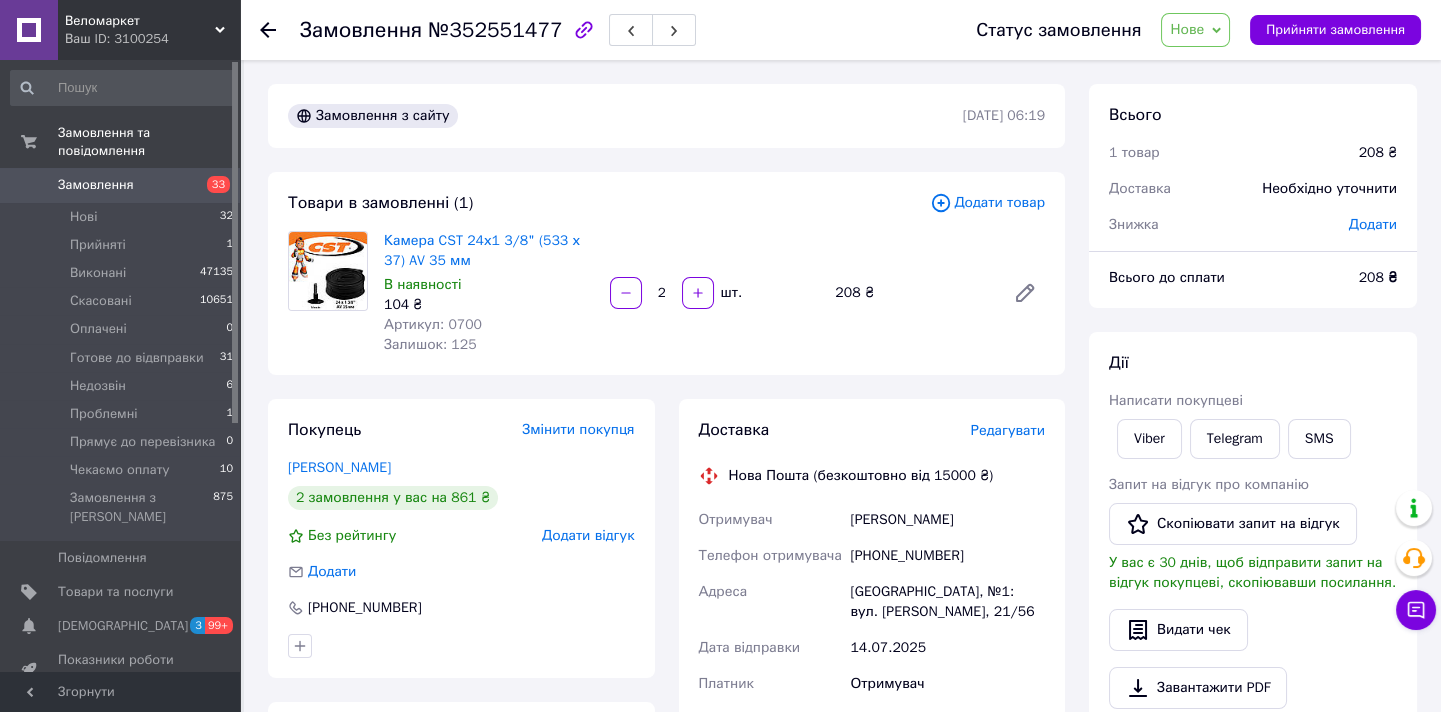 click on "Нове" at bounding box center (1195, 30) 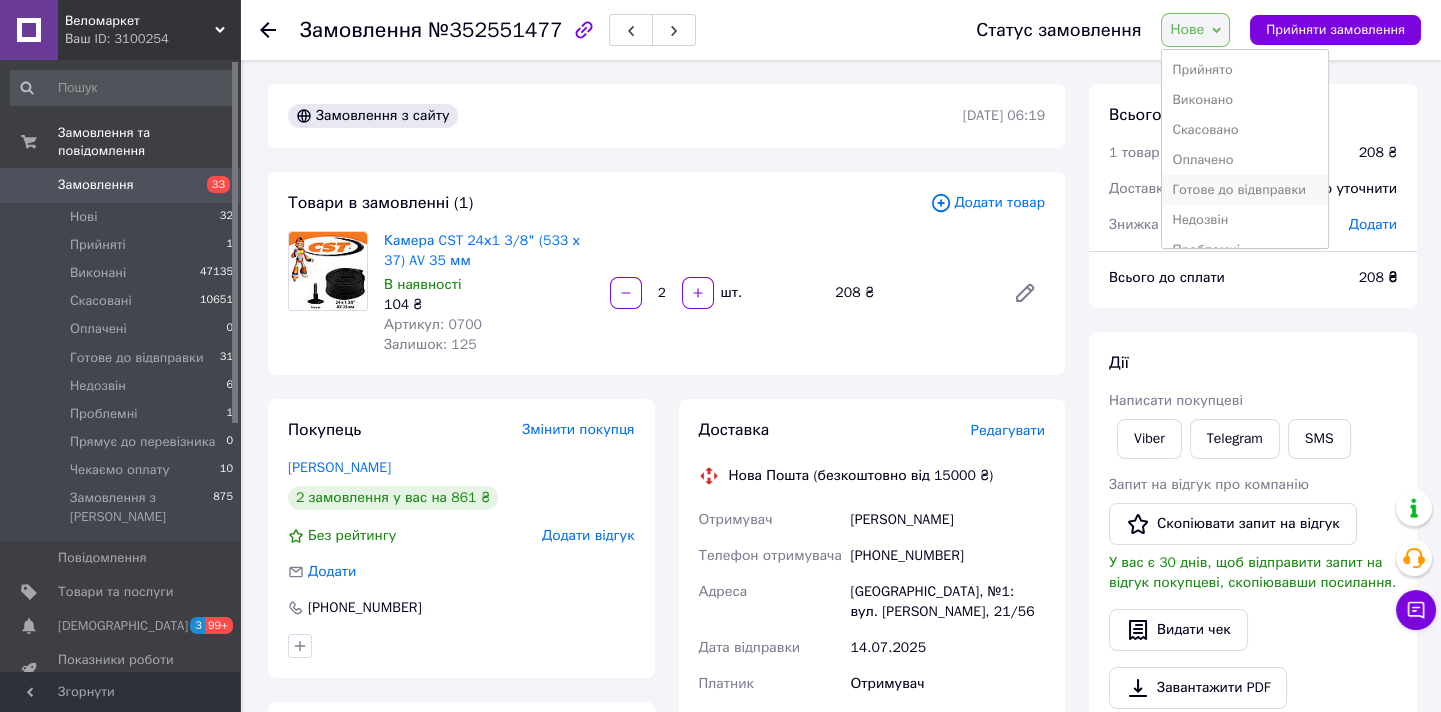 click on "Готове до відвправки" at bounding box center [1244, 190] 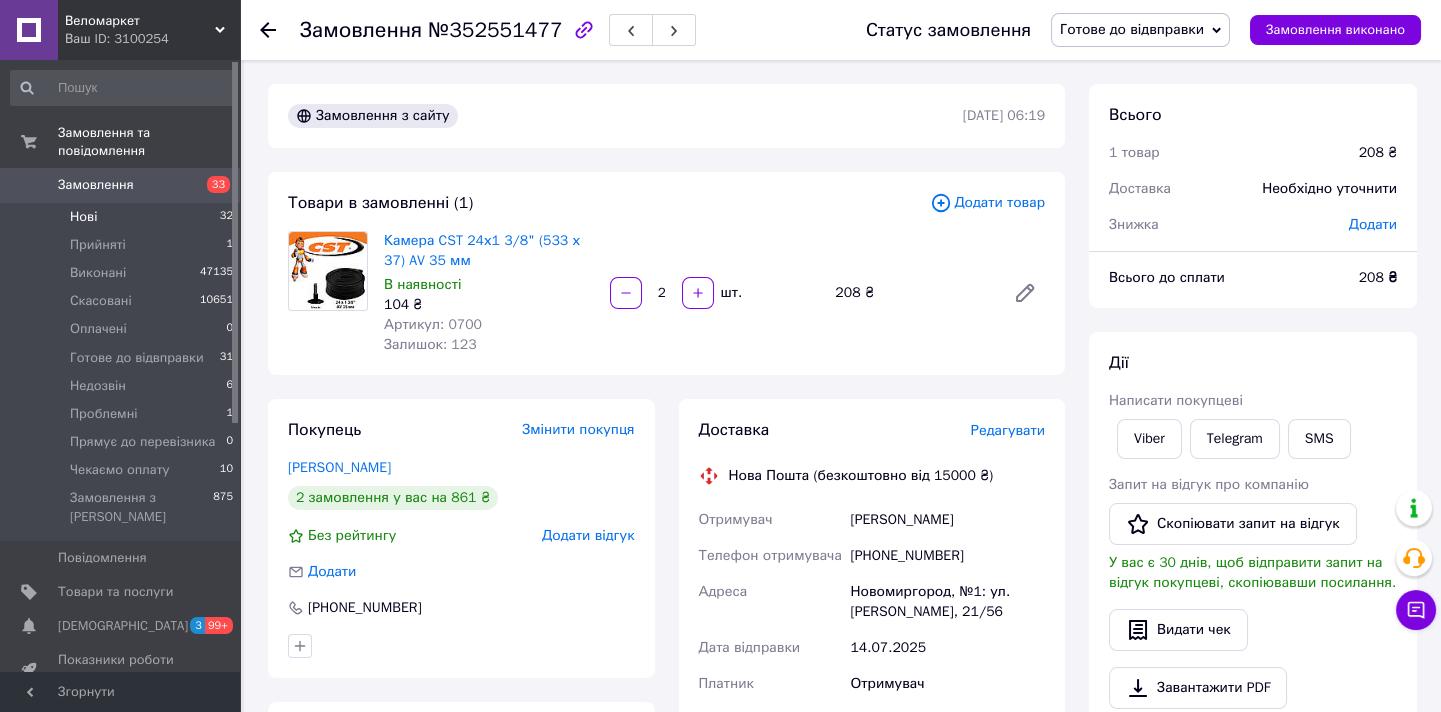 click on "Нові 32" at bounding box center (122, 217) 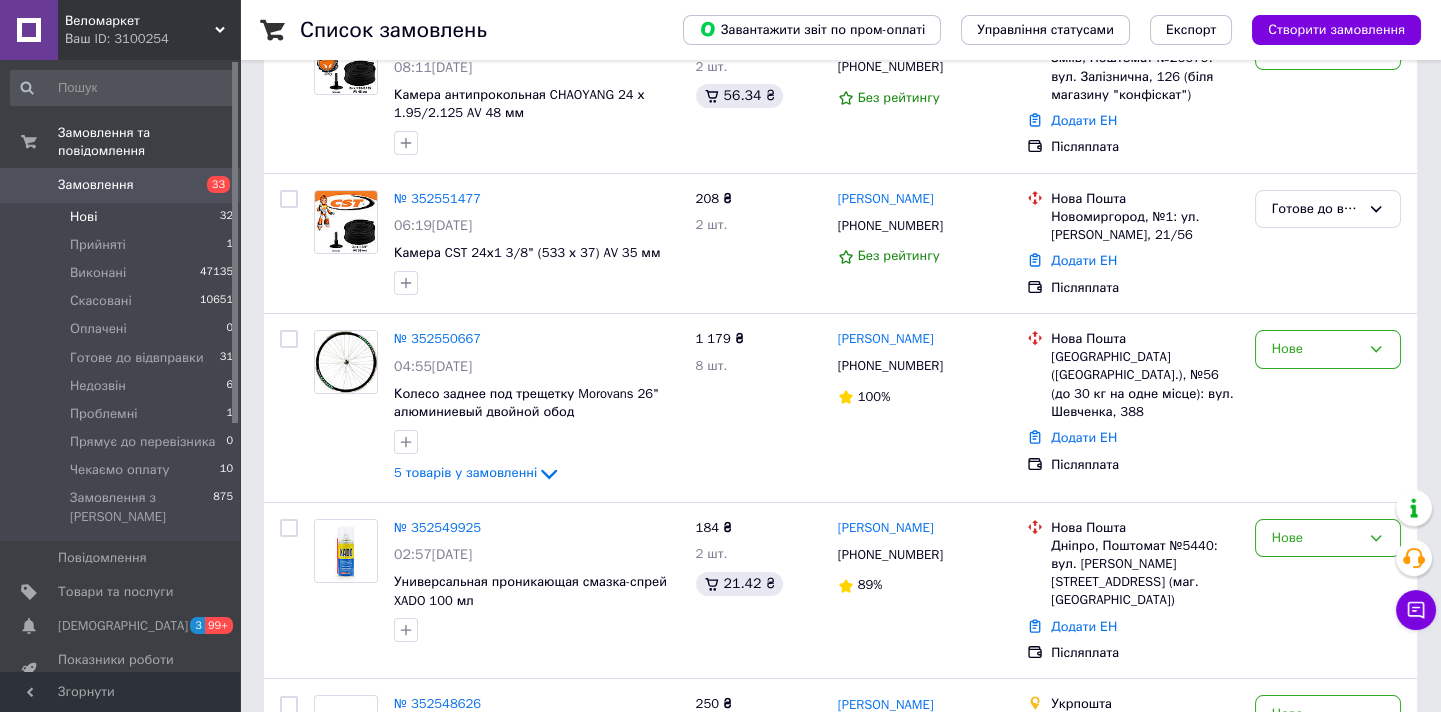 scroll, scrollTop: 363, scrollLeft: 0, axis: vertical 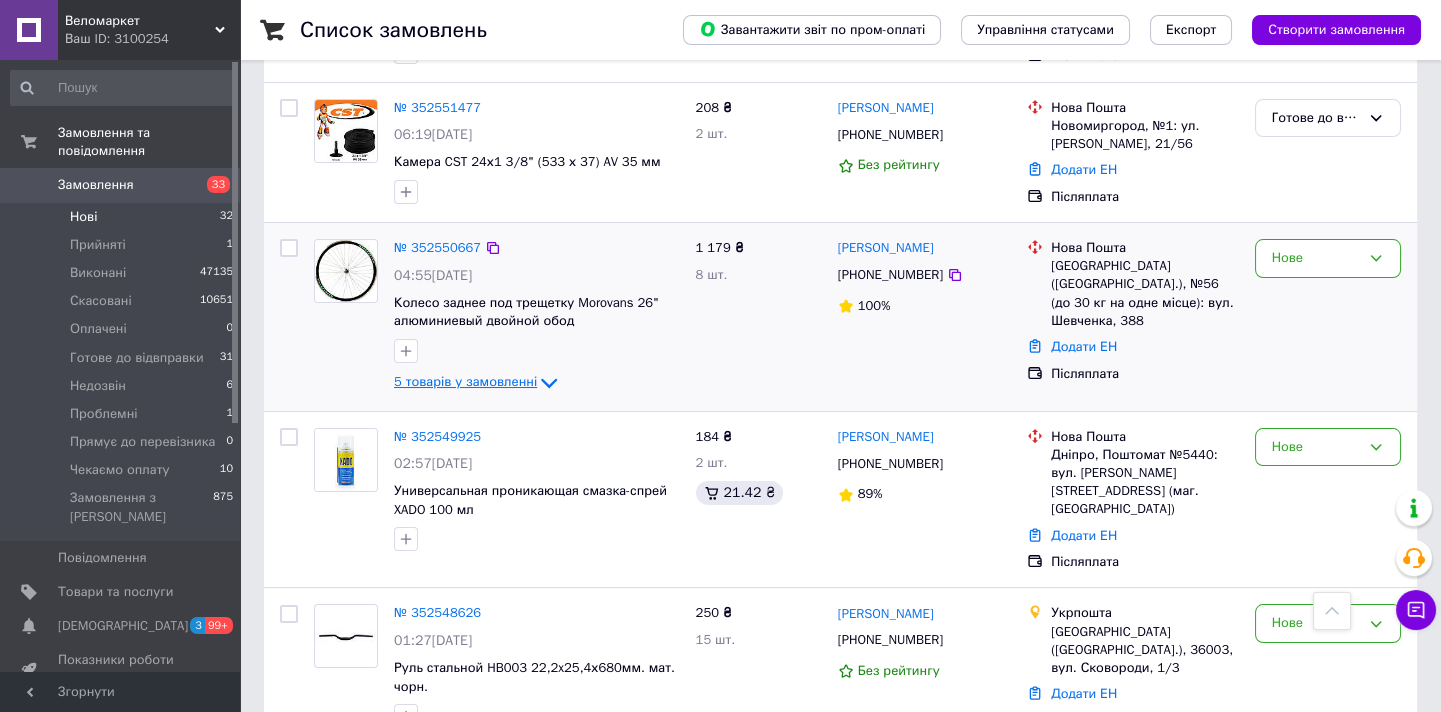 click on "5 товарів у замовленні" at bounding box center [465, 381] 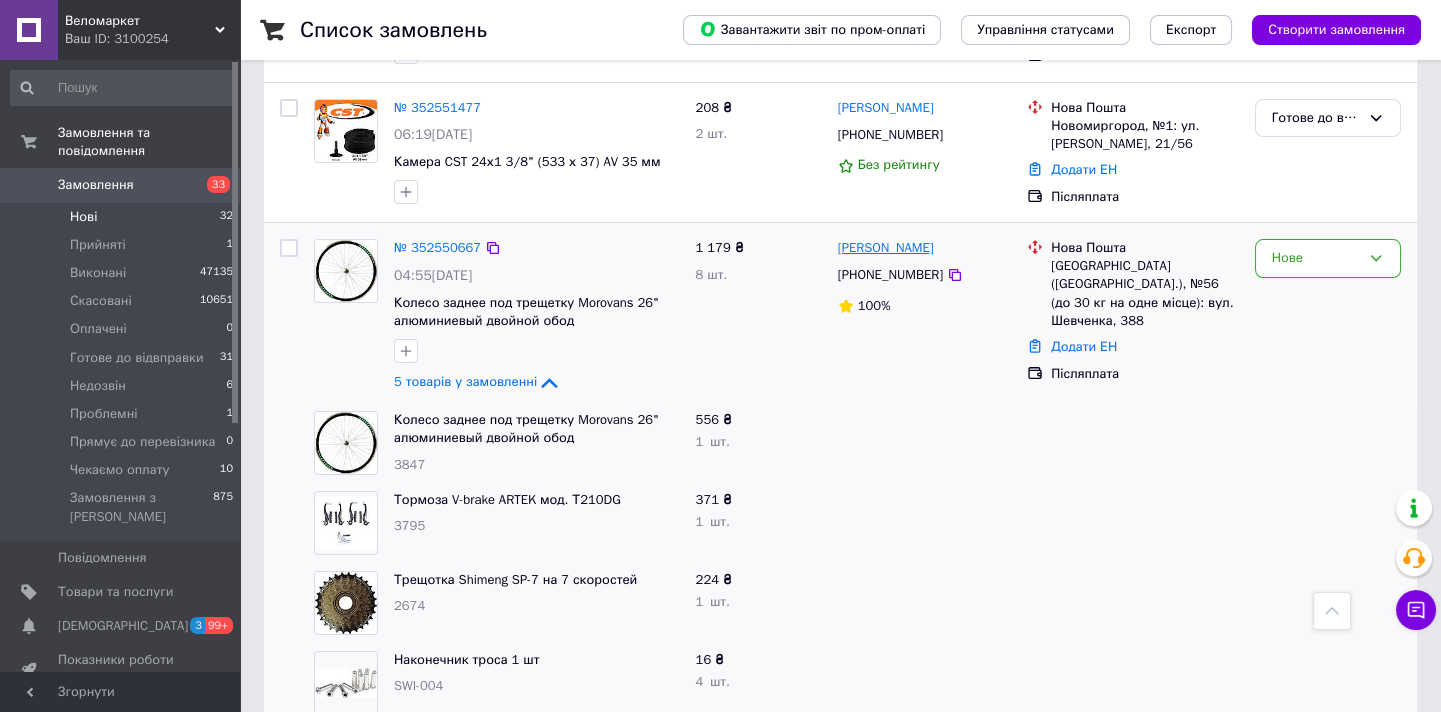 click on "[PERSON_NAME]" at bounding box center (886, 248) 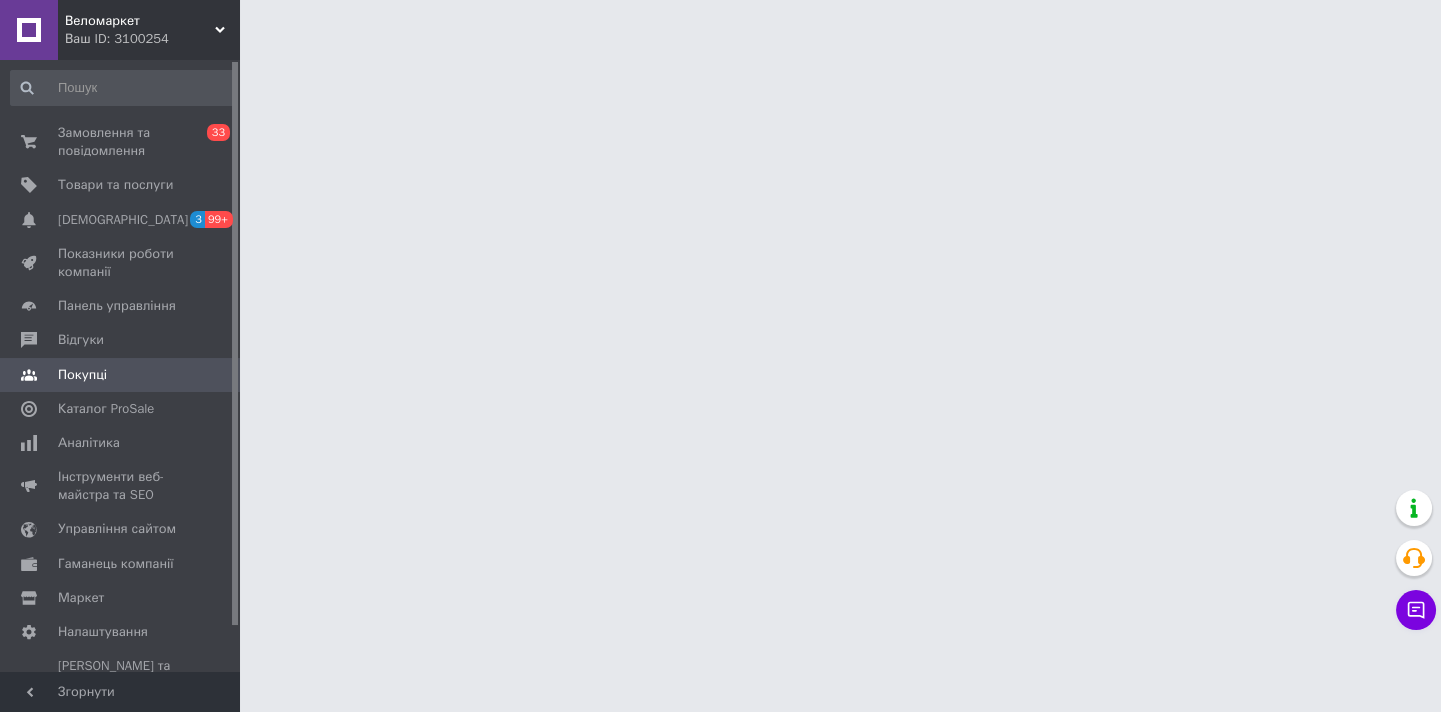 scroll, scrollTop: 0, scrollLeft: 0, axis: both 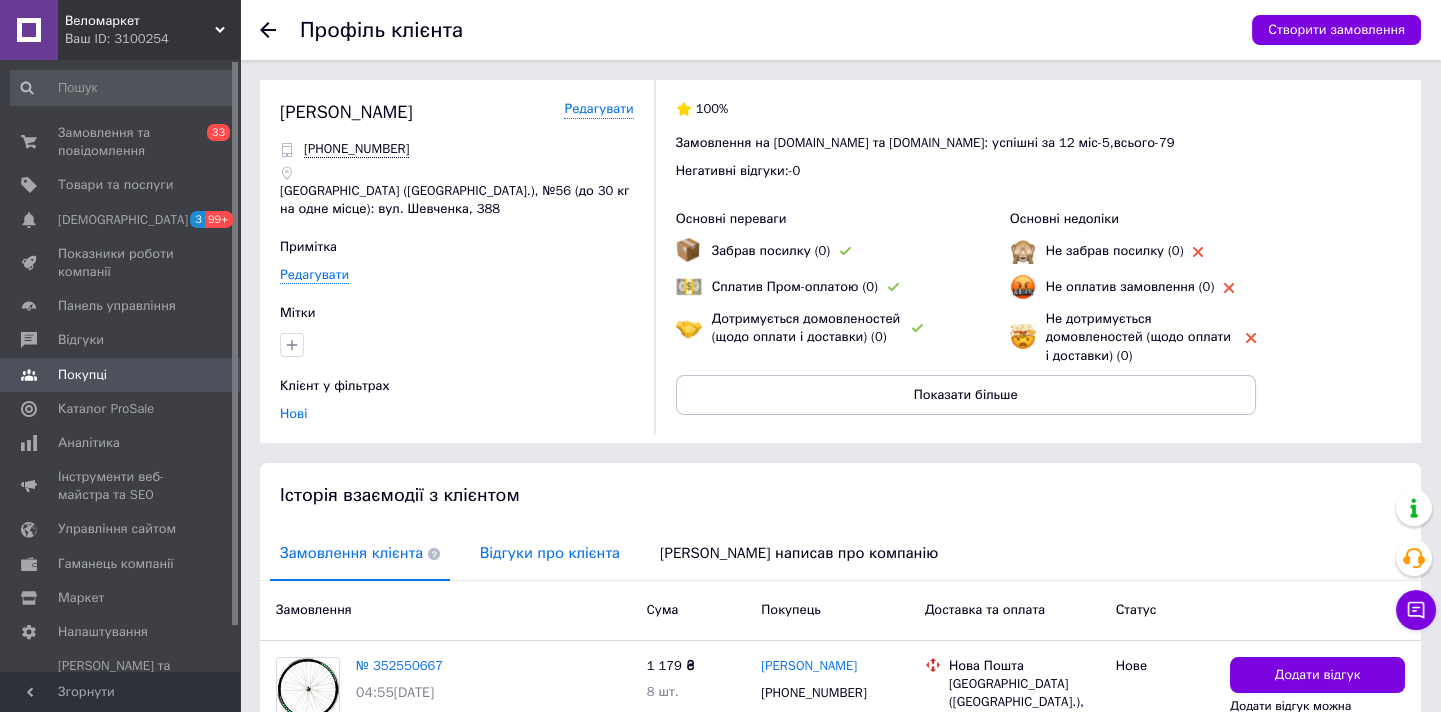 click on "Відгуки про клієнта" at bounding box center (550, 553) 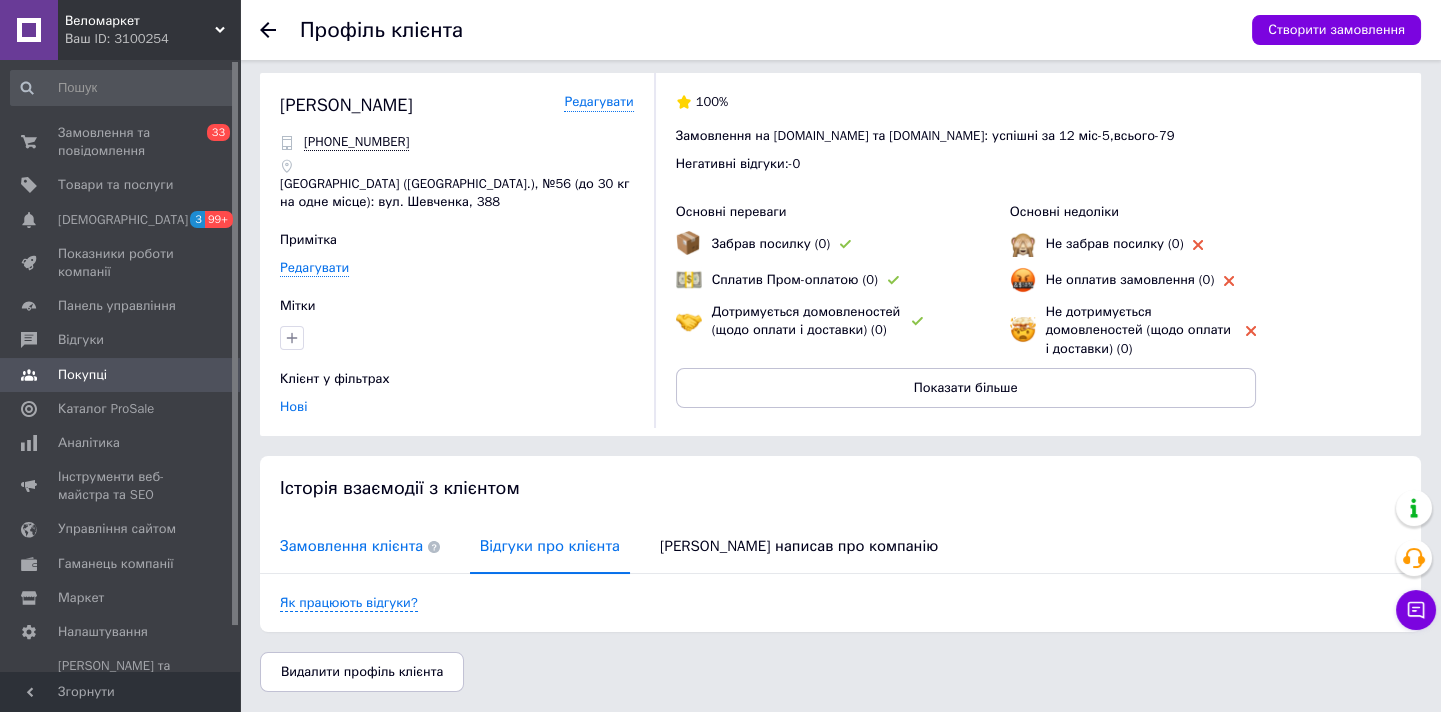 click on "Замовлення клієнта" at bounding box center [360, 546] 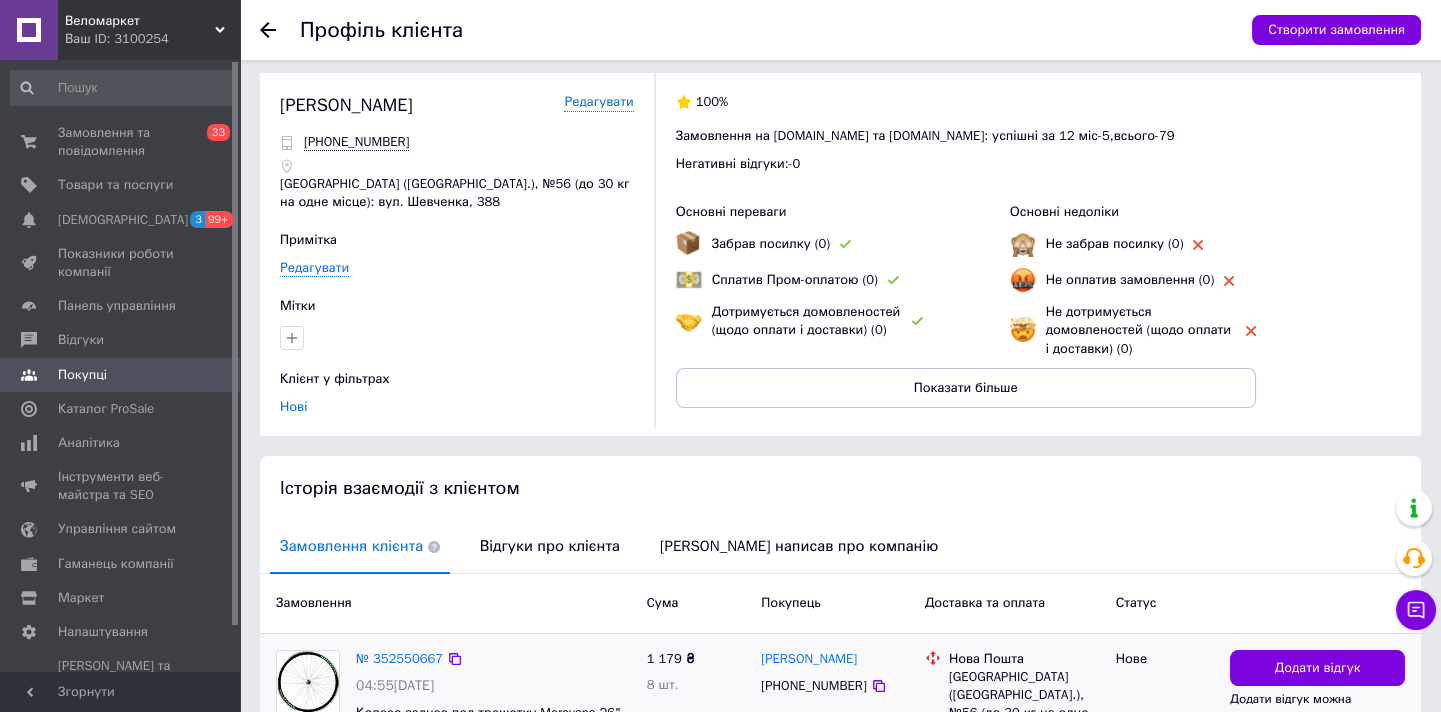 scroll, scrollTop: 196, scrollLeft: 0, axis: vertical 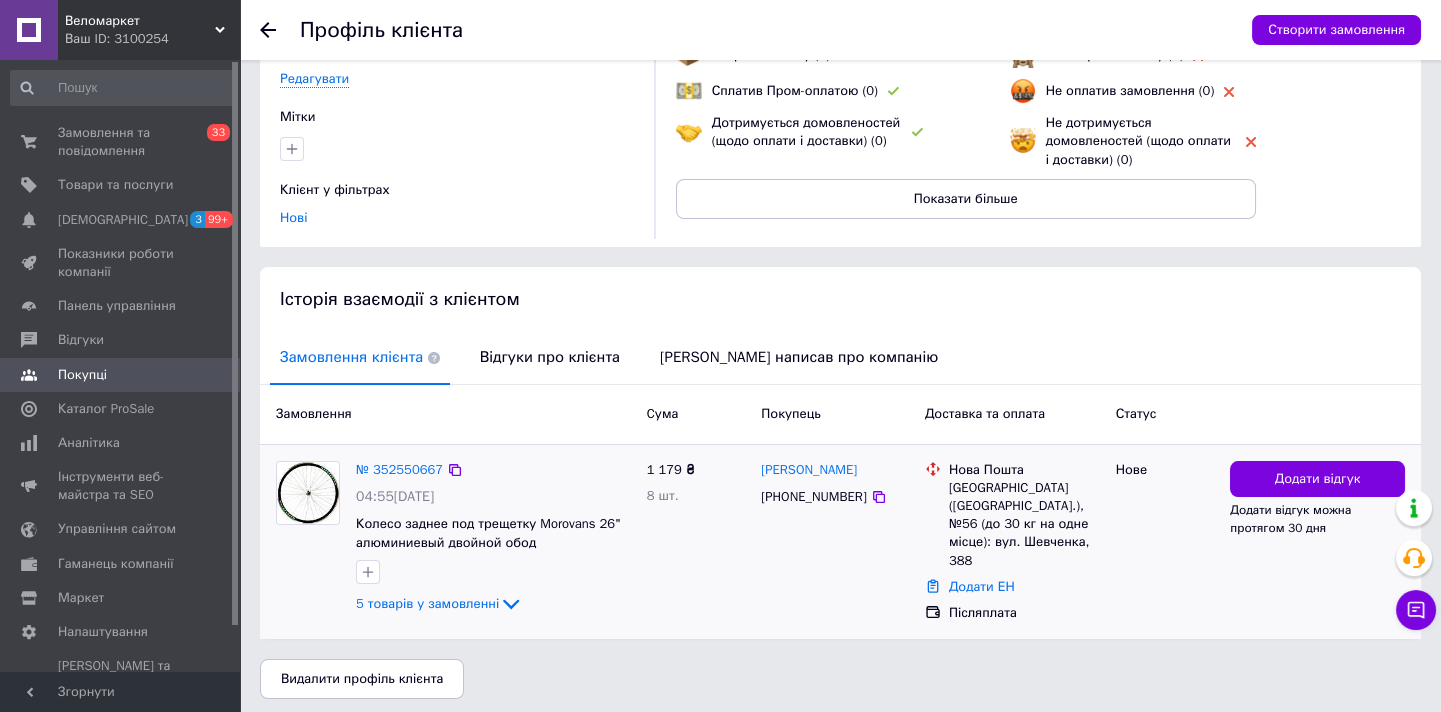 click on "5 товарів у замовленні" at bounding box center (427, 603) 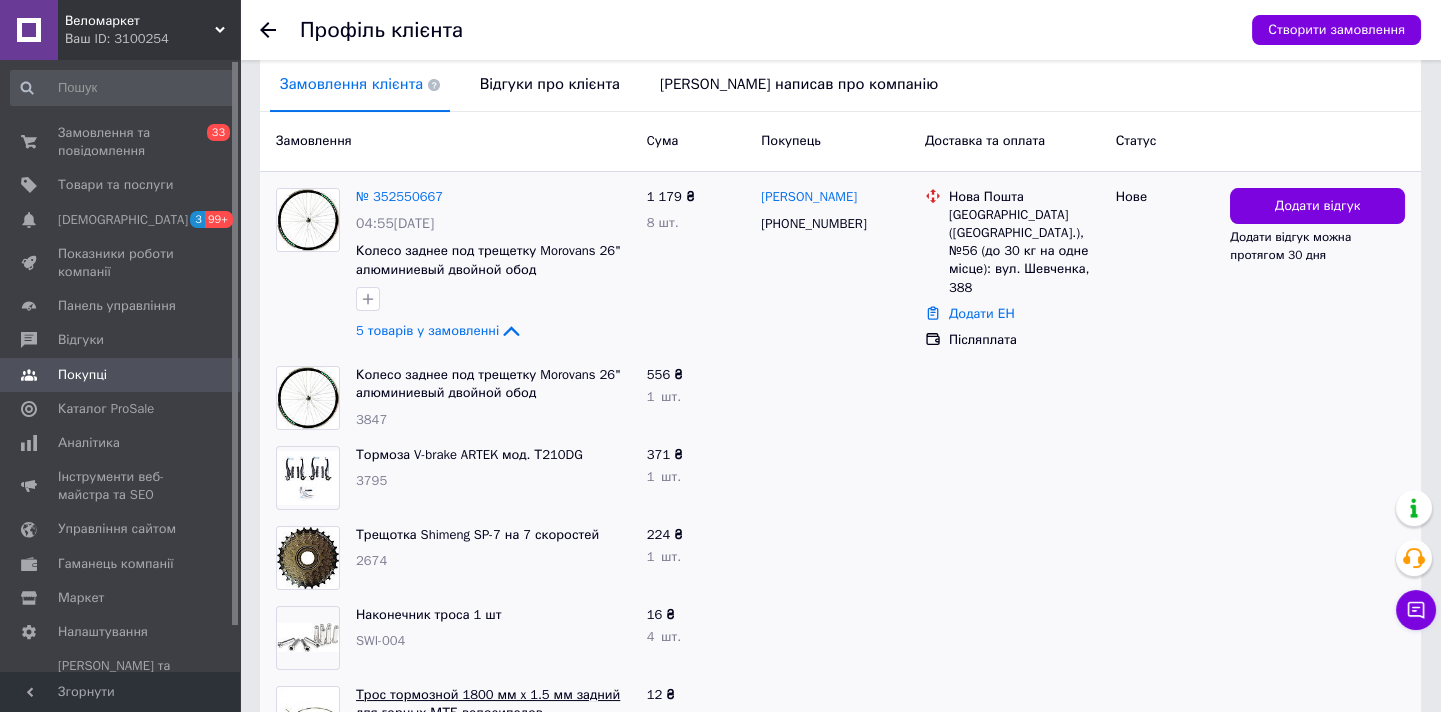 scroll, scrollTop: 560, scrollLeft: 0, axis: vertical 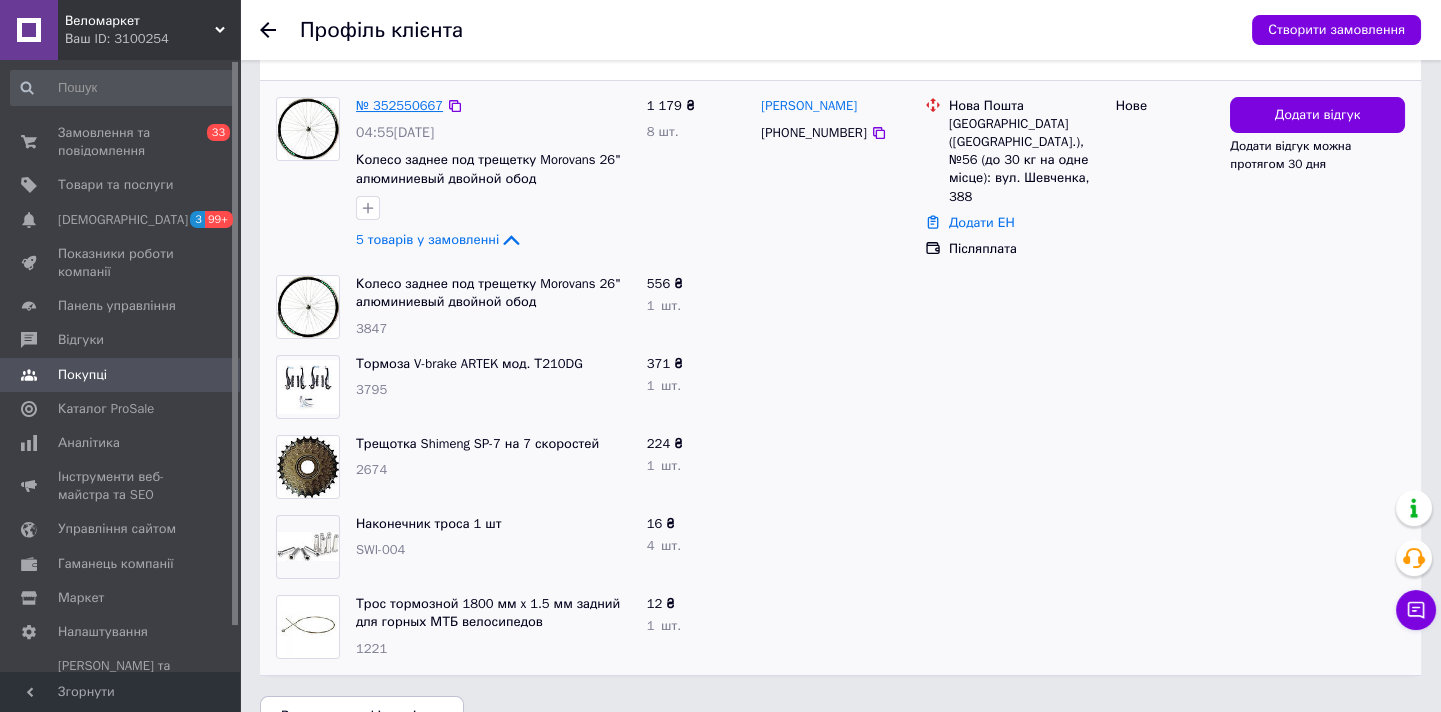 click on "№ 352550667" at bounding box center (399, 105) 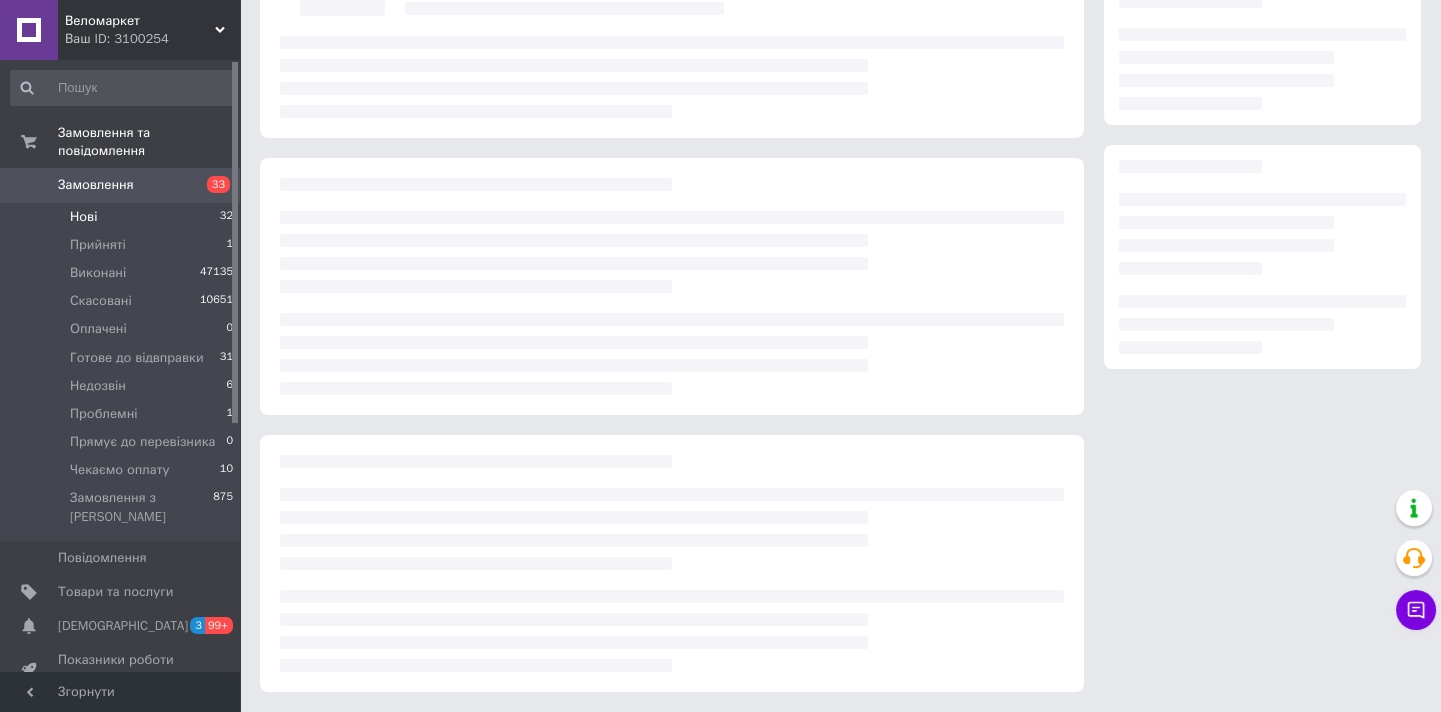 scroll, scrollTop: 0, scrollLeft: 0, axis: both 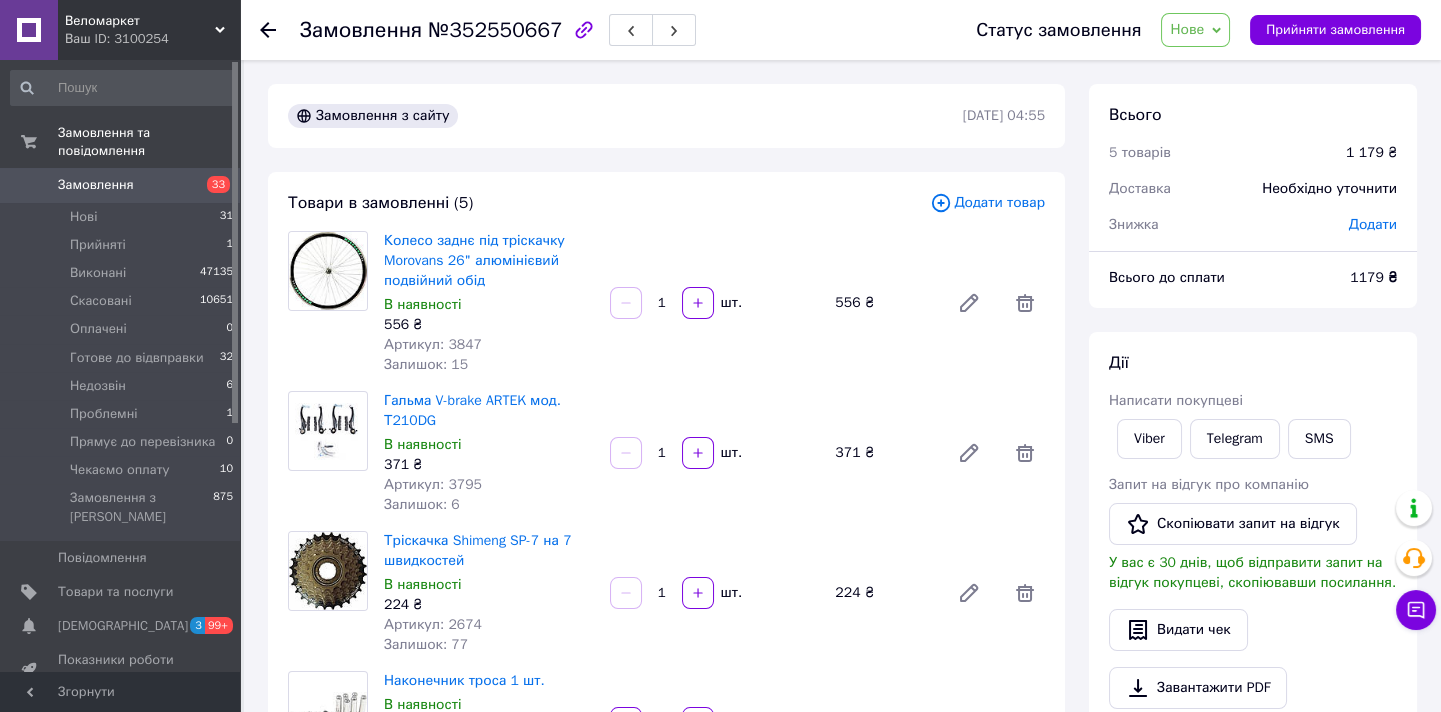 click on "Нове" at bounding box center [1195, 30] 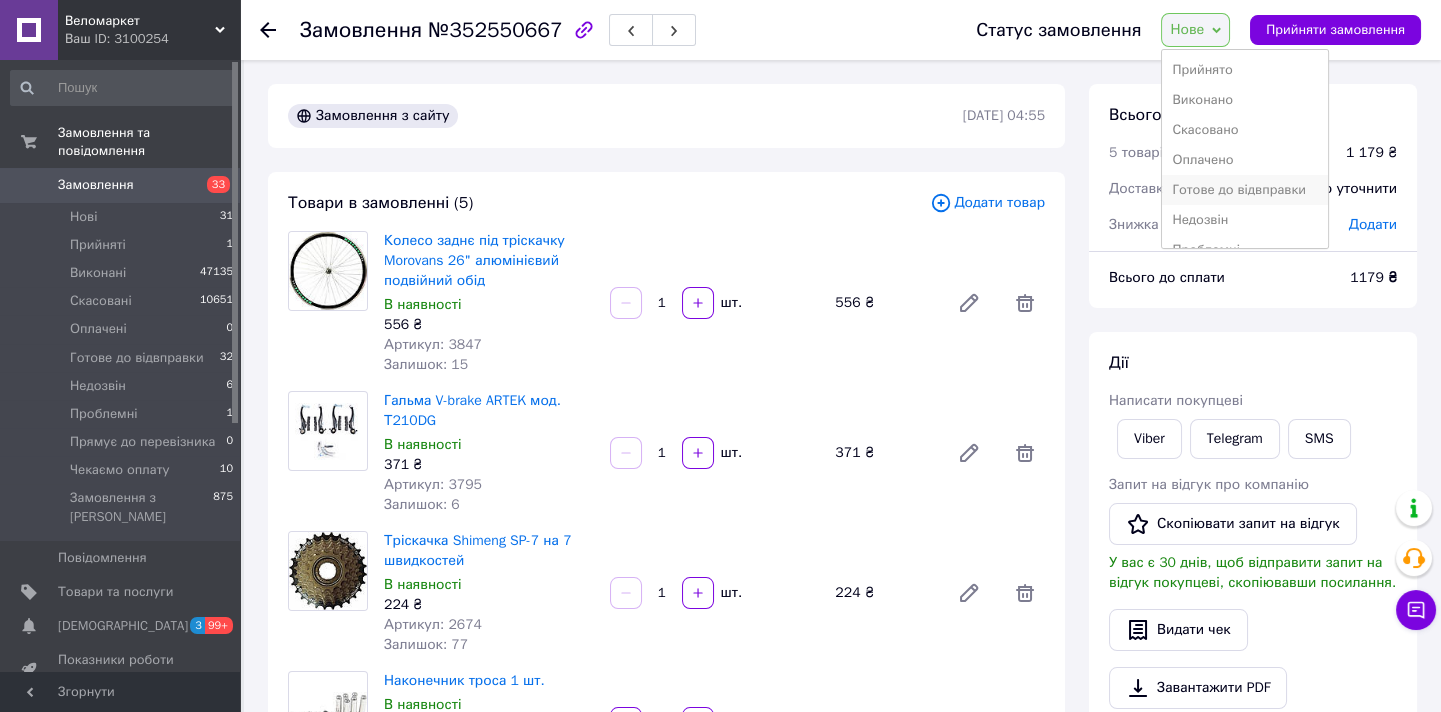 click on "Готове до відвправки" at bounding box center (1244, 190) 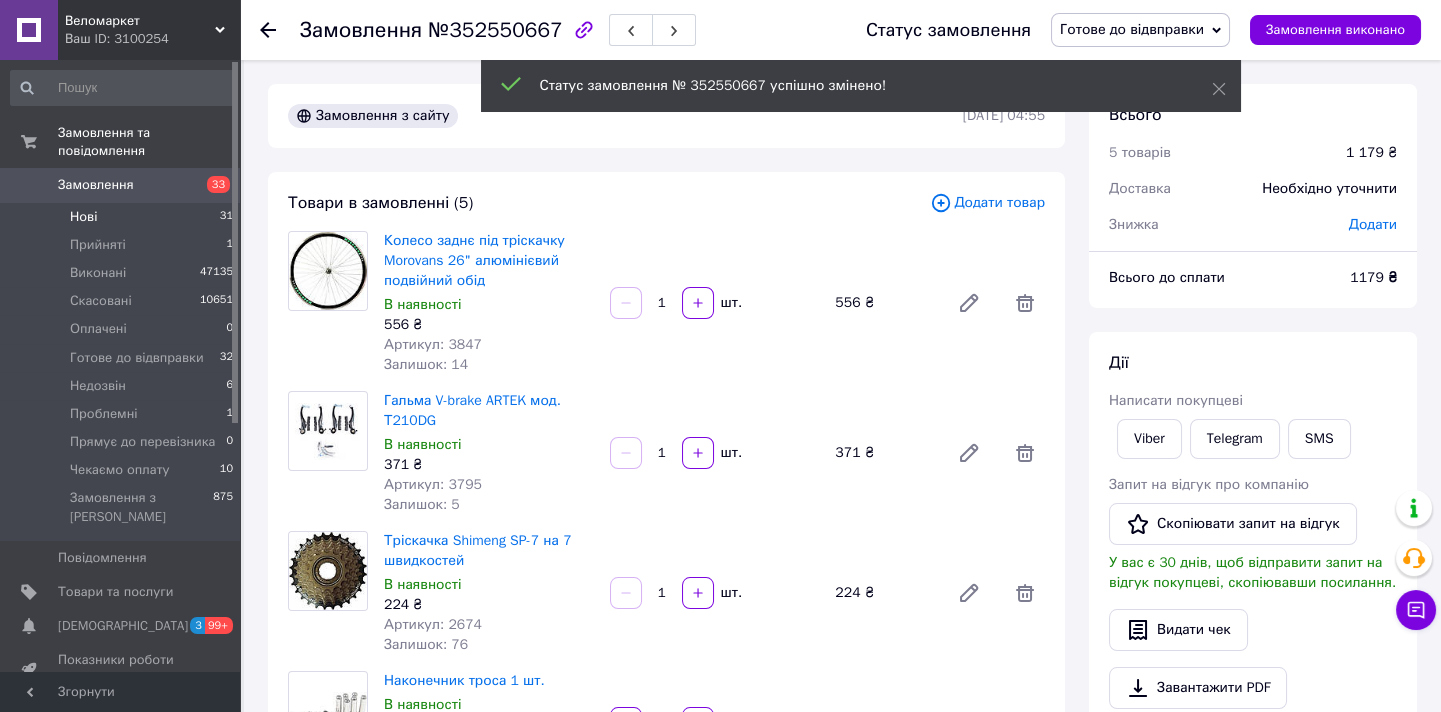 click on "Нові 31" at bounding box center (122, 217) 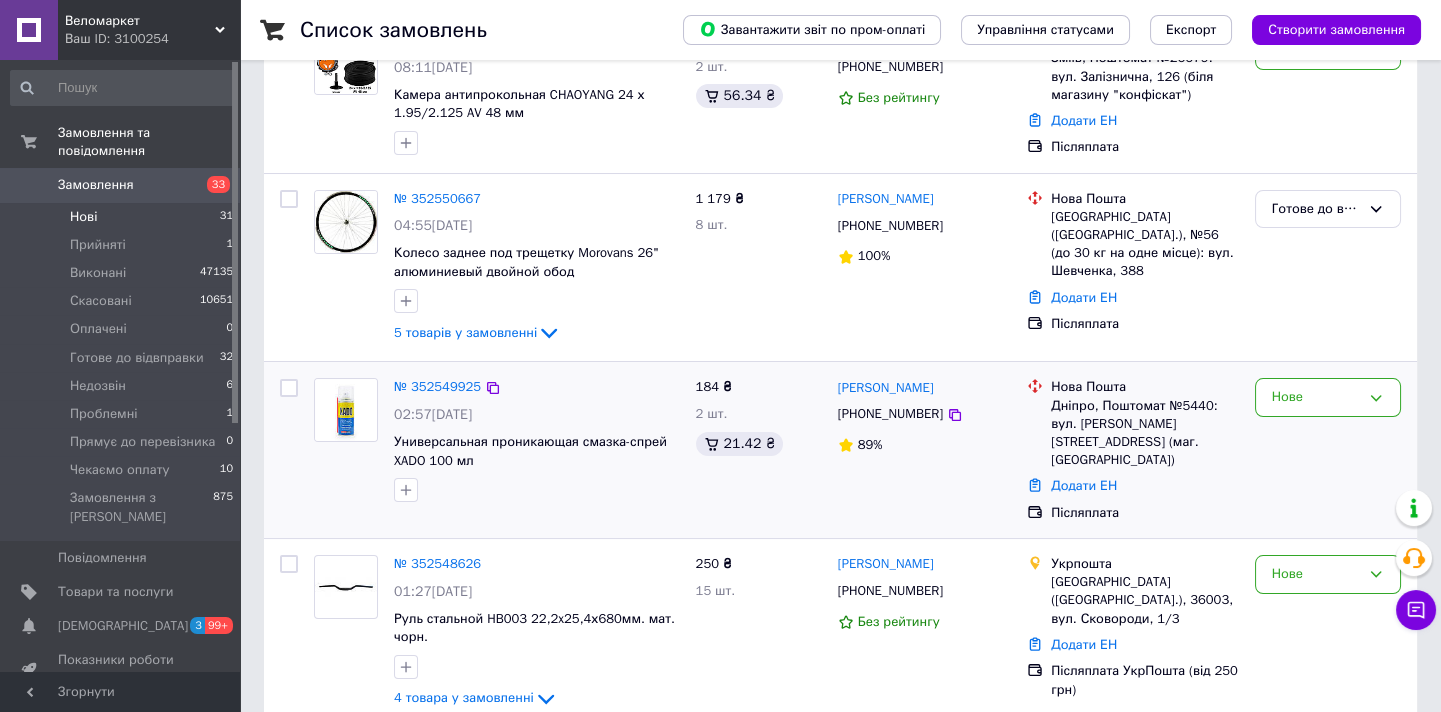 scroll, scrollTop: 363, scrollLeft: 0, axis: vertical 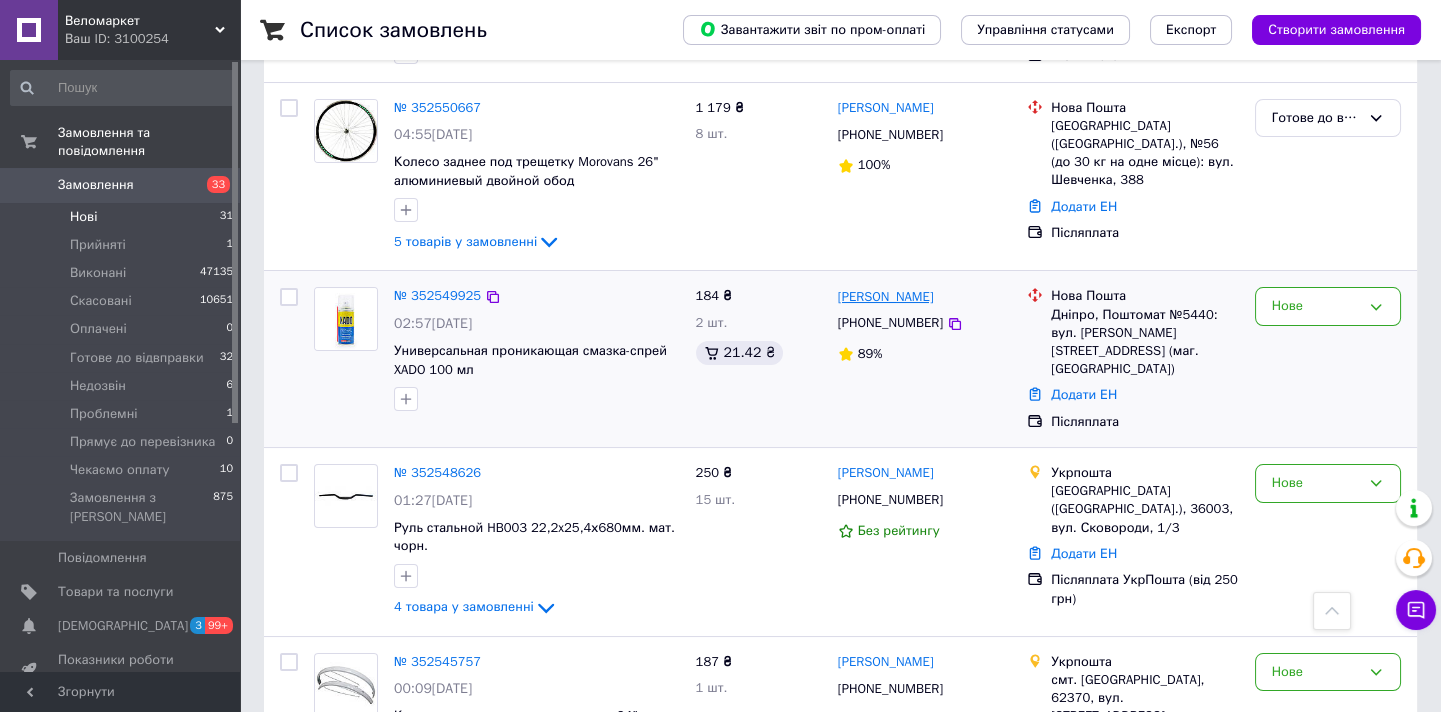 click on "[PERSON_NAME]" at bounding box center [886, 297] 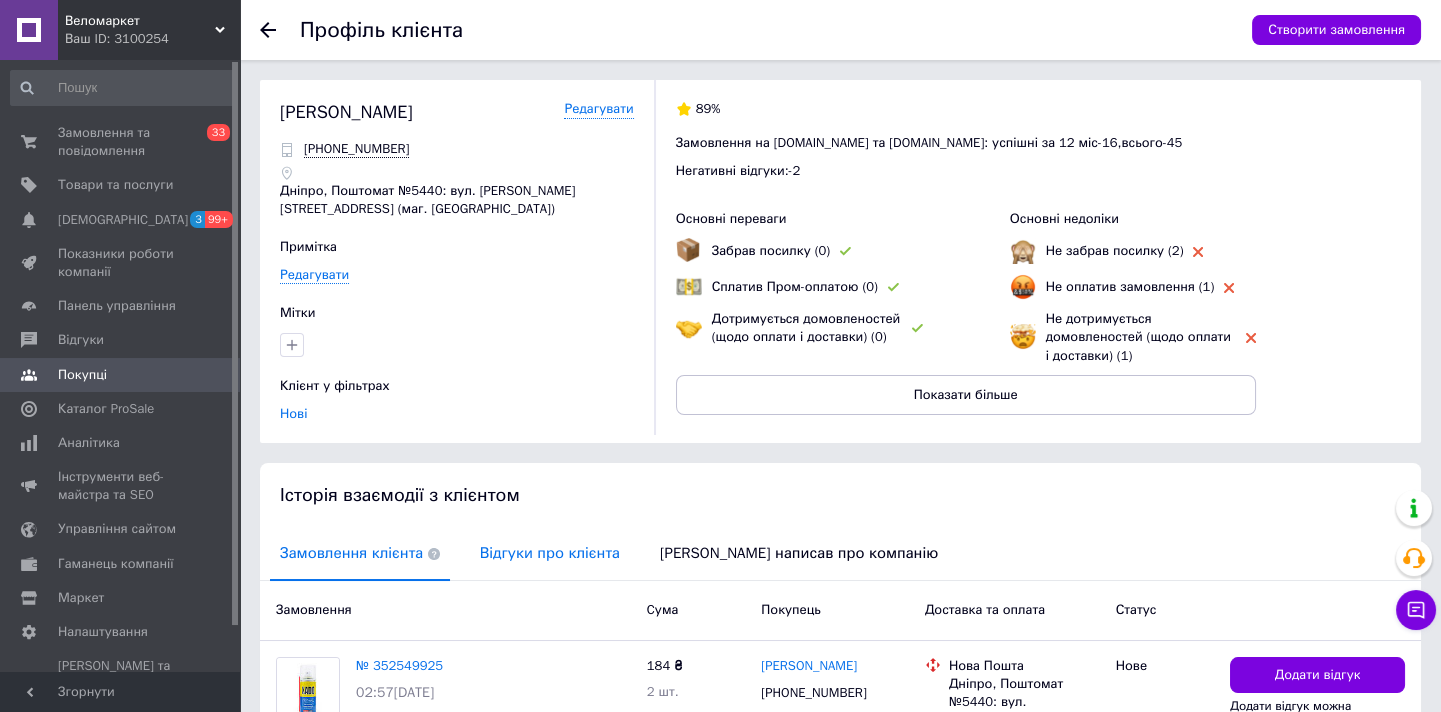 click on "Відгуки про клієнта" at bounding box center (550, 553) 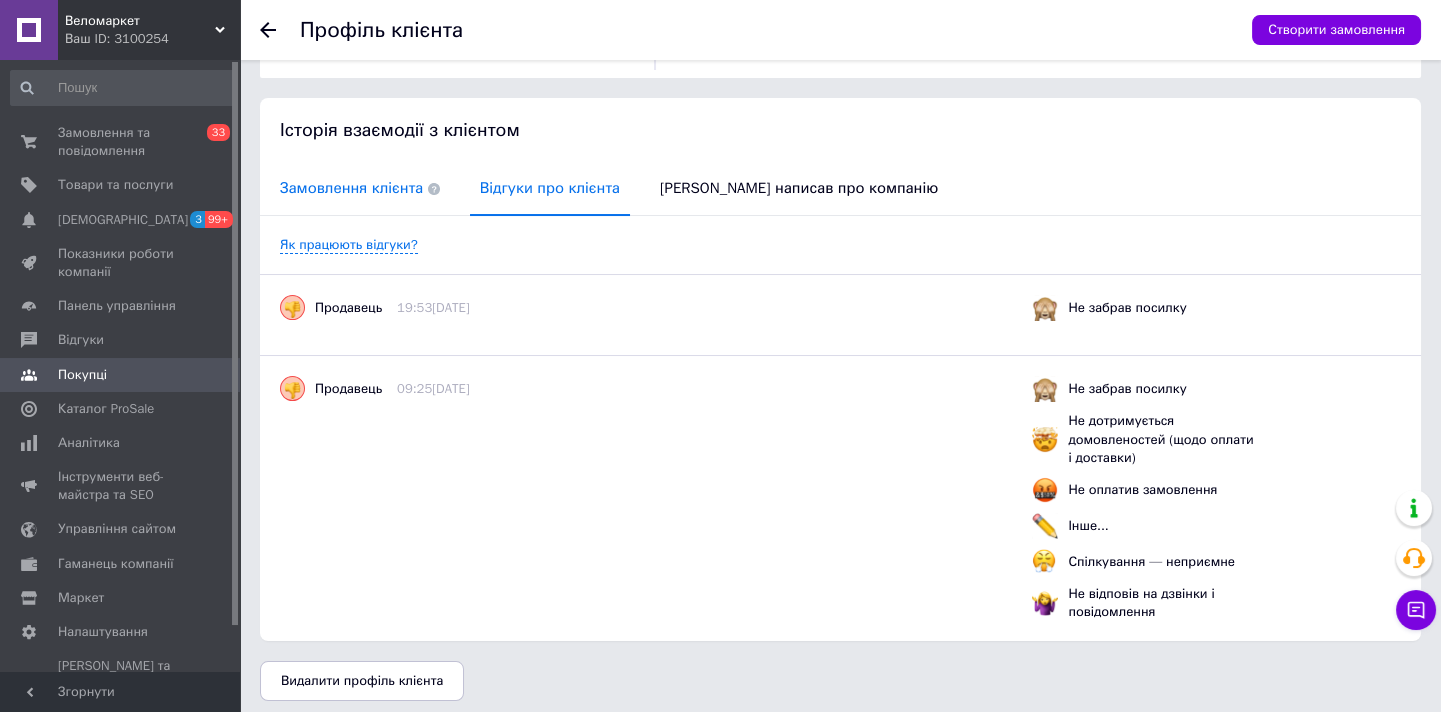 click on "Замовлення клієнта" at bounding box center [360, 188] 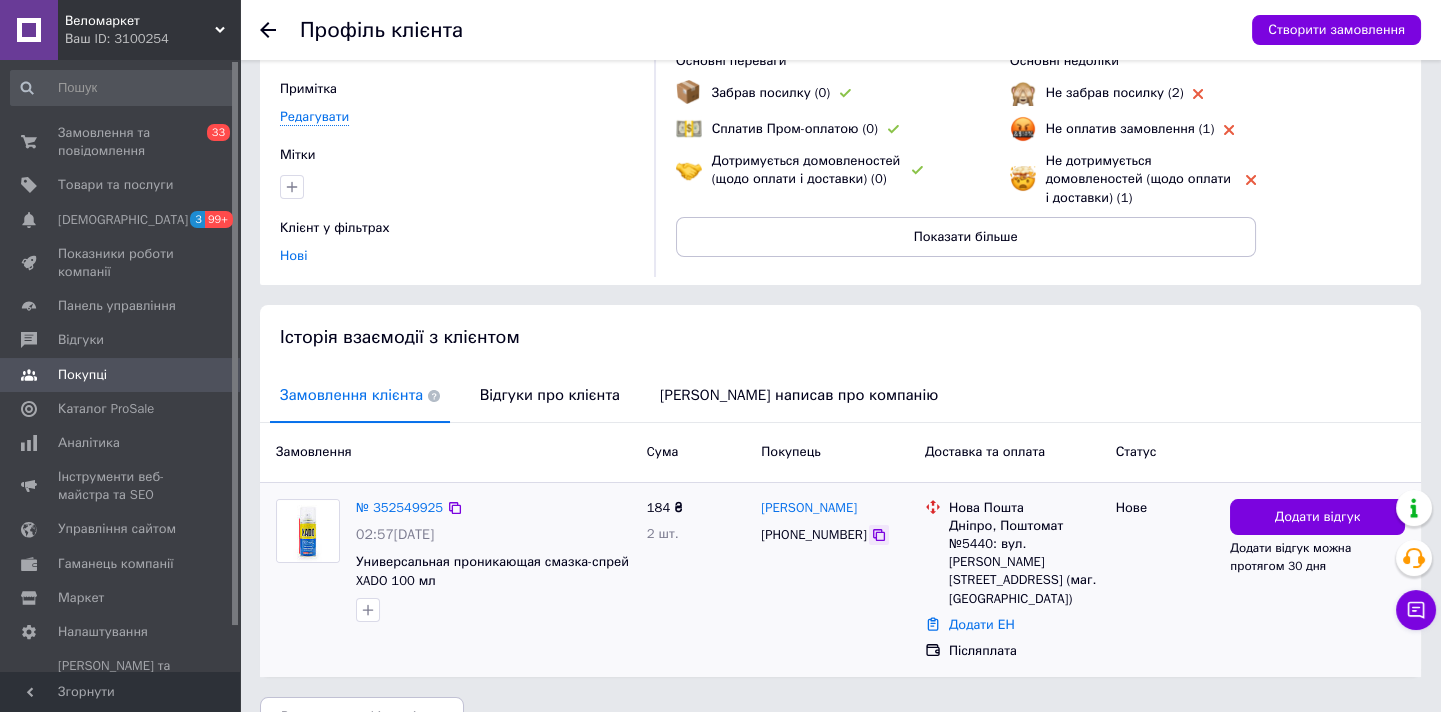 click 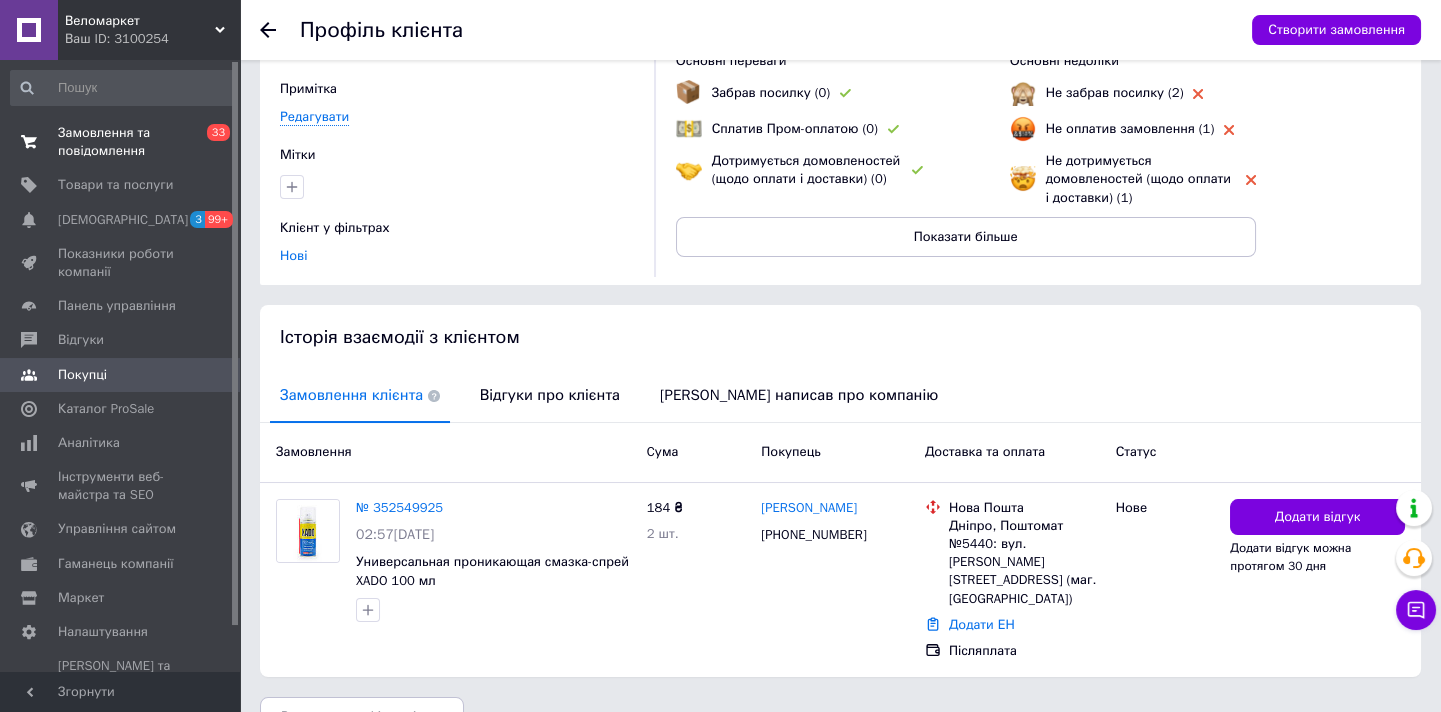 click on "Замовлення та повідомлення" at bounding box center (121, 142) 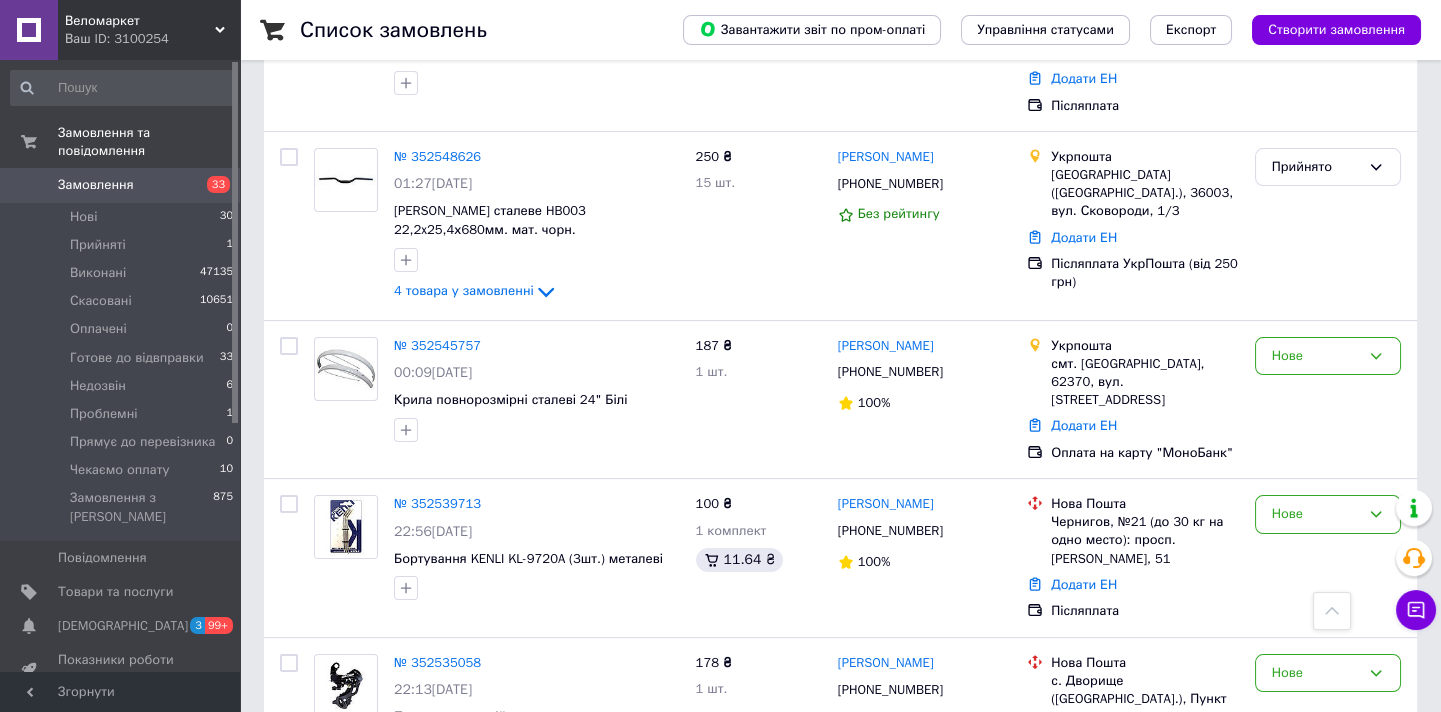 scroll, scrollTop: 1363, scrollLeft: 0, axis: vertical 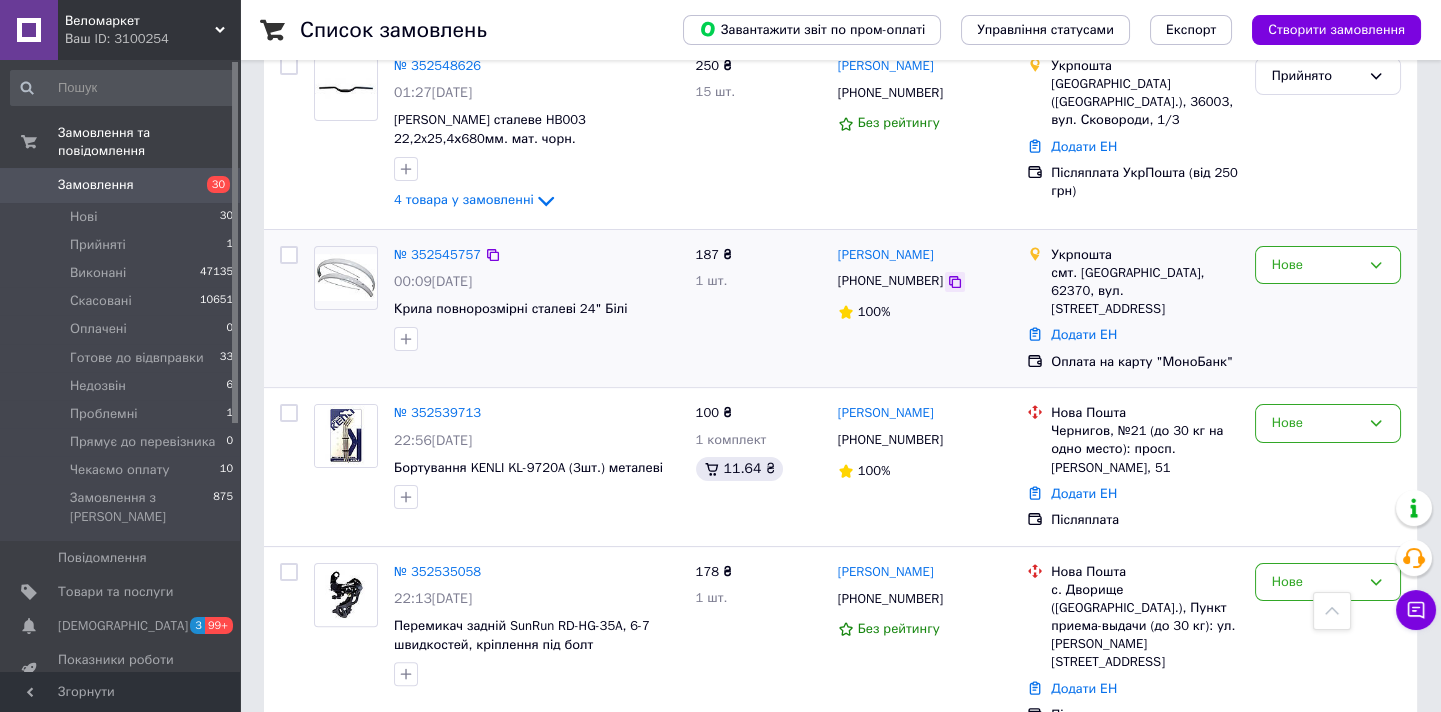 click 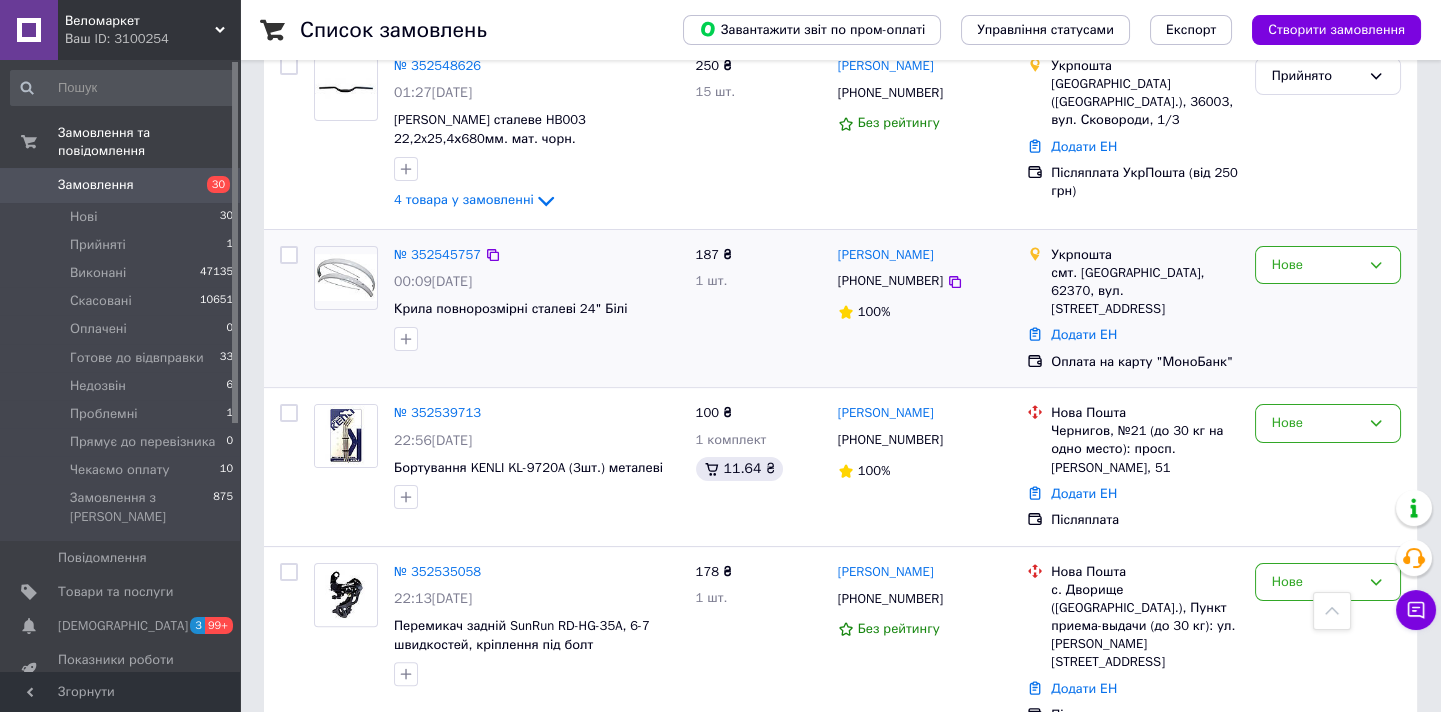 click on "№ 352545757" at bounding box center [437, 255] 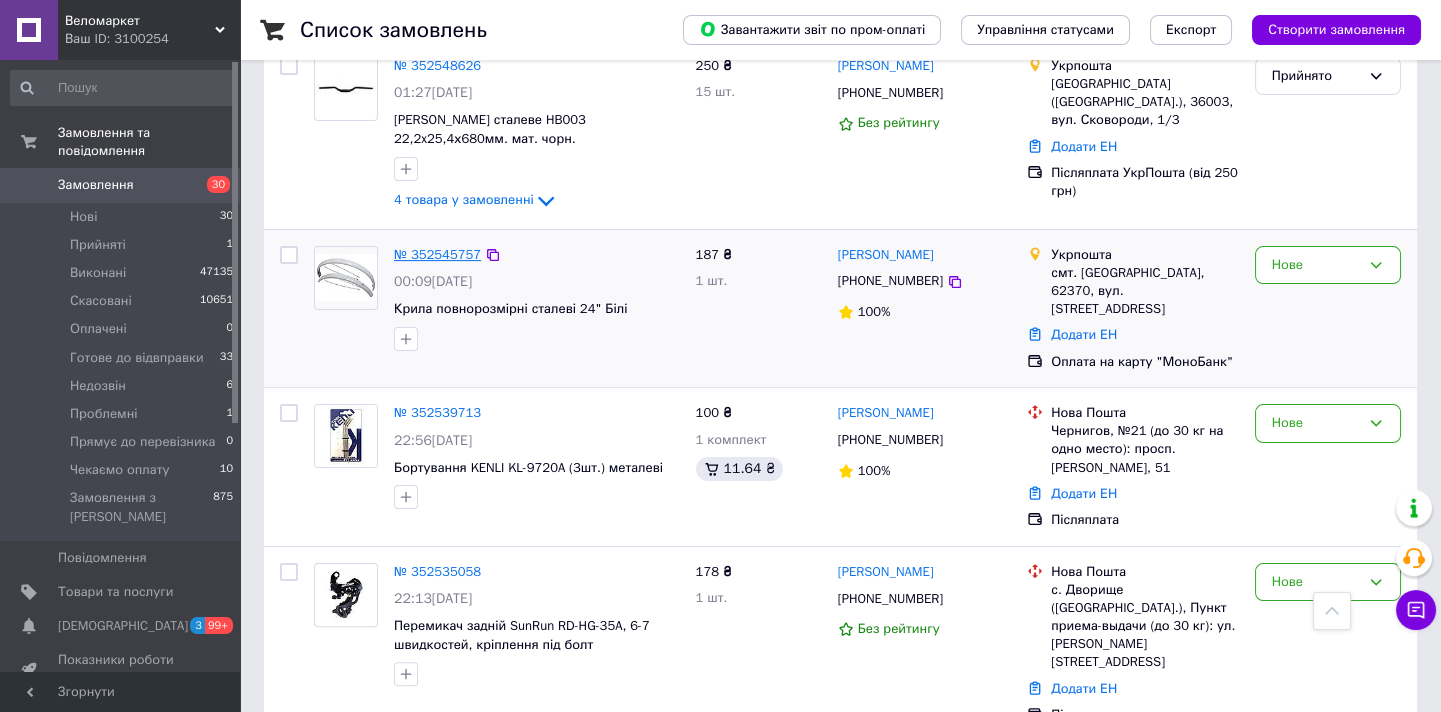 click on "№ 352545757" at bounding box center (437, 254) 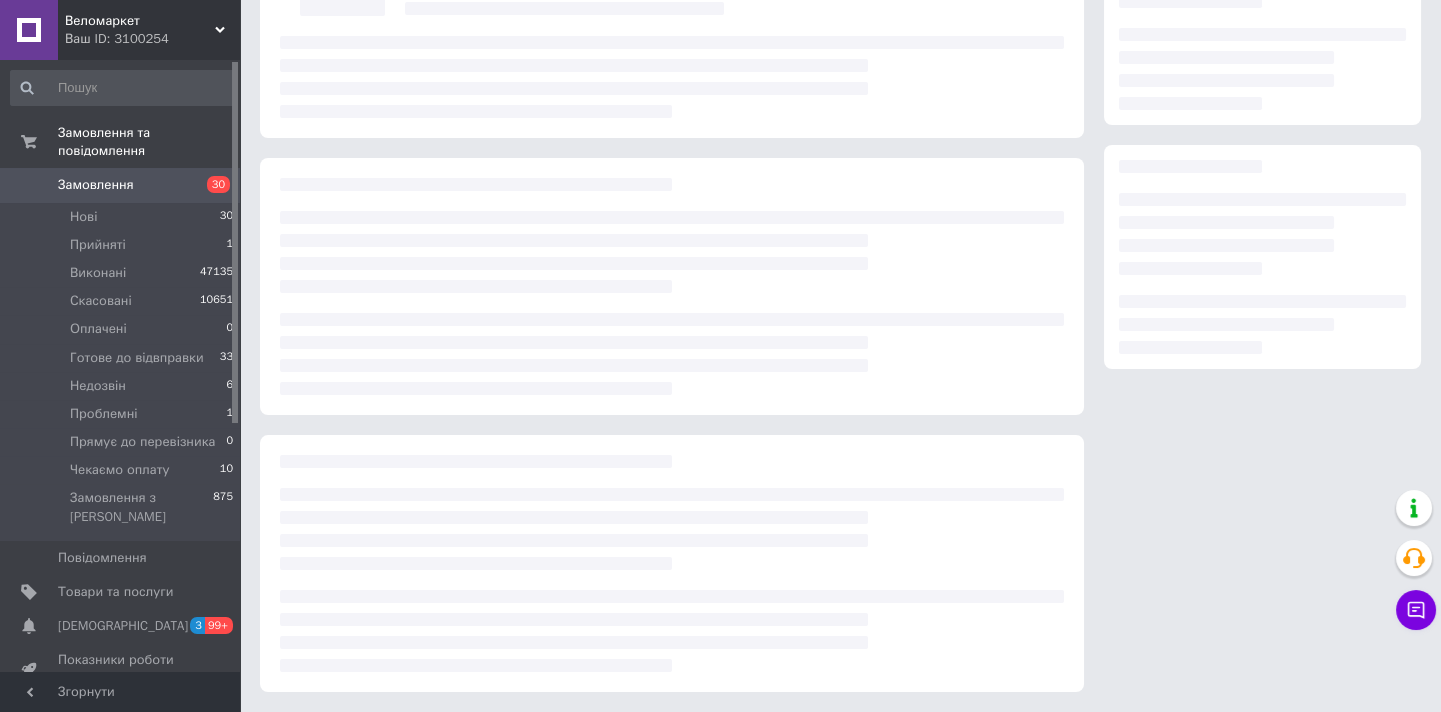 scroll, scrollTop: 0, scrollLeft: 0, axis: both 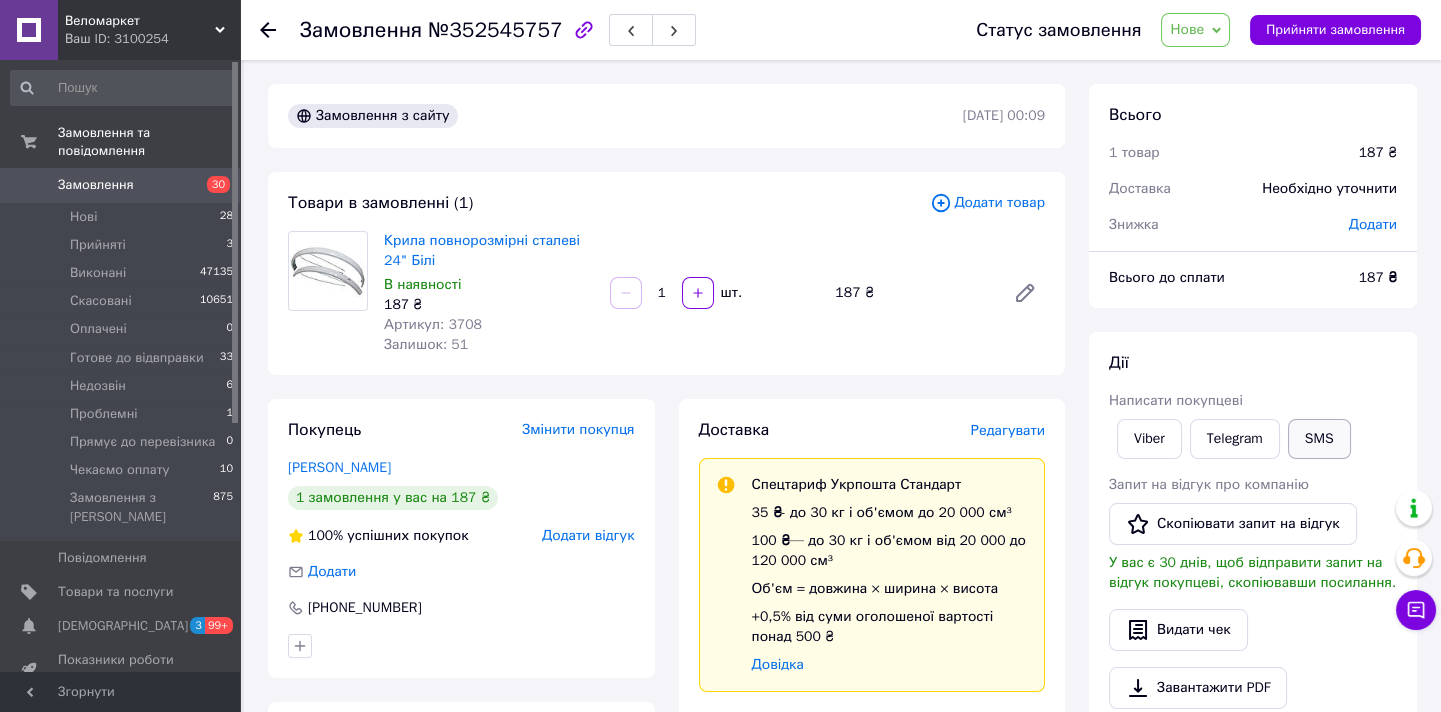click on "SMS" at bounding box center [1319, 439] 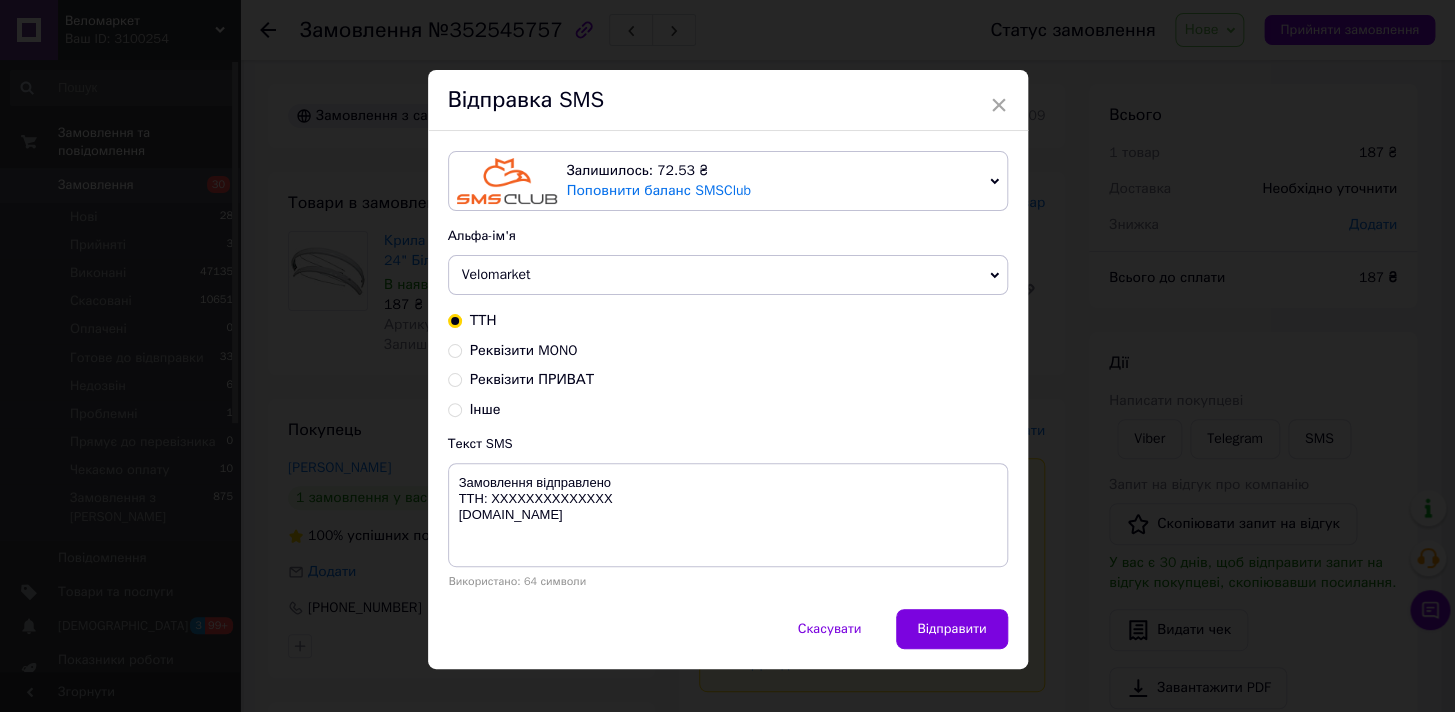 click on "Реквізити MONO" at bounding box center (524, 350) 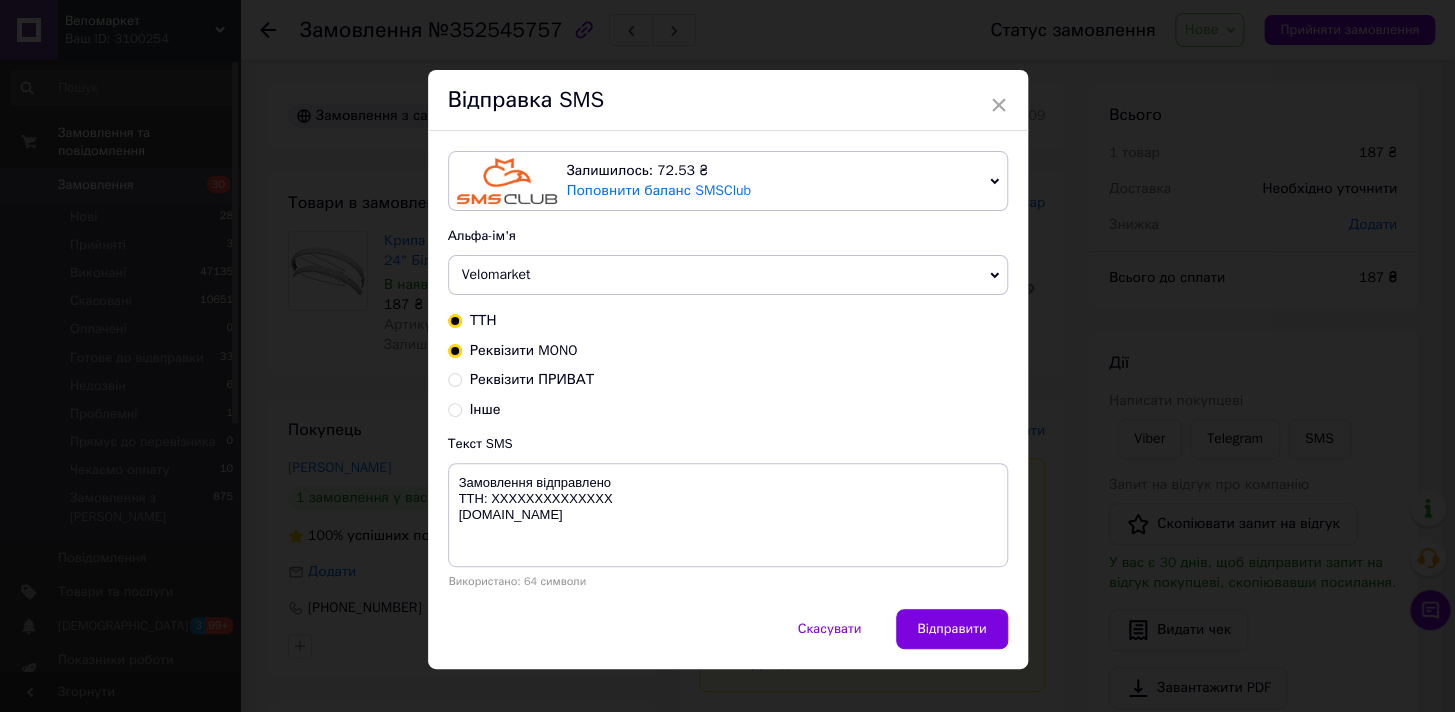 radio on "true" 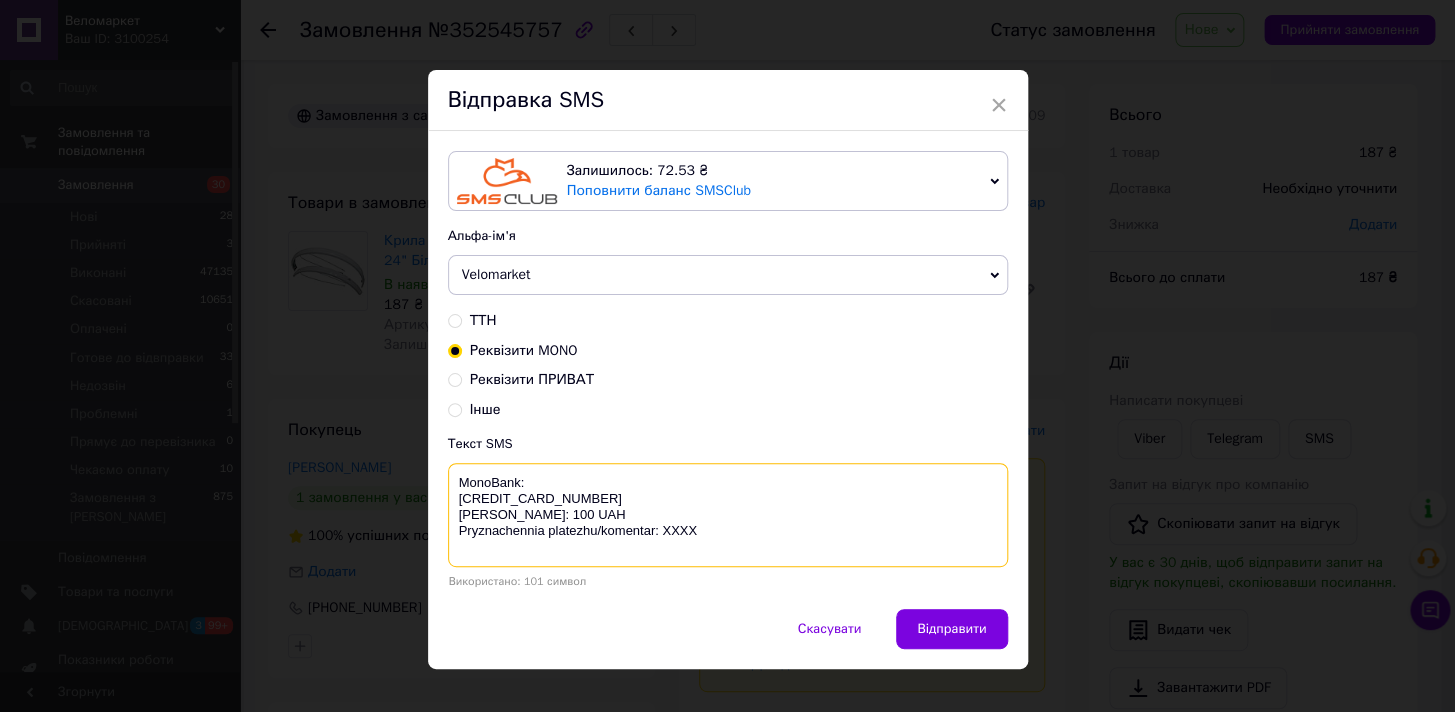 click on "MonoBank:
4441 1111 5106 5715
Yurchenko Stanislav
Suma: 100 UAH
Pryznachennia platezhu/komentar: XXXX" at bounding box center (728, 515) 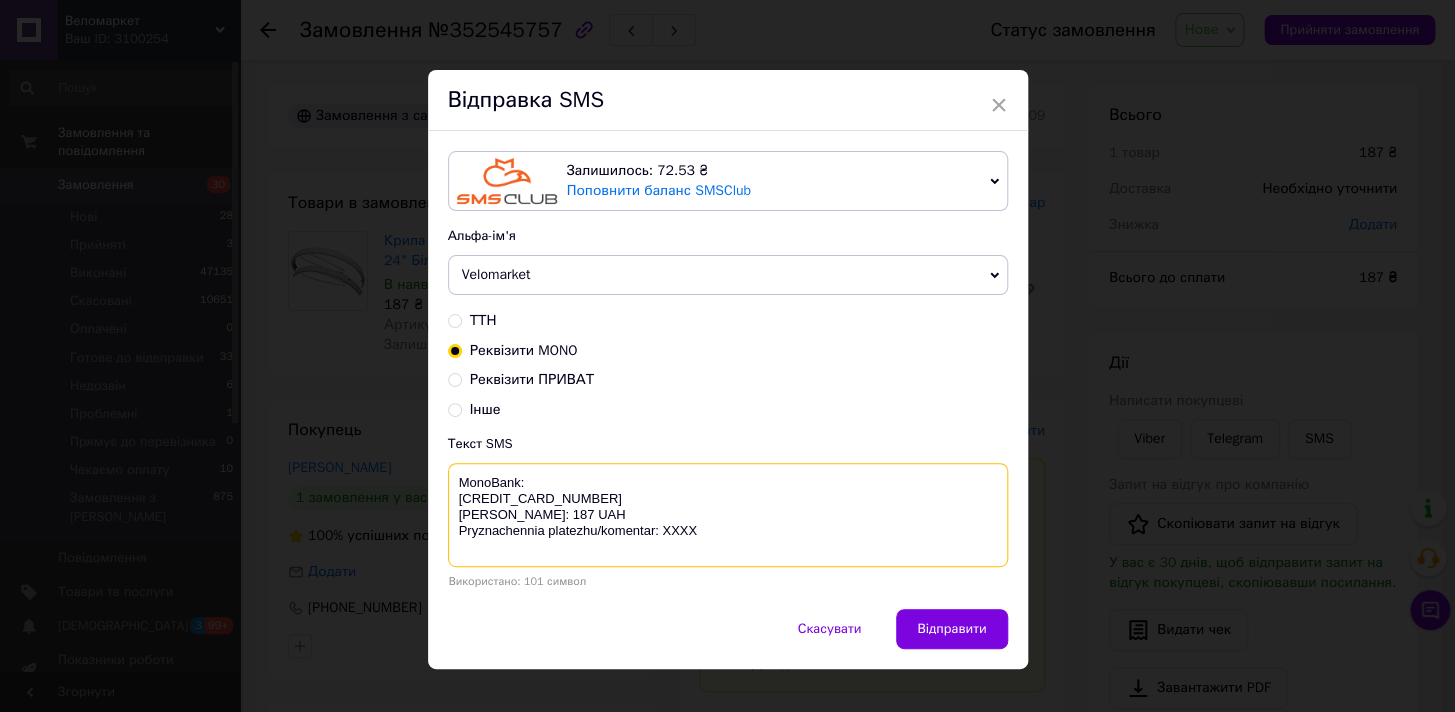 drag, startPoint x: 550, startPoint y: 529, endPoint x: 456, endPoint y: 481, distance: 105.546196 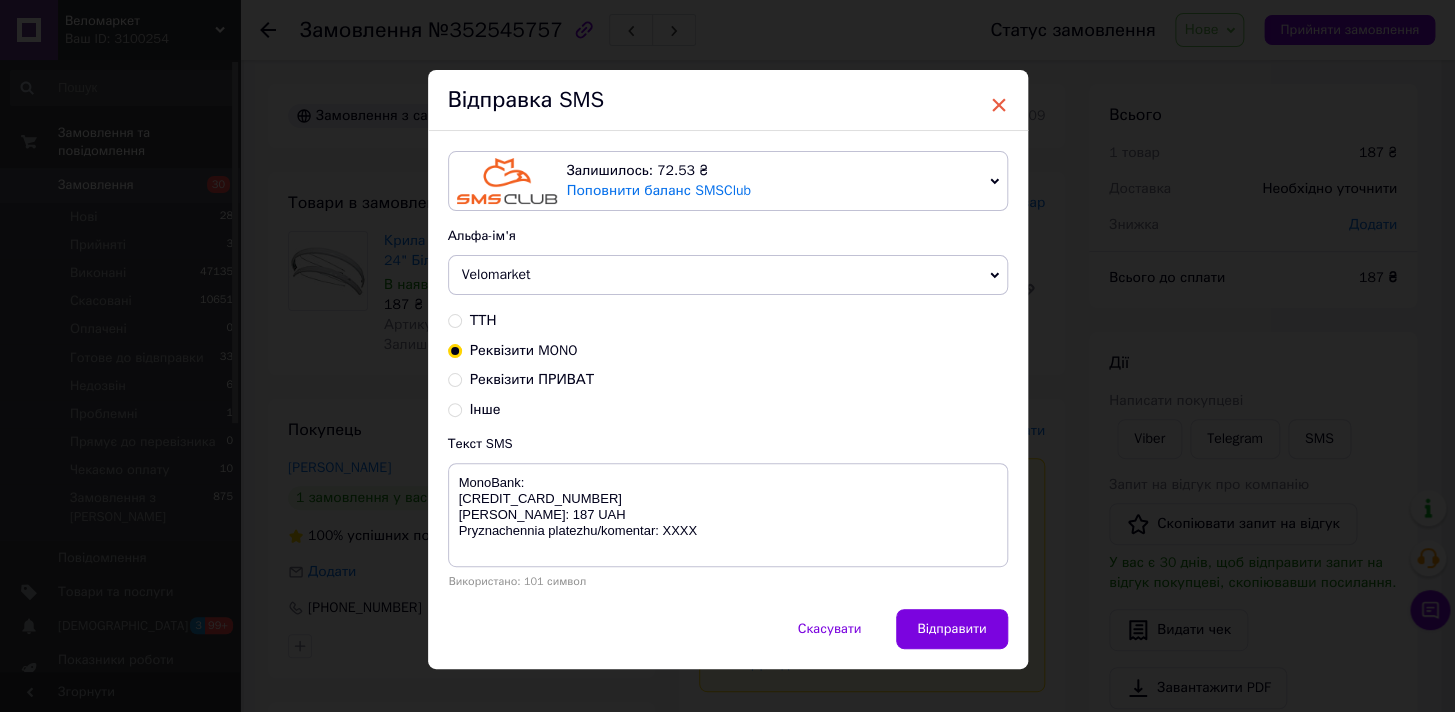click on "×" at bounding box center [999, 105] 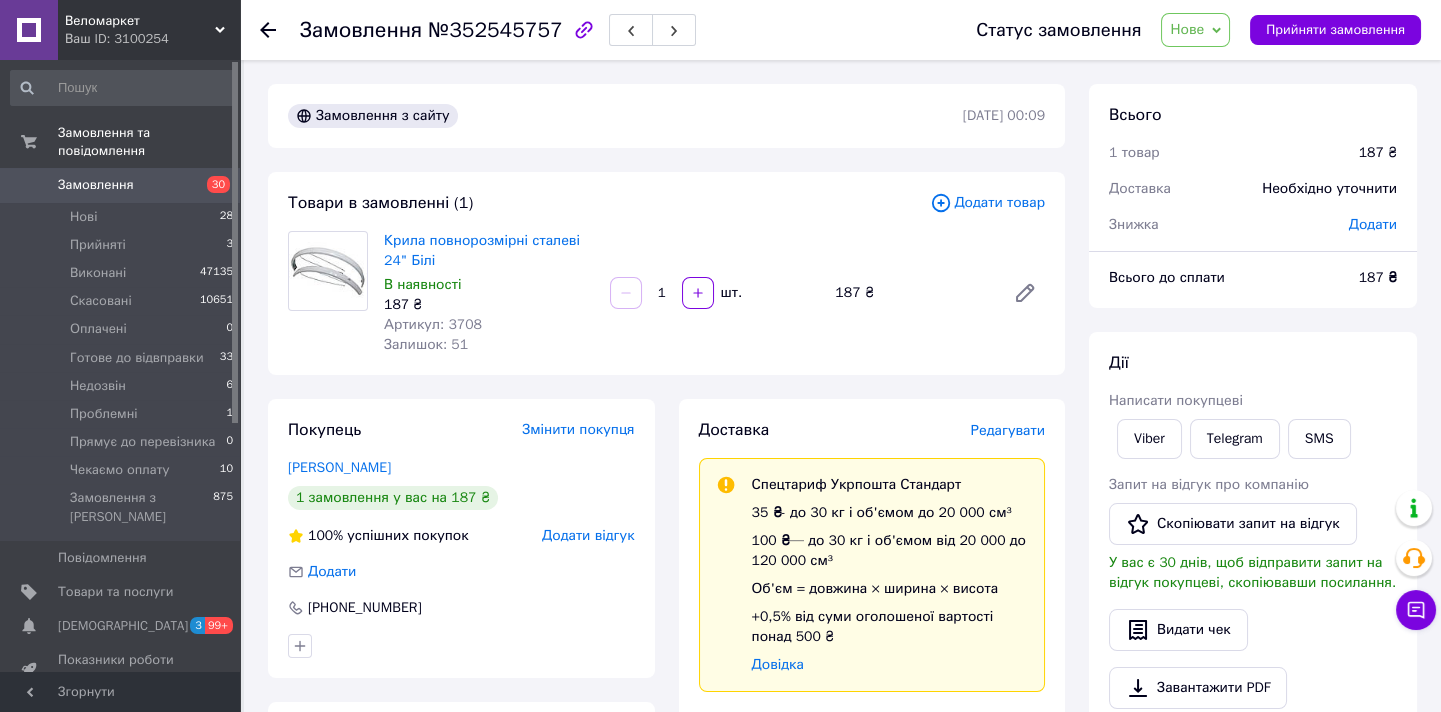 click on "Нове" at bounding box center (1187, 29) 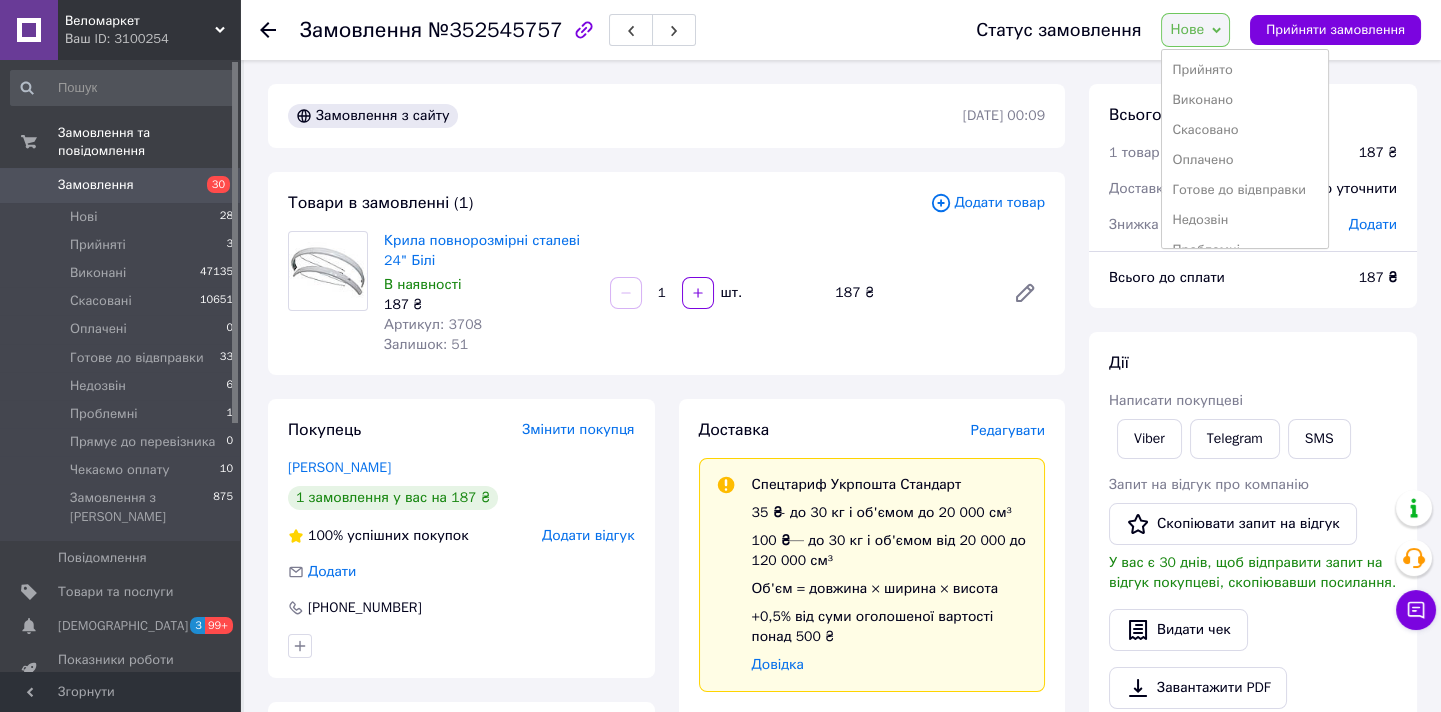 scroll, scrollTop: 81, scrollLeft: 0, axis: vertical 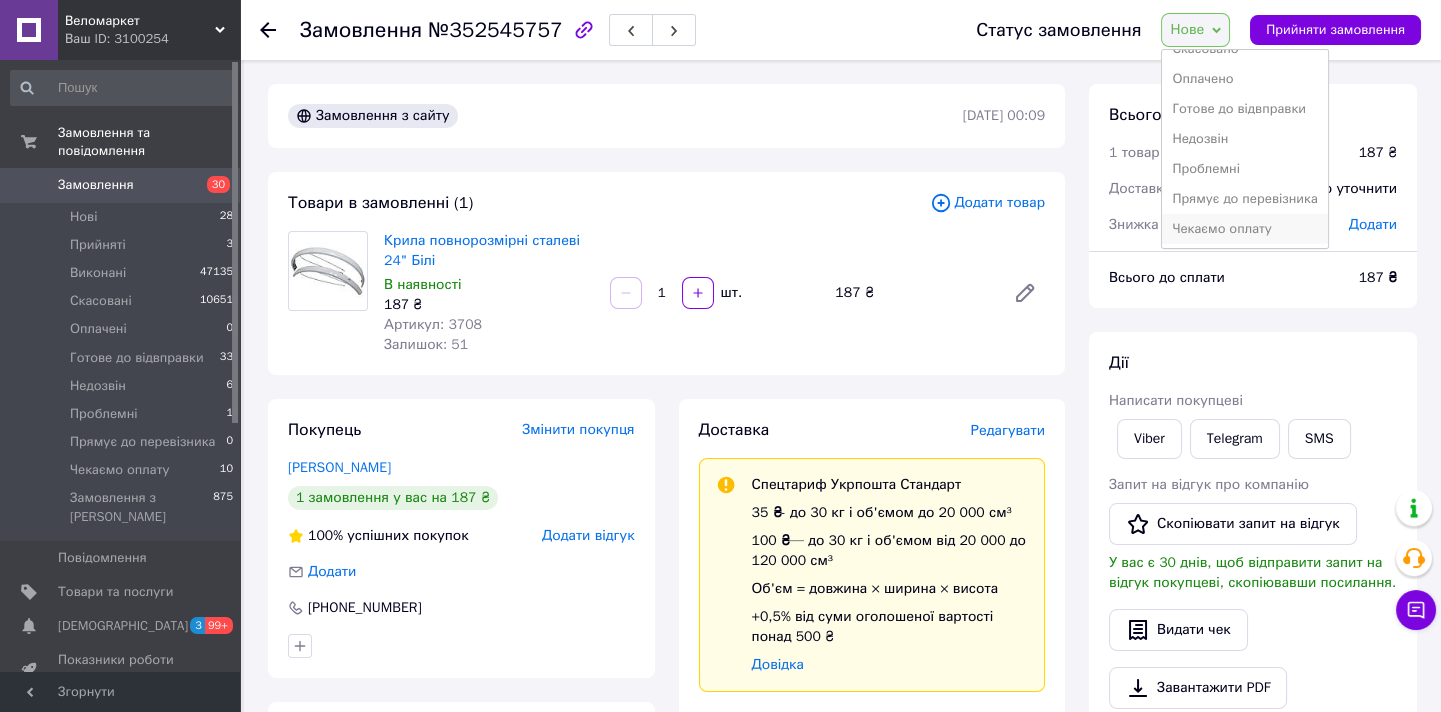 click on "Чекаємо оплату" at bounding box center (1244, 229) 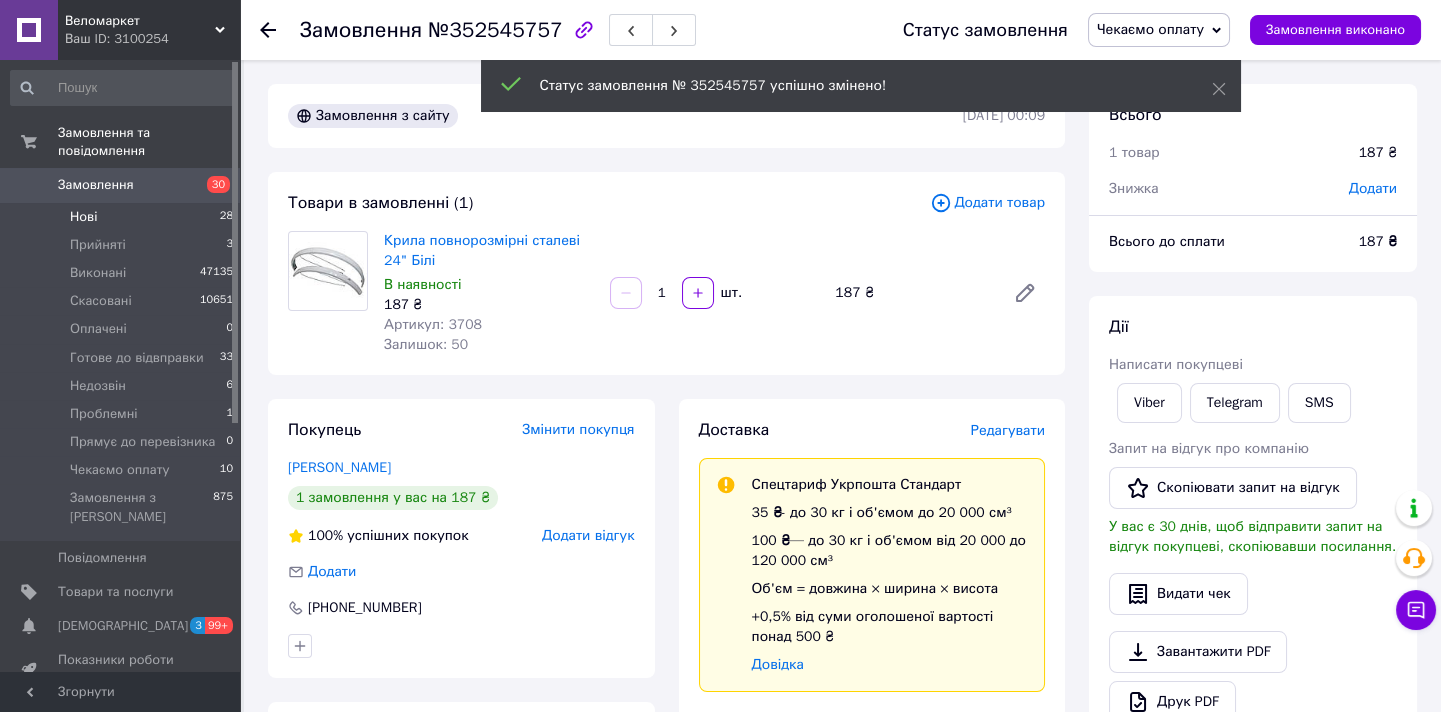 click on "Нові 28" at bounding box center [122, 217] 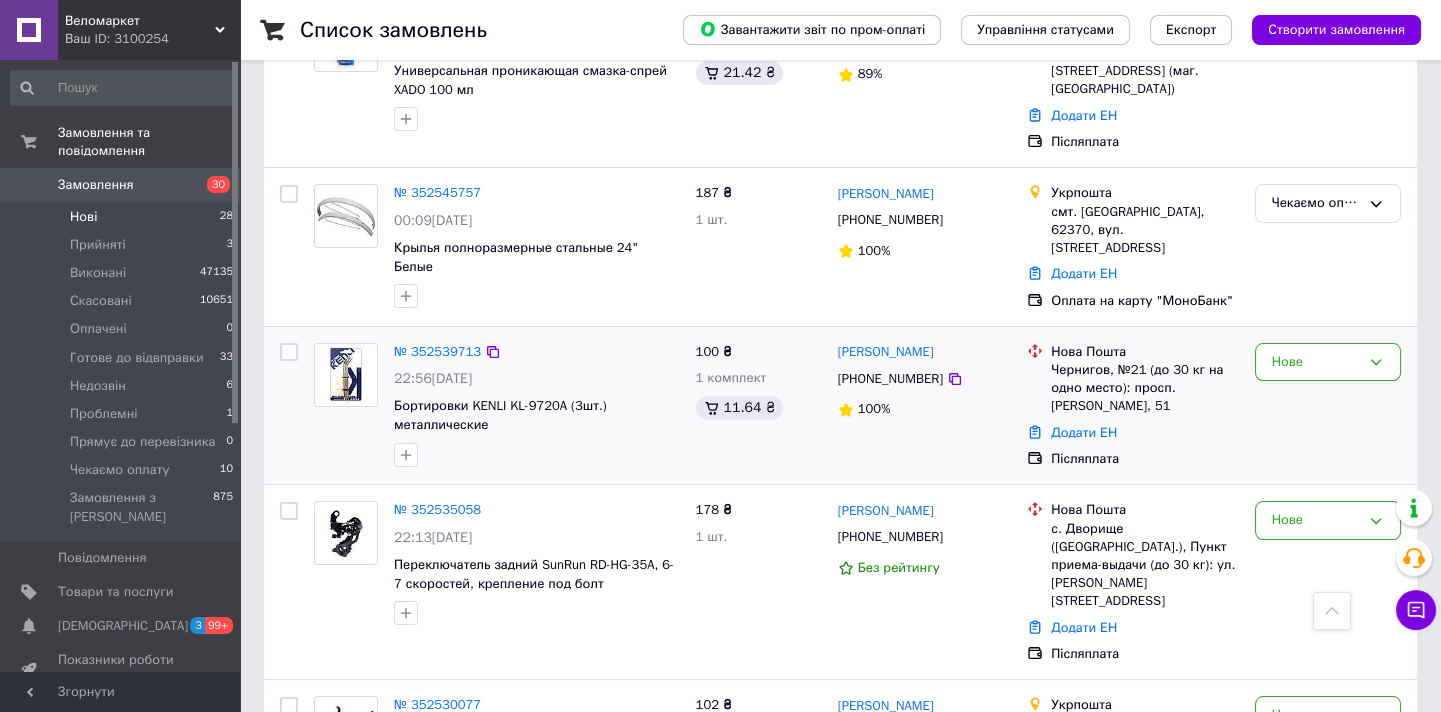 scroll, scrollTop: 636, scrollLeft: 0, axis: vertical 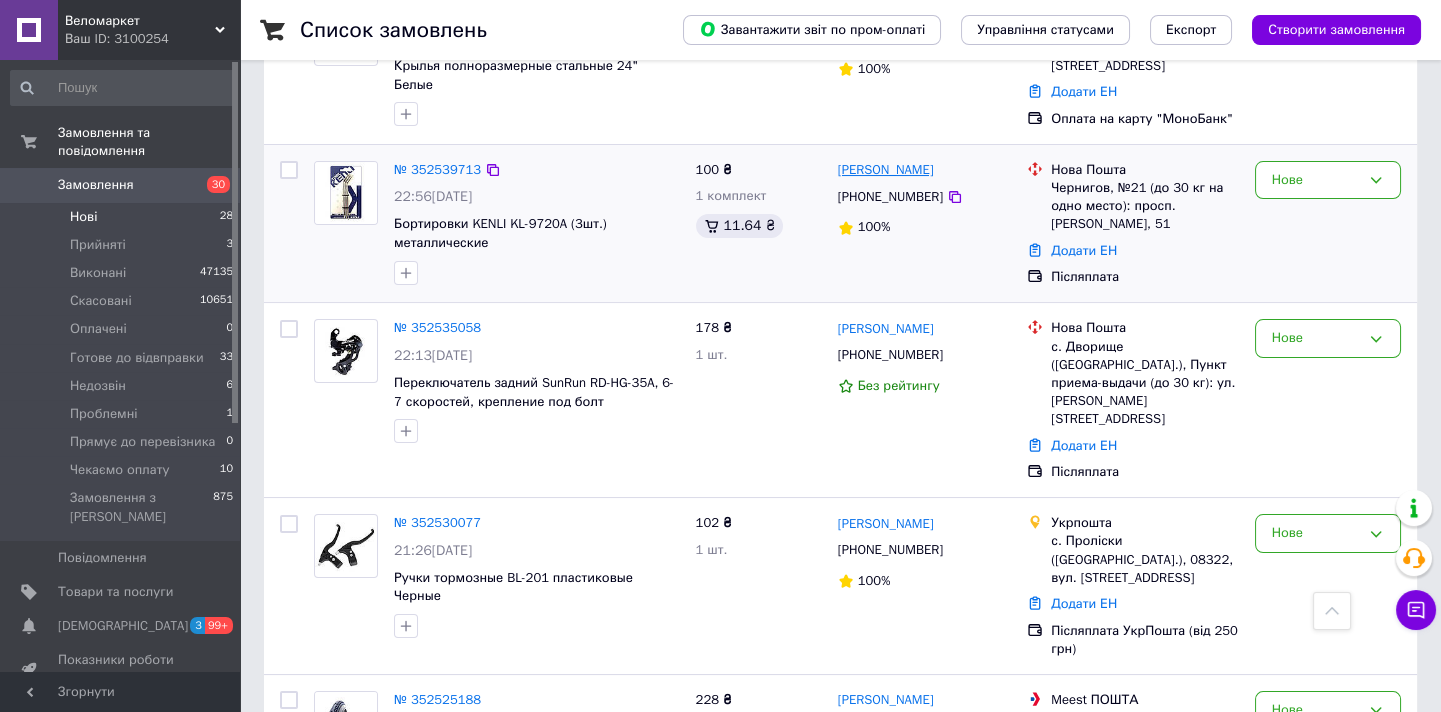 click on "[PERSON_NAME]" at bounding box center (886, 170) 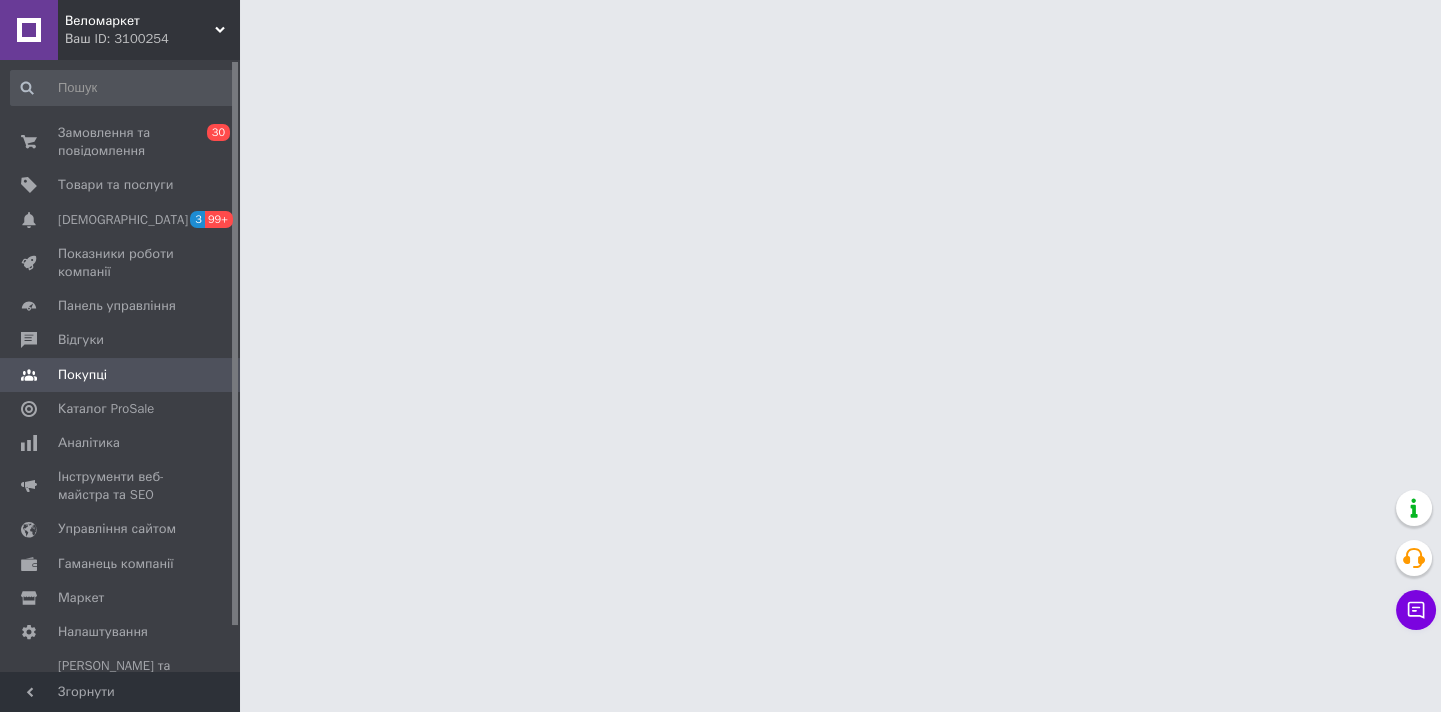 scroll, scrollTop: 0, scrollLeft: 0, axis: both 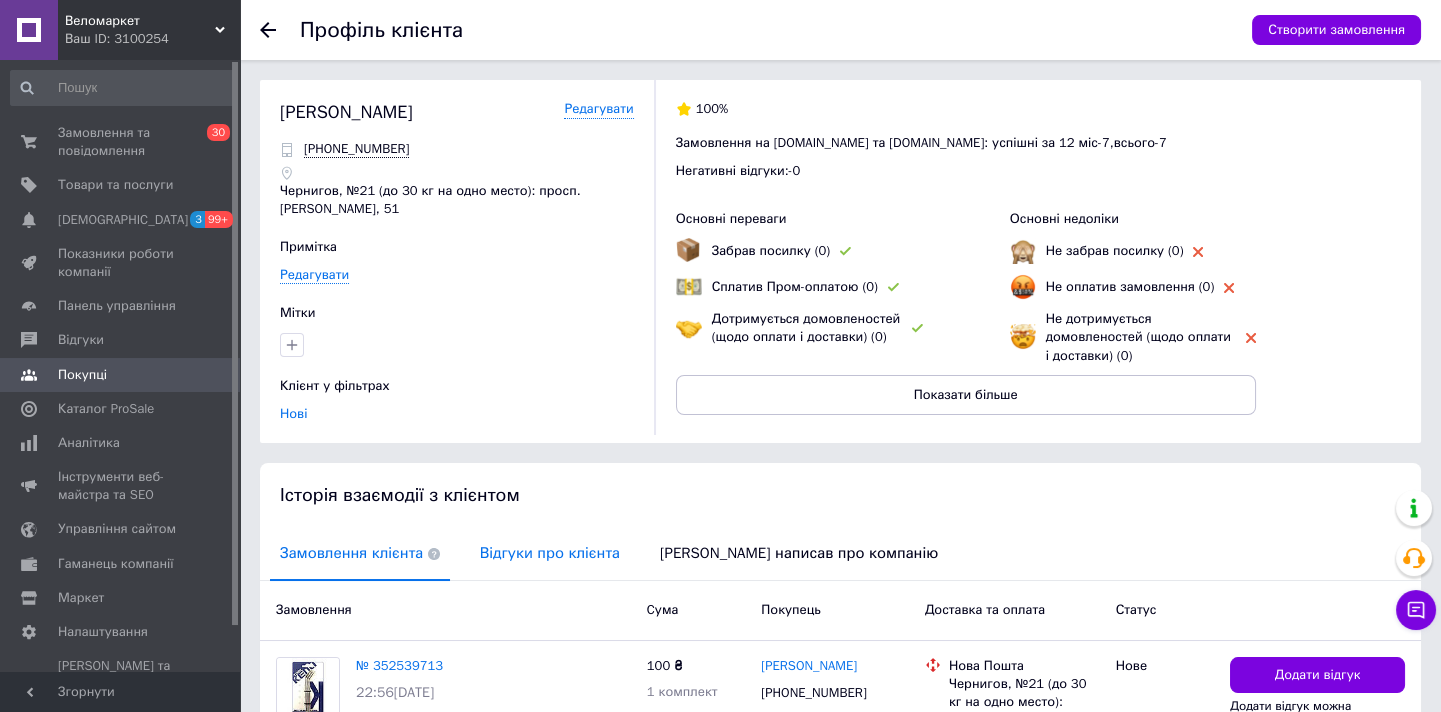 click on "Відгуки про клієнта" at bounding box center (550, 553) 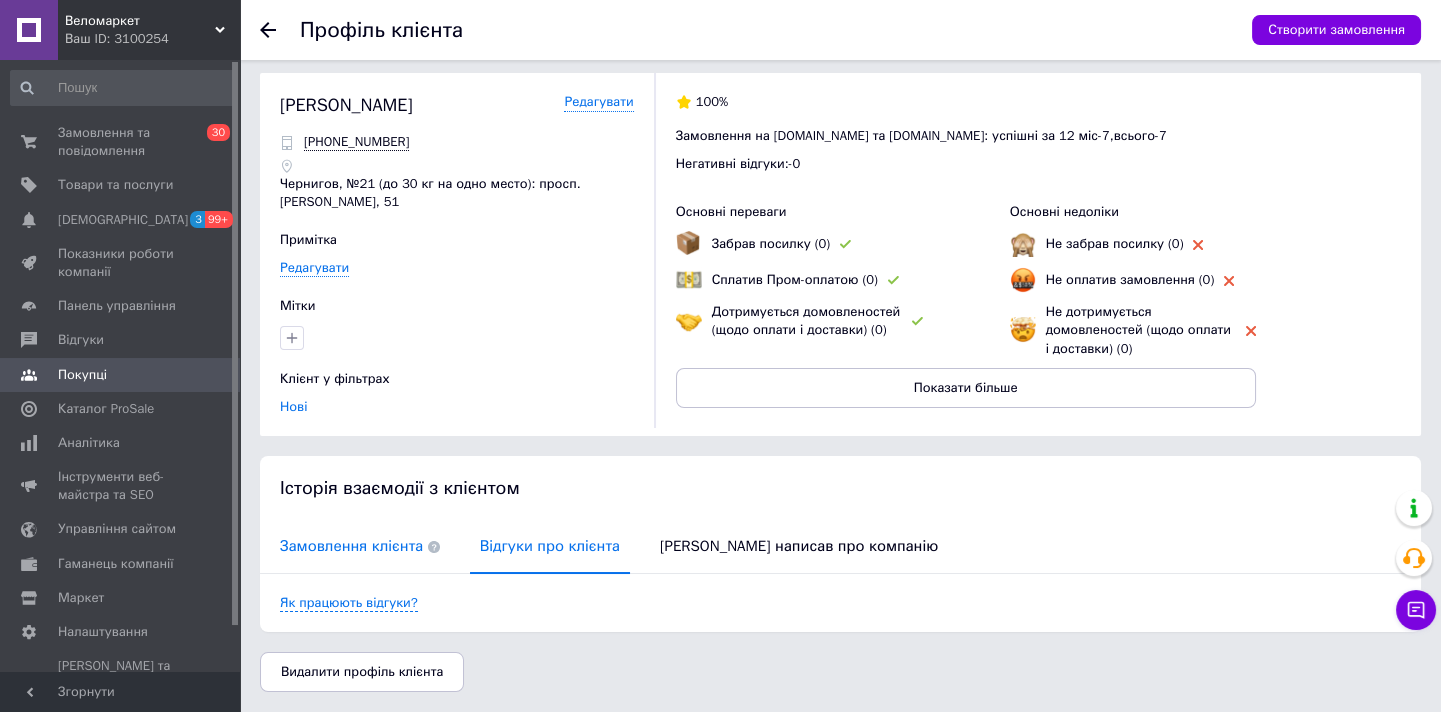 click on "Замовлення клієнта" at bounding box center (360, 546) 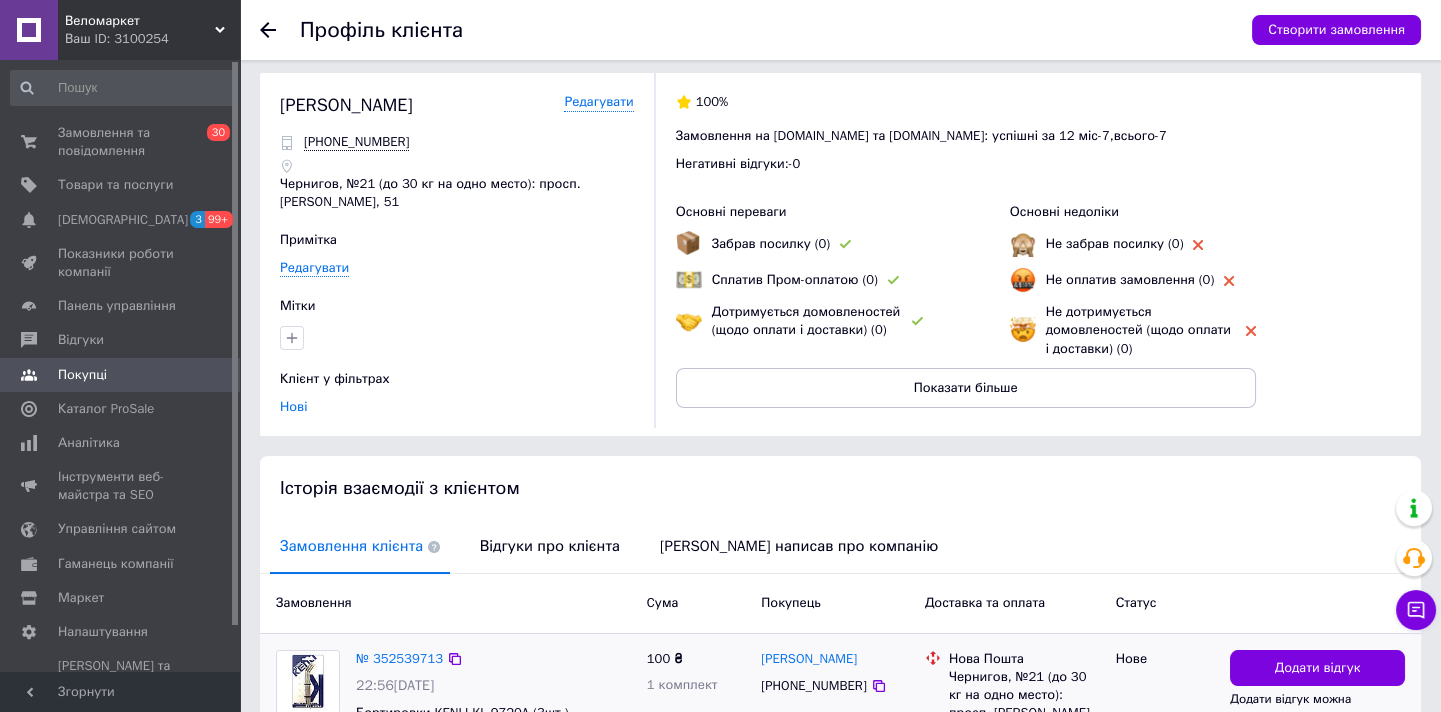 scroll, scrollTop: 166, scrollLeft: 0, axis: vertical 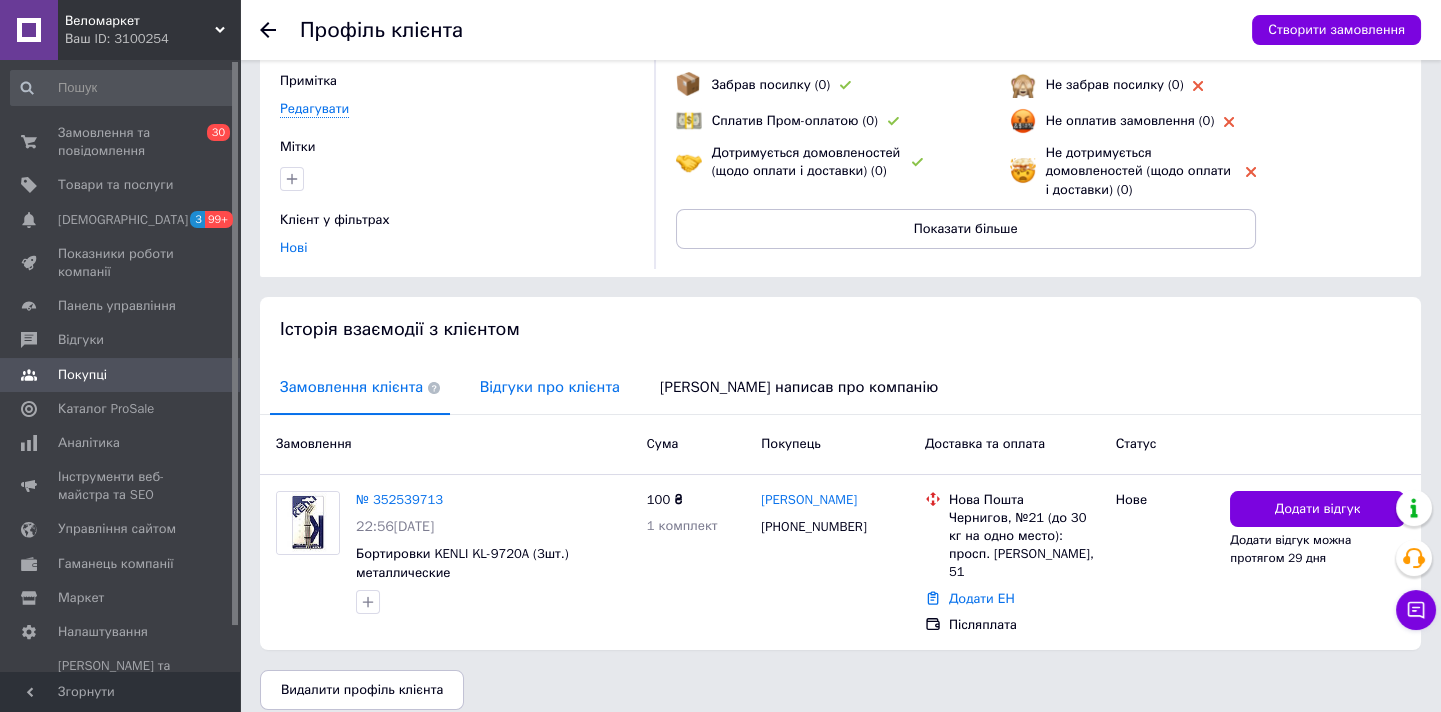 click on "Відгуки про клієнта" at bounding box center (550, 387) 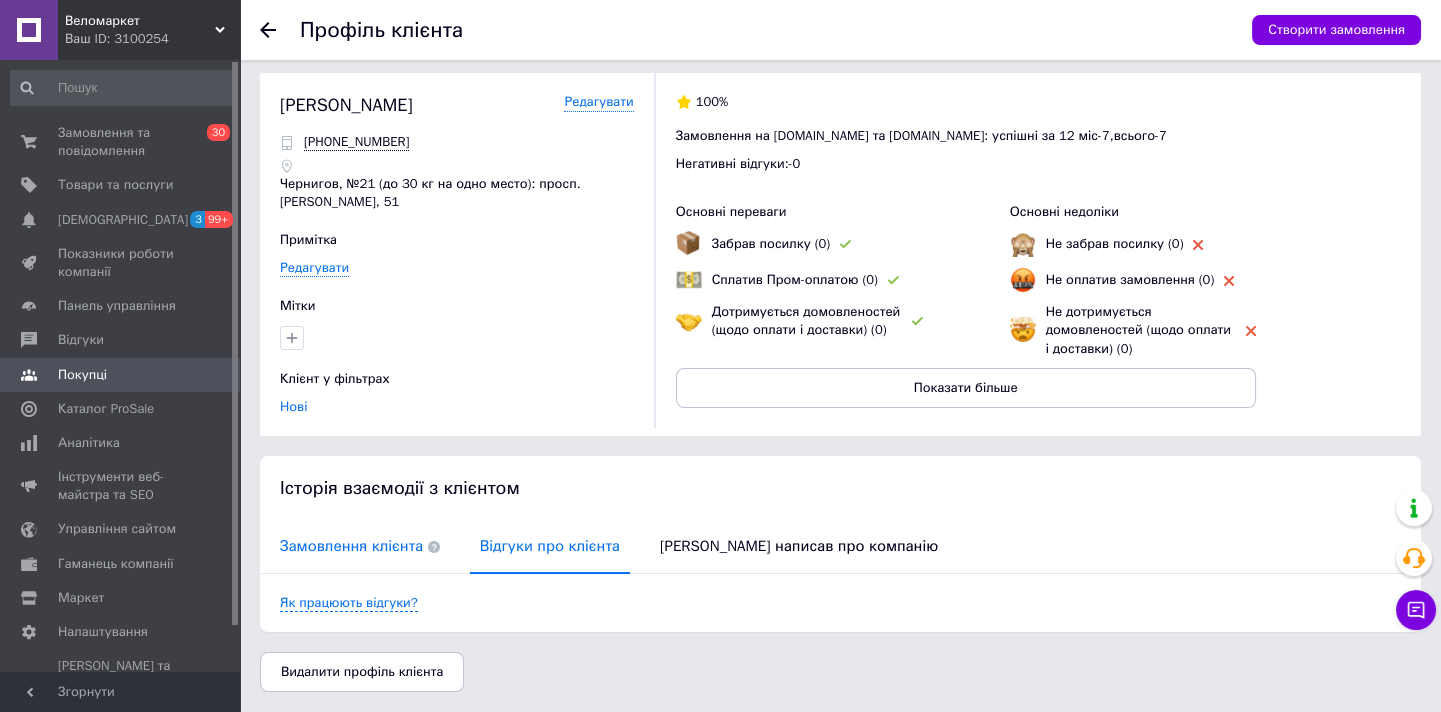 click on "Замовлення клієнта" at bounding box center [360, 546] 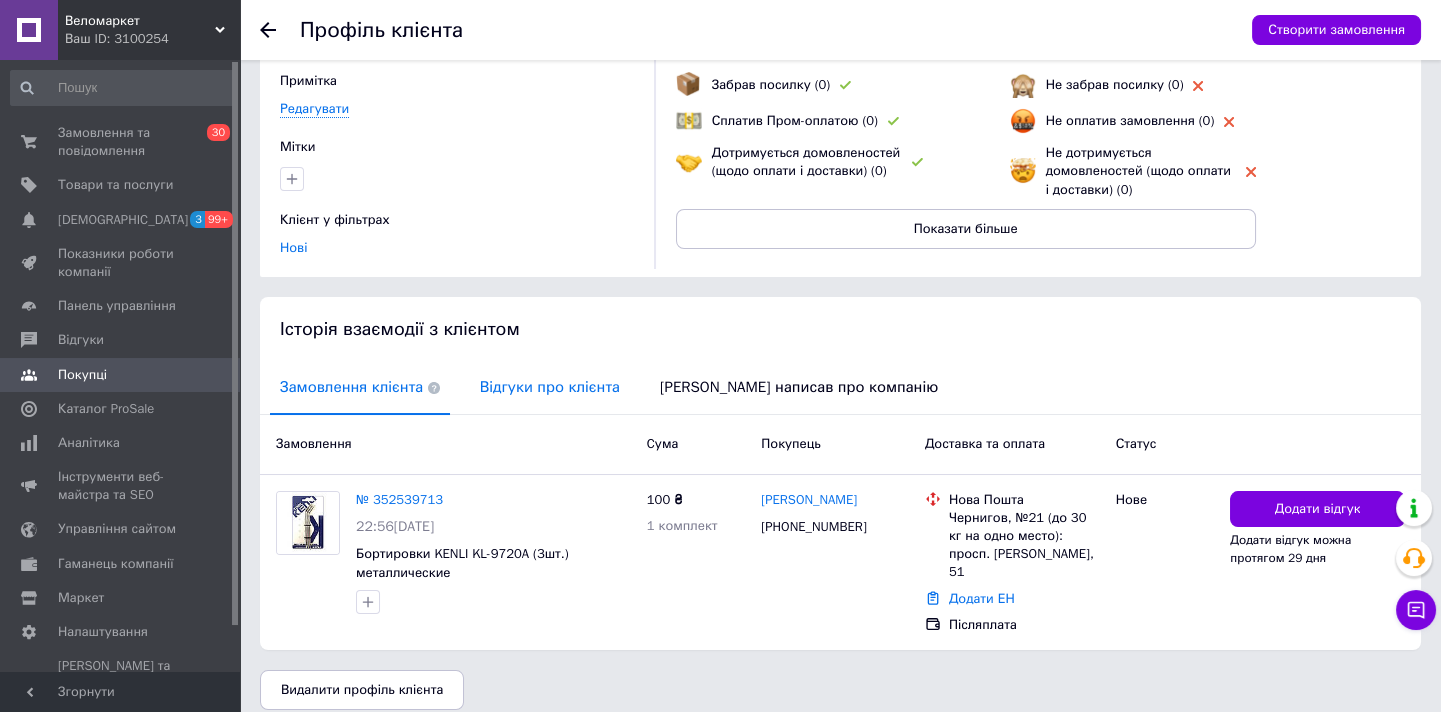 click on "Відгуки про клієнта" at bounding box center (550, 387) 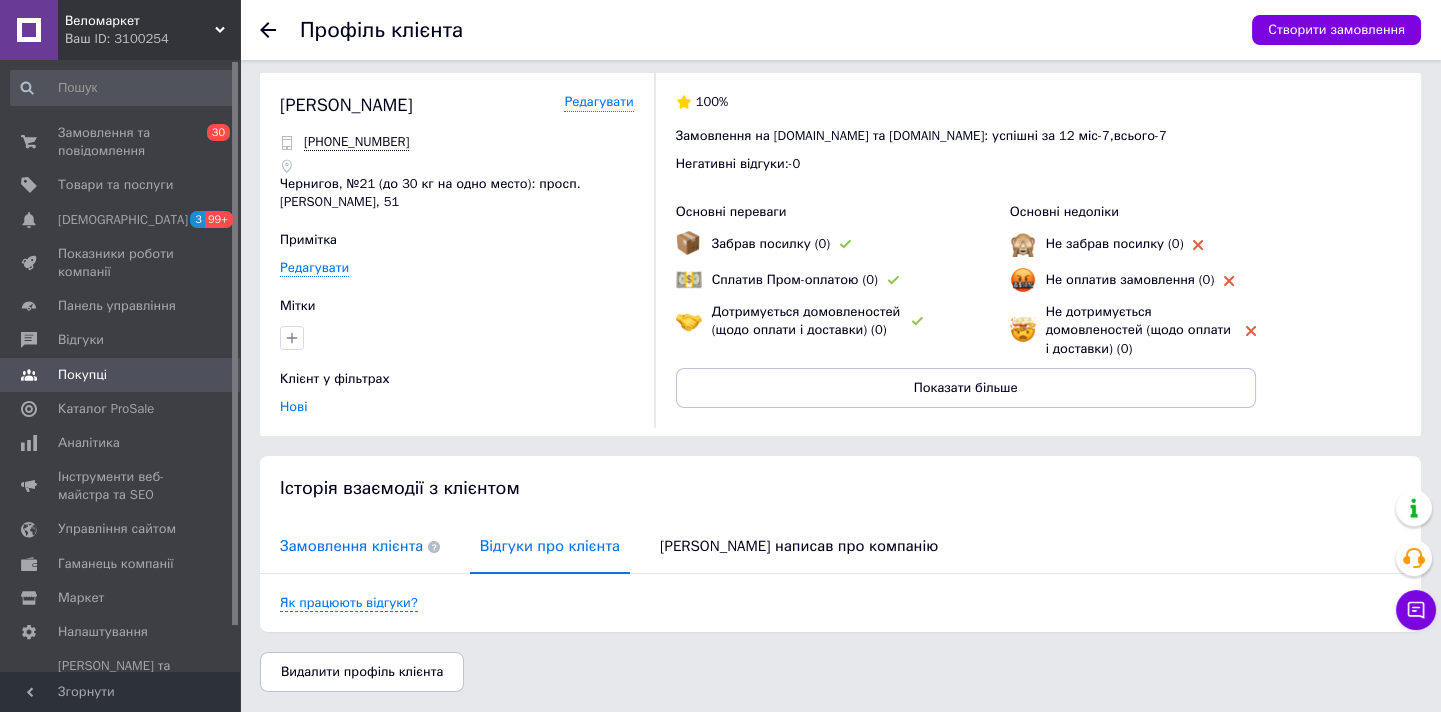 click on "Замовлення клієнта" at bounding box center [360, 546] 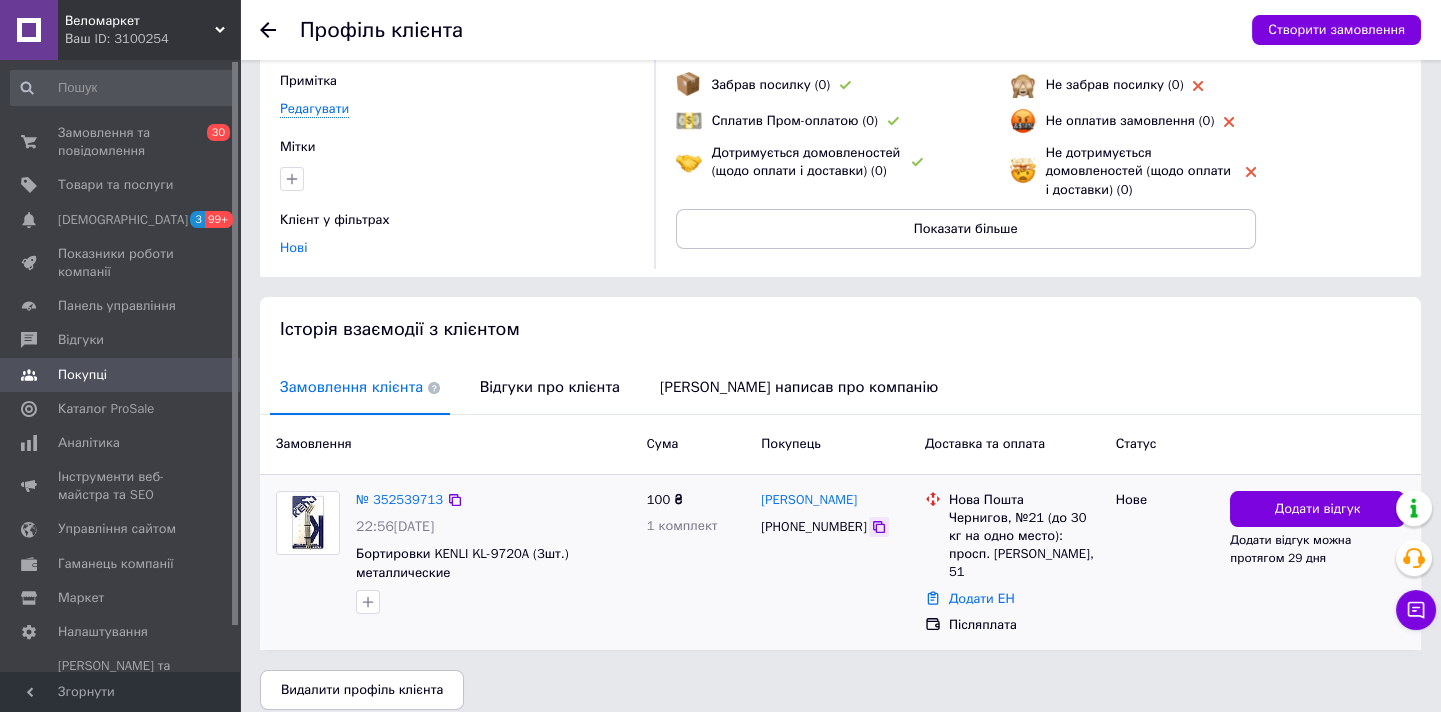 click 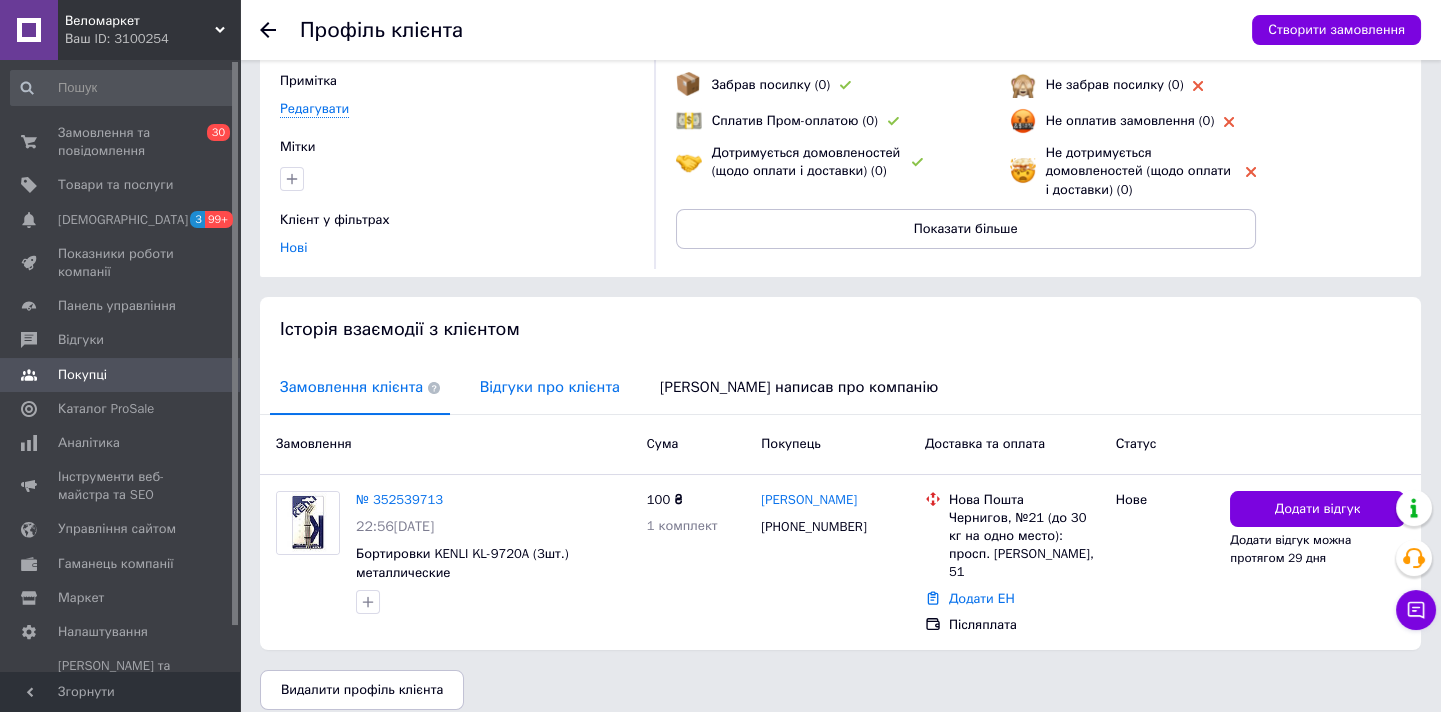 click on "Відгуки про клієнта" at bounding box center (550, 387) 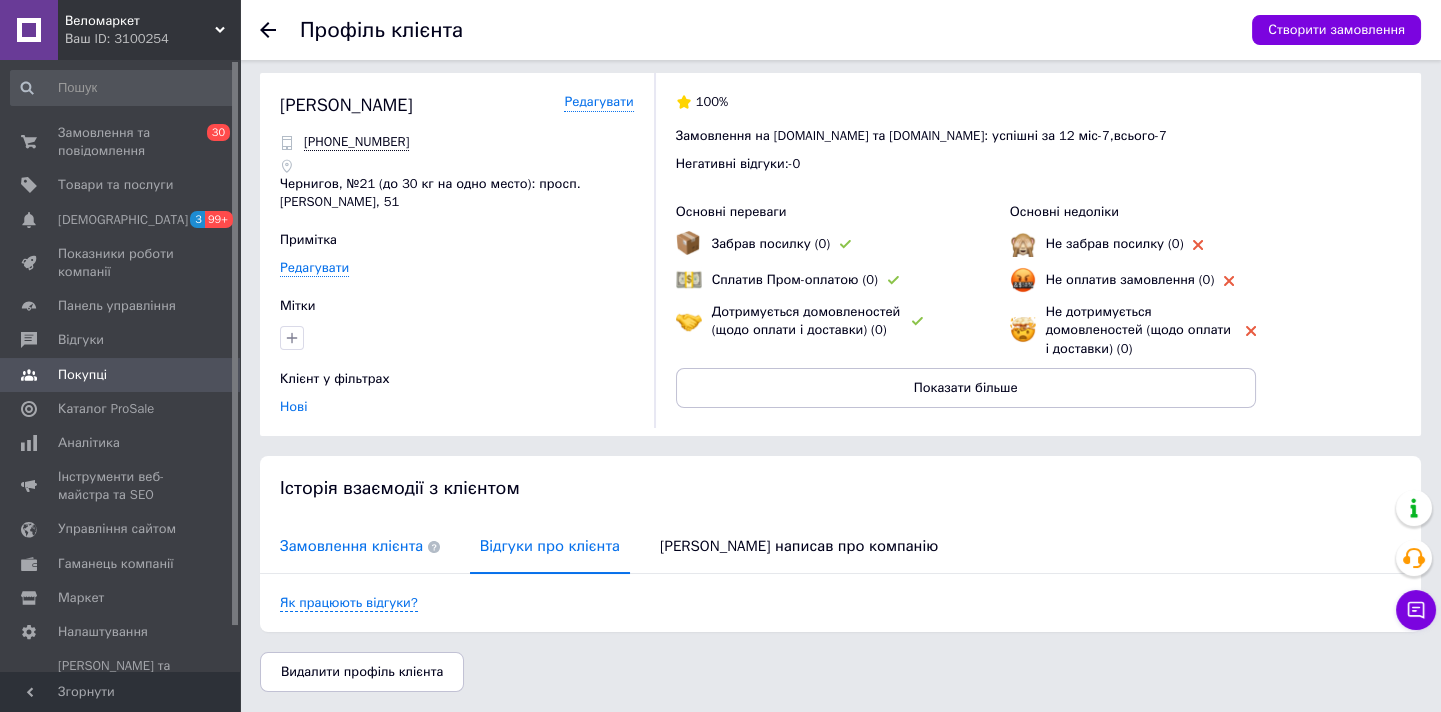 click on "Замовлення клієнта" at bounding box center [360, 546] 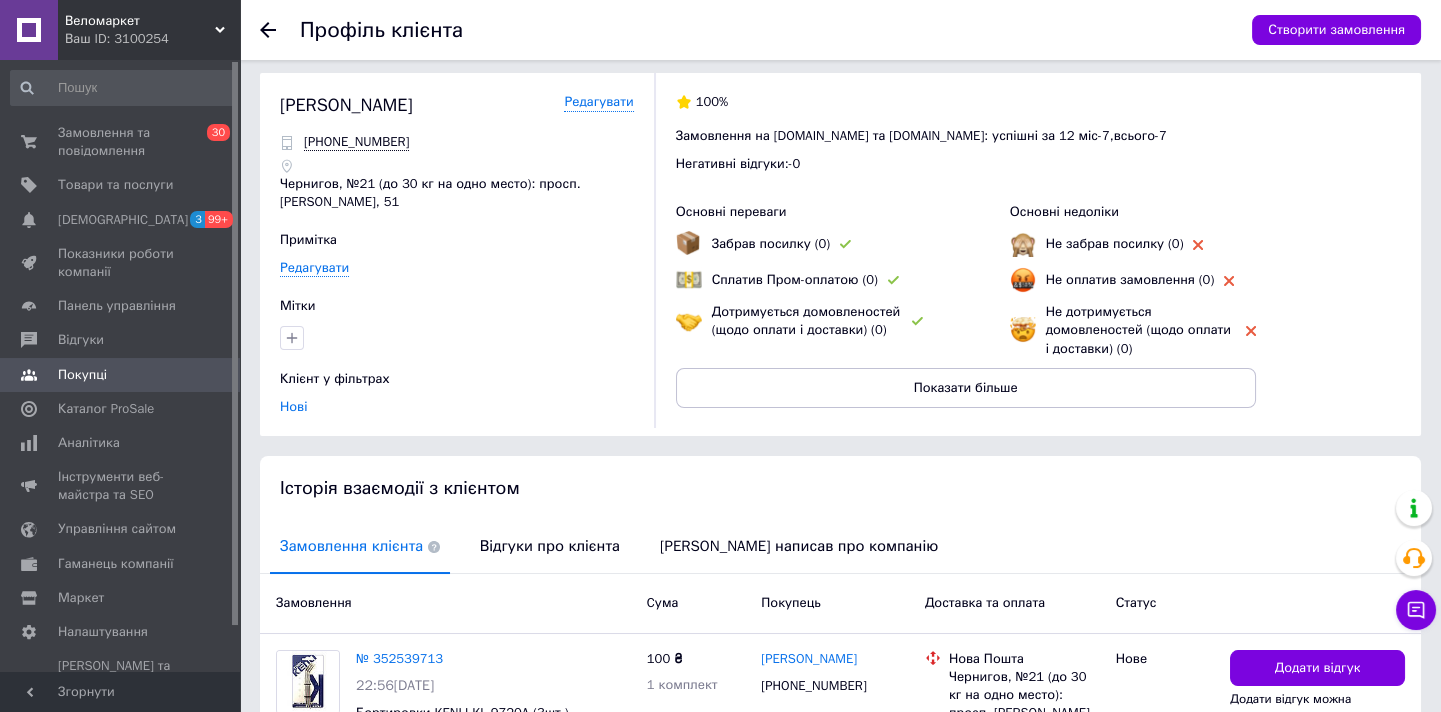 scroll, scrollTop: 166, scrollLeft: 0, axis: vertical 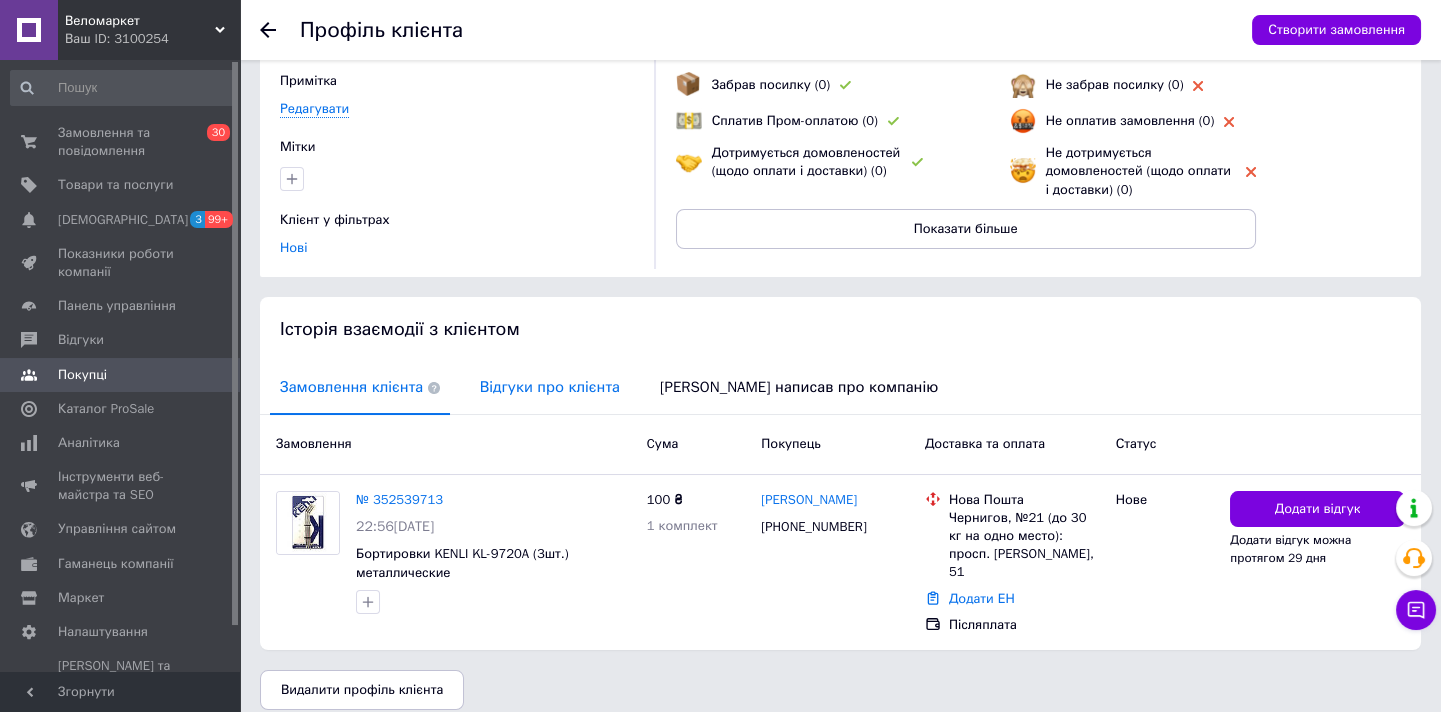 click on "Відгуки про клієнта" at bounding box center [550, 387] 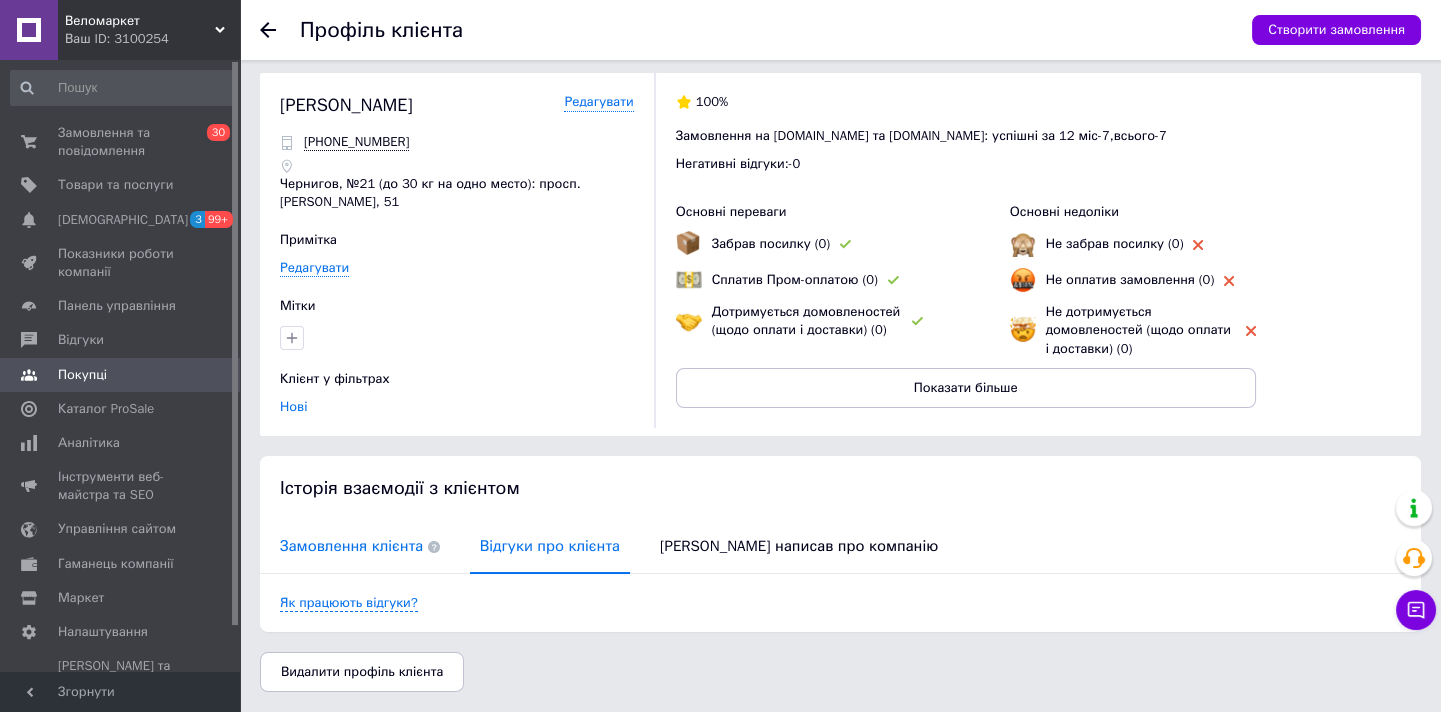 click on "Замовлення клієнта" at bounding box center (360, 546) 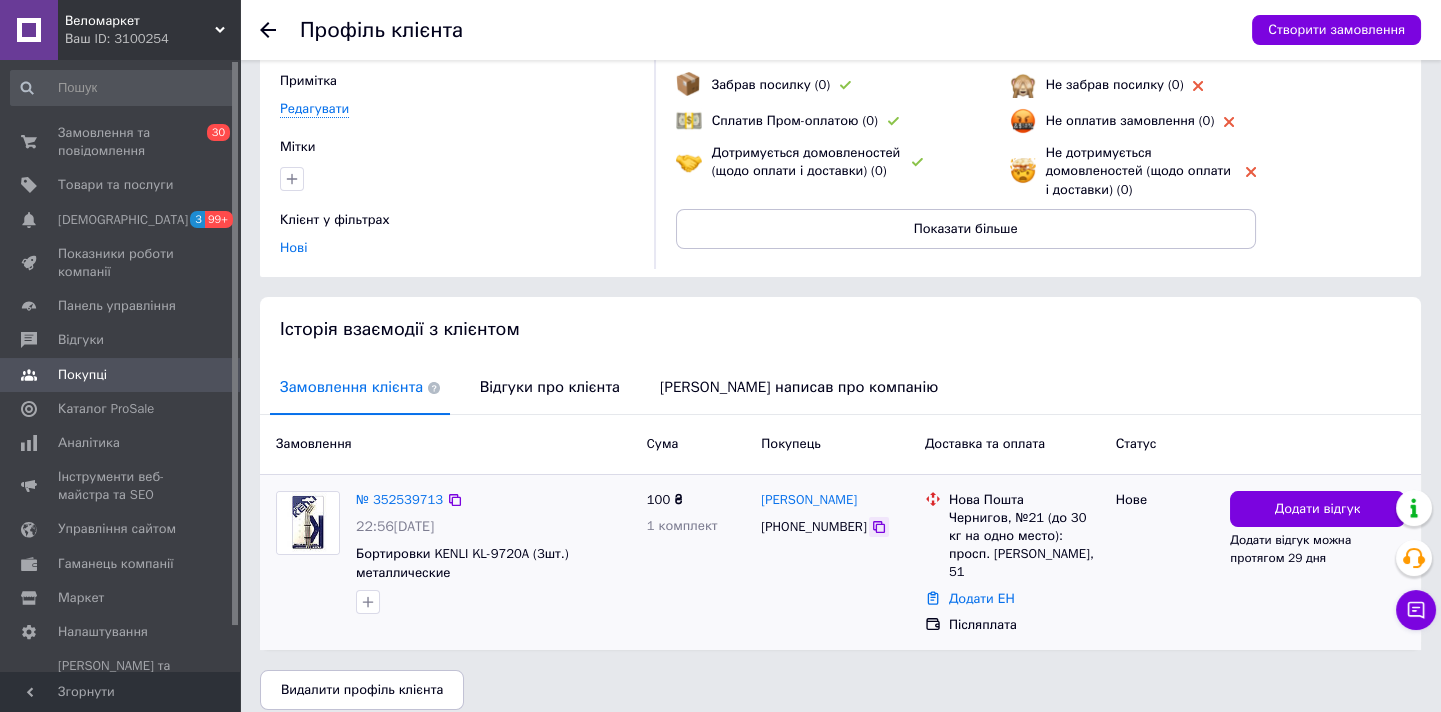 click 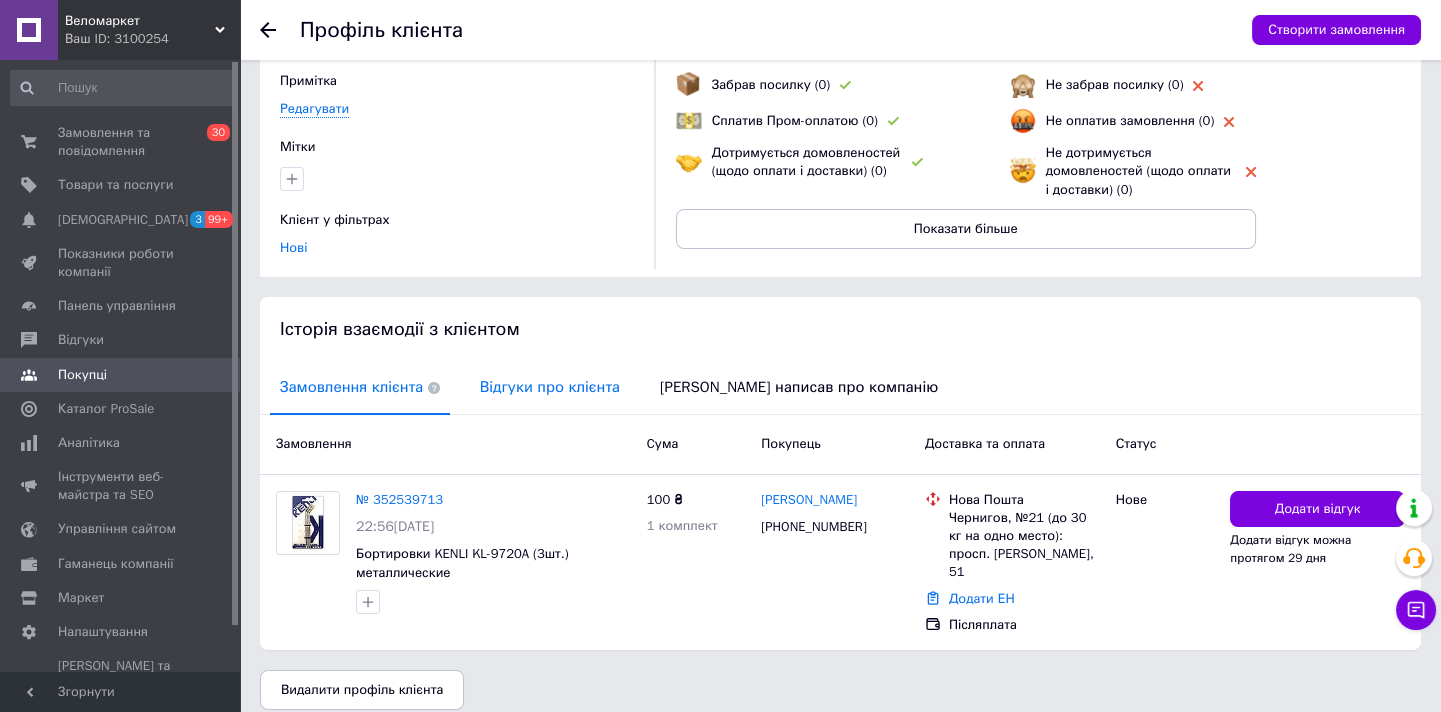 click on "Відгуки про клієнта" at bounding box center (550, 387) 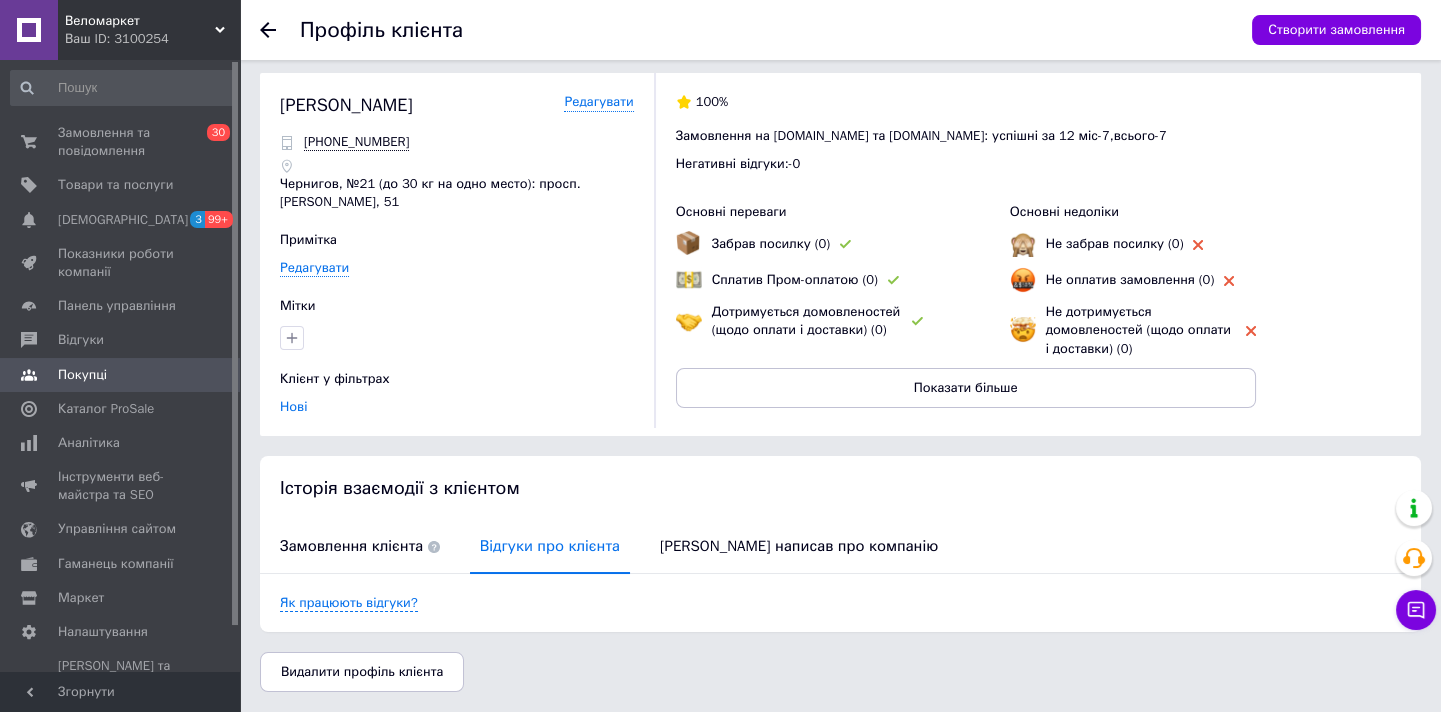 scroll, scrollTop: 7, scrollLeft: 0, axis: vertical 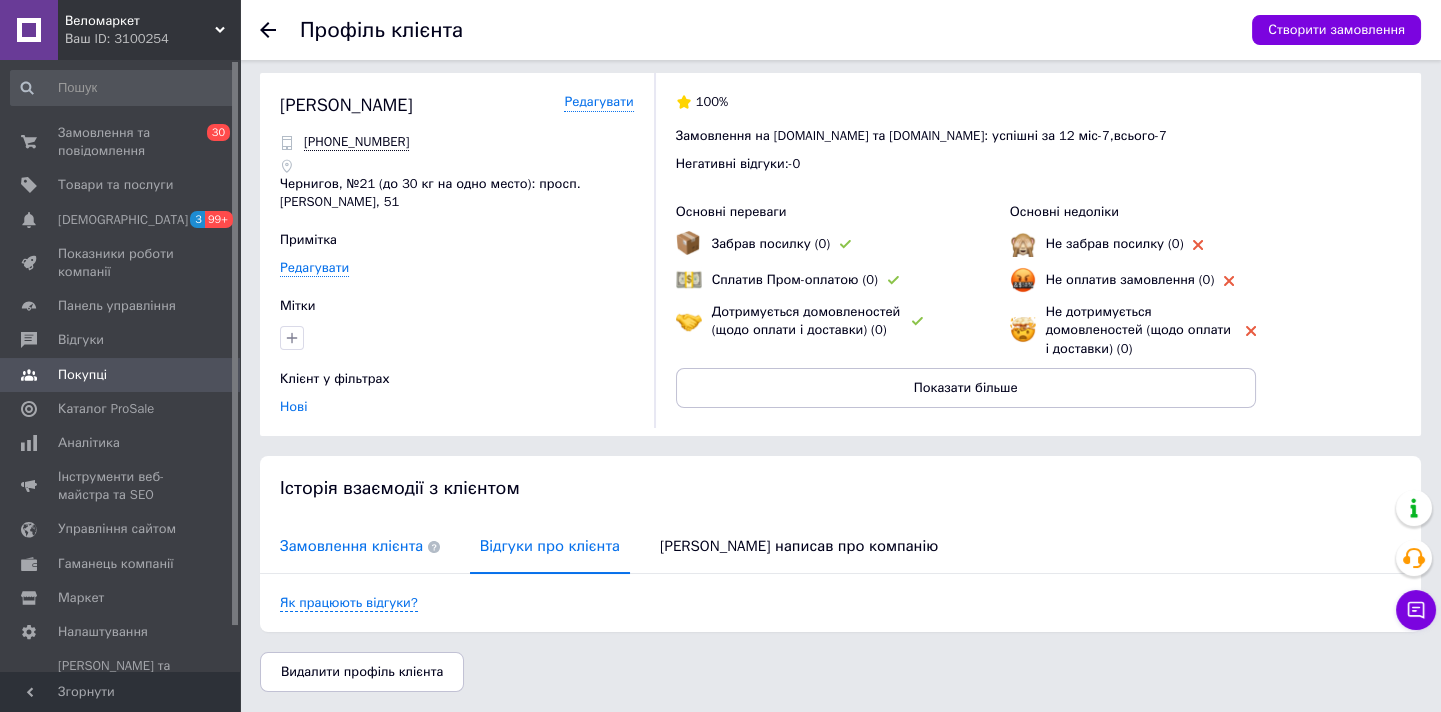 click on "Замовлення клієнта" at bounding box center [360, 546] 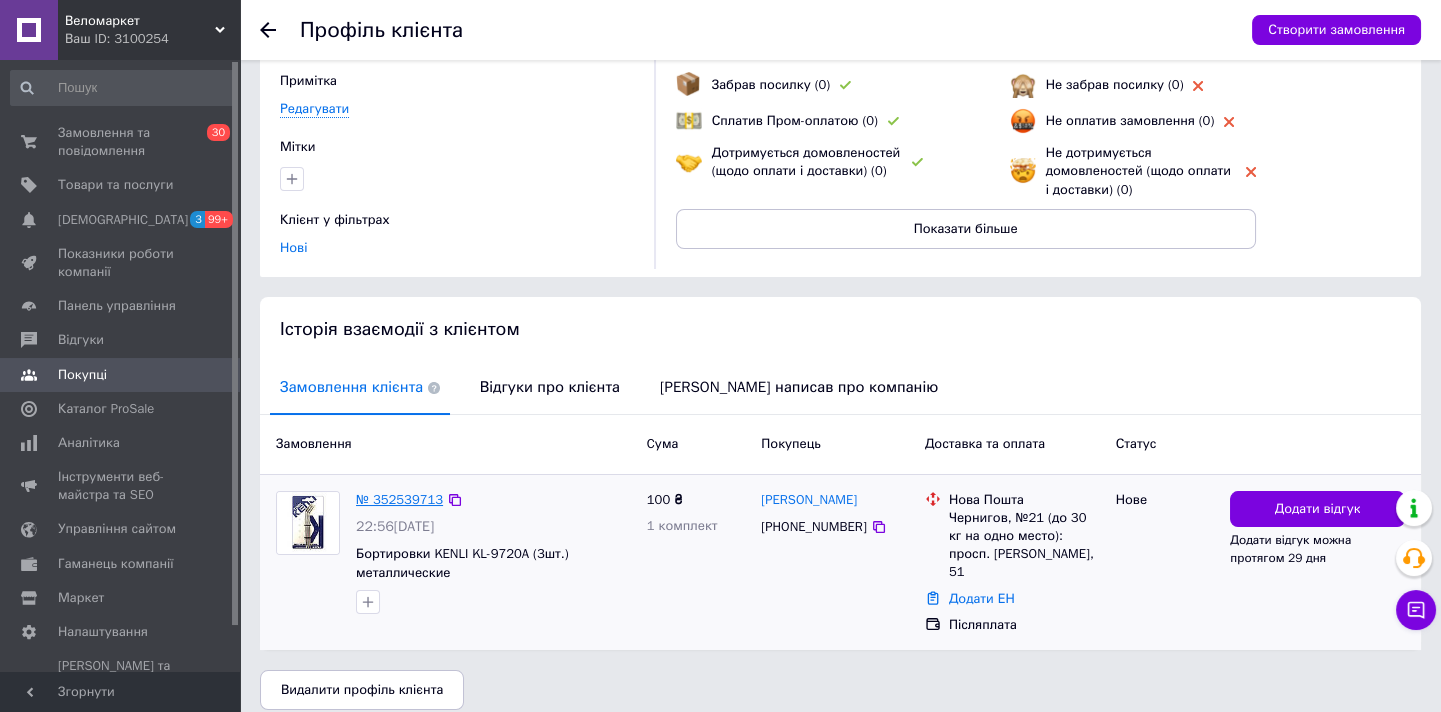click on "№ 352539713" at bounding box center (399, 499) 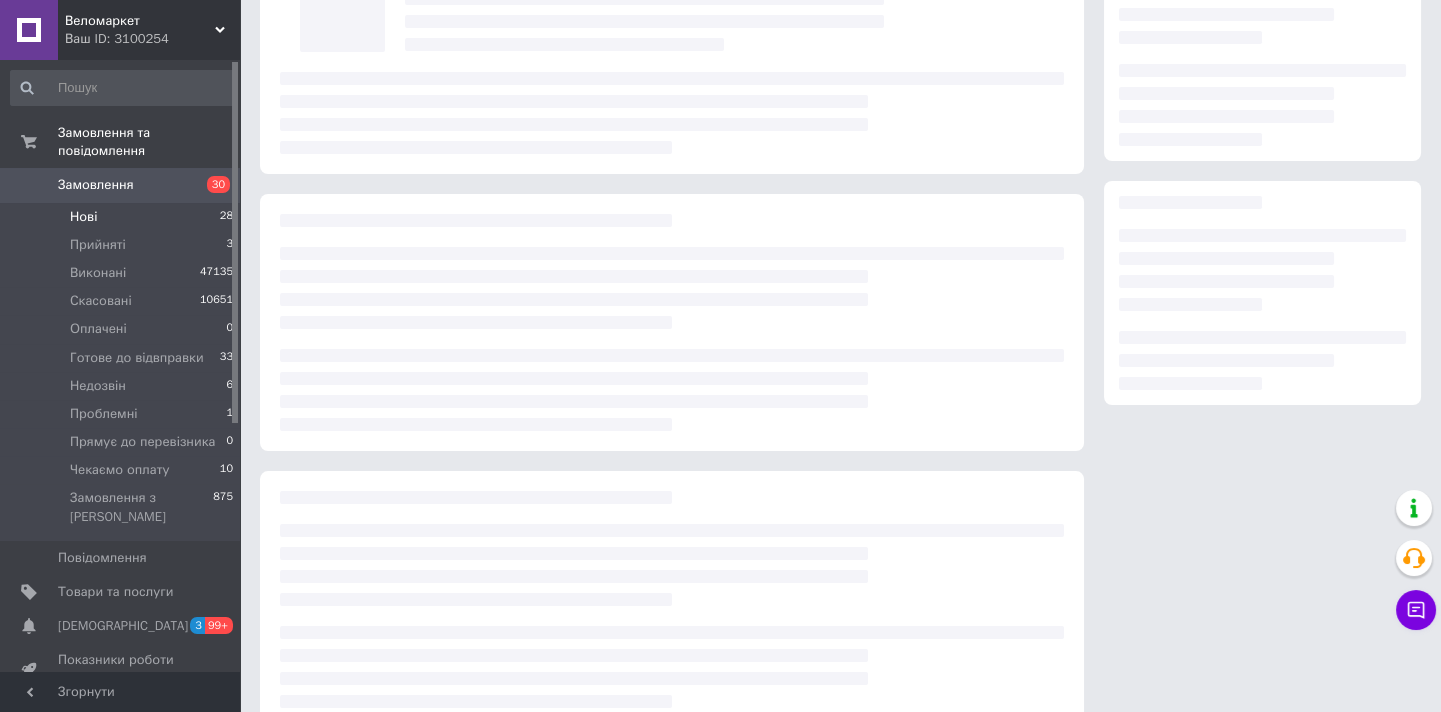 scroll, scrollTop: 0, scrollLeft: 0, axis: both 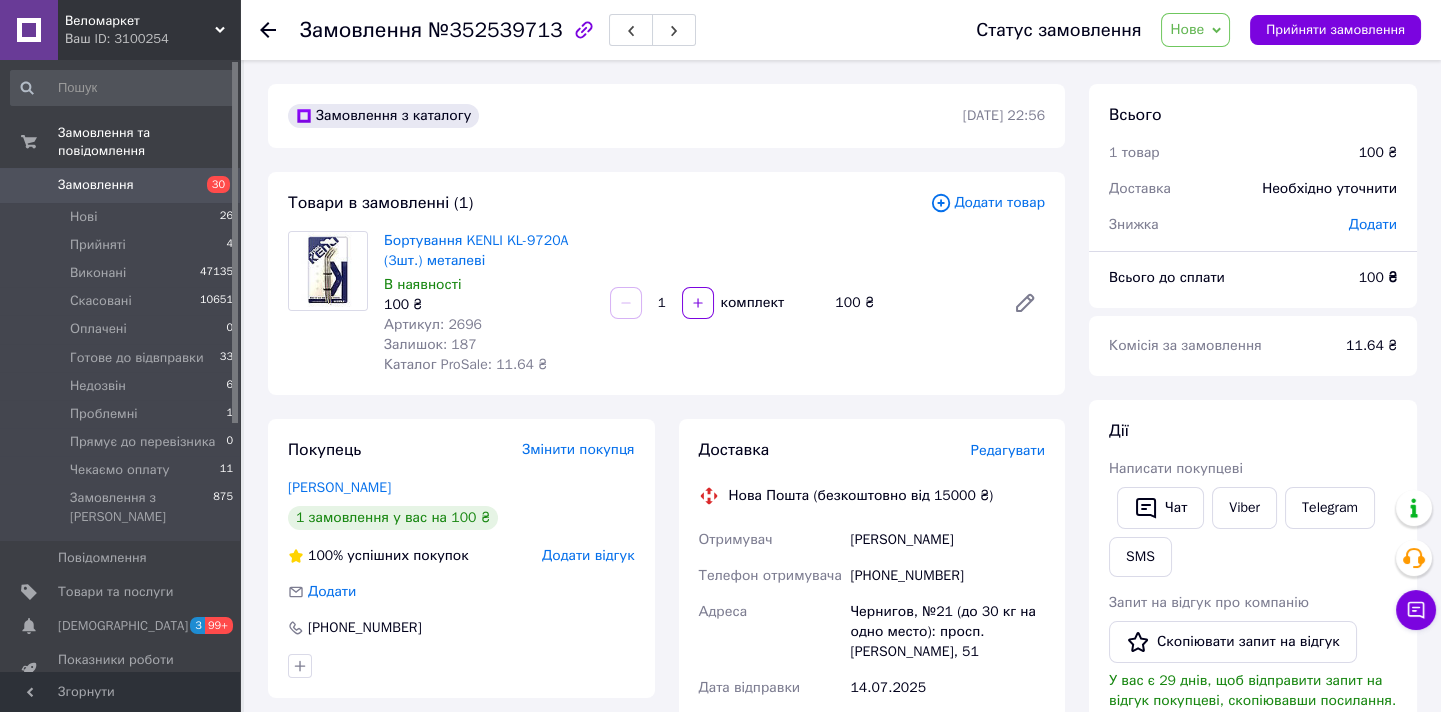 click on "Статус замовлення Нове Прийнято Виконано Скасовано Оплачено Готове до відвправки Недозвін Проблемні Прямує до перевізника Чекаємо оплату Прийняти замовлення" at bounding box center [1178, 30] 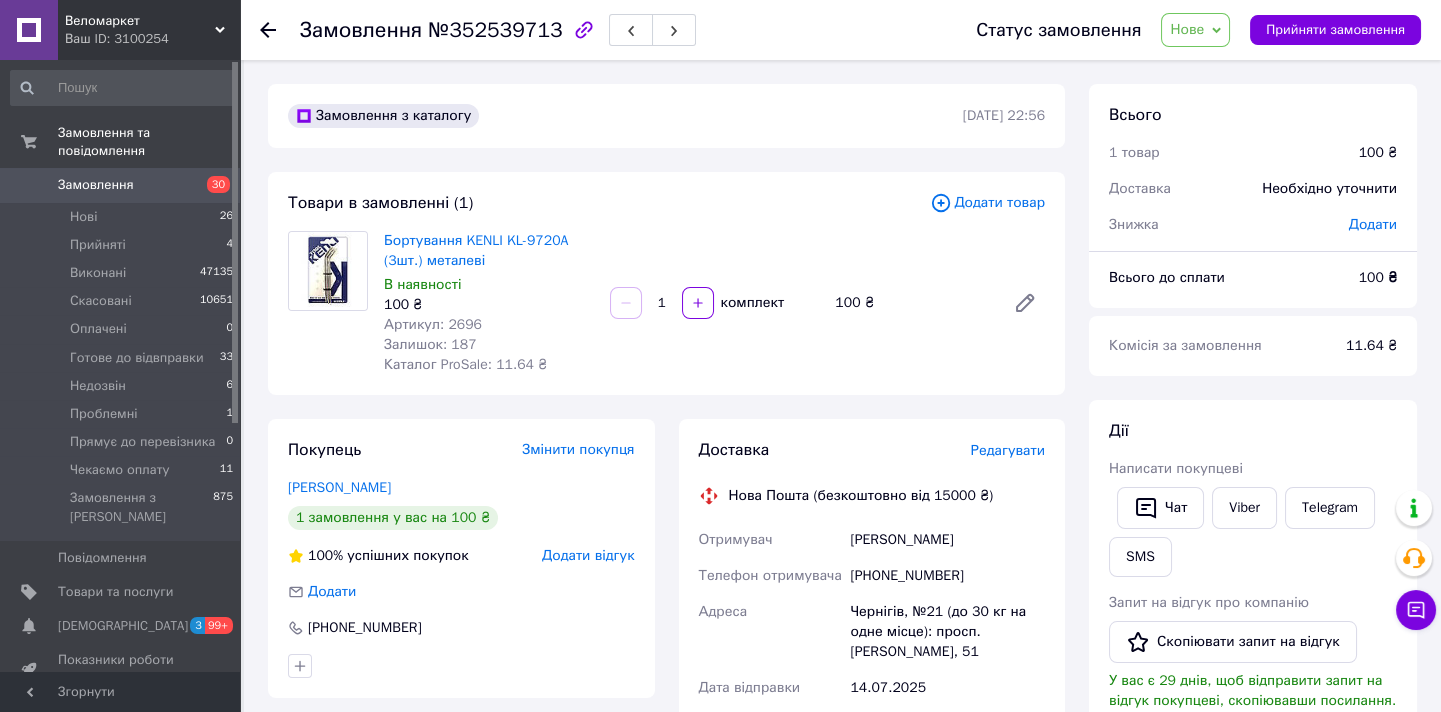 click on "Нове" at bounding box center (1187, 29) 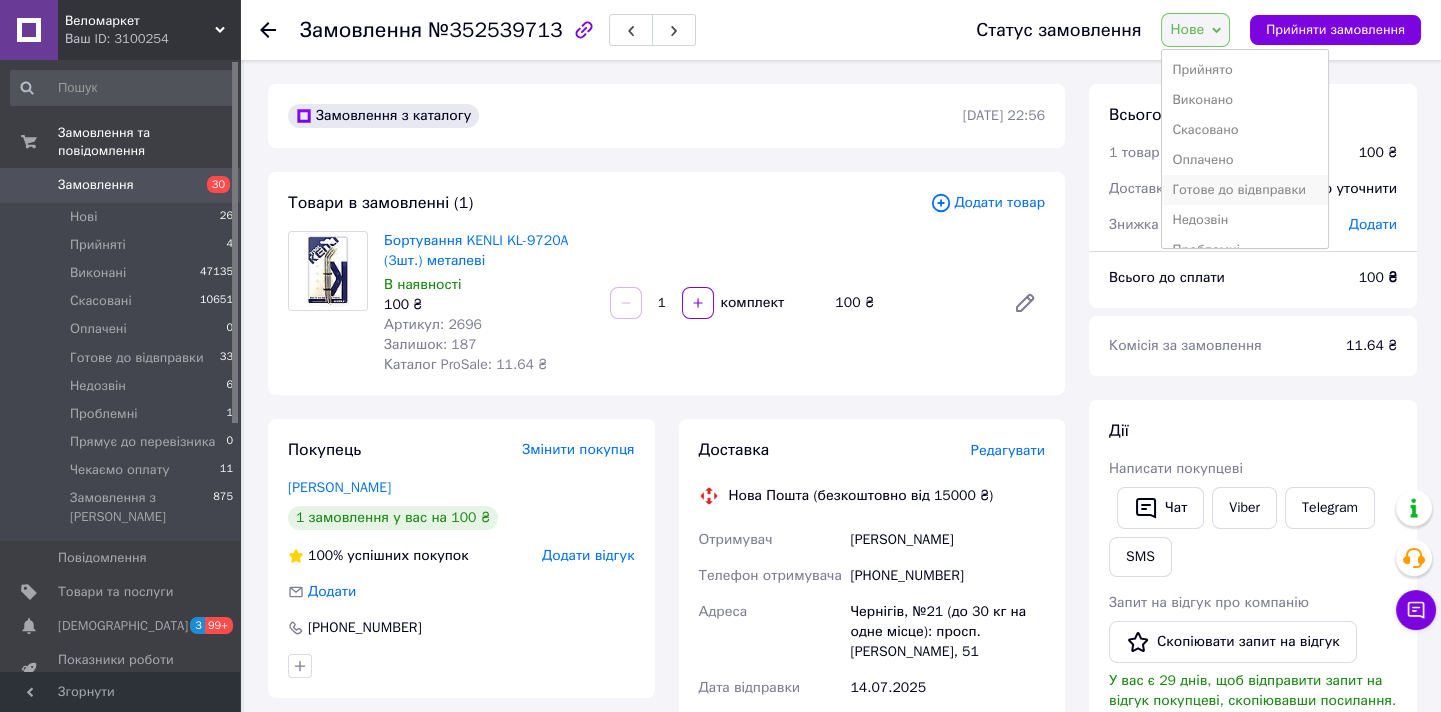 click on "Готове до відвправки" at bounding box center [1244, 190] 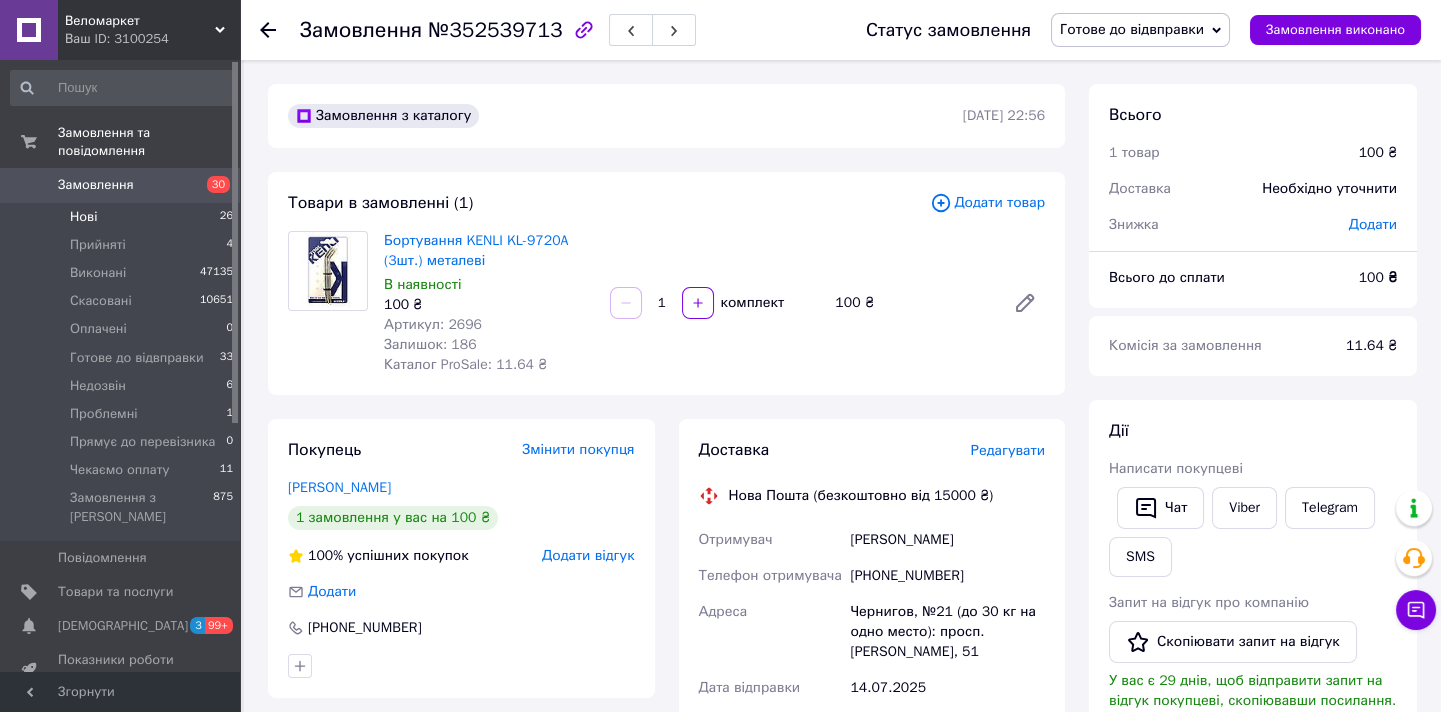 click on "Нові 26" at bounding box center (122, 217) 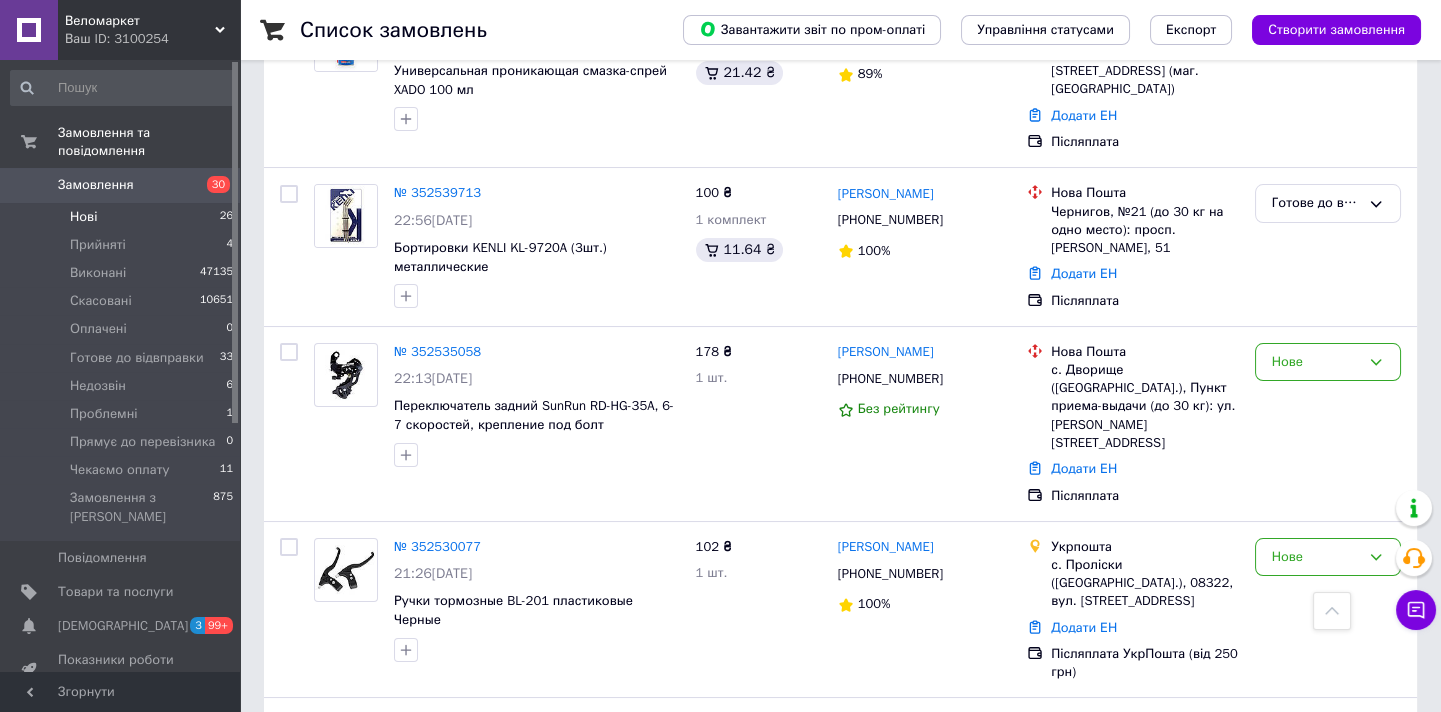 scroll, scrollTop: 545, scrollLeft: 0, axis: vertical 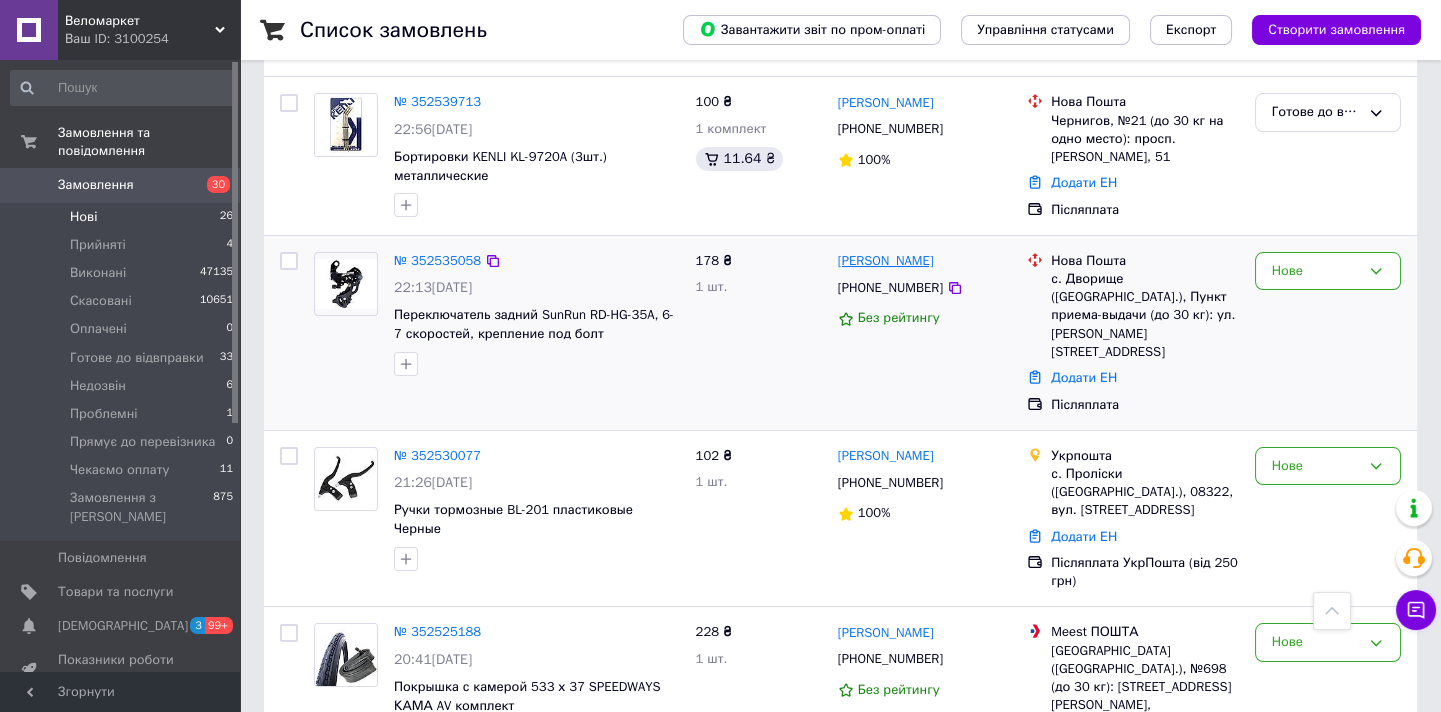 click on "[PERSON_NAME]" at bounding box center (886, 261) 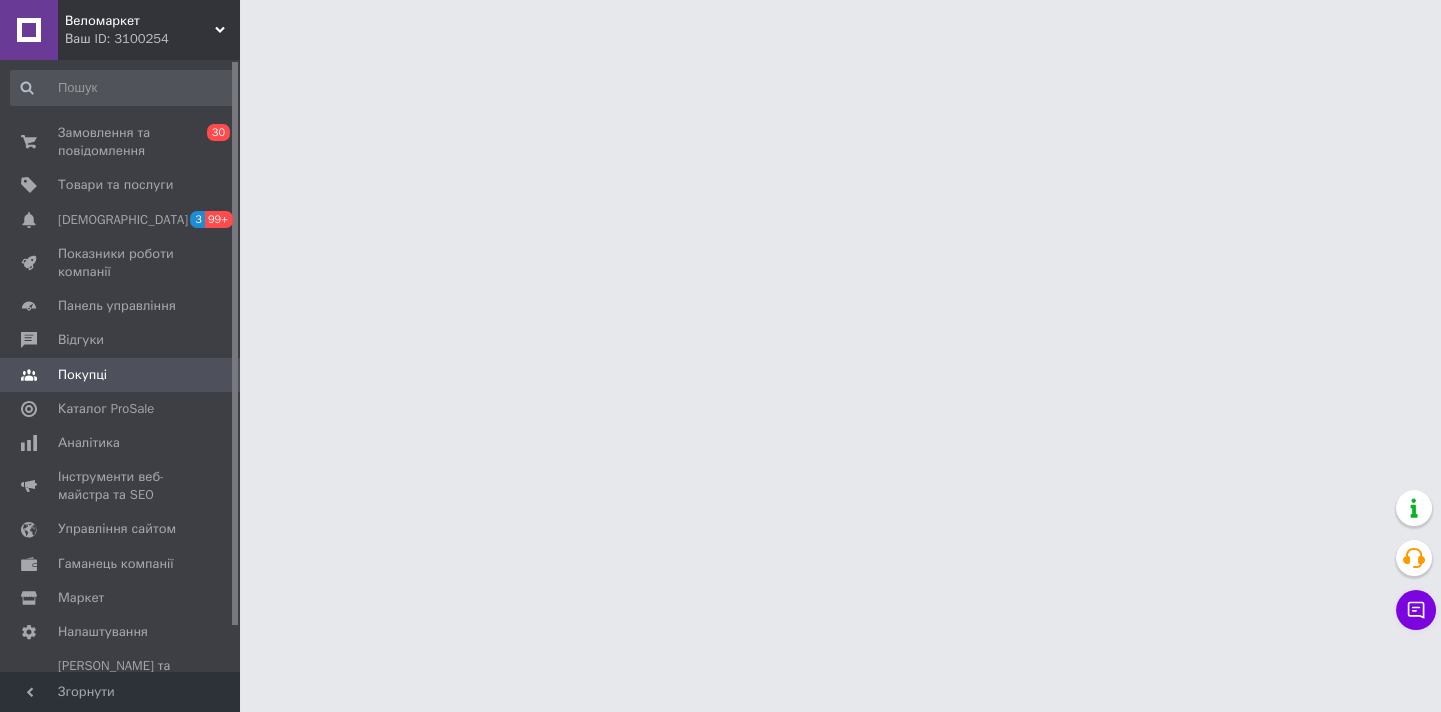 scroll, scrollTop: 0, scrollLeft: 0, axis: both 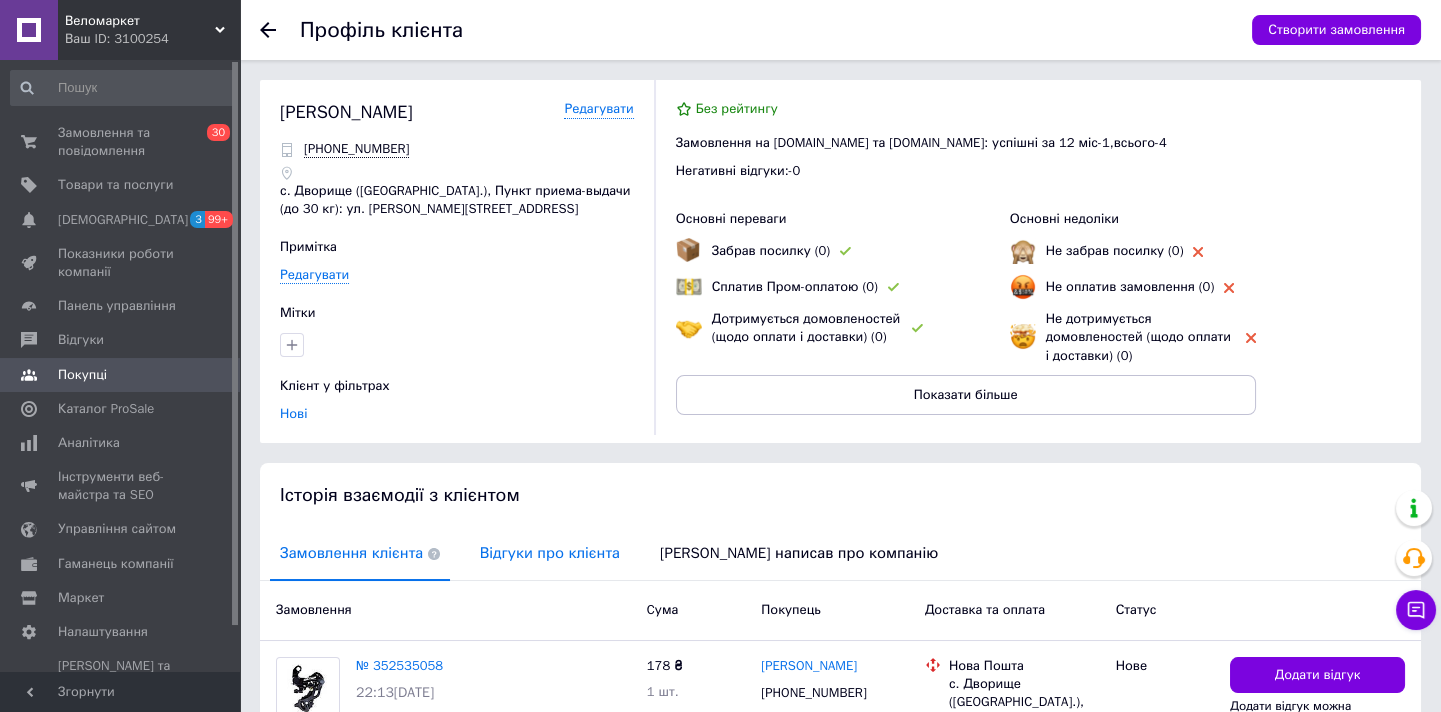 click on "Відгуки про клієнта" at bounding box center [550, 553] 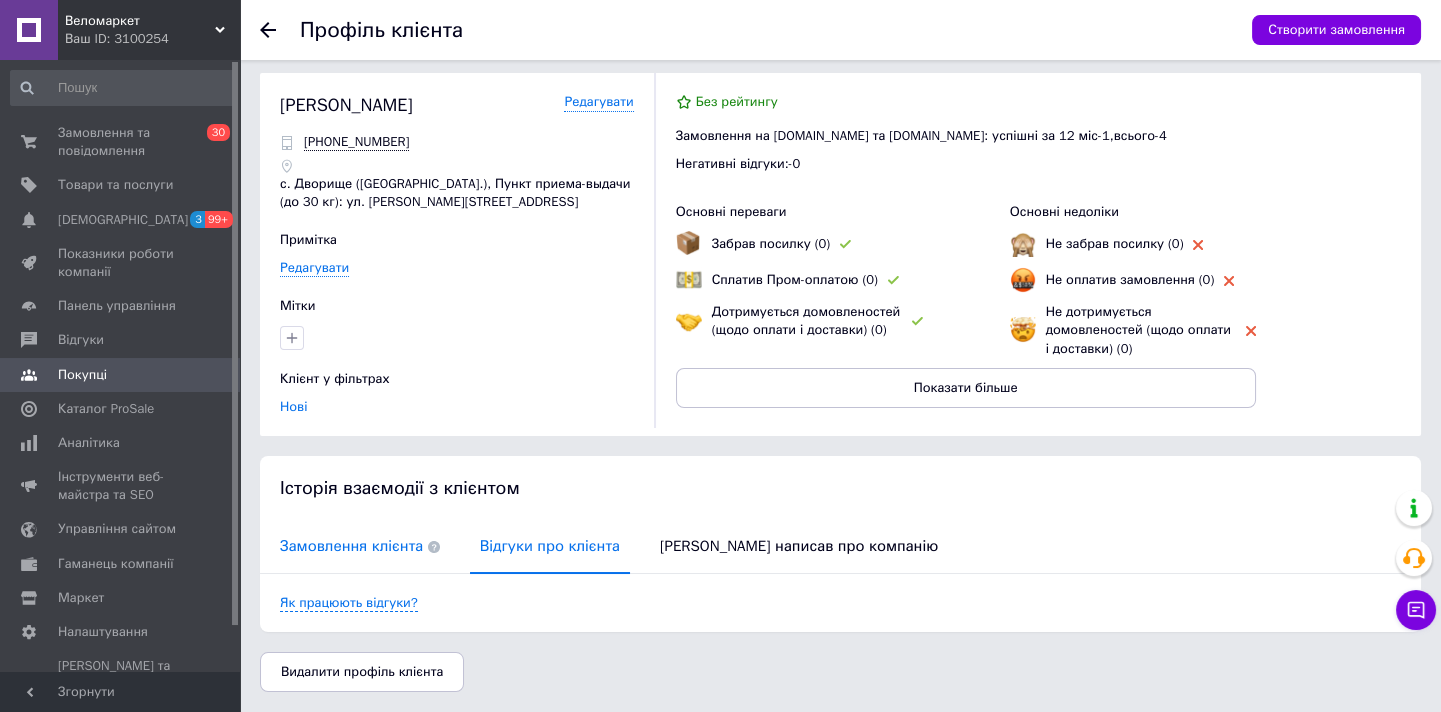 click on "Замовлення клієнта" at bounding box center (360, 546) 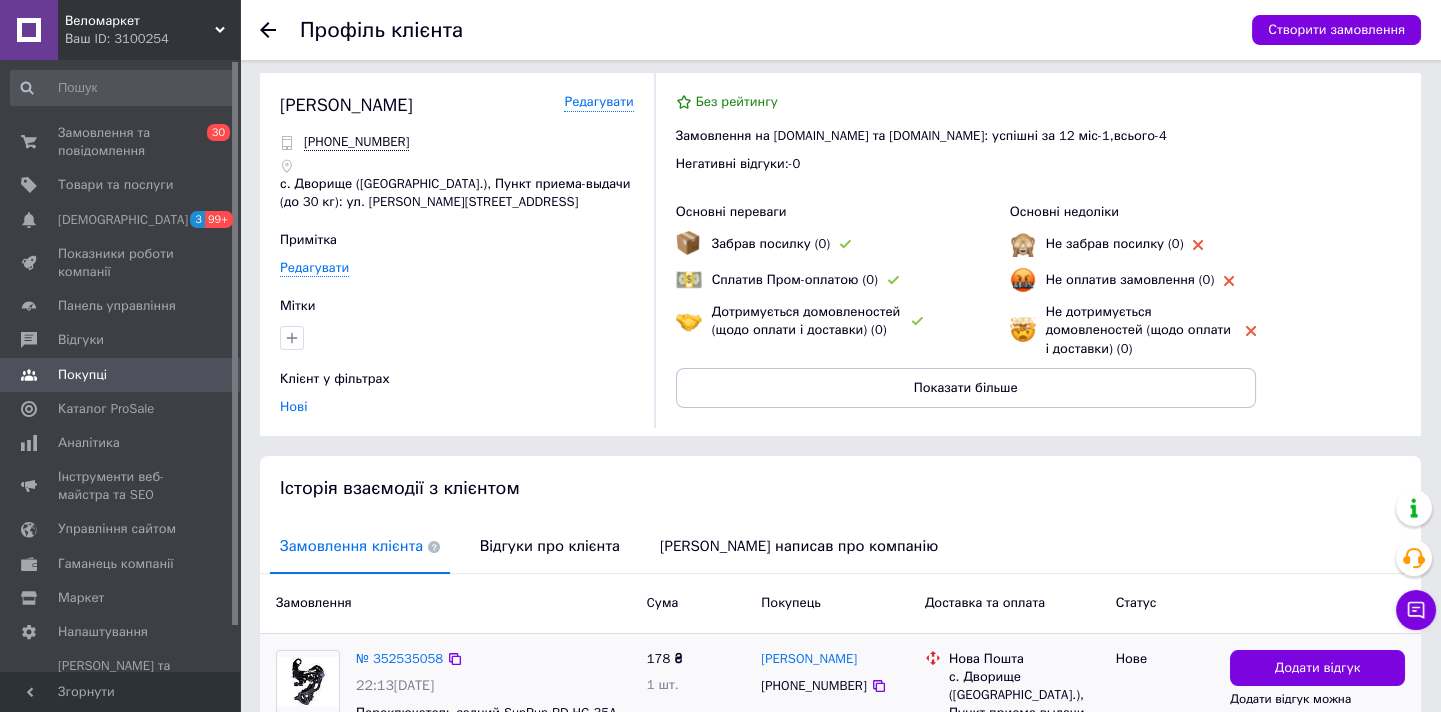 scroll, scrollTop: 202, scrollLeft: 0, axis: vertical 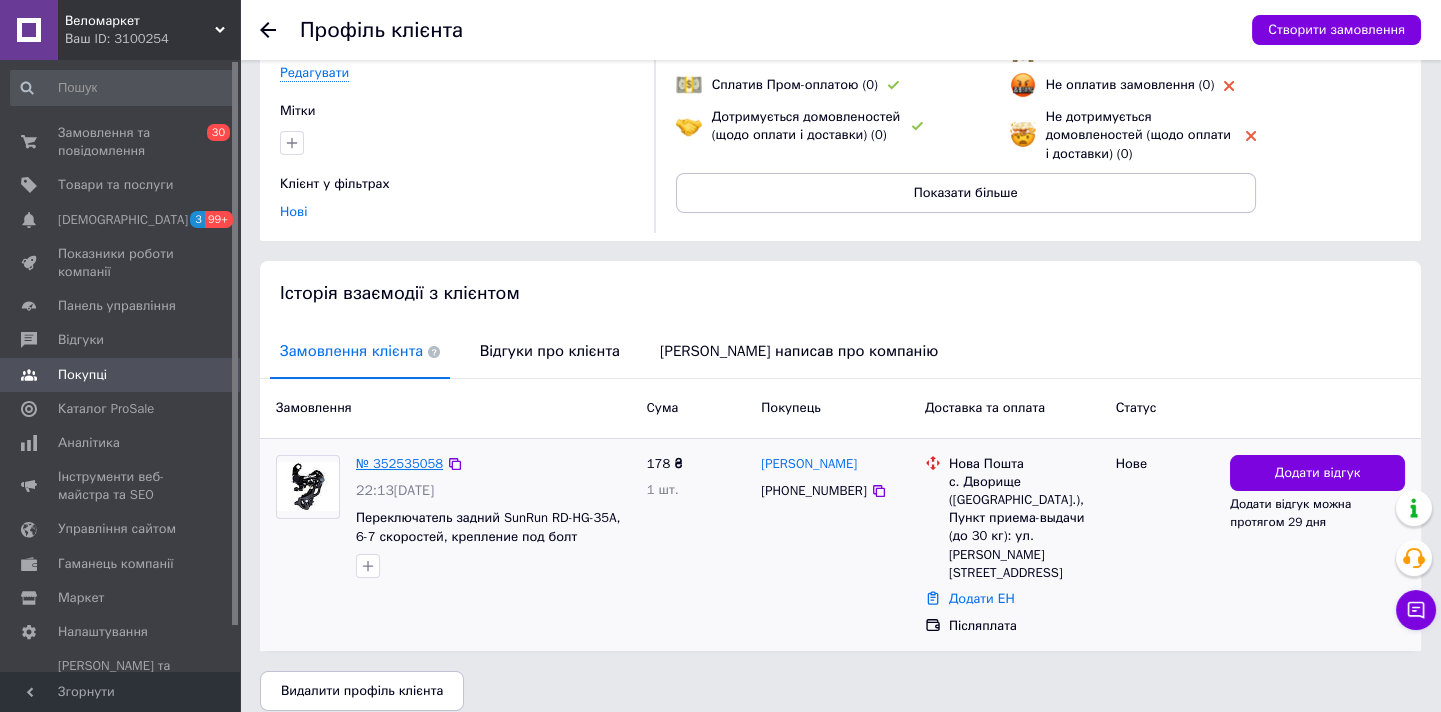 click on "№ 352535058" at bounding box center [399, 463] 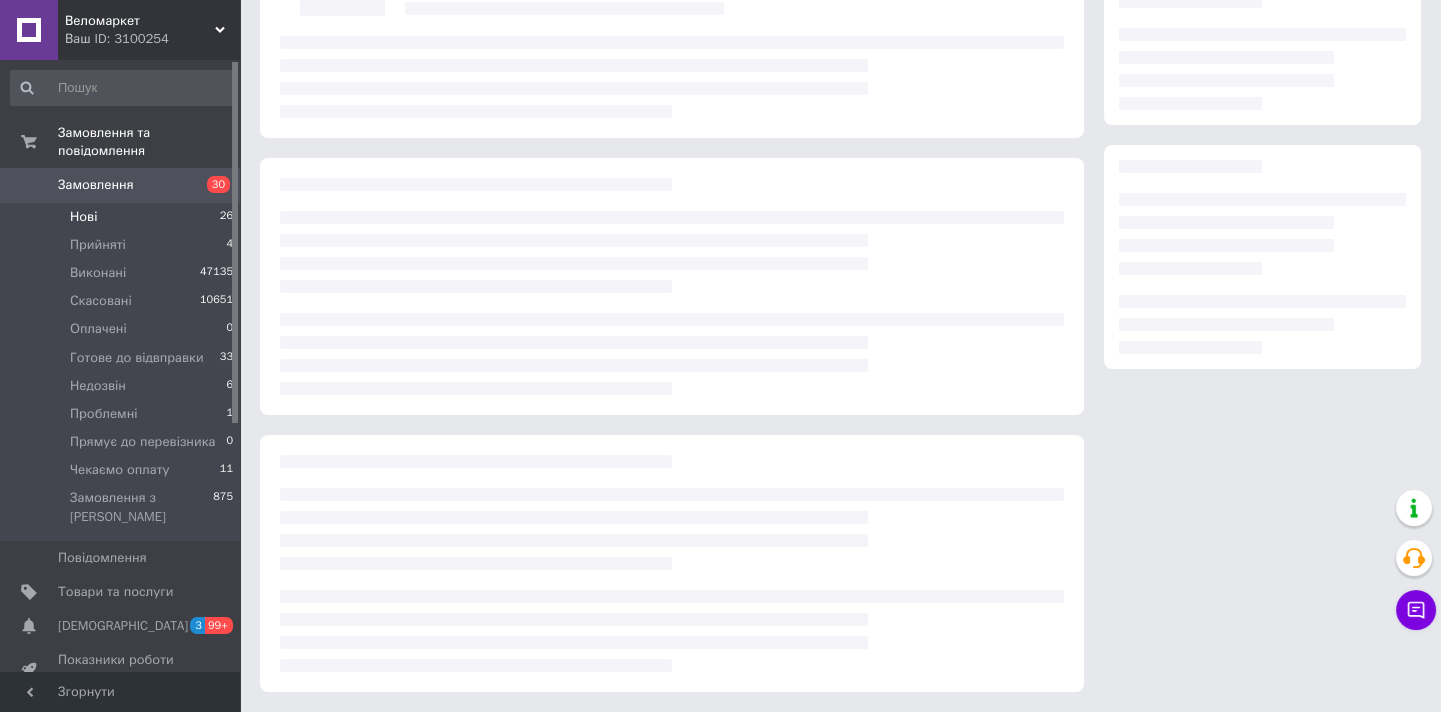 scroll, scrollTop: 0, scrollLeft: 0, axis: both 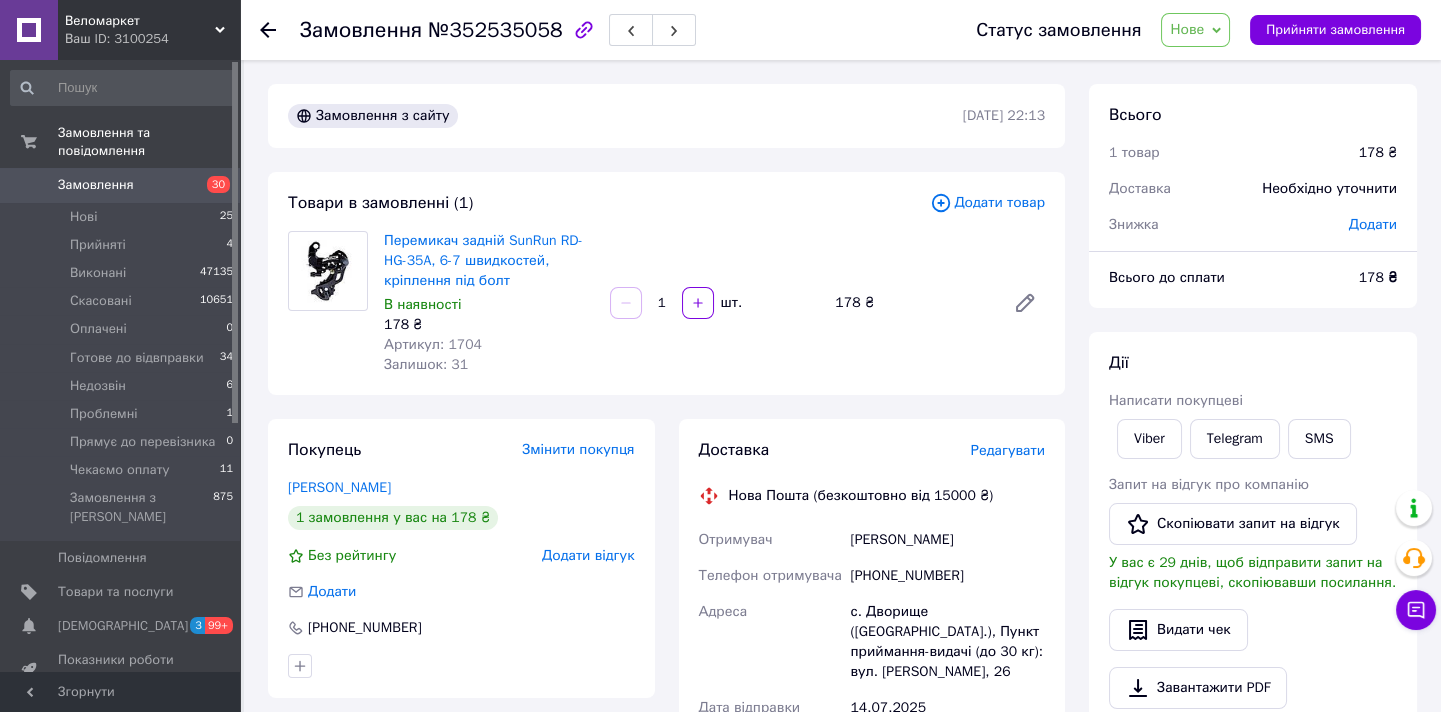 click on "Нове" at bounding box center (1187, 29) 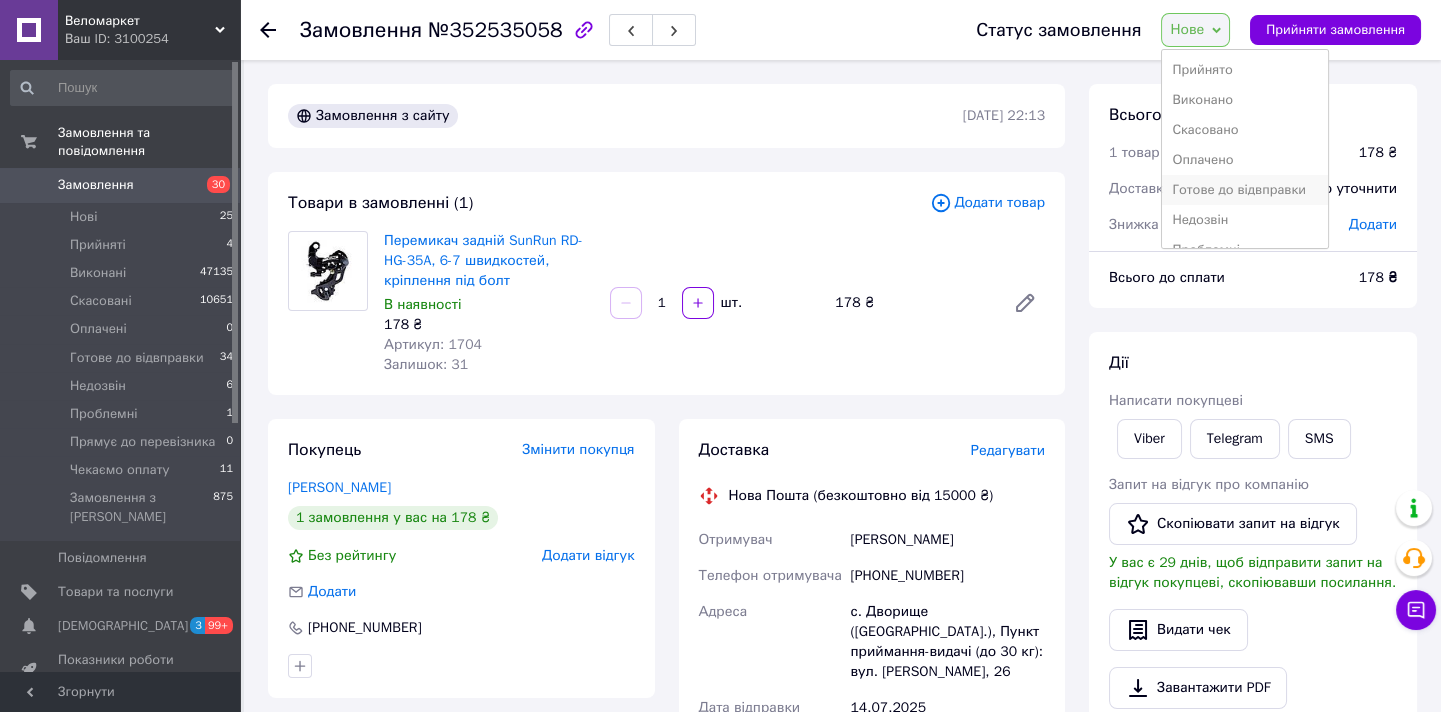 click on "Готове до відвправки" at bounding box center [1244, 190] 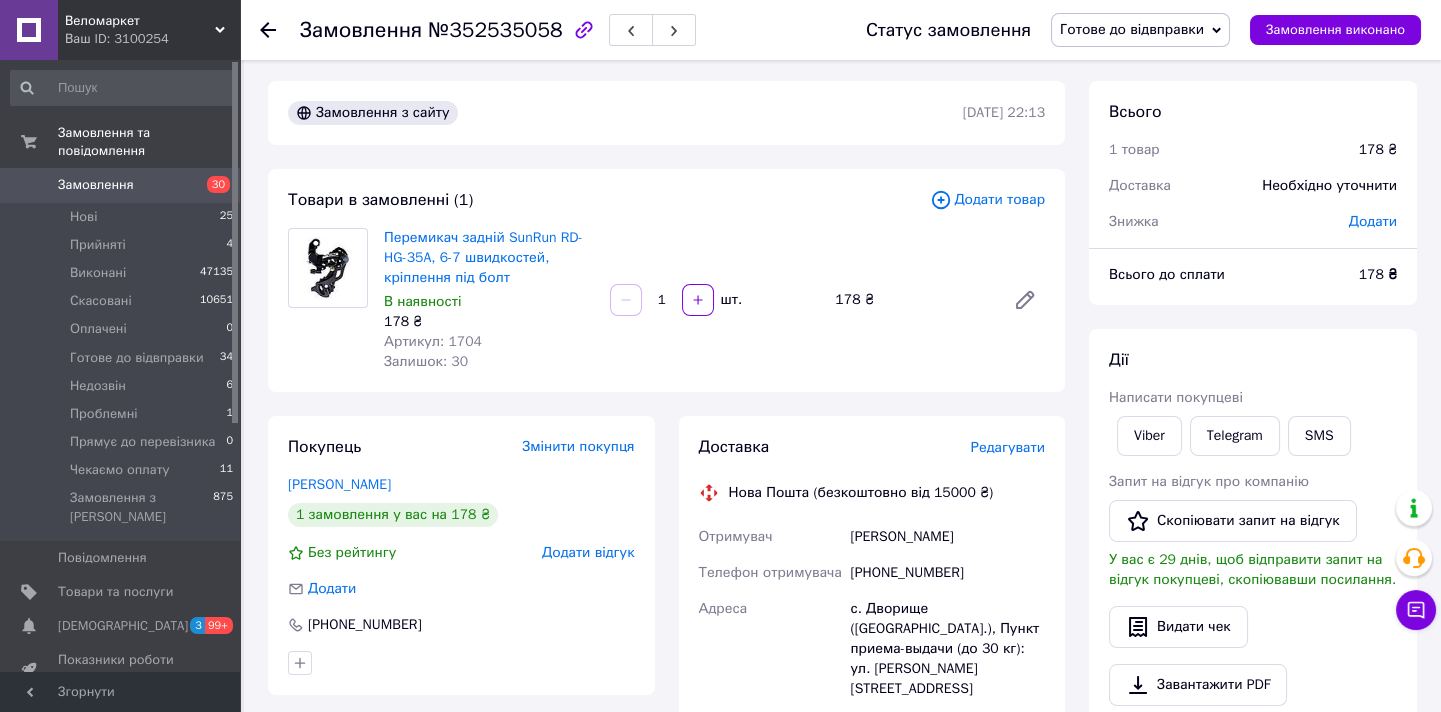 scroll, scrollTop: 0, scrollLeft: 0, axis: both 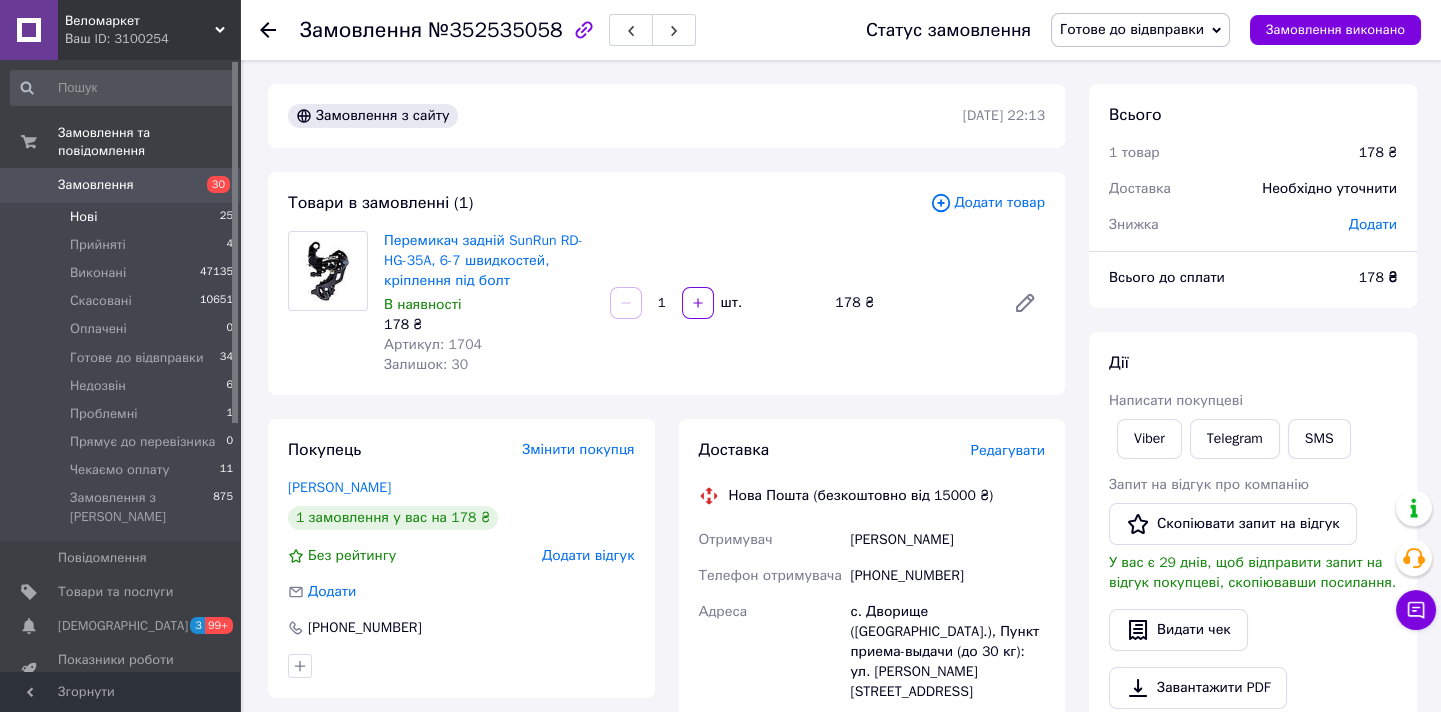 click on "Нові 25" at bounding box center [122, 217] 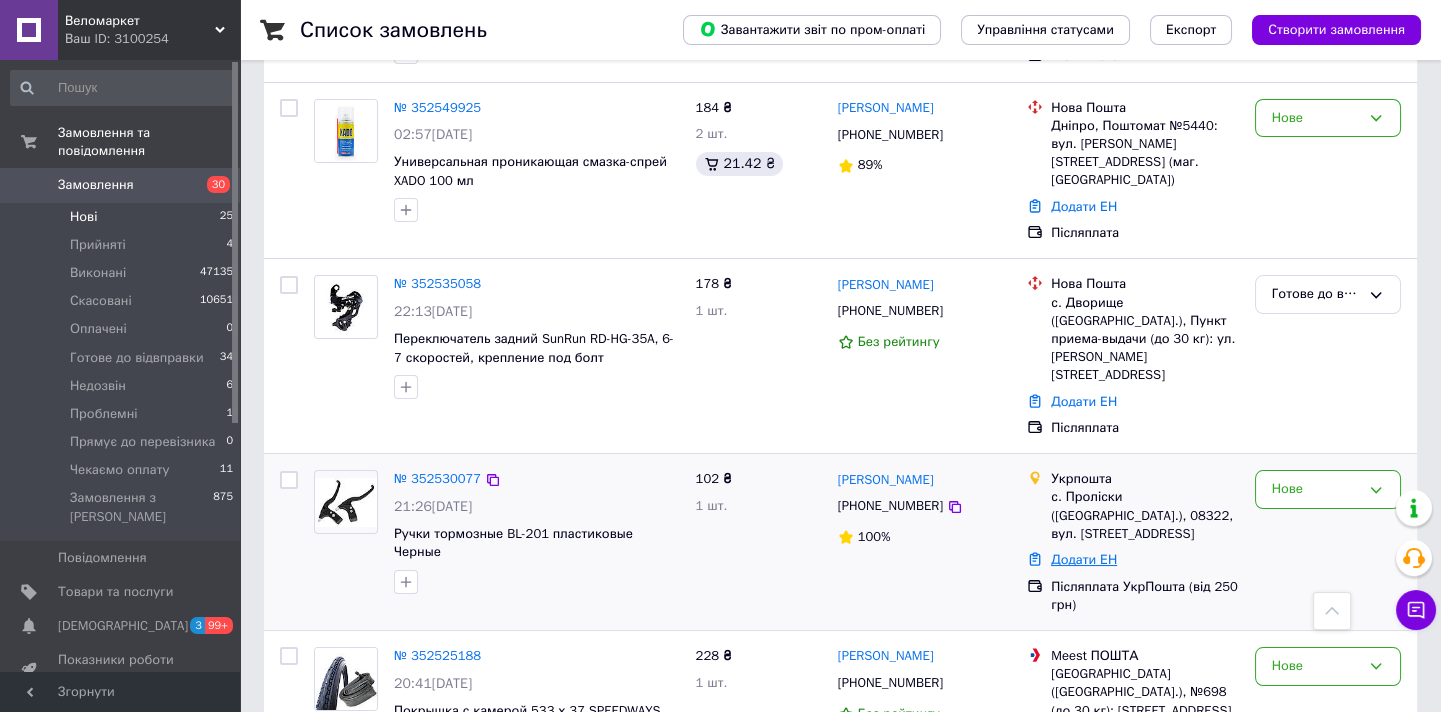scroll, scrollTop: 545, scrollLeft: 0, axis: vertical 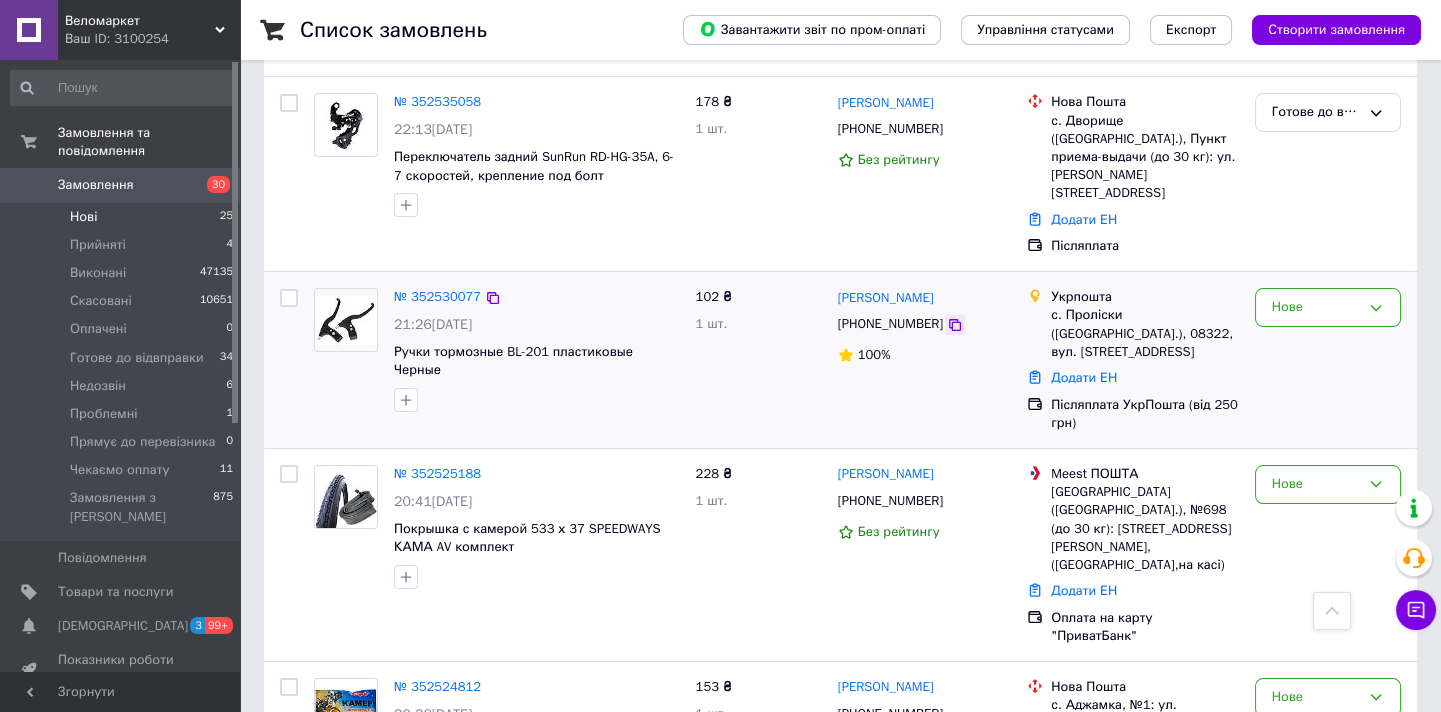 click 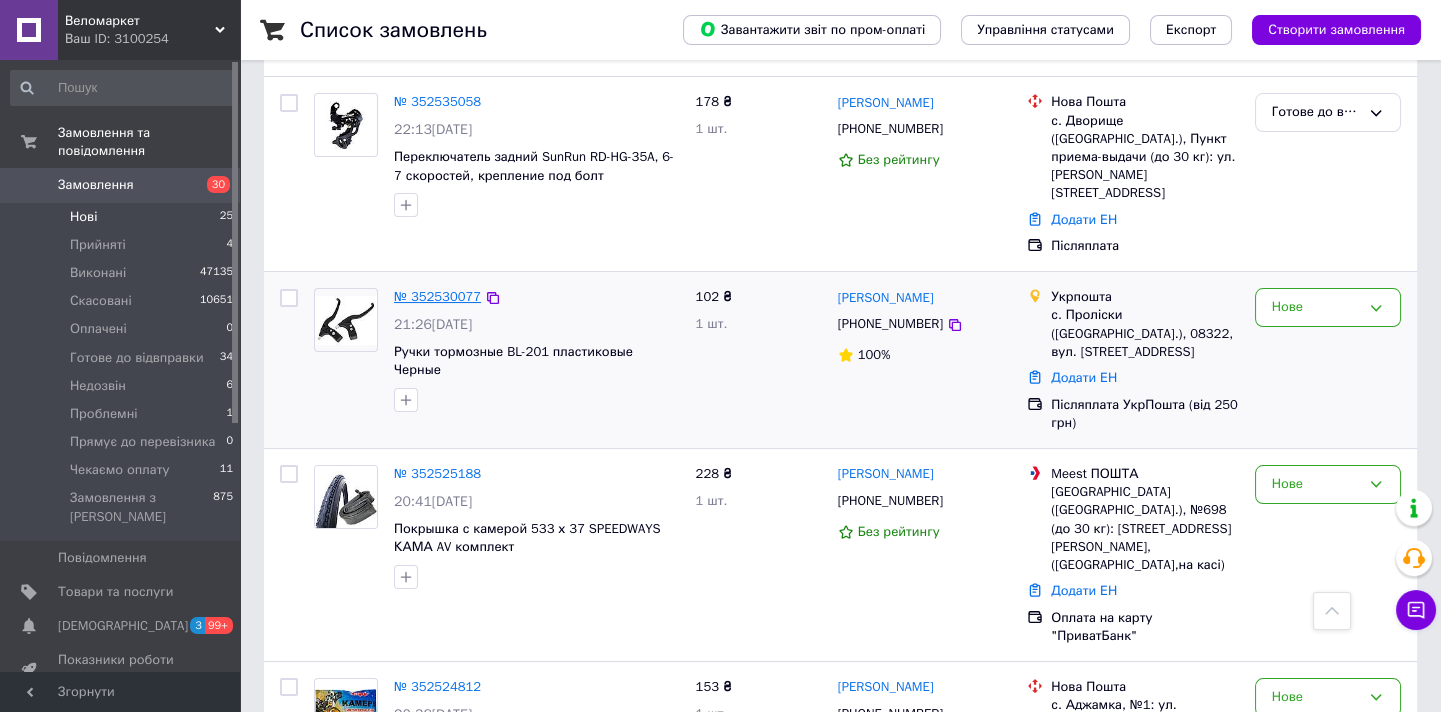 click on "№ 352530077" at bounding box center (437, 296) 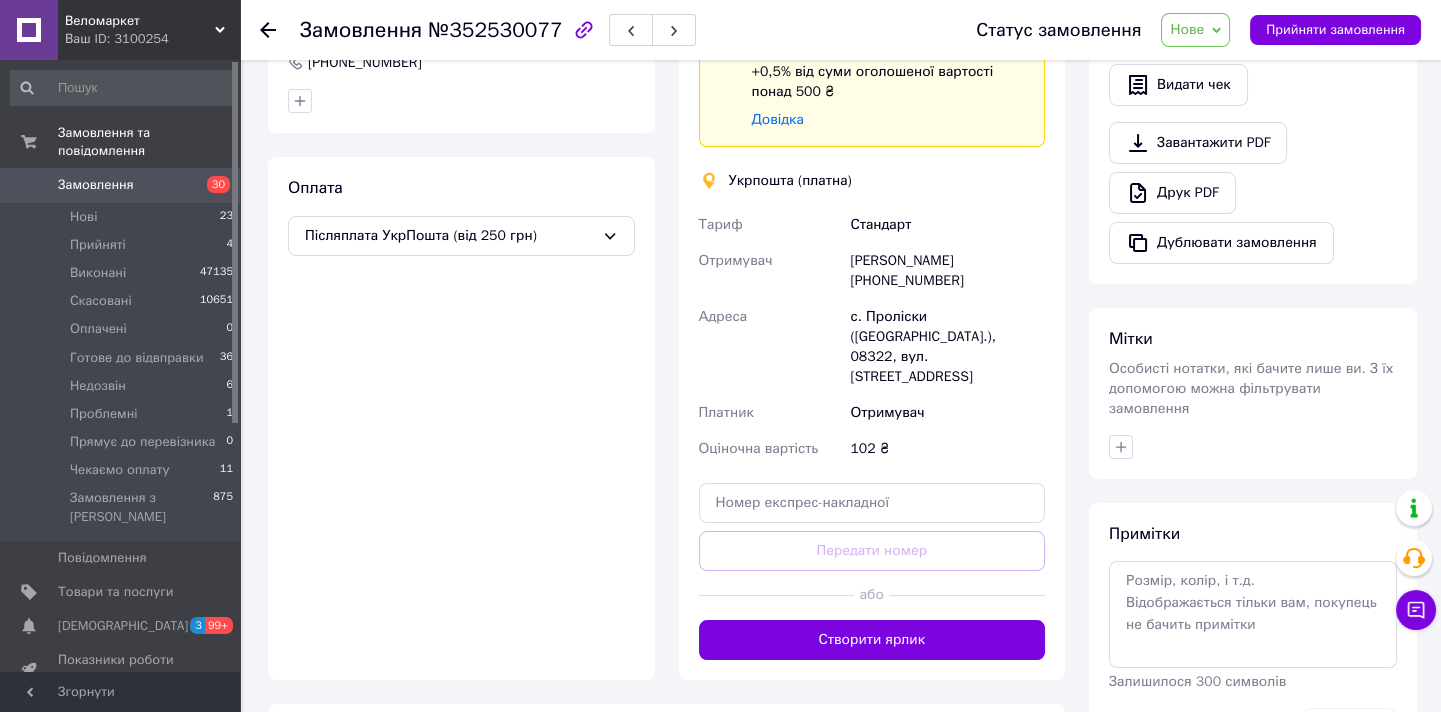 scroll, scrollTop: 272, scrollLeft: 0, axis: vertical 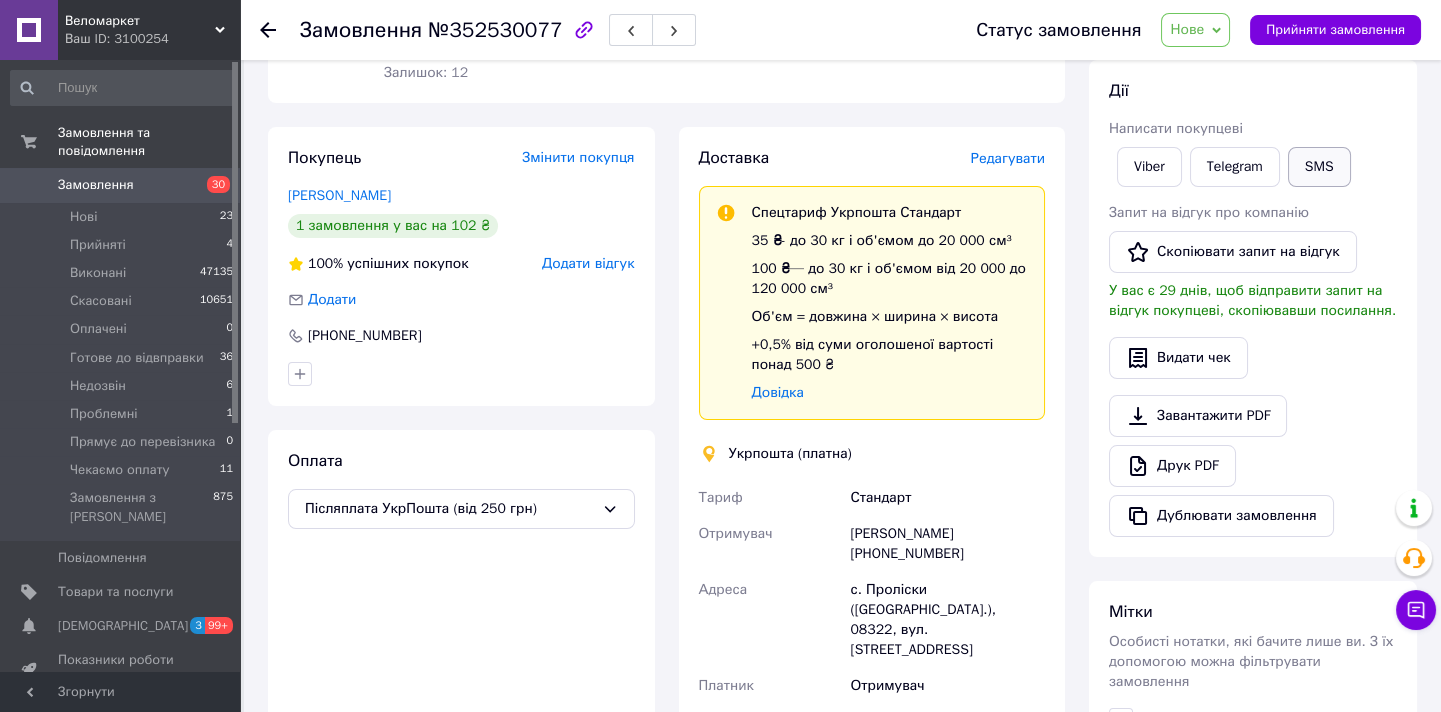 click on "SMS" at bounding box center [1319, 167] 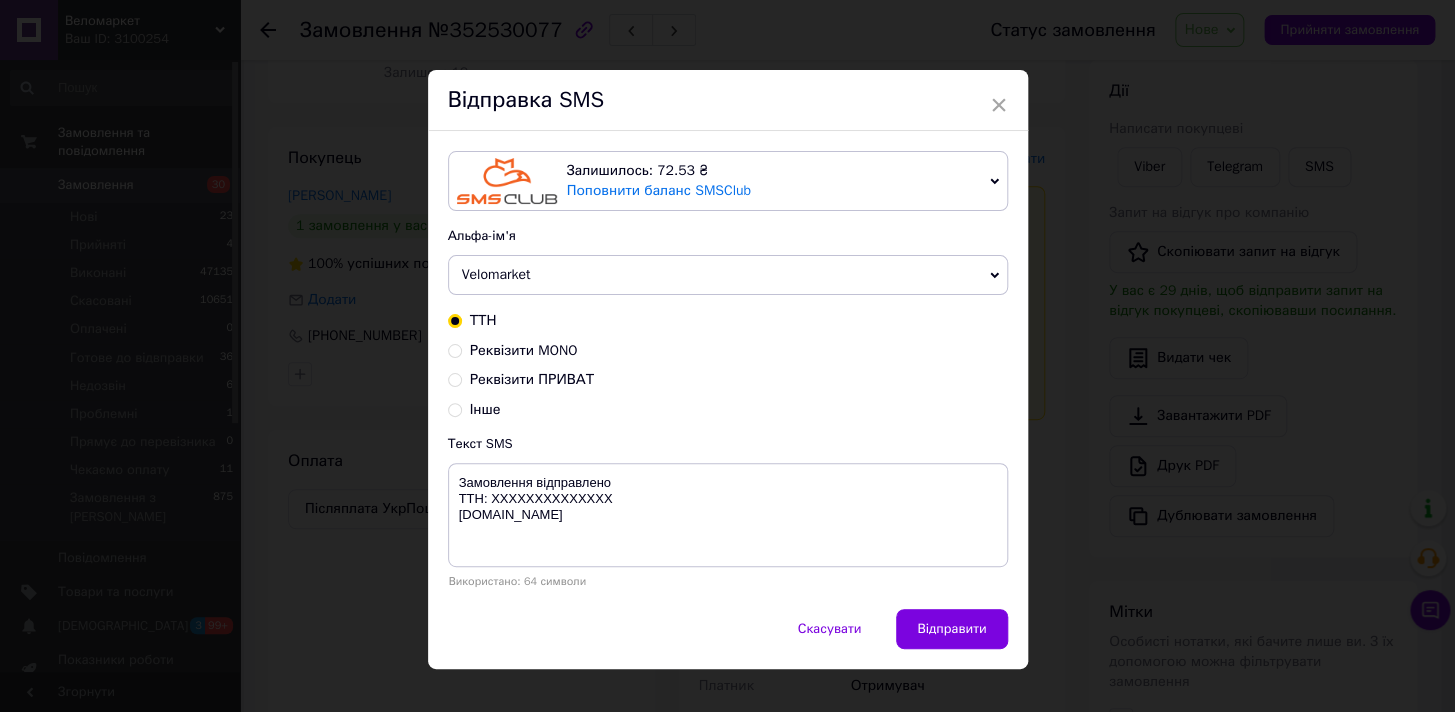 drag, startPoint x: 536, startPoint y: 345, endPoint x: 536, endPoint y: 364, distance: 19 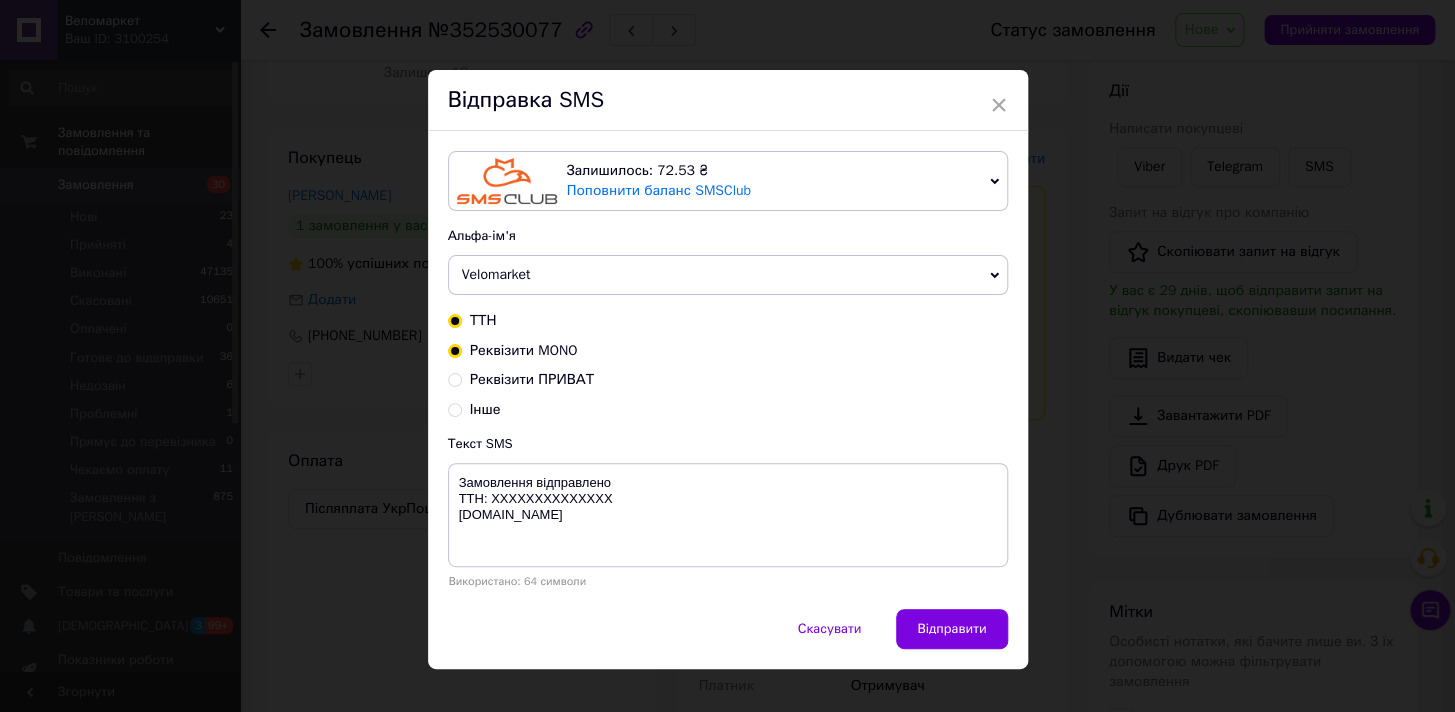 radio on "true" 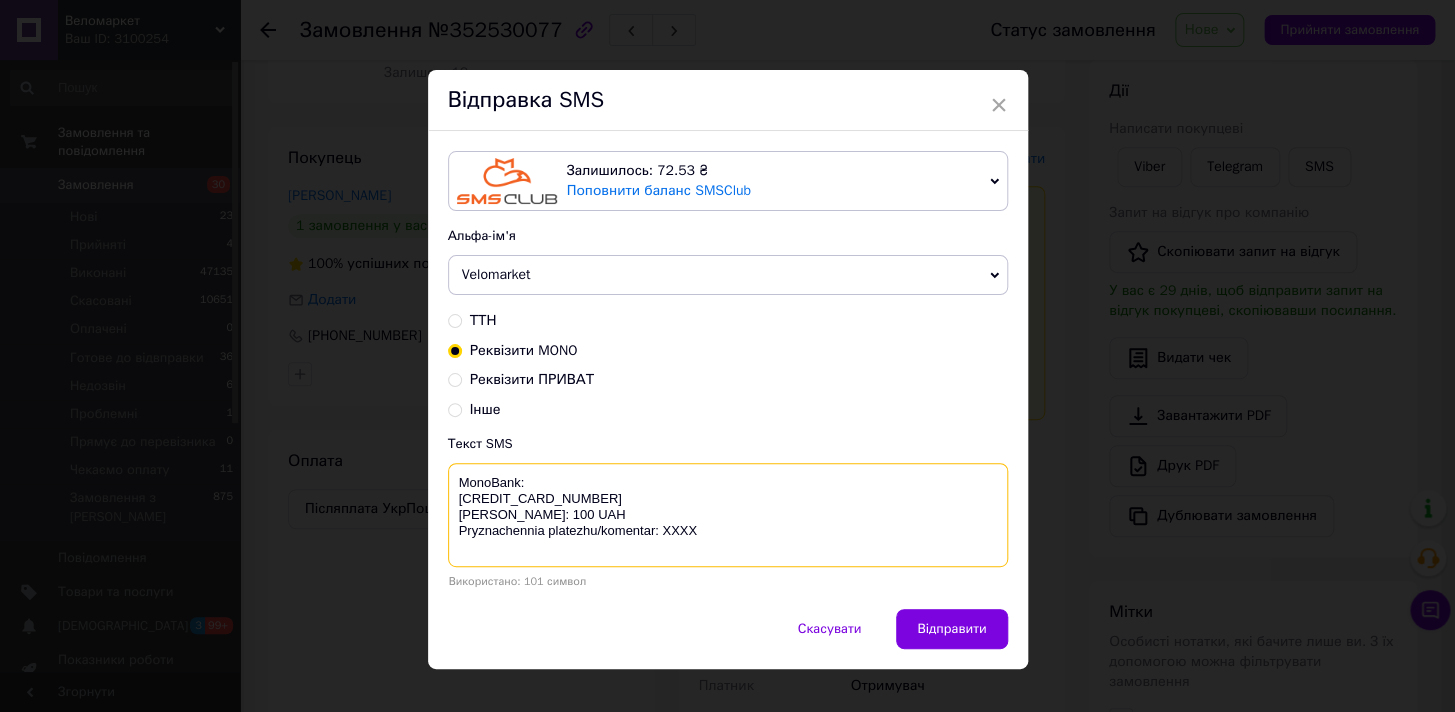 click on "MonoBank:
[CREDIT_CARD_NUMBER]
[PERSON_NAME]: 100 UAH
Pryznachennia platezhu/komentar: XXXX" at bounding box center (728, 515) 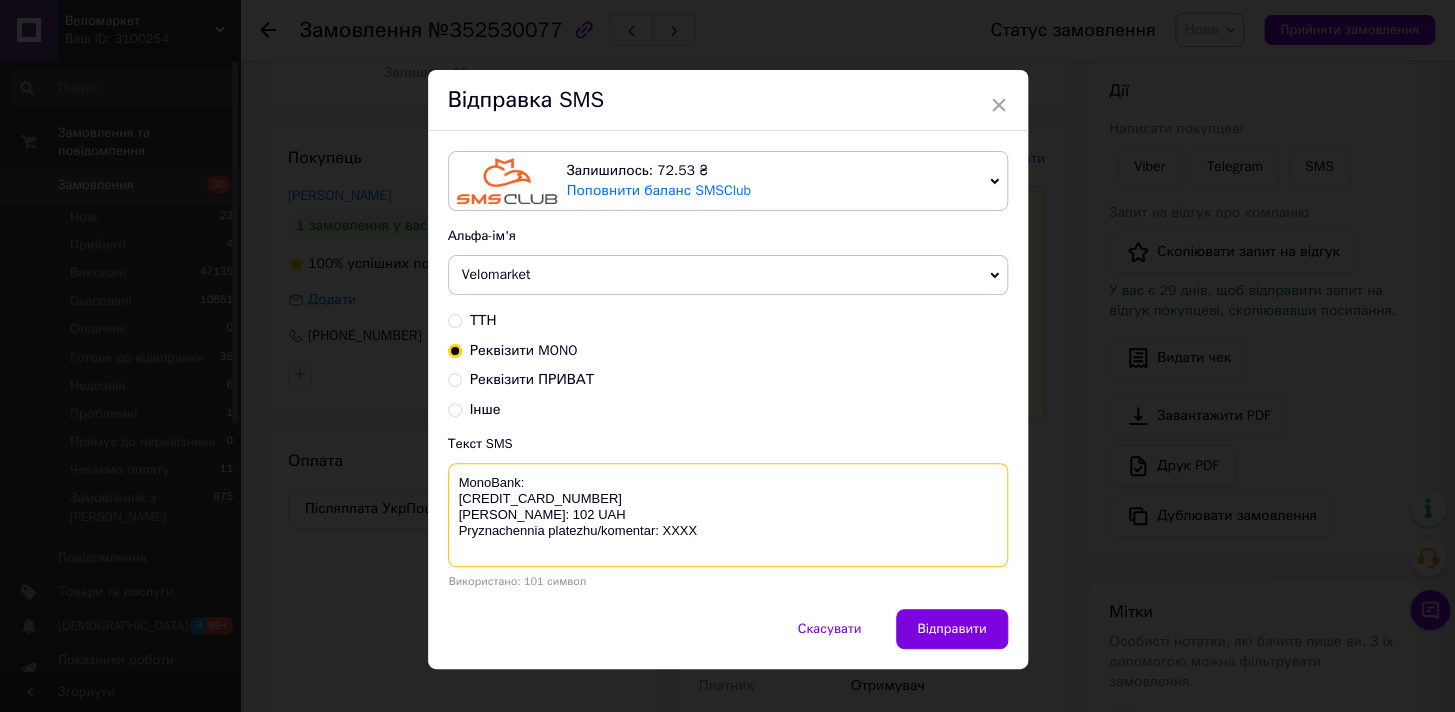 drag, startPoint x: 553, startPoint y: 531, endPoint x: 458, endPoint y: 480, distance: 107.82393 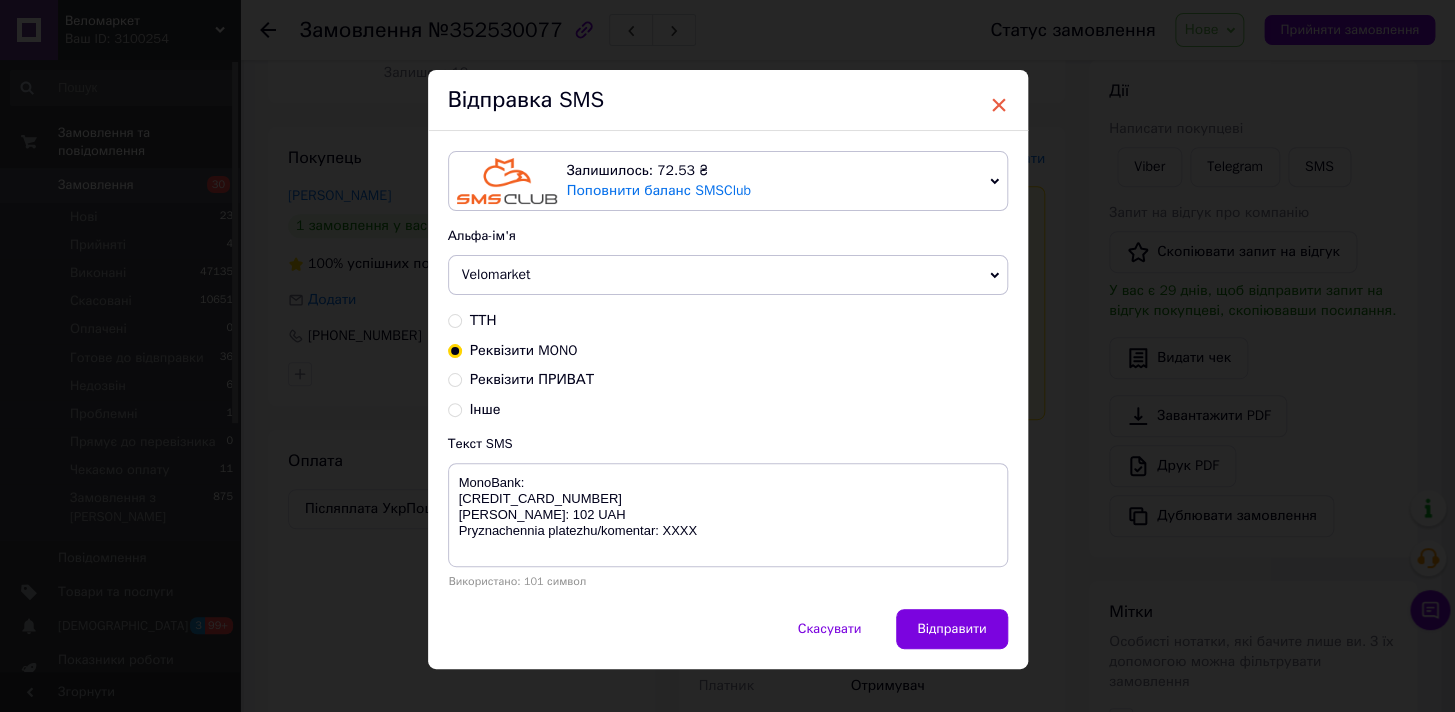 click on "×" at bounding box center [999, 105] 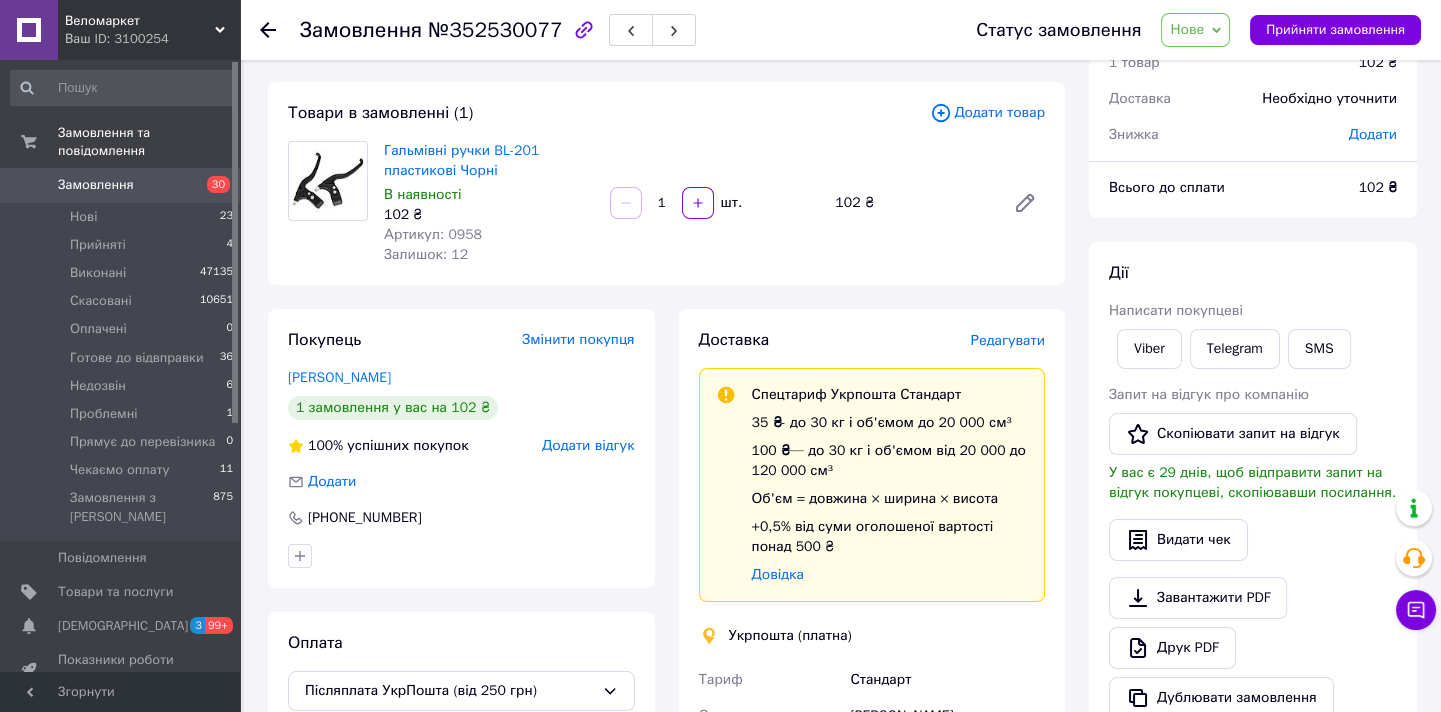 scroll, scrollTop: 363, scrollLeft: 0, axis: vertical 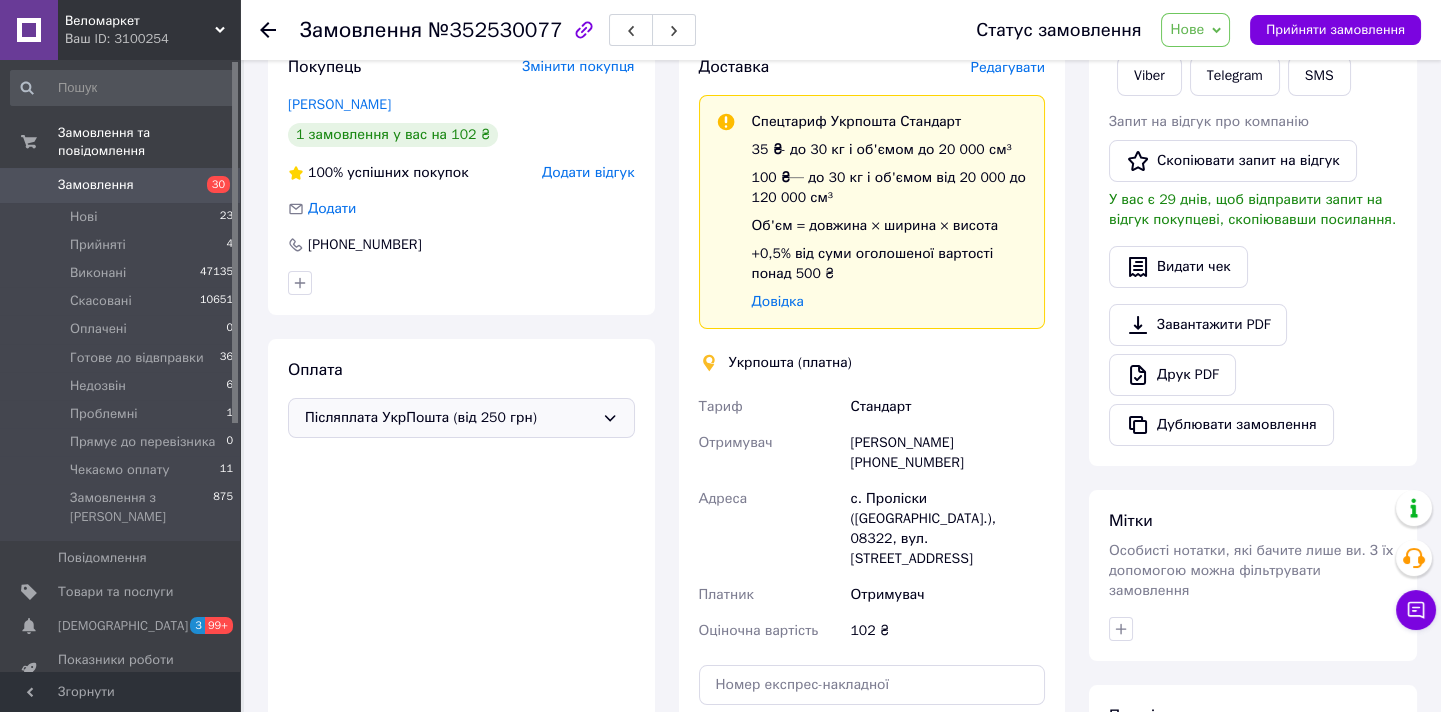 click on "Післяплата УкрПошта (від 250 грн)" at bounding box center [449, 418] 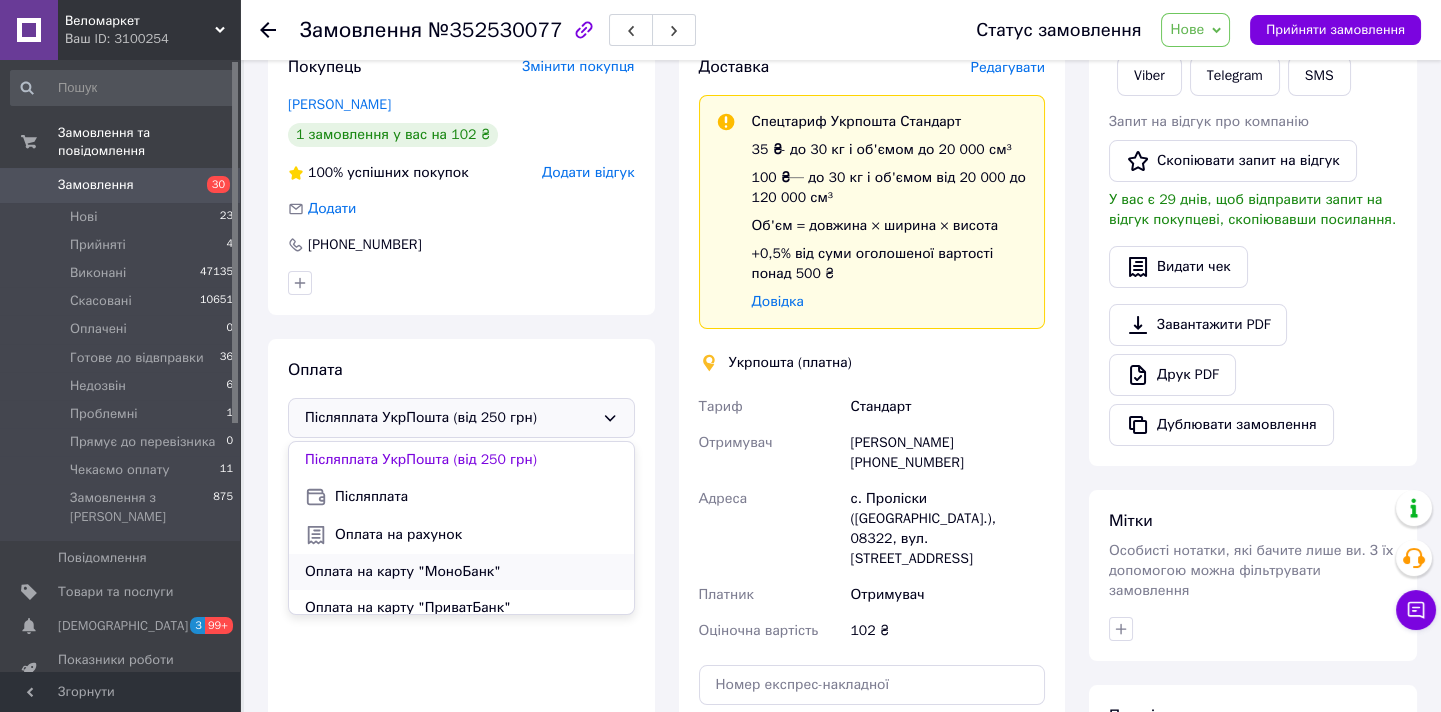 scroll, scrollTop: 11, scrollLeft: 0, axis: vertical 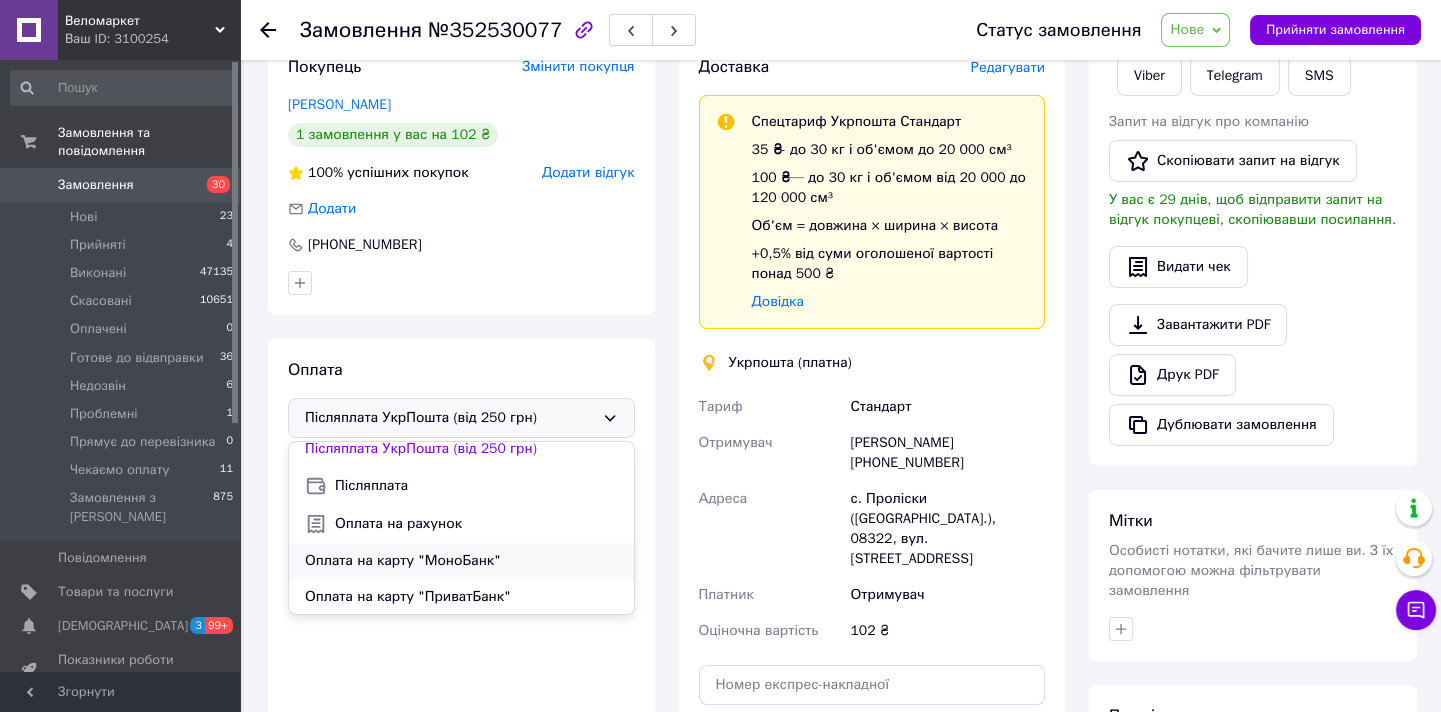 click on "Оплата на карту "МоноБанк"" at bounding box center (461, 561) 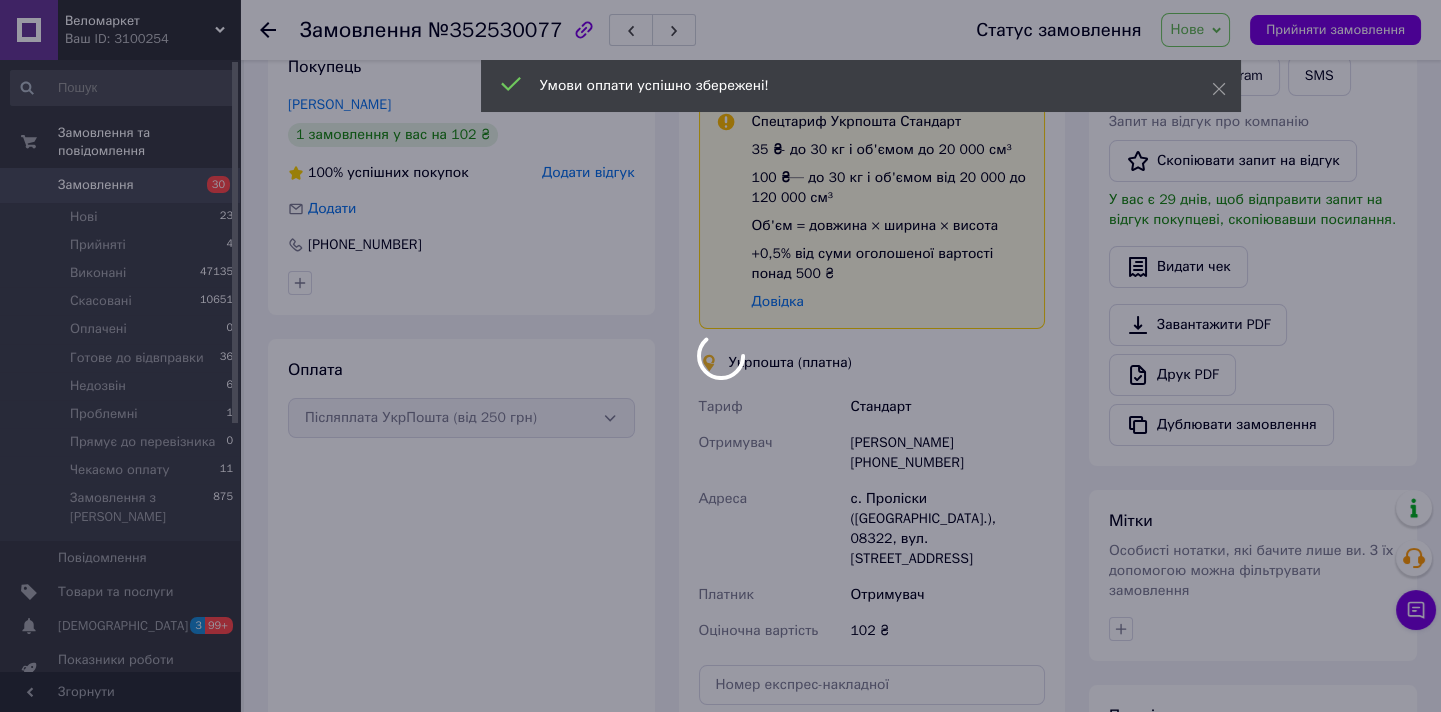 scroll, scrollTop: 272, scrollLeft: 0, axis: vertical 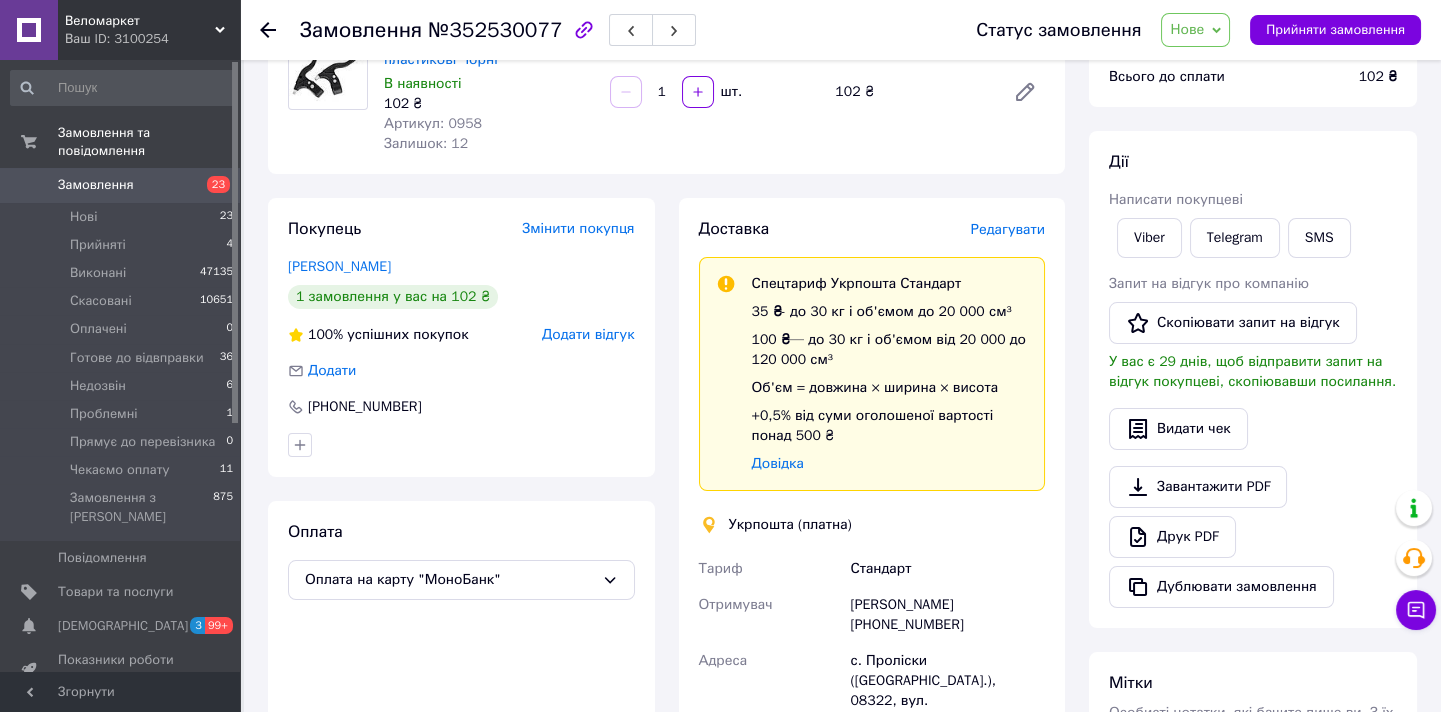 click on "Нове" at bounding box center [1195, 30] 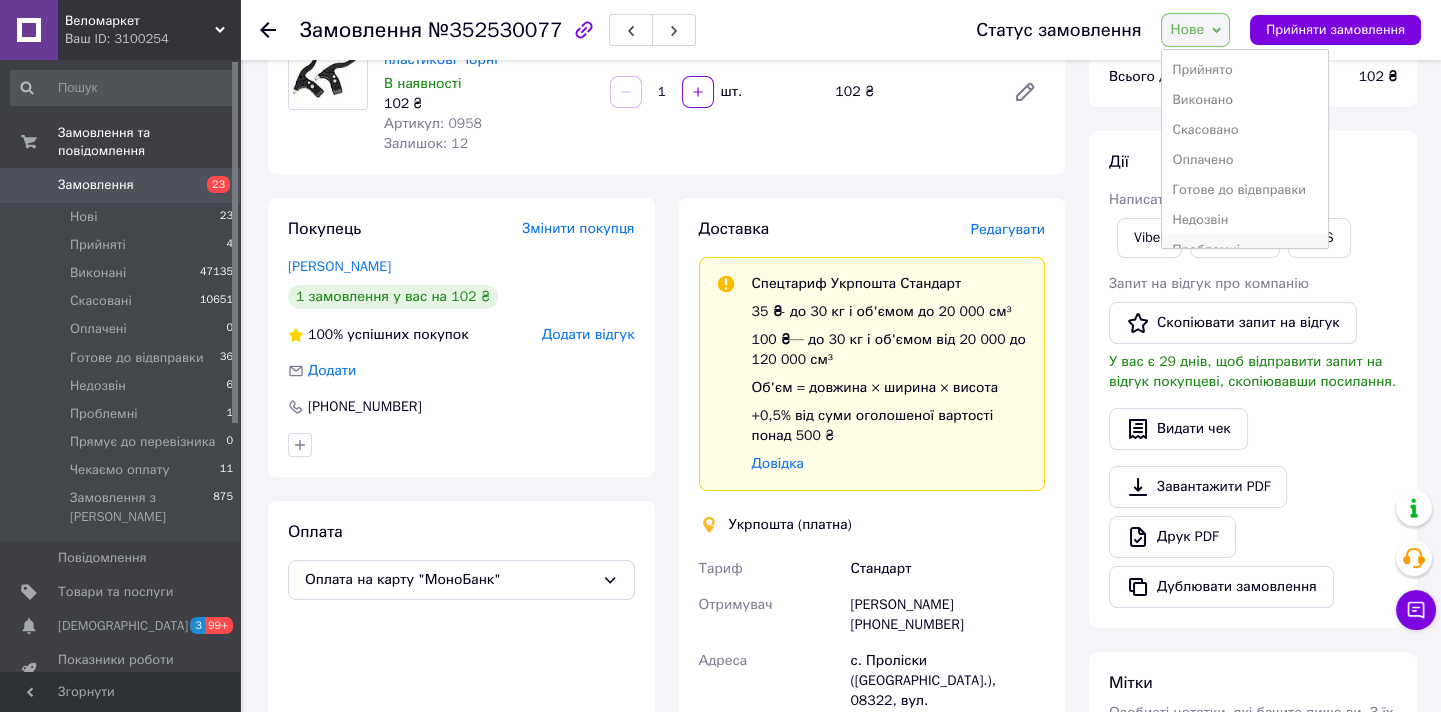 scroll, scrollTop: 292, scrollLeft: 0, axis: vertical 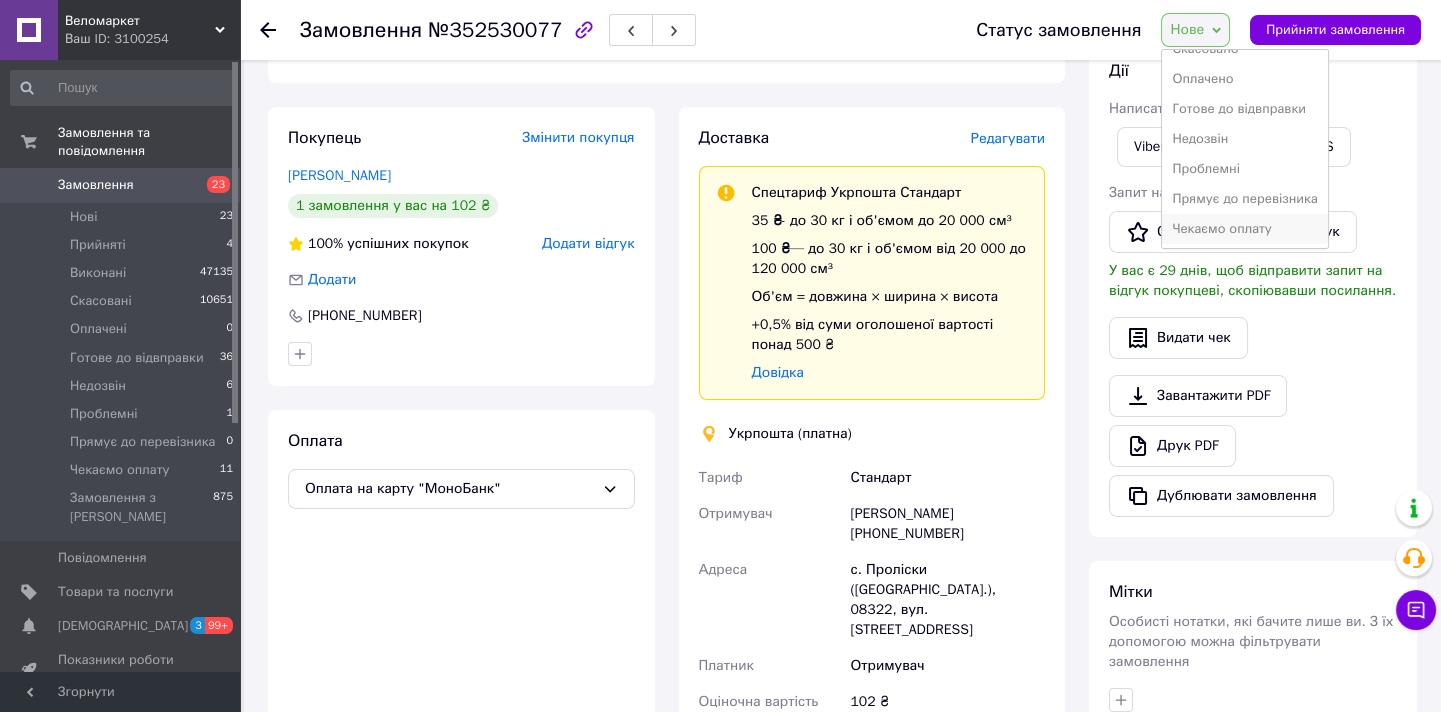 click on "Чекаємо оплату" at bounding box center [1244, 229] 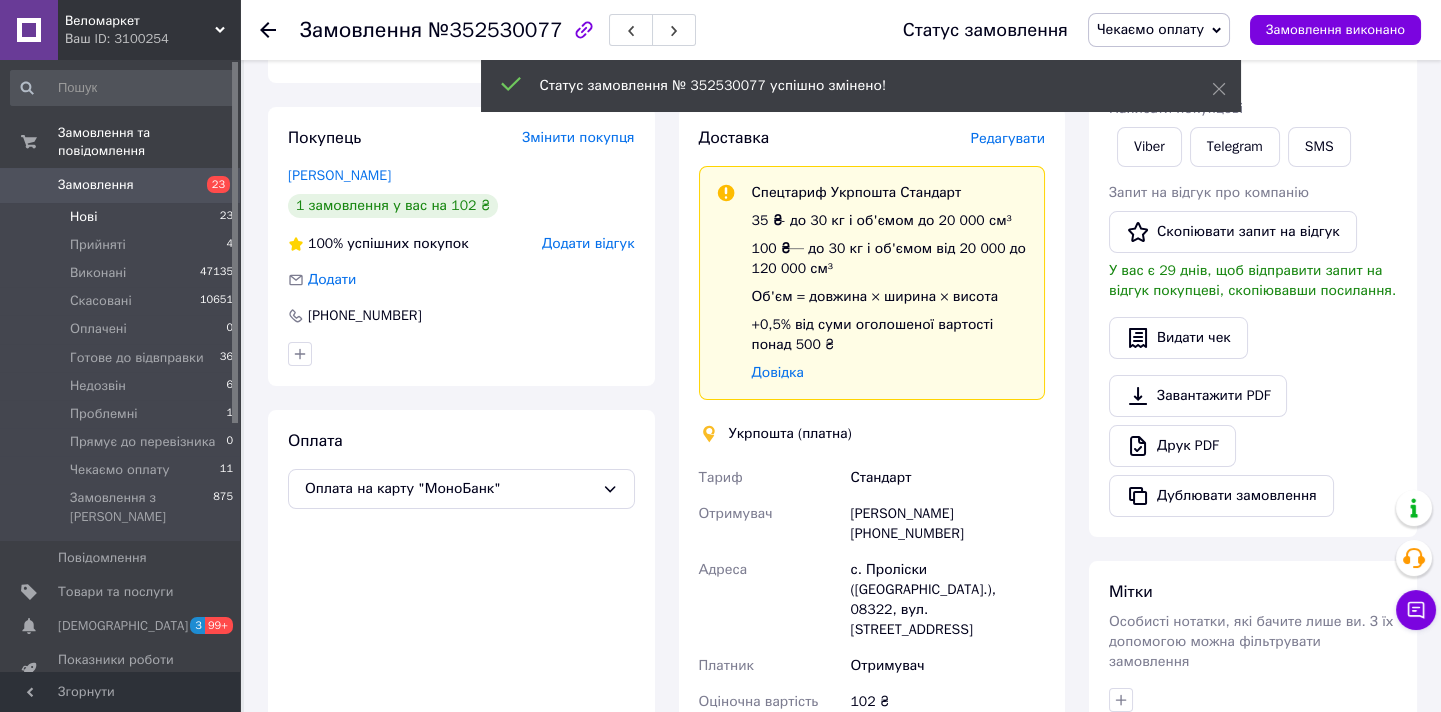 click on "Нові 23" at bounding box center [122, 217] 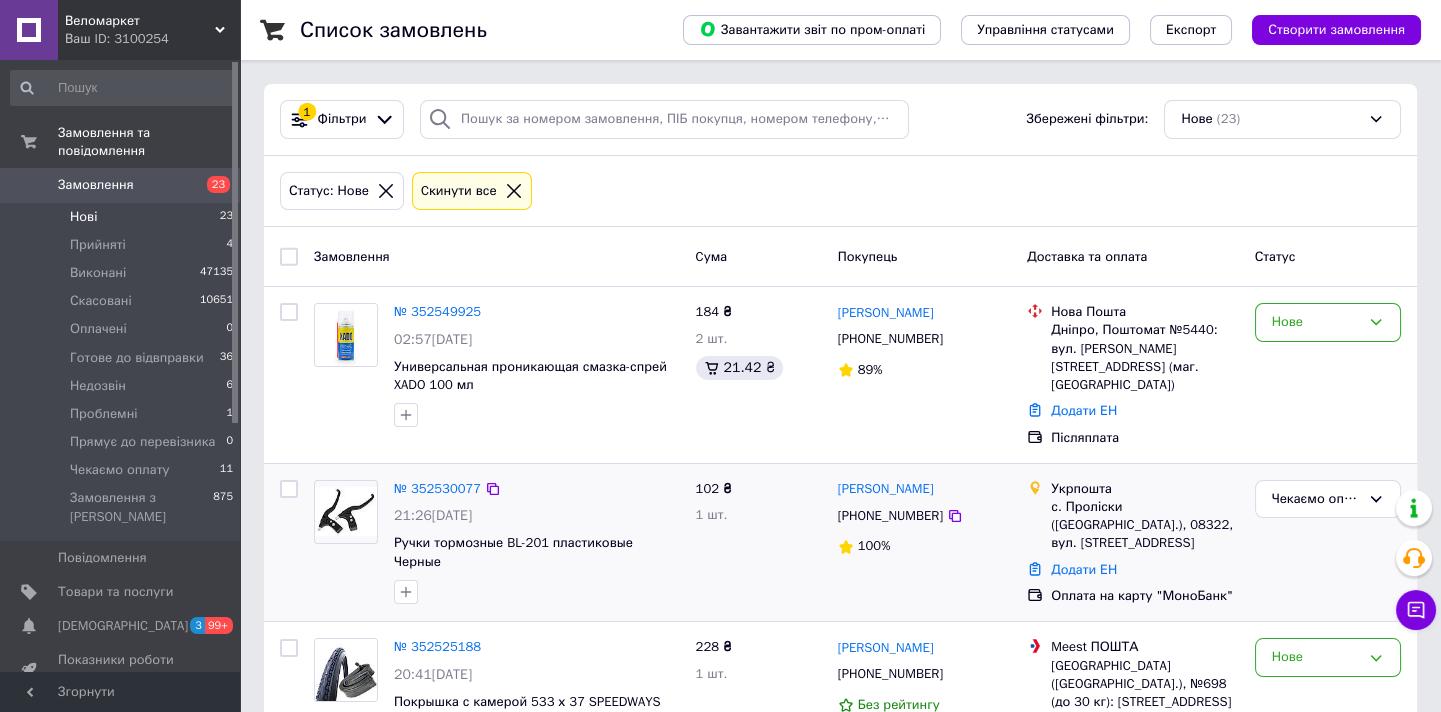 scroll, scrollTop: 272, scrollLeft: 0, axis: vertical 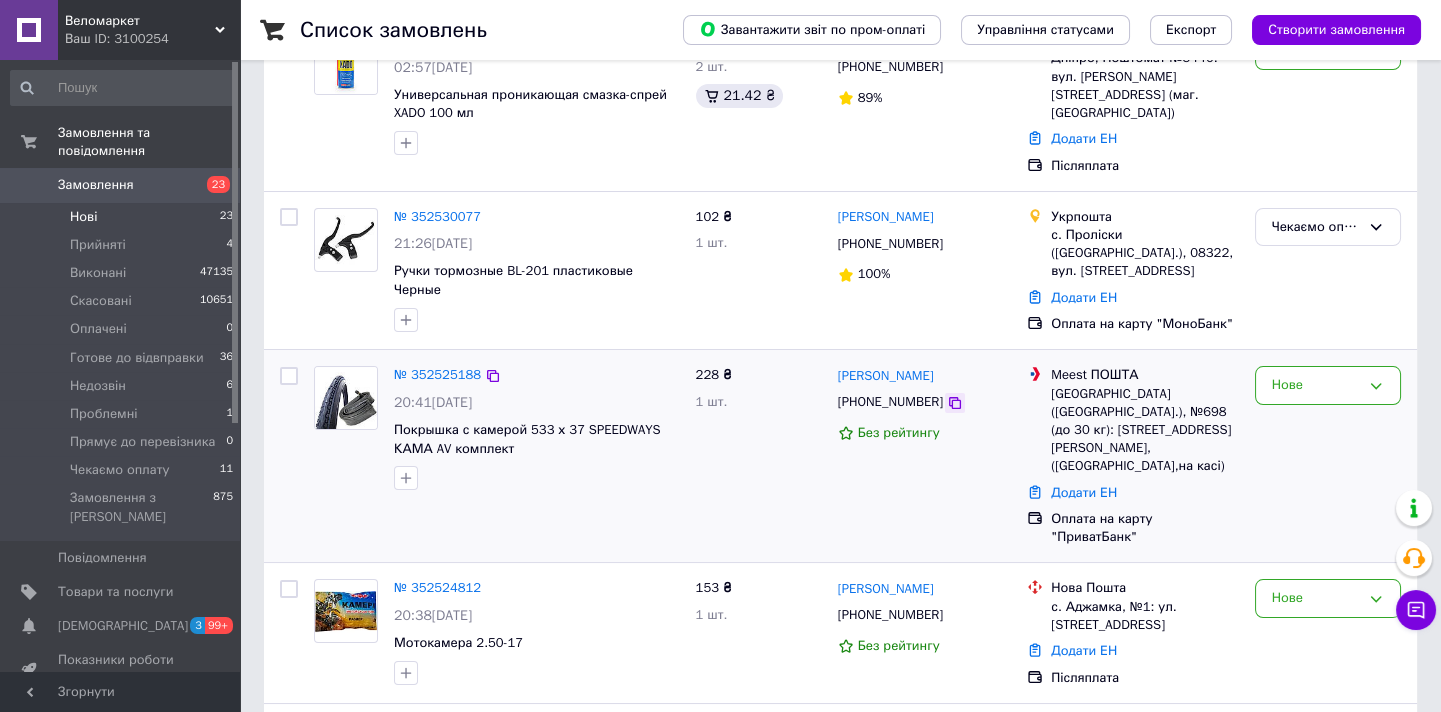 click 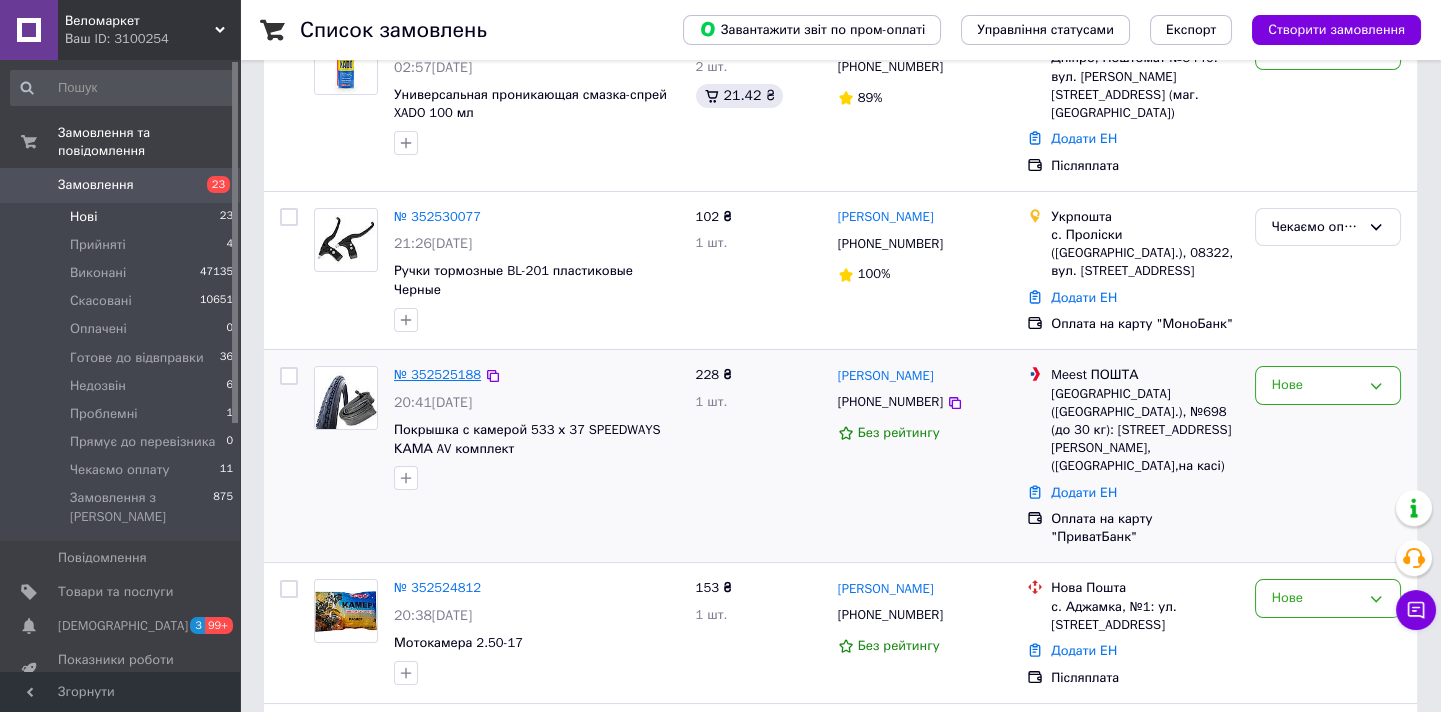 click on "№ 352525188" at bounding box center (437, 374) 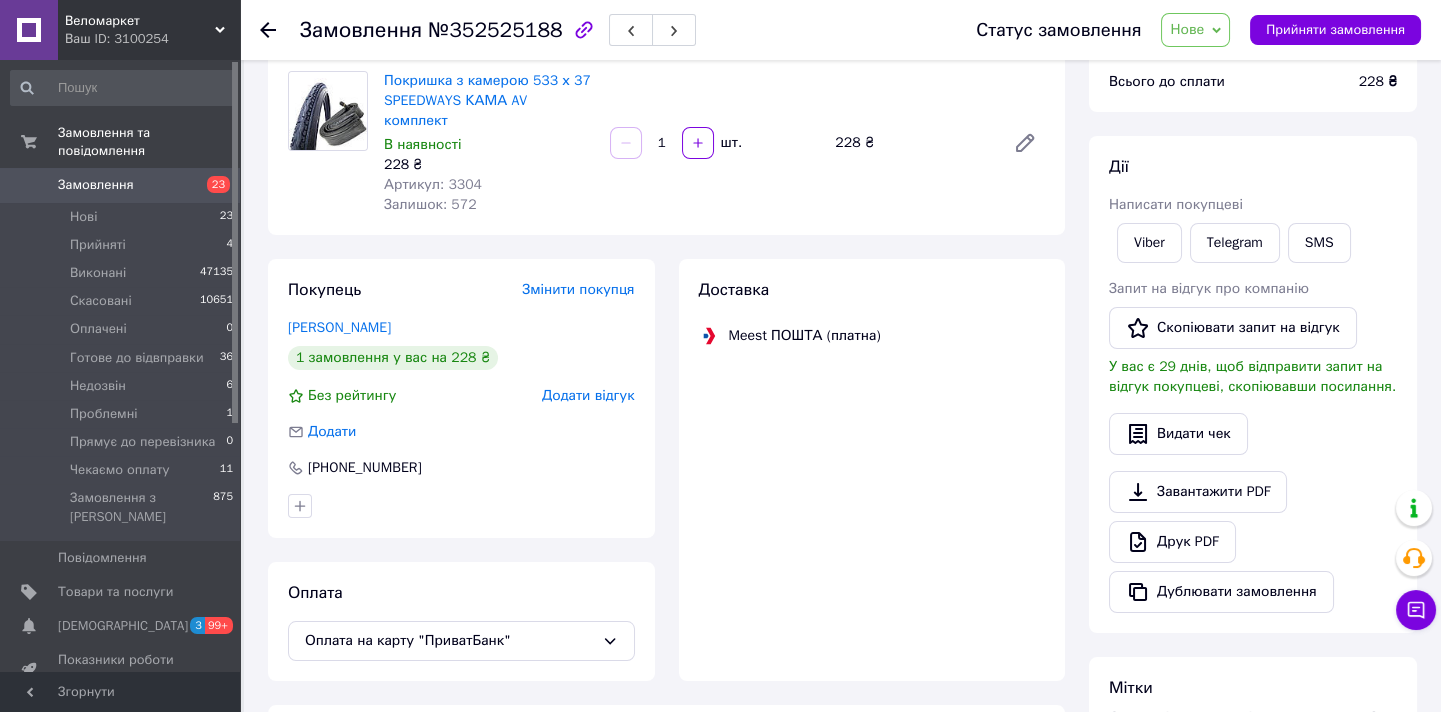 scroll, scrollTop: 272, scrollLeft: 0, axis: vertical 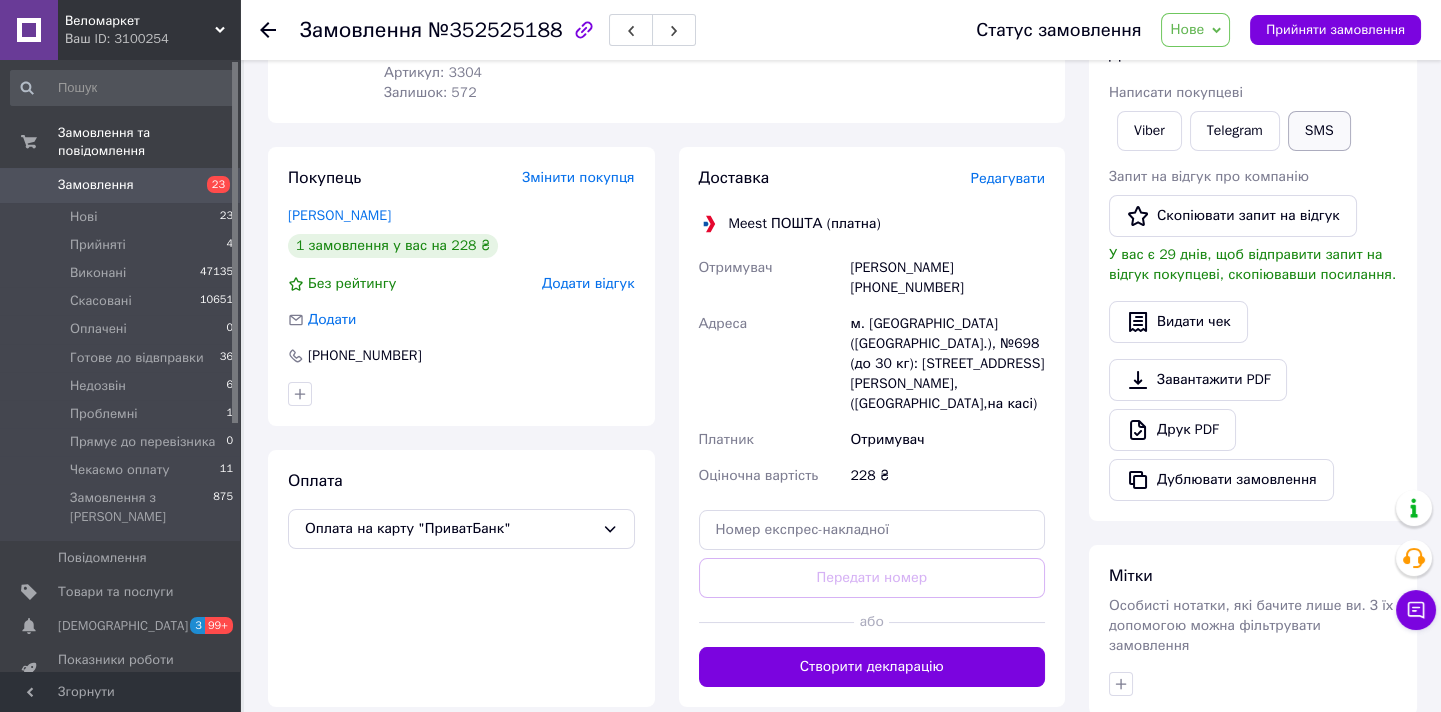 click on "SMS" at bounding box center (1319, 131) 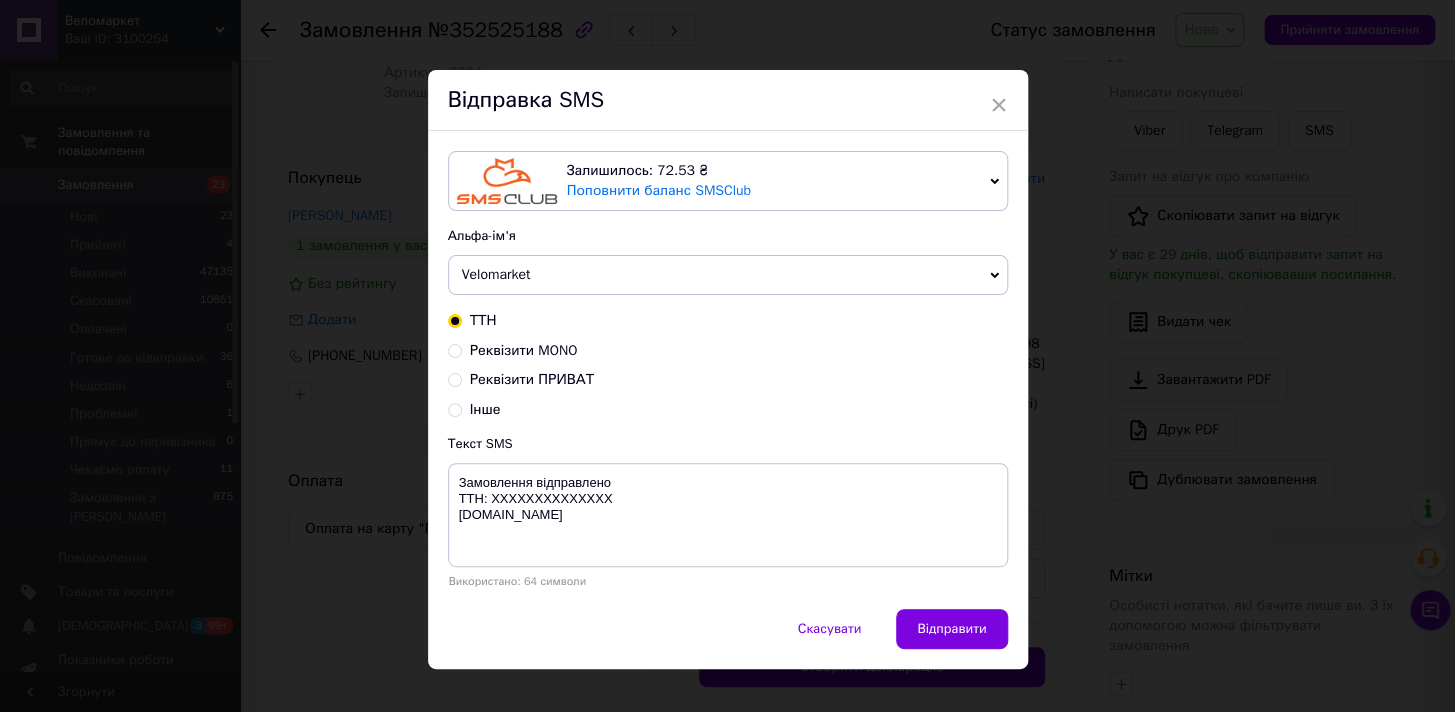 click on "Реквізити MONO" at bounding box center [524, 350] 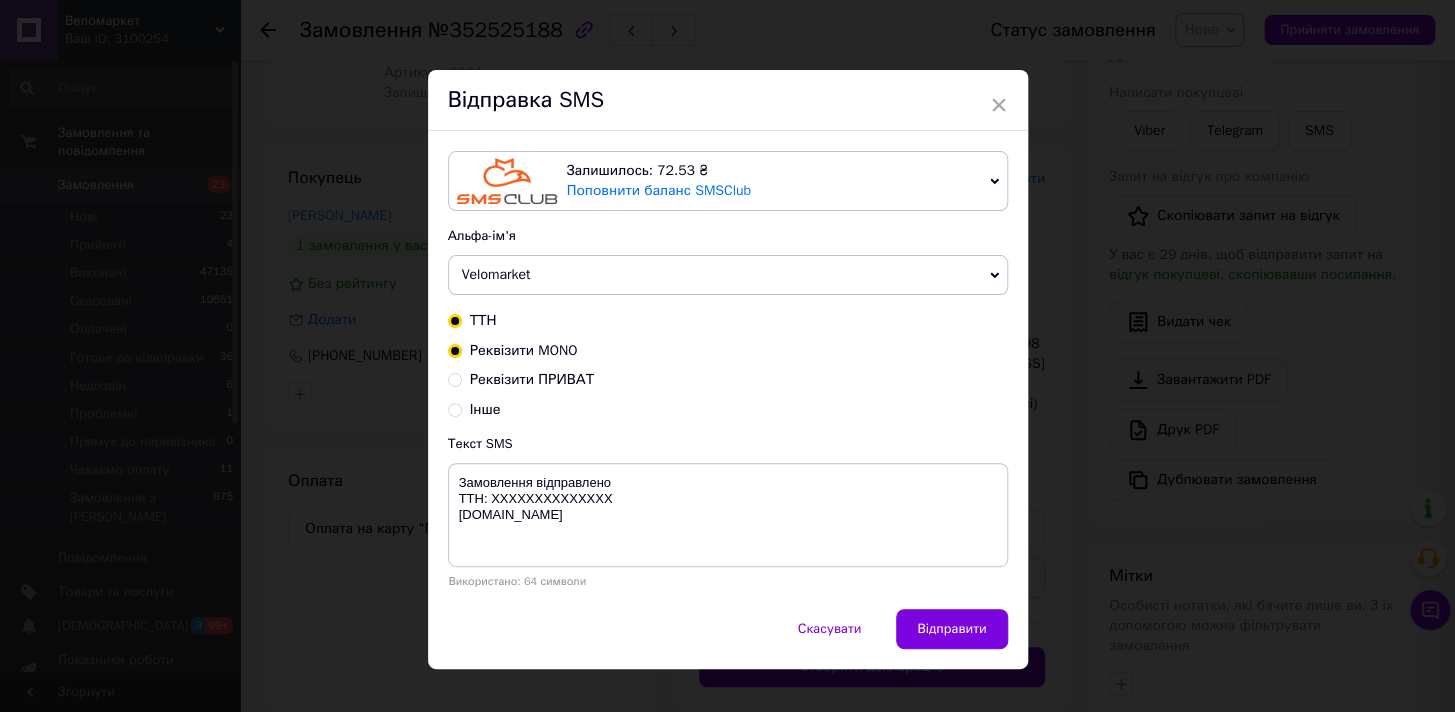 radio on "true" 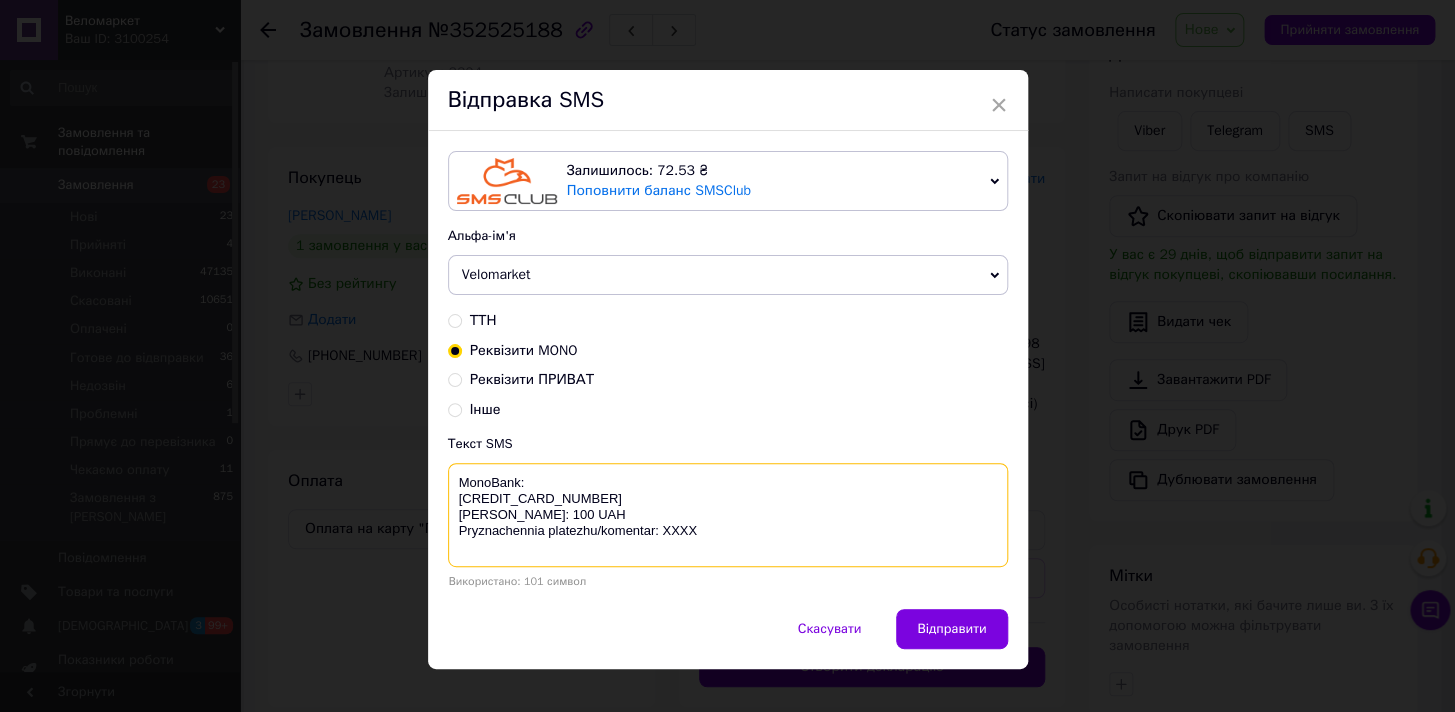 click on "MonoBank:
[CREDIT_CARD_NUMBER]
[PERSON_NAME]: 100 UAH
Pryznachennia platezhu/komentar: XXXX" at bounding box center (728, 515) 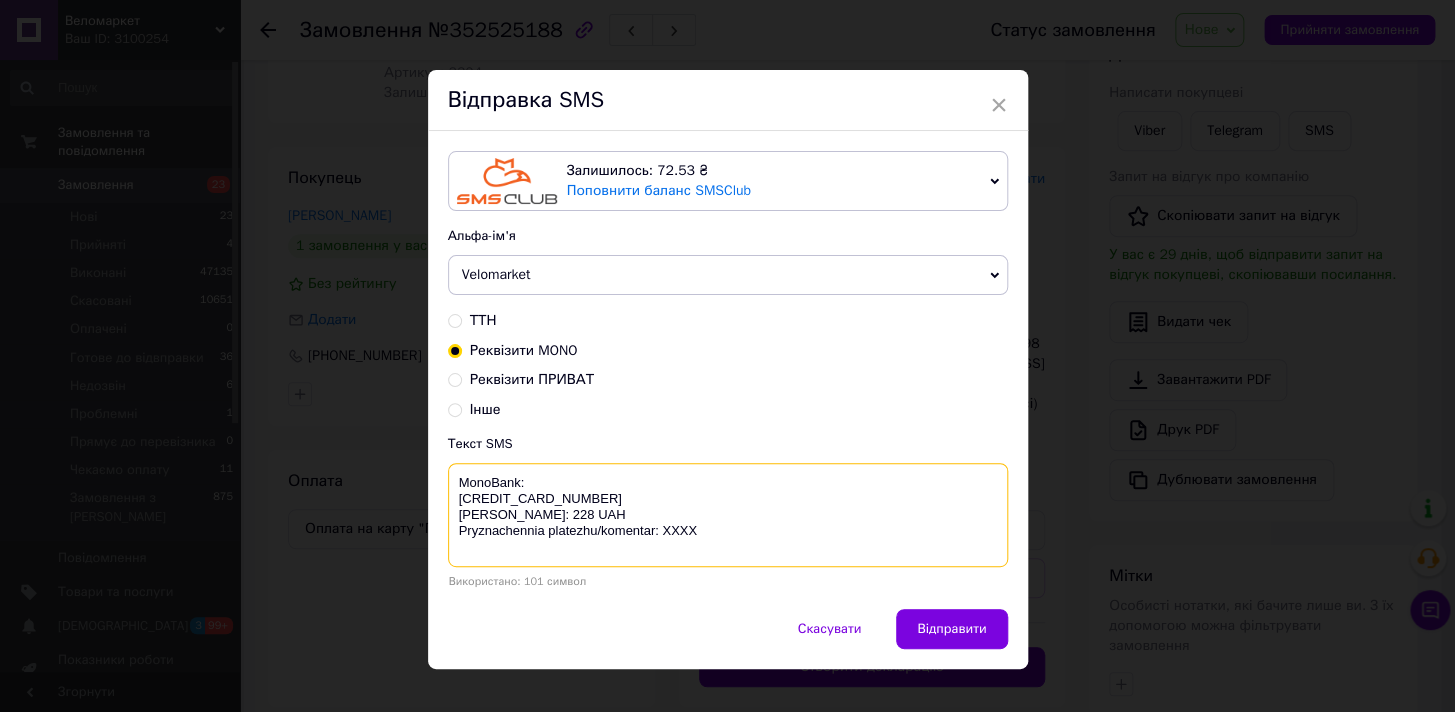 drag, startPoint x: 552, startPoint y: 524, endPoint x: 452, endPoint y: 482, distance: 108.461975 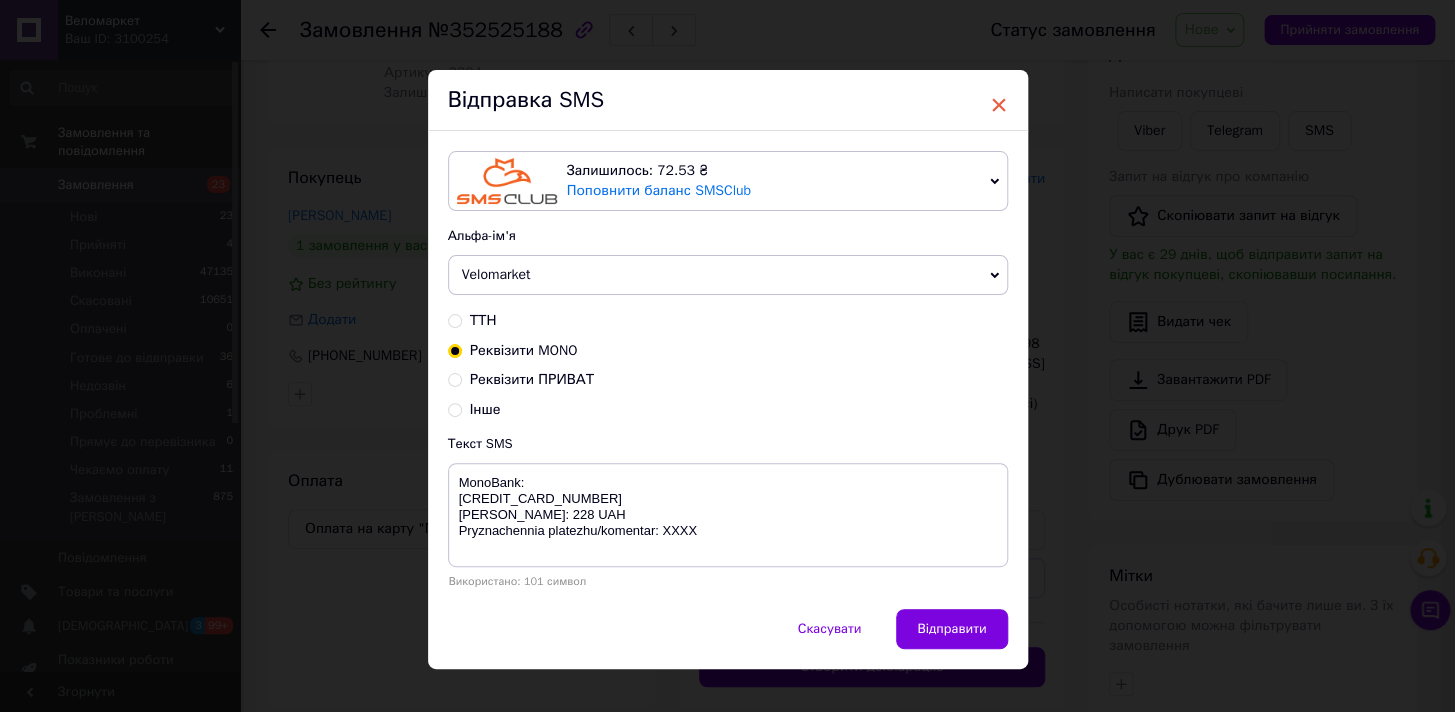 click on "×" at bounding box center [999, 105] 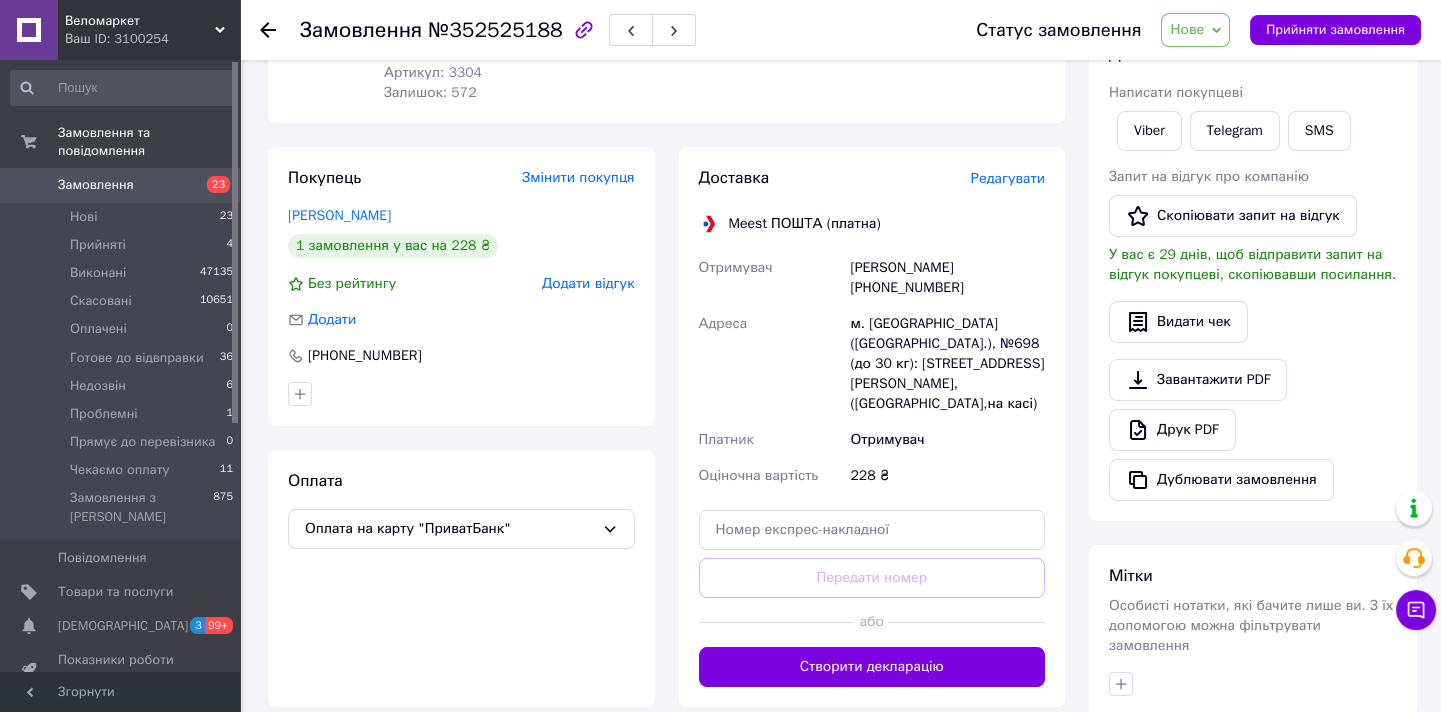 click on "Нове" at bounding box center [1195, 30] 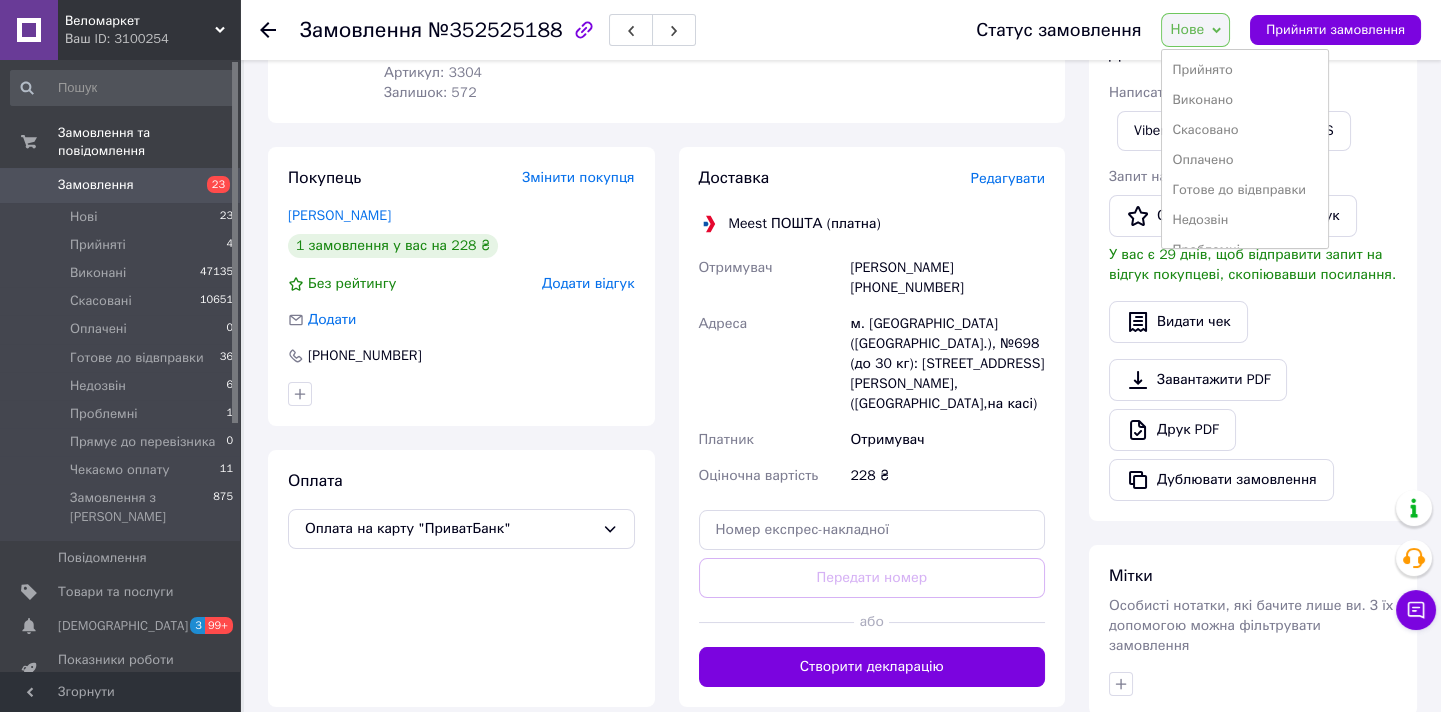 scroll, scrollTop: 81, scrollLeft: 0, axis: vertical 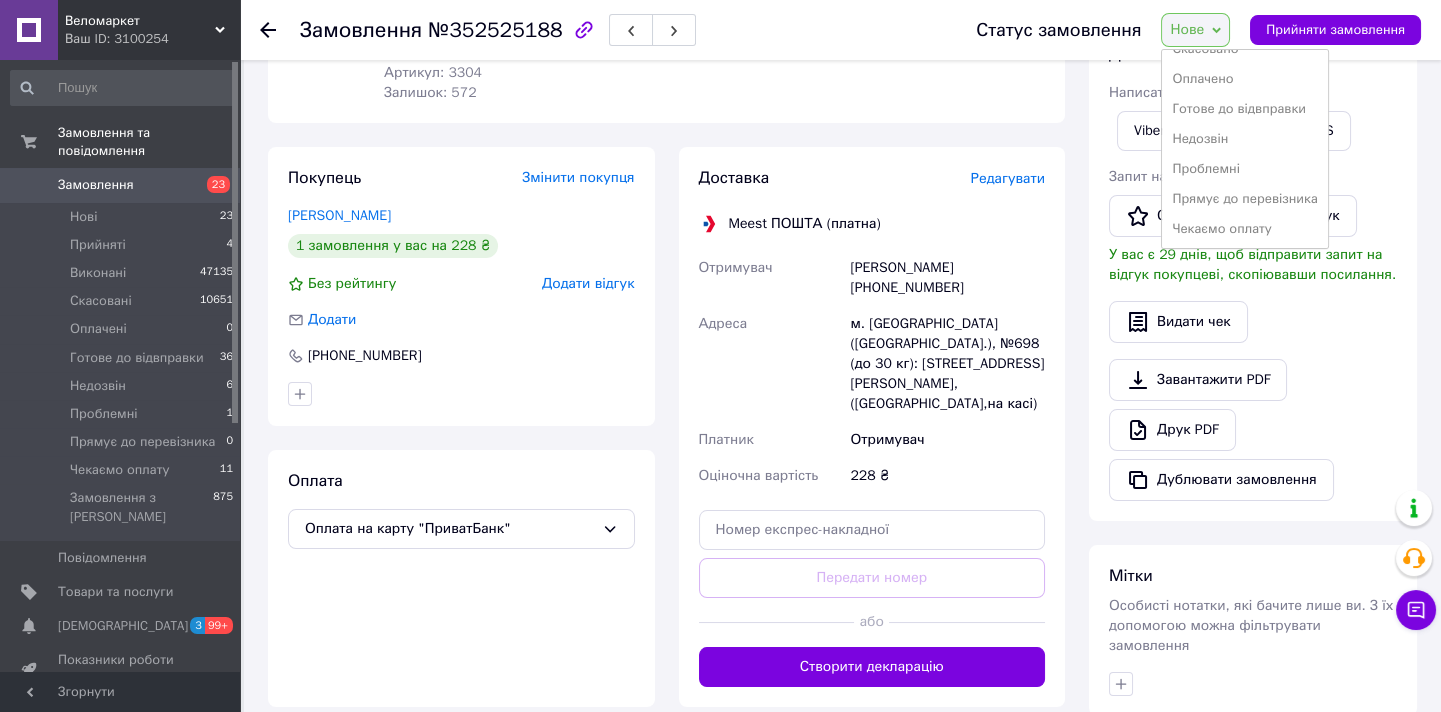 click on "Чекаємо оплату" at bounding box center [1244, 229] 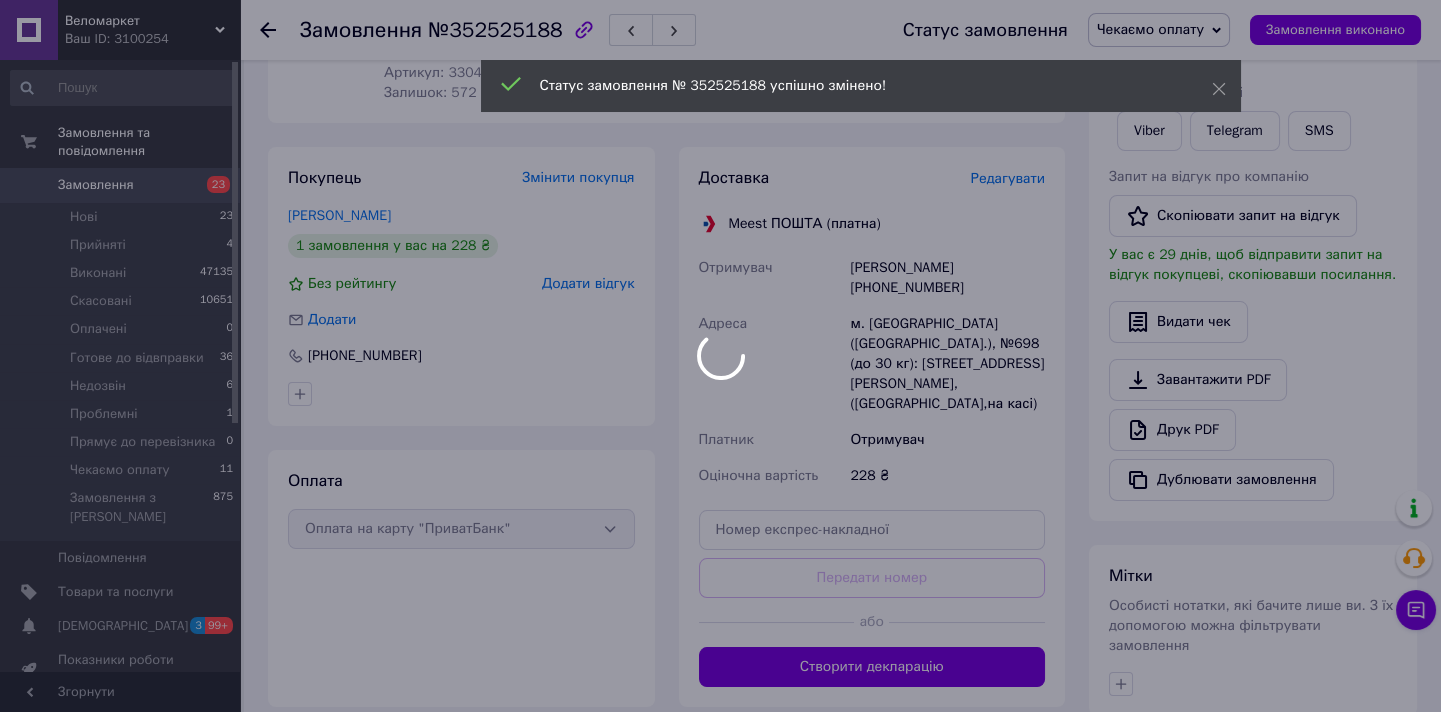 scroll, scrollTop: 0, scrollLeft: 0, axis: both 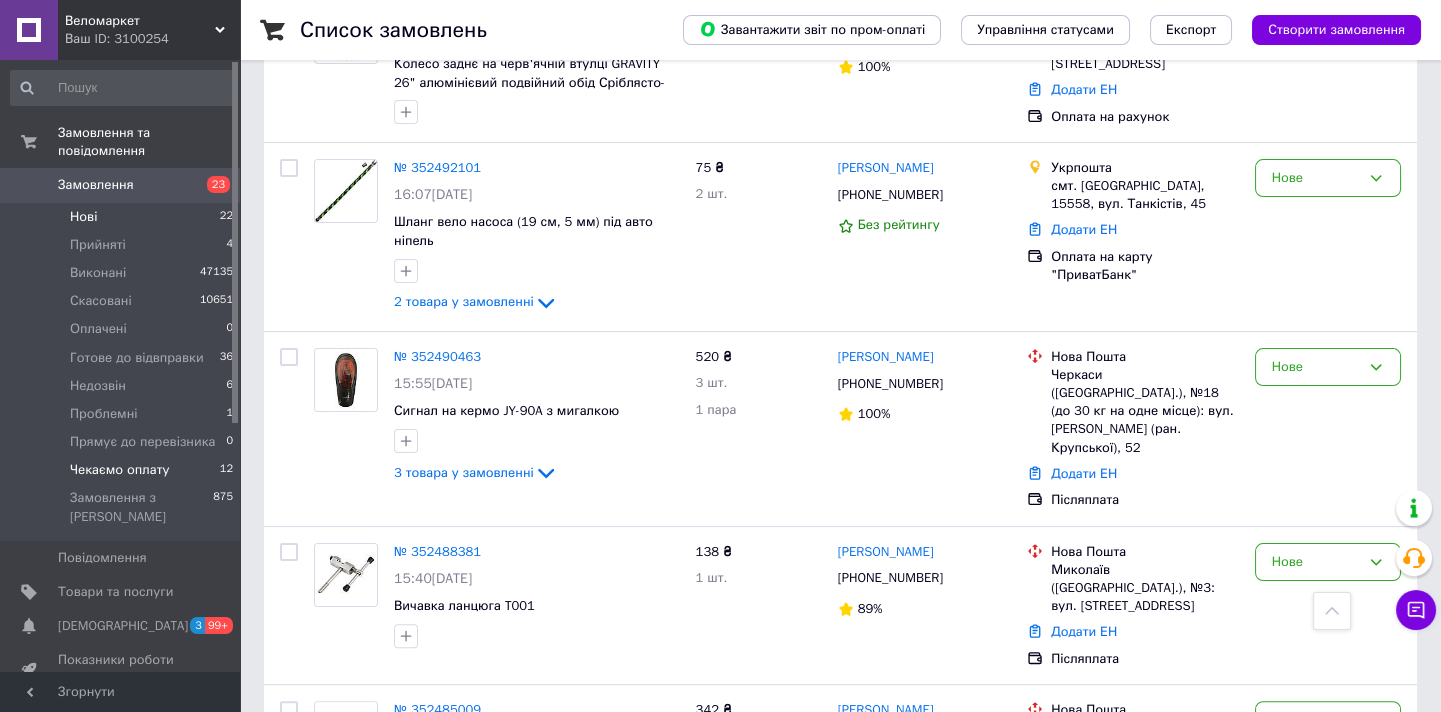 click on "Чекаємо оплату" at bounding box center (119, 470) 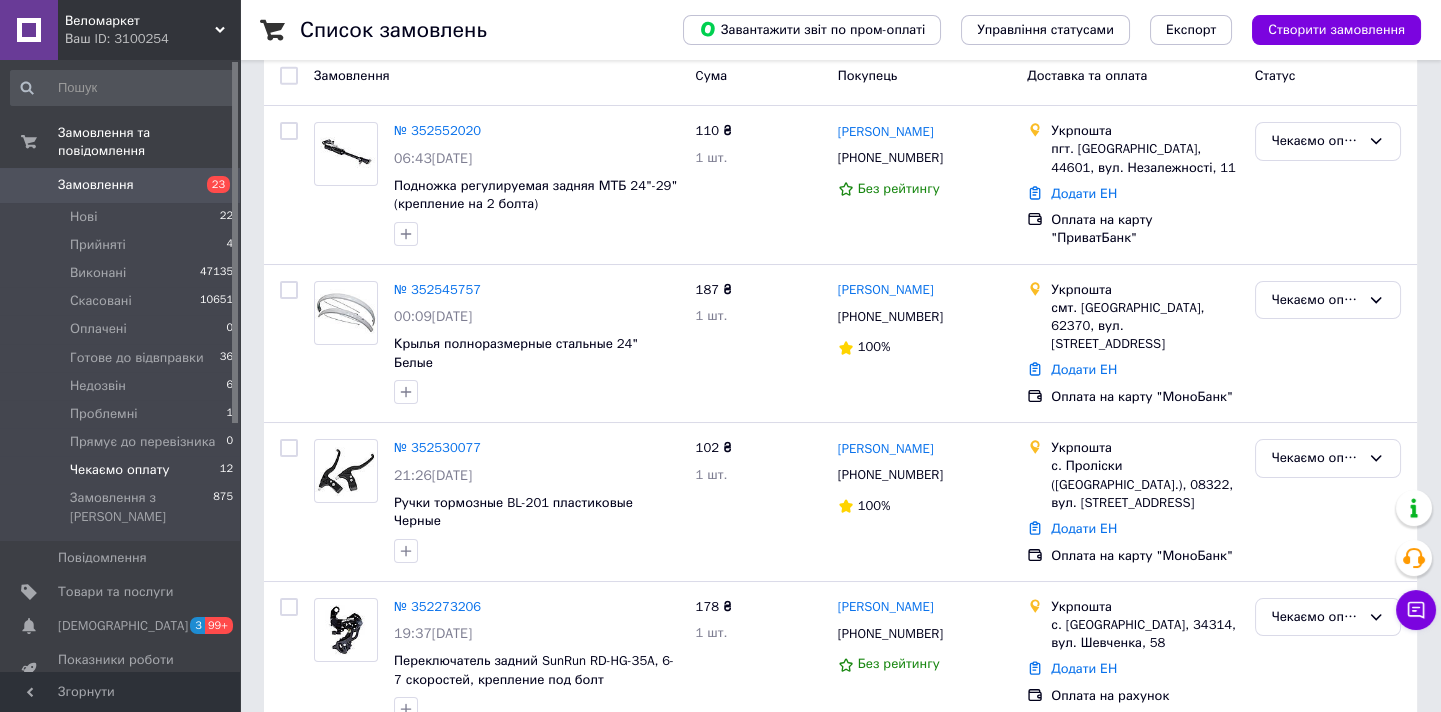 scroll, scrollTop: 454, scrollLeft: 0, axis: vertical 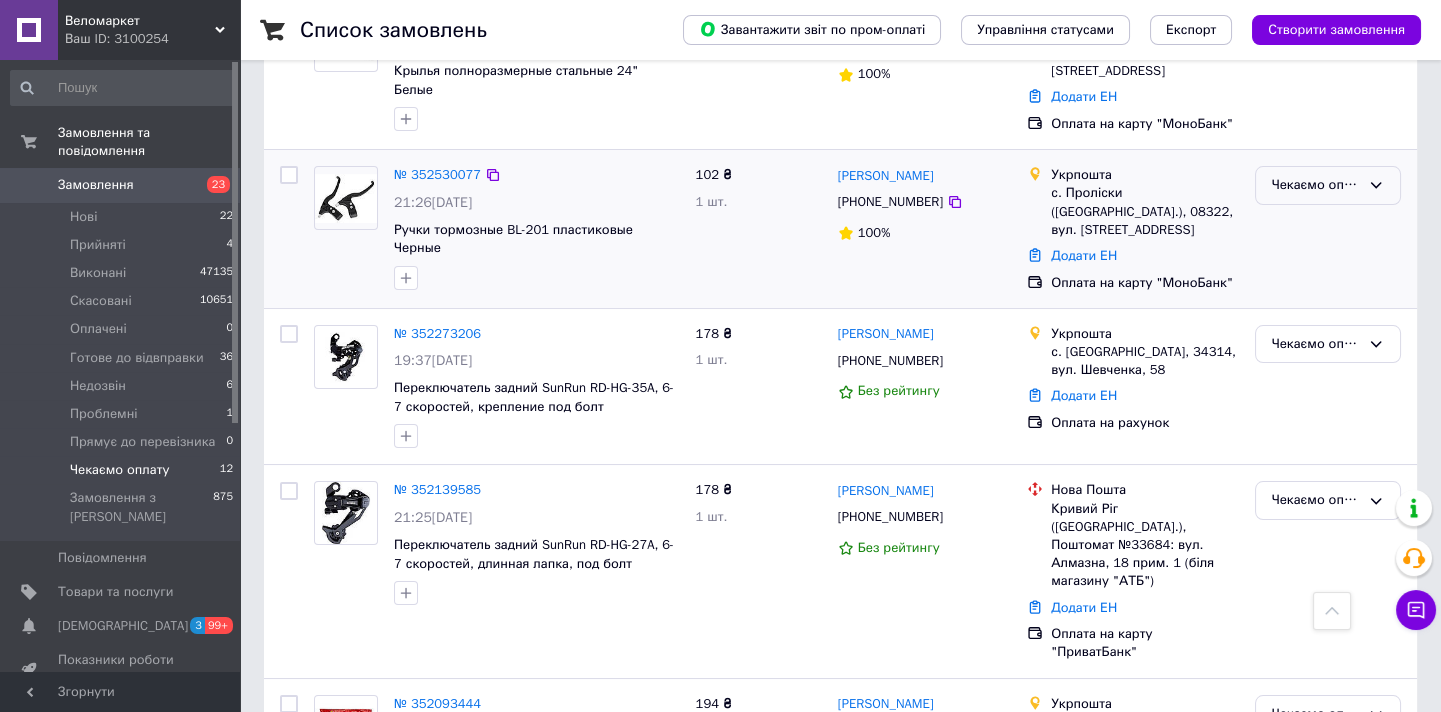click on "Чекаємо оплату" at bounding box center [1316, 185] 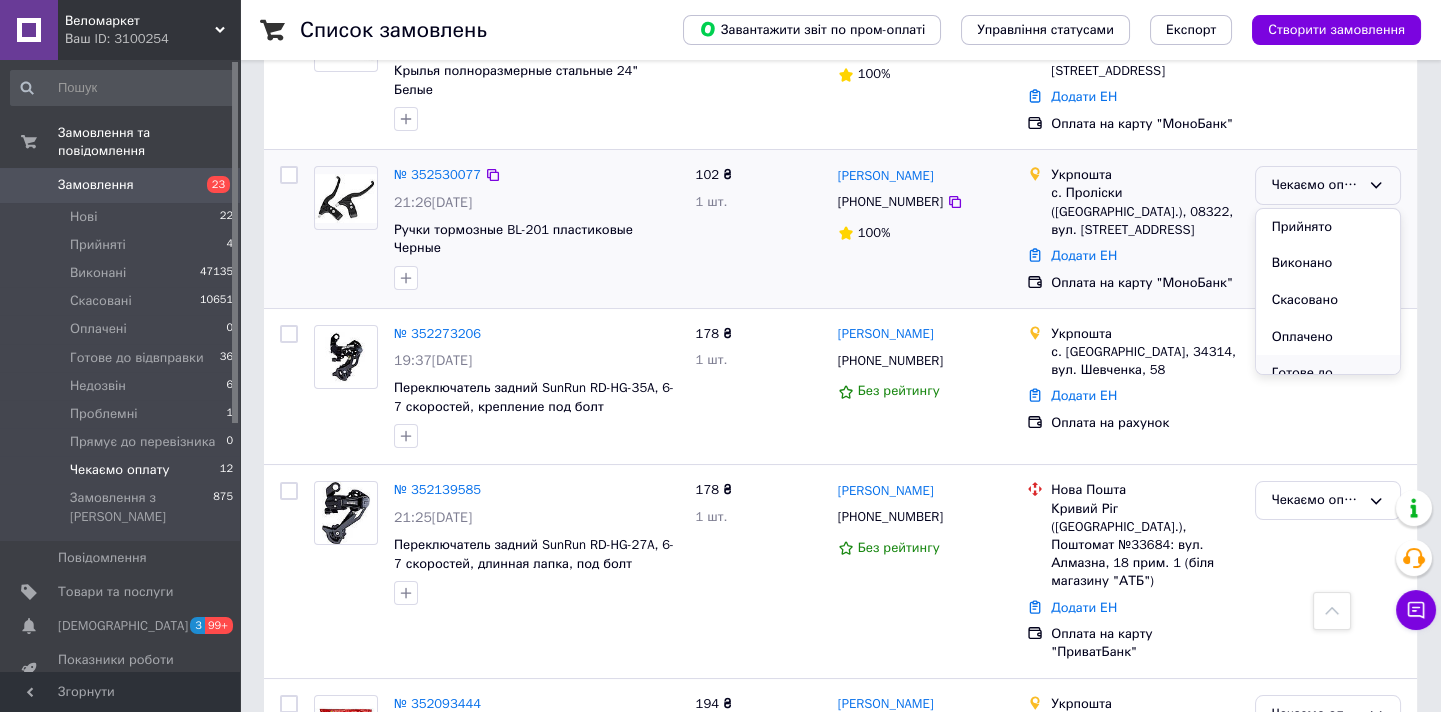 click on "Готове до відвправки" at bounding box center (1328, 383) 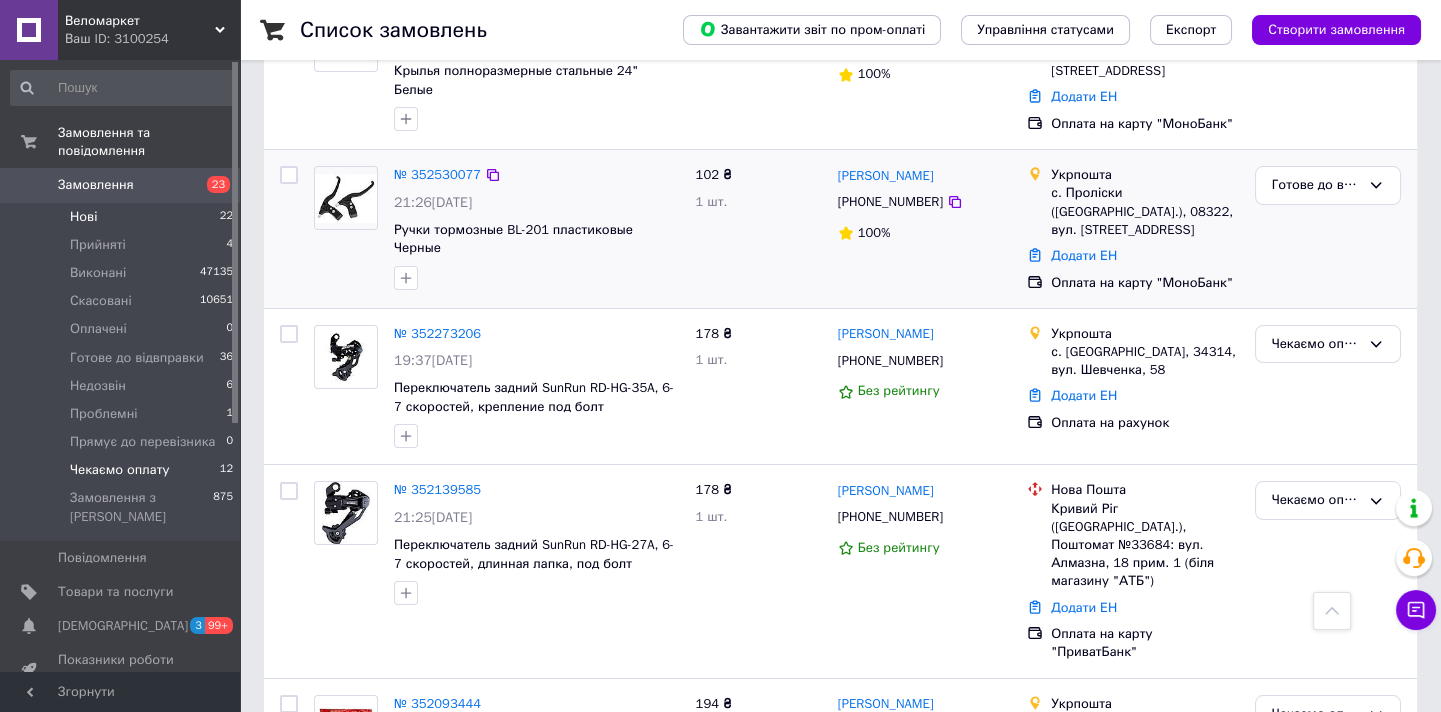 click on "Нові 22" at bounding box center [122, 217] 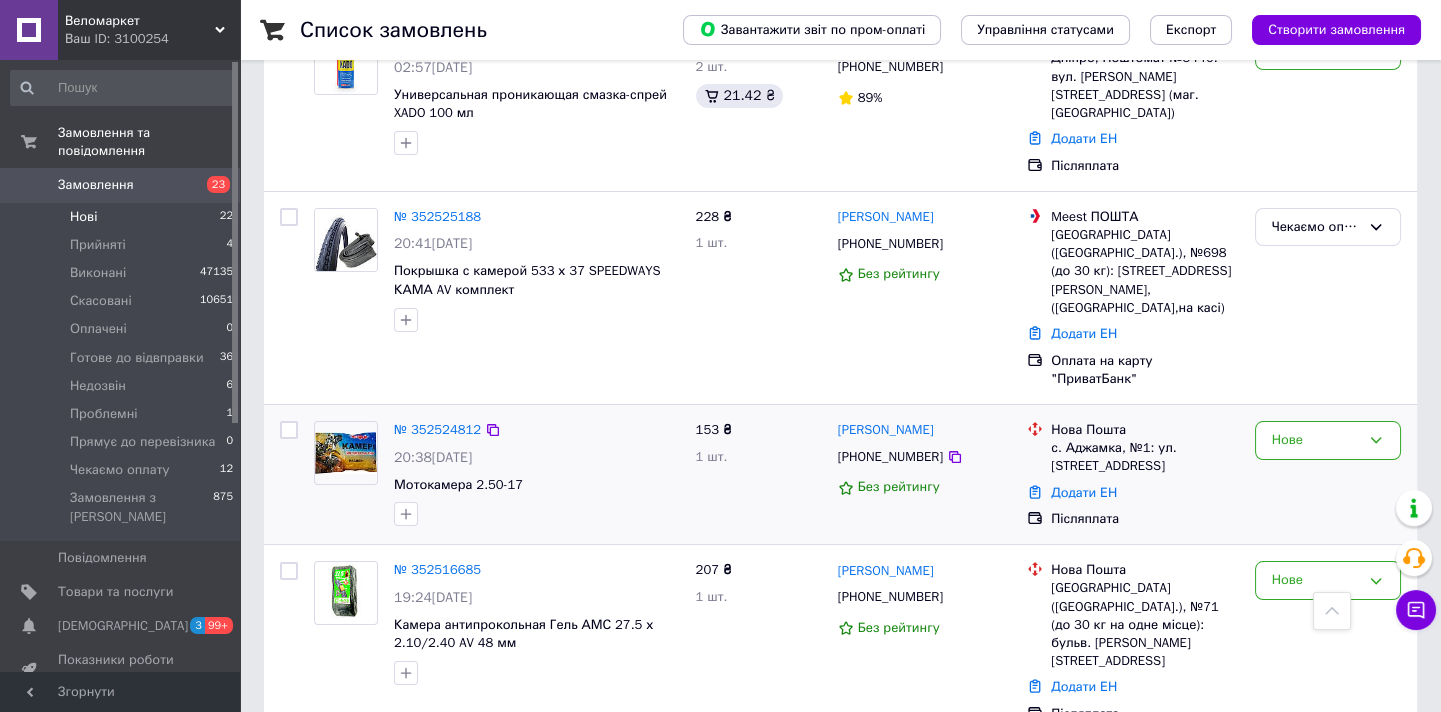 scroll, scrollTop: 363, scrollLeft: 0, axis: vertical 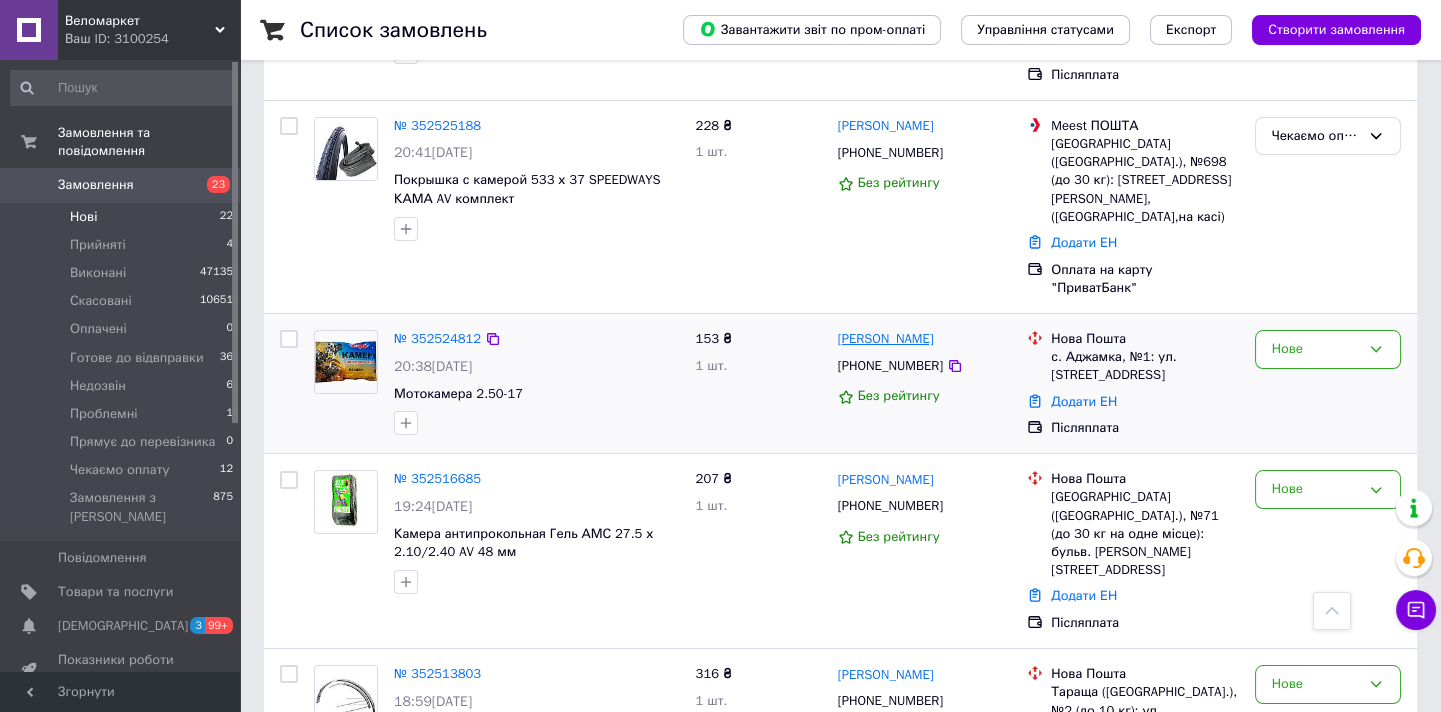 click on "[PERSON_NAME]" at bounding box center (886, 339) 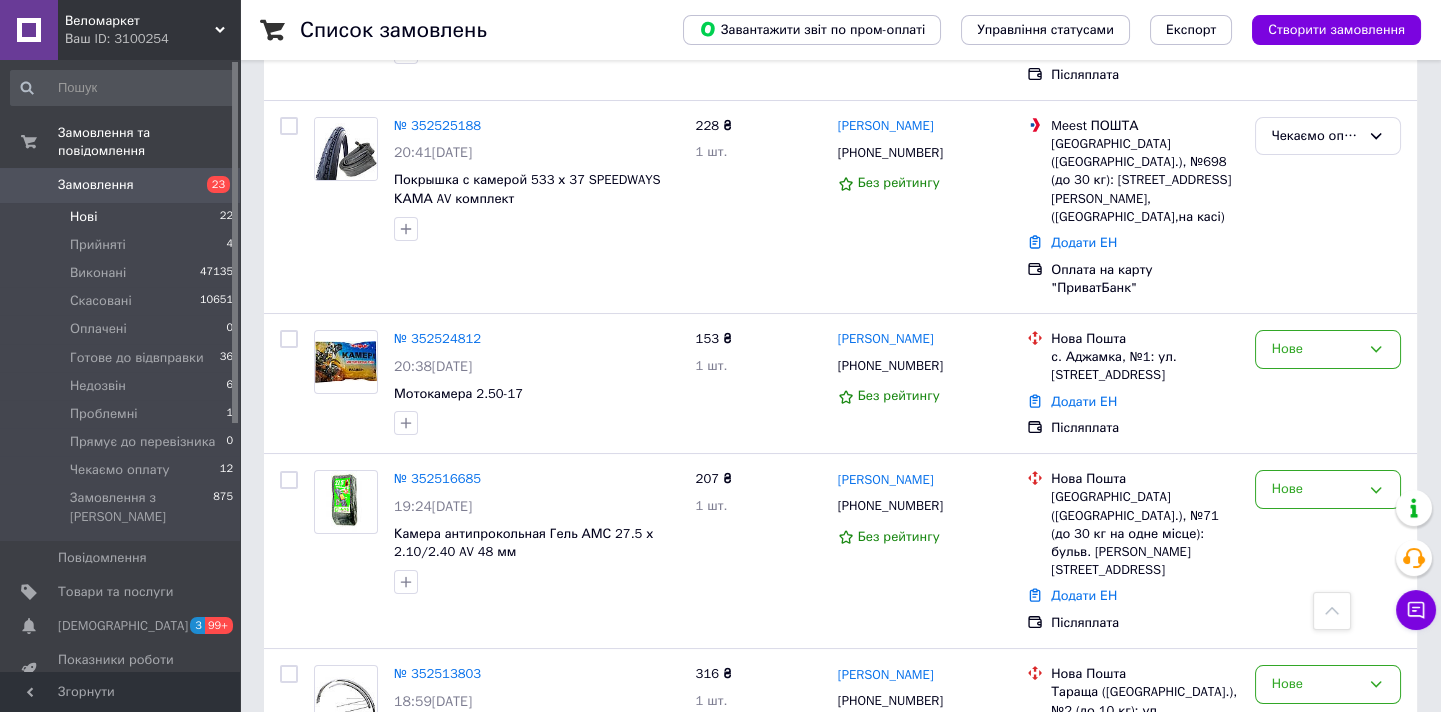 scroll, scrollTop: 0, scrollLeft: 0, axis: both 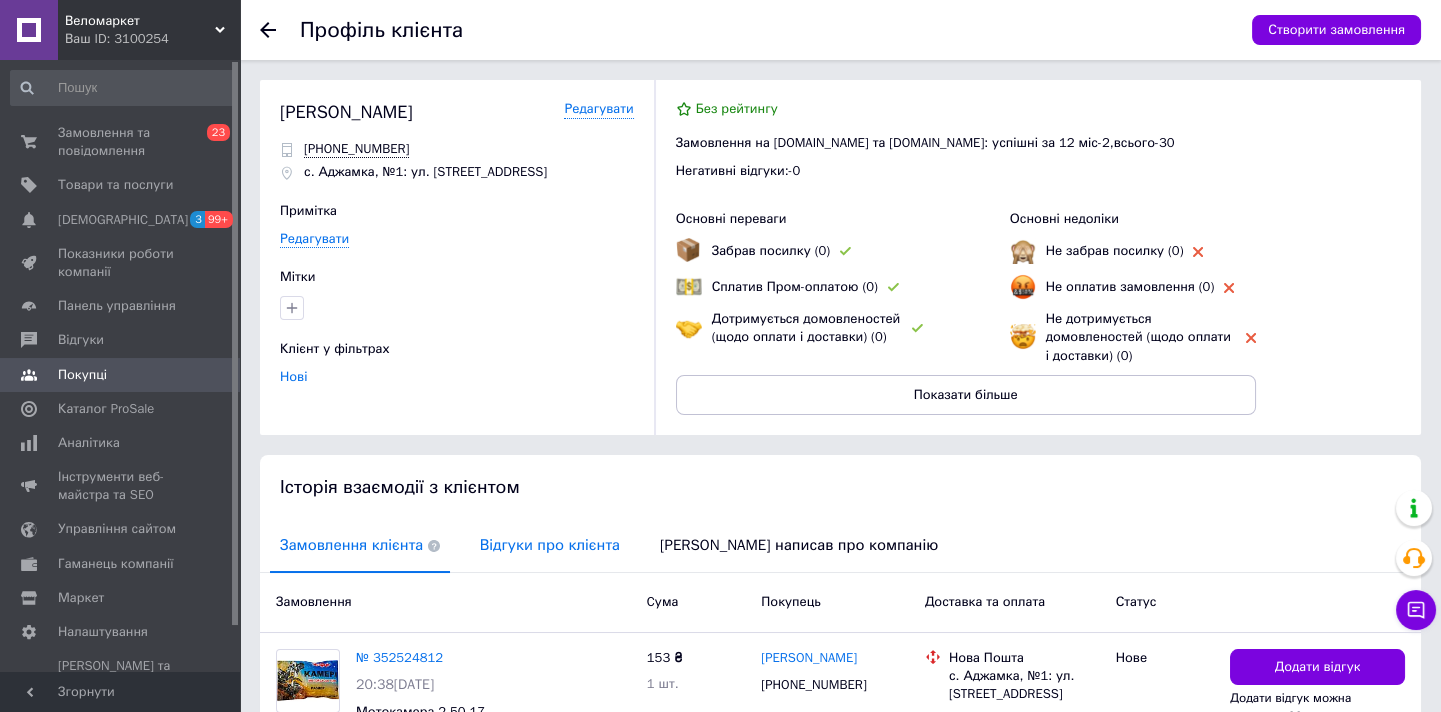 click on "Відгуки про клієнта" at bounding box center (550, 545) 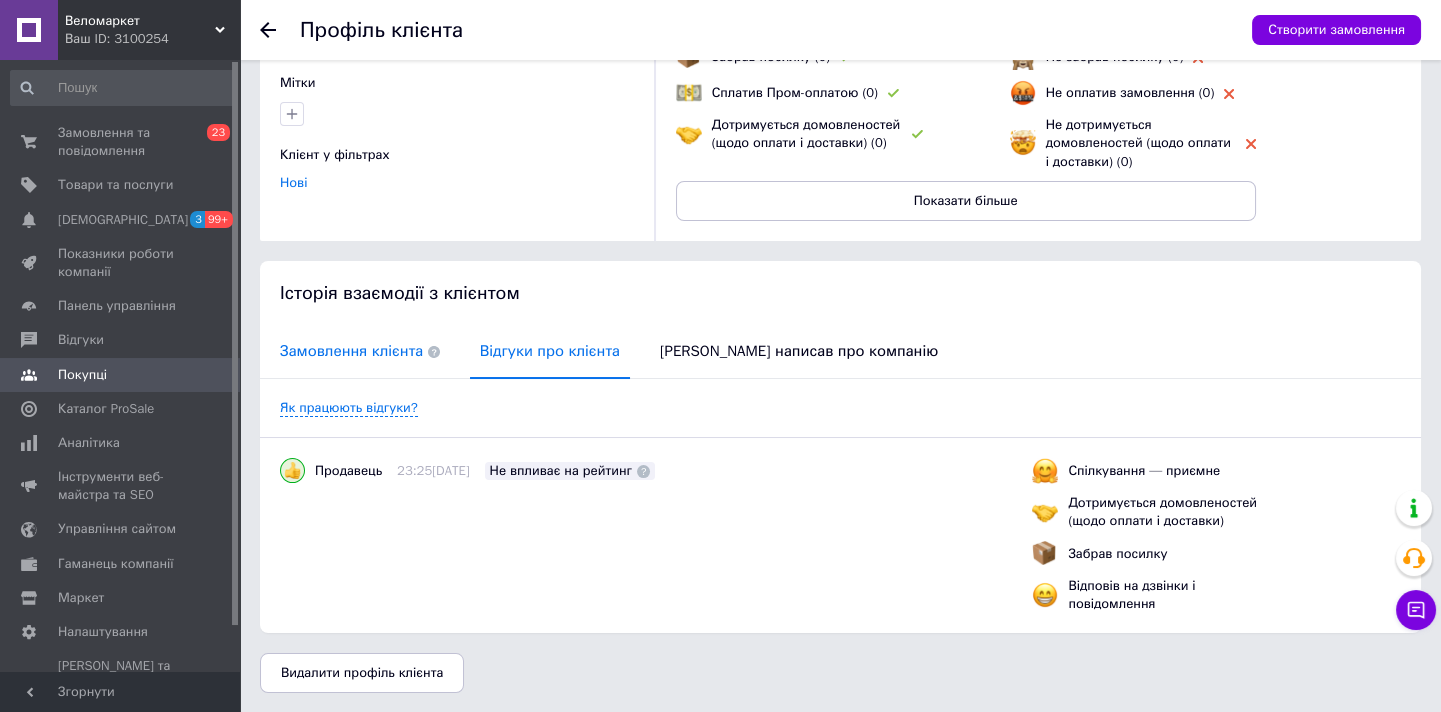 click on "Замовлення клієнта" at bounding box center [360, 351] 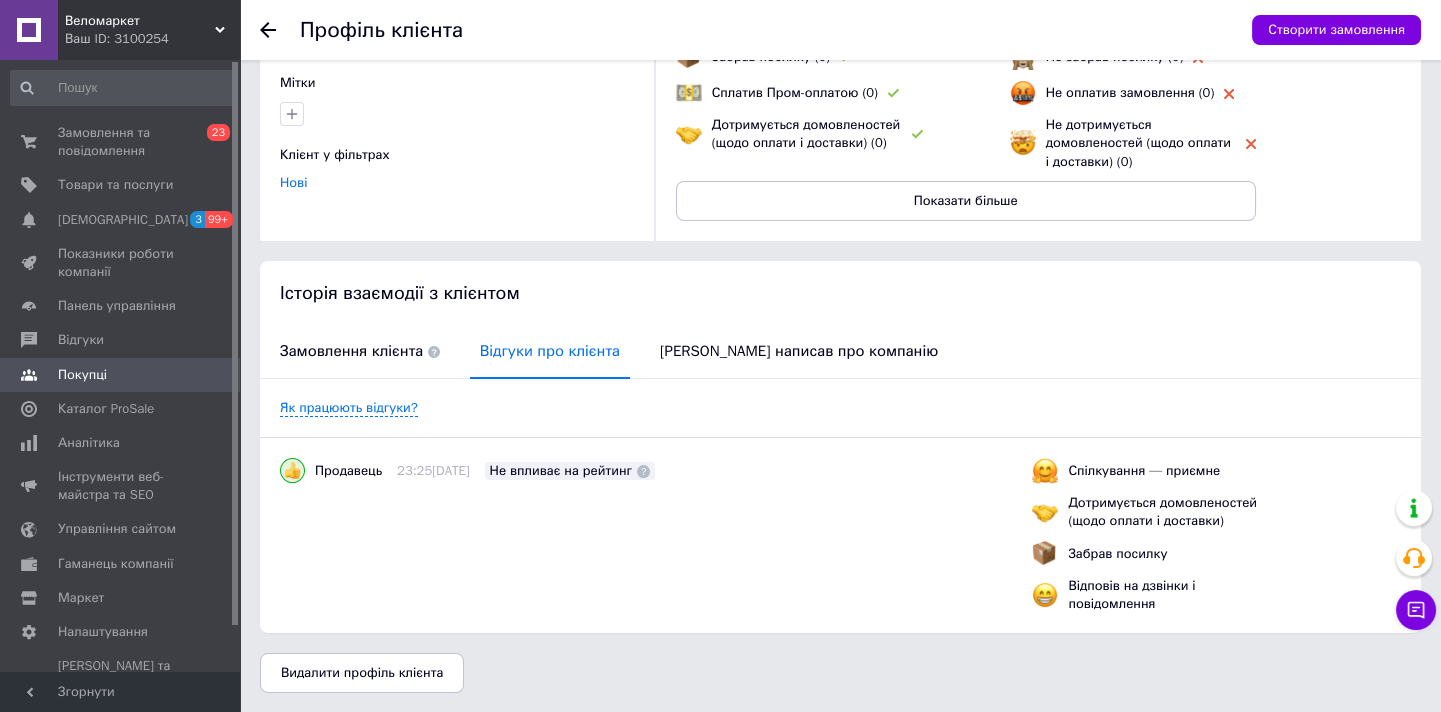 scroll, scrollTop: 140, scrollLeft: 0, axis: vertical 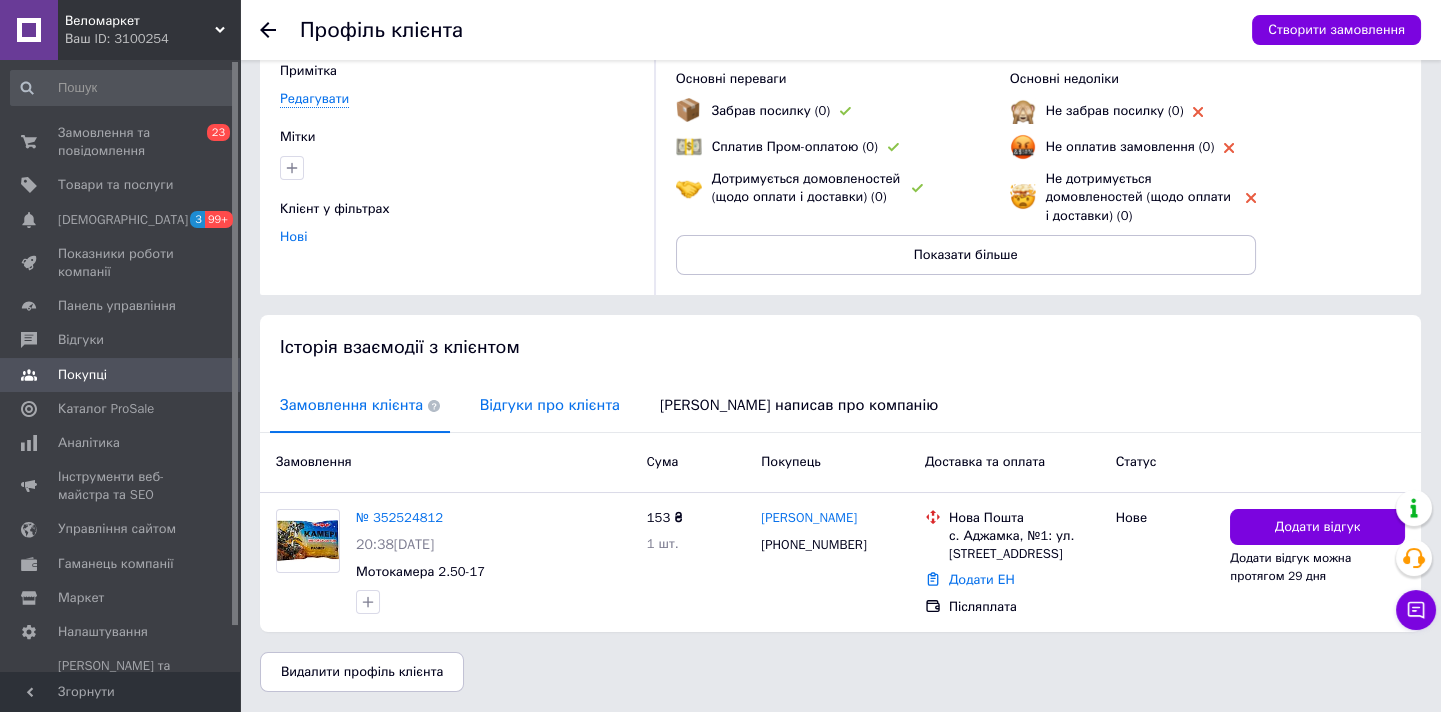 click on "Відгуки про клієнта" at bounding box center (550, 405) 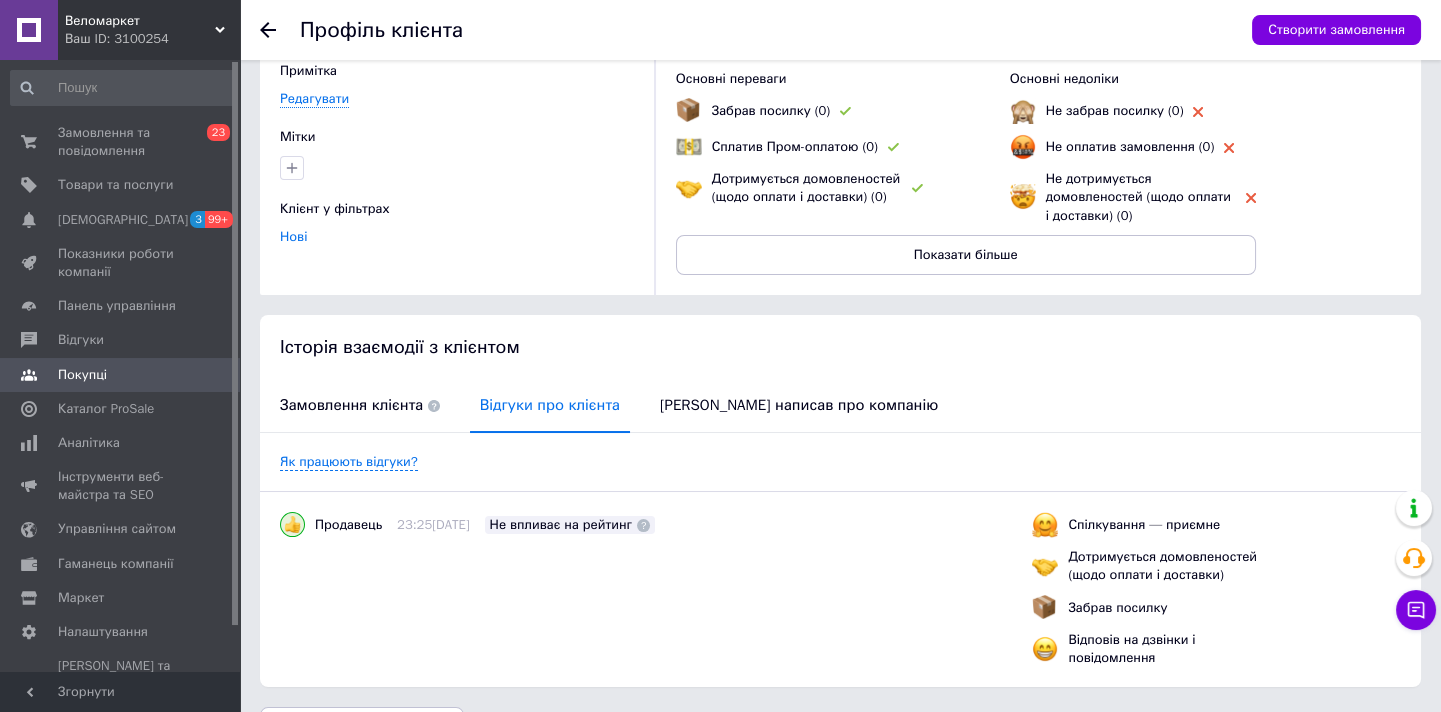 scroll, scrollTop: 194, scrollLeft: 0, axis: vertical 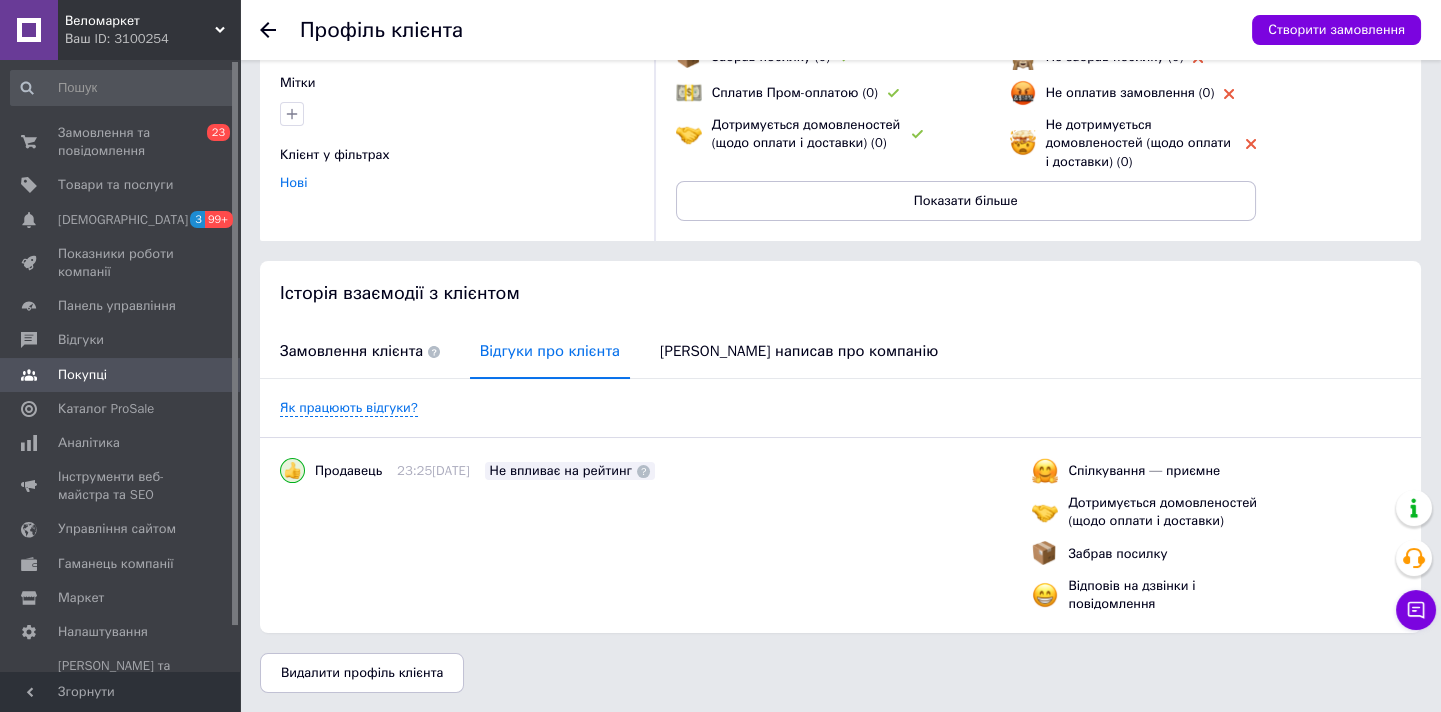 click on "Як працюють відгуки?" at bounding box center [840, 408] 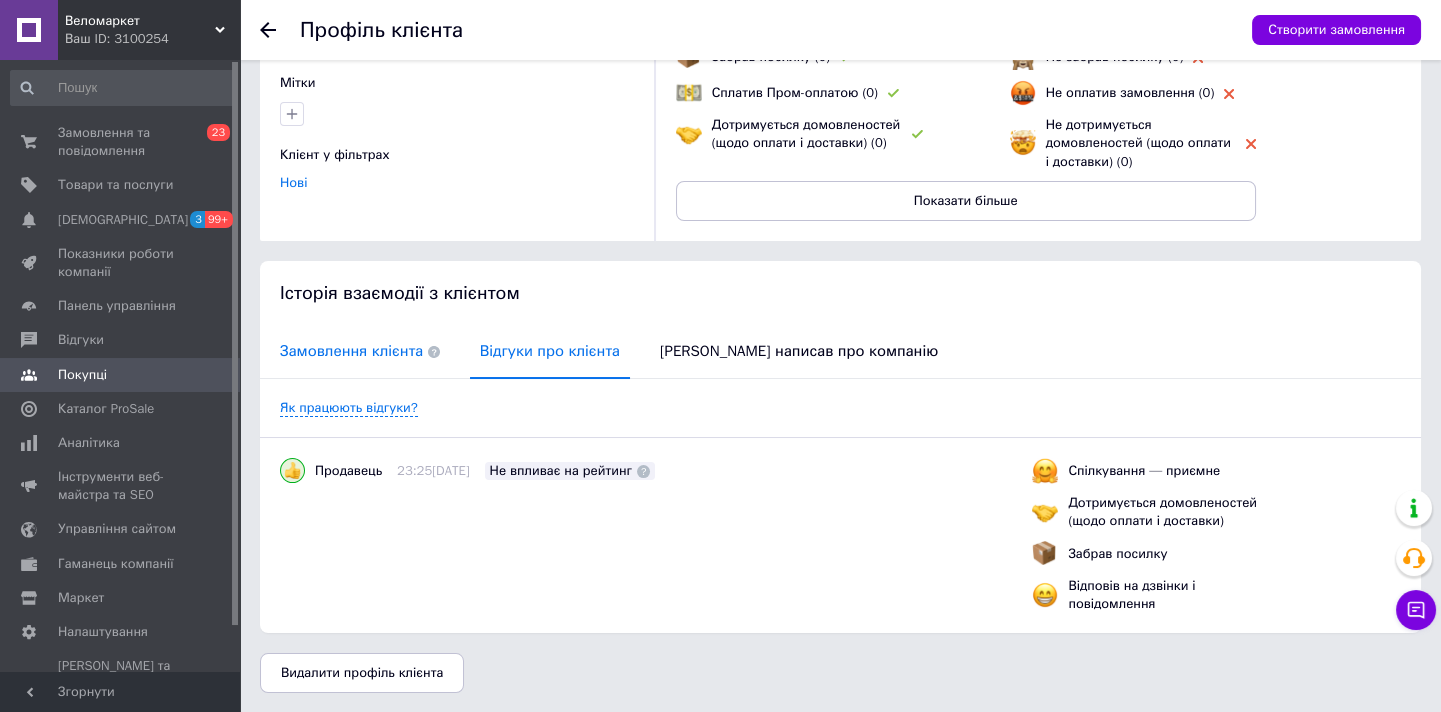 click on "Замовлення клієнта" at bounding box center (360, 351) 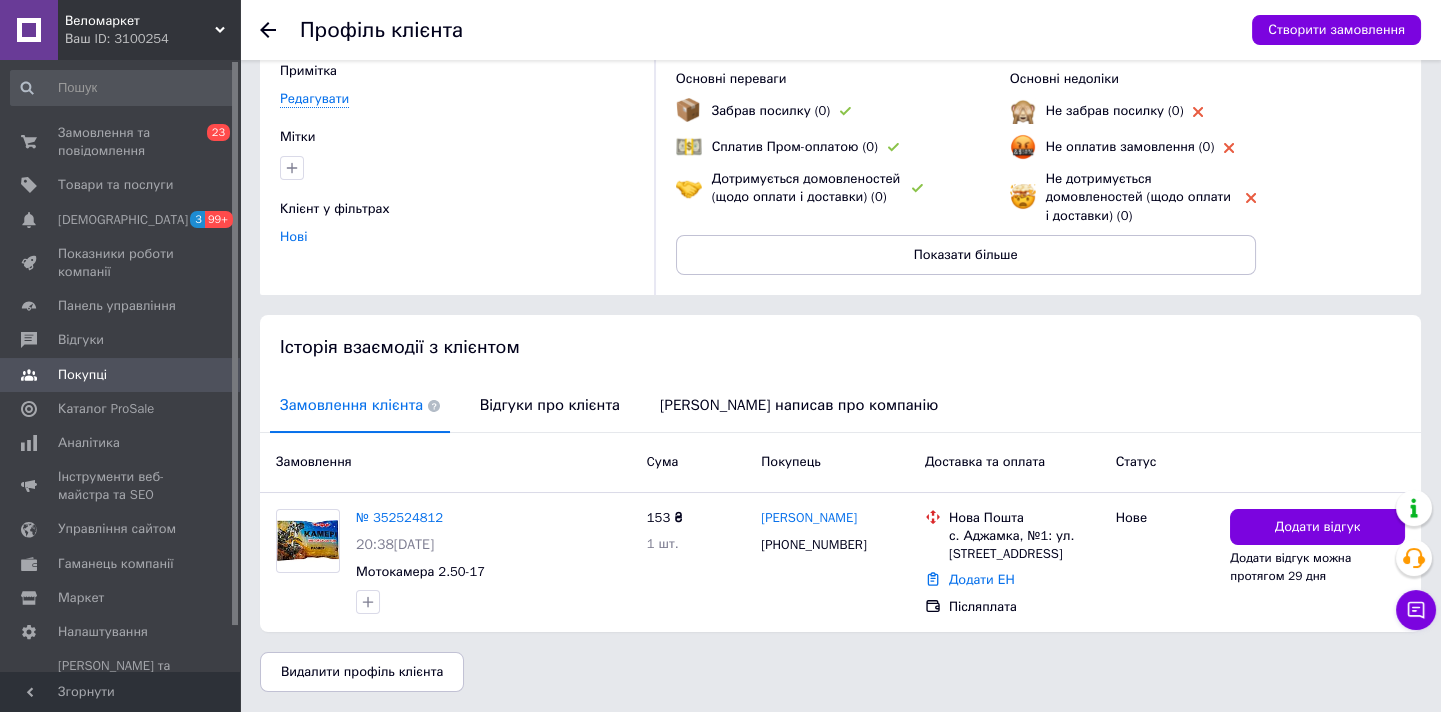 scroll, scrollTop: 140, scrollLeft: 0, axis: vertical 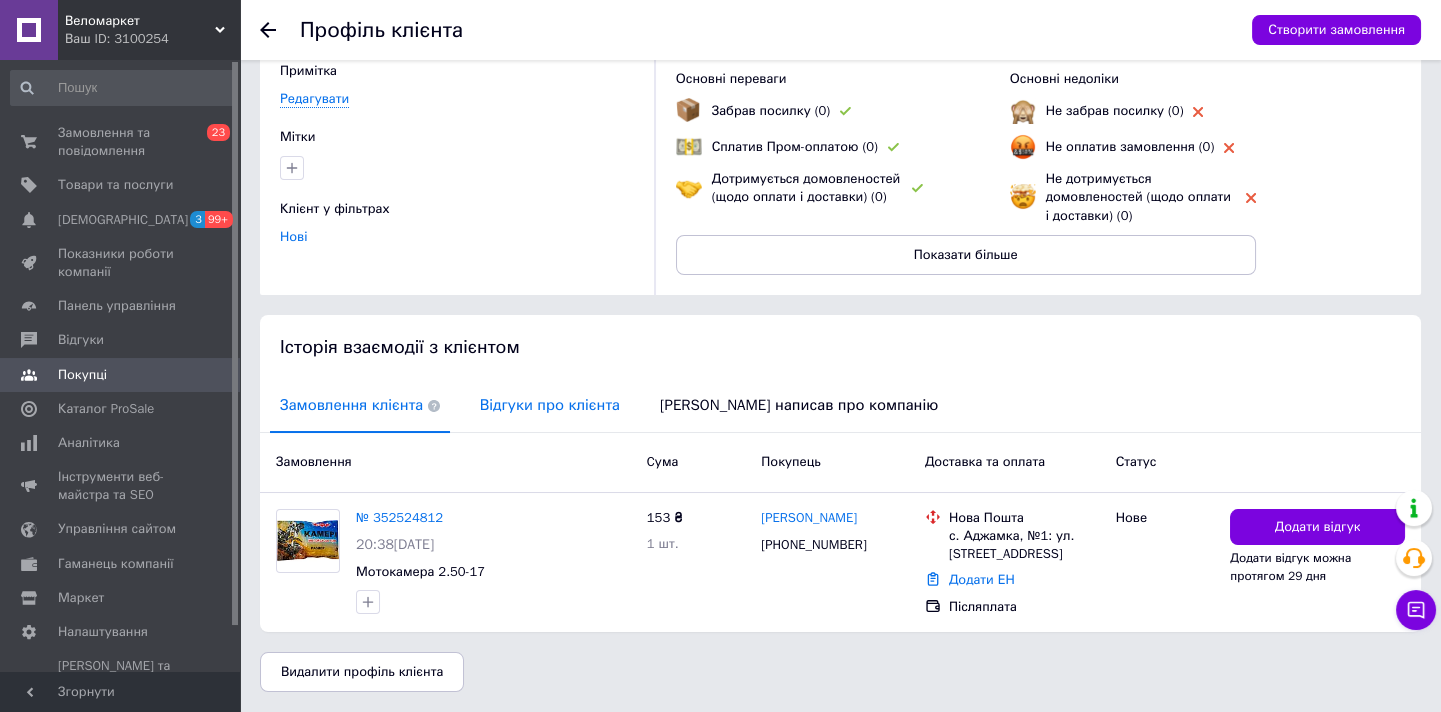 click on "Відгуки про клієнта" at bounding box center (550, 405) 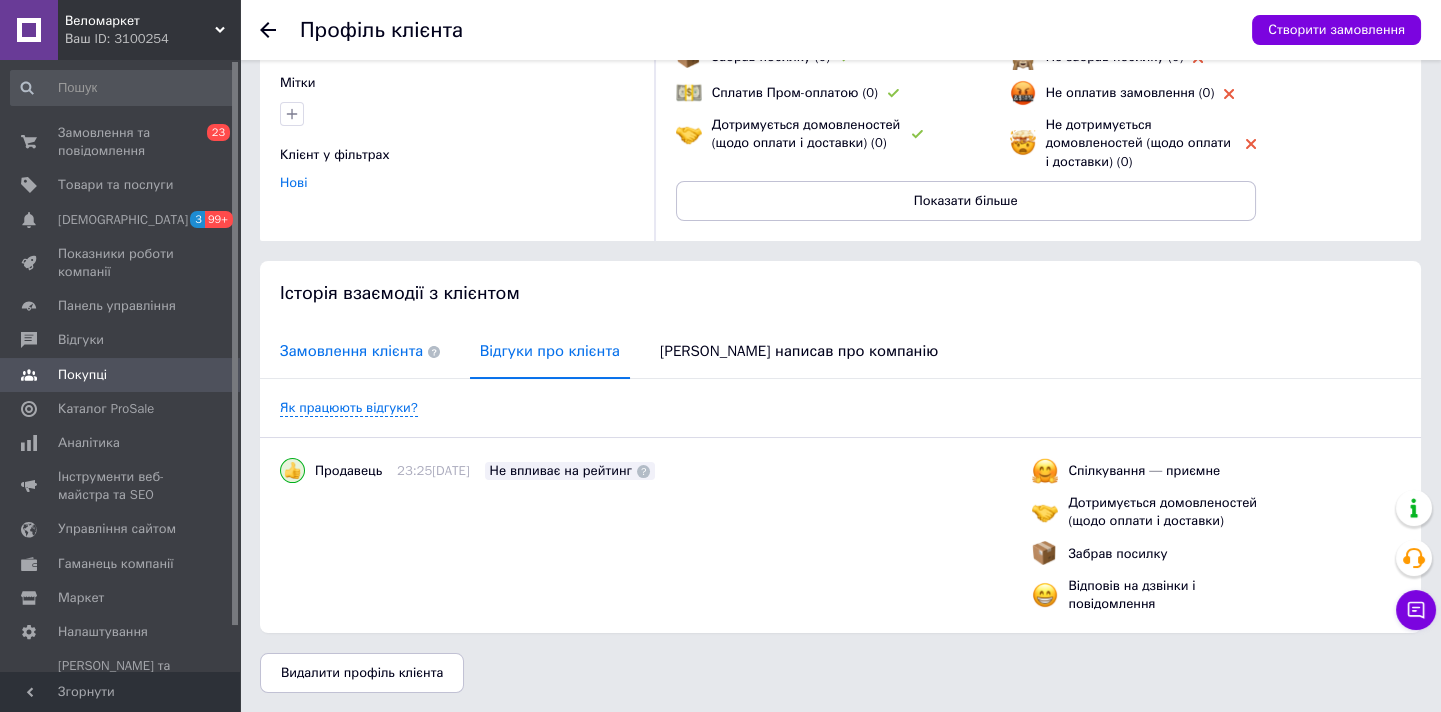 click on "Замовлення клієнта" at bounding box center (360, 351) 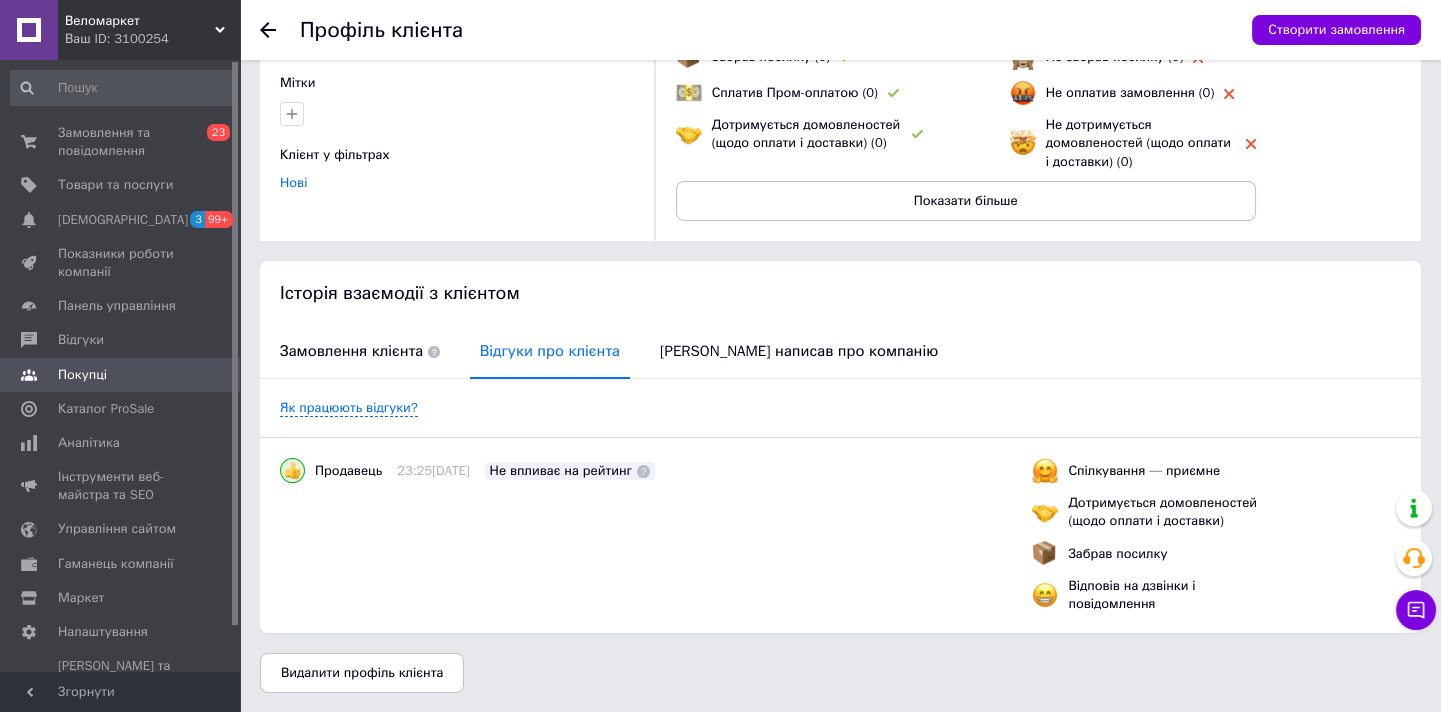 scroll, scrollTop: 140, scrollLeft: 0, axis: vertical 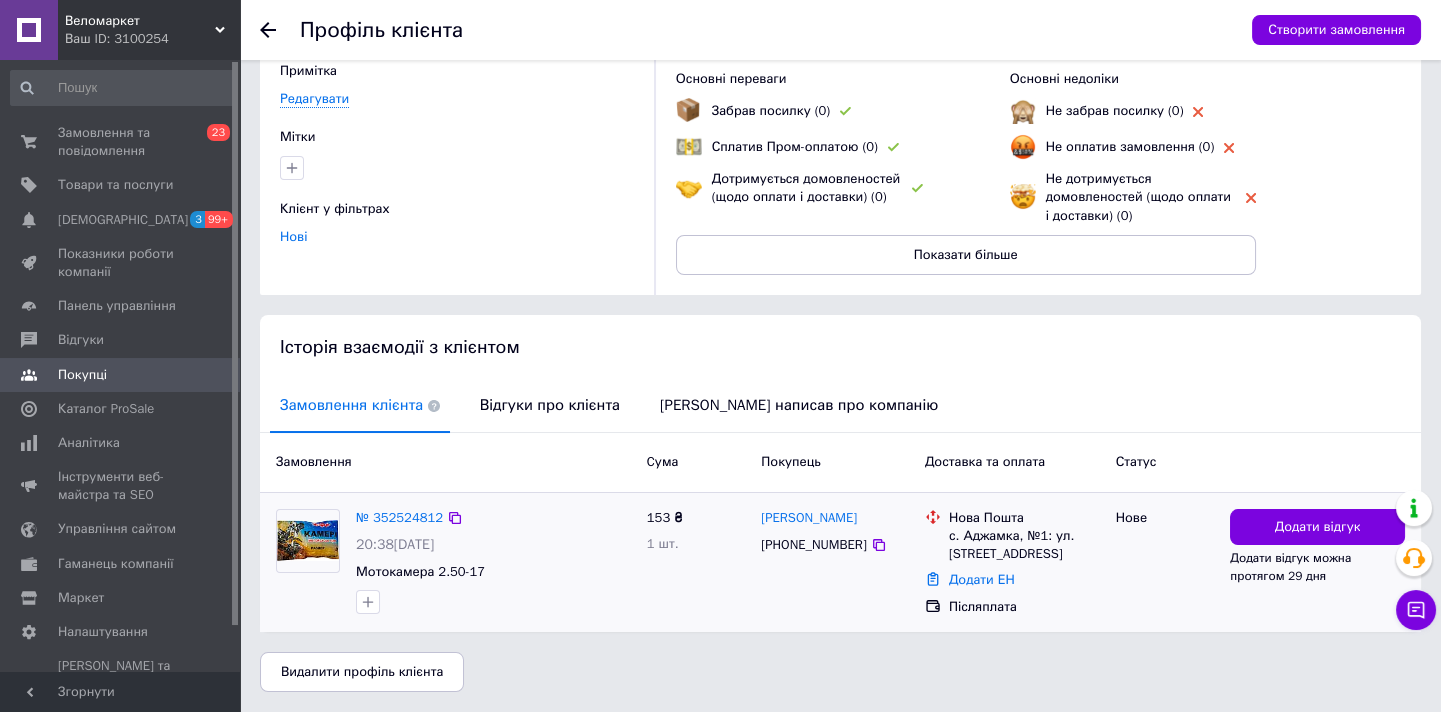 click on "№ 352524812" at bounding box center [399, 518] 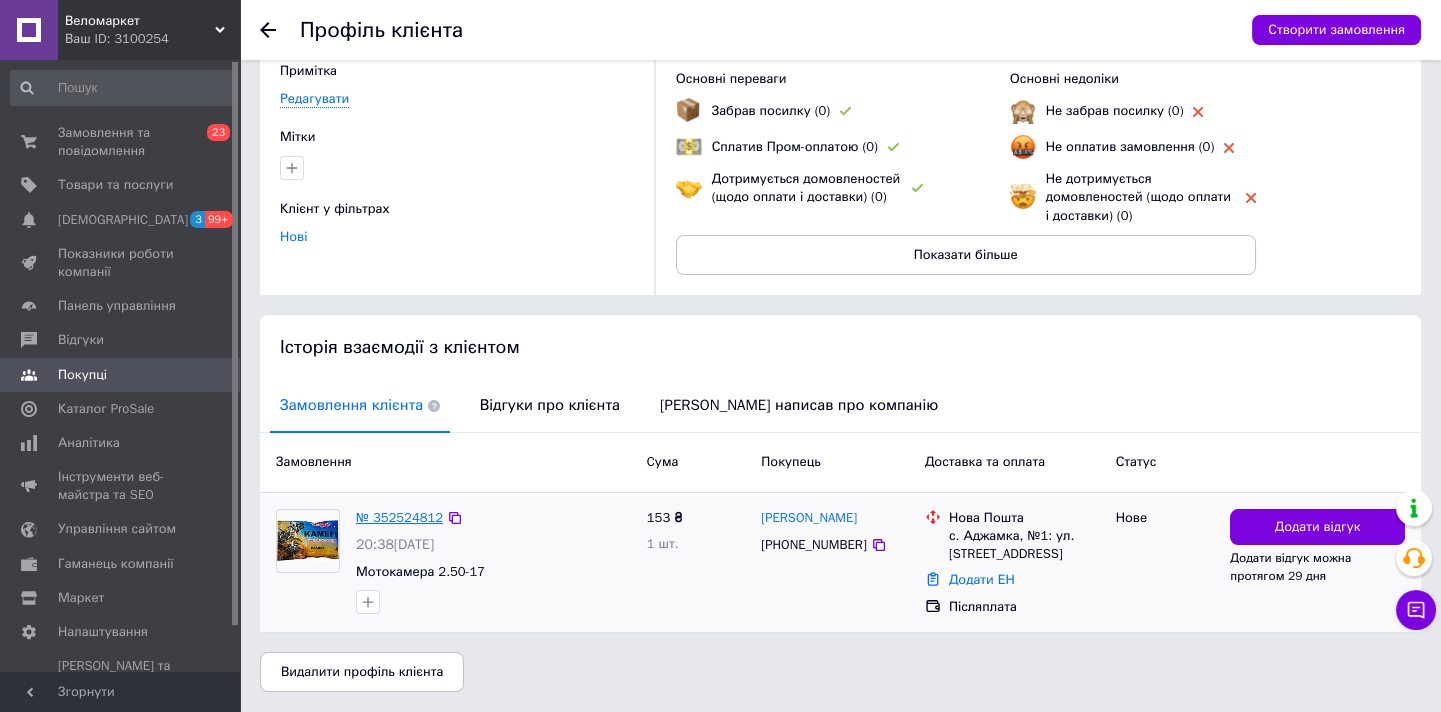 click on "№ 352524812" at bounding box center (399, 517) 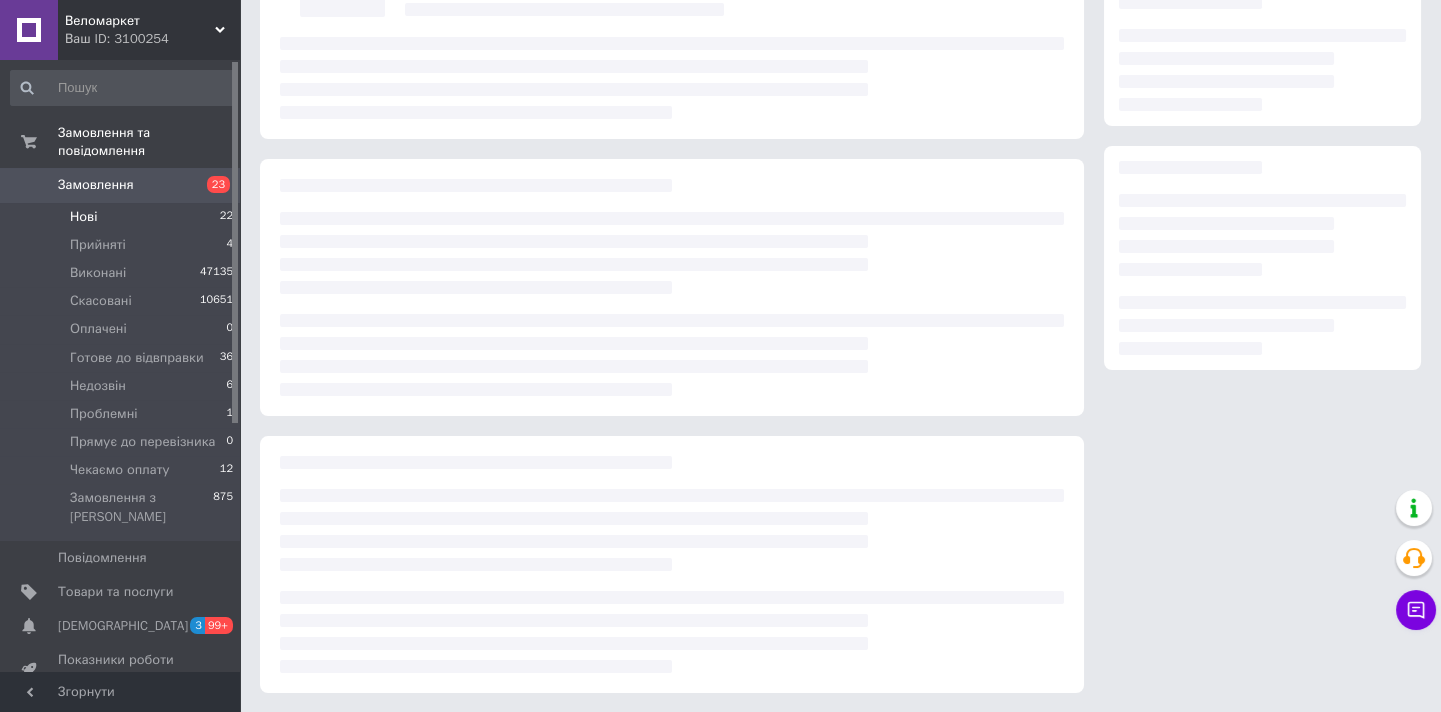 scroll, scrollTop: 0, scrollLeft: 0, axis: both 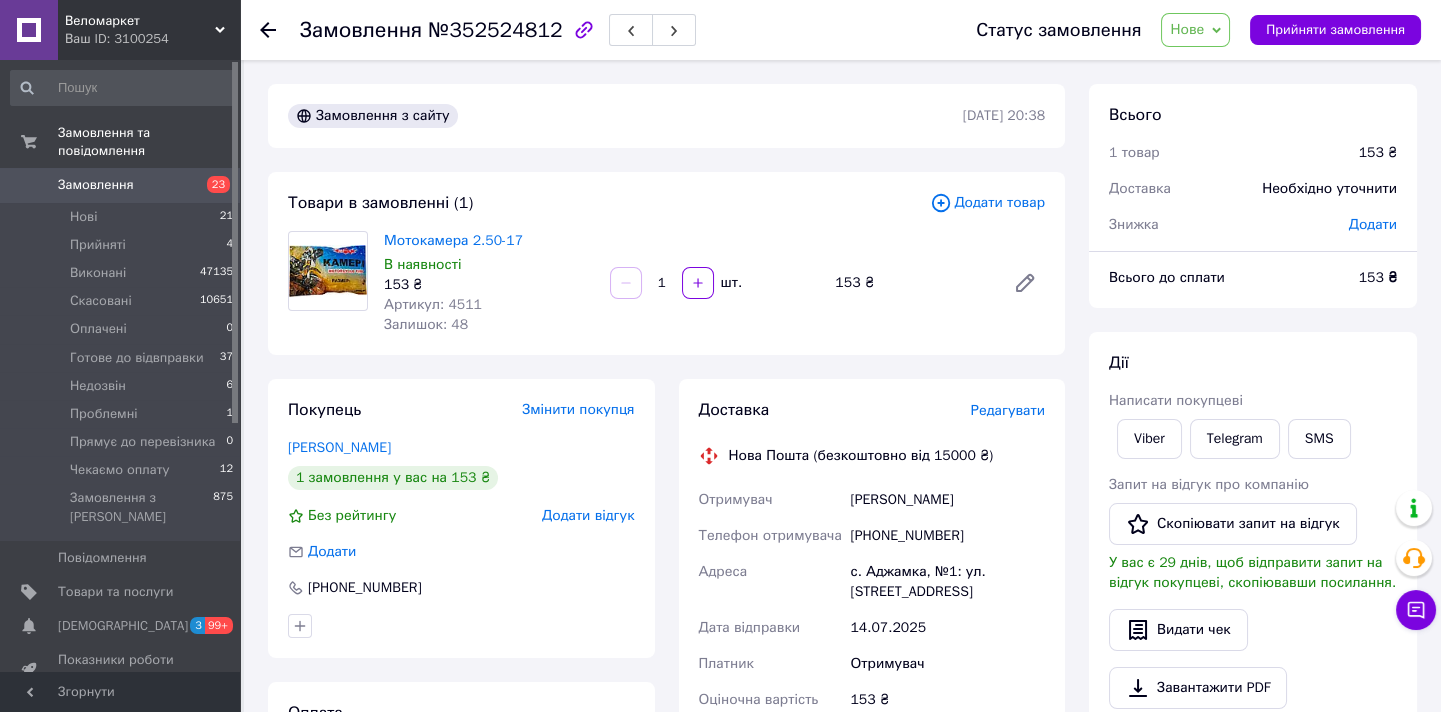 click on "Нове" at bounding box center (1187, 29) 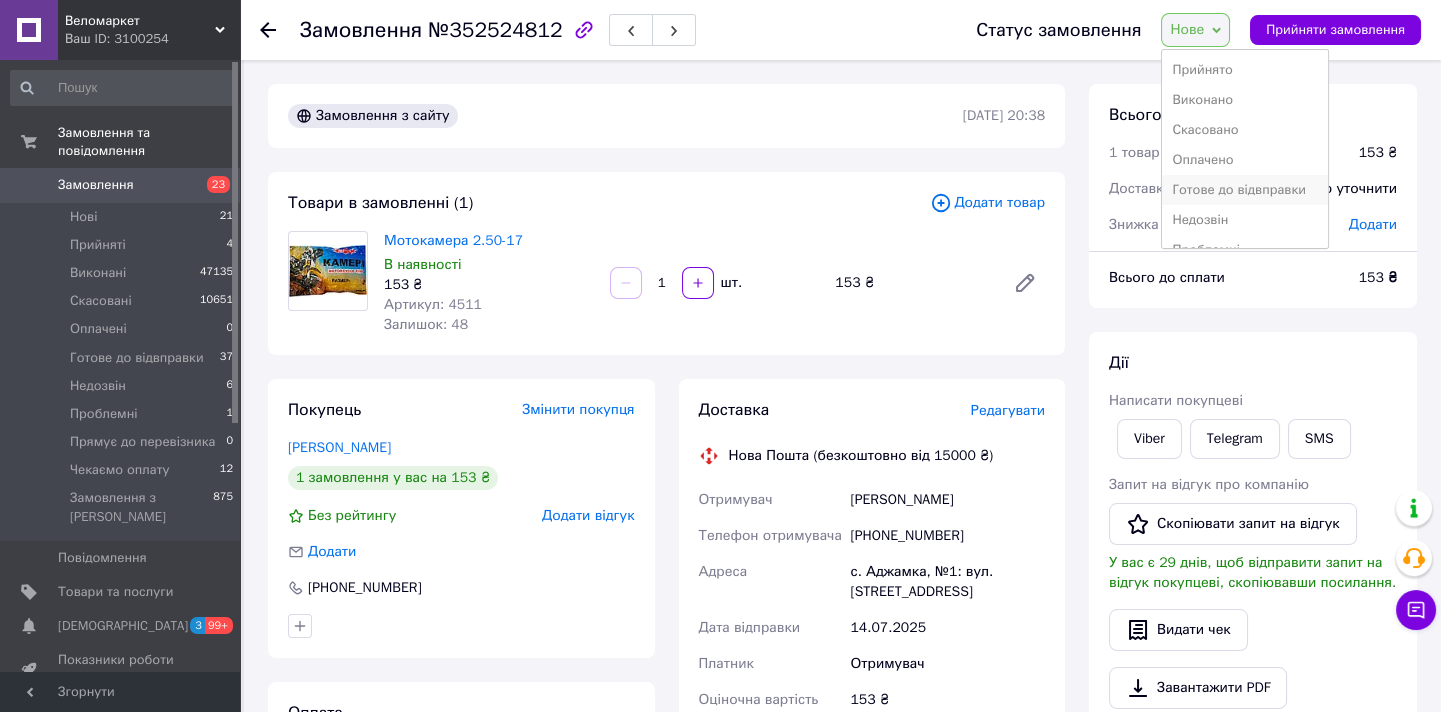 click on "Готове до відвправки" at bounding box center [1244, 190] 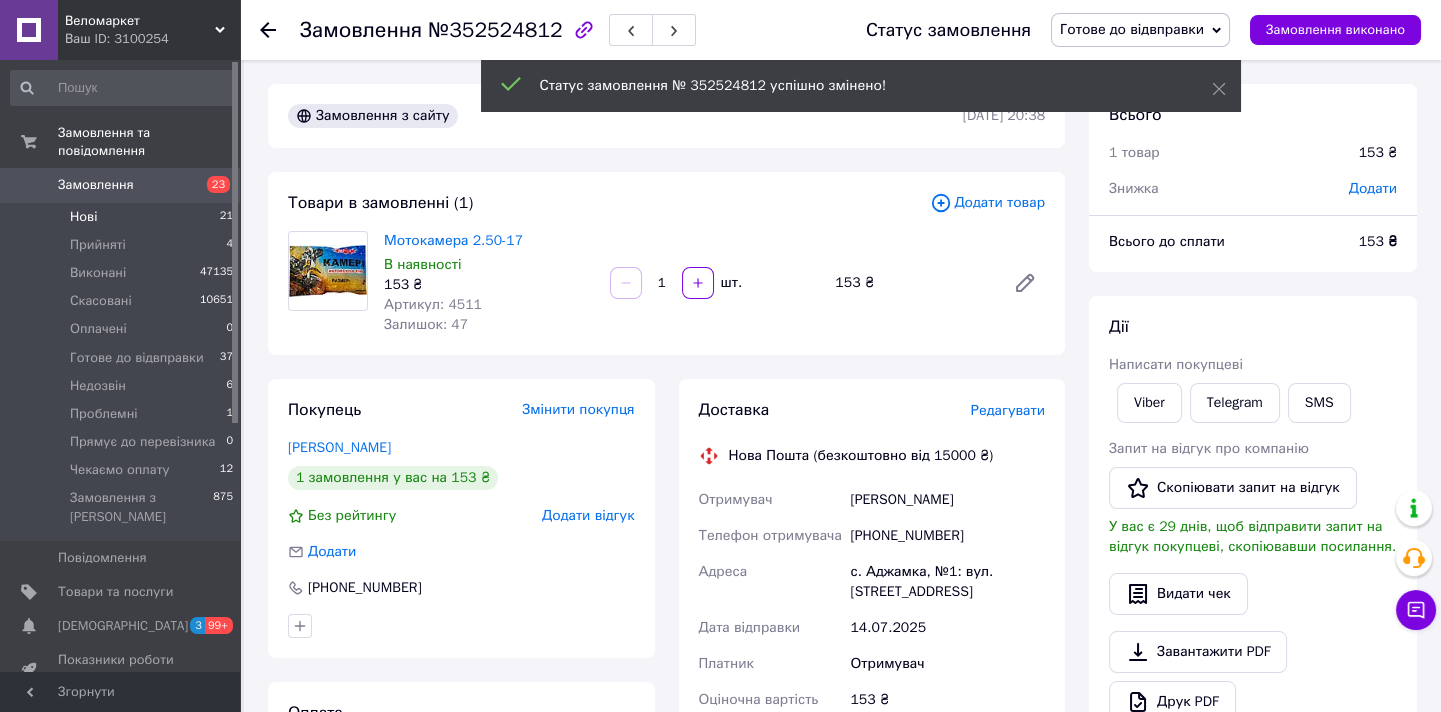 click on "Нові 21" at bounding box center (122, 217) 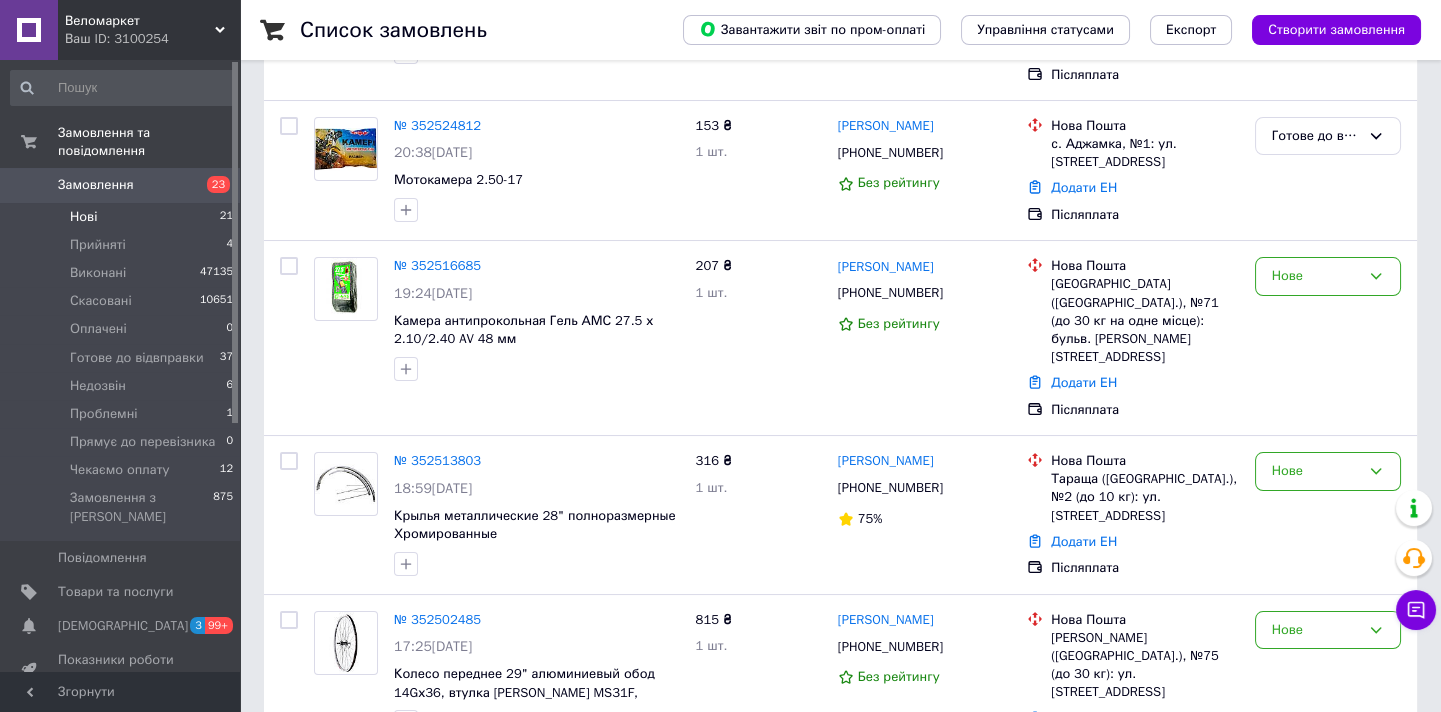 scroll, scrollTop: 454, scrollLeft: 0, axis: vertical 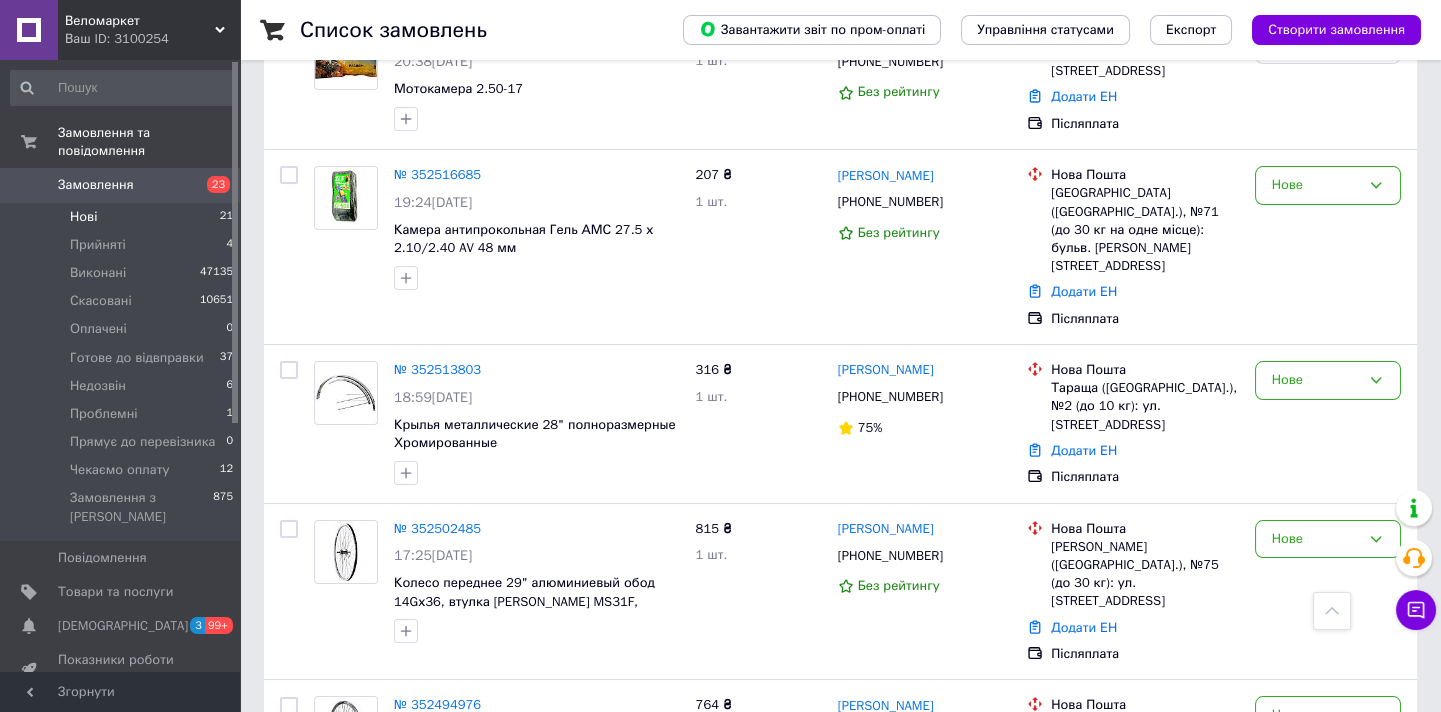 click on "[PERSON_NAME]" at bounding box center [886, 176] 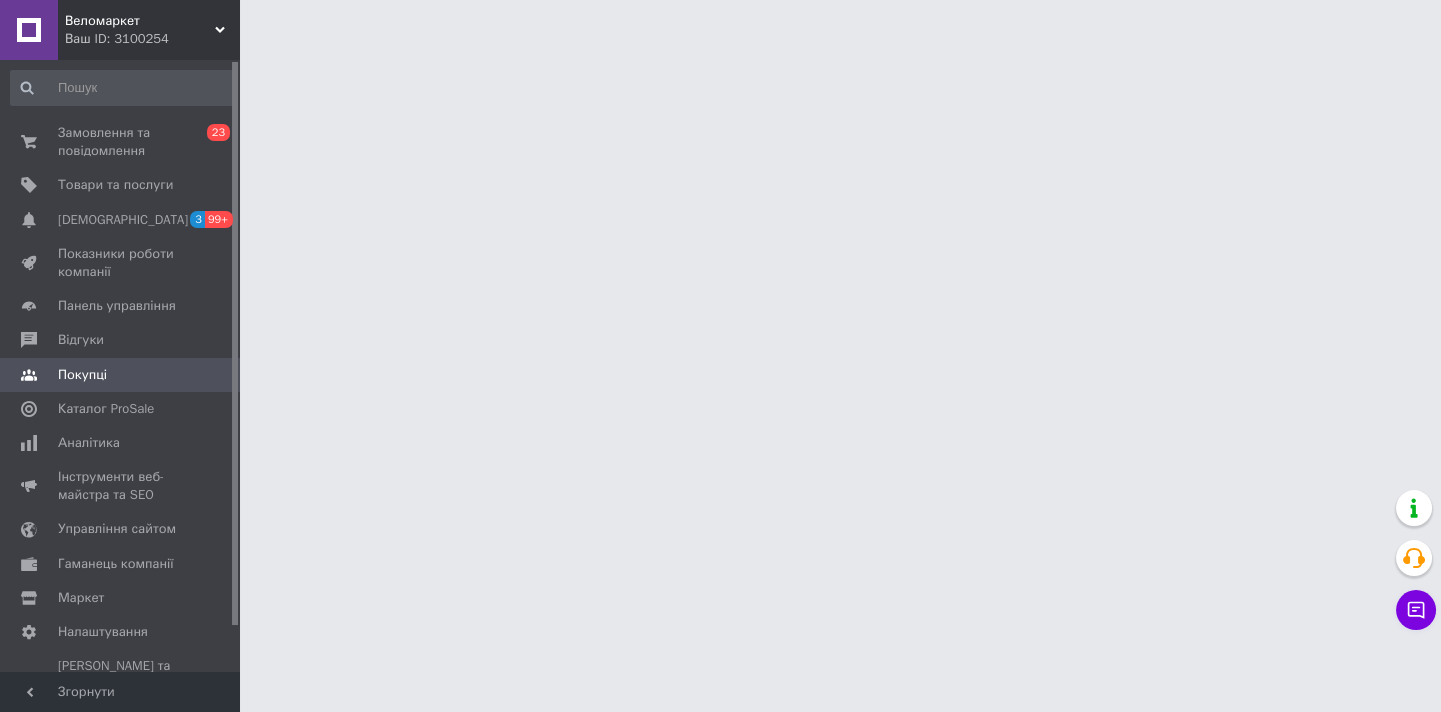 scroll, scrollTop: 0, scrollLeft: 0, axis: both 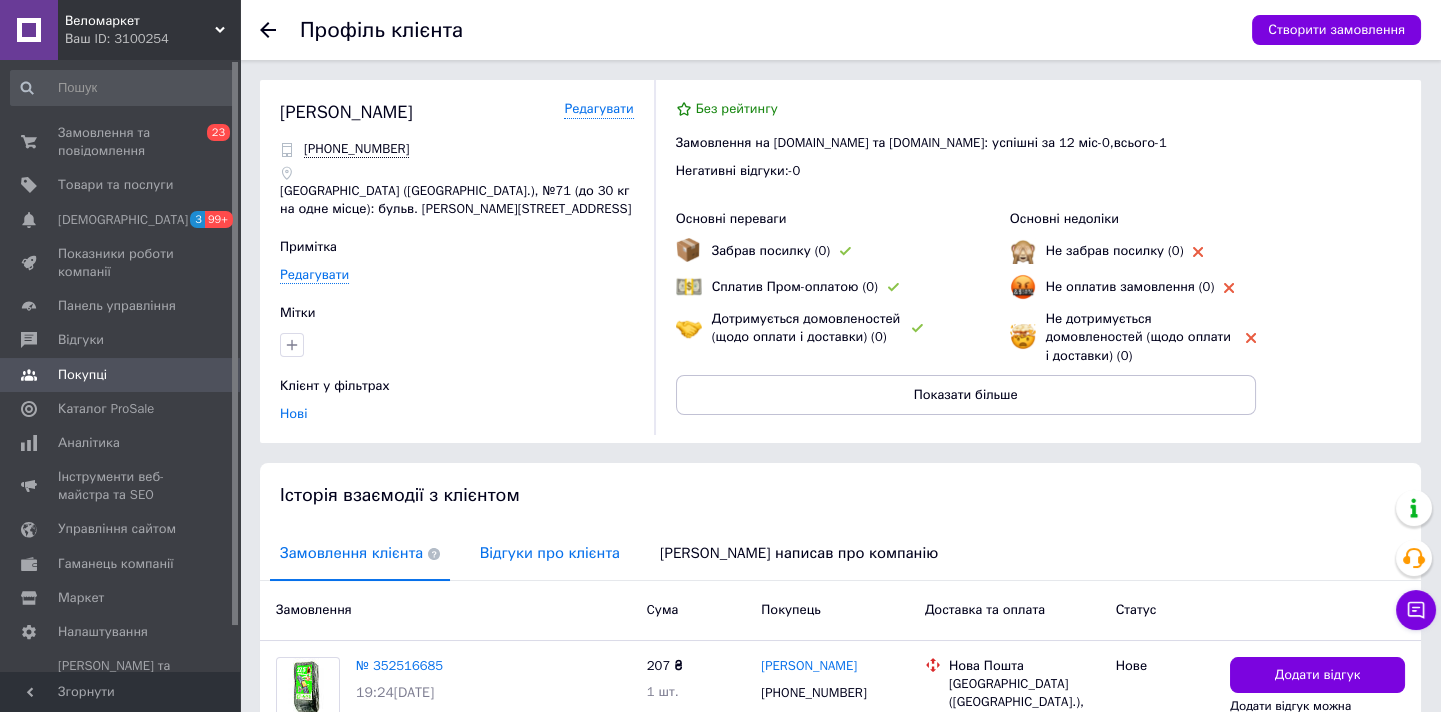 click on "Відгуки про клієнта" at bounding box center (550, 553) 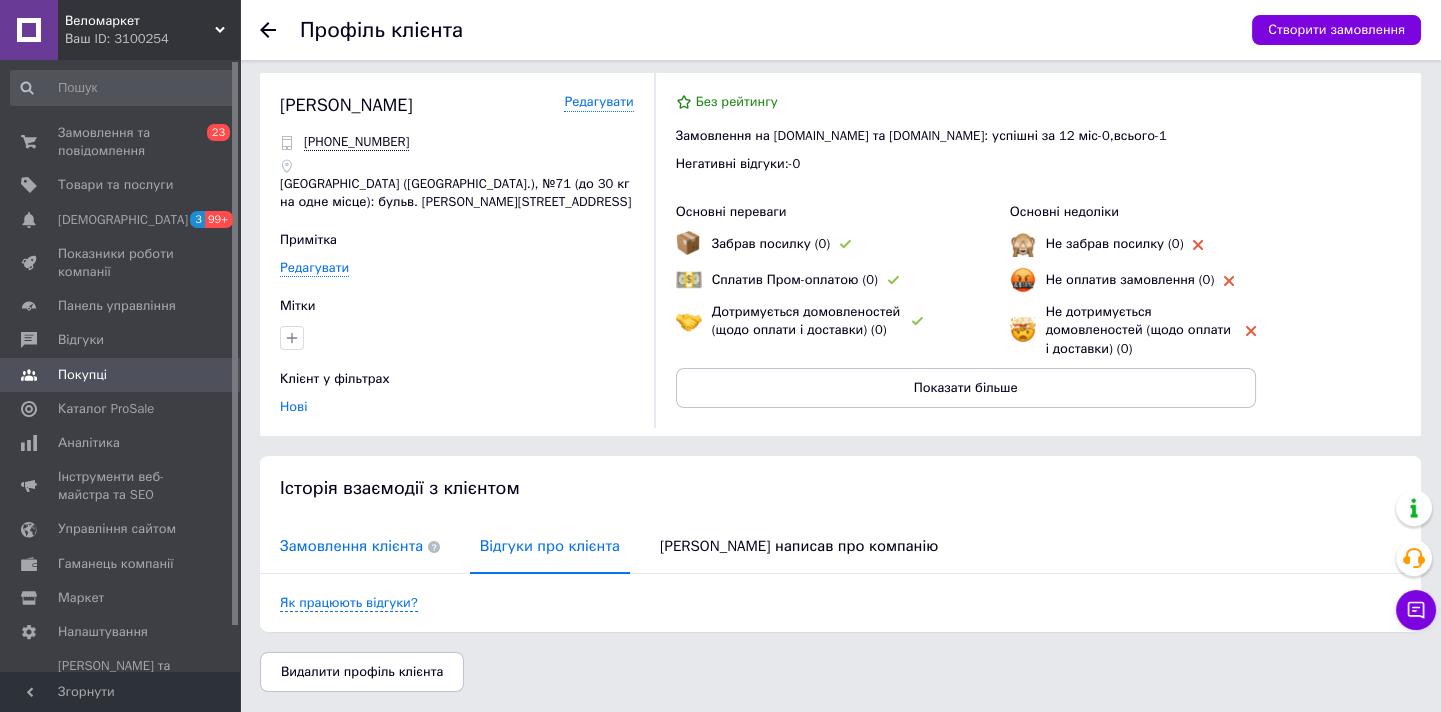 click on "Замовлення клієнта" at bounding box center [360, 546] 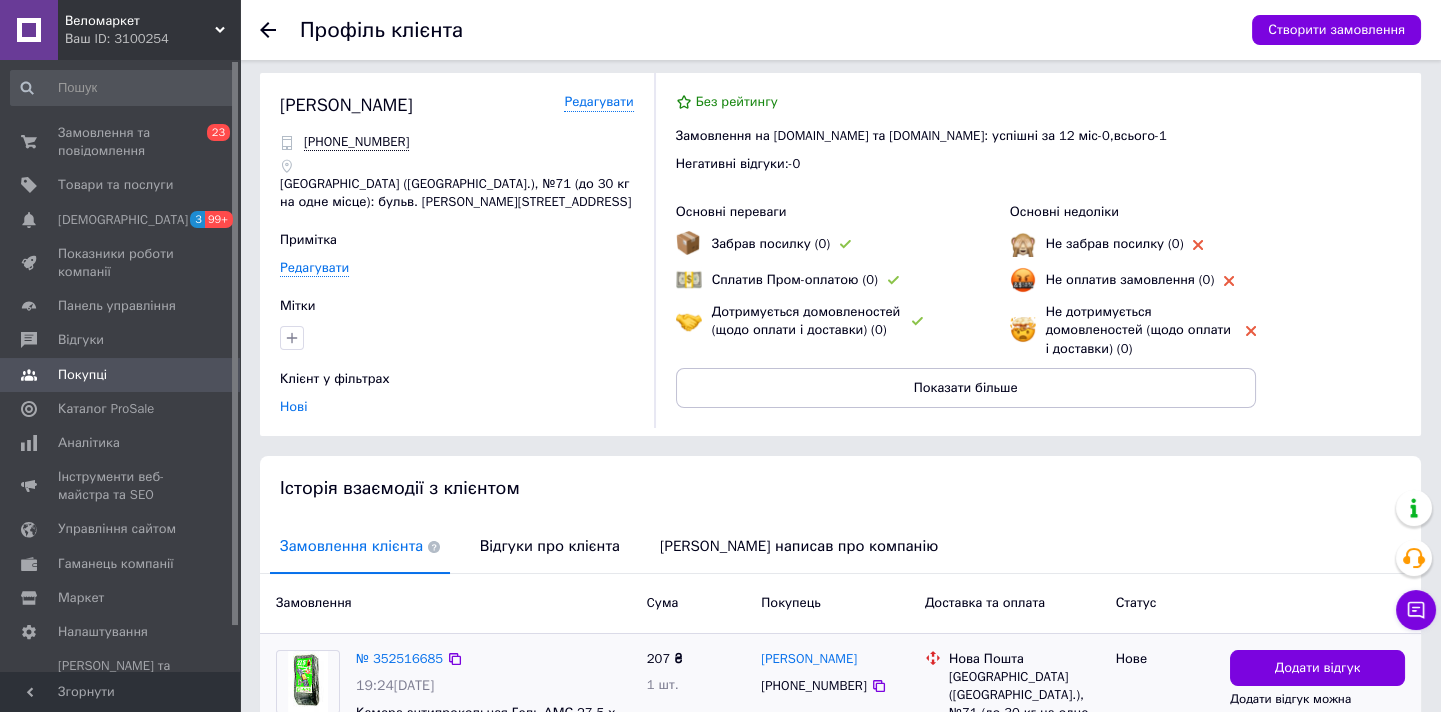 scroll, scrollTop: 184, scrollLeft: 0, axis: vertical 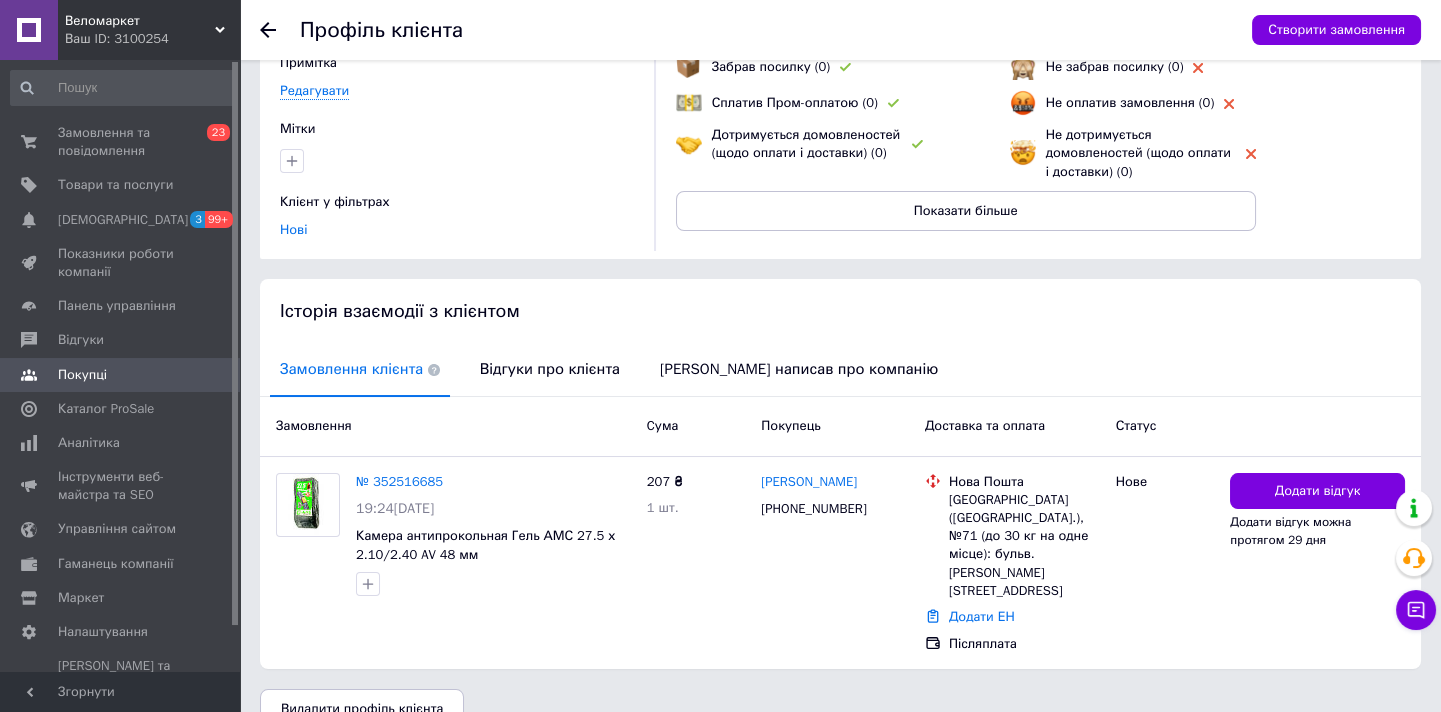 click on "Замовлення Cума Покупець Доставка та оплата Статус" at bounding box center [840, 427] 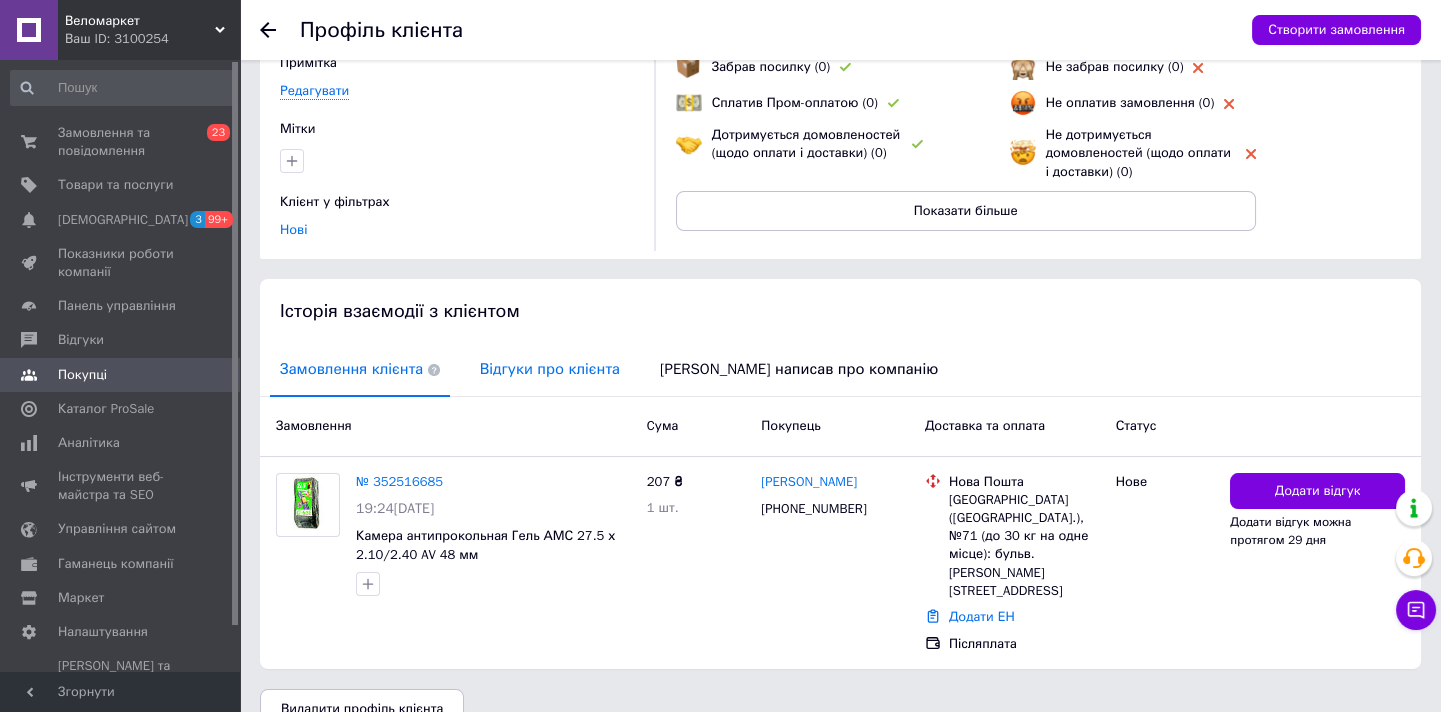 click on "Відгуки про клієнта" at bounding box center [550, 369] 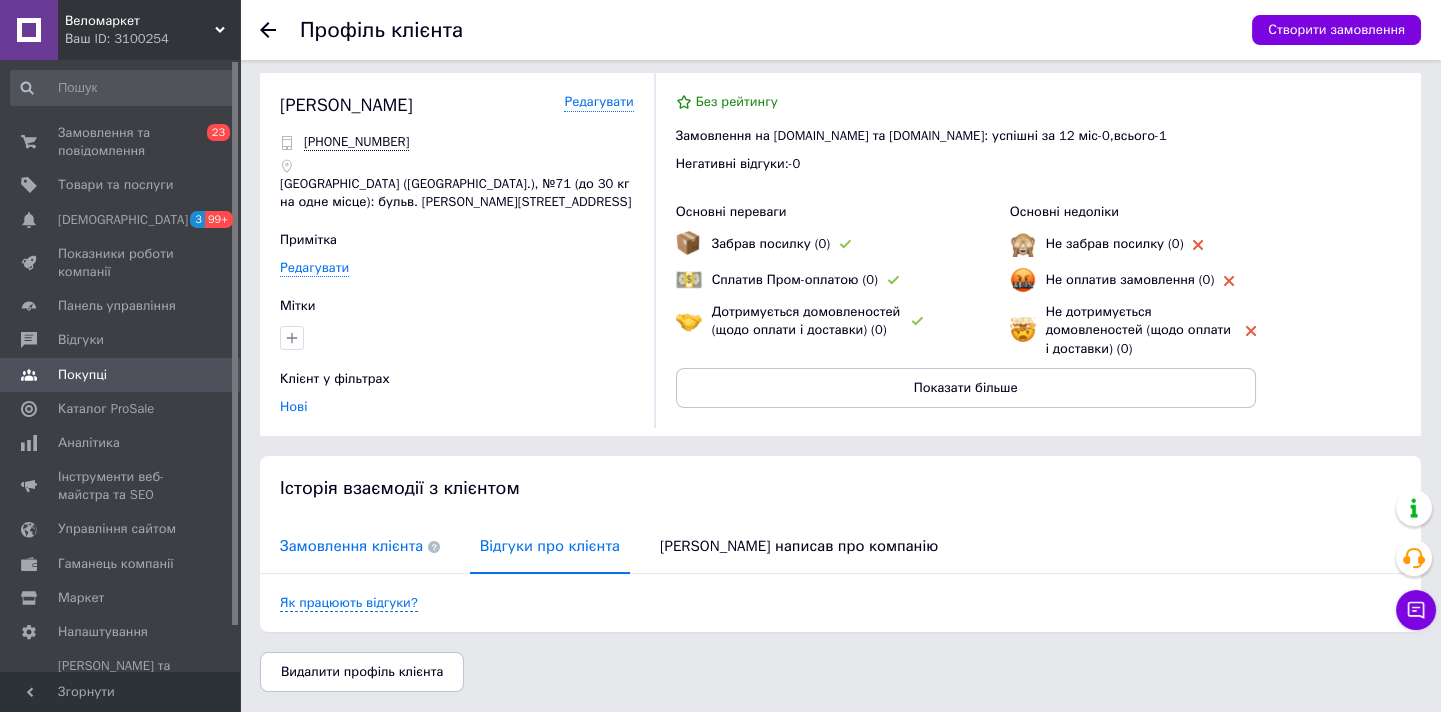 click on "Замовлення клієнта" at bounding box center (360, 546) 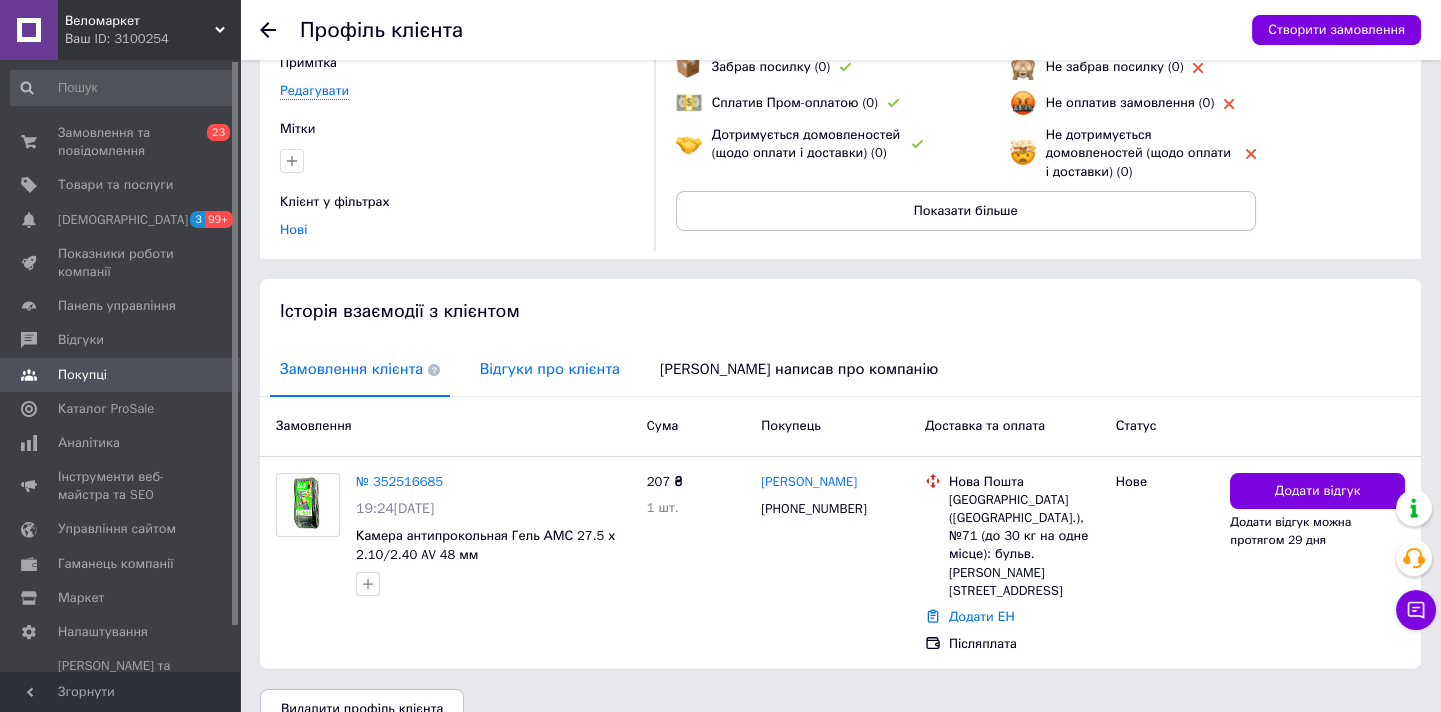 click on "Відгуки про клієнта" at bounding box center (550, 369) 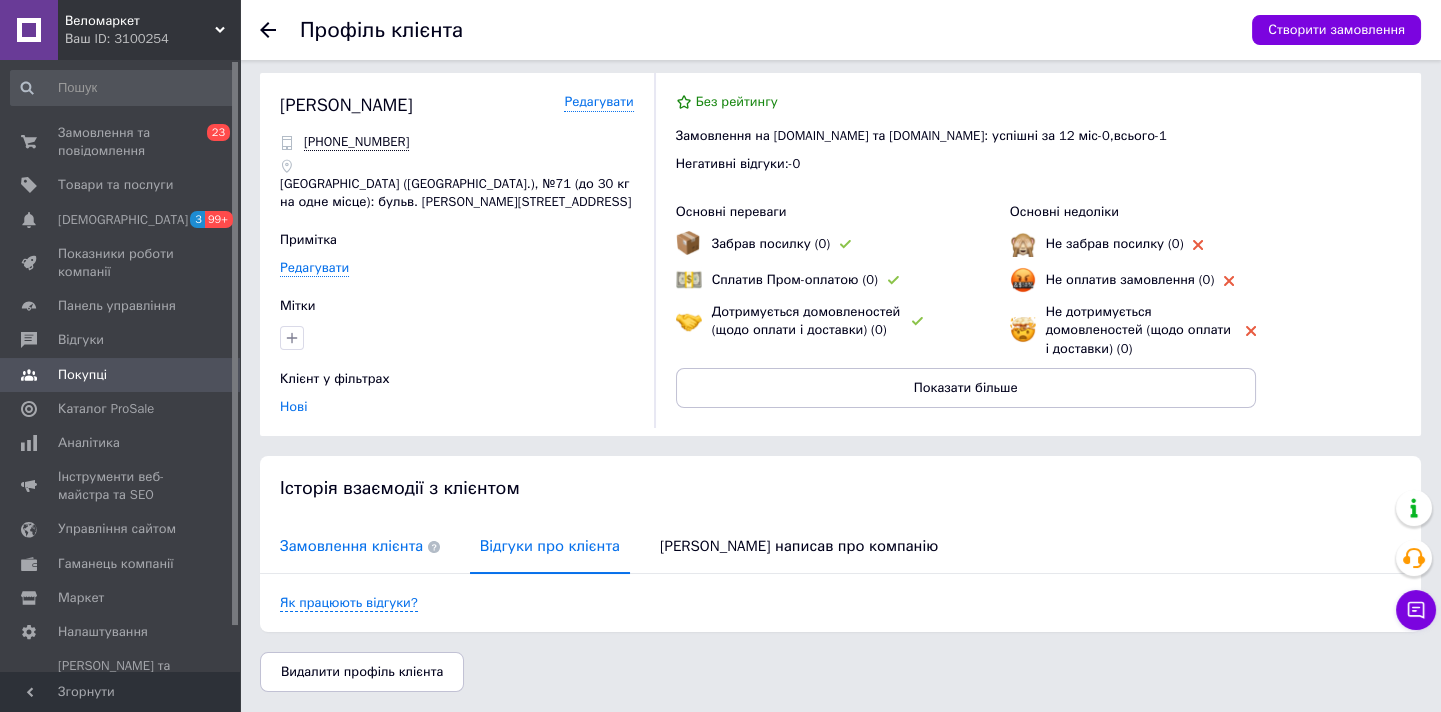 click on "Замовлення клієнта" at bounding box center [360, 546] 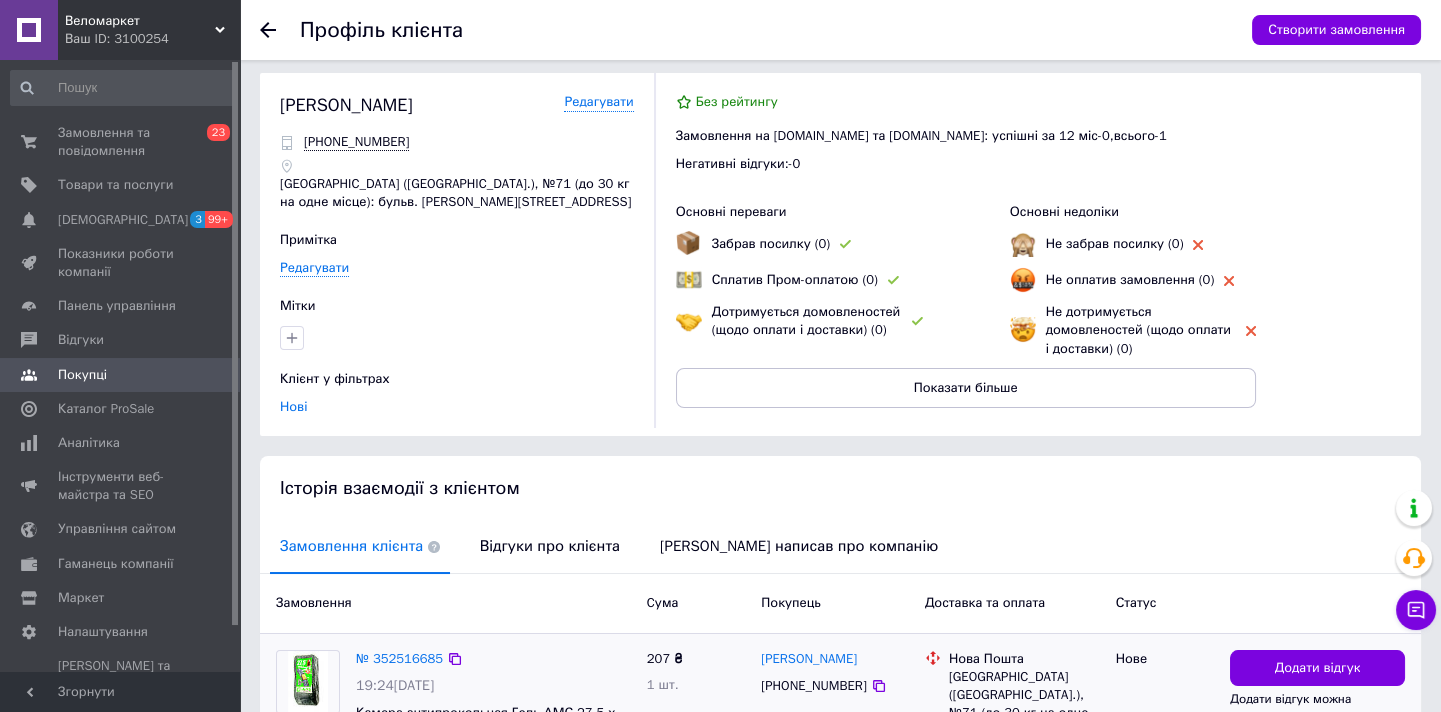 scroll, scrollTop: 184, scrollLeft: 0, axis: vertical 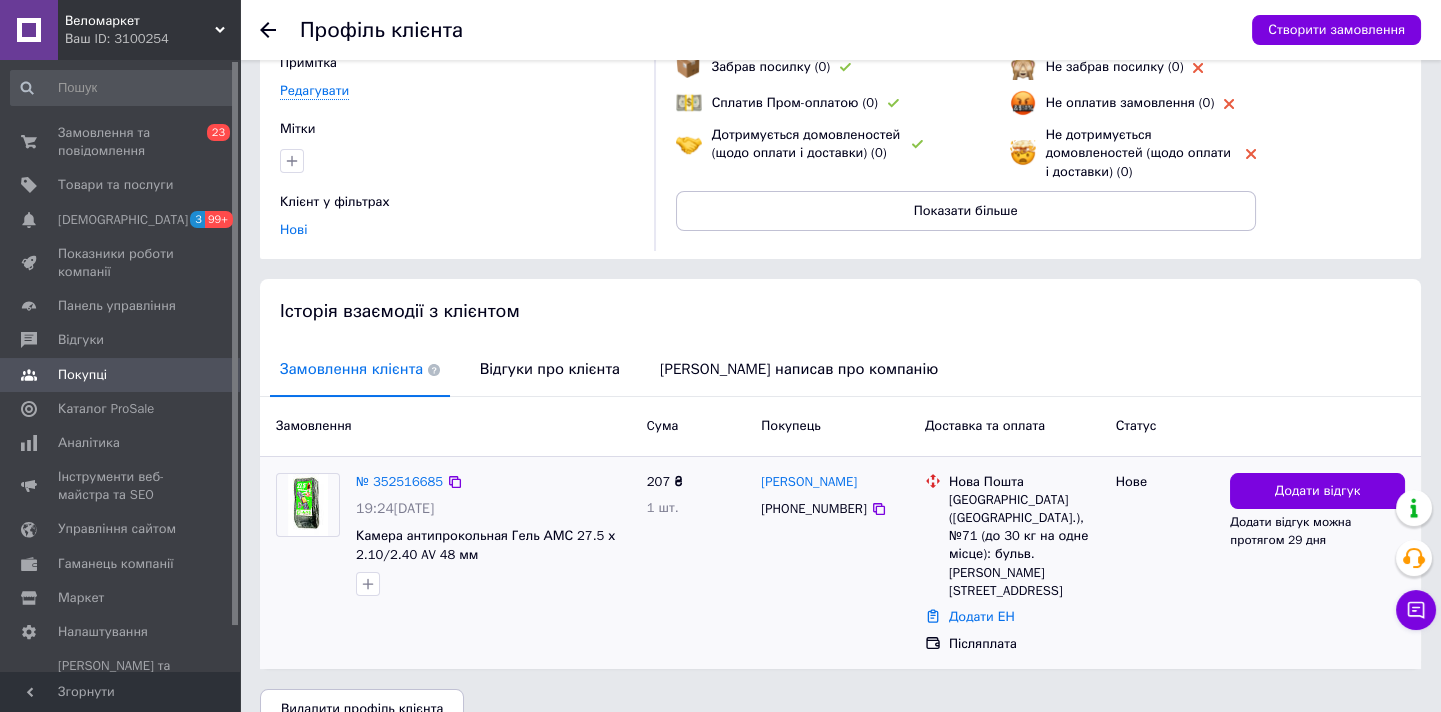 click on "№ 352516685" at bounding box center (399, 482) 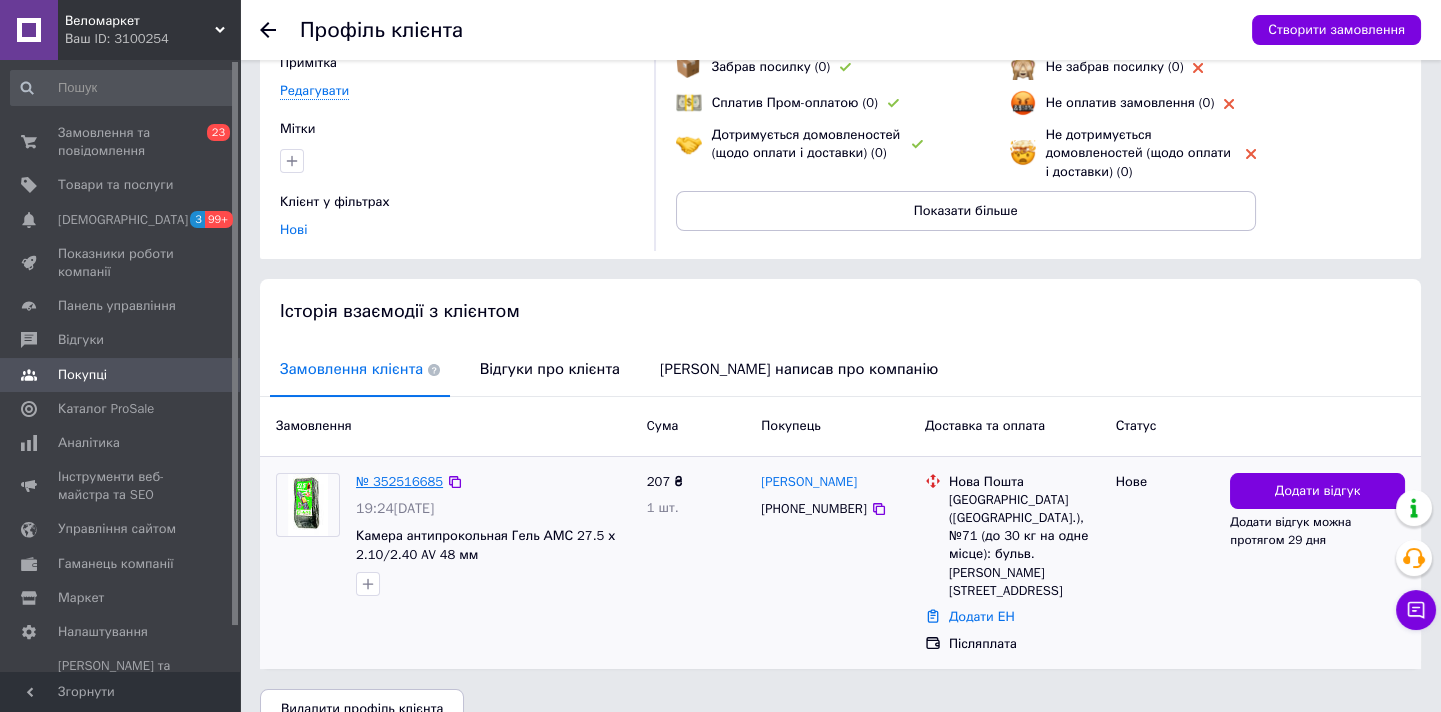 click on "№ 352516685" at bounding box center (399, 481) 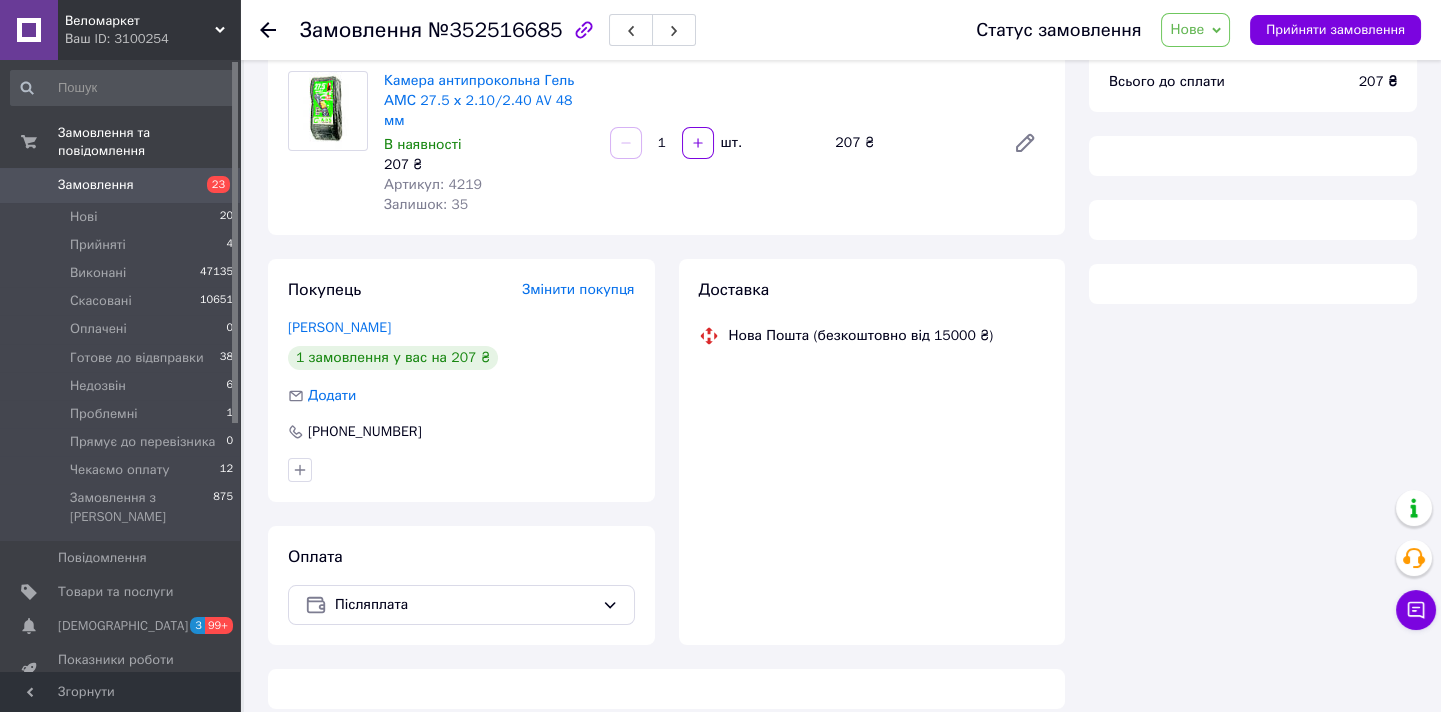 scroll, scrollTop: 0, scrollLeft: 0, axis: both 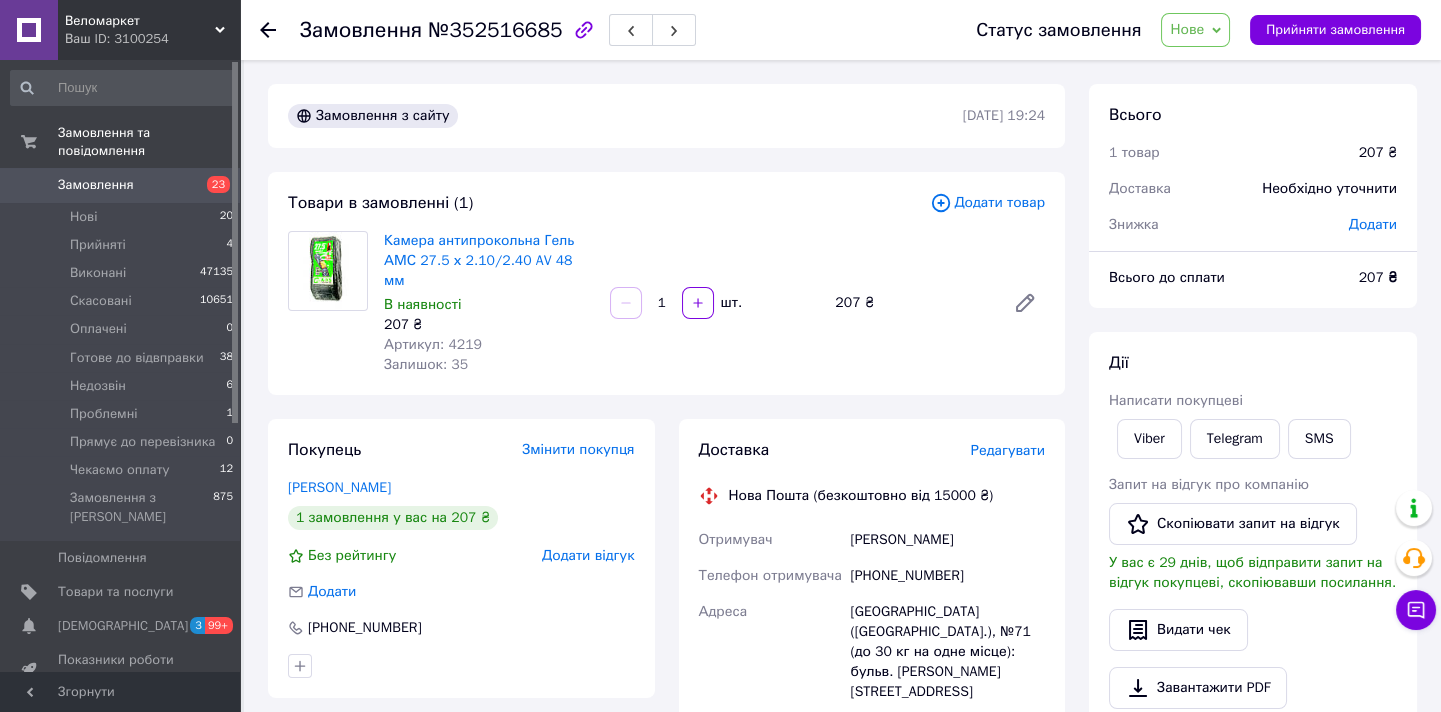 click on "Нове" at bounding box center [1187, 29] 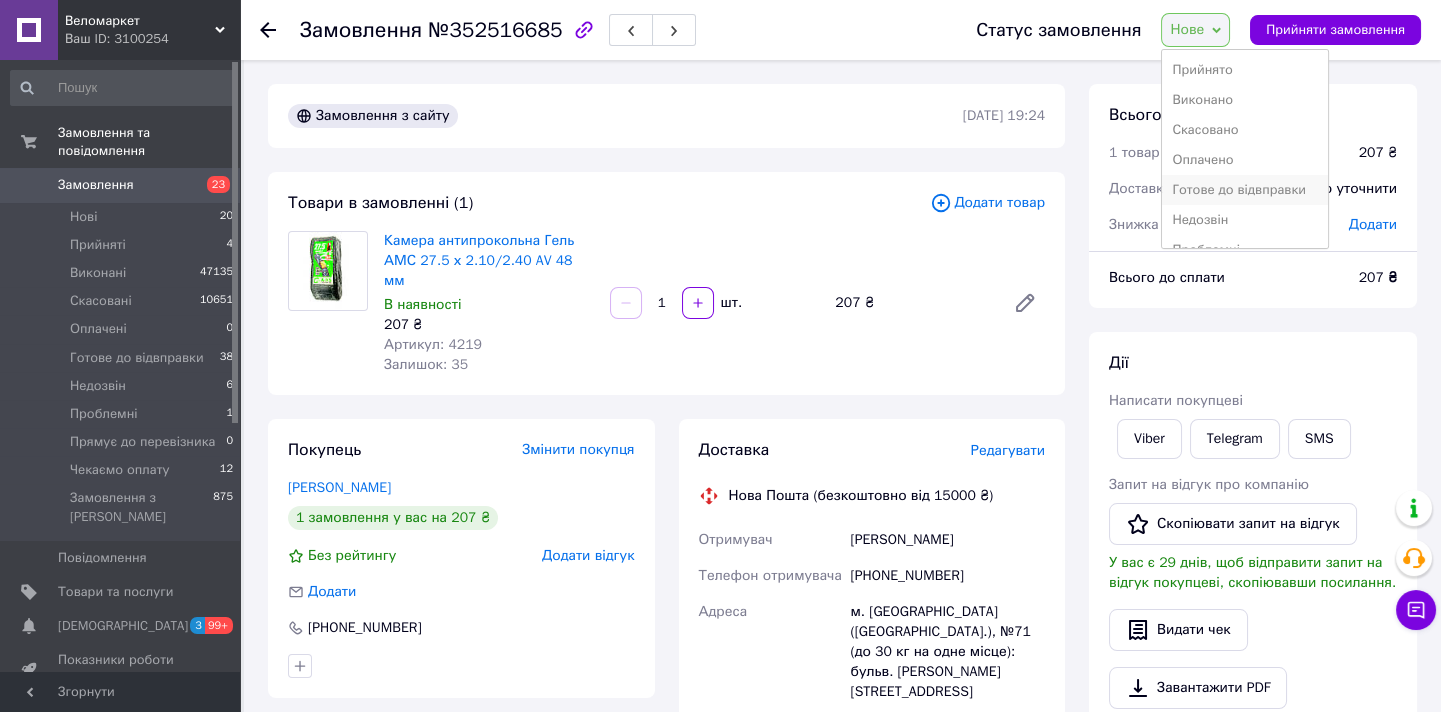 click on "Готове до відвправки" at bounding box center (1244, 190) 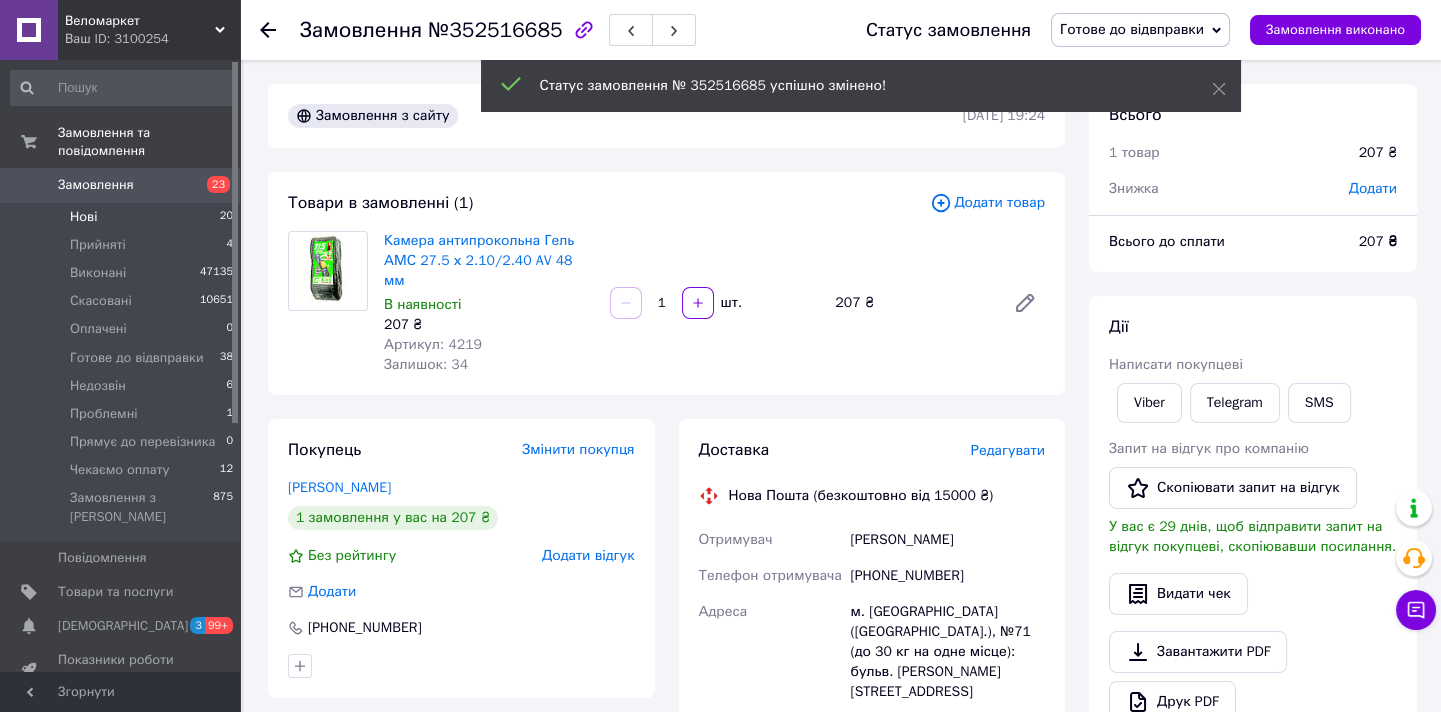 click on "Нові 20" at bounding box center (122, 217) 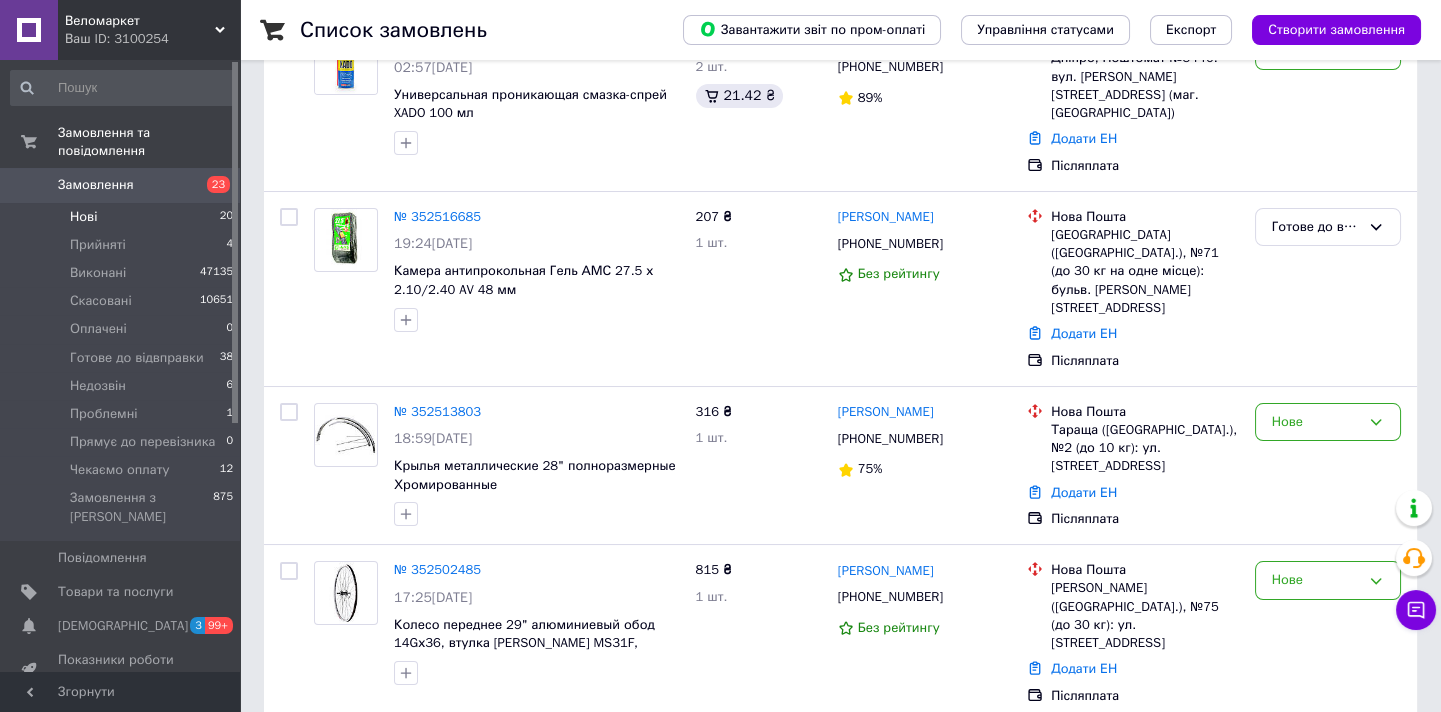 scroll, scrollTop: 454, scrollLeft: 0, axis: vertical 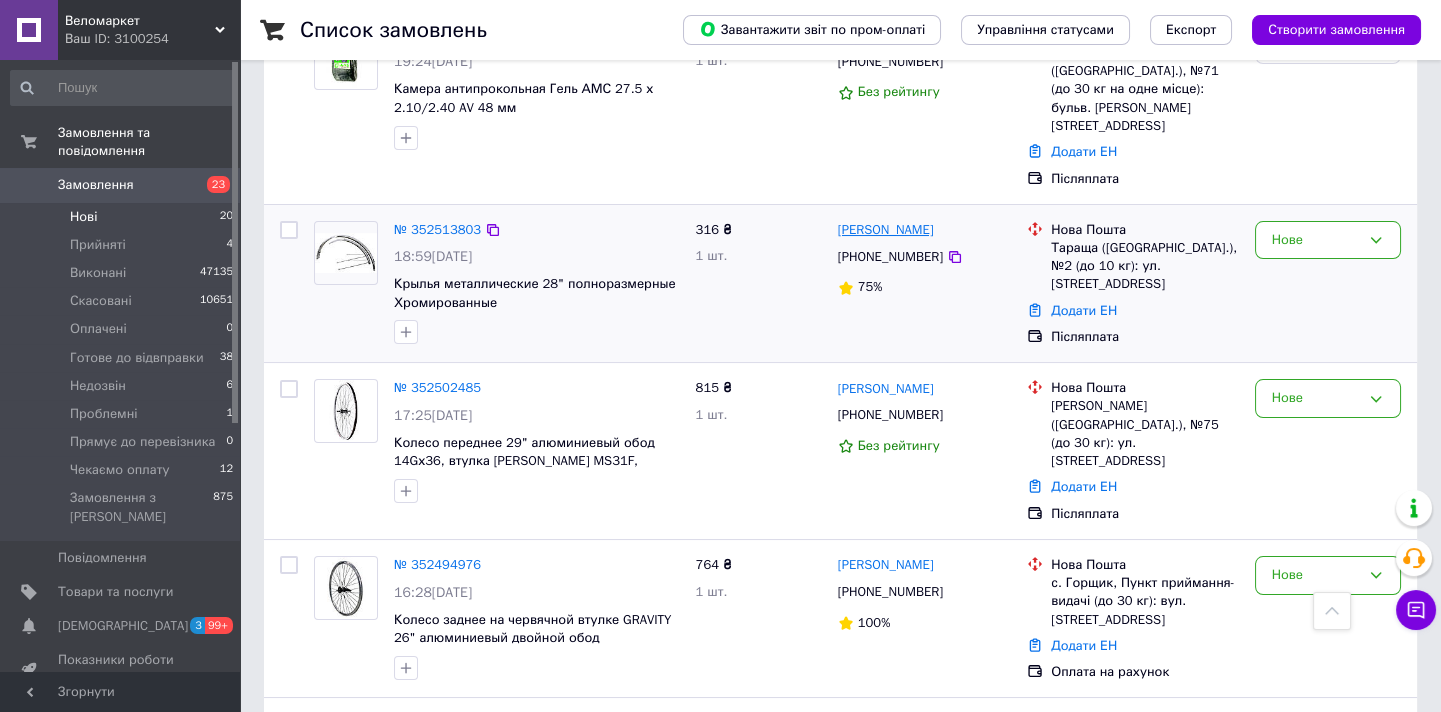 click on "[PERSON_NAME]" at bounding box center (886, 230) 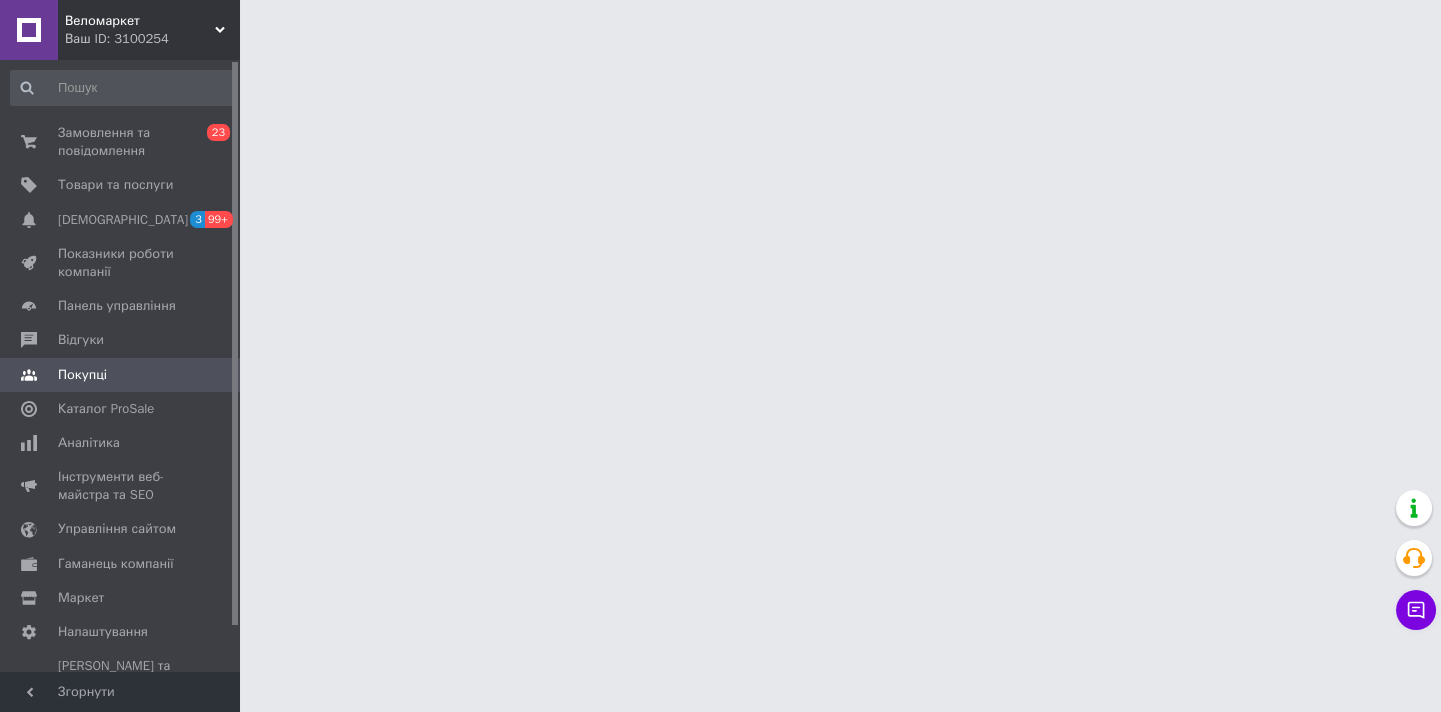 scroll, scrollTop: 0, scrollLeft: 0, axis: both 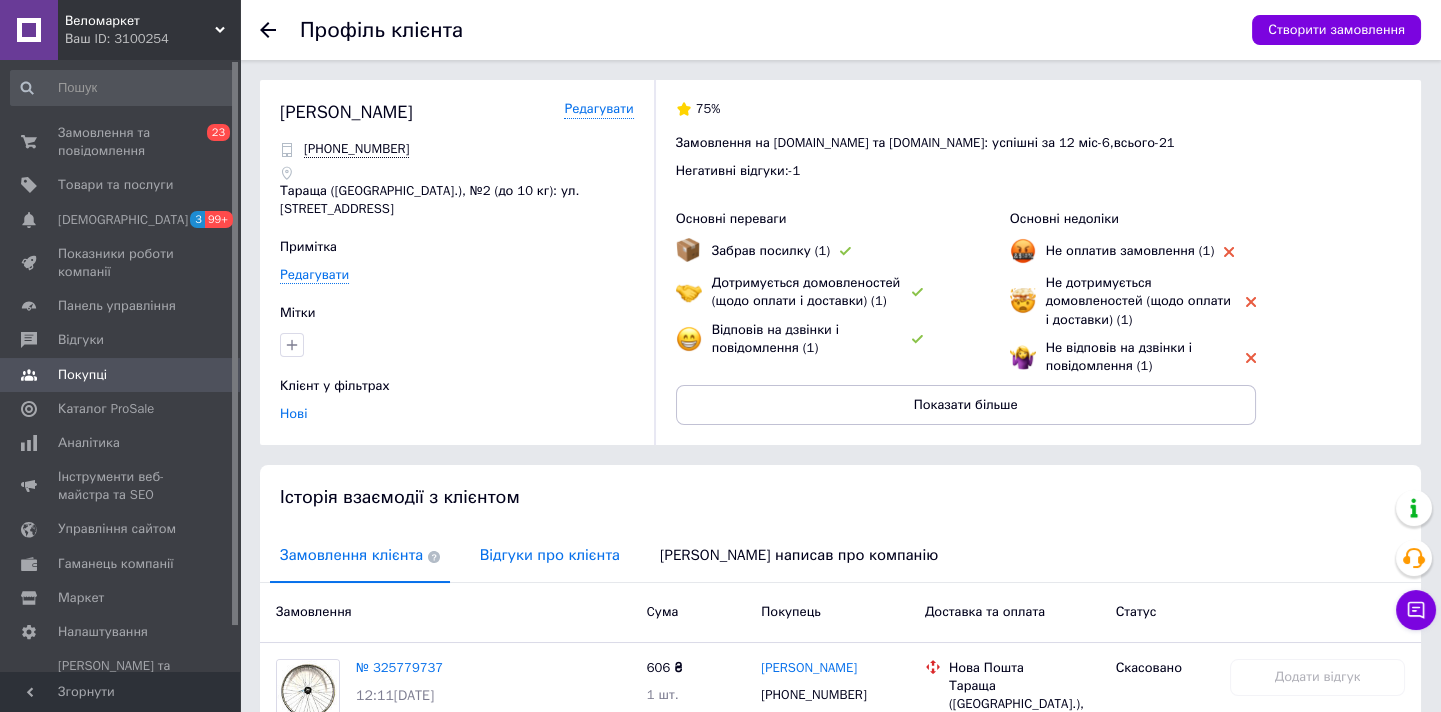 click on "Відгуки про клієнта" at bounding box center (550, 555) 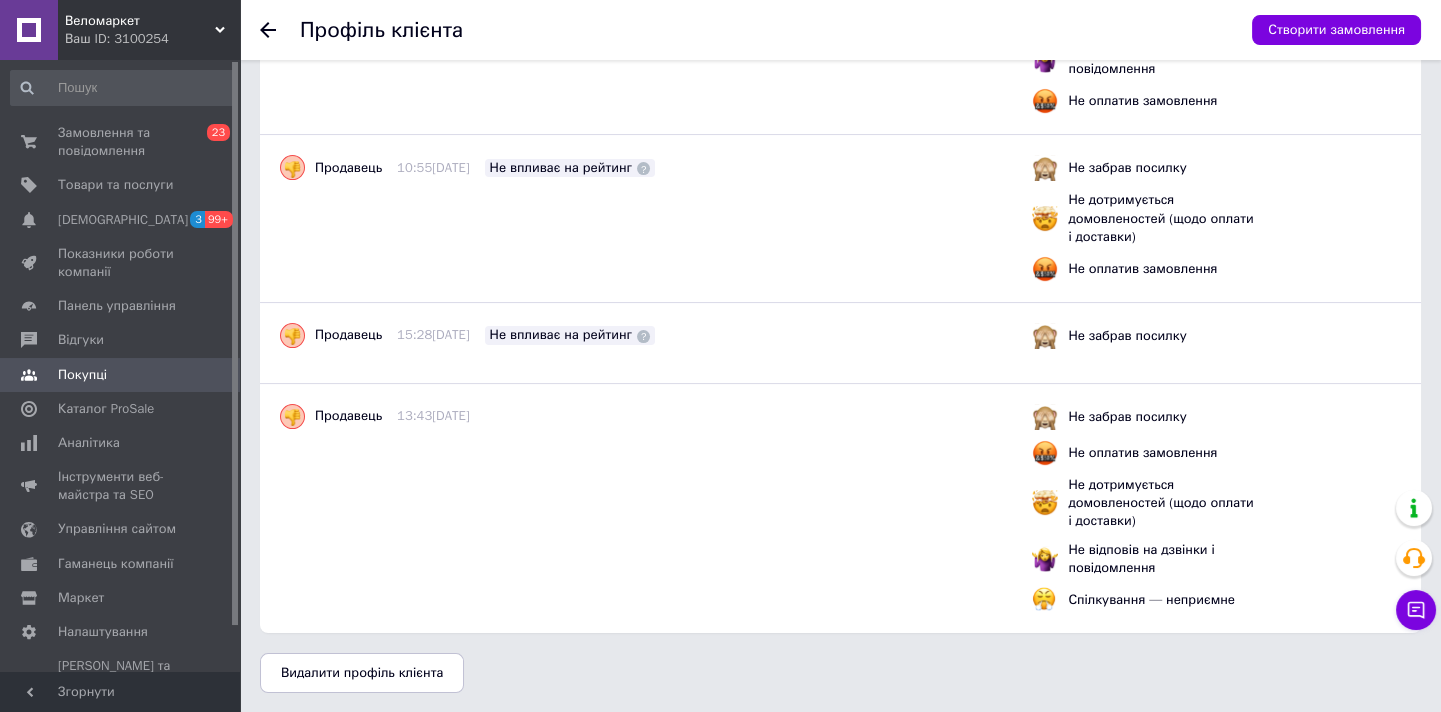 scroll, scrollTop: 317, scrollLeft: 0, axis: vertical 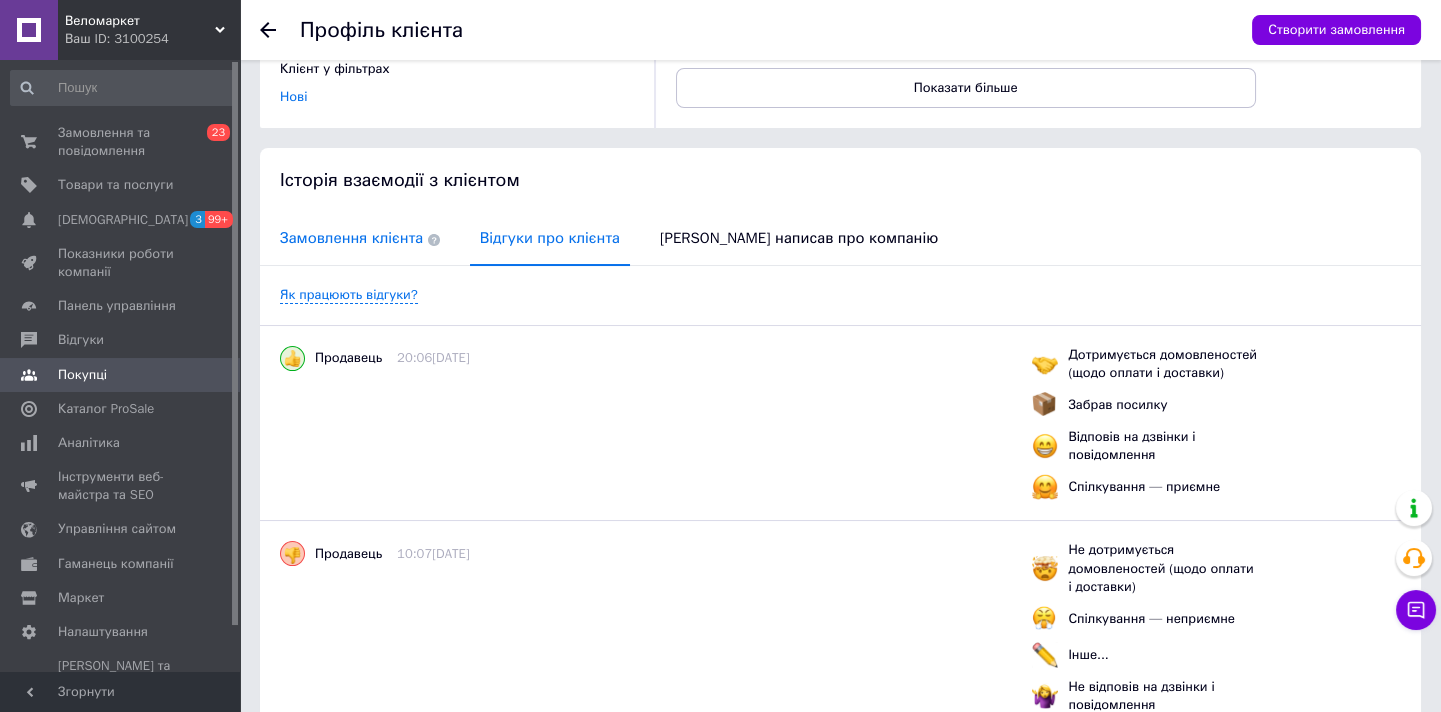 click on "Замовлення клієнта" at bounding box center [360, 238] 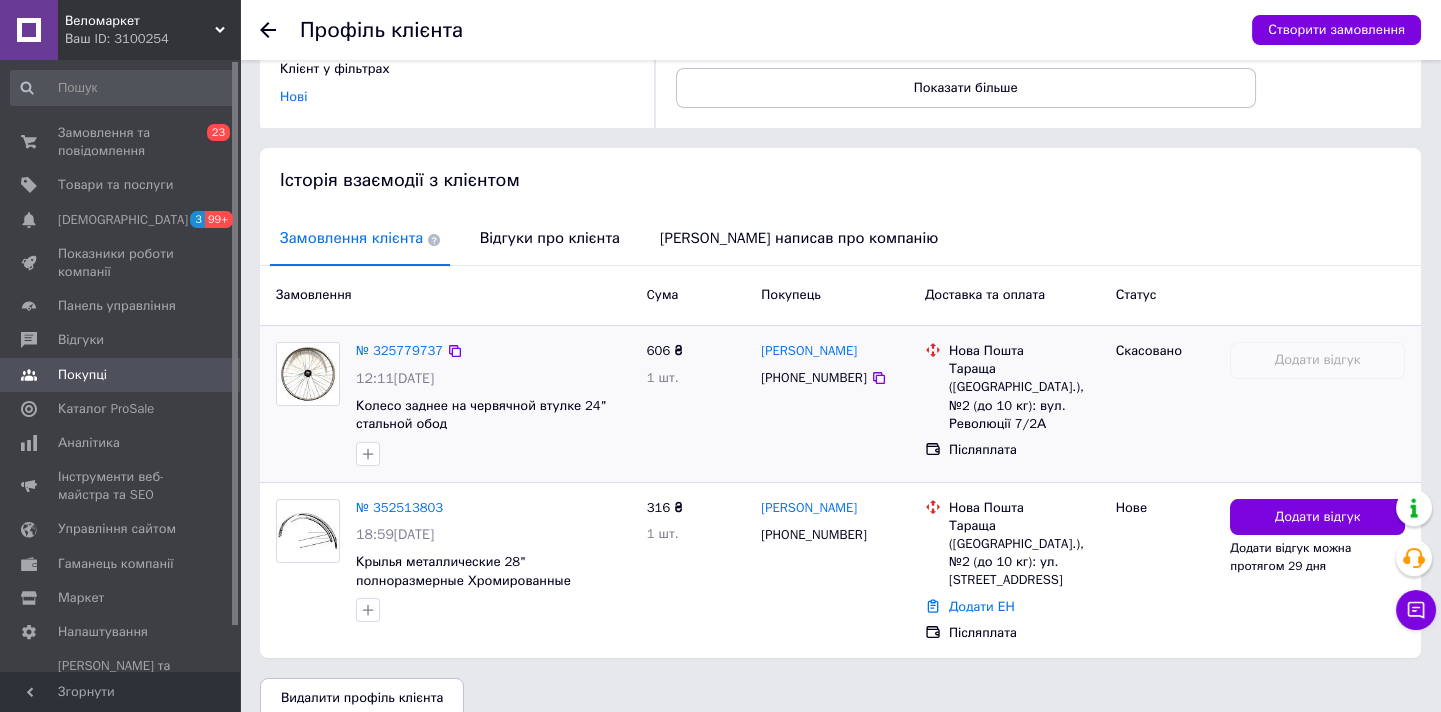 scroll, scrollTop: 342, scrollLeft: 0, axis: vertical 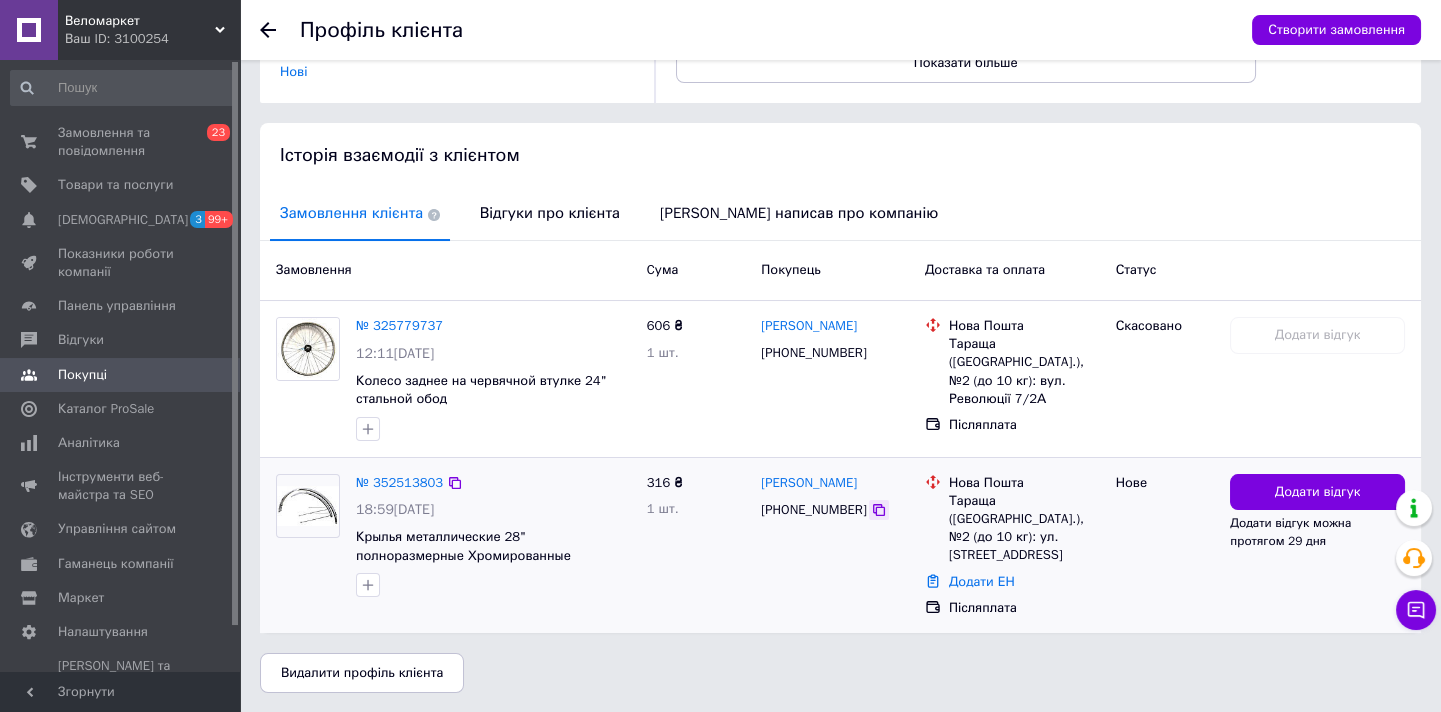 click 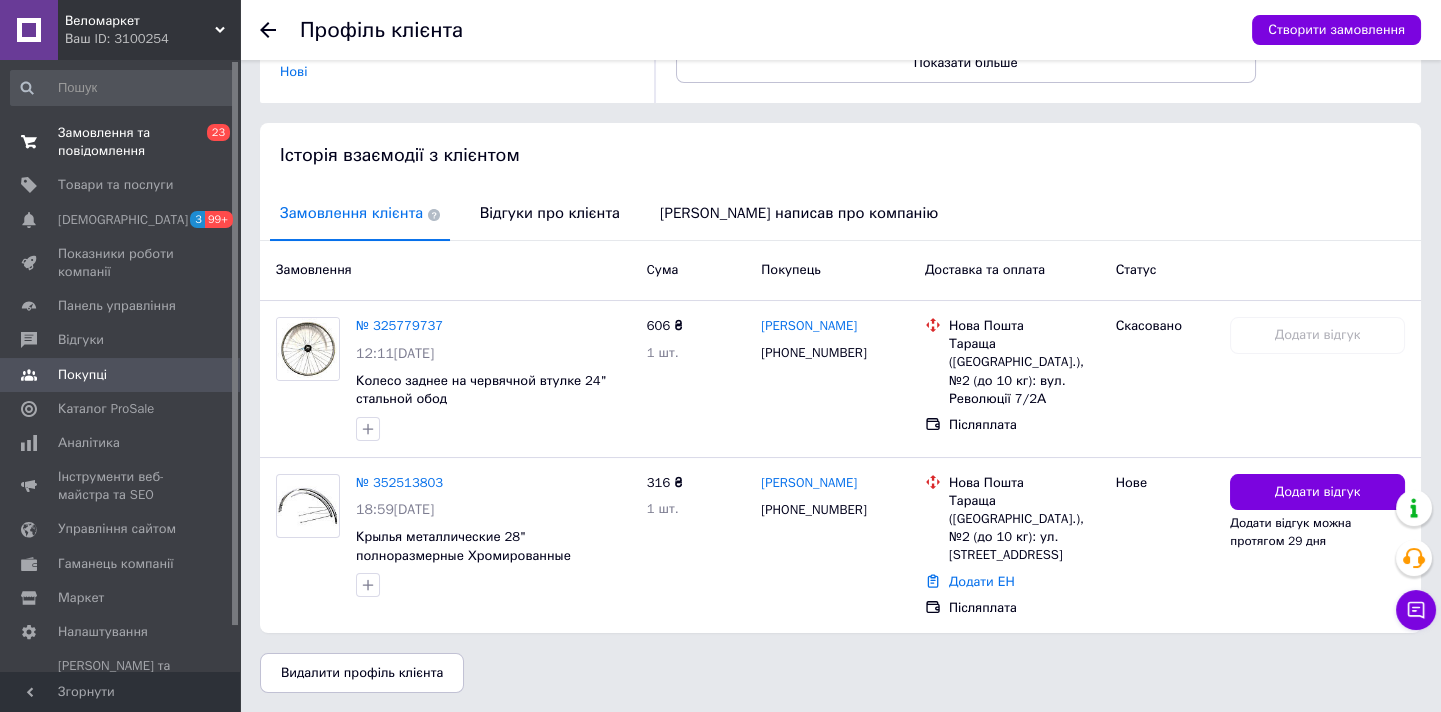 click on "Замовлення та повідомлення" at bounding box center (121, 142) 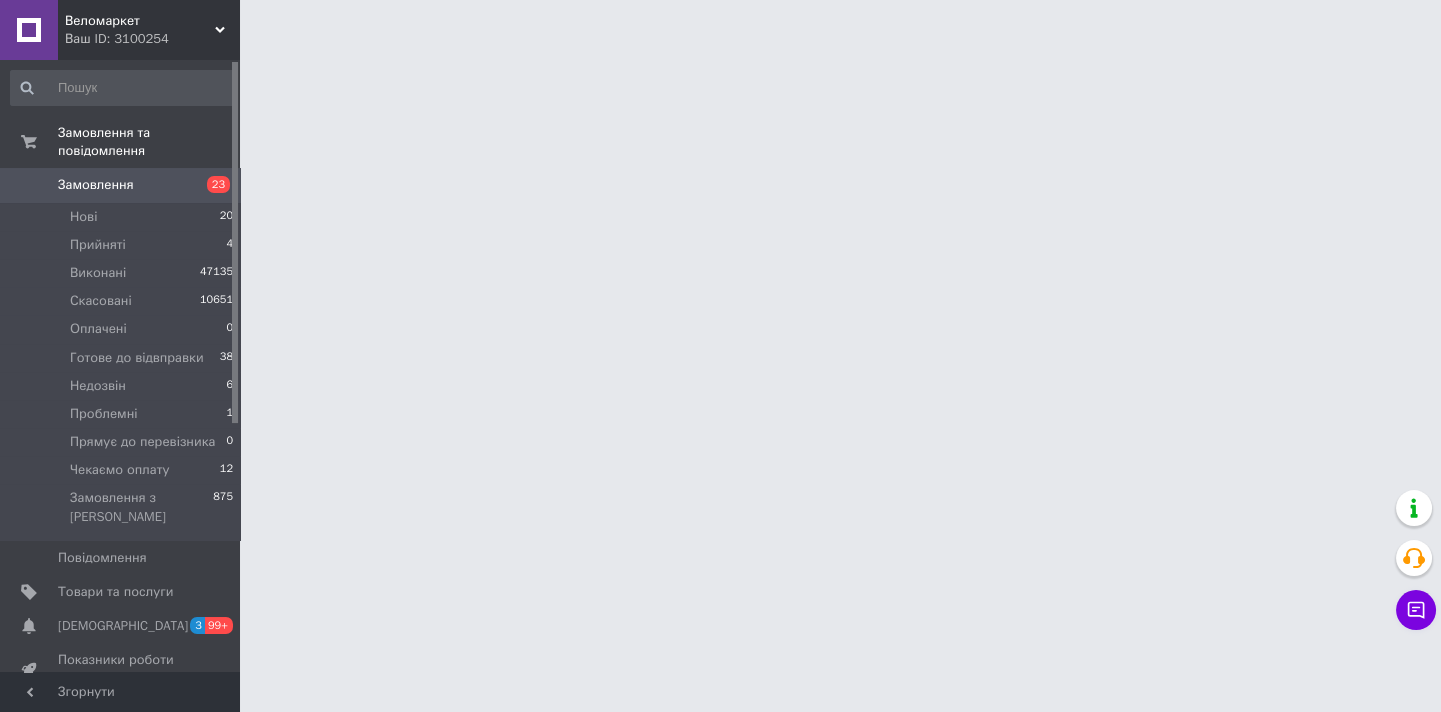 scroll, scrollTop: 0, scrollLeft: 0, axis: both 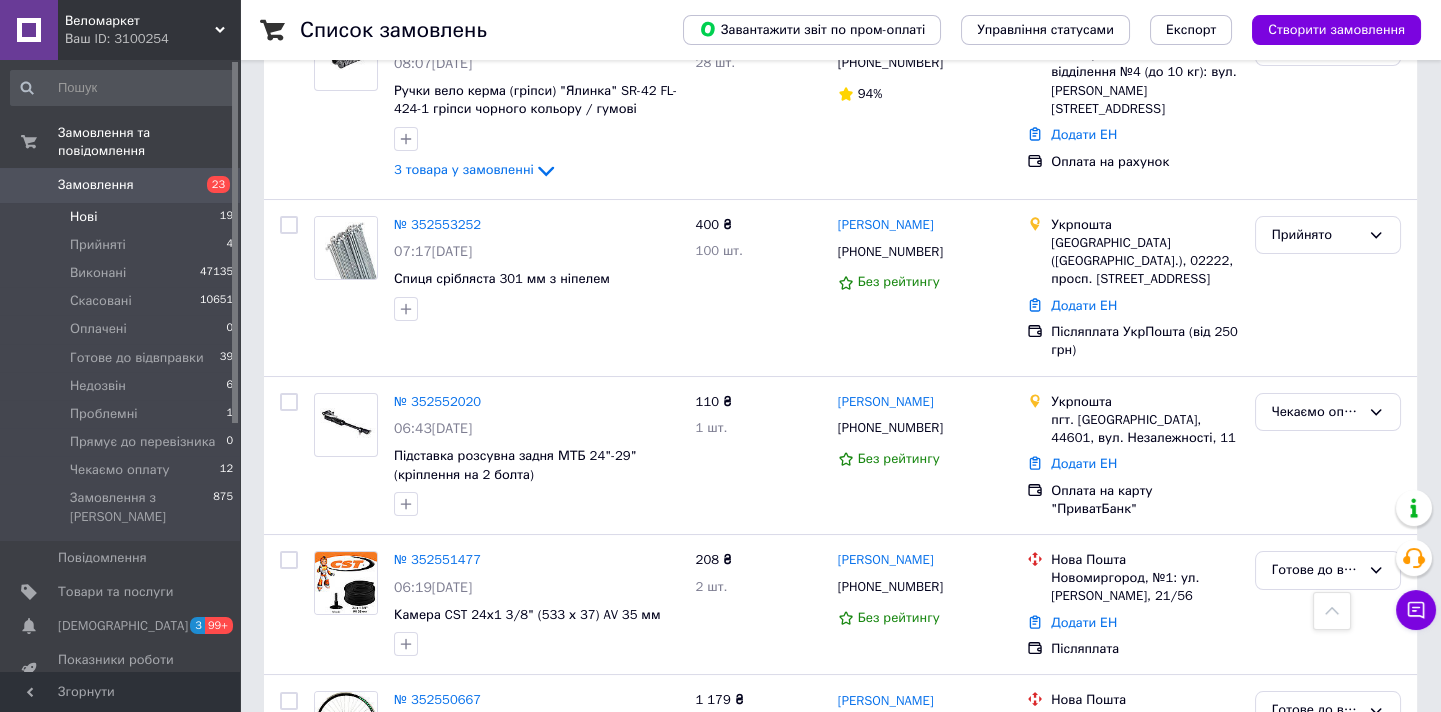 click on "Нові 19" at bounding box center [122, 217] 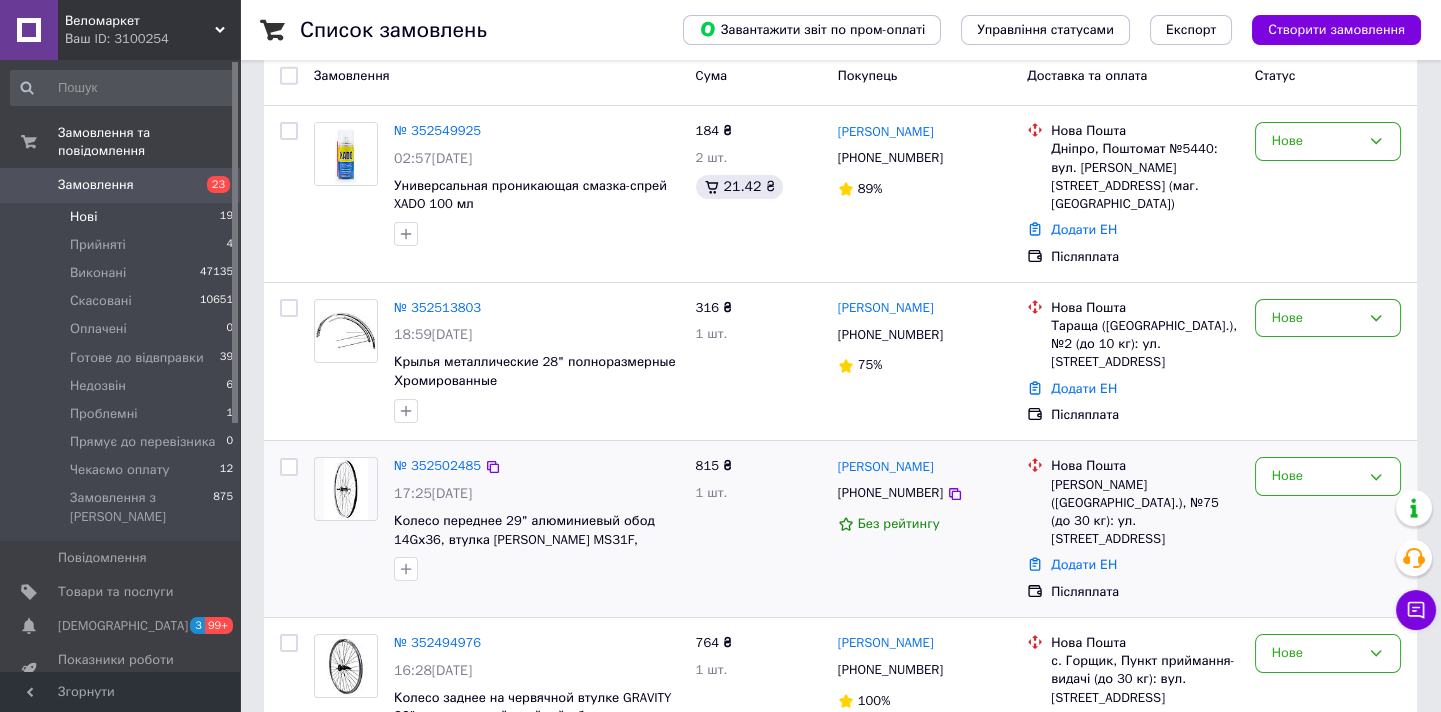 scroll, scrollTop: 272, scrollLeft: 0, axis: vertical 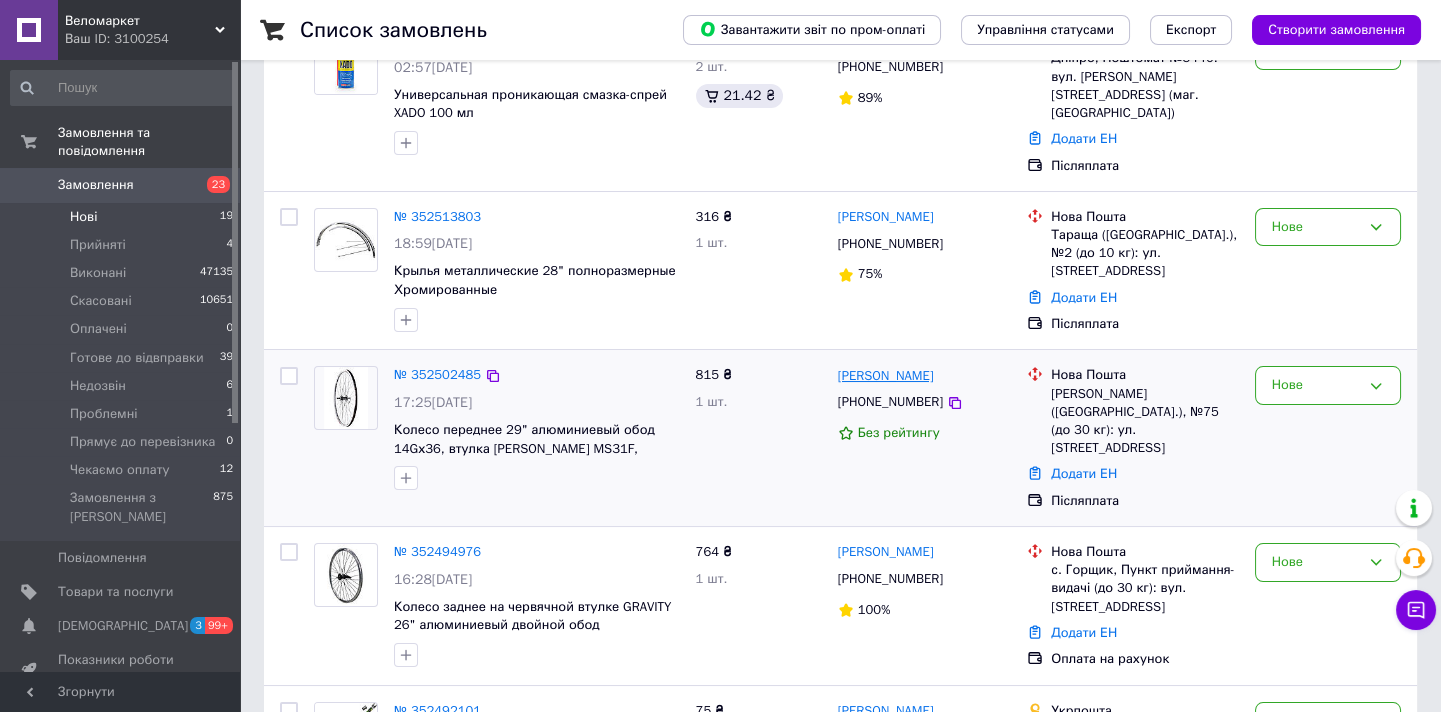 click on "Андрій Лепак" at bounding box center [886, 376] 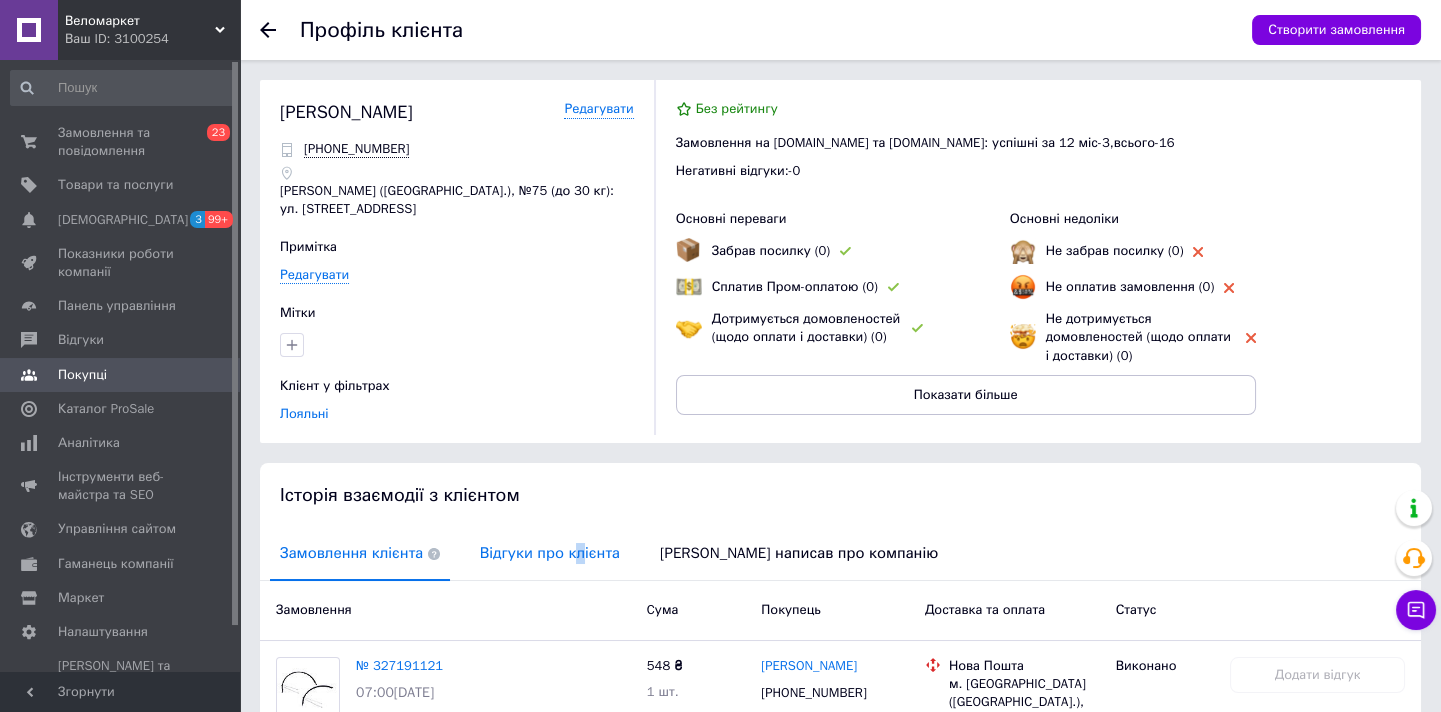 click on "Відгуки про клієнта" at bounding box center [550, 553] 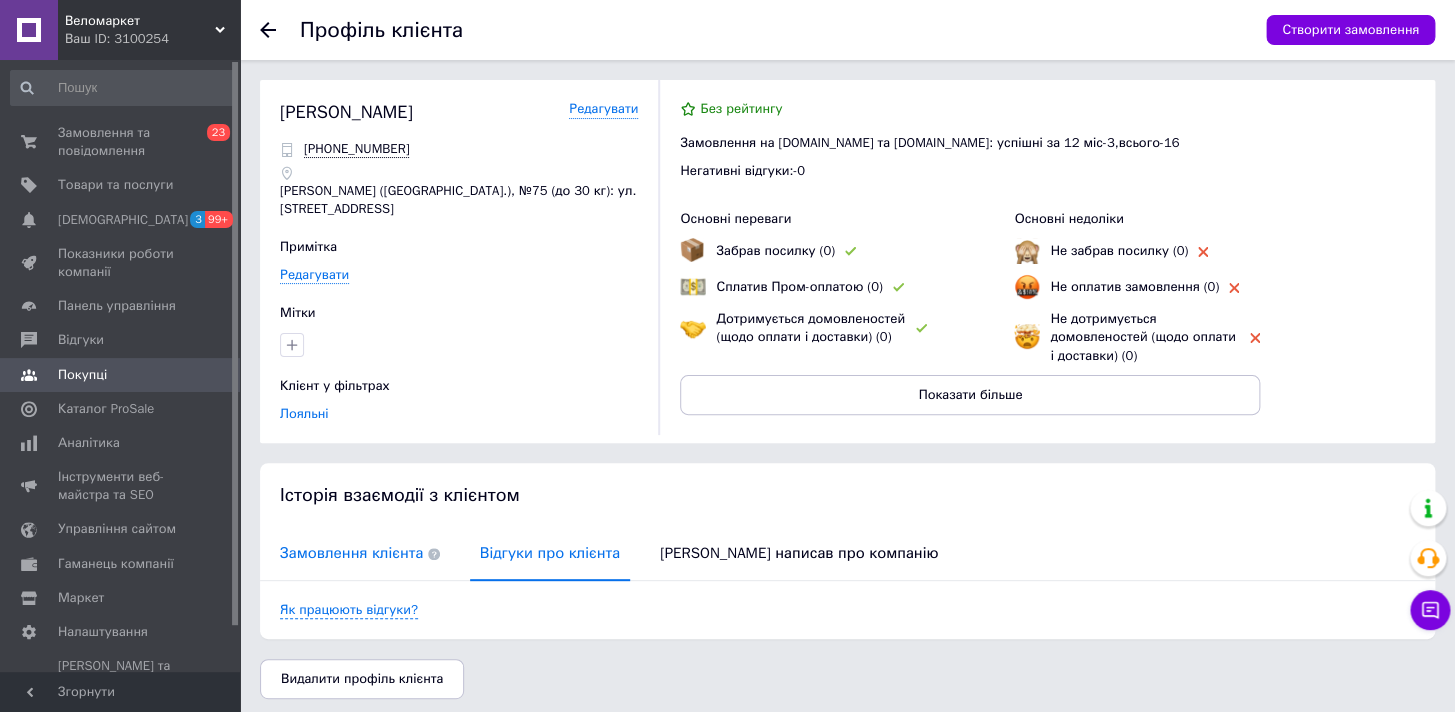 click on "Замовлення клієнта" at bounding box center [360, 553] 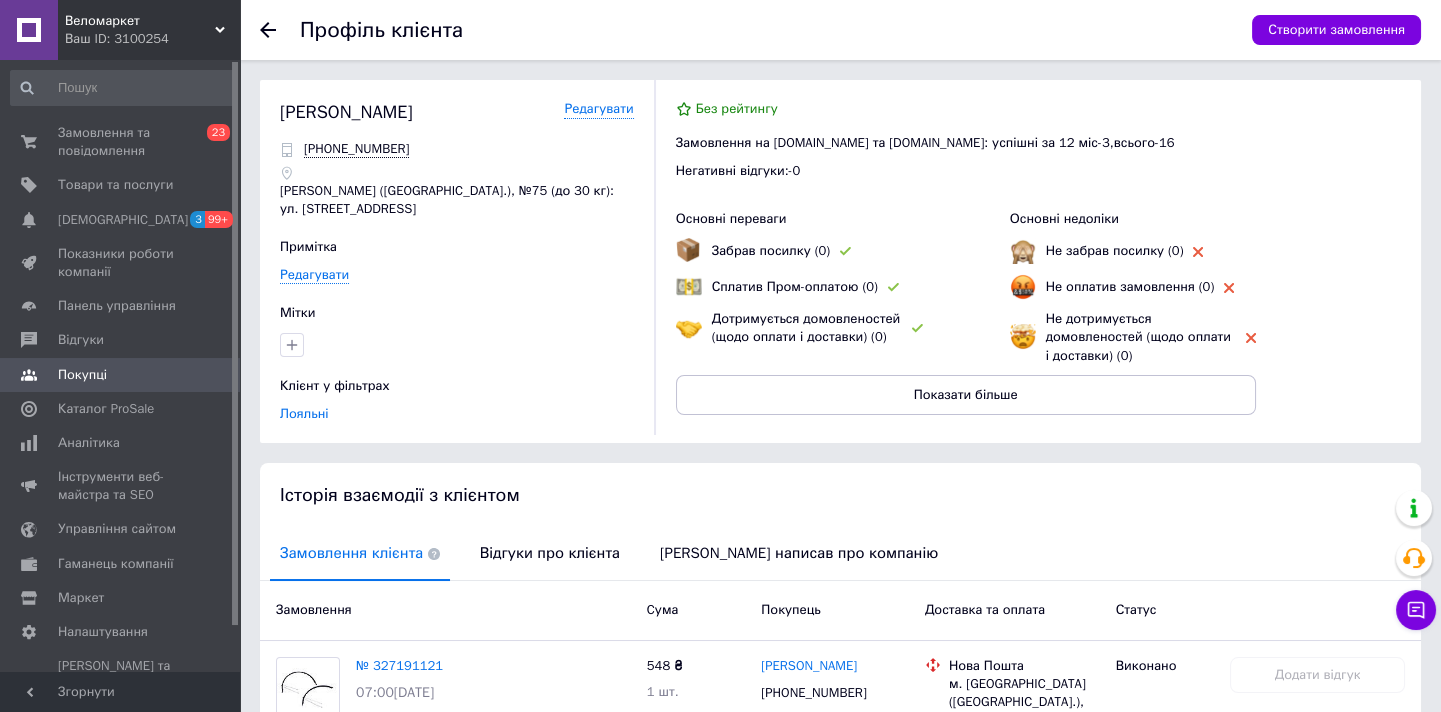 scroll, scrollTop: 344, scrollLeft: 0, axis: vertical 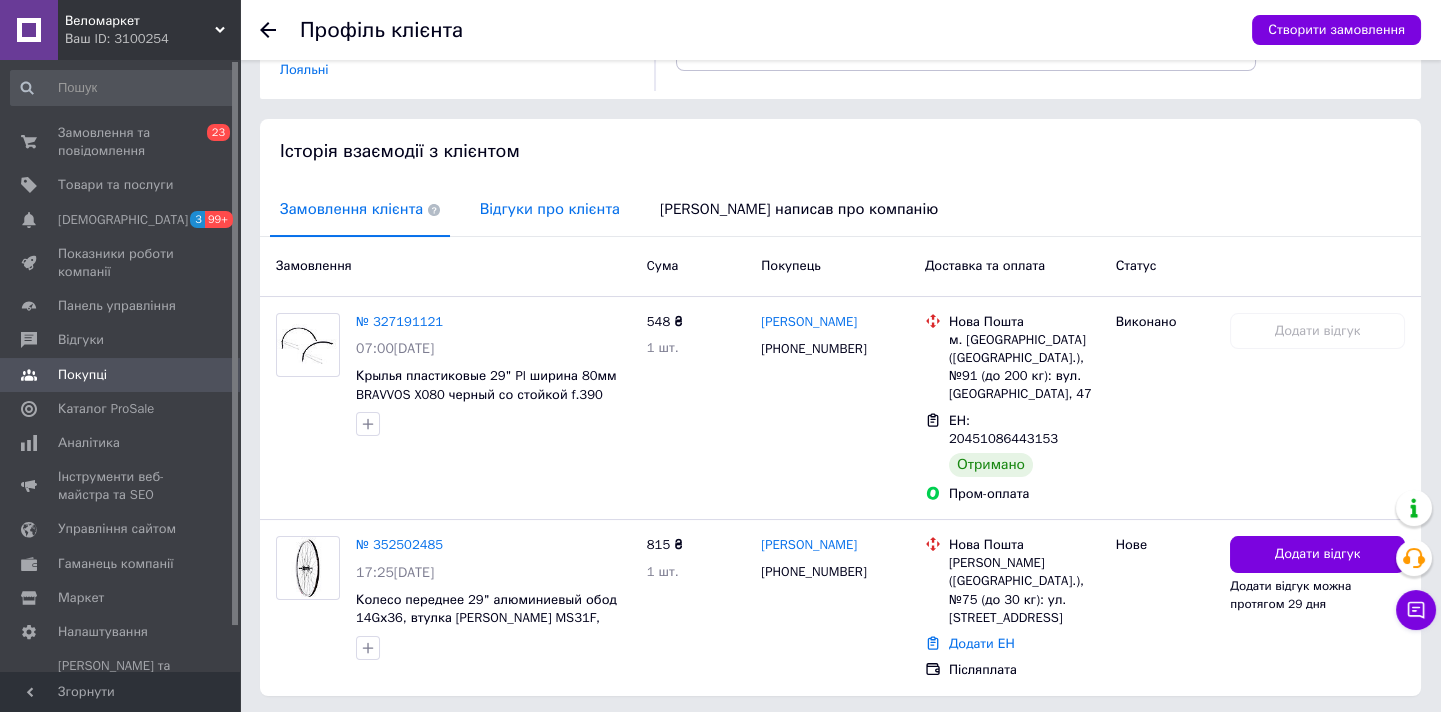 click on "Відгуки про клієнта" at bounding box center (550, 209) 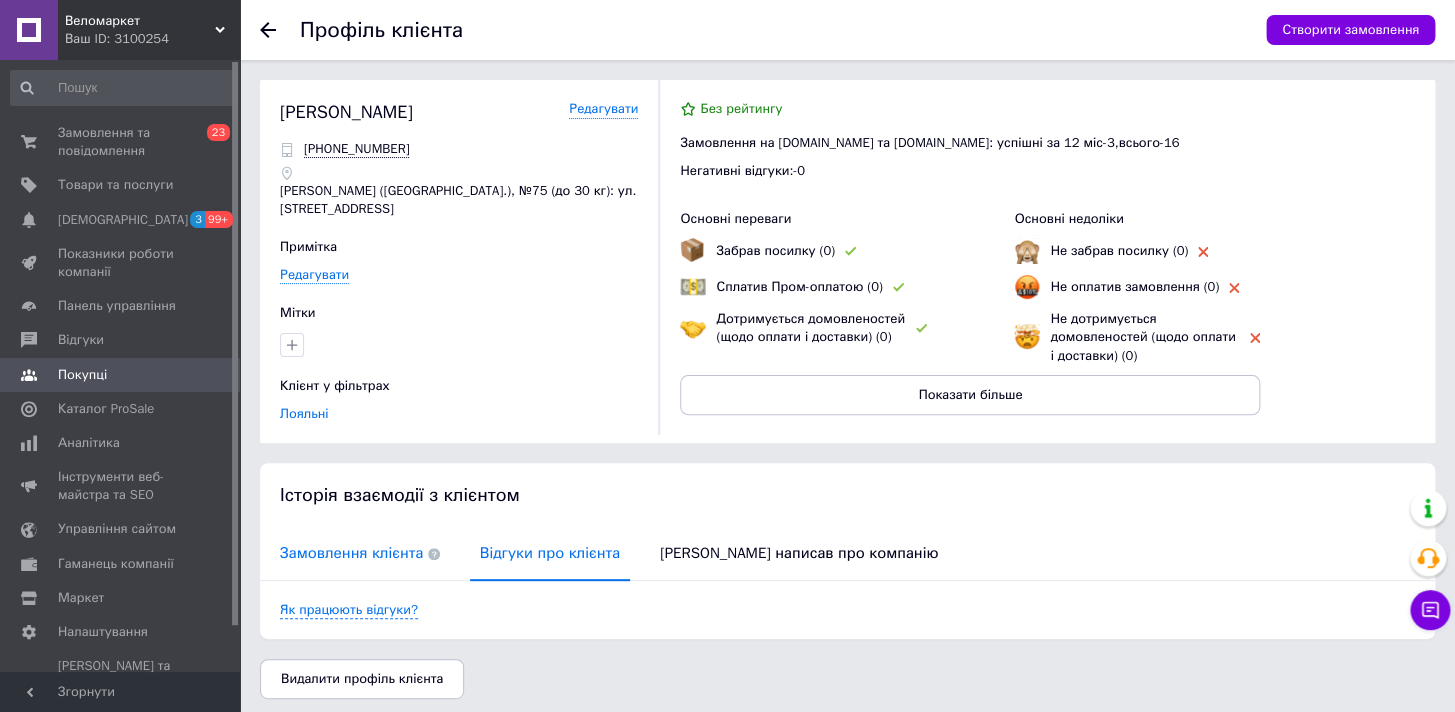 drag, startPoint x: 380, startPoint y: 535, endPoint x: 401, endPoint y: 520, distance: 25.806976 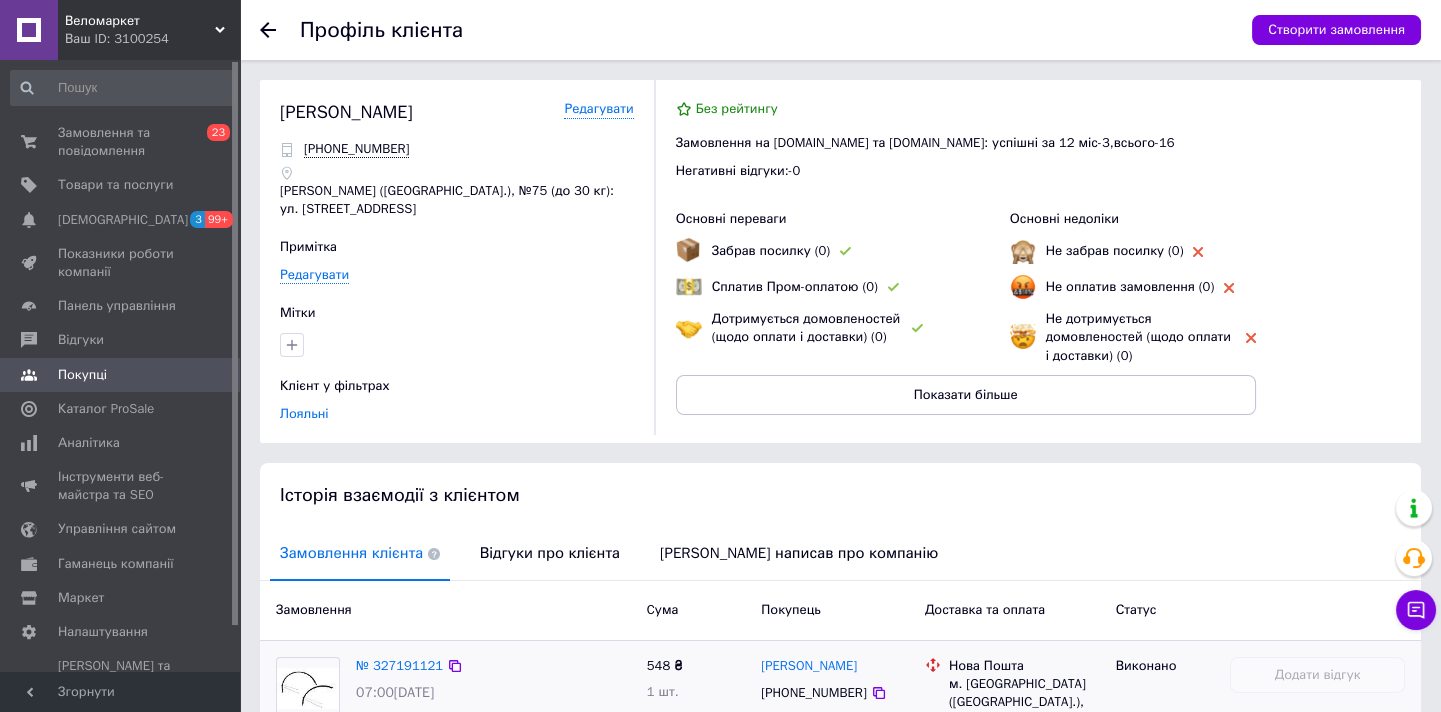 scroll, scrollTop: 344, scrollLeft: 0, axis: vertical 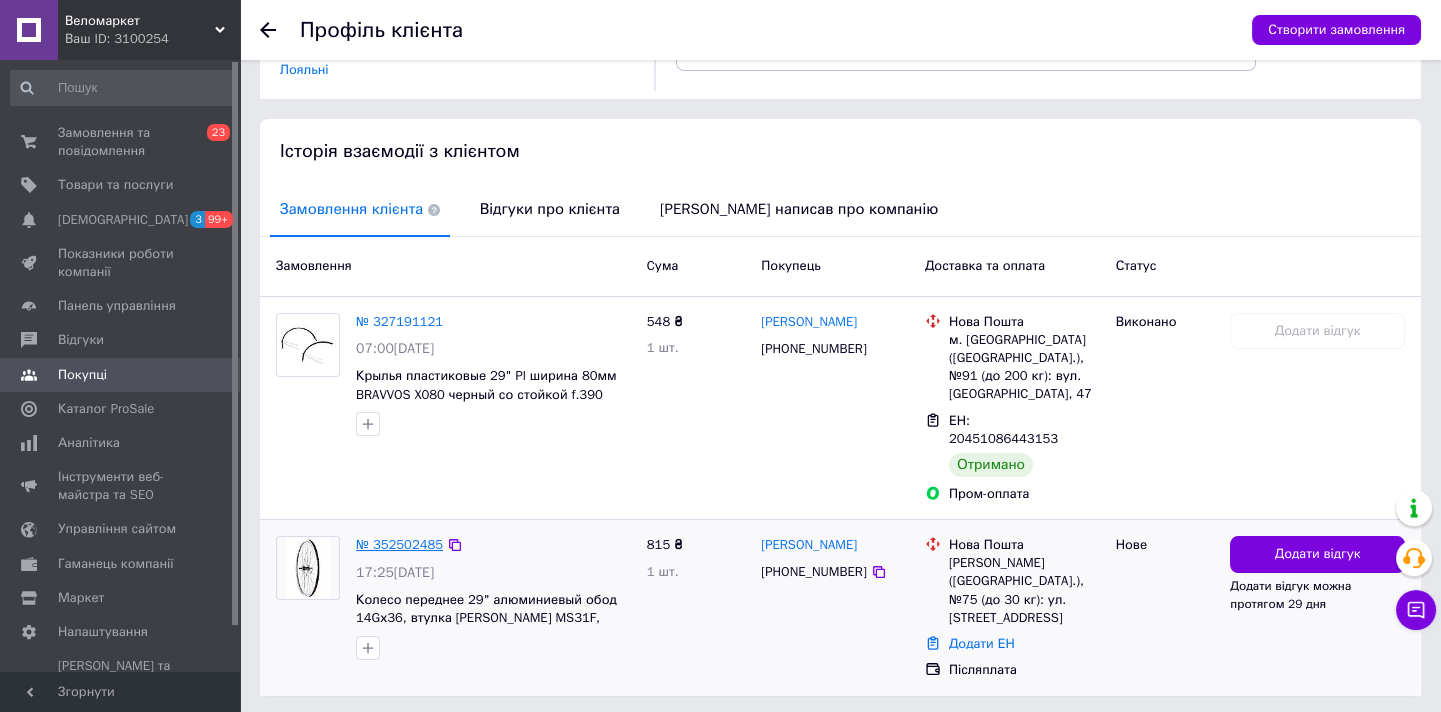 click on "№ 352502485" at bounding box center (399, 544) 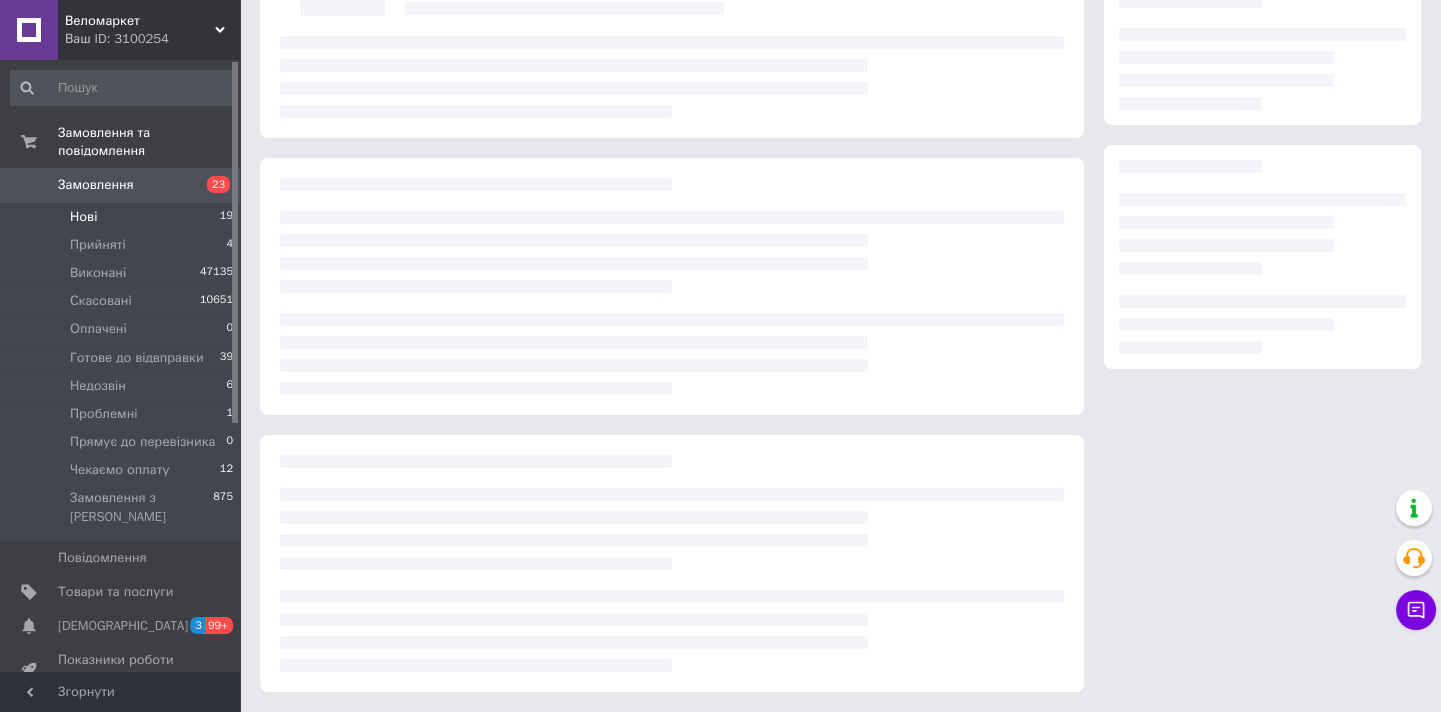 scroll, scrollTop: 0, scrollLeft: 0, axis: both 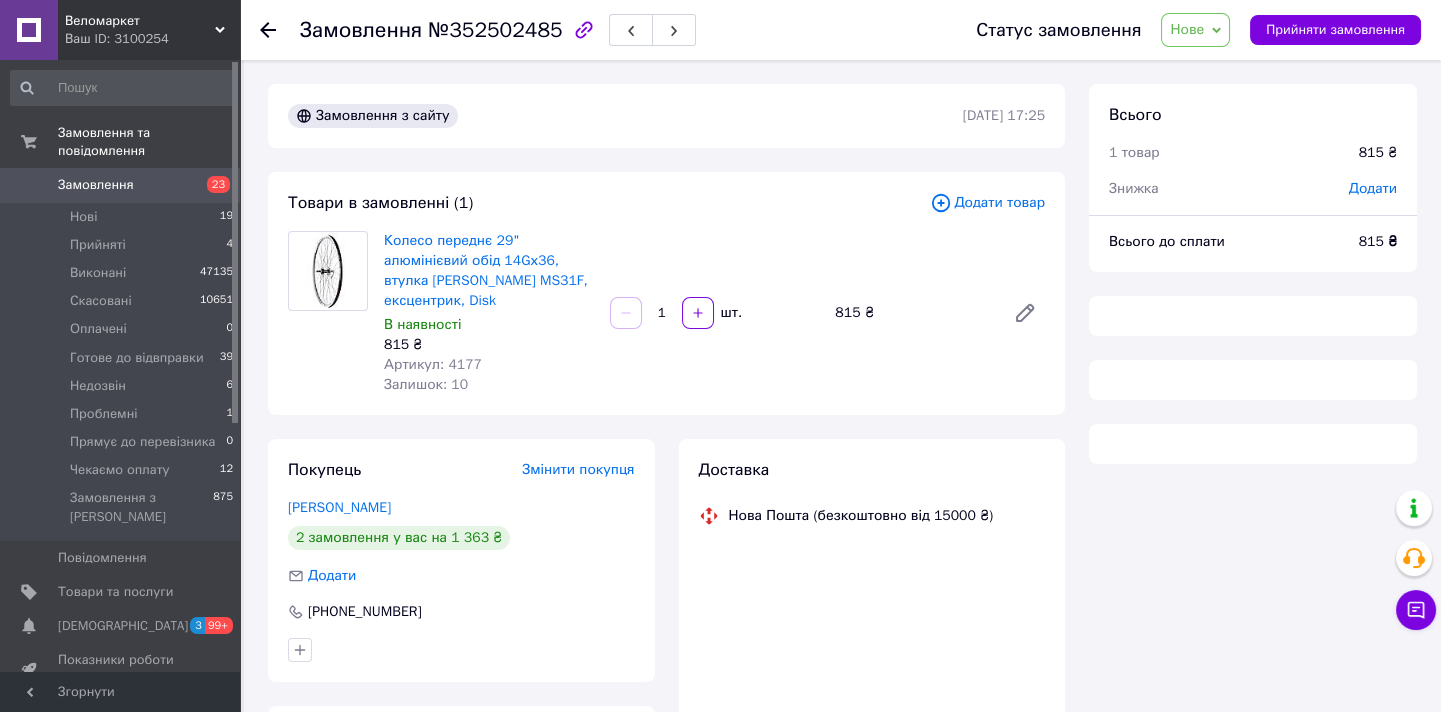 click on "Нове" at bounding box center (1195, 30) 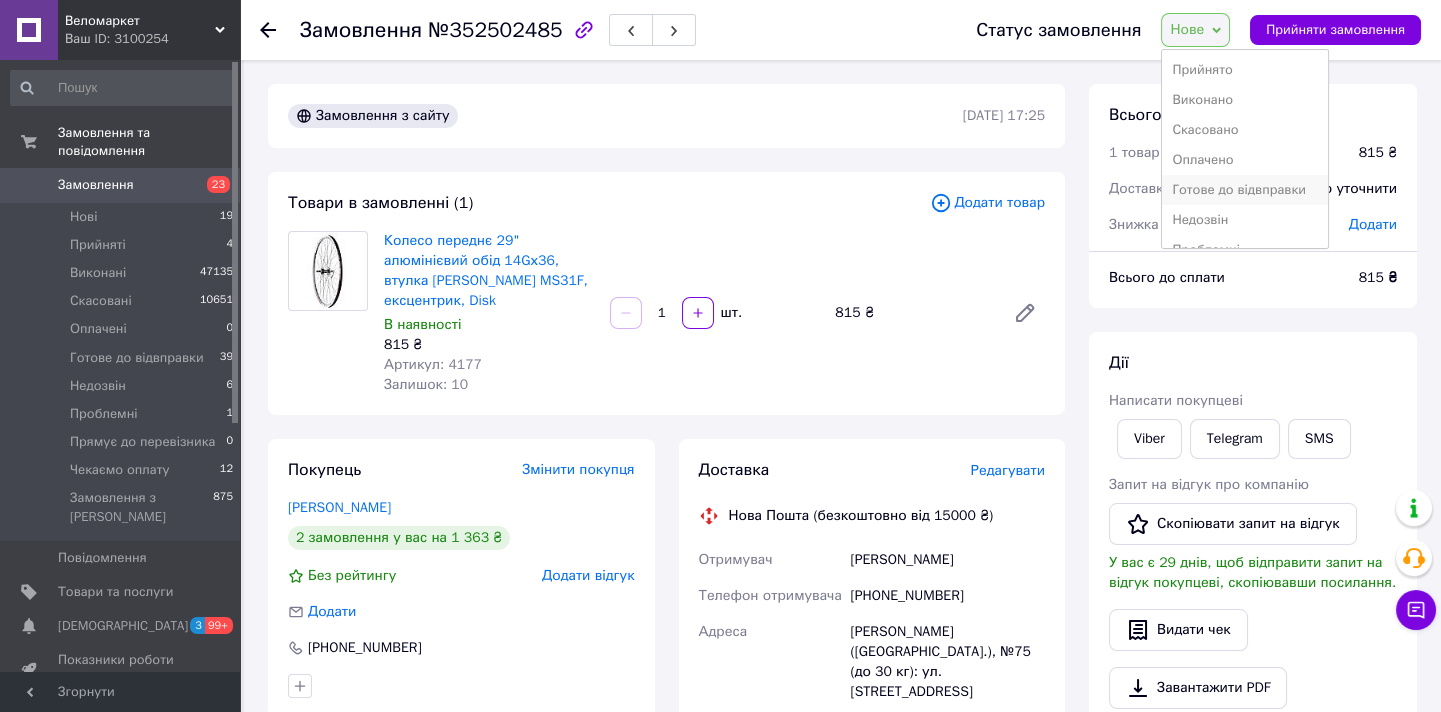 click on "Готове до відвправки" at bounding box center (1244, 190) 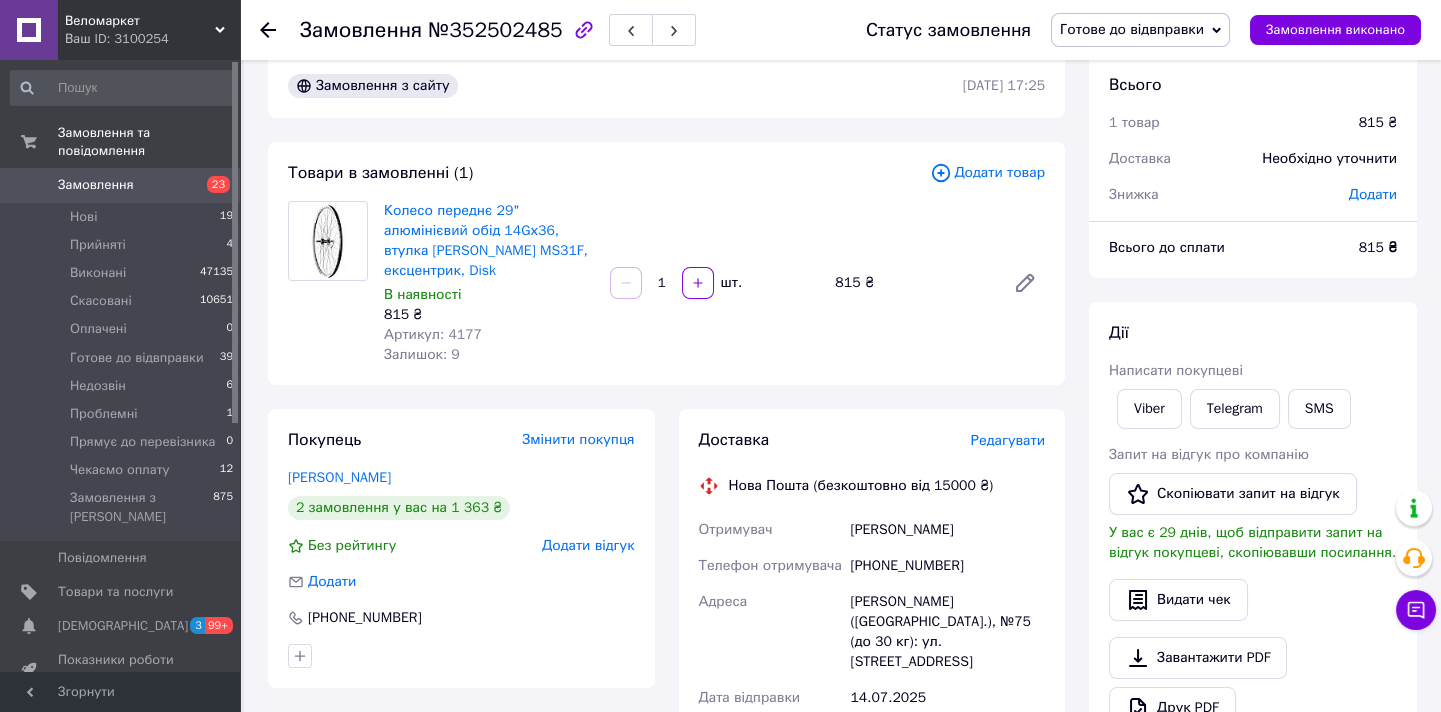 scroll, scrollTop: 0, scrollLeft: 0, axis: both 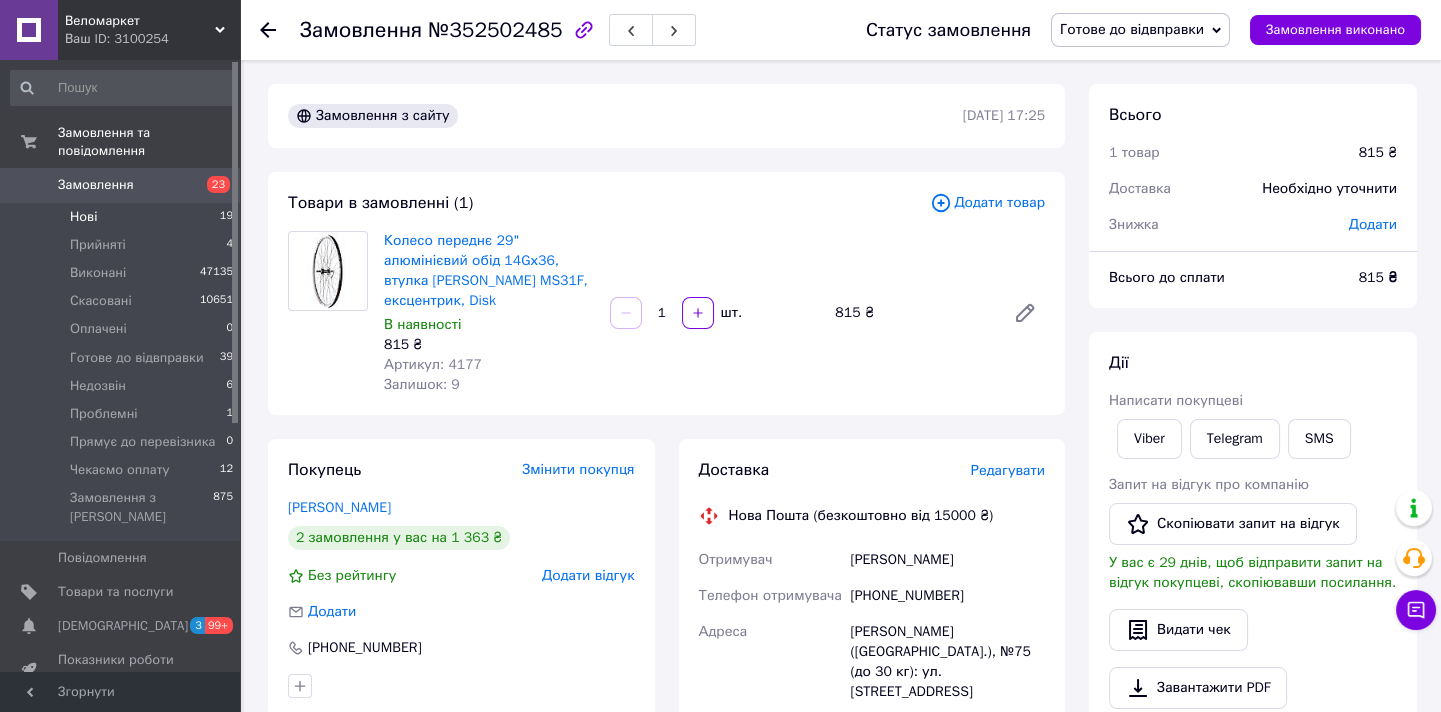 click on "Нові 19" at bounding box center (122, 217) 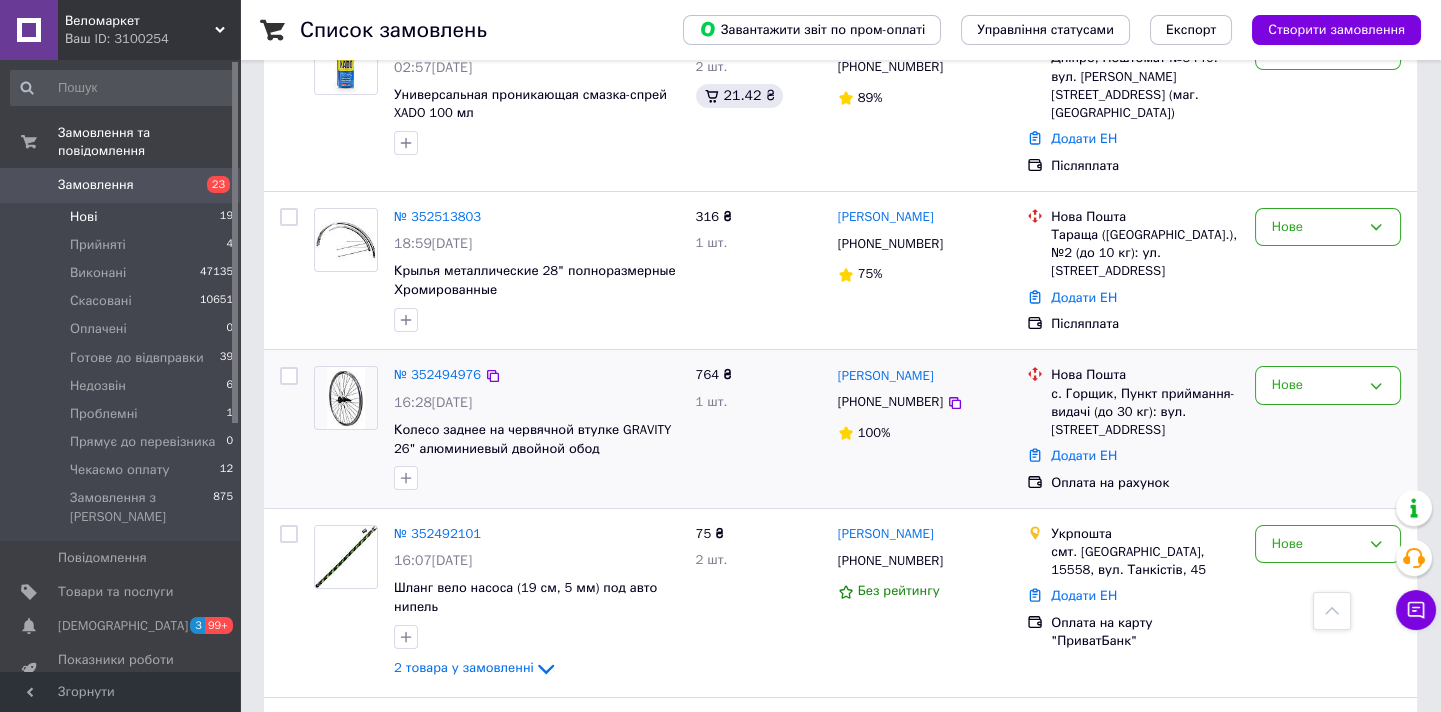 scroll, scrollTop: 363, scrollLeft: 0, axis: vertical 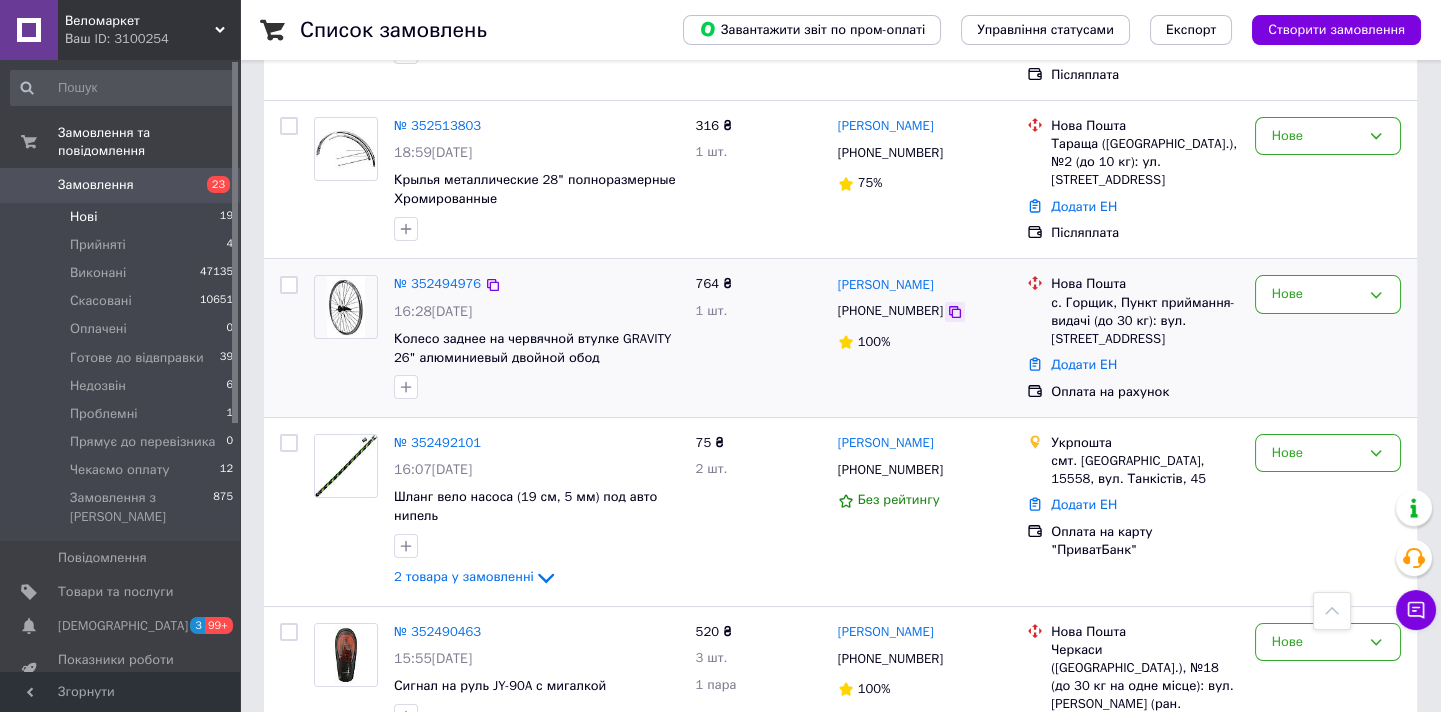 click 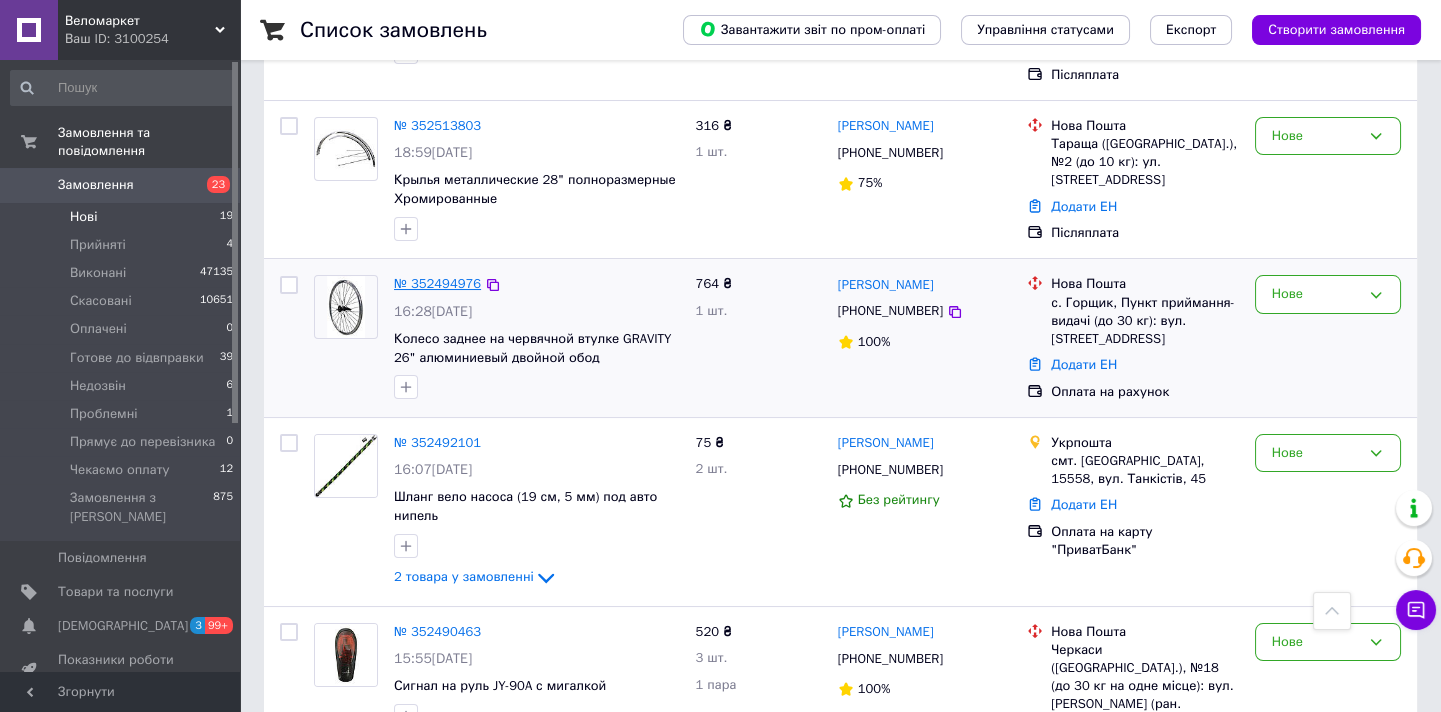 click on "№ 352494976" at bounding box center [437, 283] 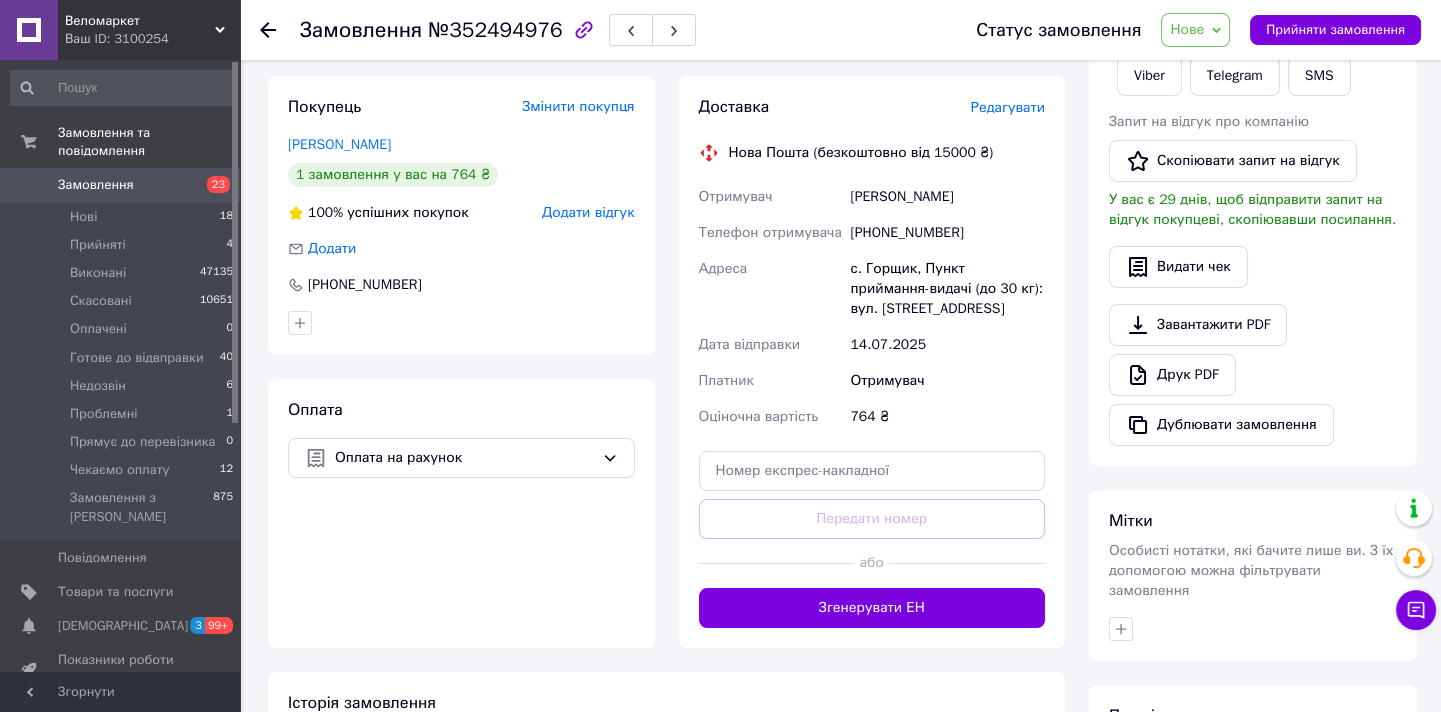 scroll, scrollTop: 181, scrollLeft: 0, axis: vertical 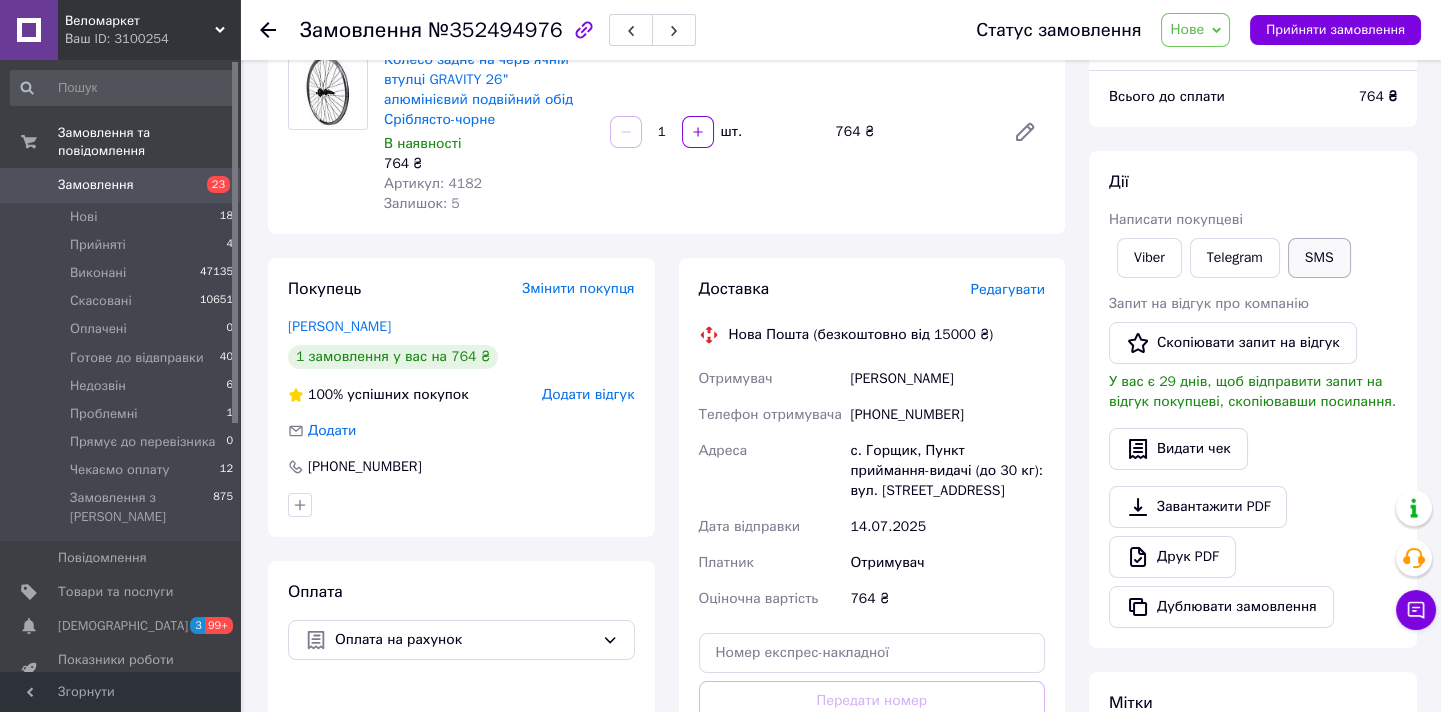 click on "SMS" at bounding box center (1319, 258) 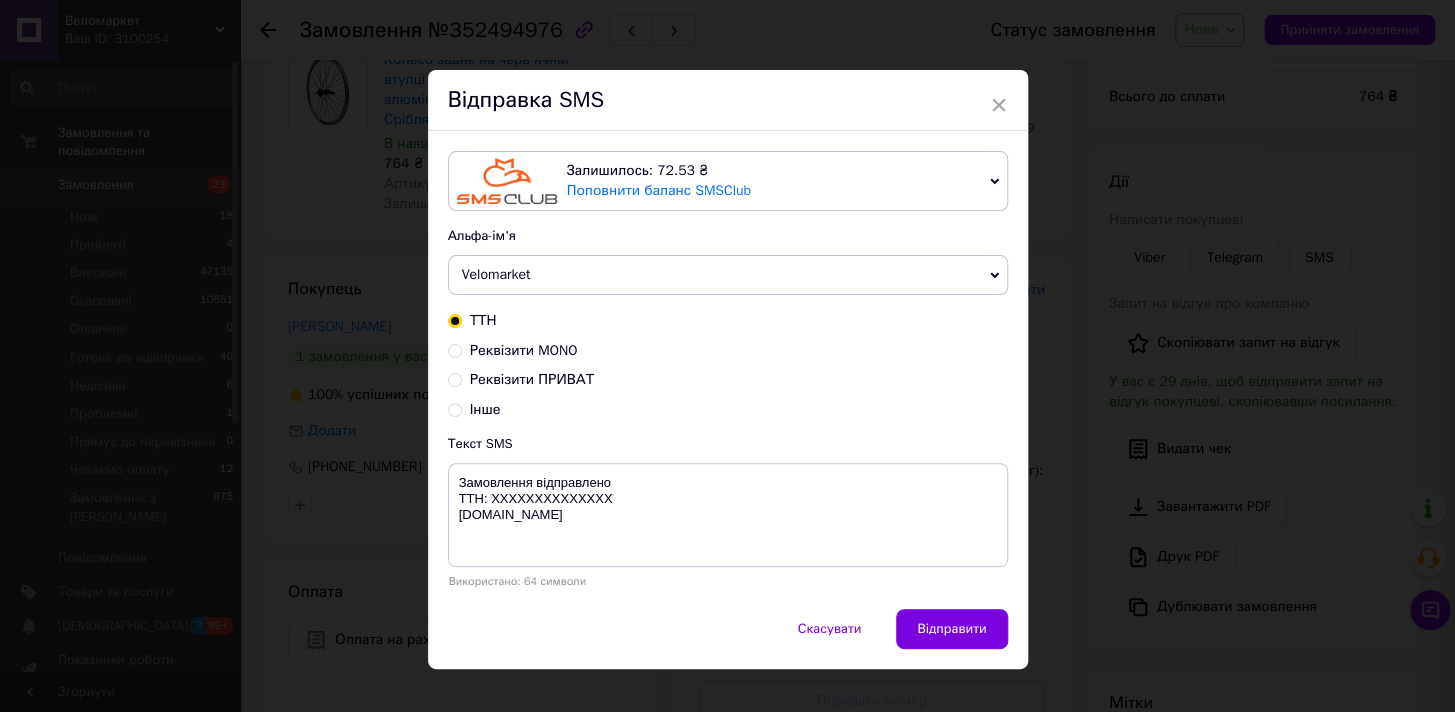 click on "Реквізити MONO" at bounding box center [524, 350] 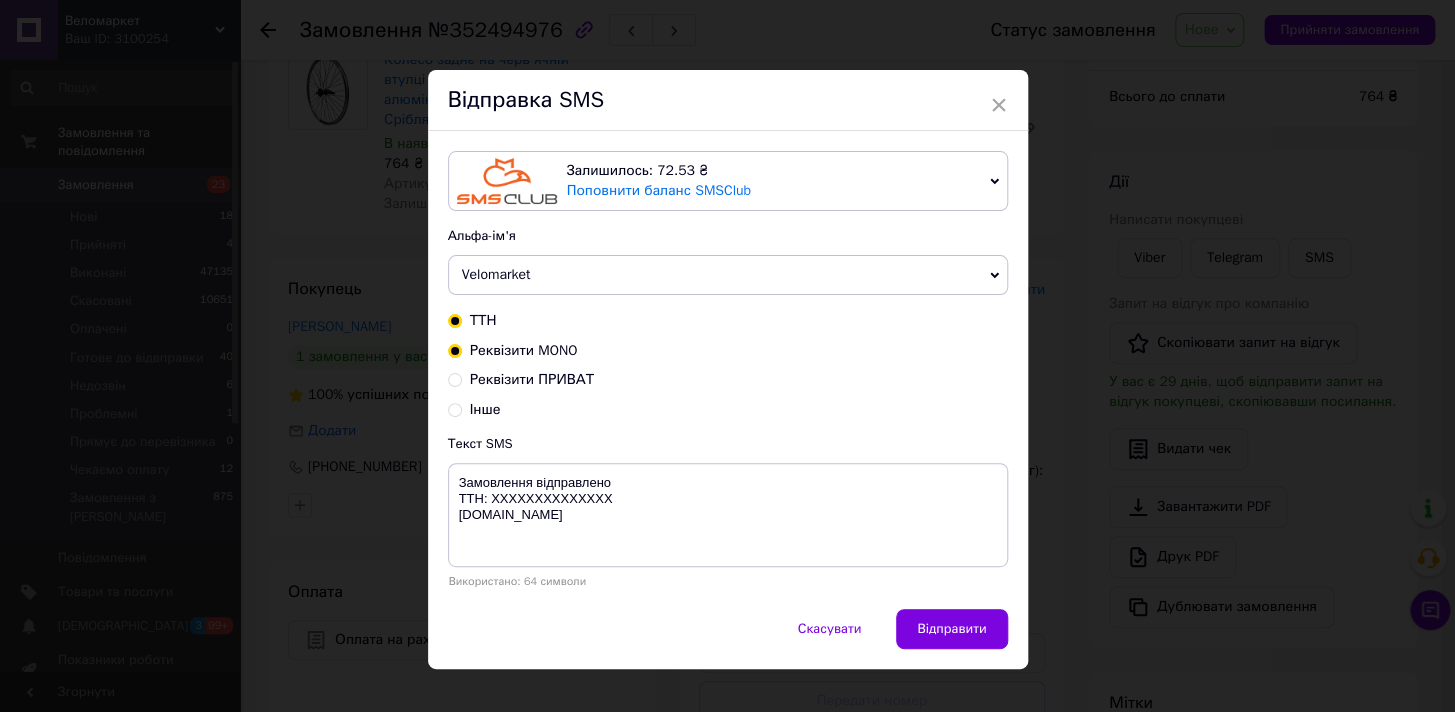 radio on "true" 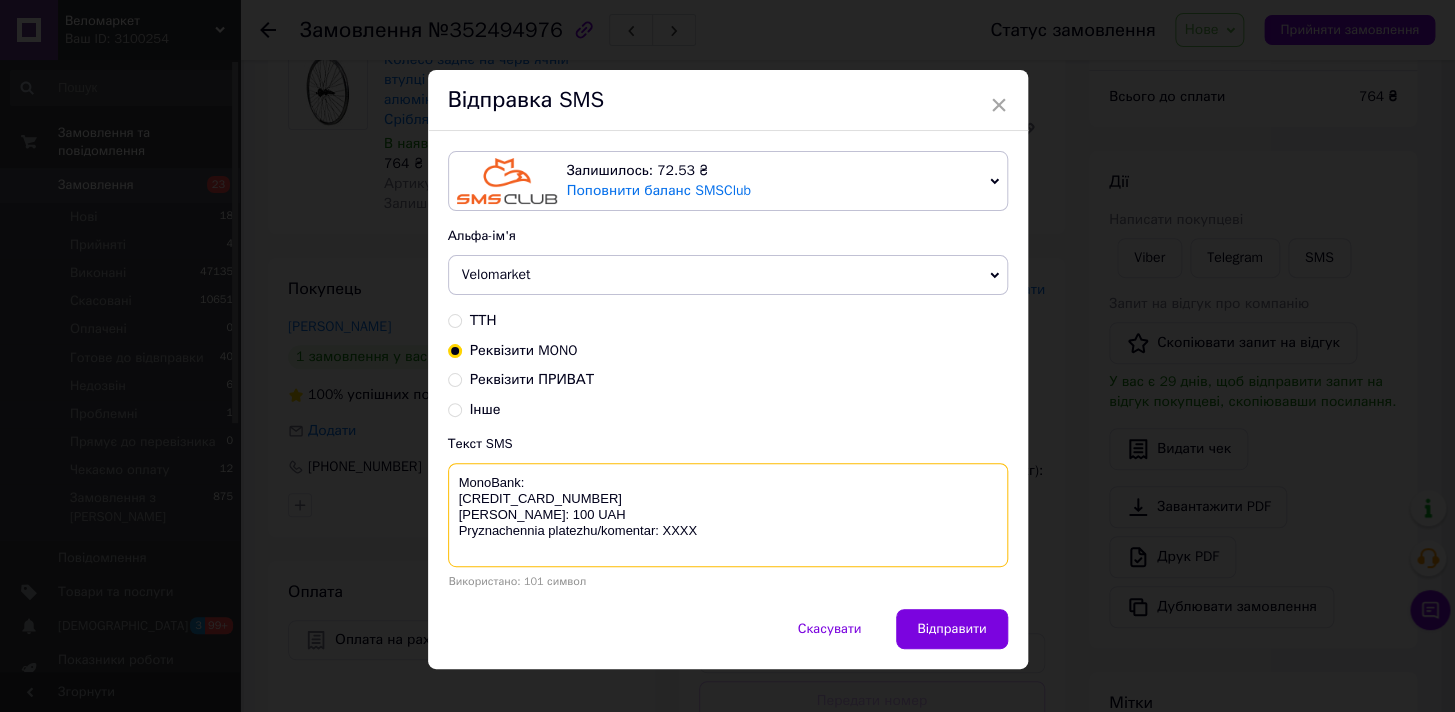 click on "MonoBank:
[CREDIT_CARD_NUMBER]
[PERSON_NAME]: 100 UAH
Pryznachennia platezhu/komentar: XXXX" at bounding box center [728, 515] 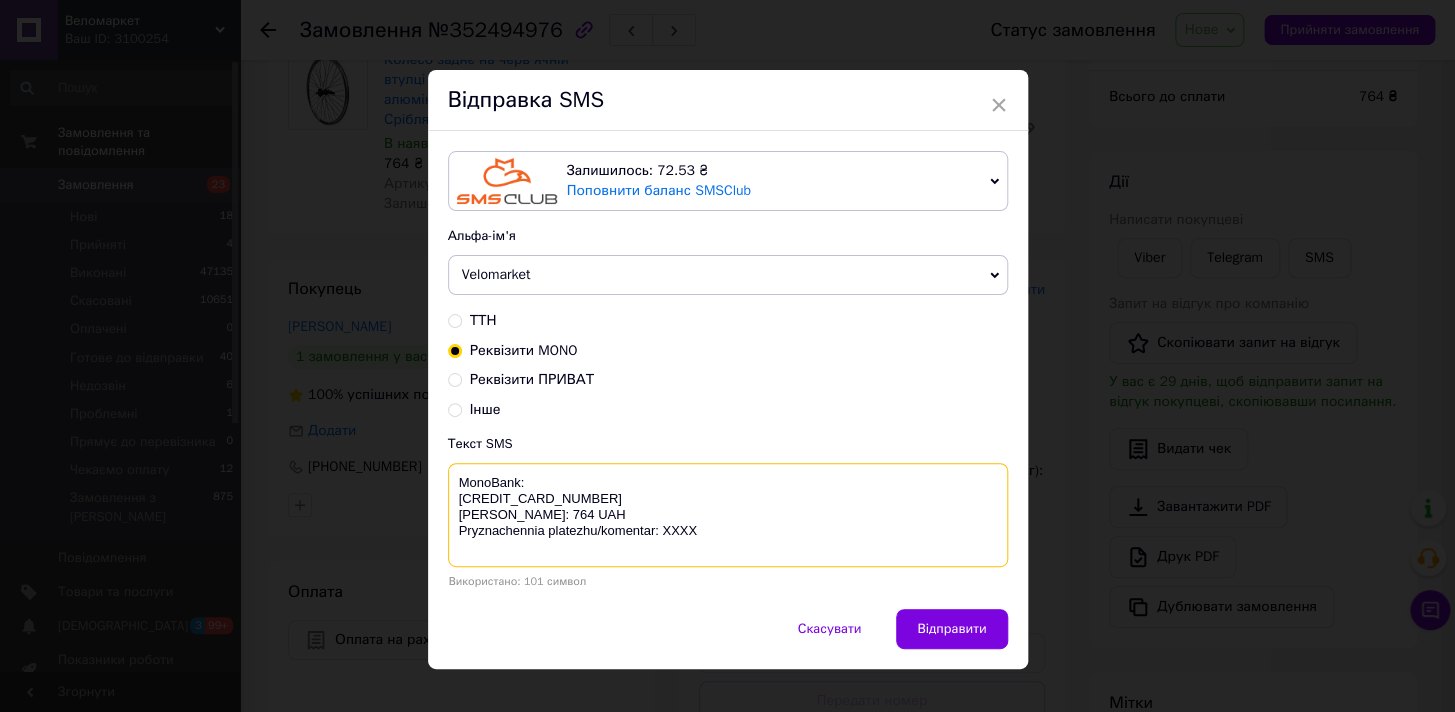 drag, startPoint x: 547, startPoint y: 533, endPoint x: 461, endPoint y: 486, distance: 98.005104 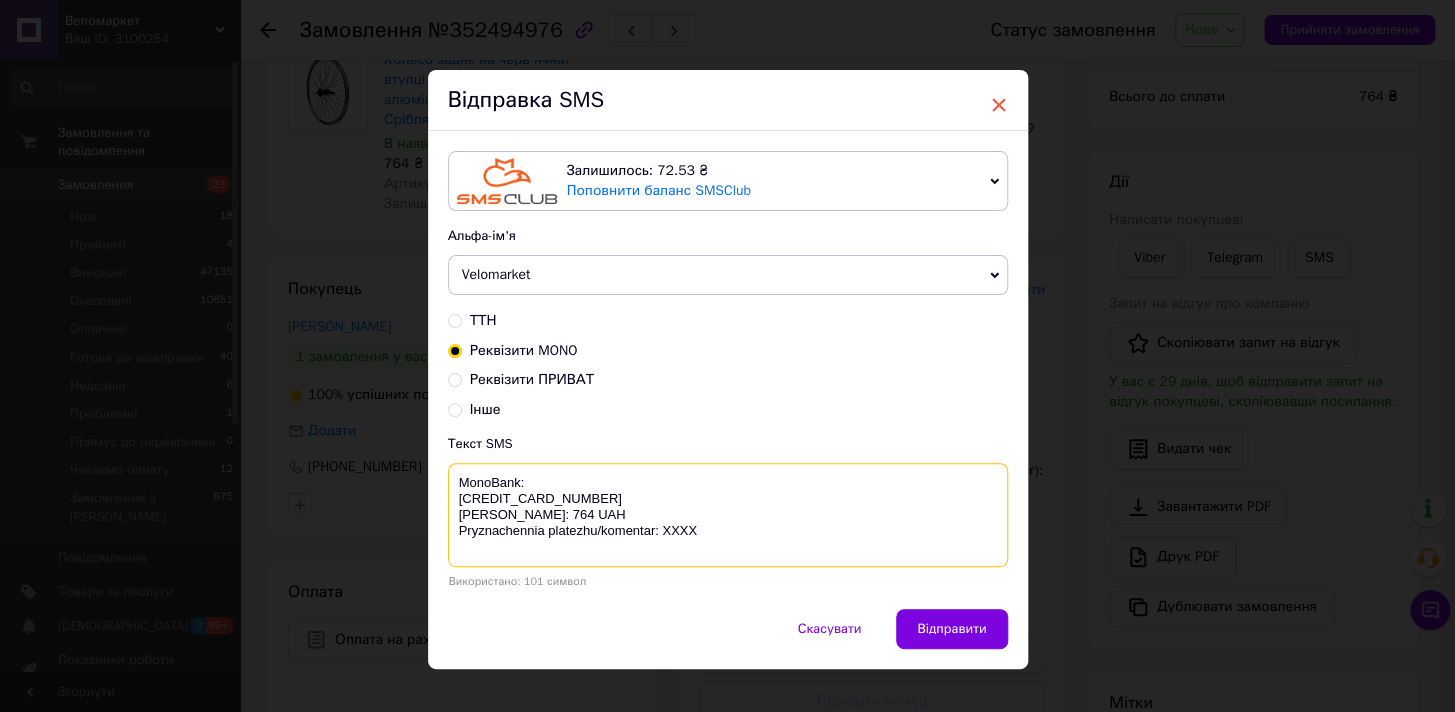 type on "MonoBank:
4441 1111 5106 5715
Yurchenko Stanislav
Suma: 764 UAH
Pryznachennia platezhu/komentar: XXXX" 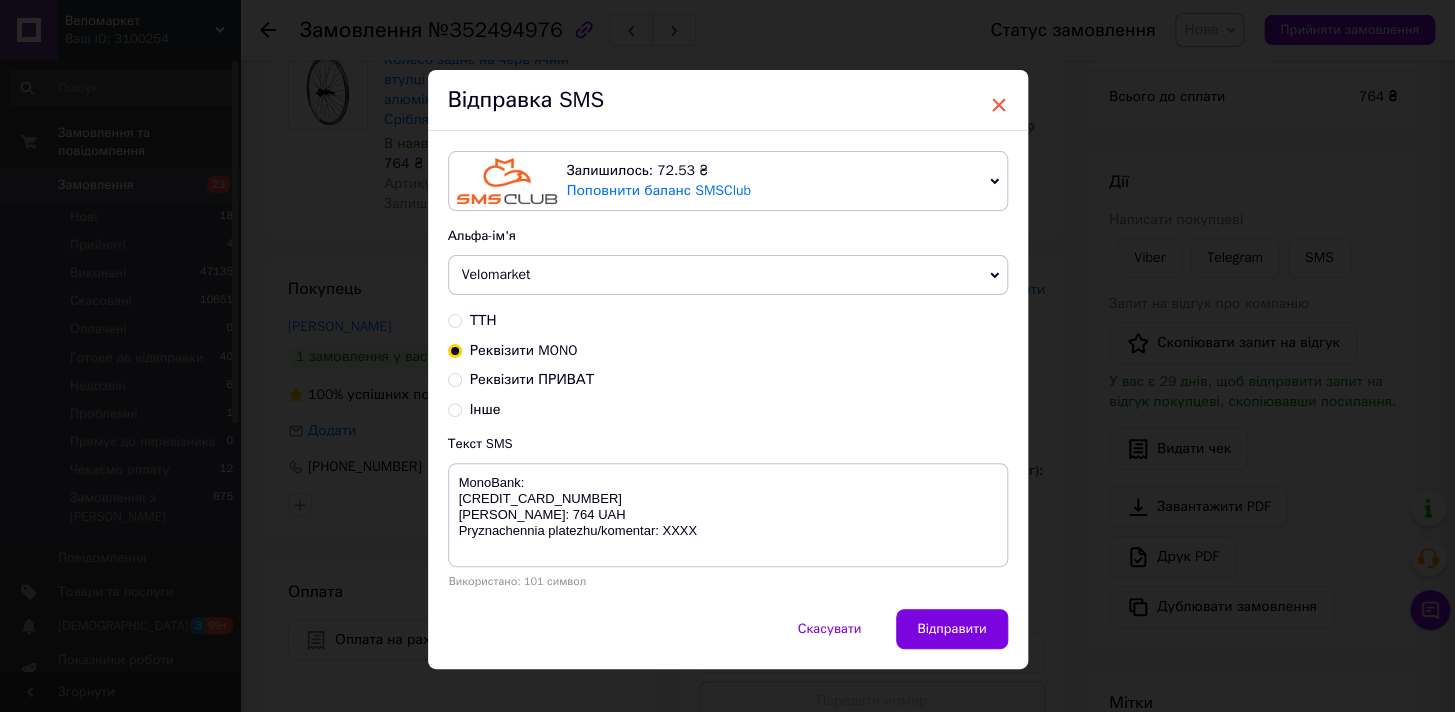 click on "×" at bounding box center (999, 105) 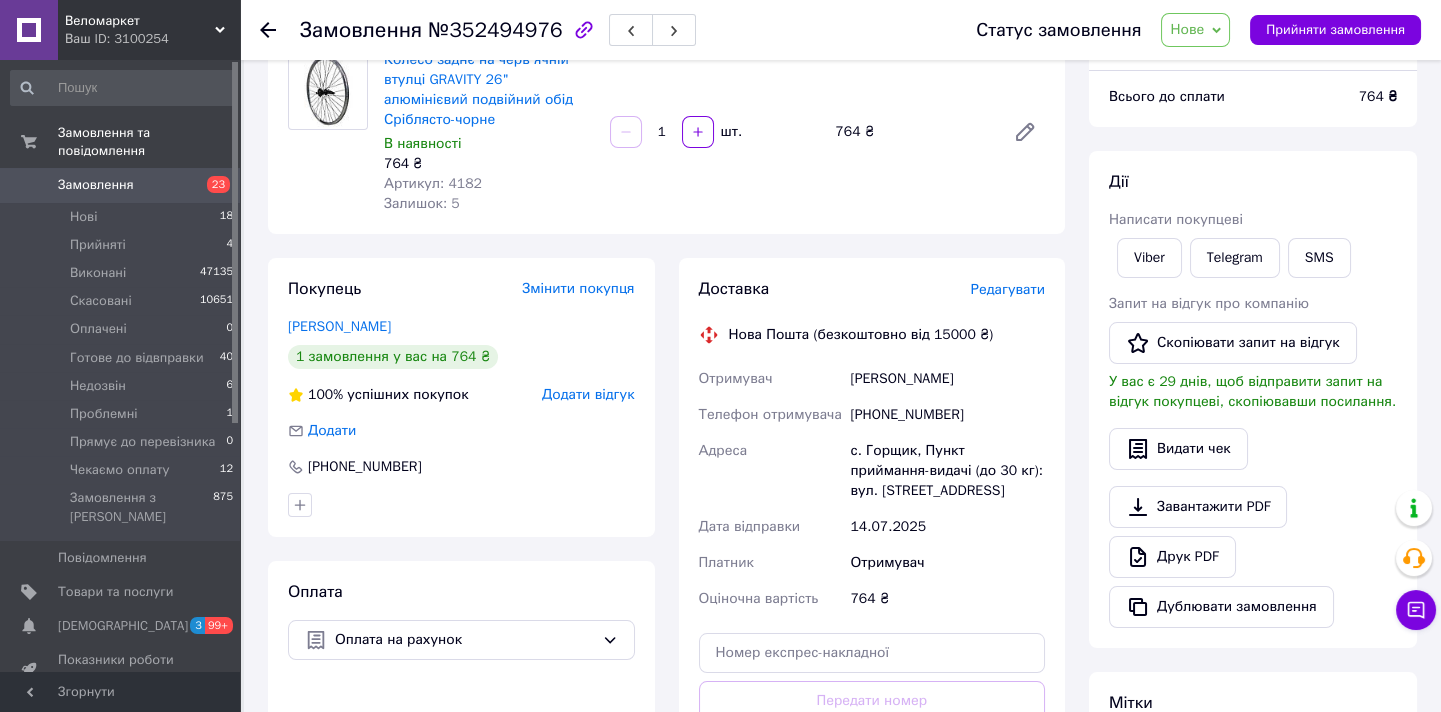 click on "Нове" at bounding box center (1187, 29) 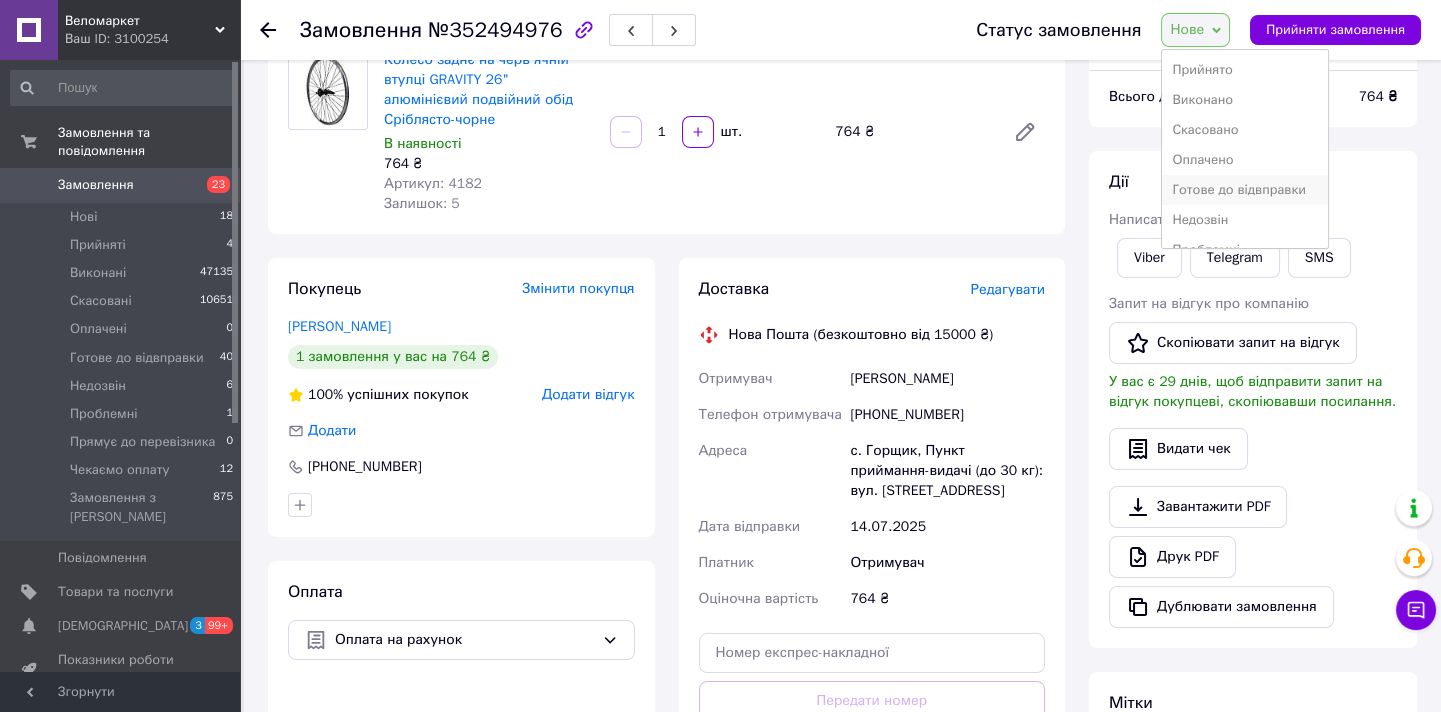 scroll, scrollTop: 81, scrollLeft: 0, axis: vertical 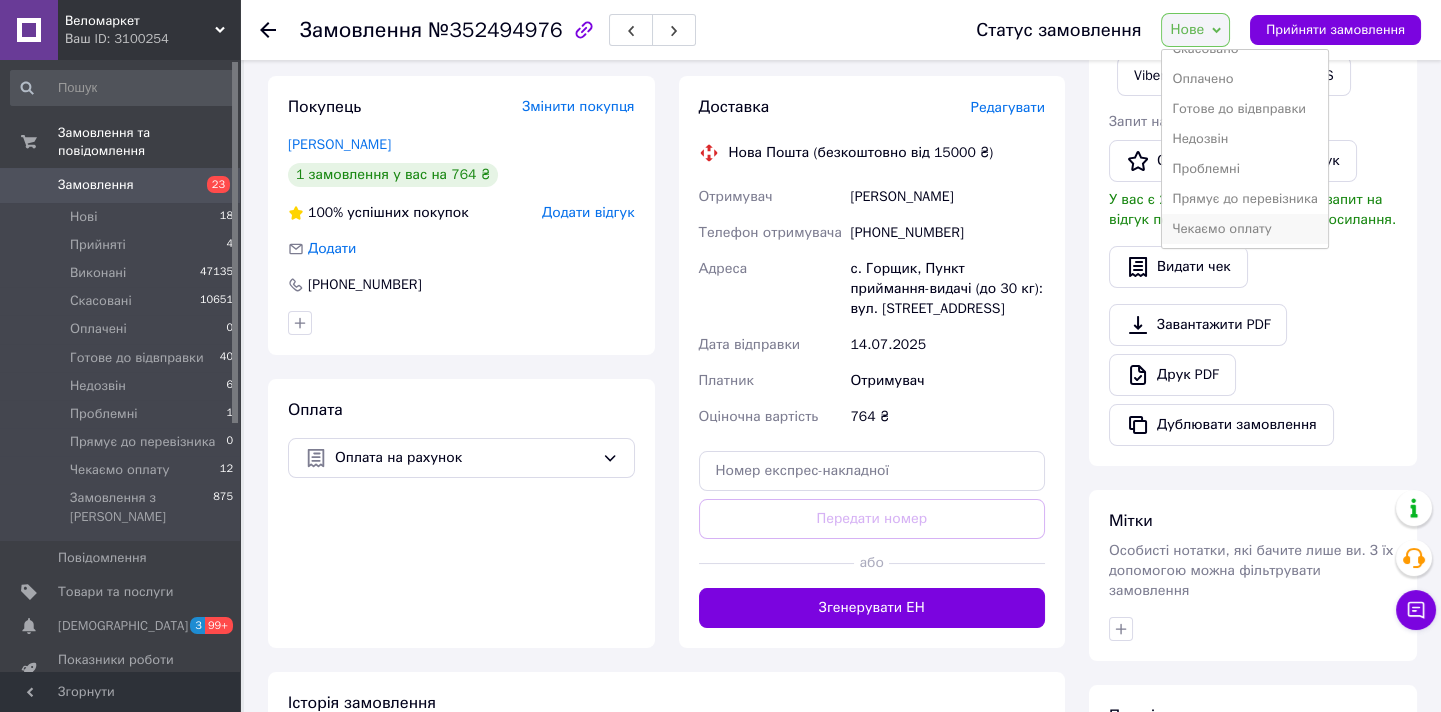 click on "Чекаємо оплату" at bounding box center [1244, 229] 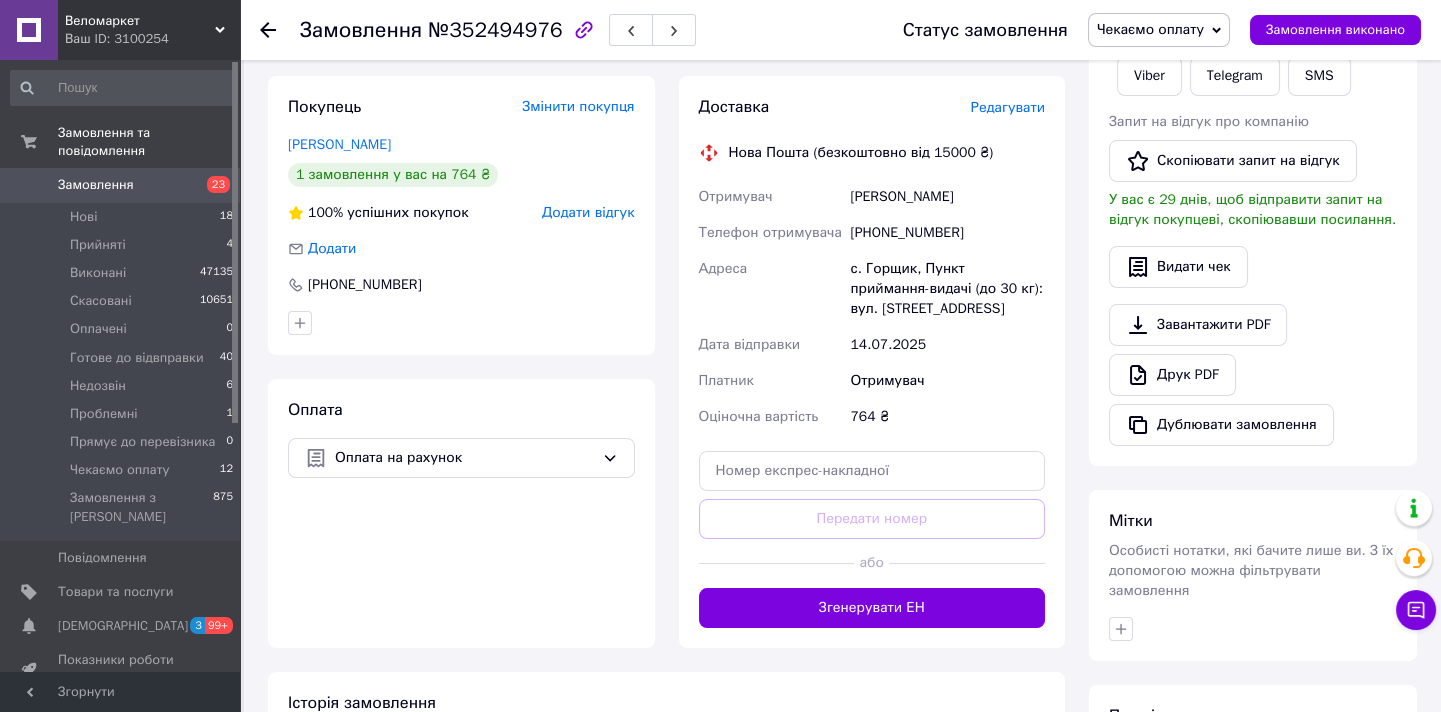 scroll, scrollTop: 90, scrollLeft: 0, axis: vertical 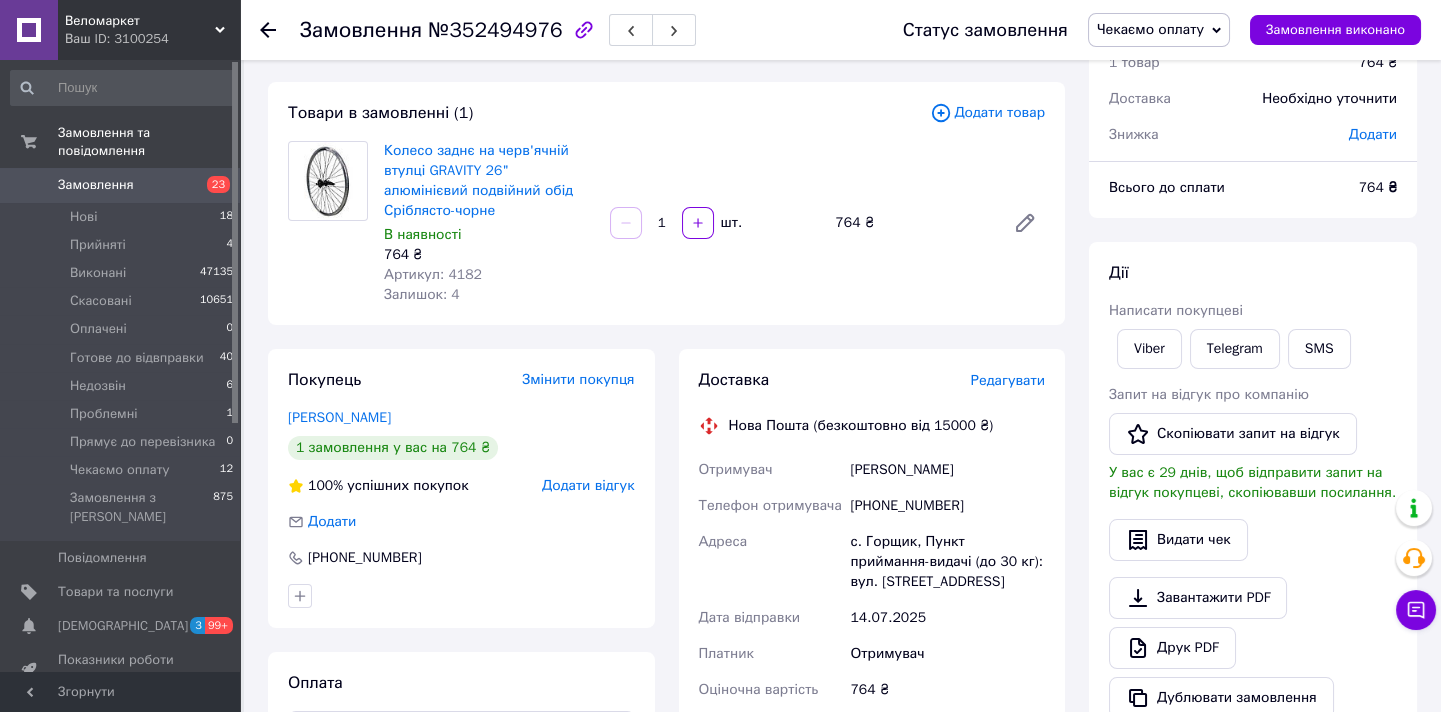 click 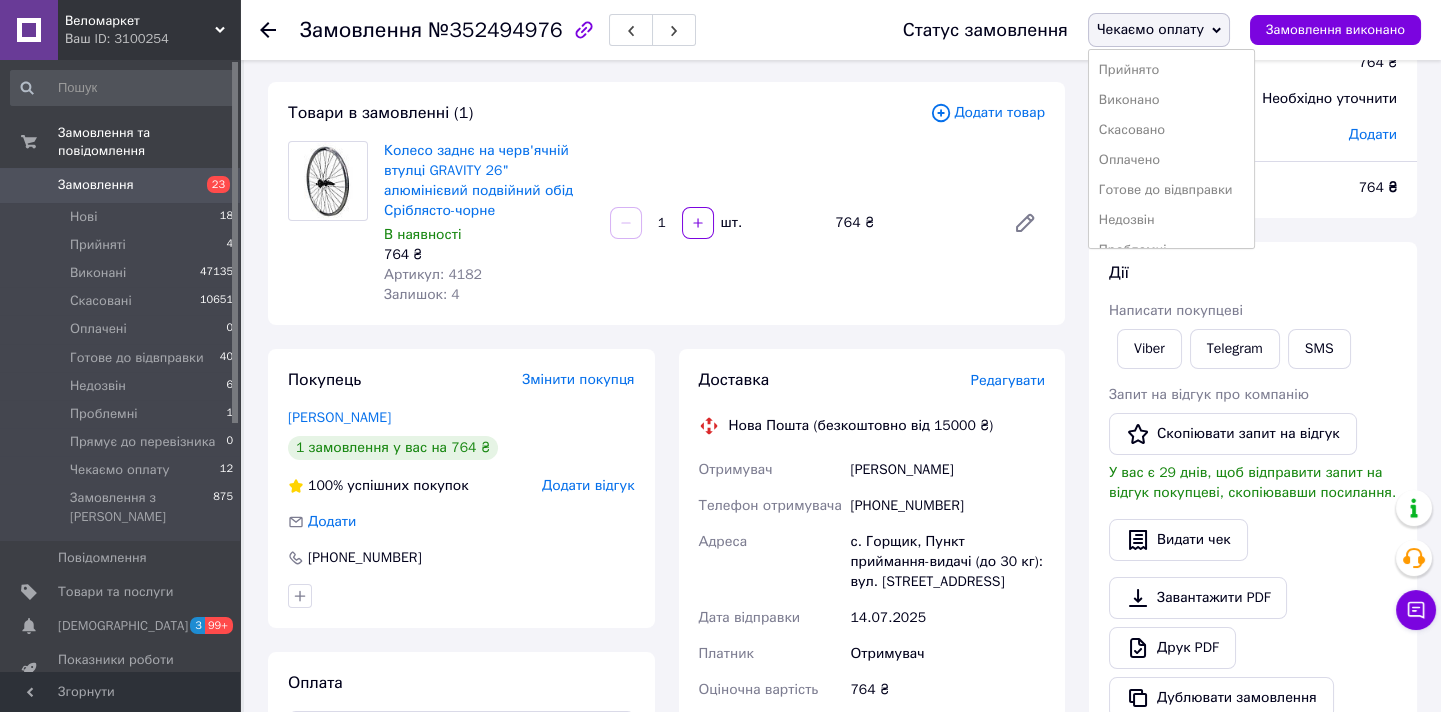click on "Чекаємо оплату" at bounding box center [1159, 30] 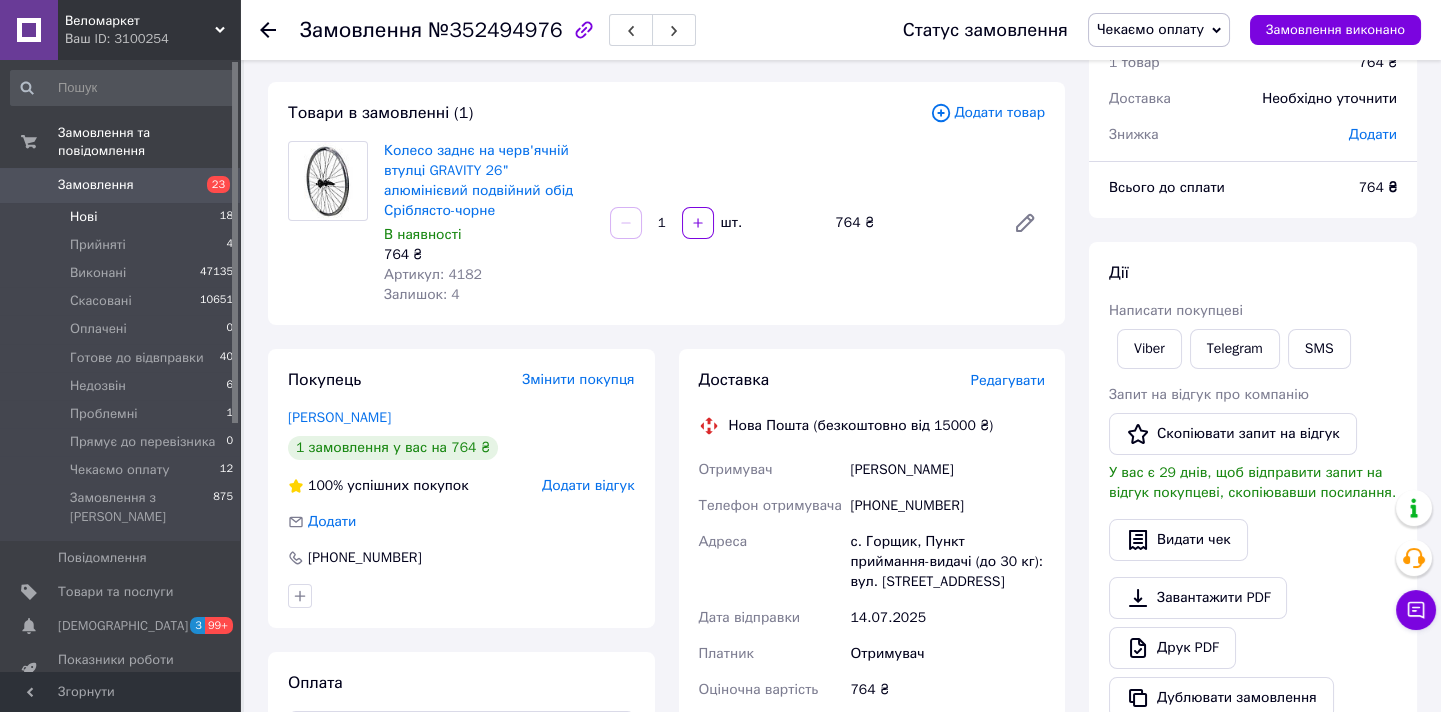 click on "Нові 18" at bounding box center [122, 217] 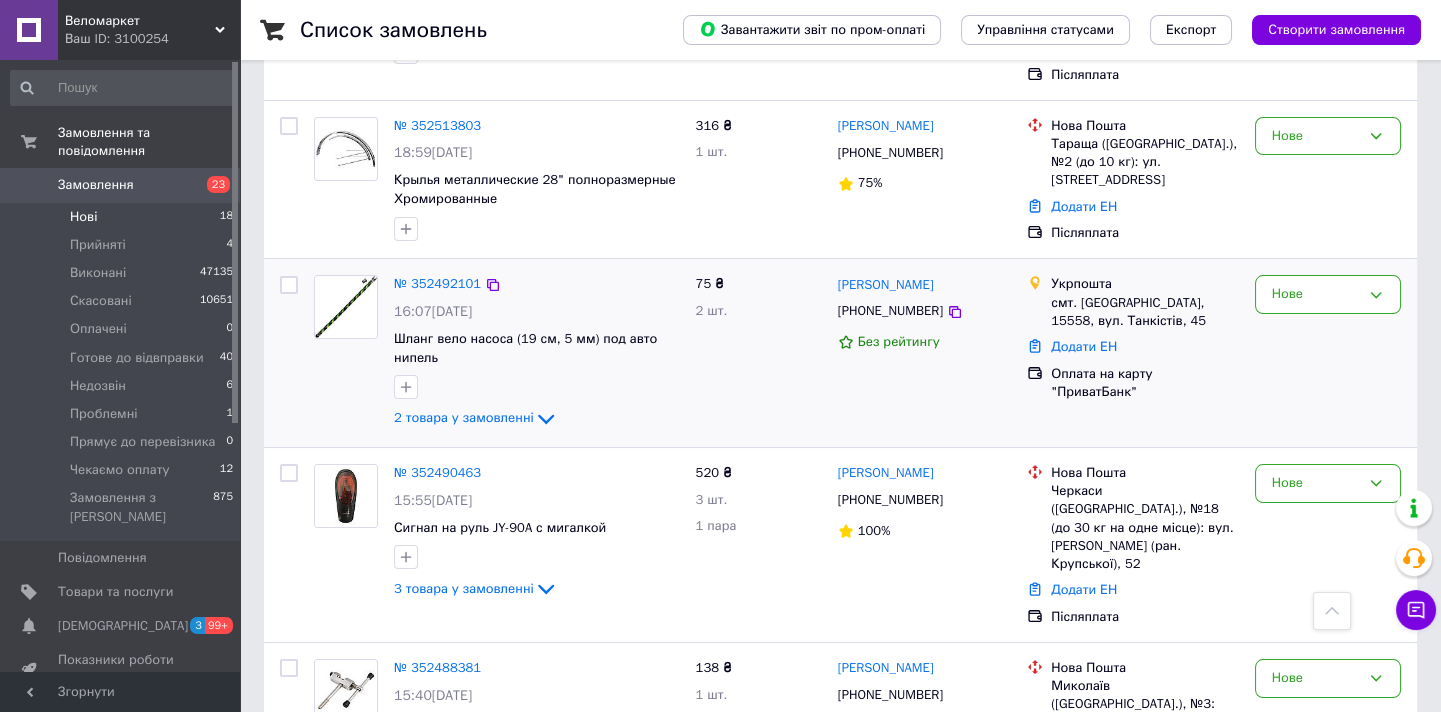 scroll, scrollTop: 454, scrollLeft: 0, axis: vertical 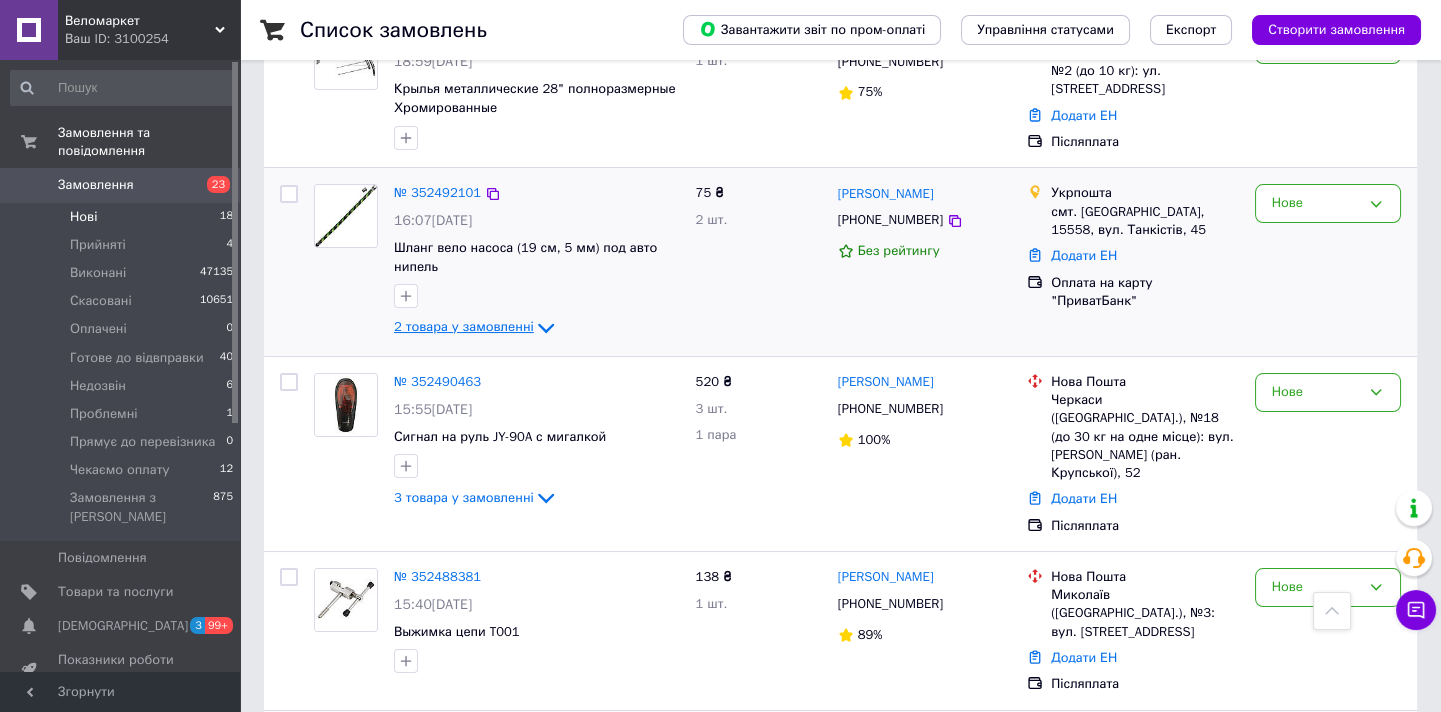 click on "2 товара у замовленні" at bounding box center [464, 327] 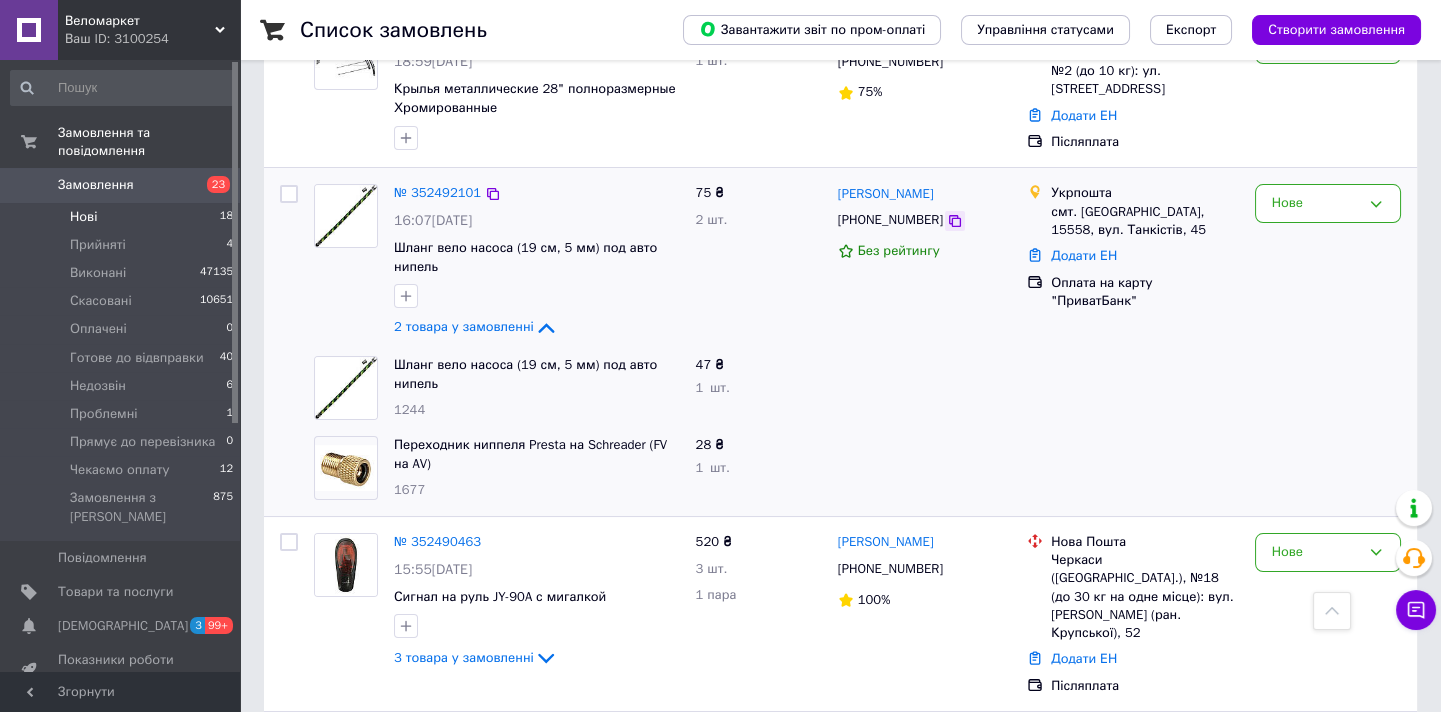 click 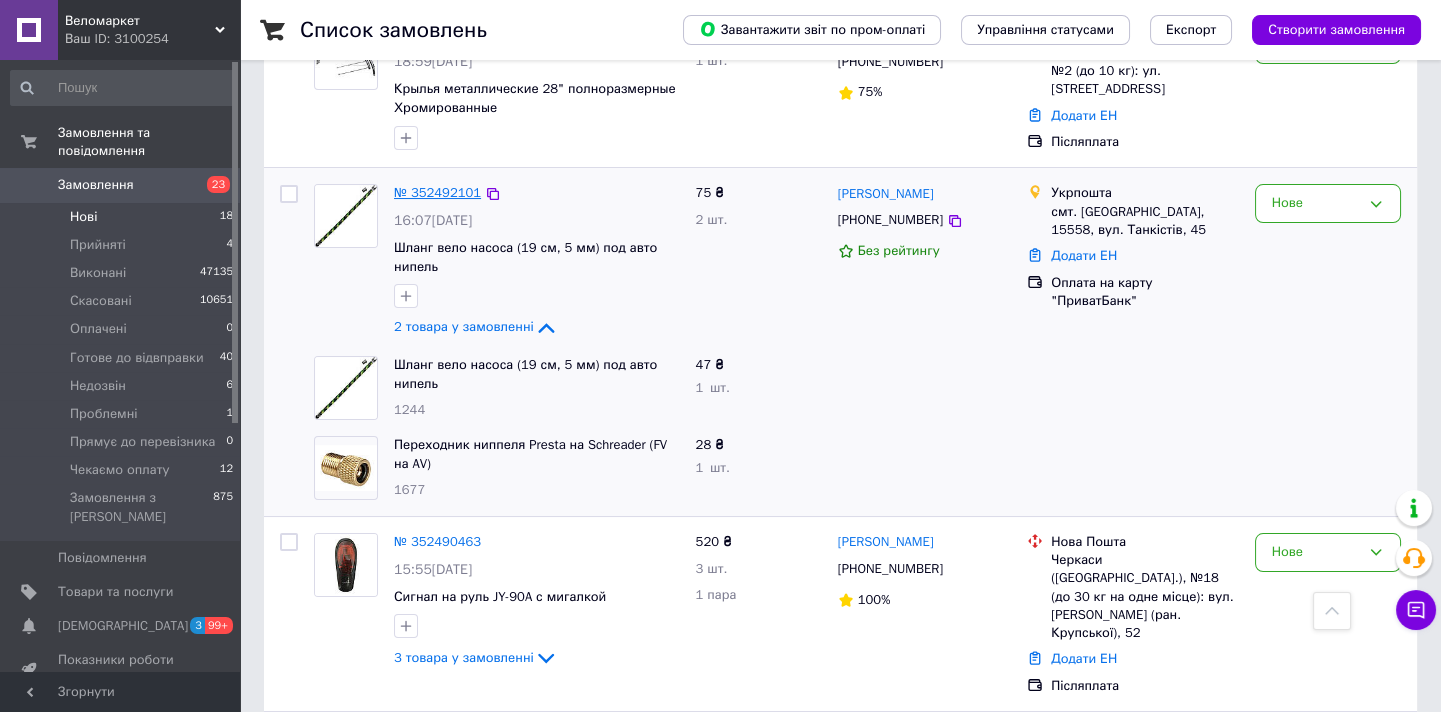 click on "№ 352492101" at bounding box center (437, 192) 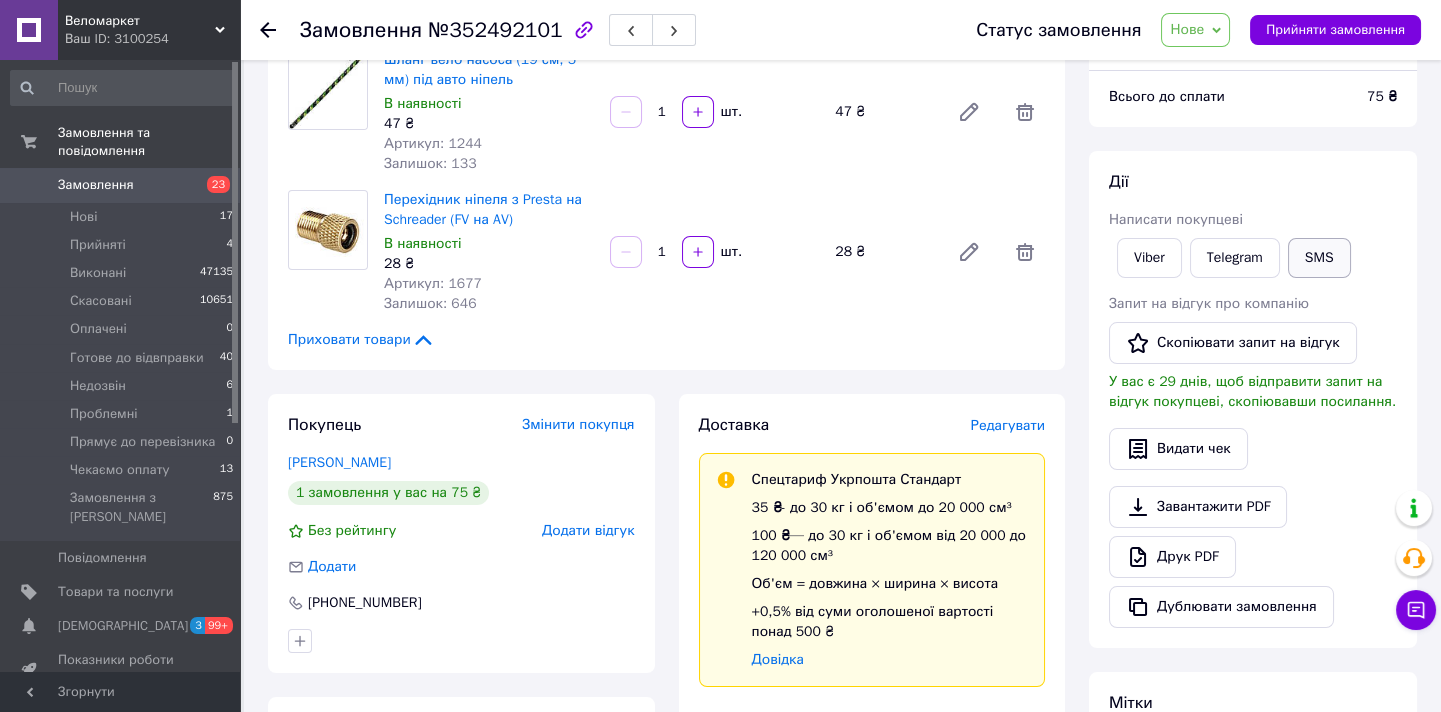 scroll, scrollTop: 0, scrollLeft: 0, axis: both 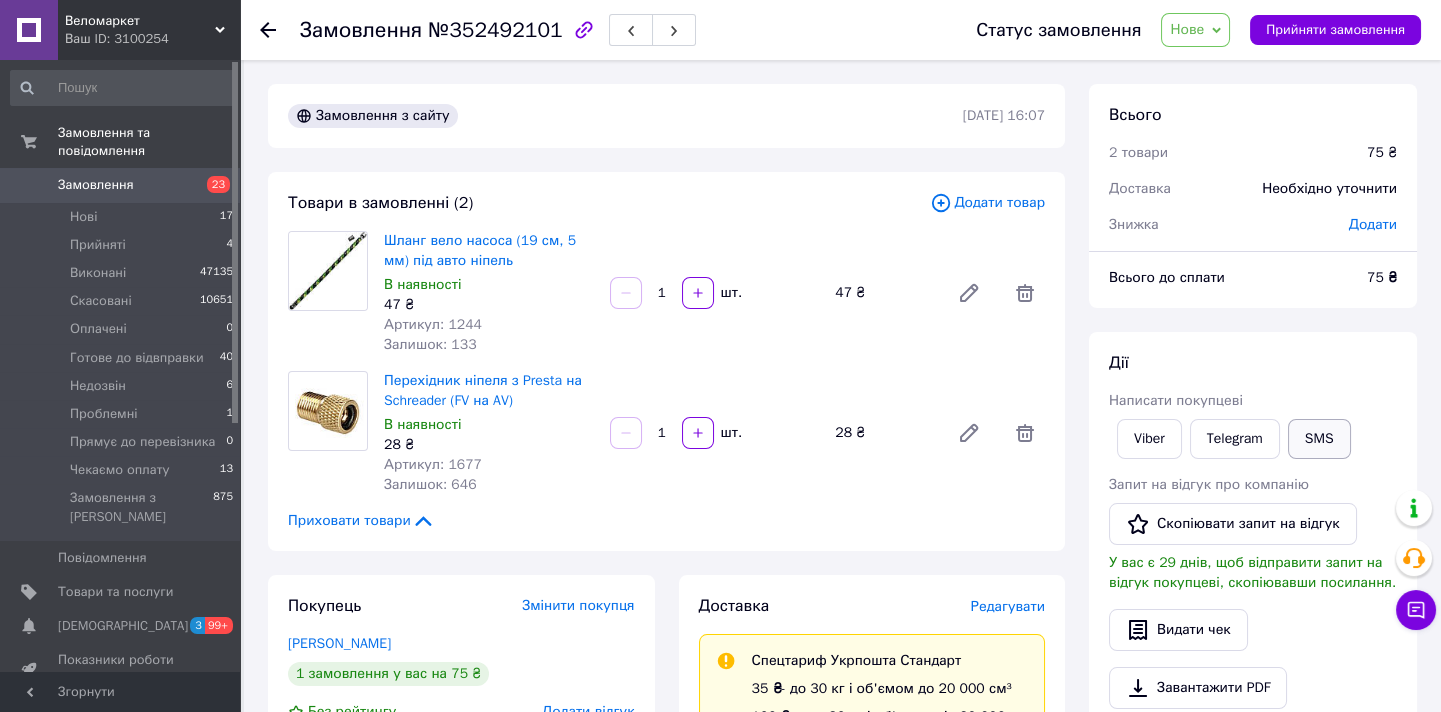 click on "SMS" at bounding box center (1319, 439) 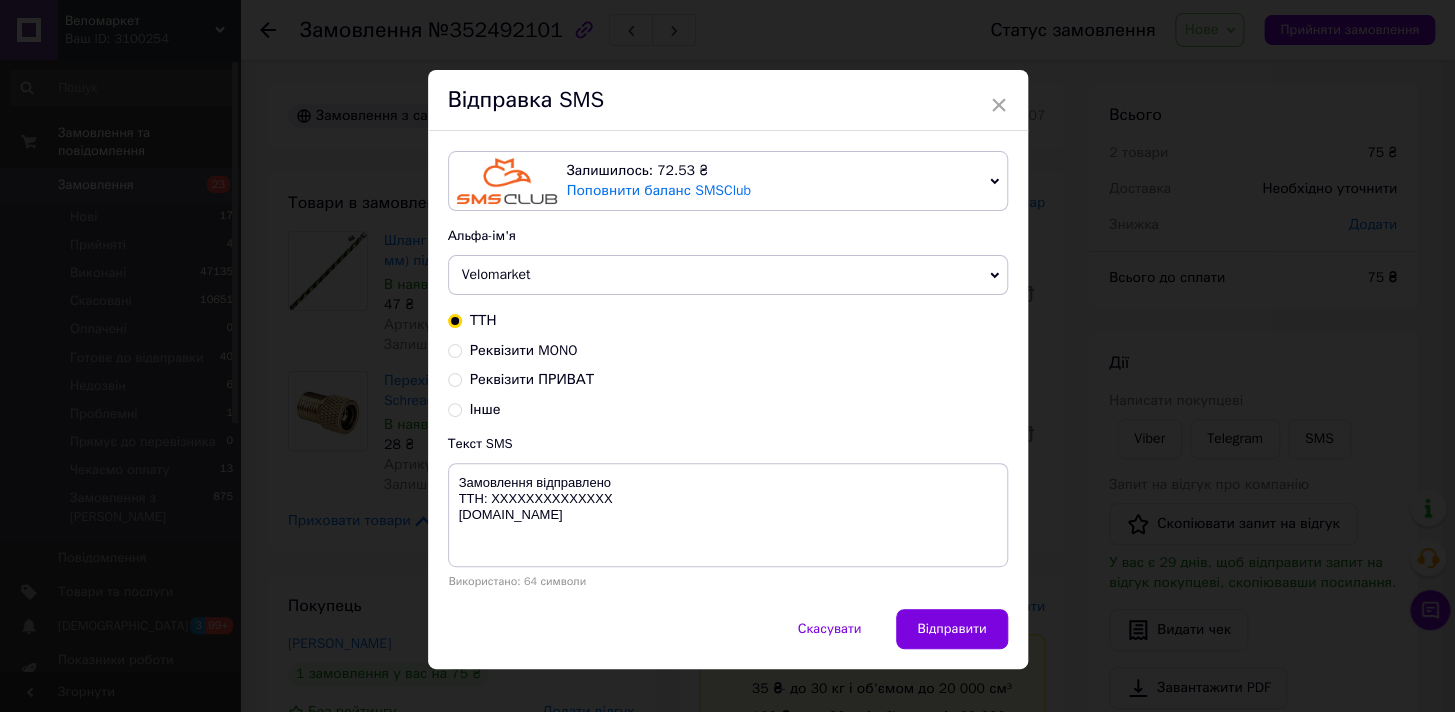 click on "Реквізити MONO" at bounding box center (524, 350) 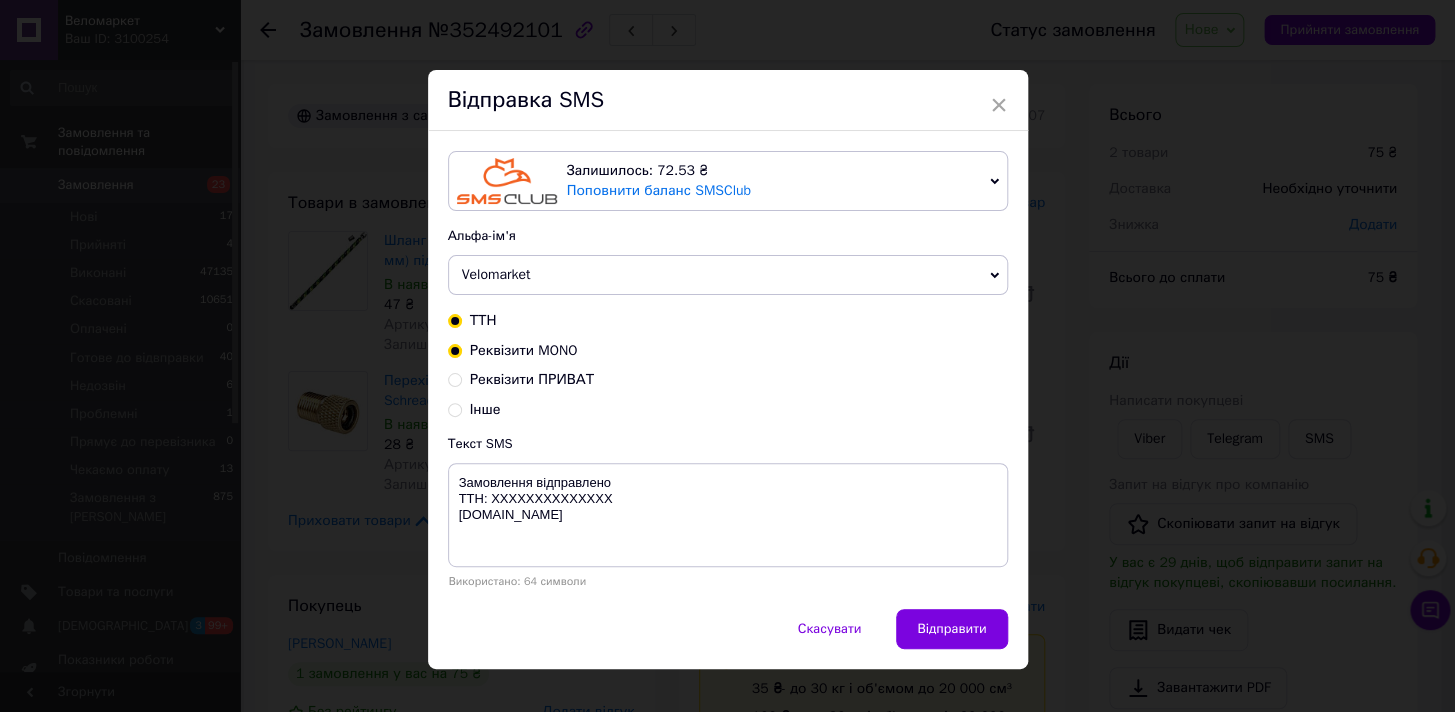 radio on "true" 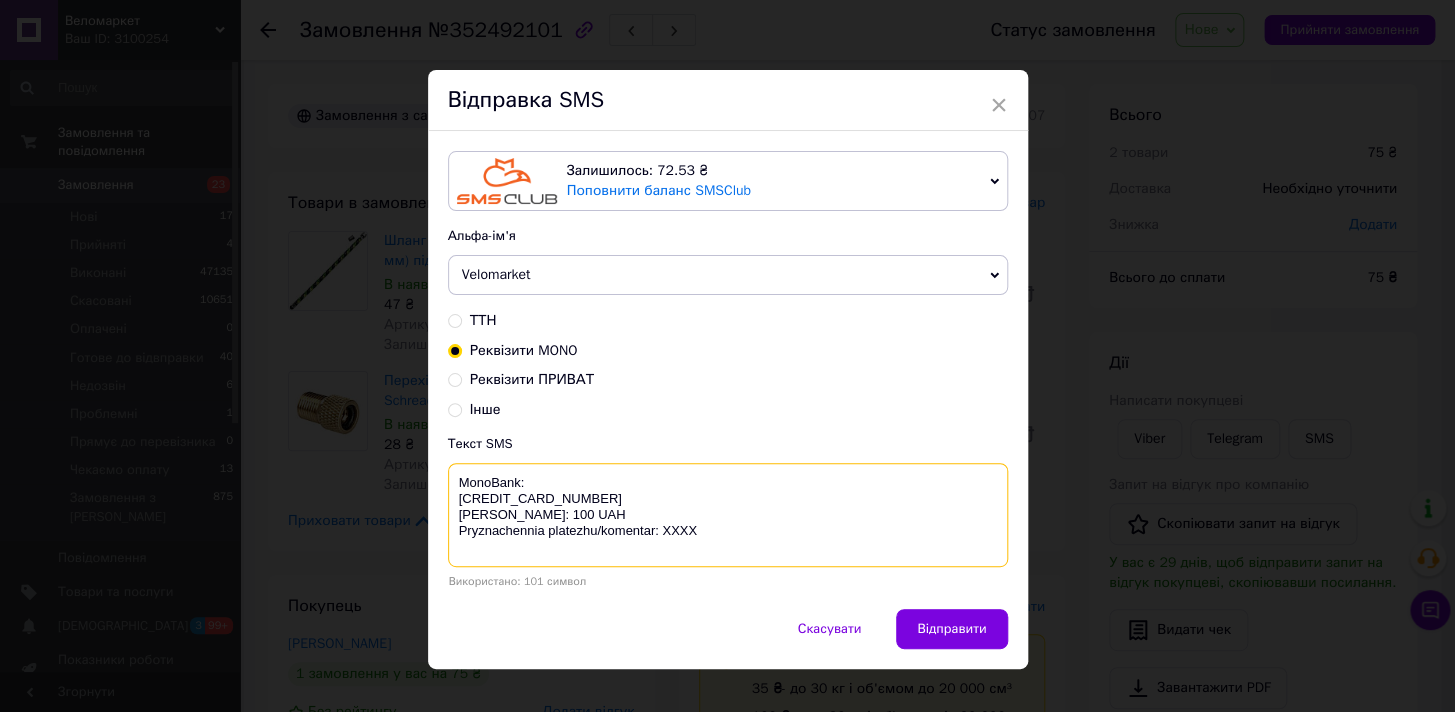 drag, startPoint x: 520, startPoint y: 529, endPoint x: 524, endPoint y: 544, distance: 15.524175 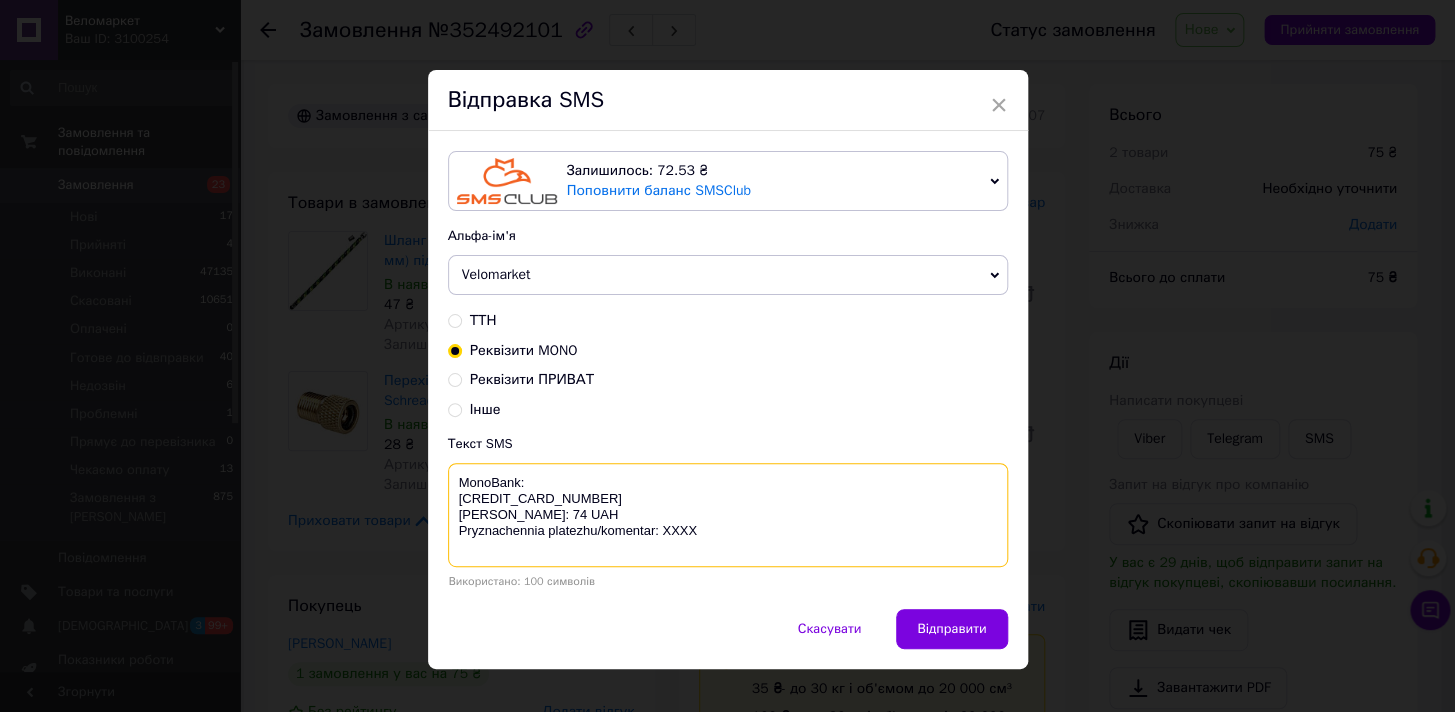 drag, startPoint x: 721, startPoint y: 540, endPoint x: 458, endPoint y: 548, distance: 263.12164 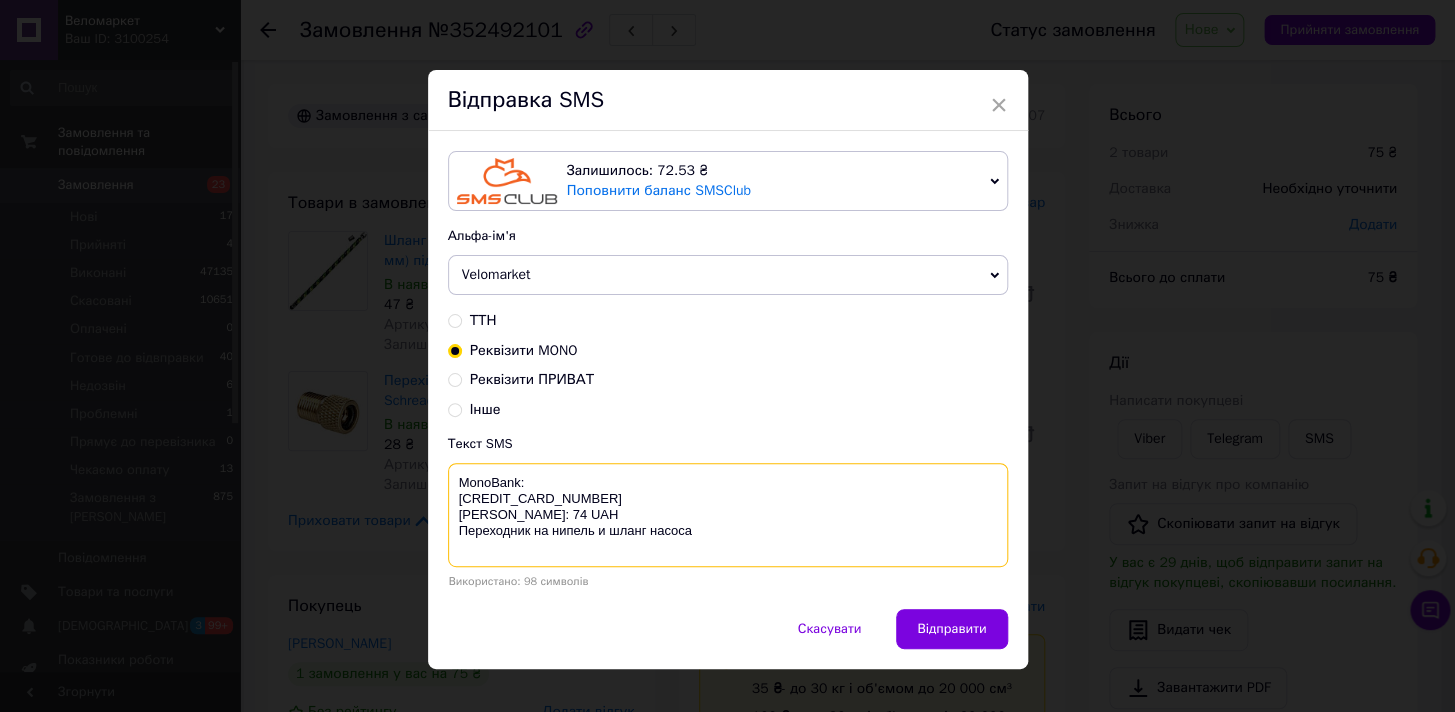 click on "MonoBank:
4441 1111 5106 5715
Yurchenko Stanislav
Suma: 74 UAH
Переходник на нипель и шланг насоса" at bounding box center [728, 515] 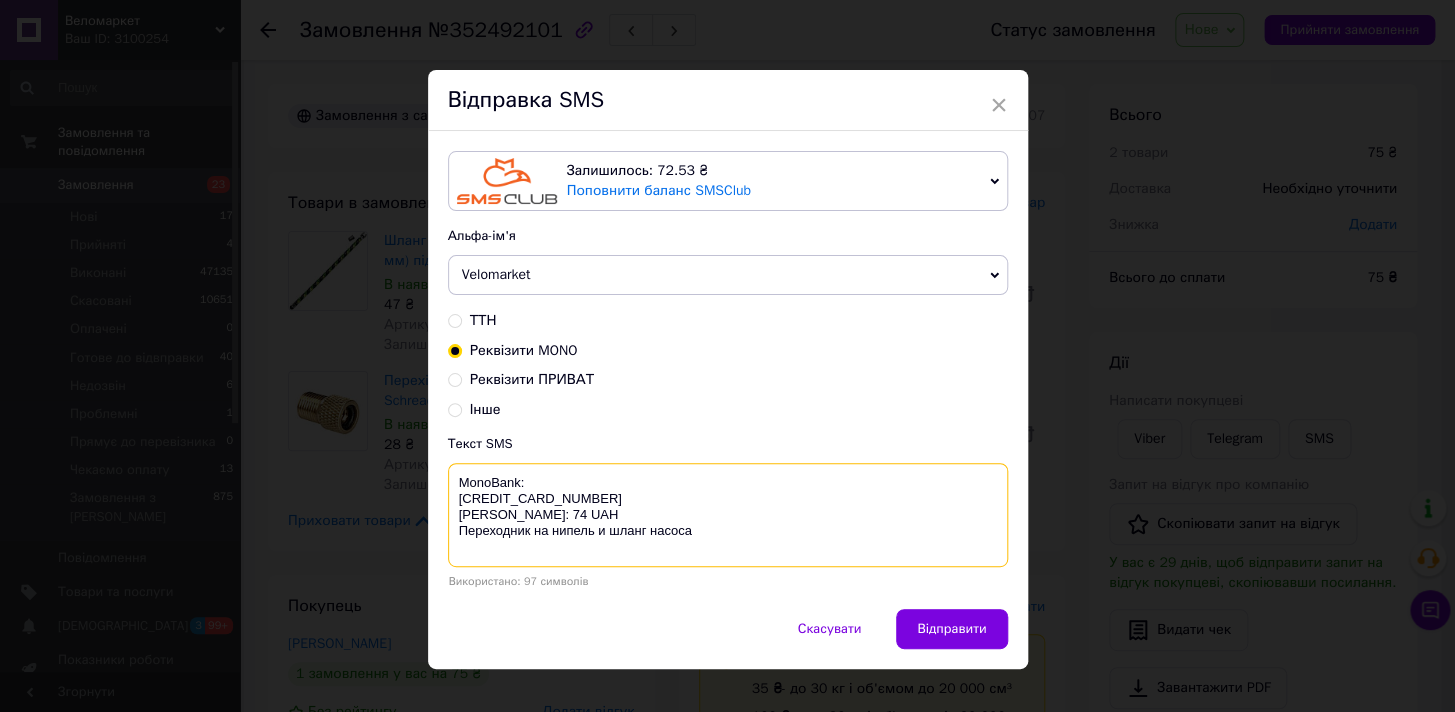 click on "MonoBank:
44411111 5106 5715
Yurchenko Stanislav
Suma: 74 UAH
Переходник на нипель и шланг насоса" at bounding box center [728, 515] 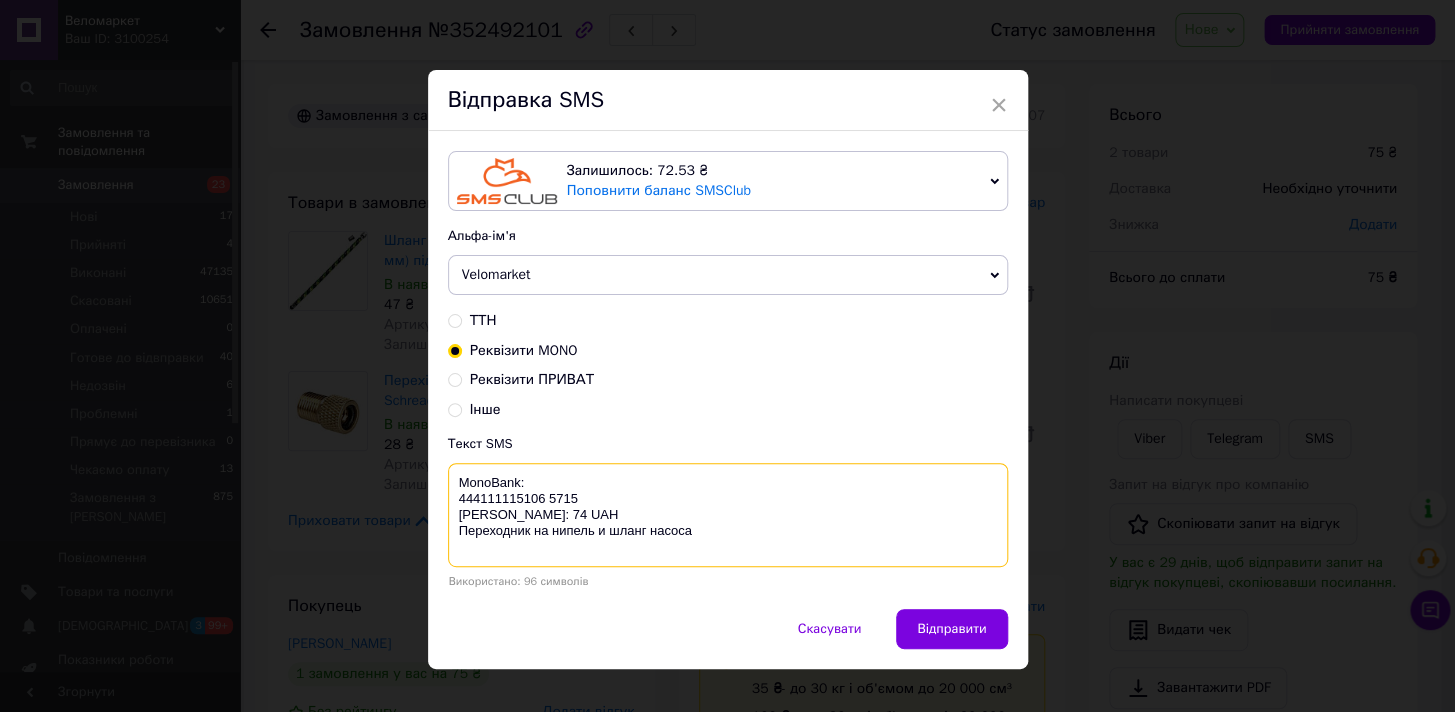 click on "MonoBank:
444111115106 5715
Yurchenko Stanislav
Suma: 74 UAH
Переходник на нипель и шланг насоса" at bounding box center (728, 515) 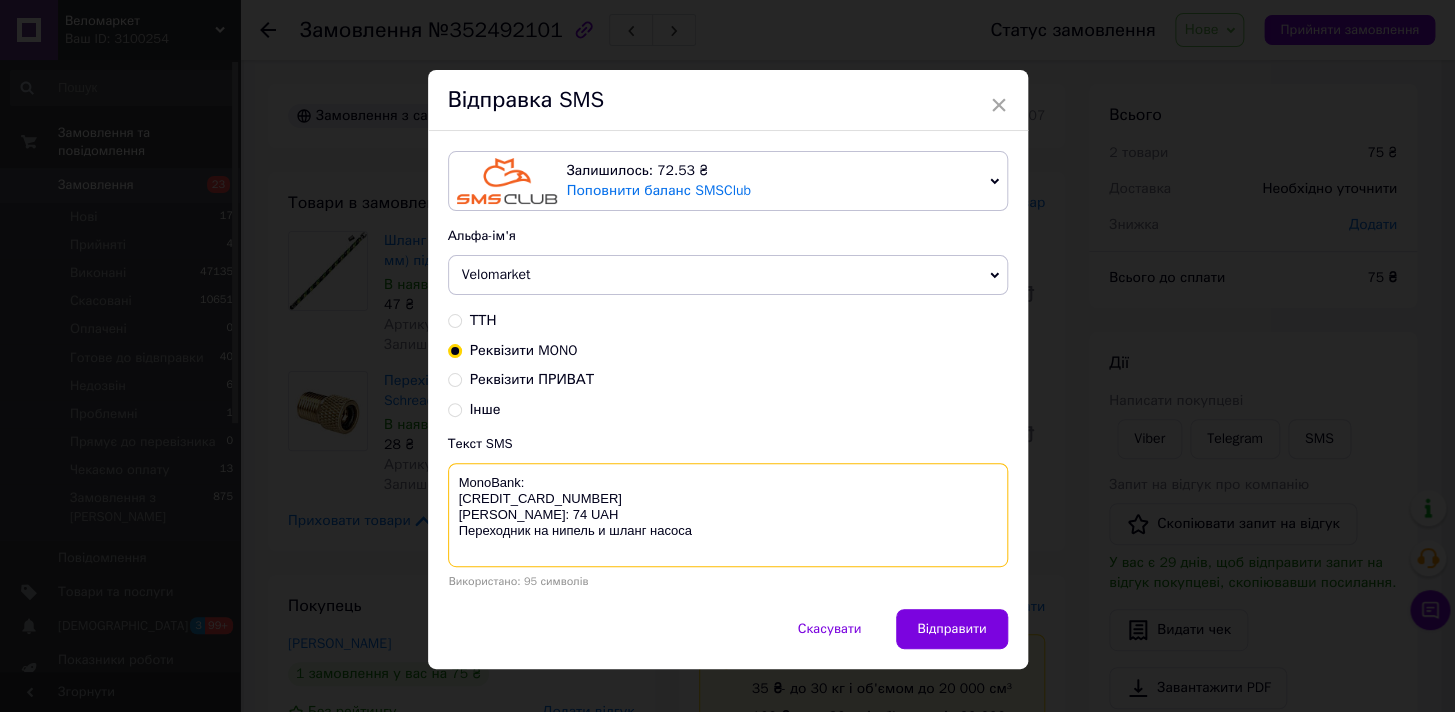 click on "MonoBank:
4441111151065715
Yurchenko Stanislav
Suma: 74 UAH
Переходник на нипель и шланг насоса" at bounding box center [728, 515] 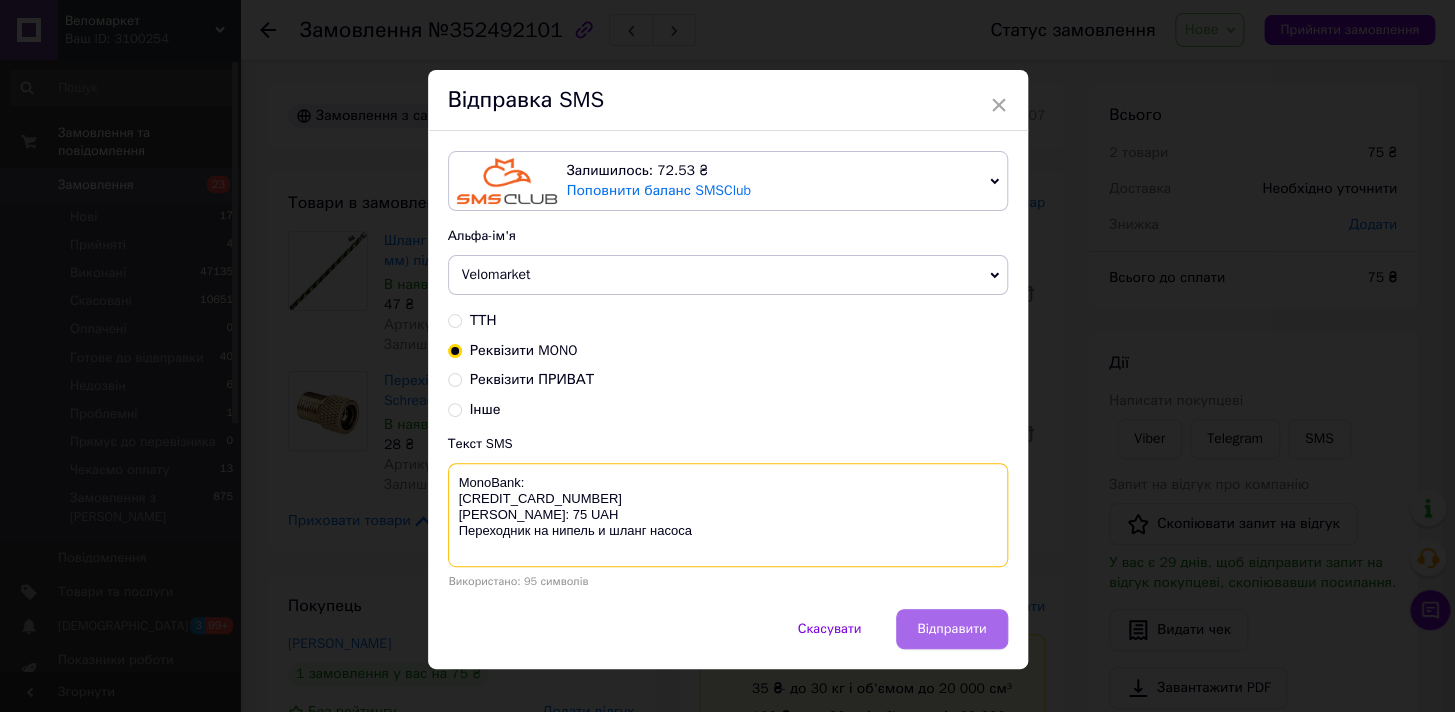 type on "MonoBank:
4441111151065715
Yurchenko Stanislav
Suma: 75 UAH
Переходник на нипель и шланг насоса" 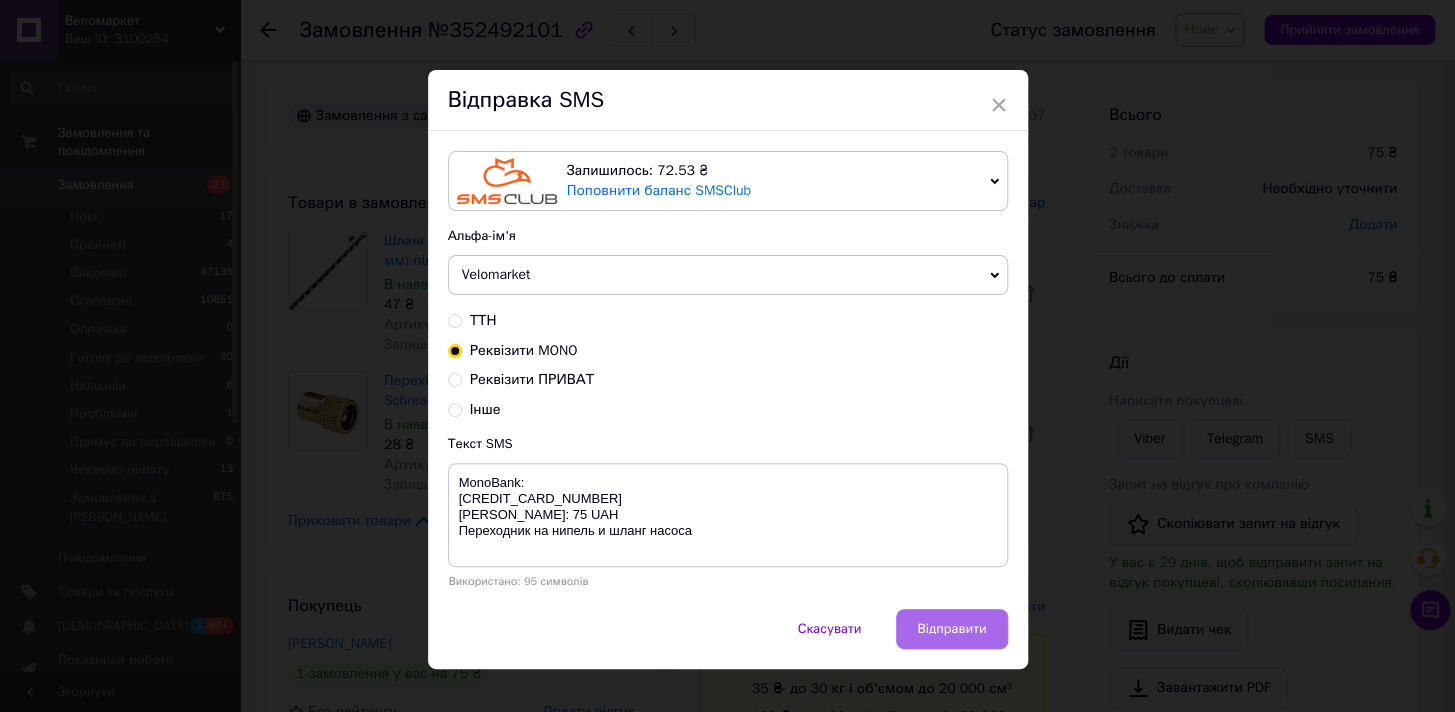 click on "Відправити" at bounding box center [951, 629] 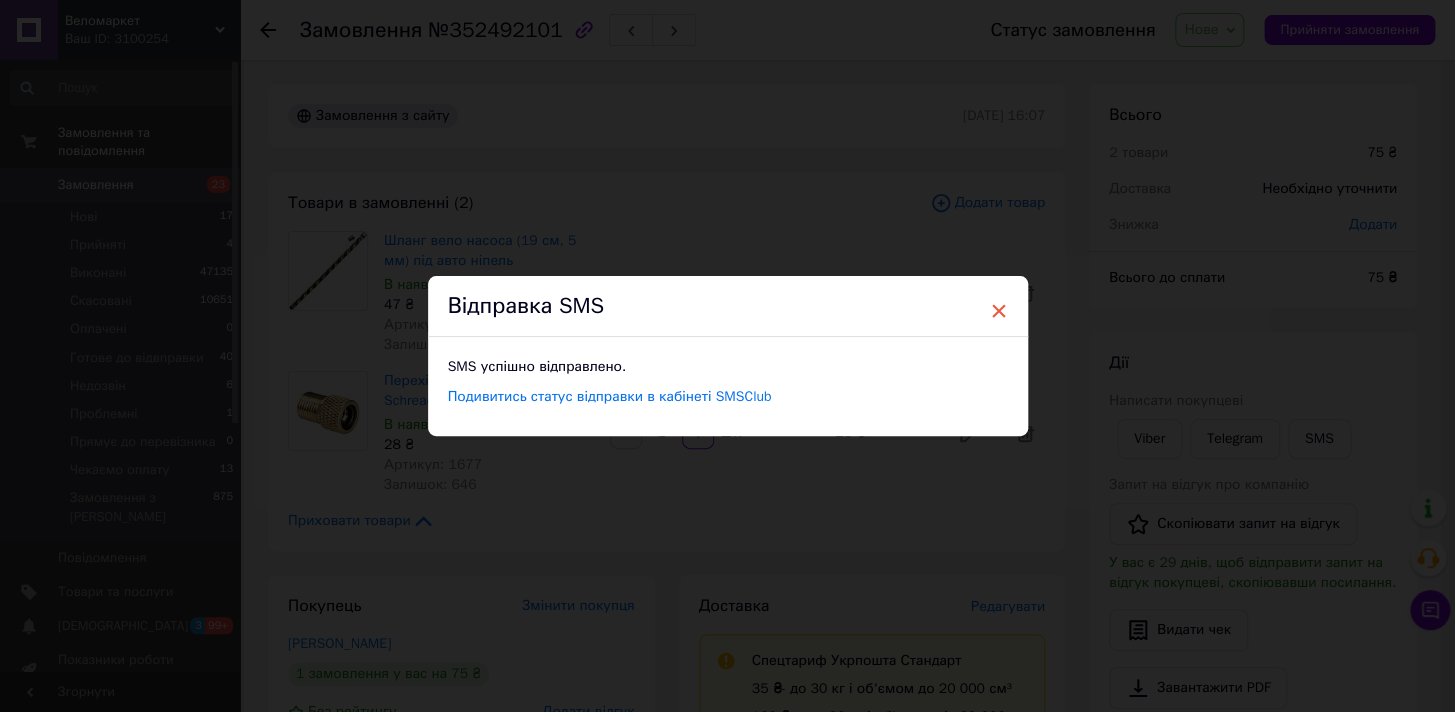 click on "×" at bounding box center (999, 311) 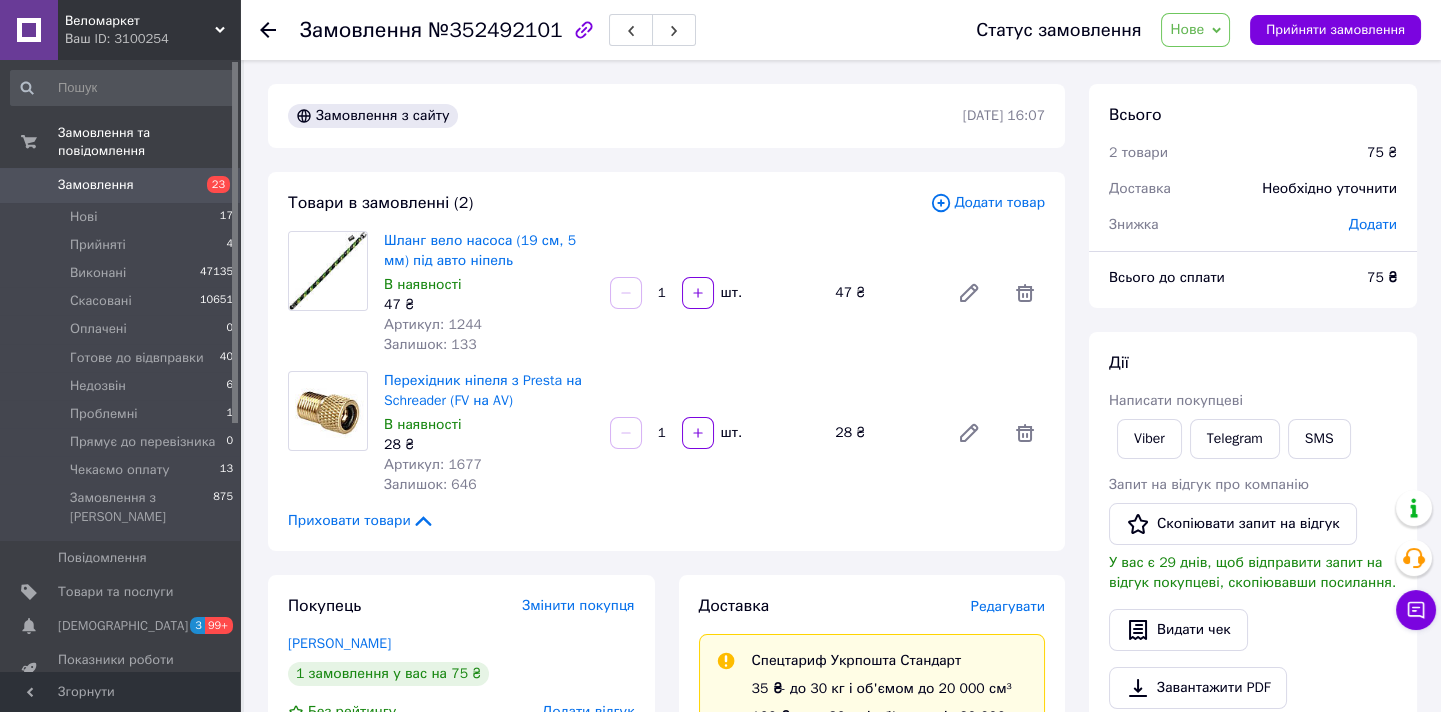 click on "Нове" at bounding box center [1187, 29] 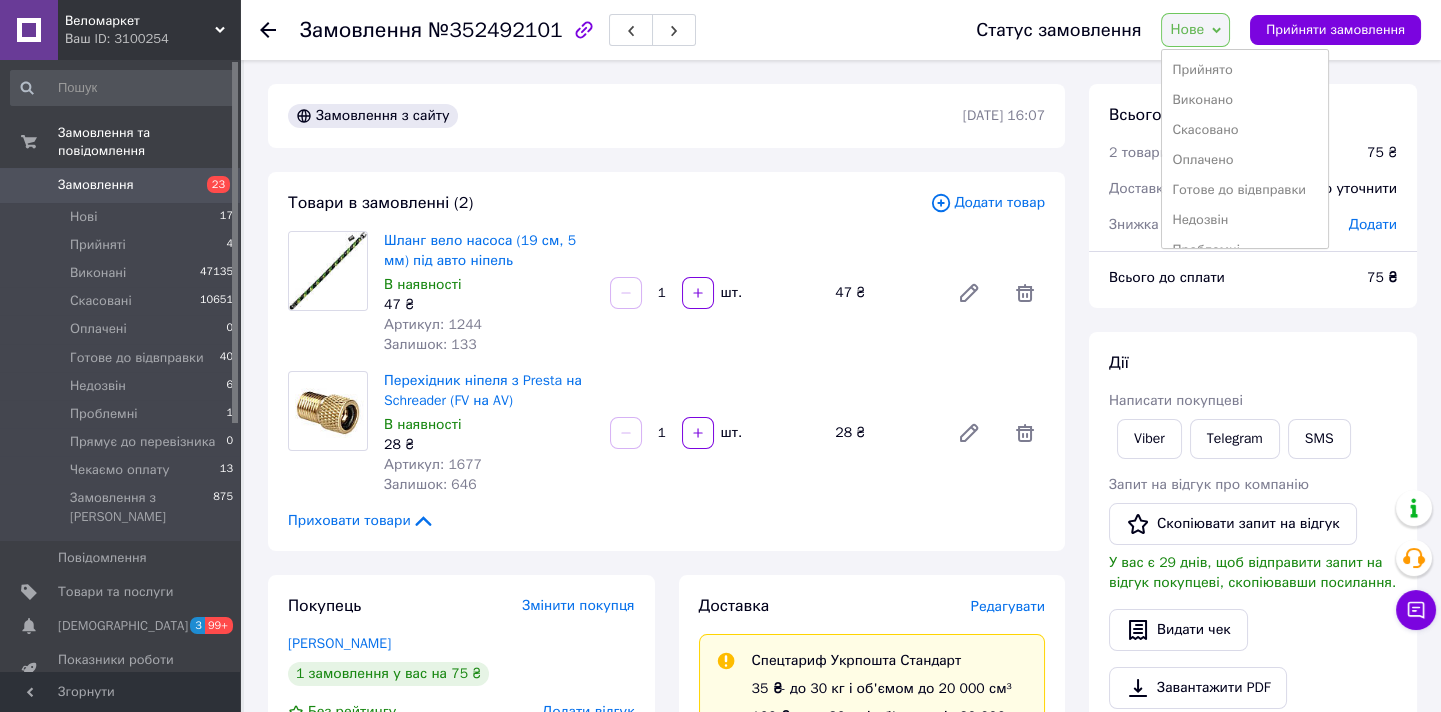 scroll, scrollTop: 81, scrollLeft: 0, axis: vertical 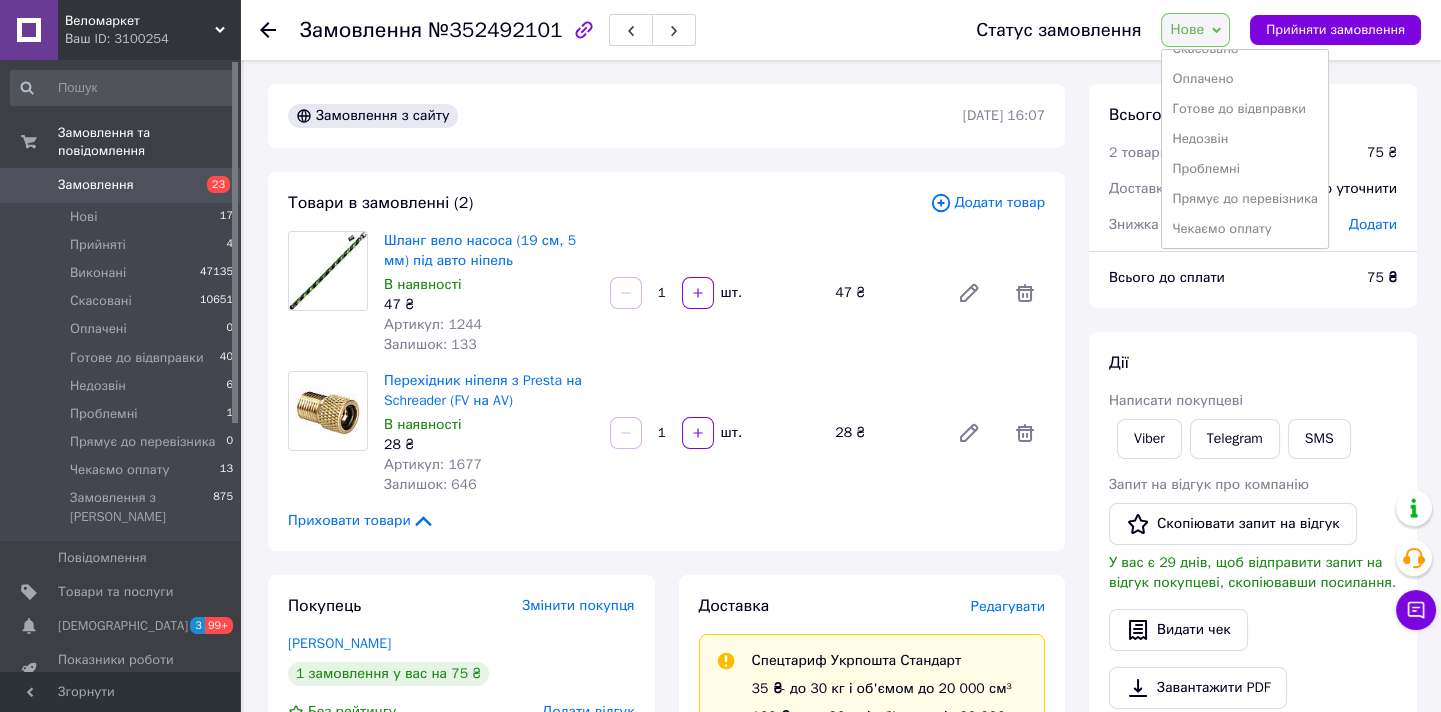 click on "Чекаємо оплату" at bounding box center (1244, 229) 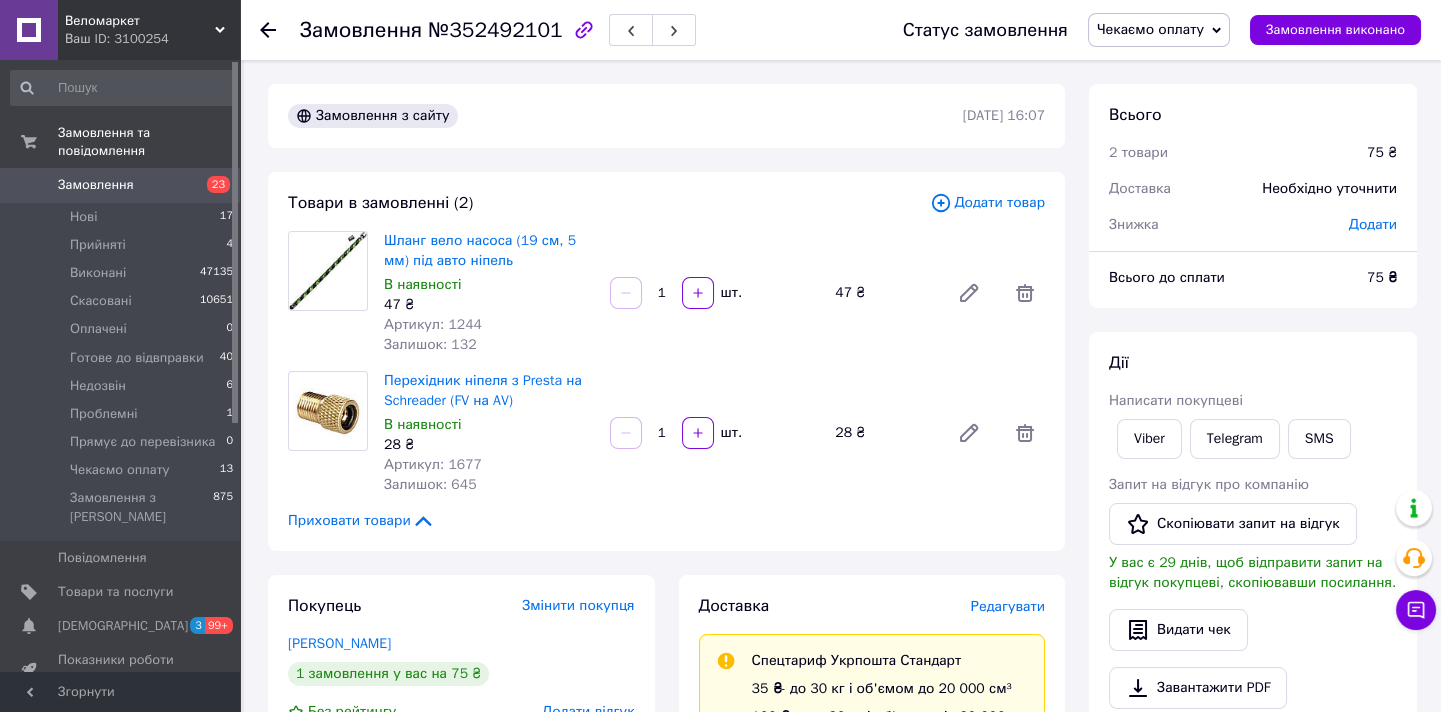 scroll, scrollTop: 90, scrollLeft: 0, axis: vertical 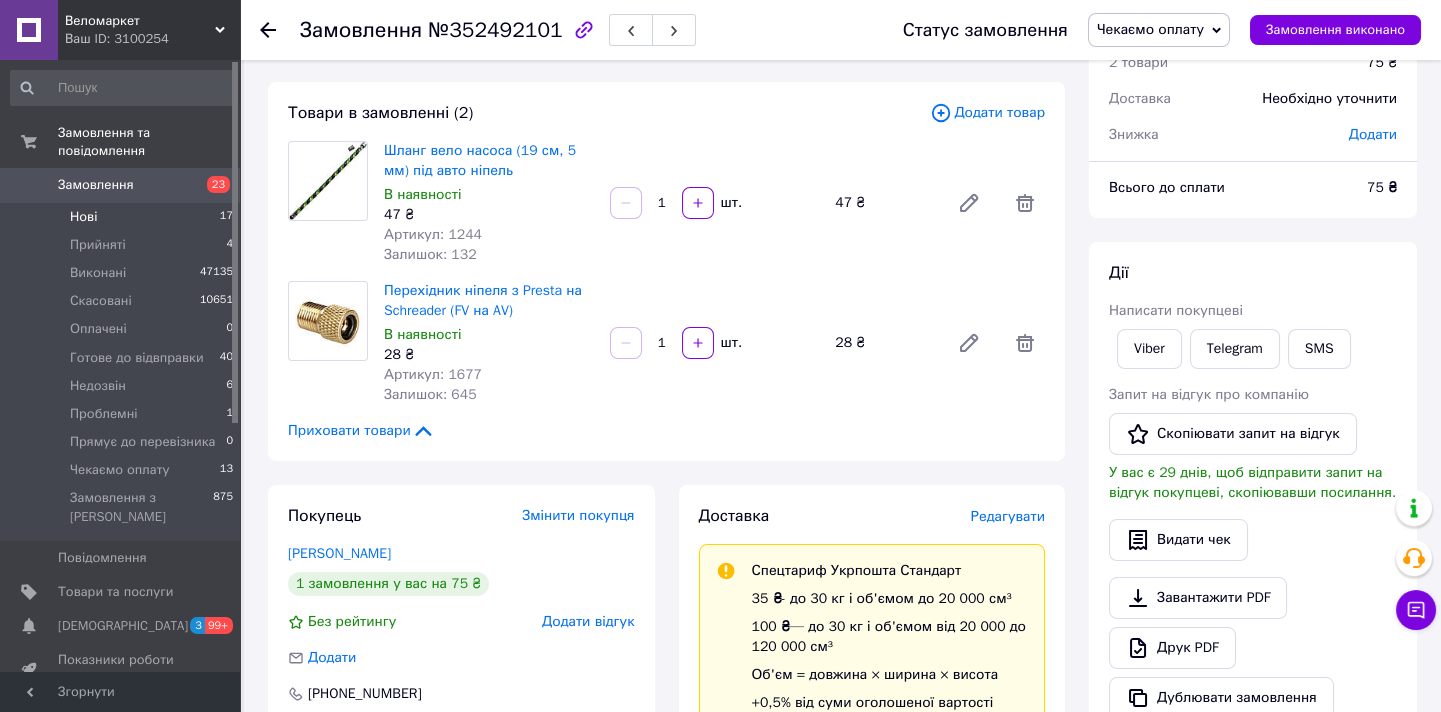 click on "Нові 17" at bounding box center (122, 217) 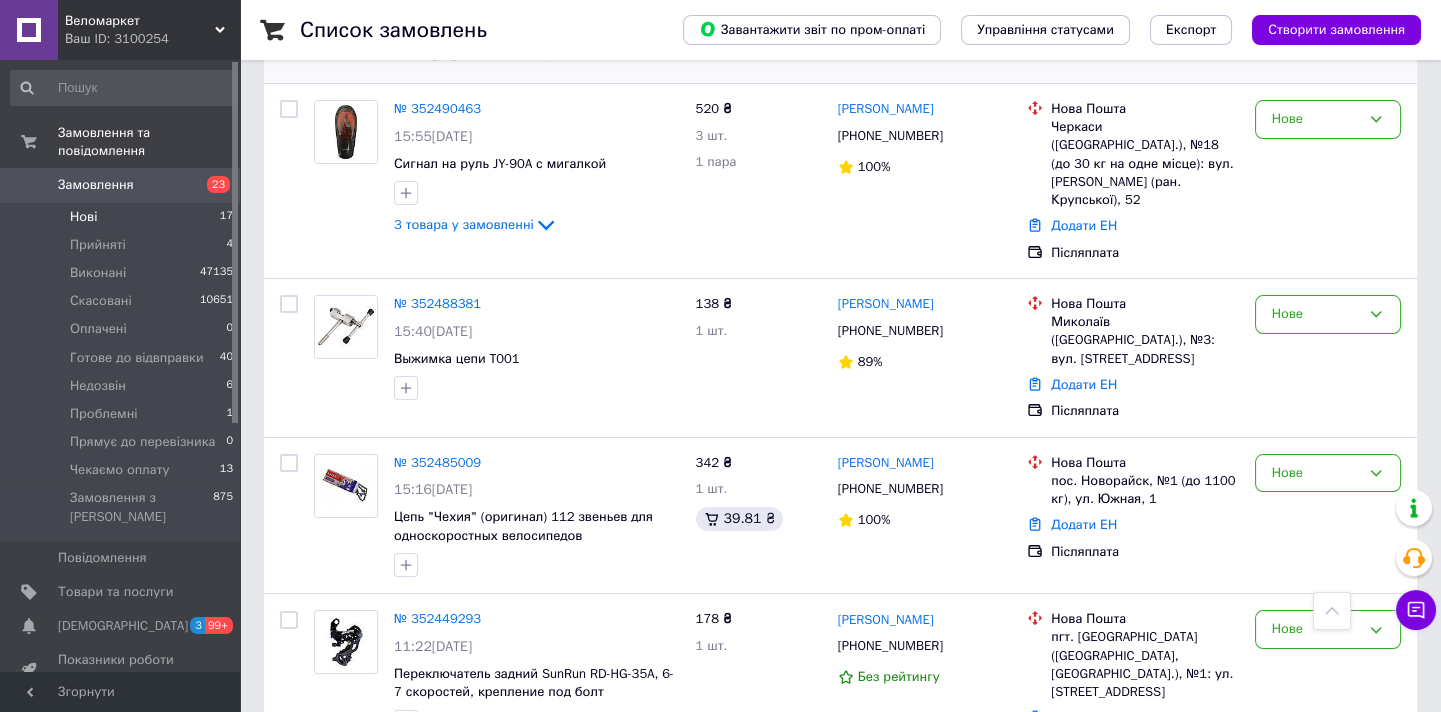 scroll, scrollTop: 636, scrollLeft: 0, axis: vertical 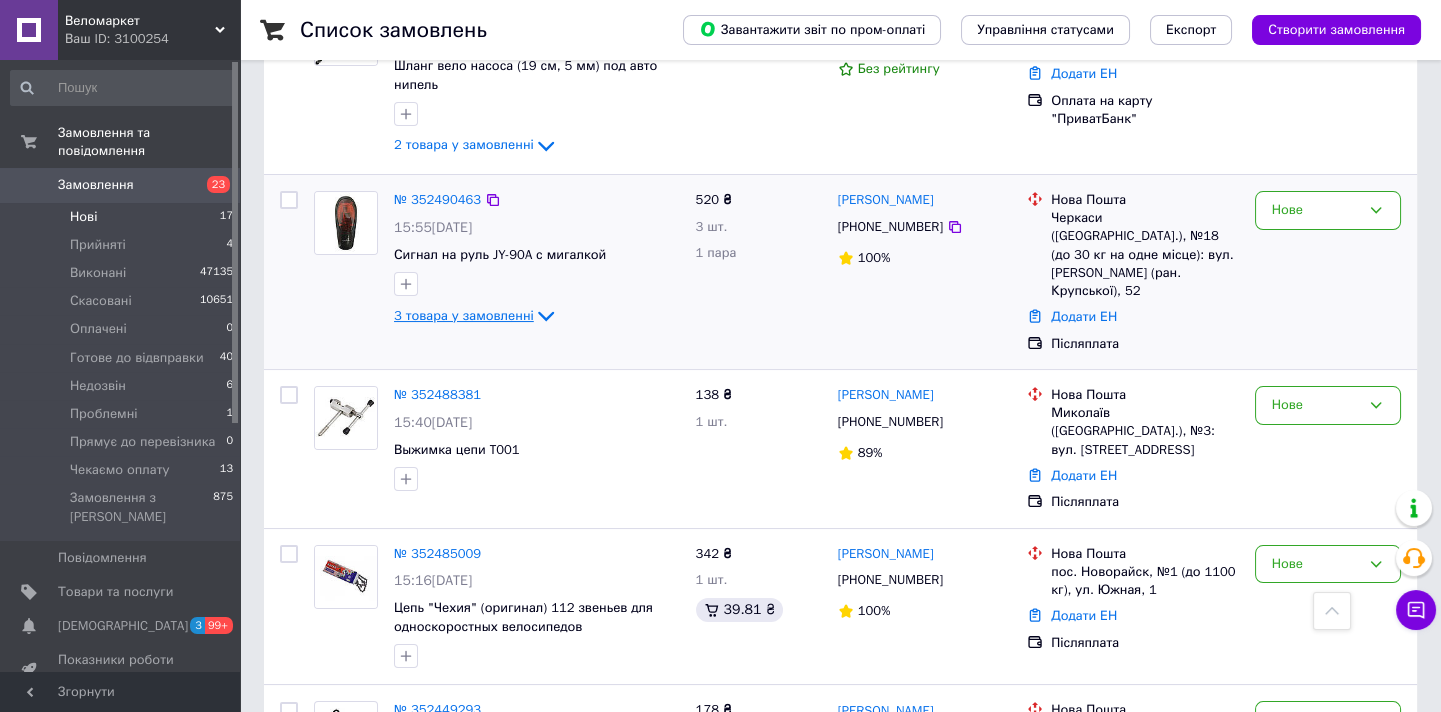 click on "3 товара у замовленні" at bounding box center (464, 315) 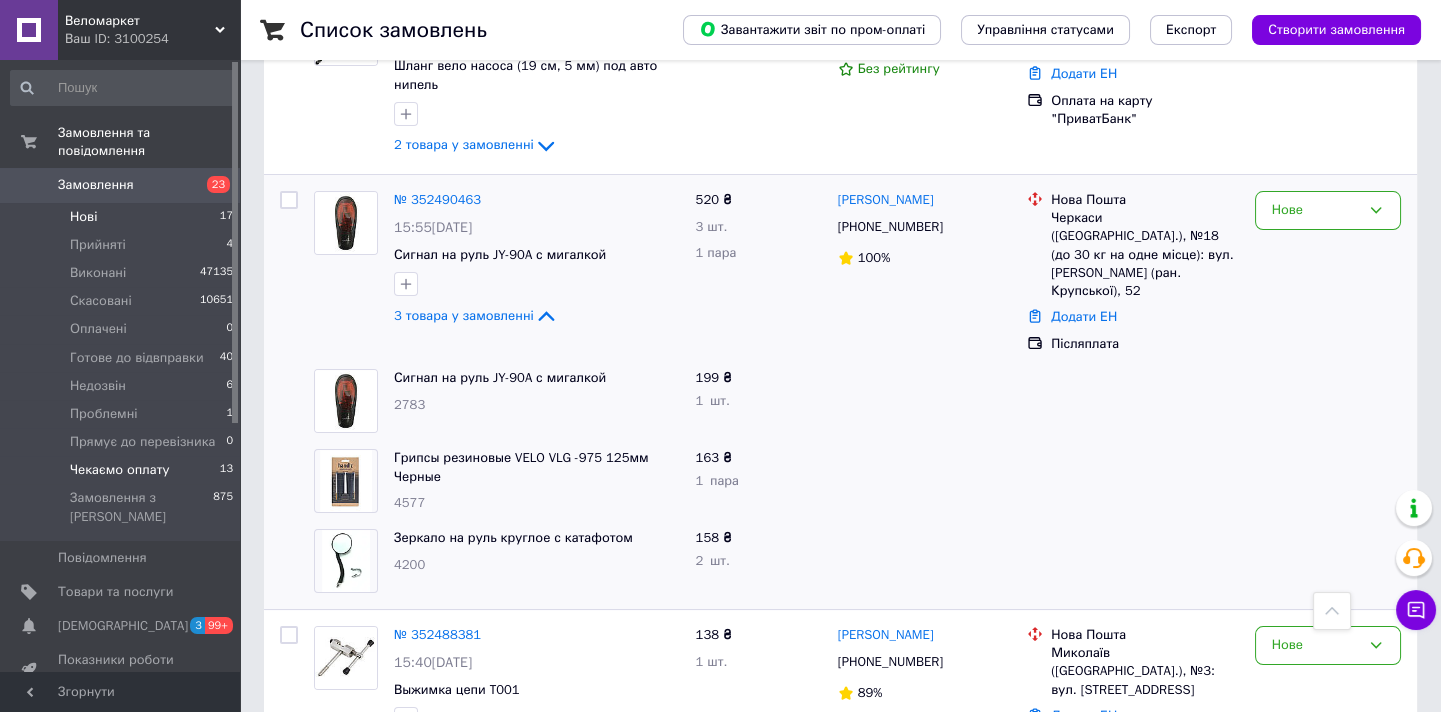 click on "Чекаємо оплату 13" at bounding box center (122, 470) 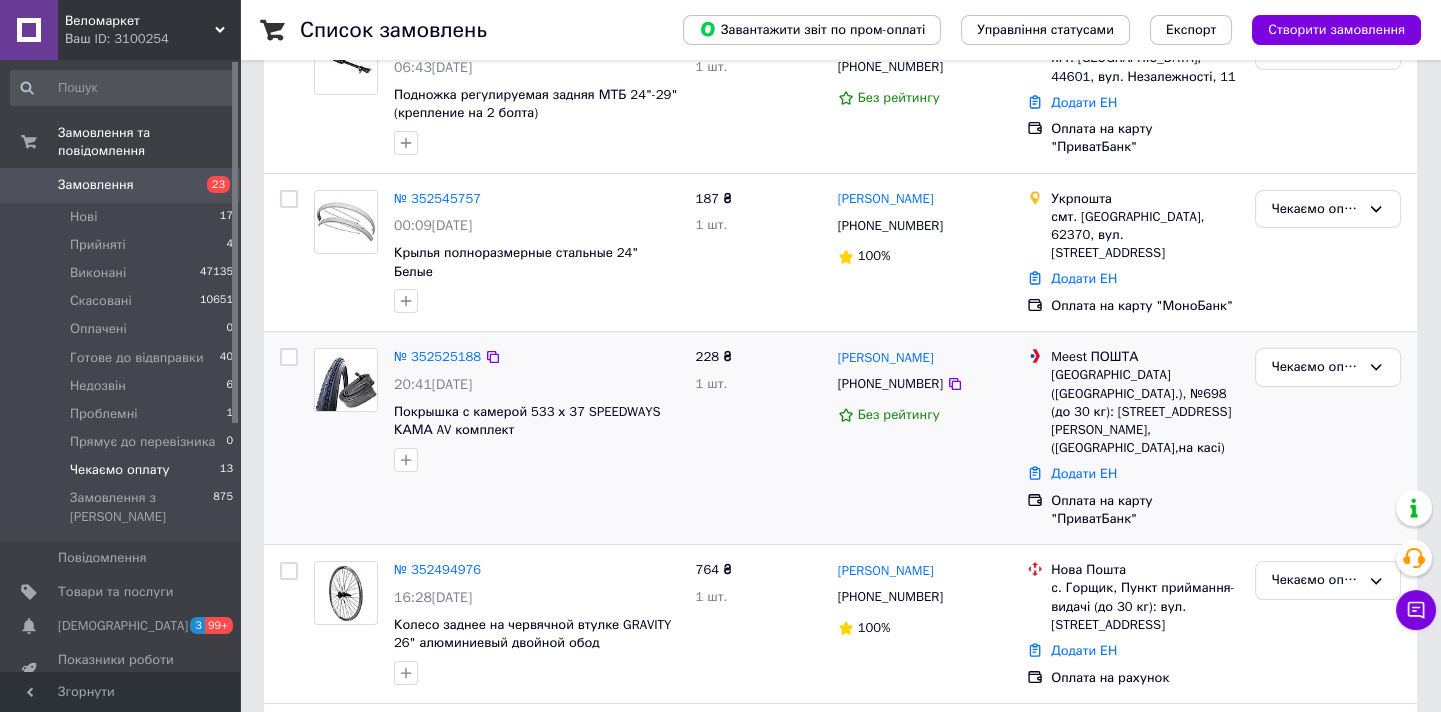 scroll, scrollTop: 363, scrollLeft: 0, axis: vertical 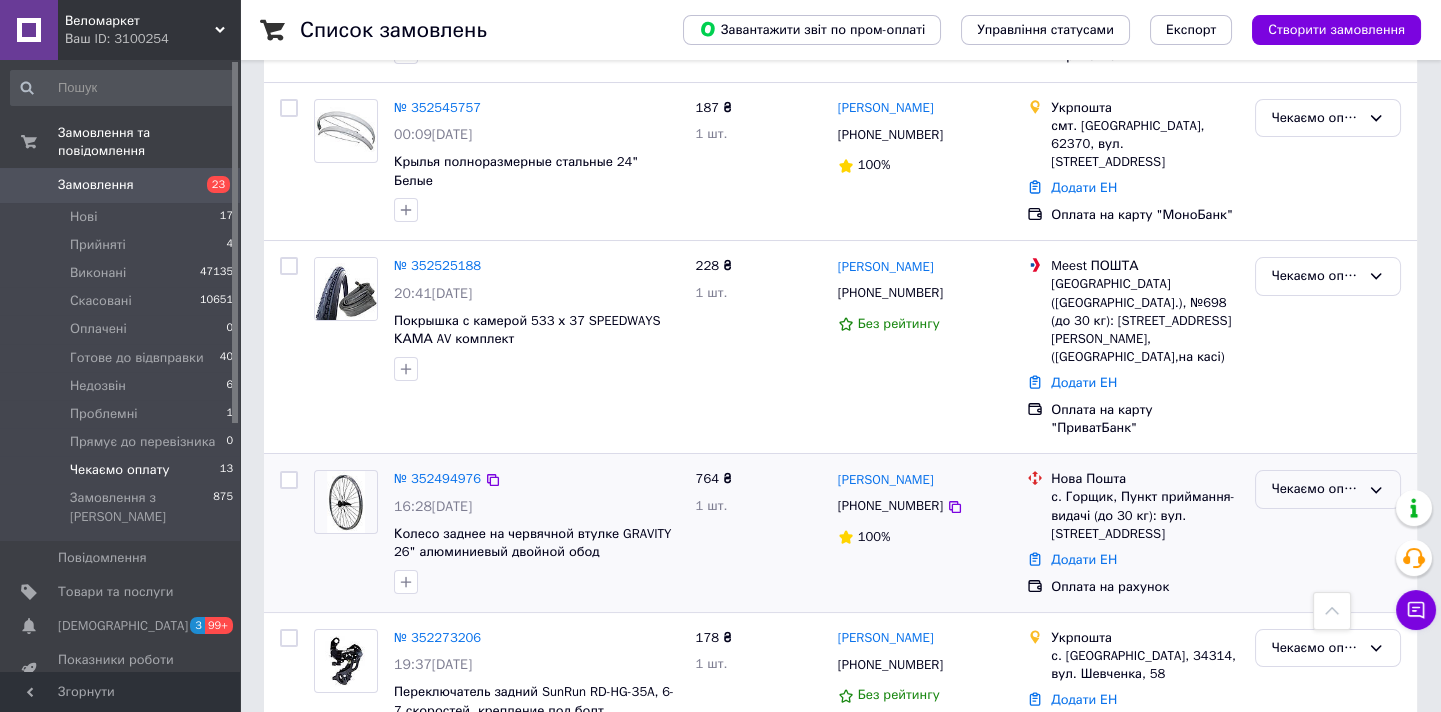 click 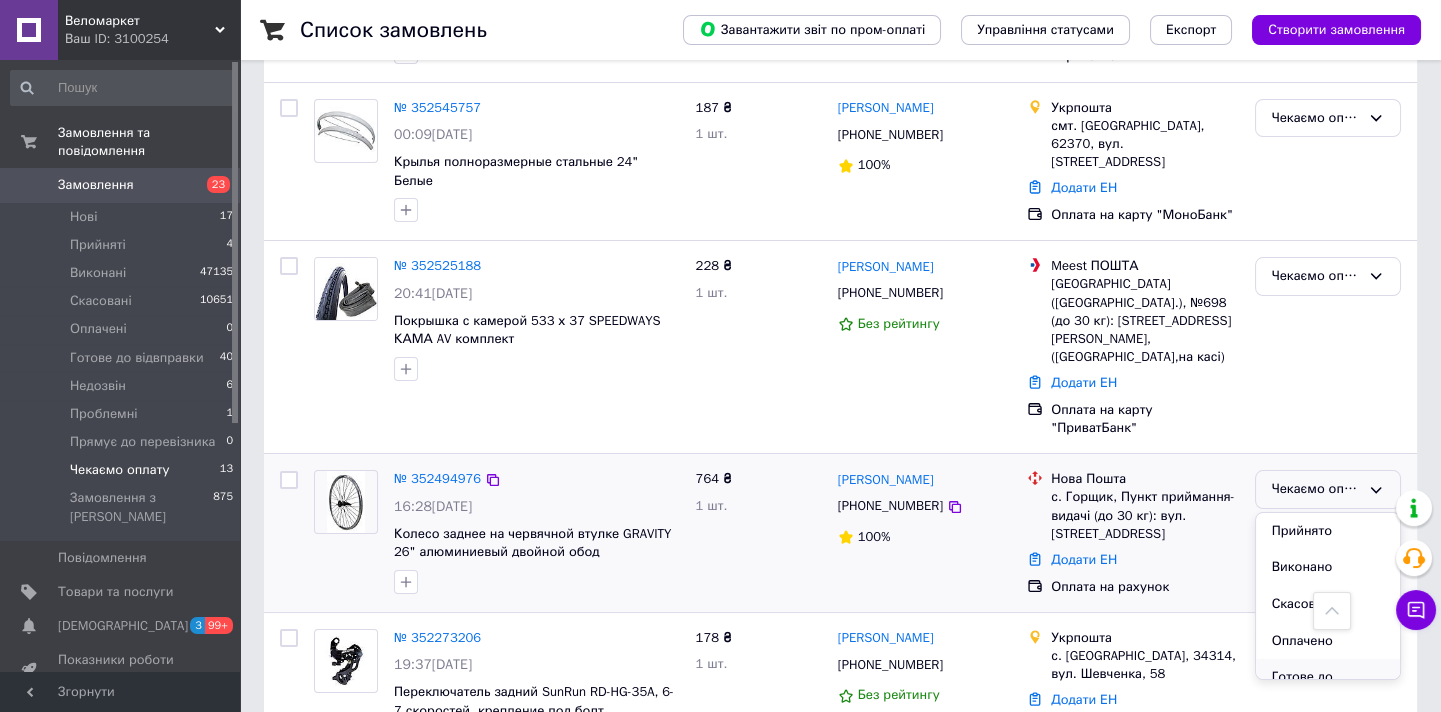 click on "Готове до відвправки" at bounding box center [1328, 687] 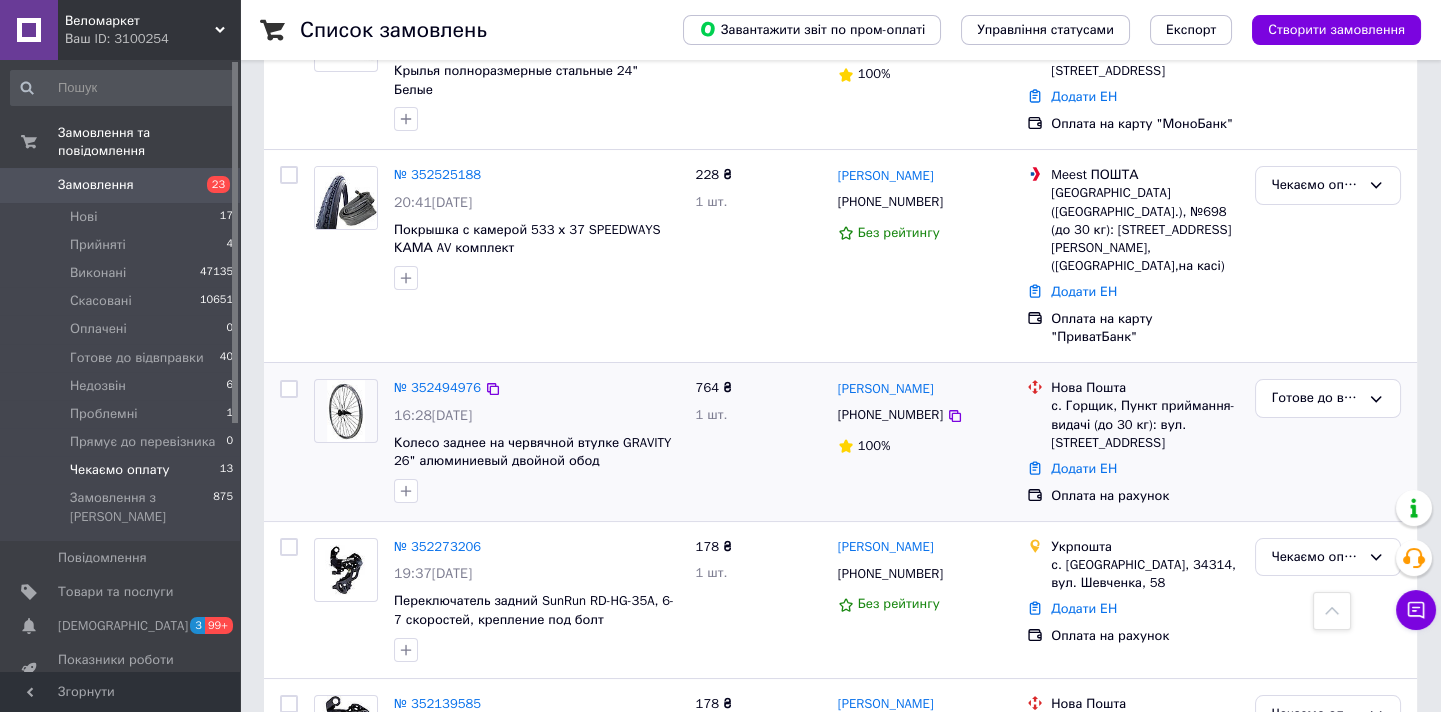 scroll, scrollTop: 545, scrollLeft: 0, axis: vertical 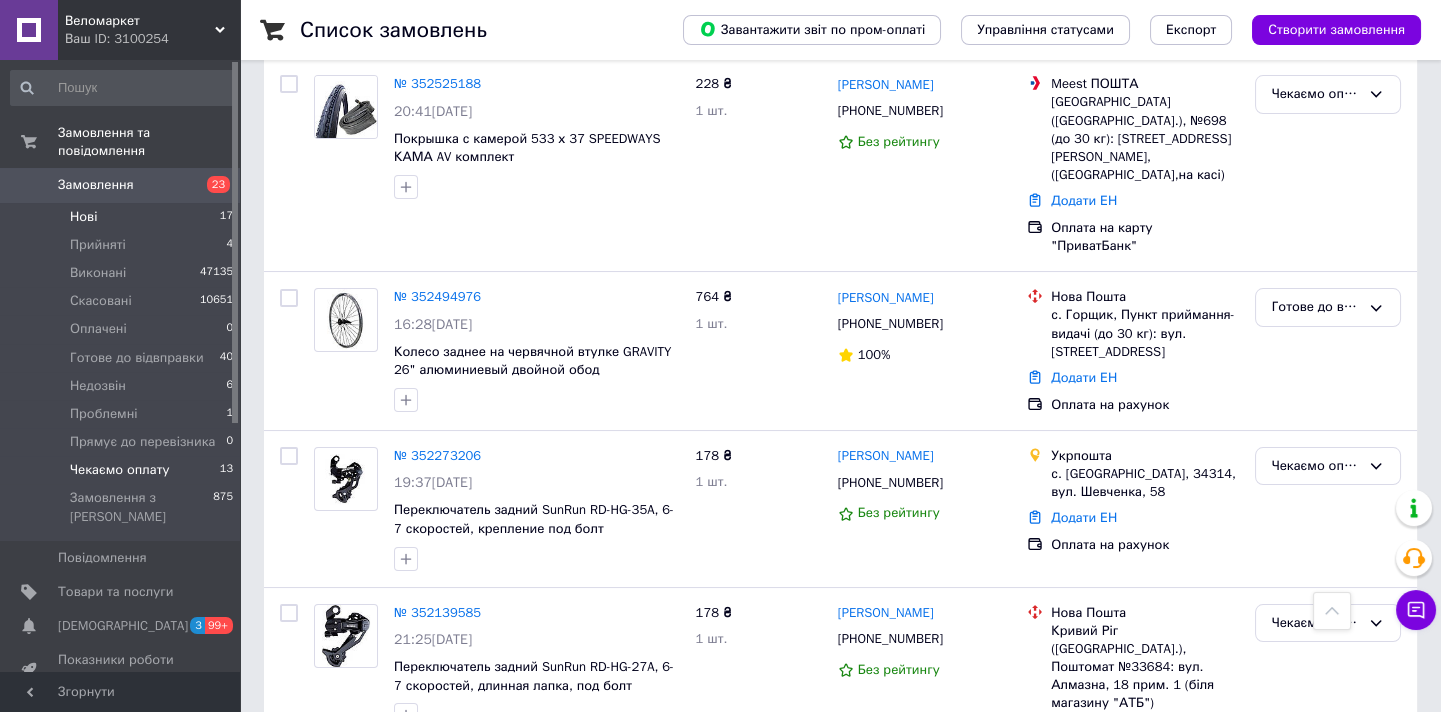 click on "Нові 17" at bounding box center (122, 217) 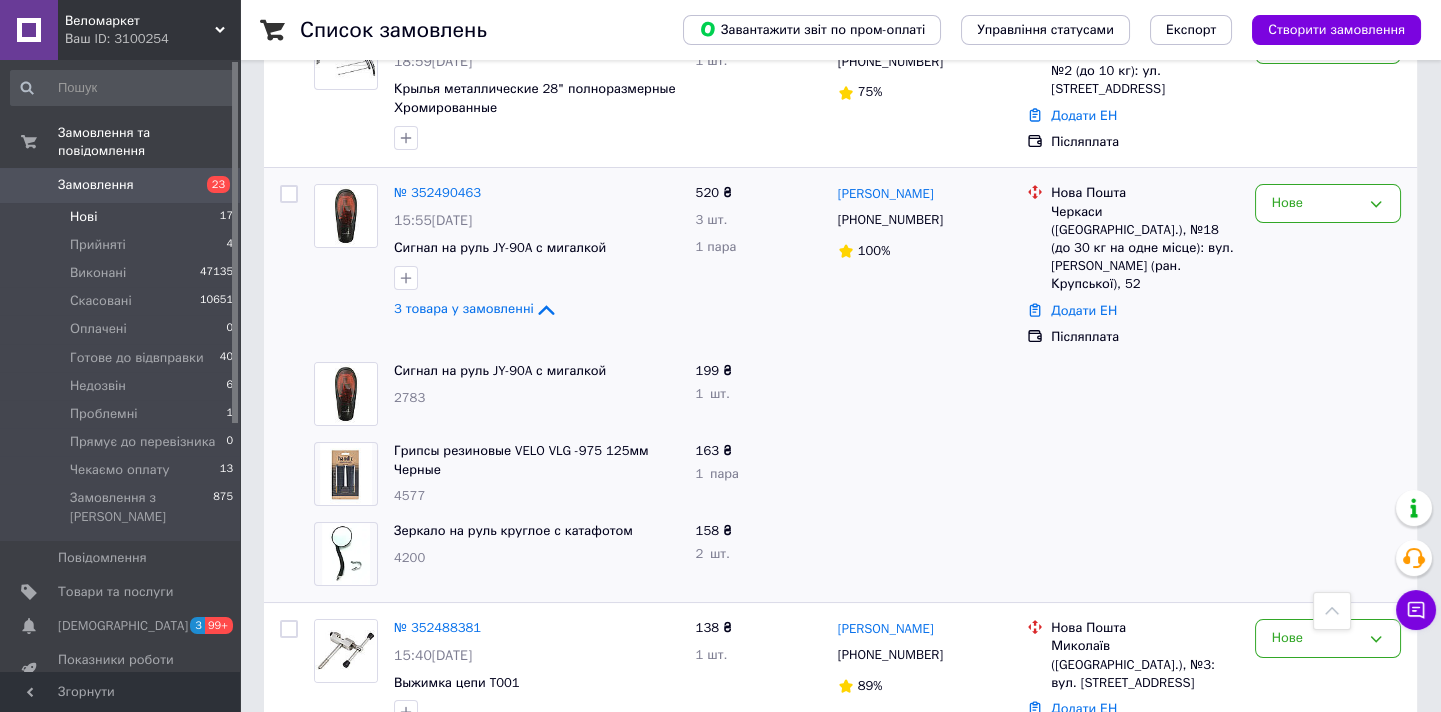 scroll, scrollTop: 545, scrollLeft: 0, axis: vertical 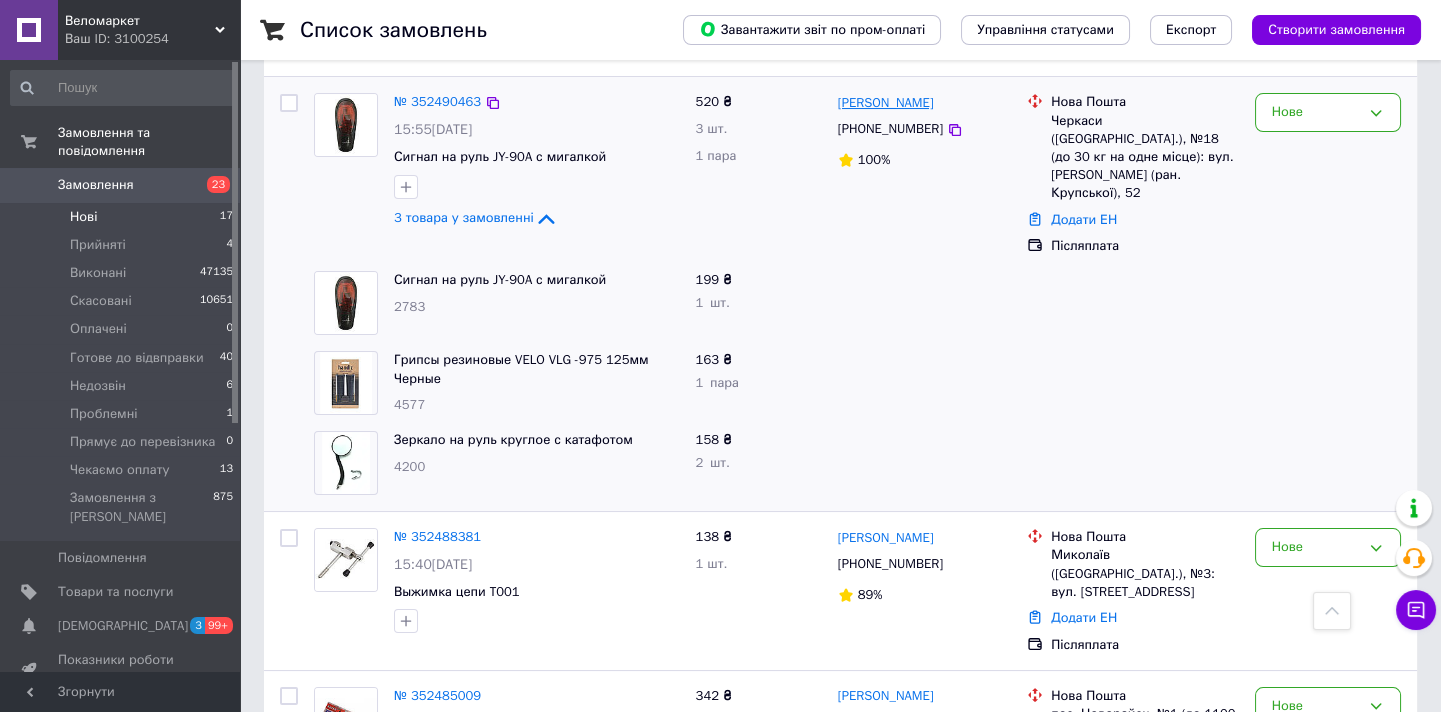 click on "Ірина Коваль" at bounding box center (886, 103) 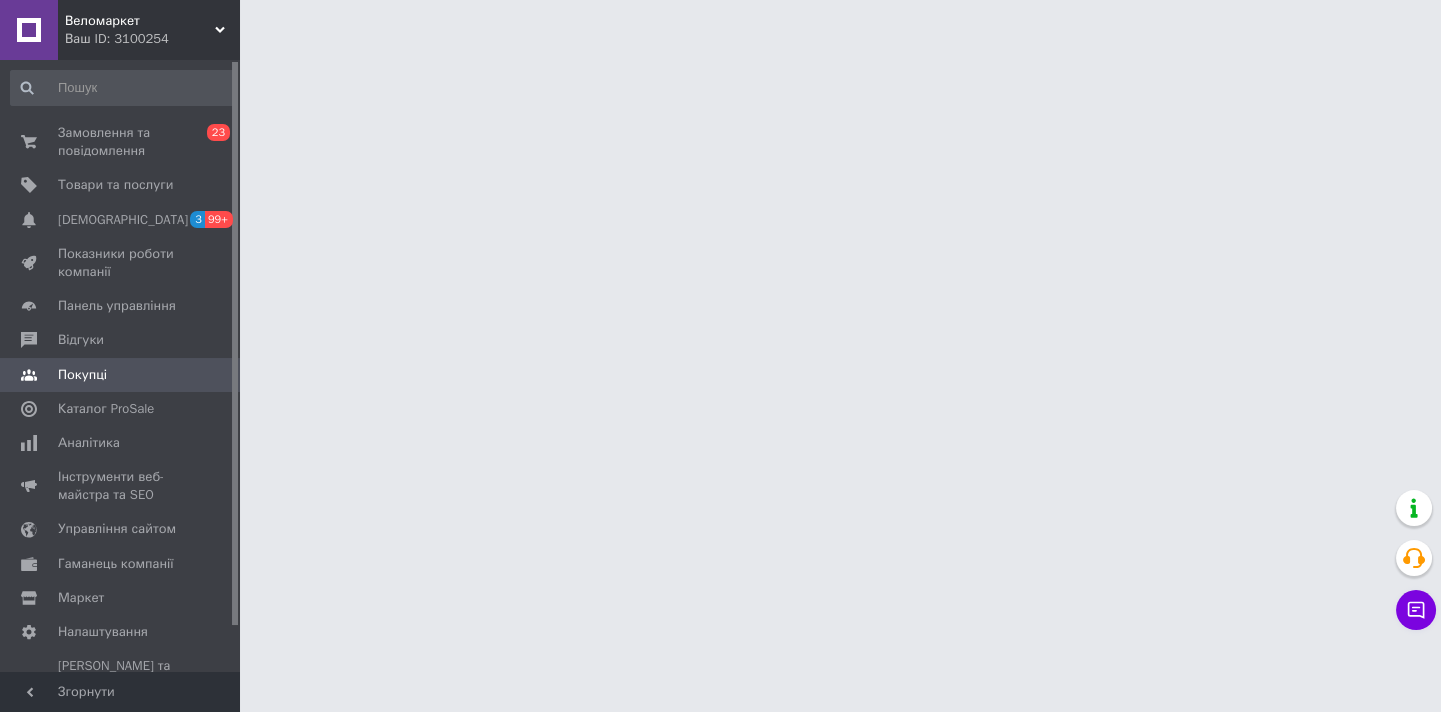 scroll, scrollTop: 0, scrollLeft: 0, axis: both 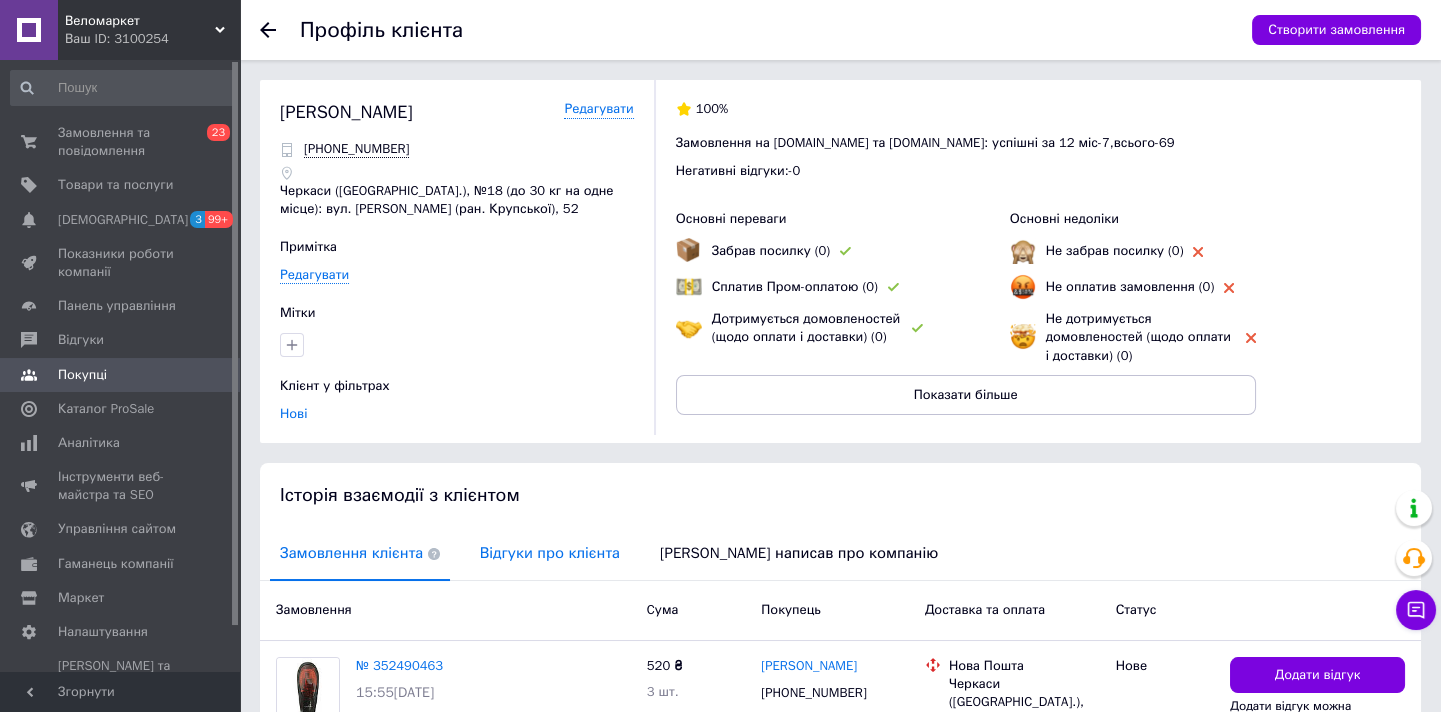 click on "Відгуки про клієнта" at bounding box center (550, 553) 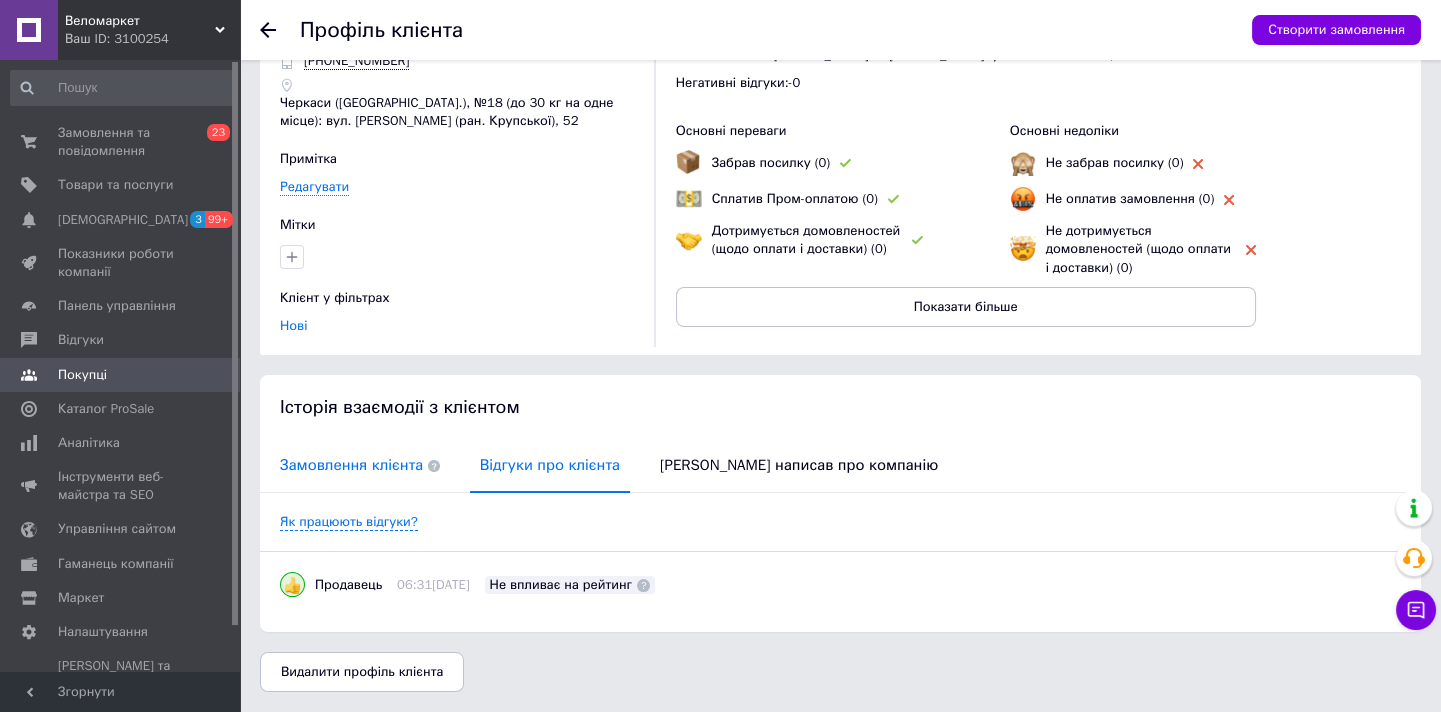 click on "Замовлення клієнта" at bounding box center [360, 465] 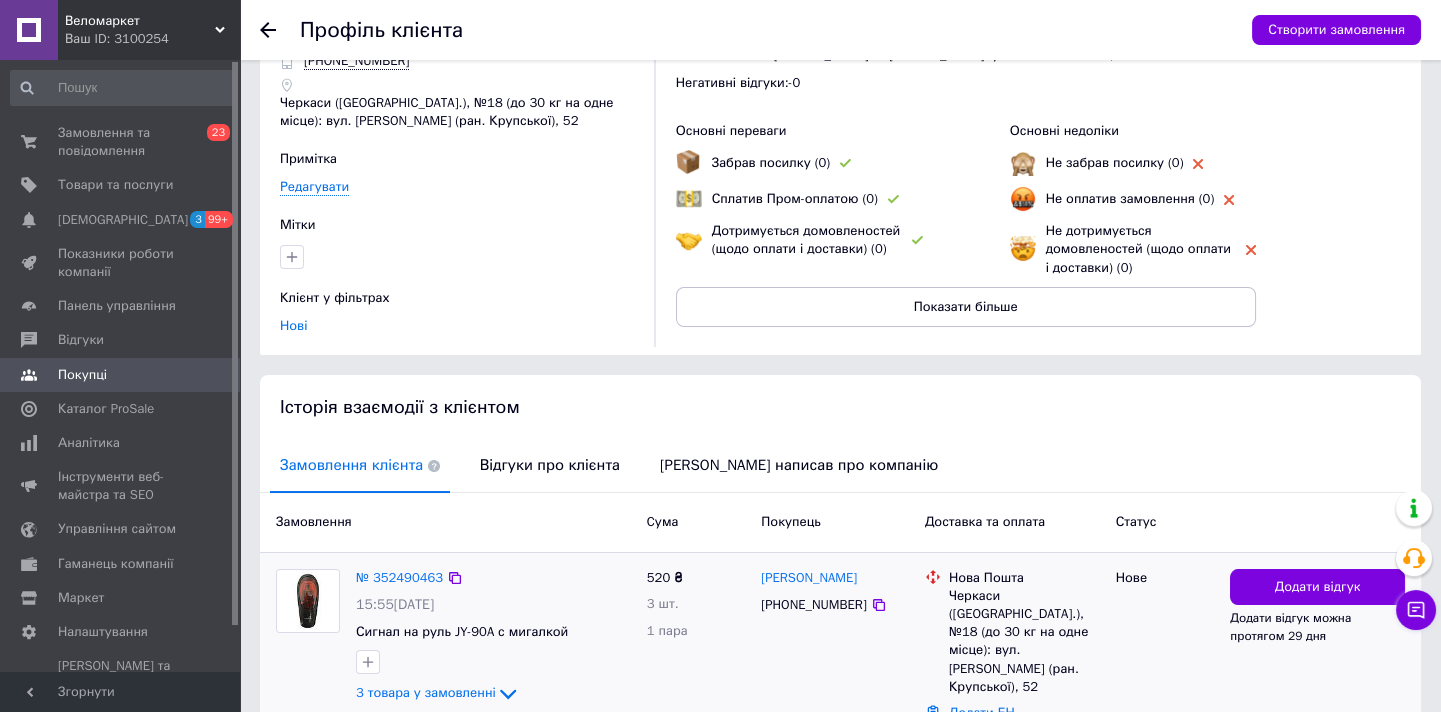 scroll, scrollTop: 220, scrollLeft: 0, axis: vertical 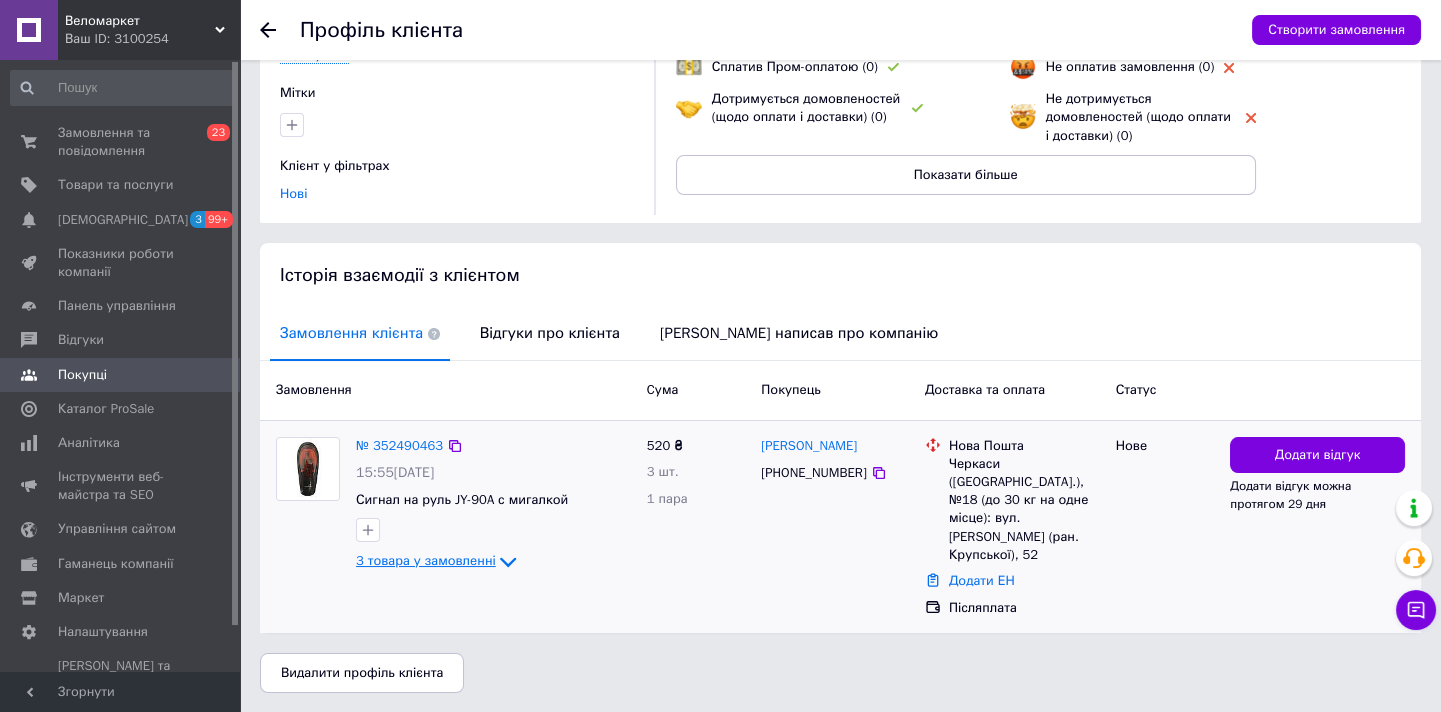 click on "3 товара у замовленні" at bounding box center [426, 561] 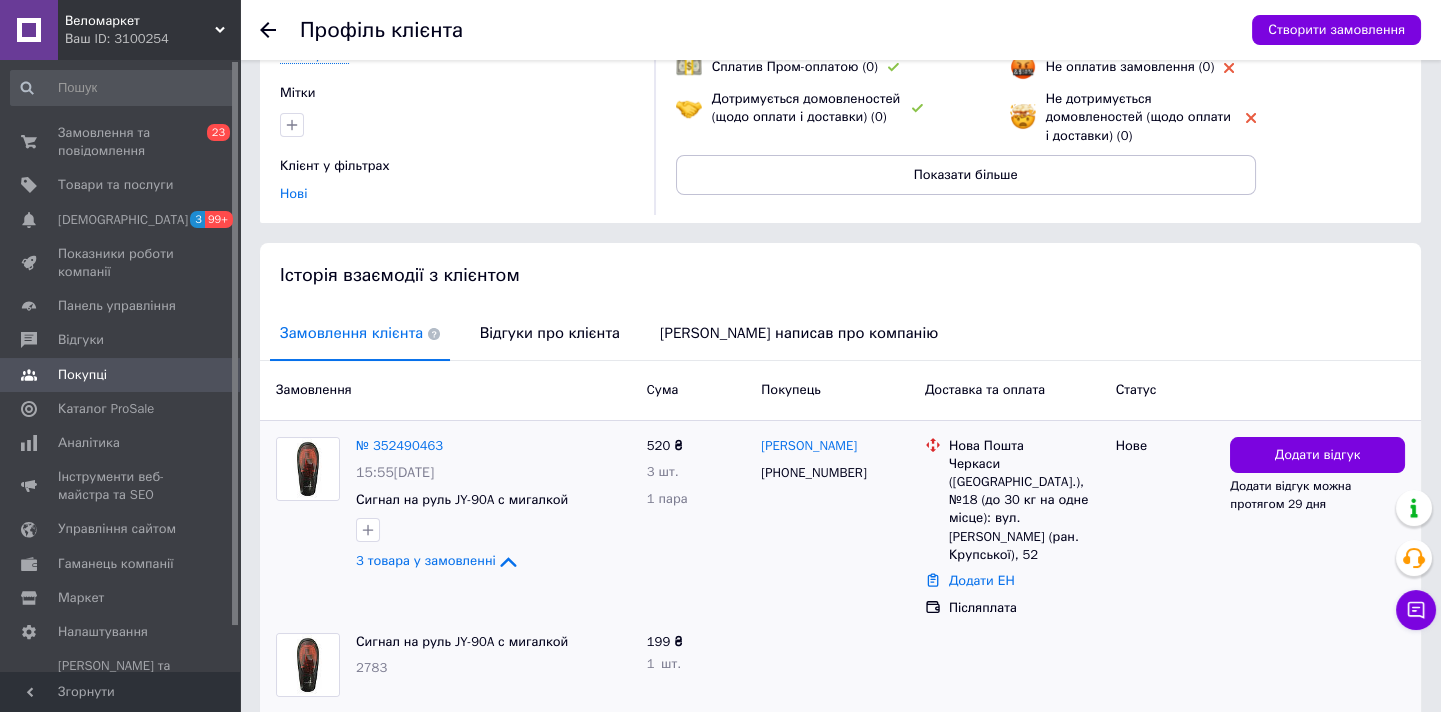 scroll, scrollTop: 461, scrollLeft: 0, axis: vertical 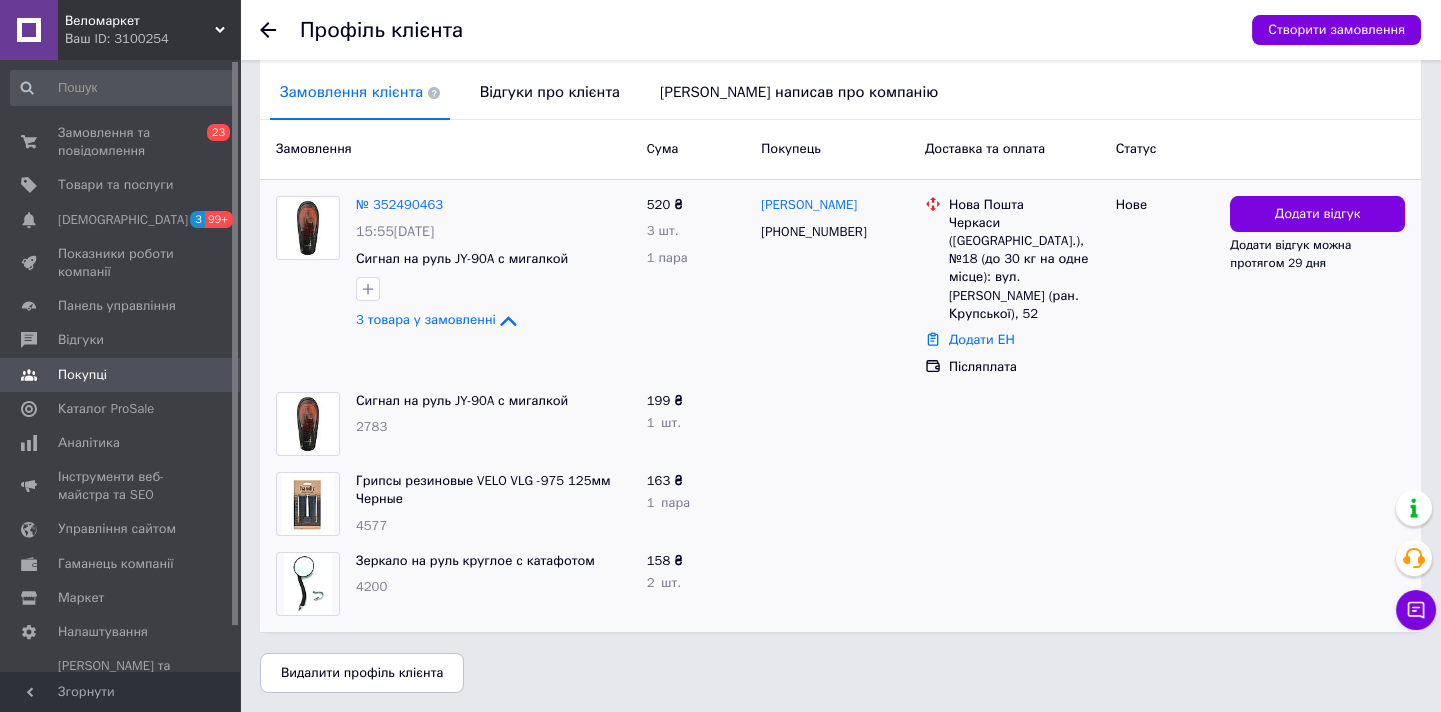 click on "Відгуки про клієнта" at bounding box center (550, 92) 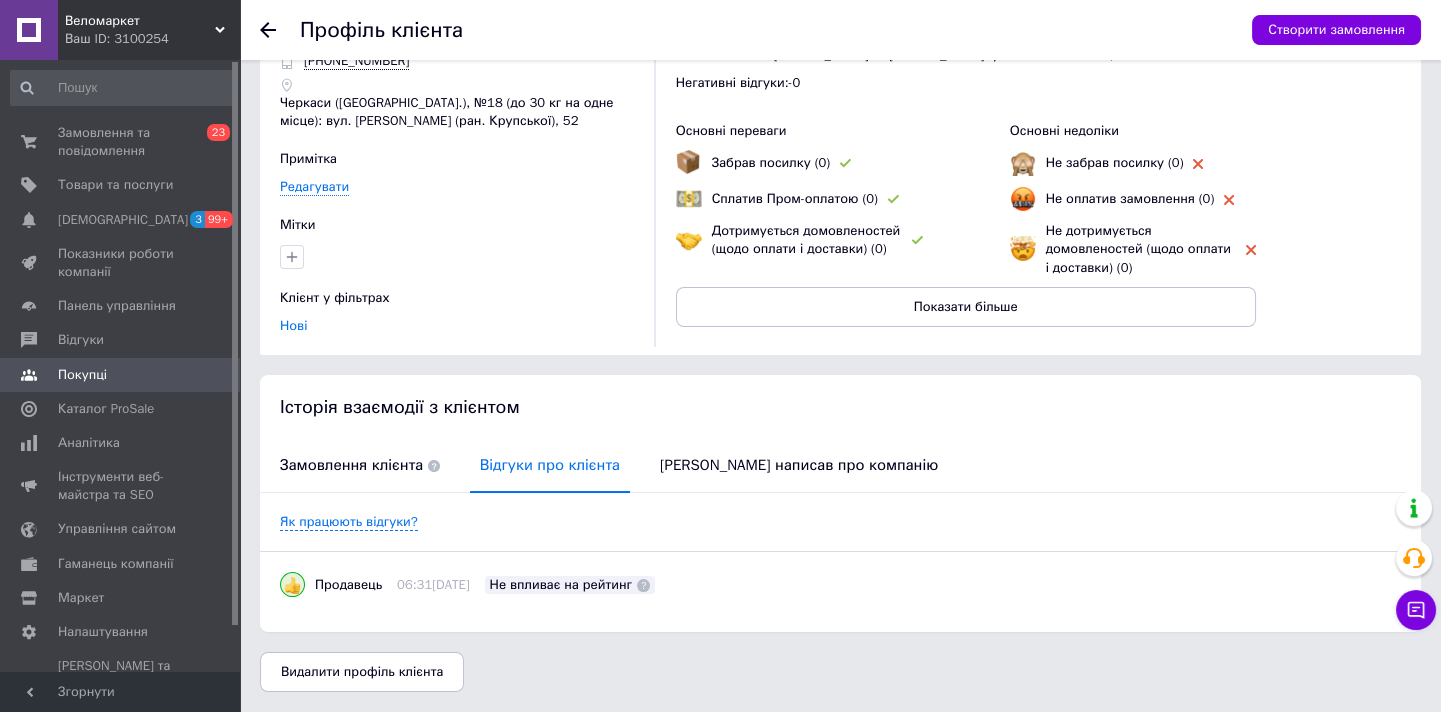 scroll, scrollTop: 88, scrollLeft: 0, axis: vertical 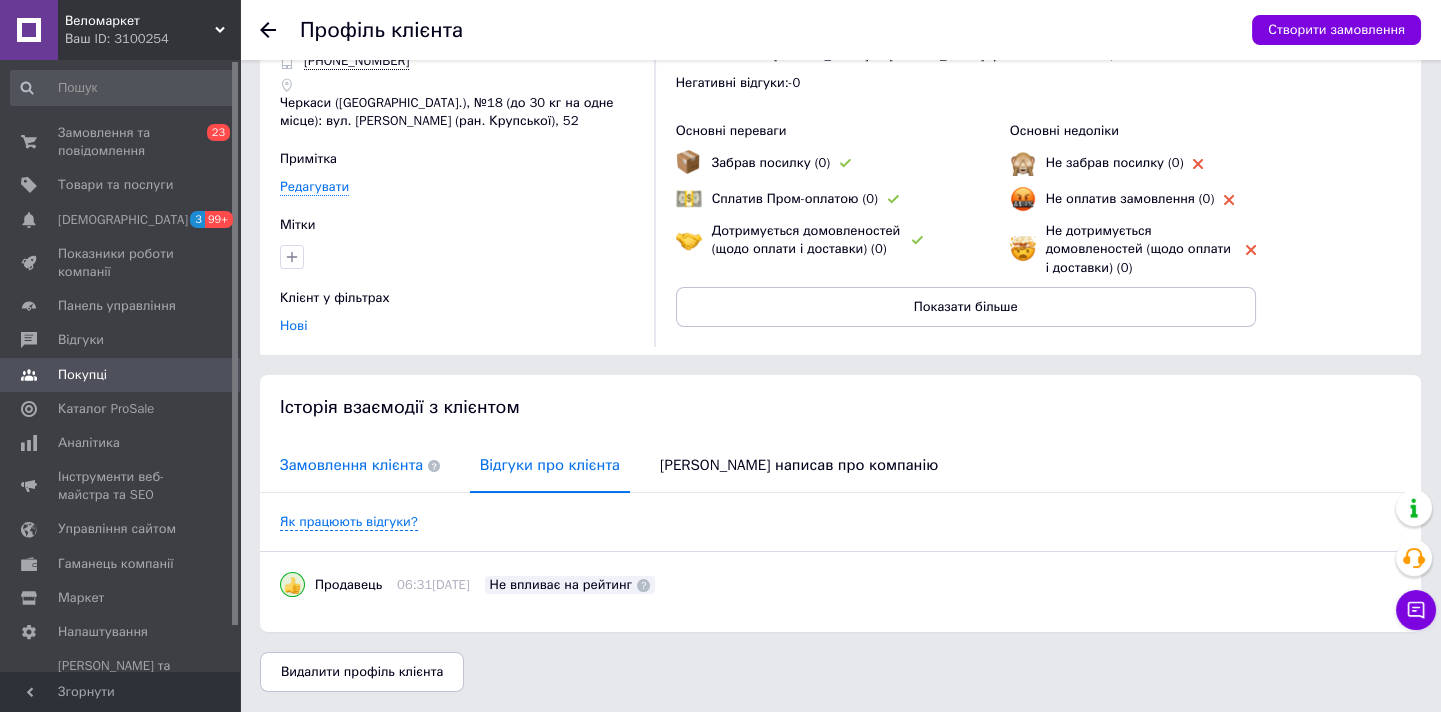 click on "Замовлення клієнта" at bounding box center (360, 465) 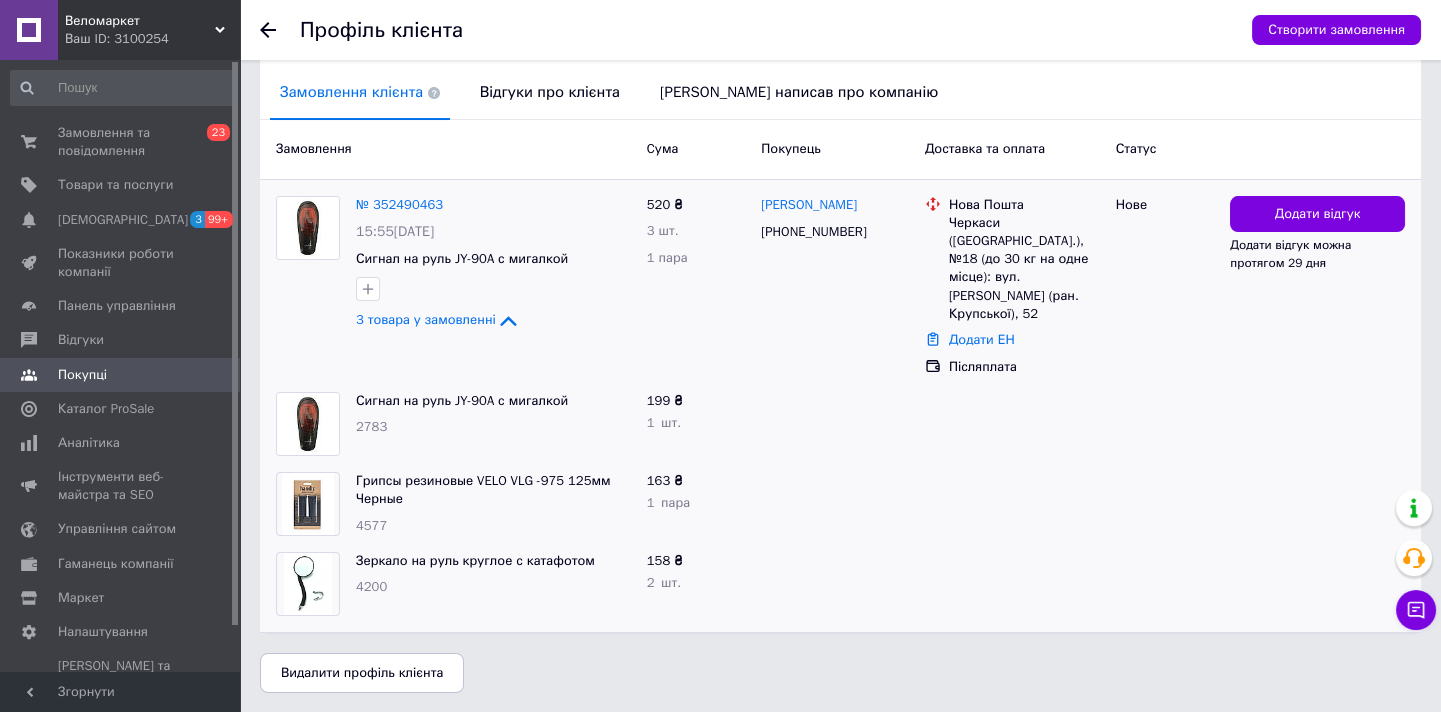 scroll, scrollTop: 438, scrollLeft: 0, axis: vertical 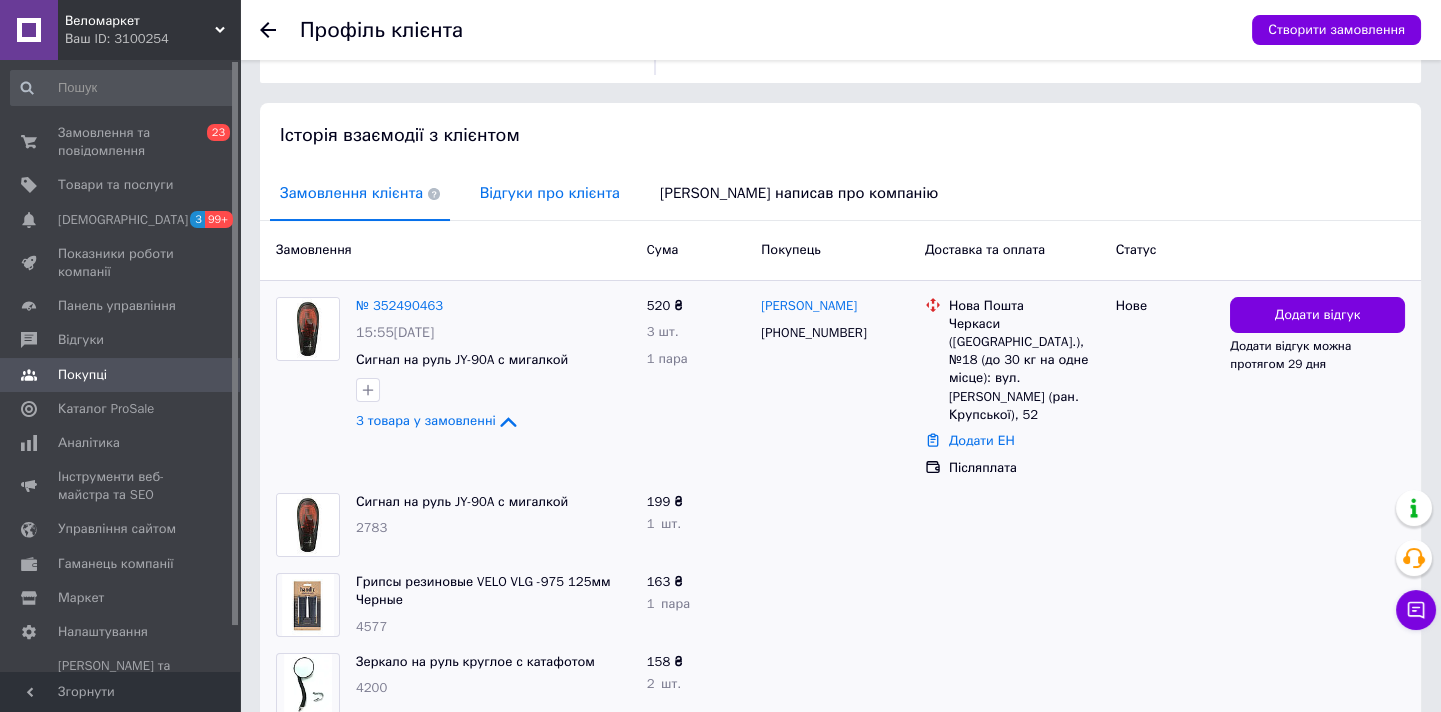 click on "Відгуки про клієнта" at bounding box center (550, 193) 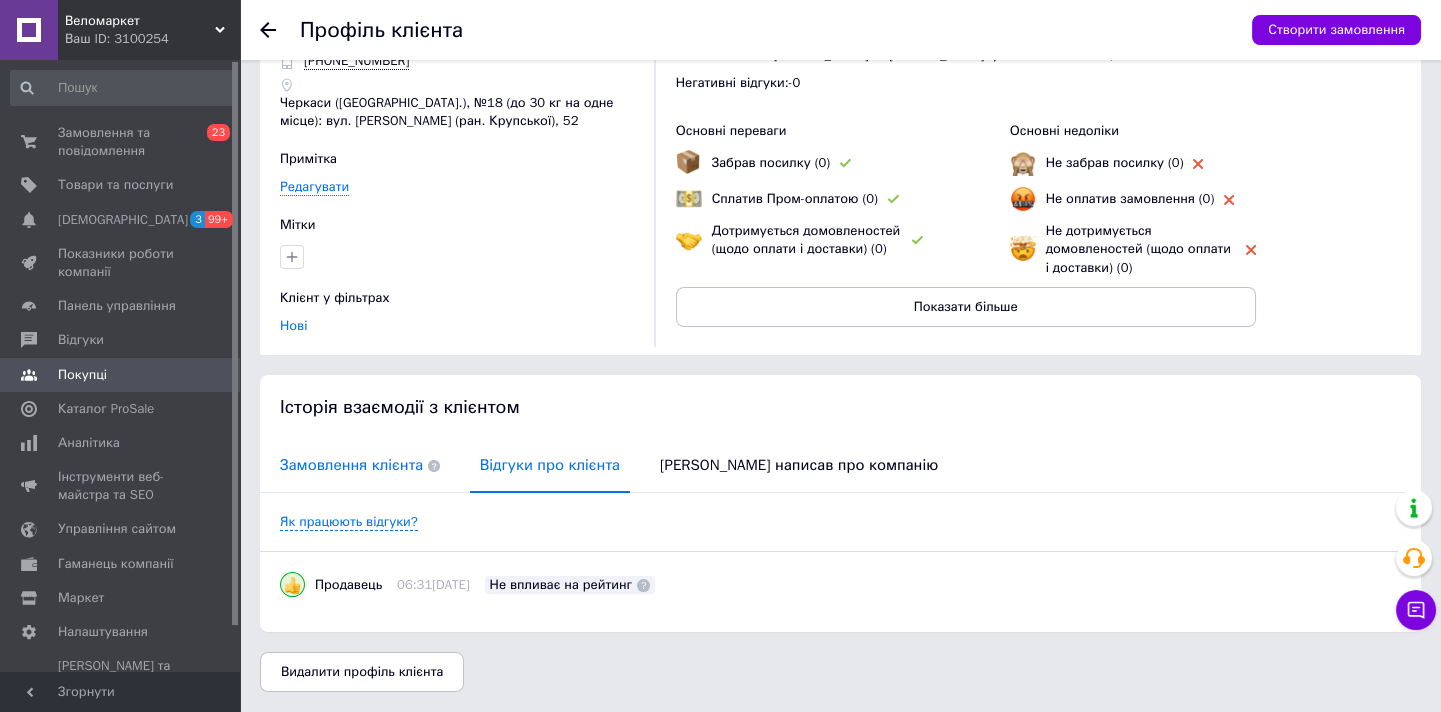 click on "Замовлення клієнта" at bounding box center [360, 465] 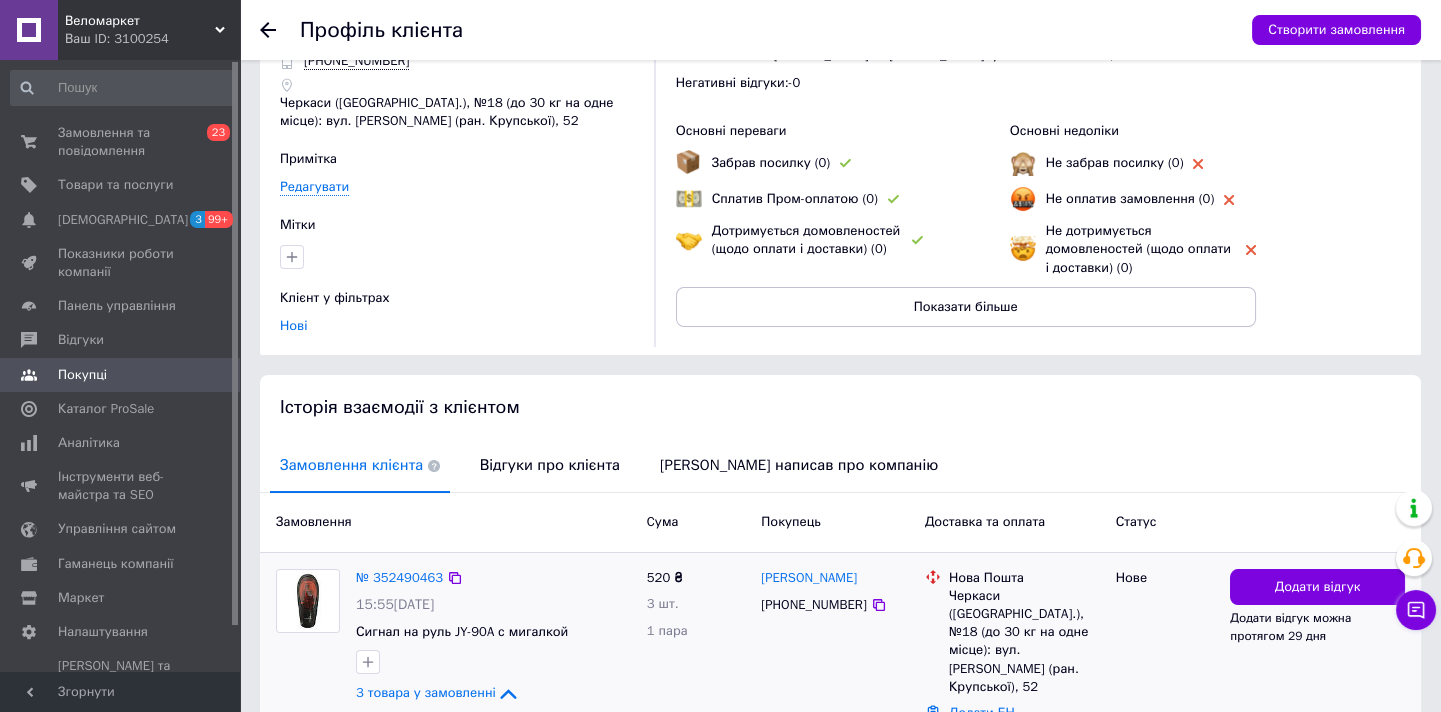 scroll, scrollTop: 360, scrollLeft: 0, axis: vertical 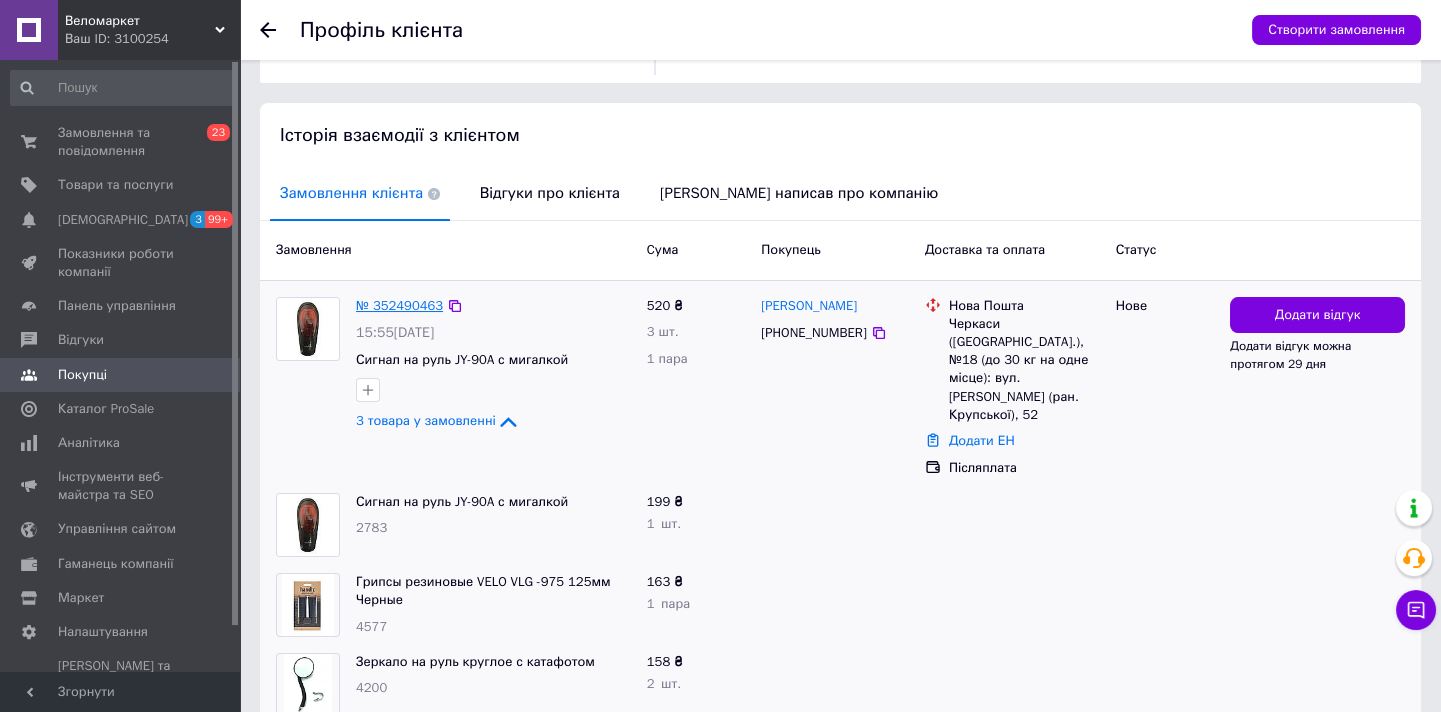 click on "№ 352490463" at bounding box center [399, 305] 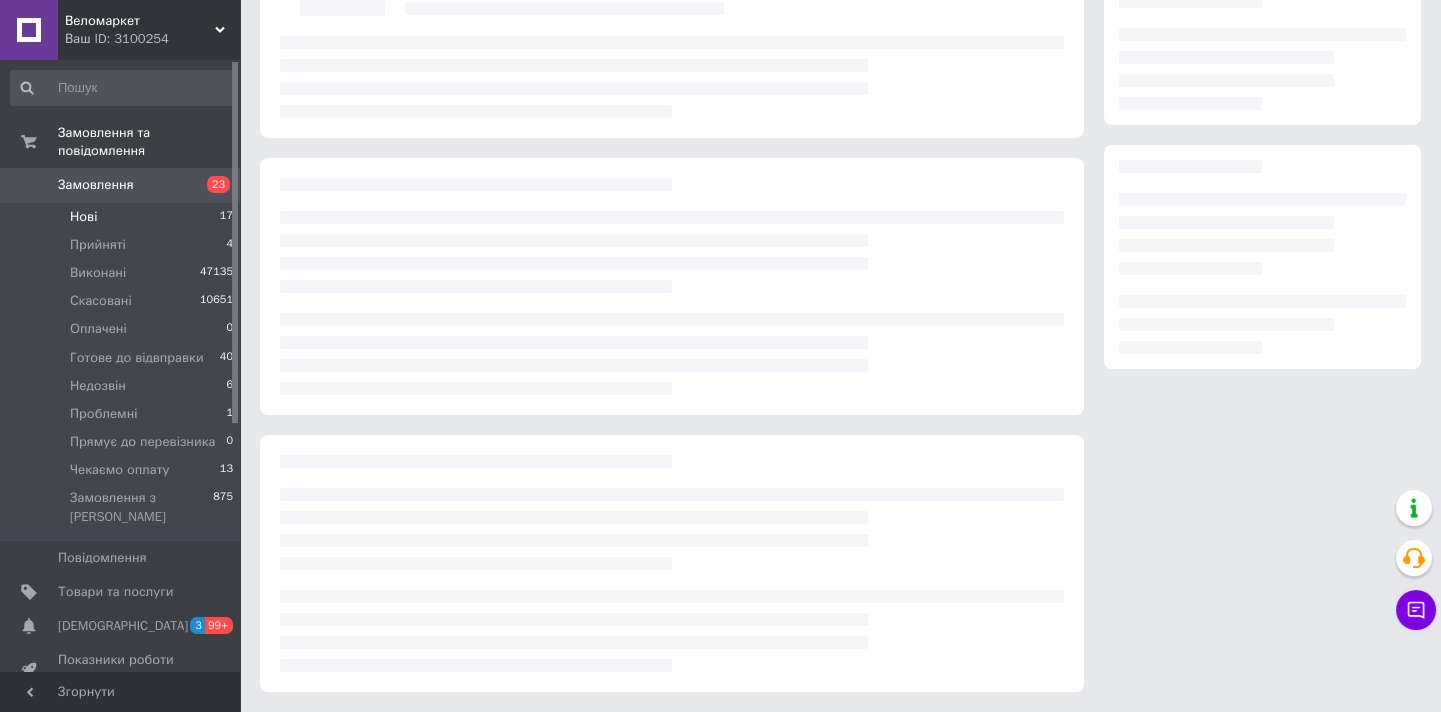 scroll, scrollTop: 0, scrollLeft: 0, axis: both 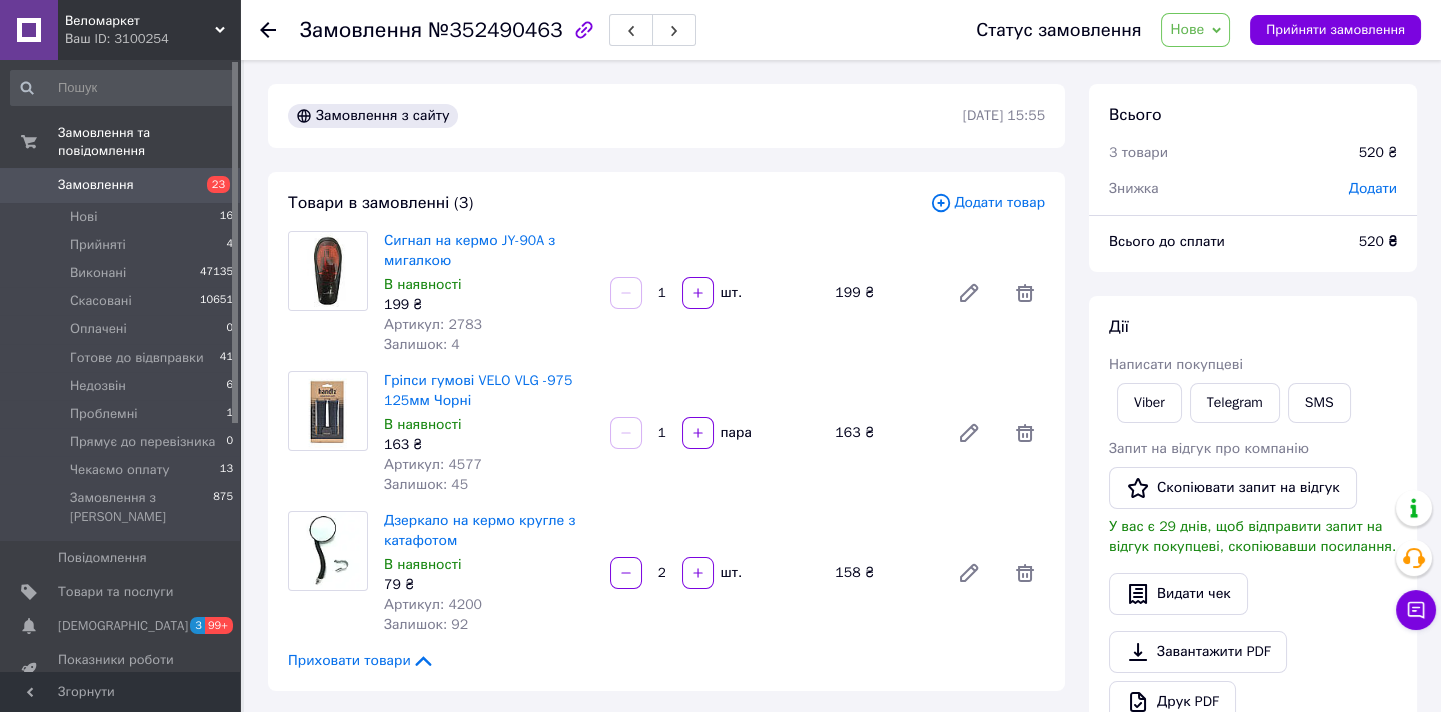click on "Нове" at bounding box center (1195, 30) 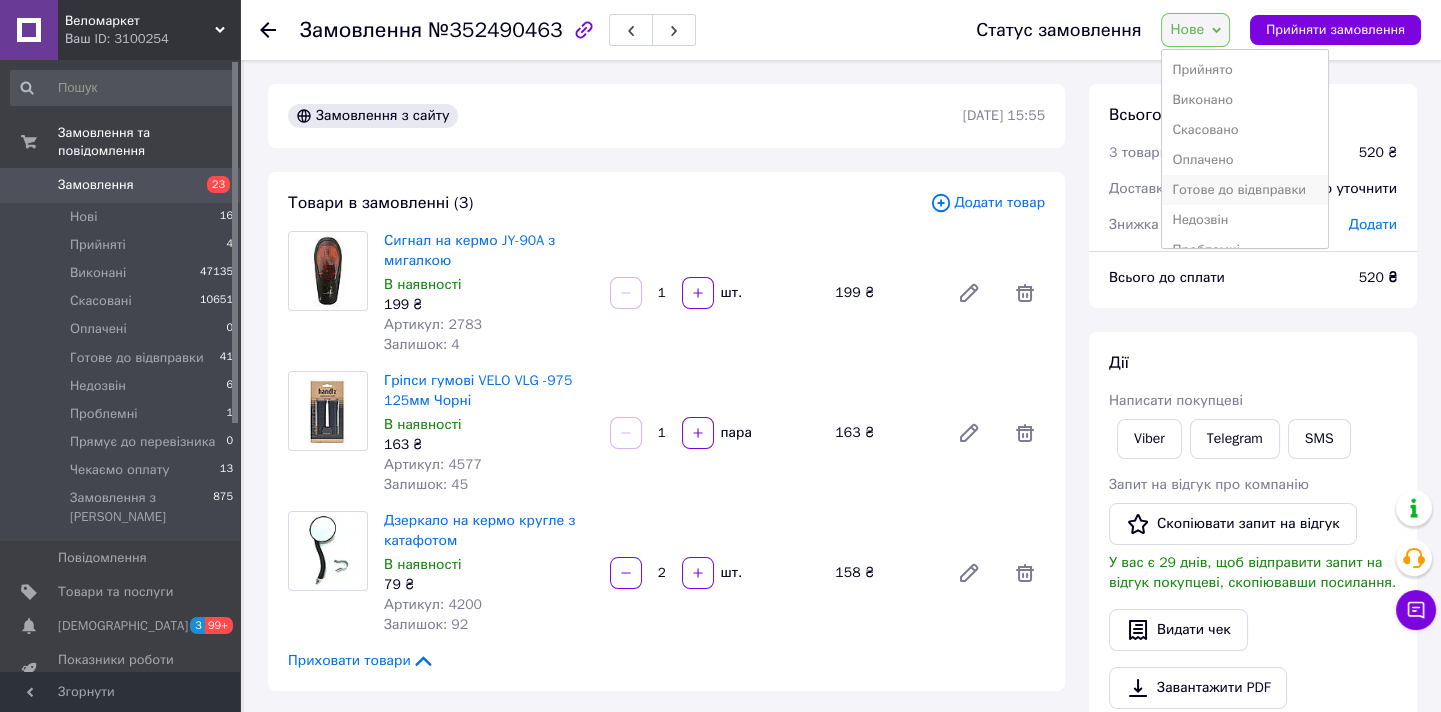 click on "Готове до відвправки" at bounding box center [1244, 190] 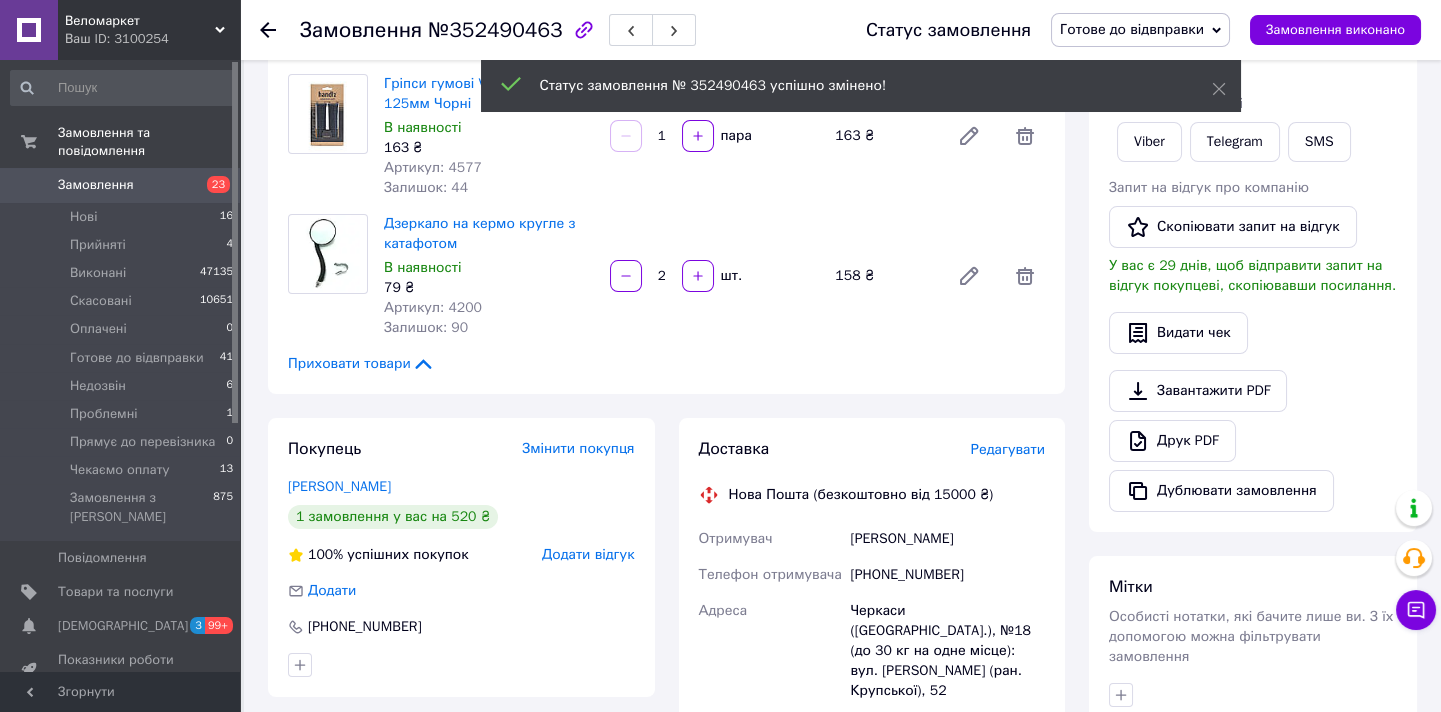 scroll, scrollTop: 0, scrollLeft: 0, axis: both 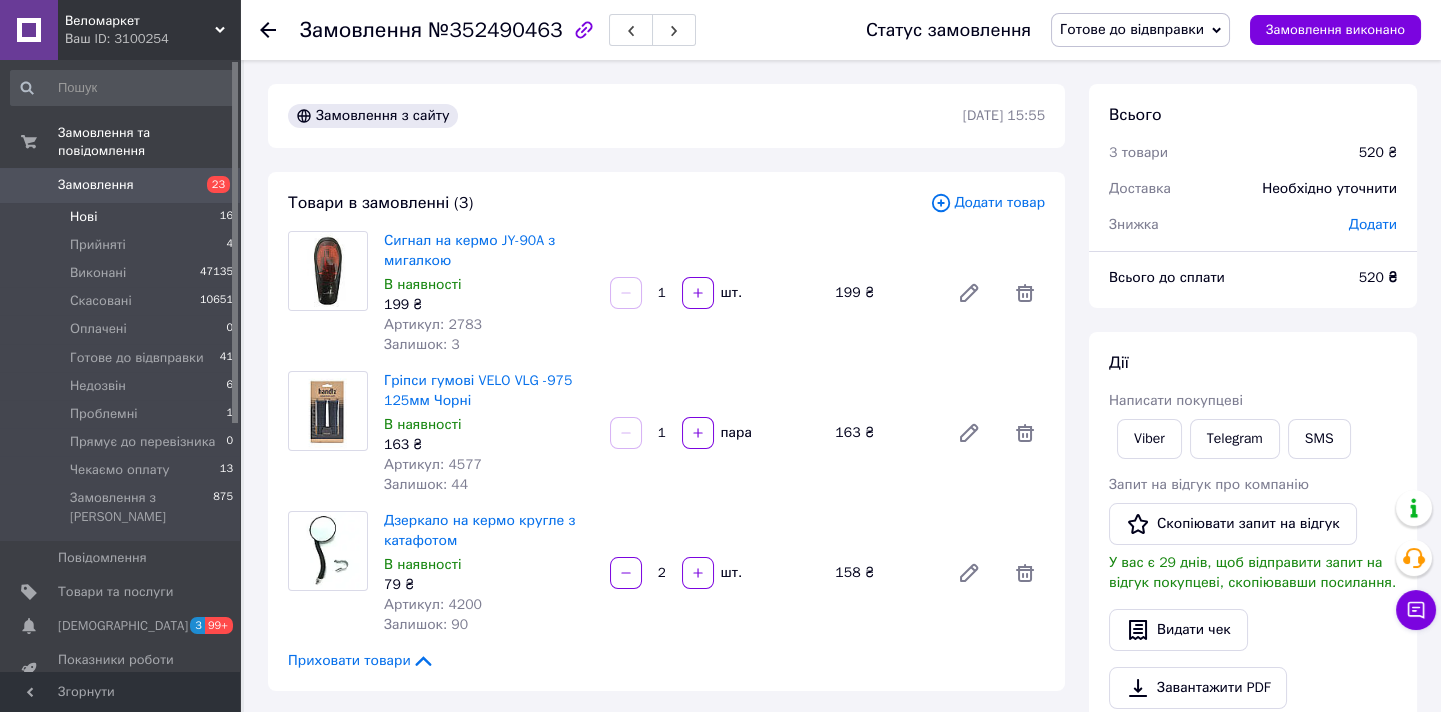 click on "Нові" at bounding box center (83, 217) 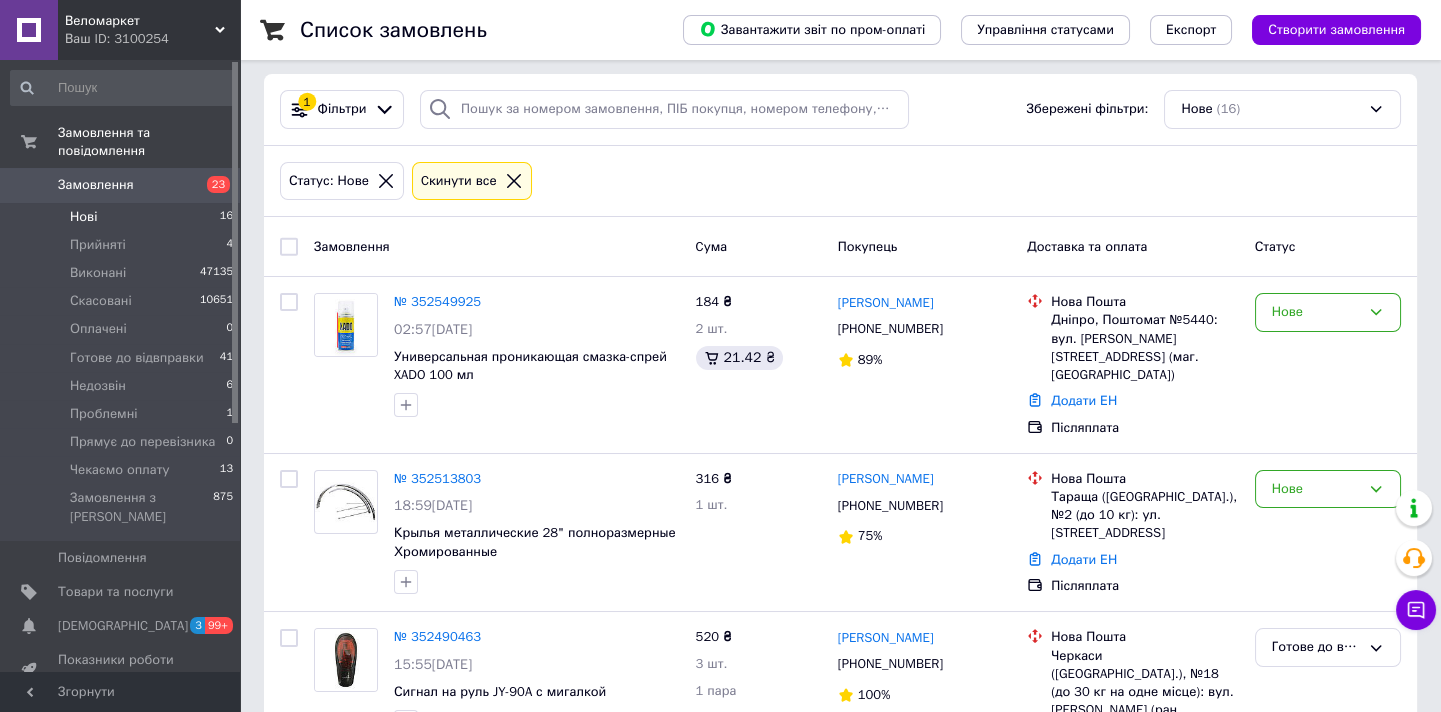 scroll, scrollTop: 0, scrollLeft: 0, axis: both 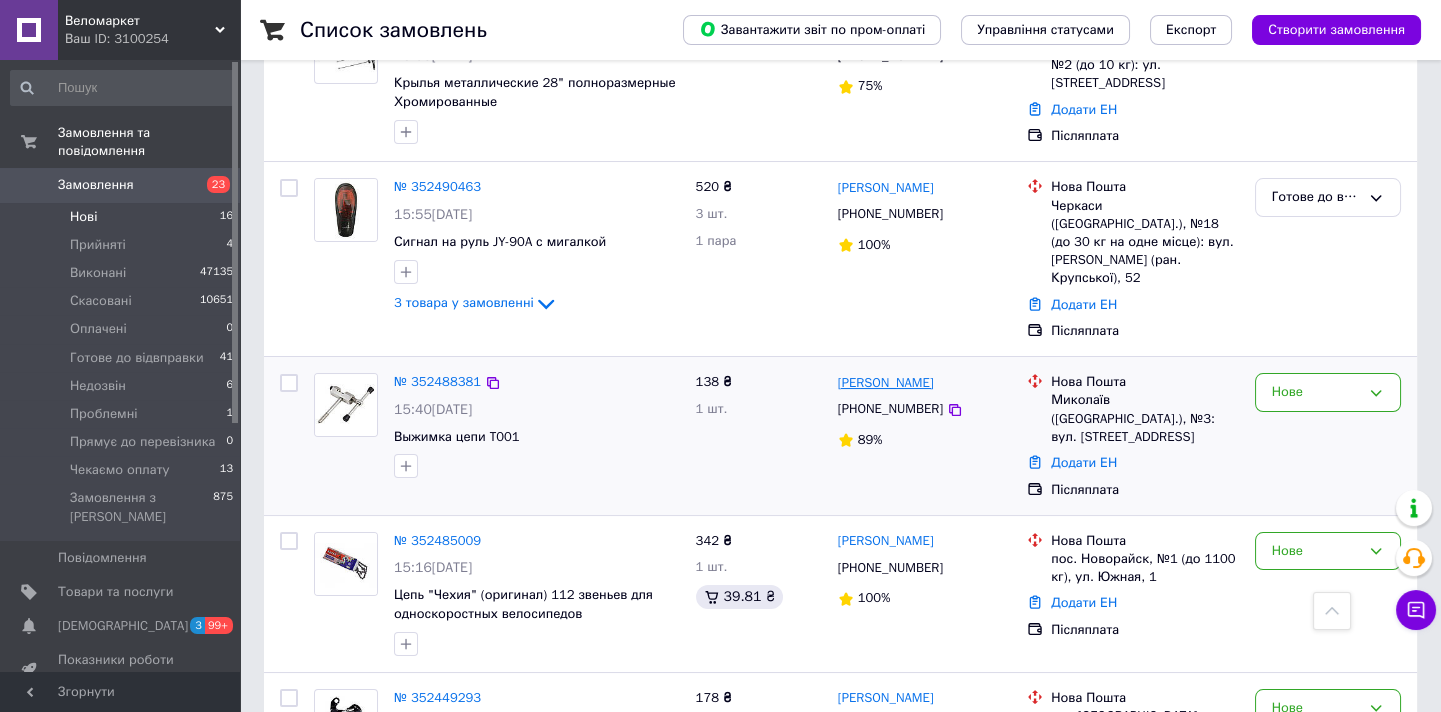 click on "Данила Стобород" at bounding box center (886, 383) 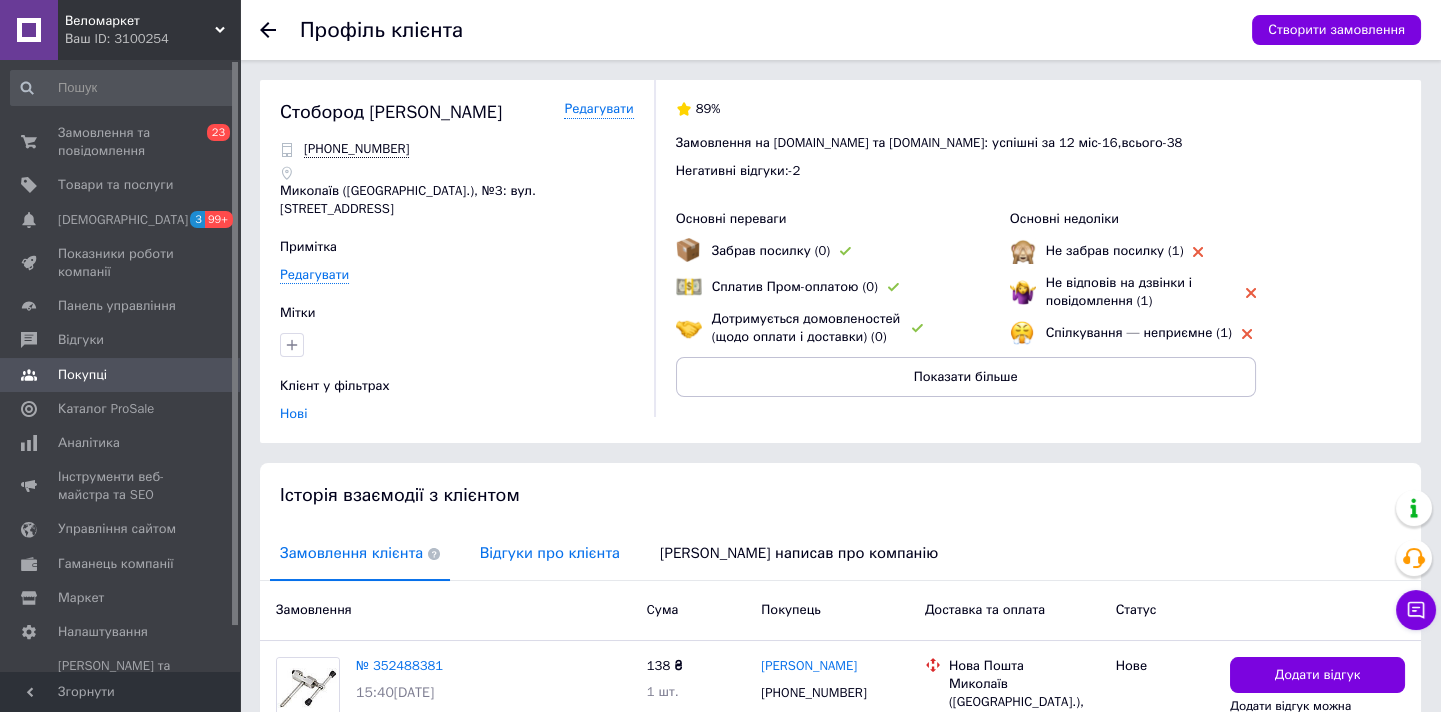 click on "Відгуки про клієнта" at bounding box center [550, 553] 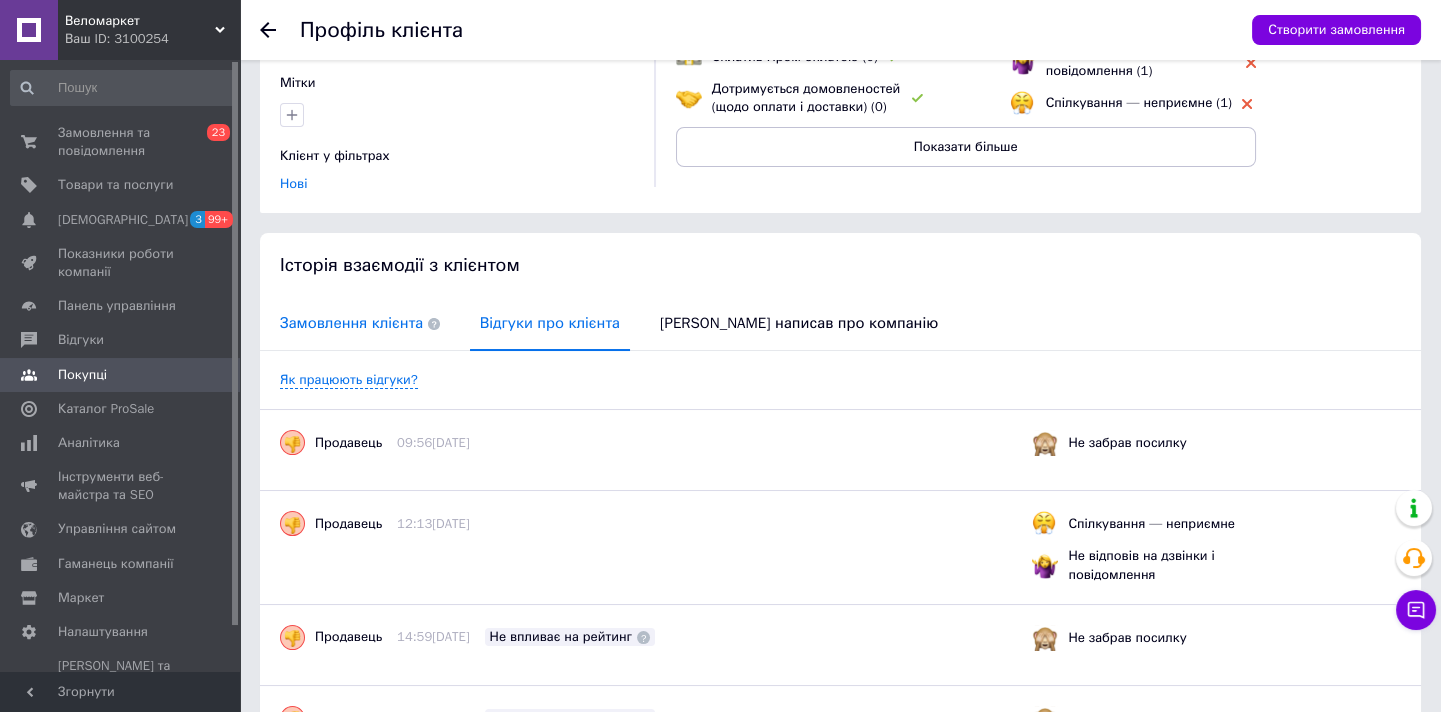 click on "Замовлення клієнта" at bounding box center (360, 323) 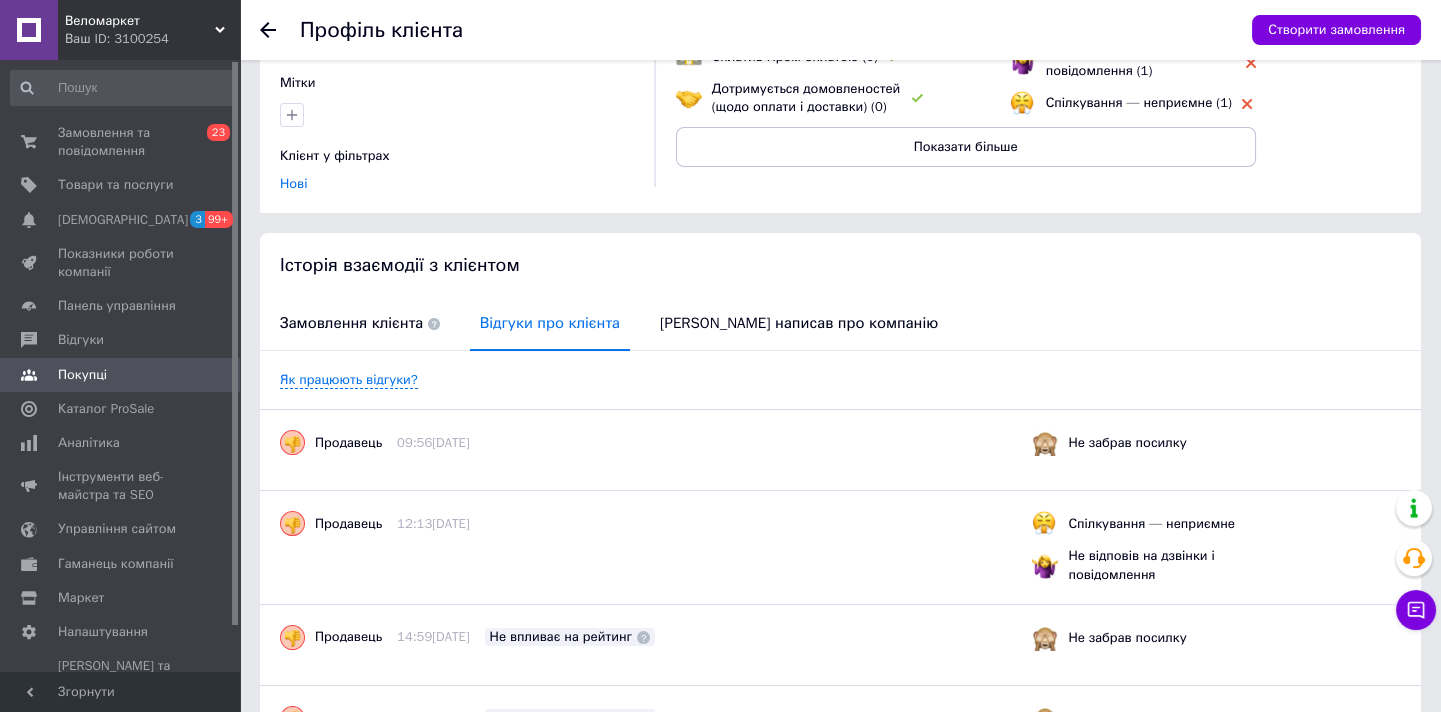 scroll, scrollTop: 148, scrollLeft: 0, axis: vertical 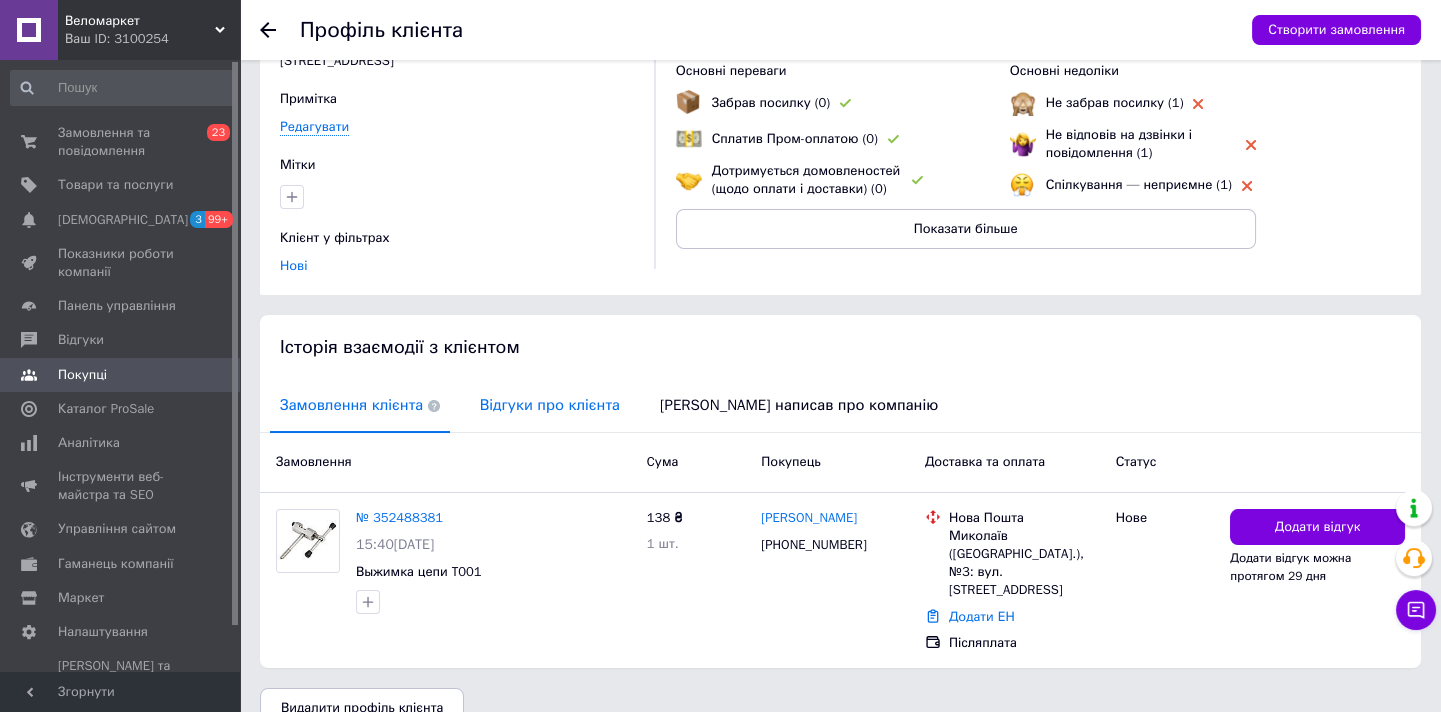 click on "Відгуки про клієнта" at bounding box center [550, 405] 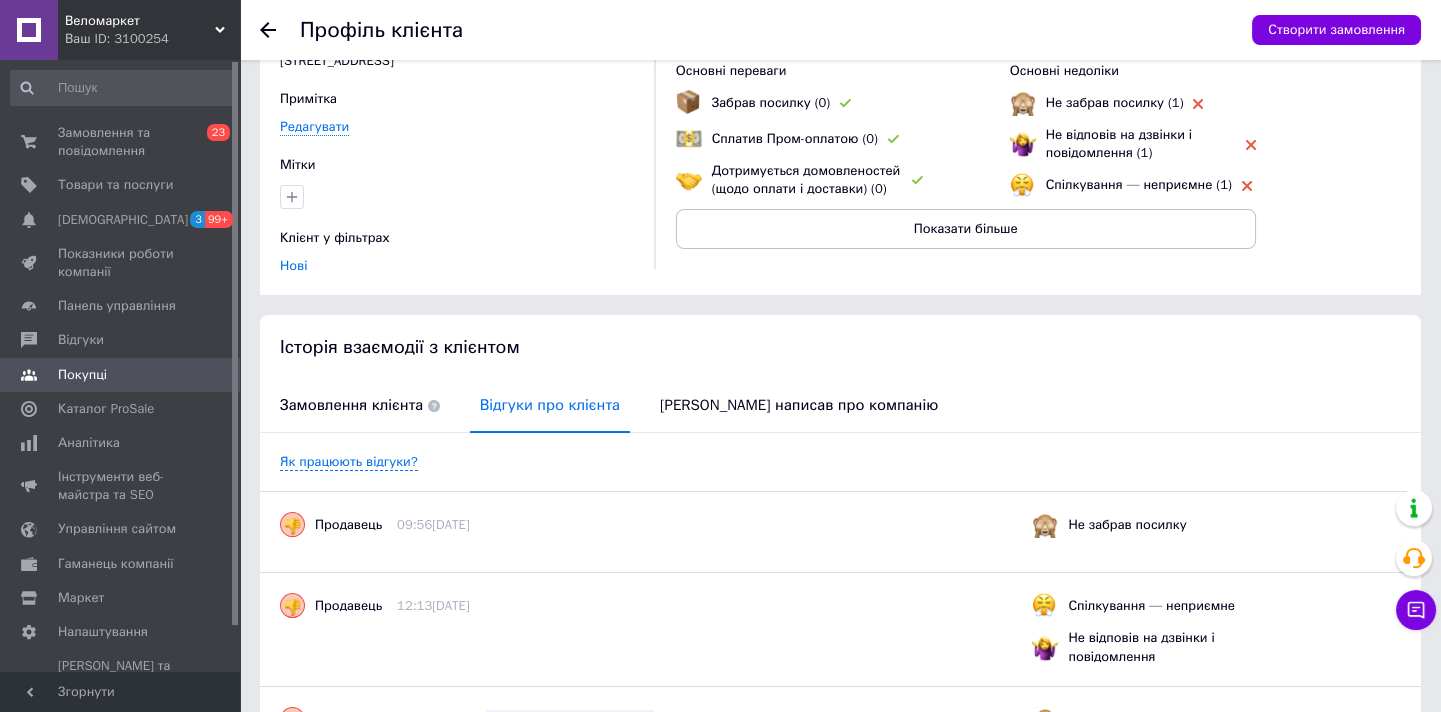scroll, scrollTop: 230, scrollLeft: 0, axis: vertical 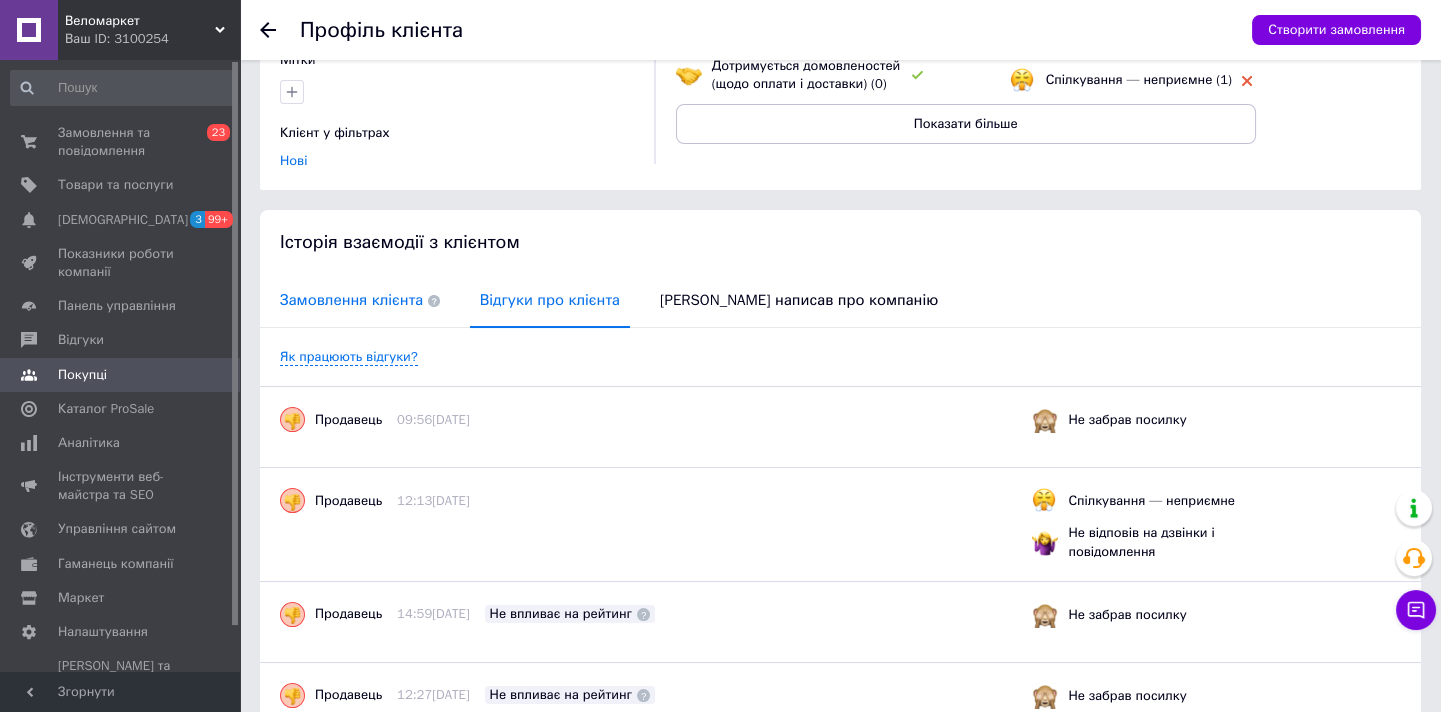 click on "Замовлення клієнта" at bounding box center [360, 300] 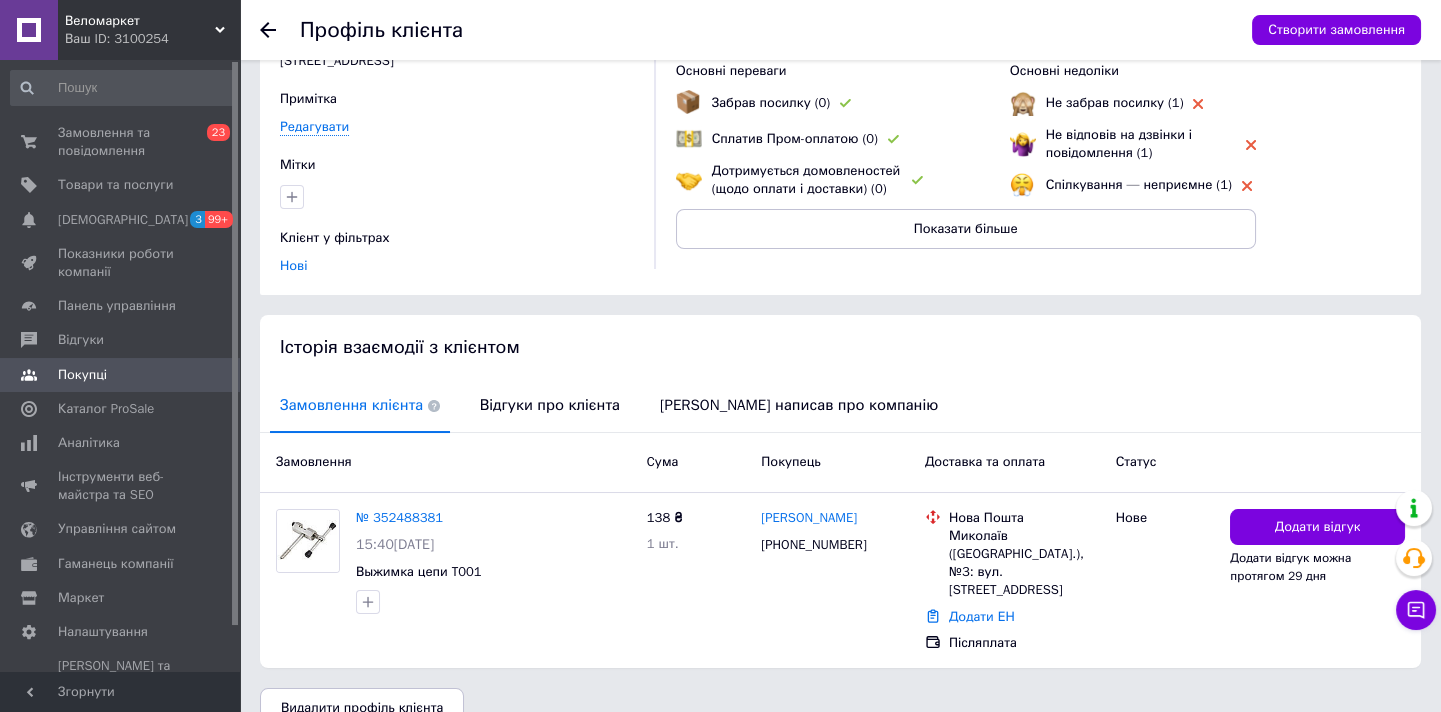 scroll, scrollTop: 0, scrollLeft: 0, axis: both 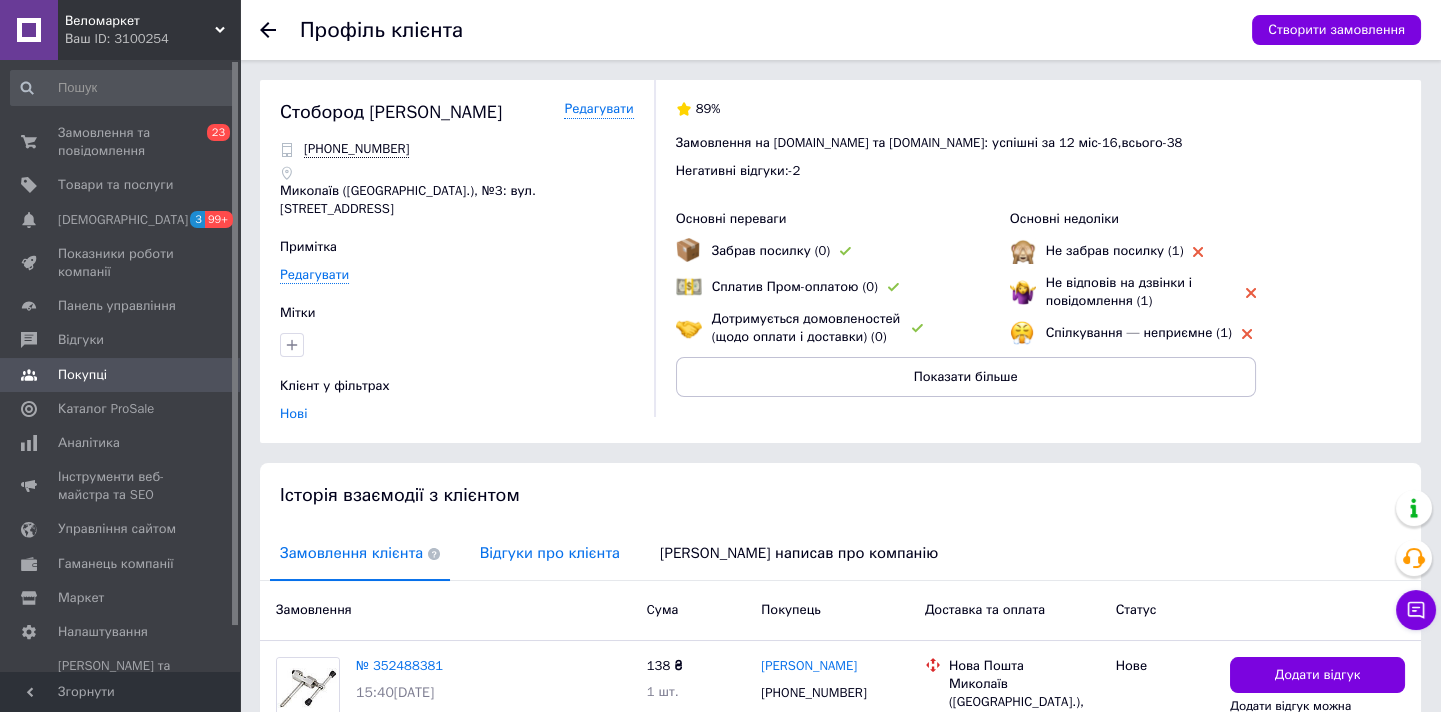 drag, startPoint x: 463, startPoint y: 513, endPoint x: 535, endPoint y: 551, distance: 81.41253 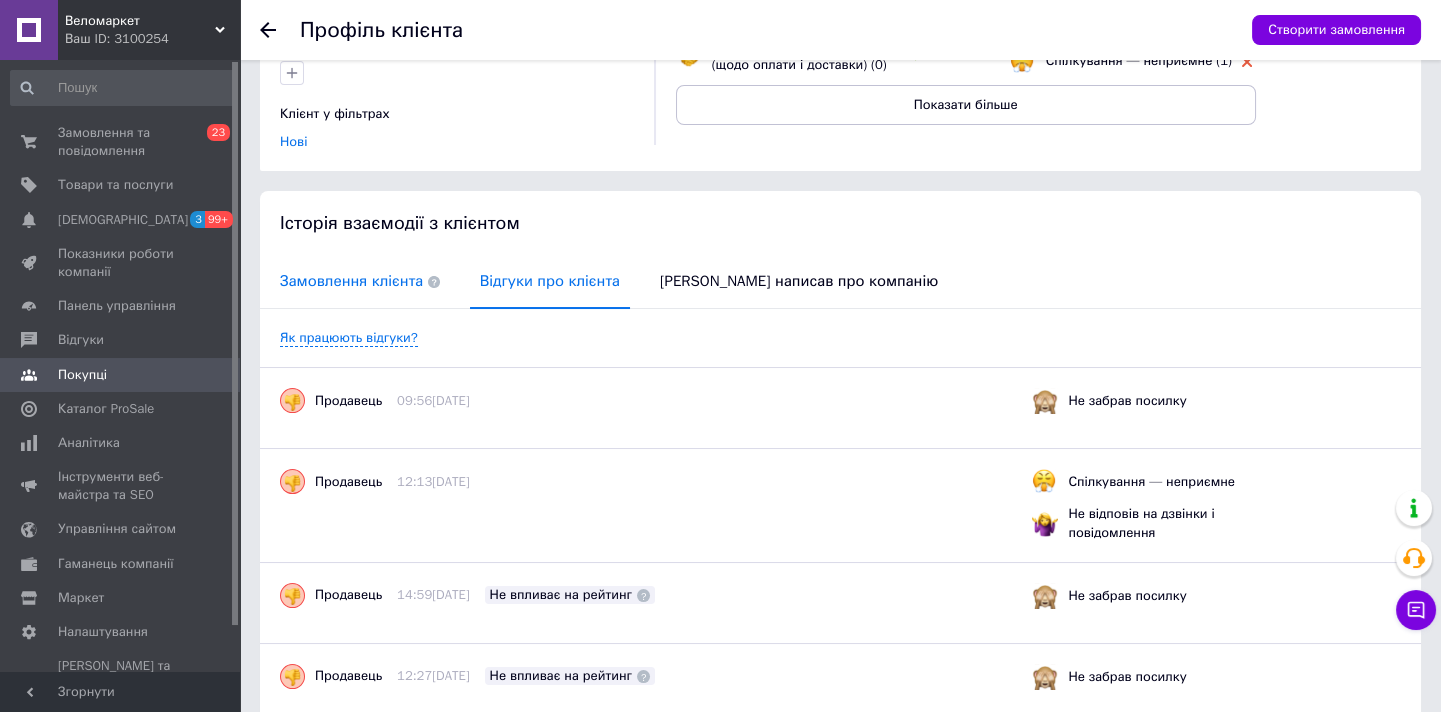 click on "Замовлення клієнта" at bounding box center (360, 281) 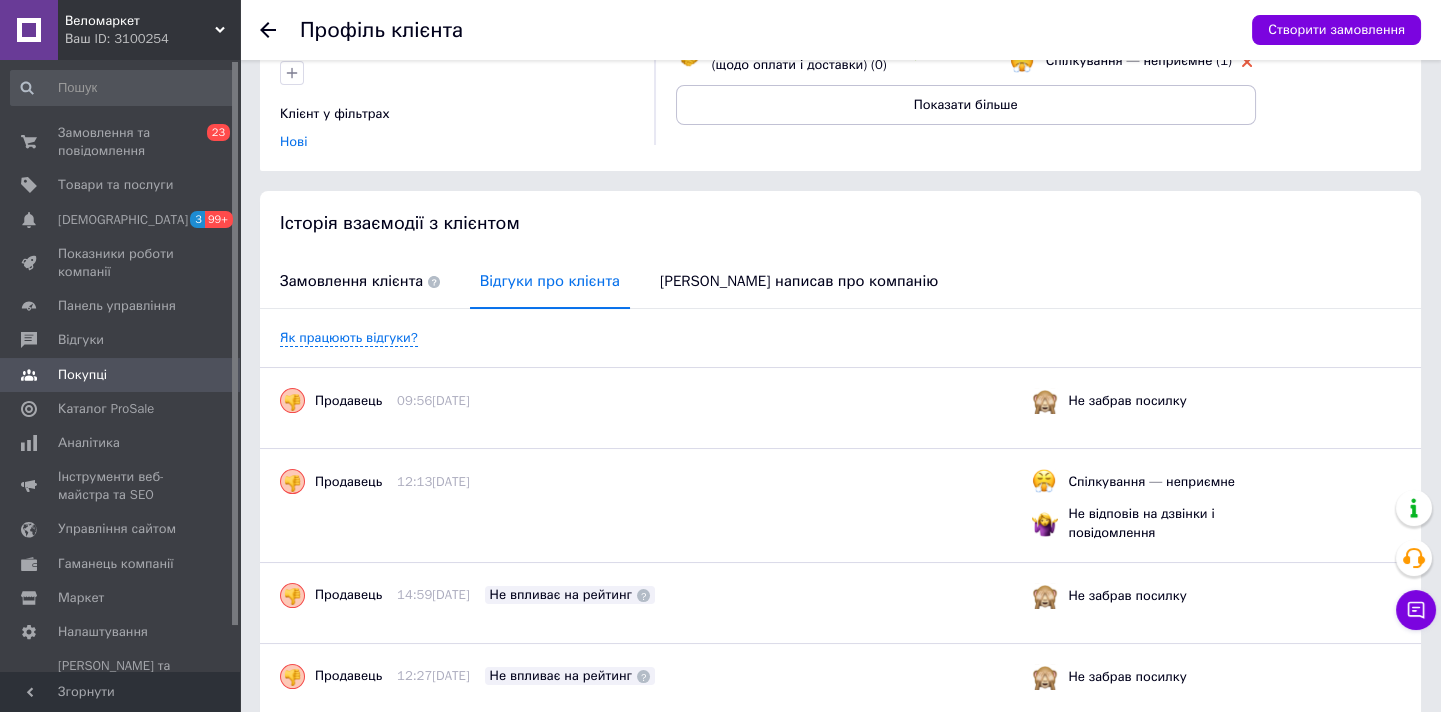 scroll, scrollTop: 148, scrollLeft: 0, axis: vertical 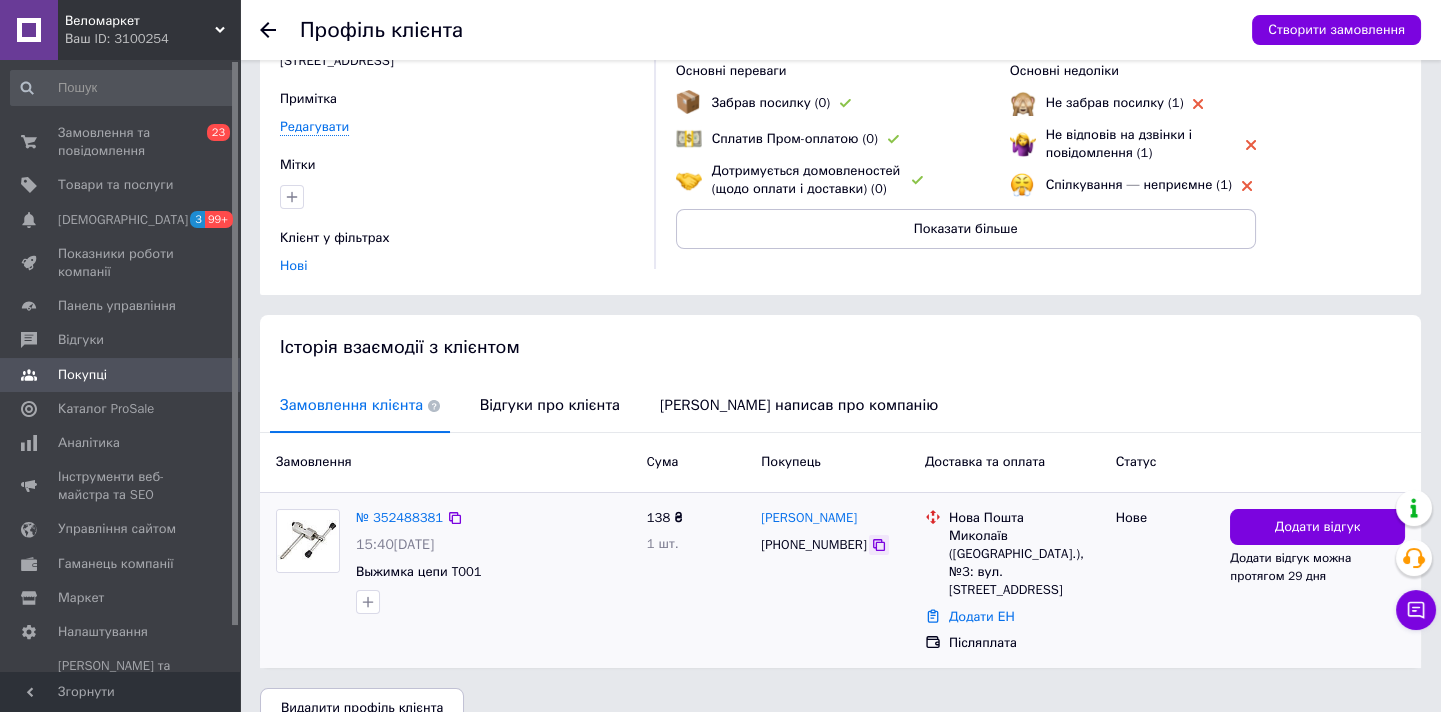 click 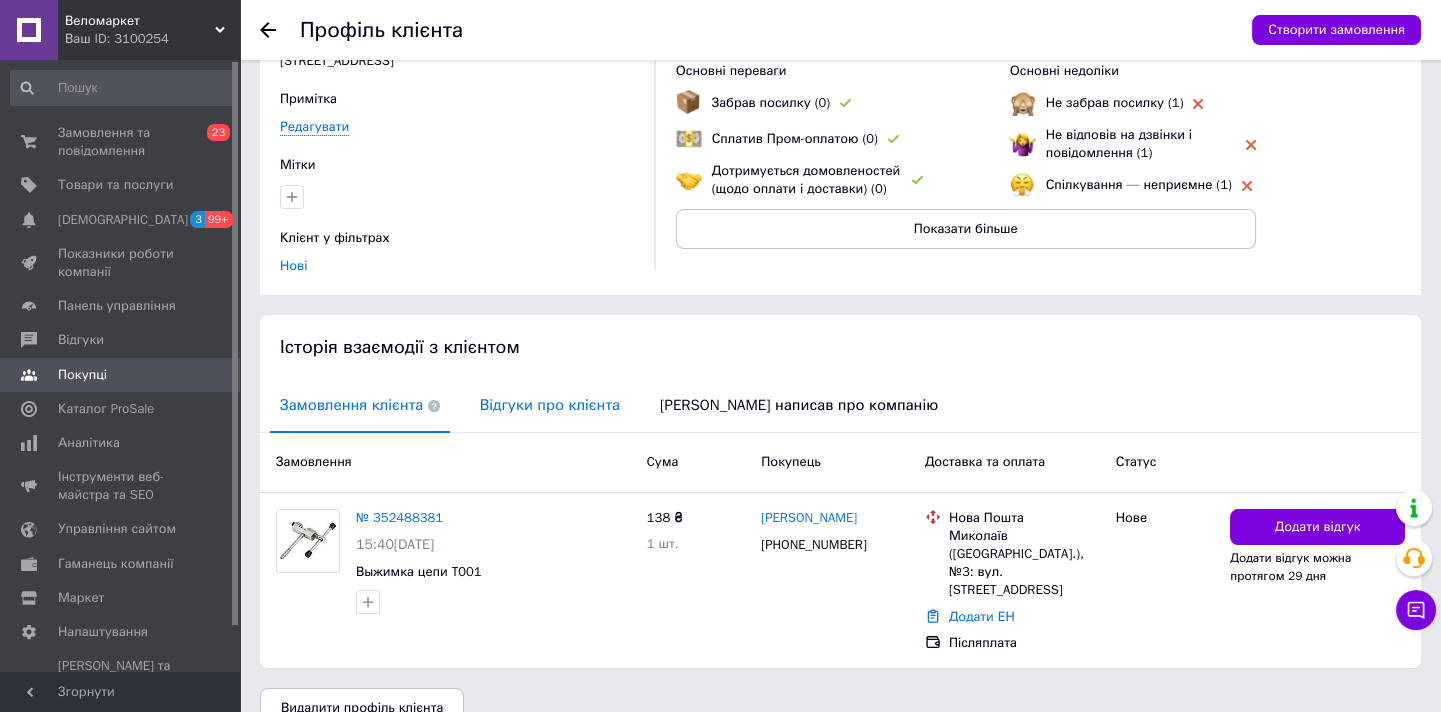 click on "Відгуки про клієнта" at bounding box center (550, 405) 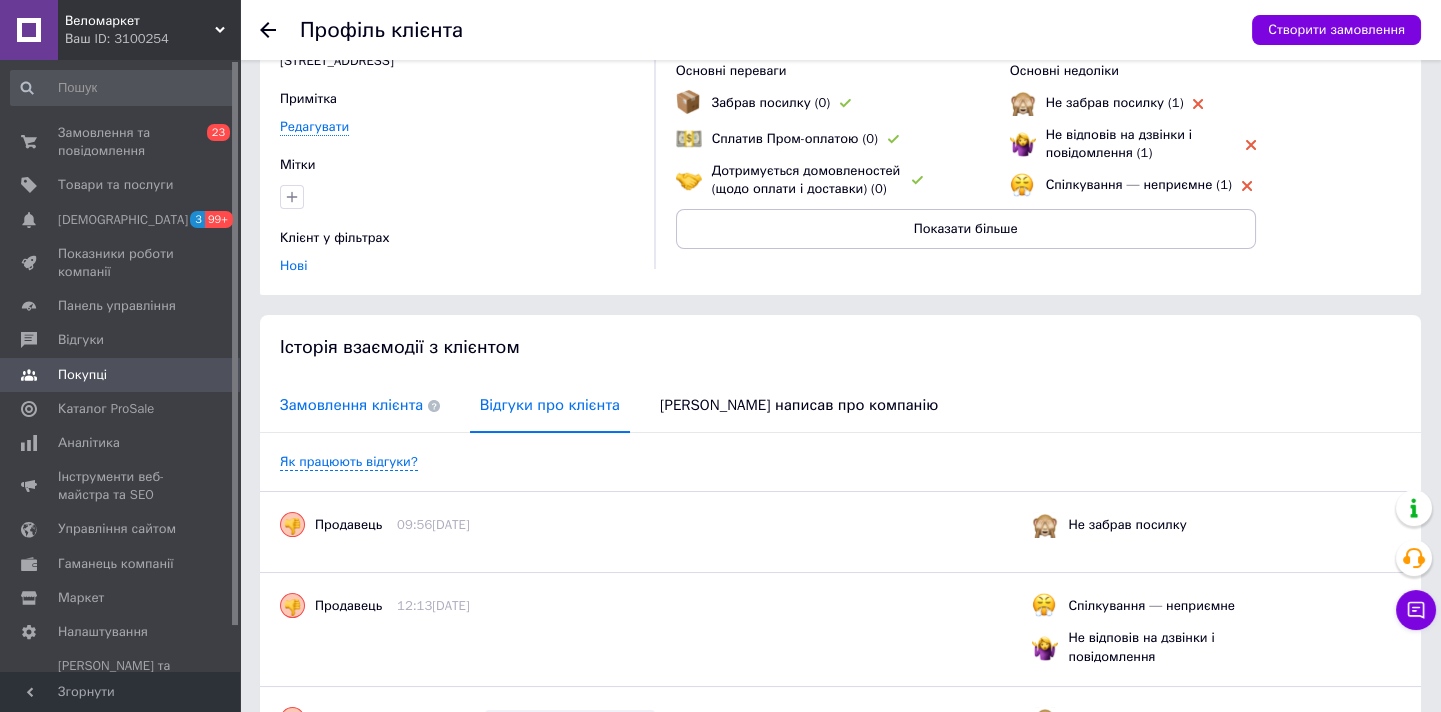 click on "Замовлення клієнта" at bounding box center (360, 405) 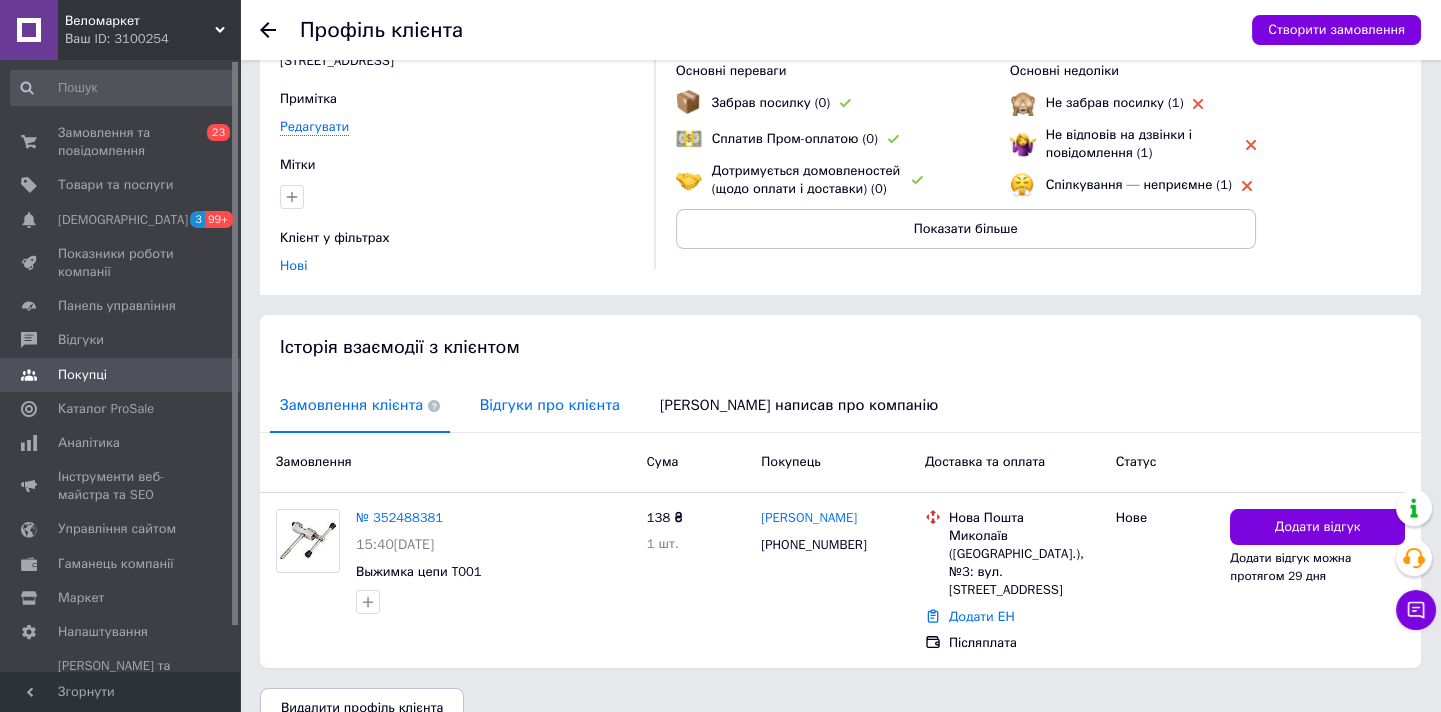 click on "Відгуки про клієнта" at bounding box center (550, 405) 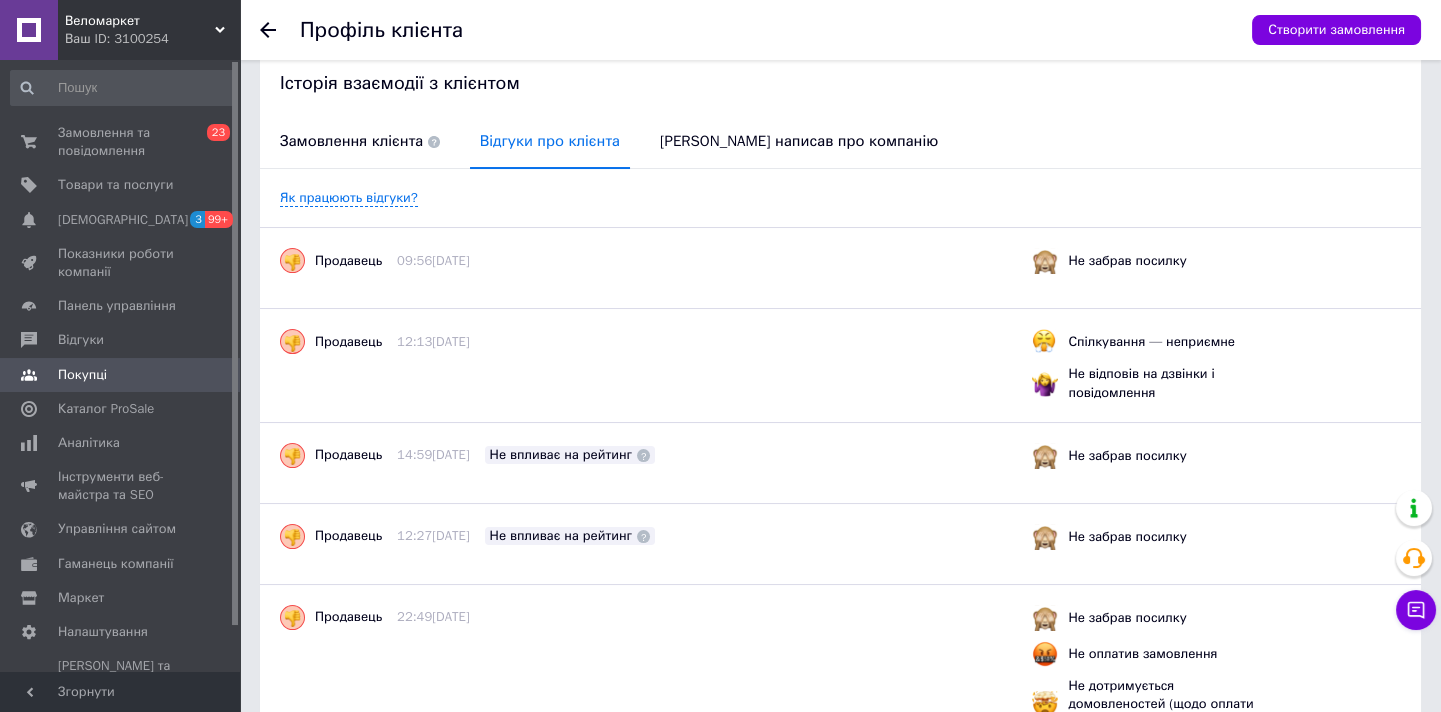 click on "Замовлення клієнта" at bounding box center (360, 141) 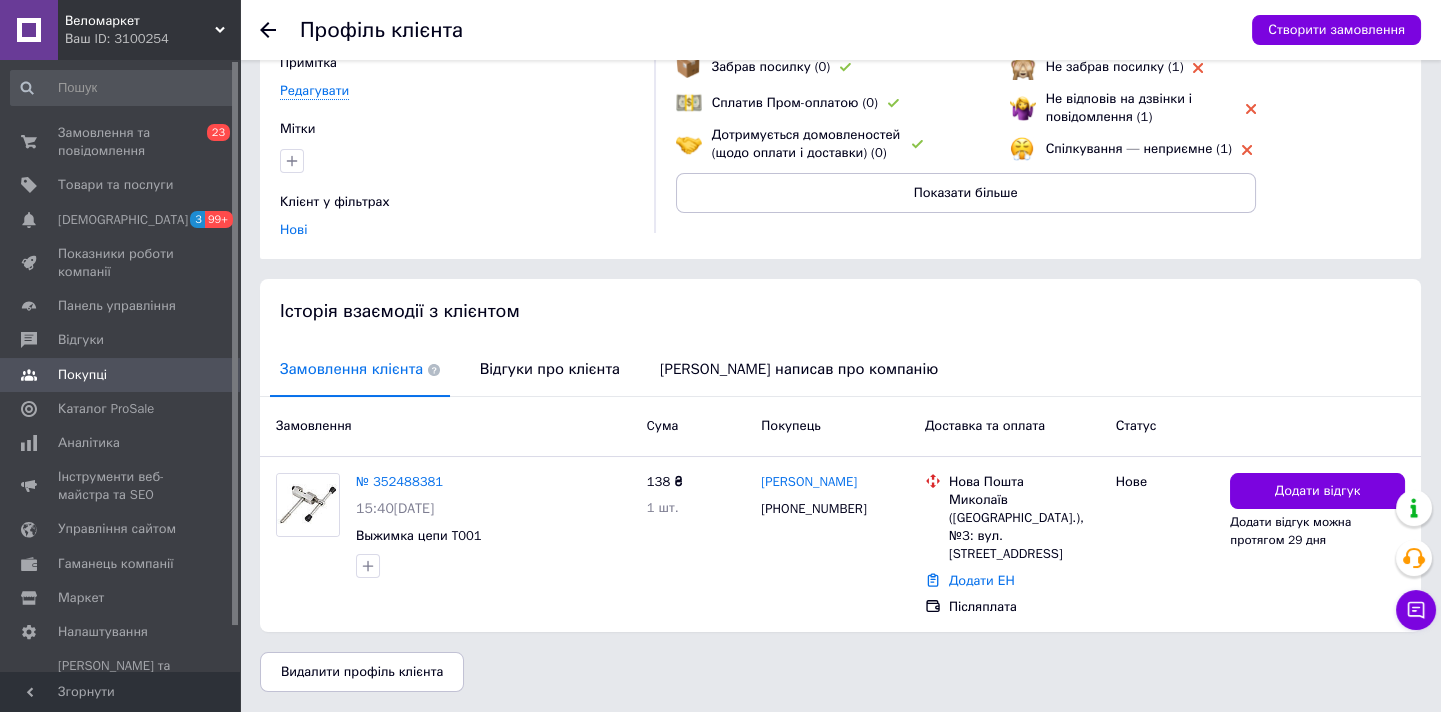 scroll, scrollTop: 148, scrollLeft: 0, axis: vertical 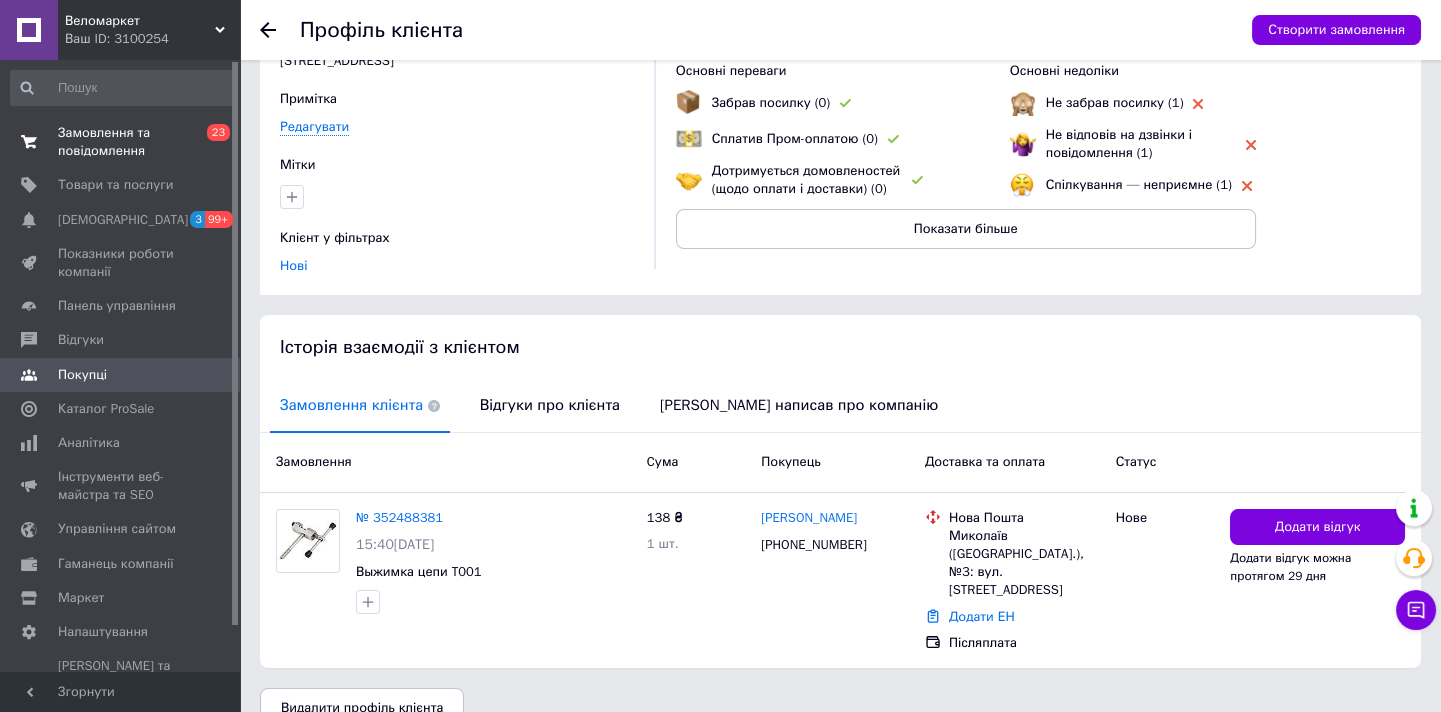 click on "Замовлення та повідомлення 0 23" at bounding box center (122, 142) 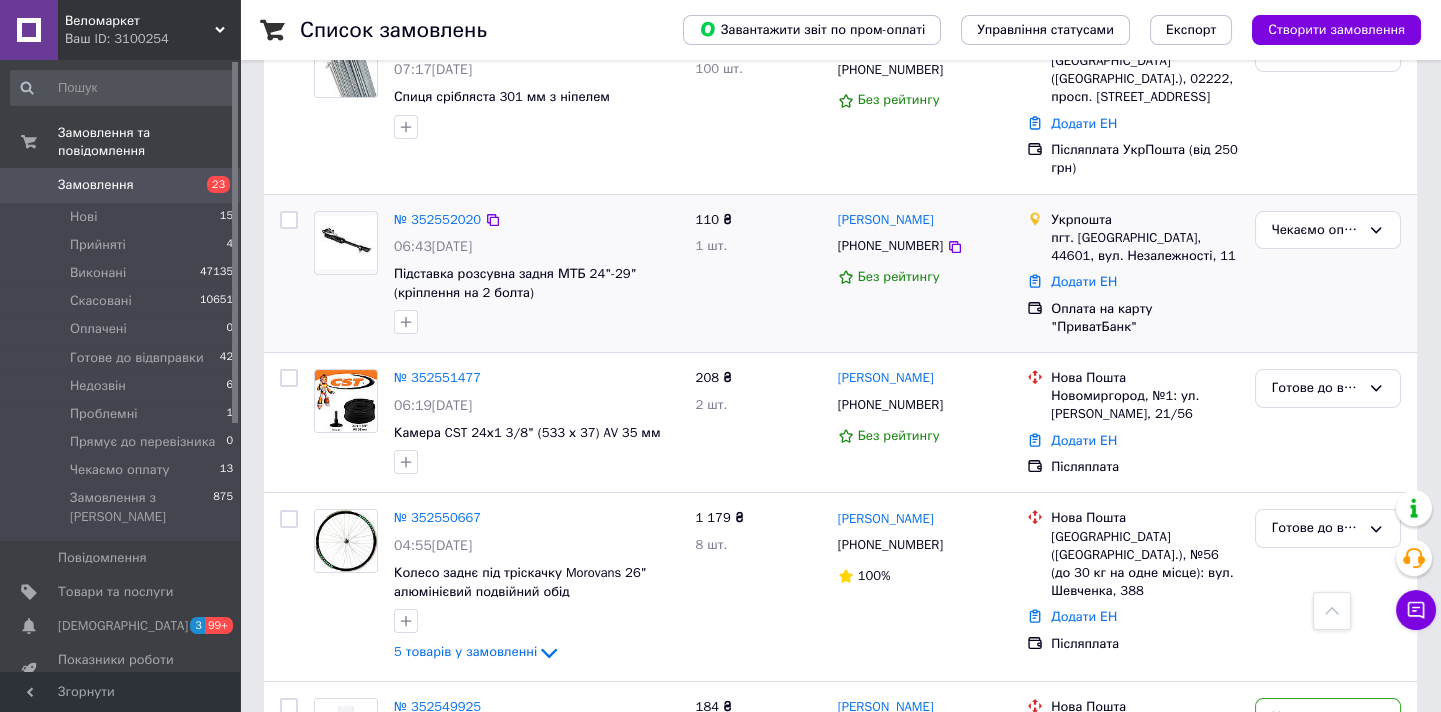 click on "Нові 15" at bounding box center (122, 217) 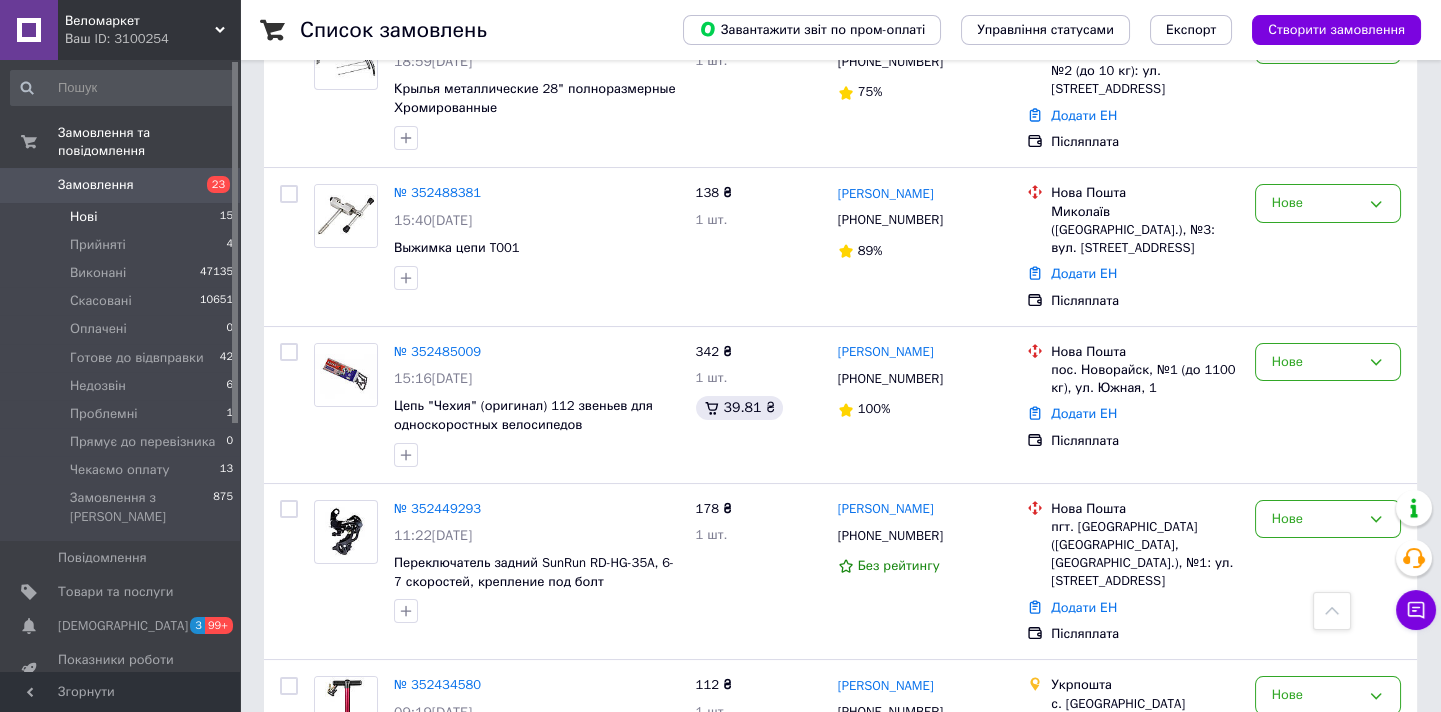 scroll, scrollTop: 545, scrollLeft: 0, axis: vertical 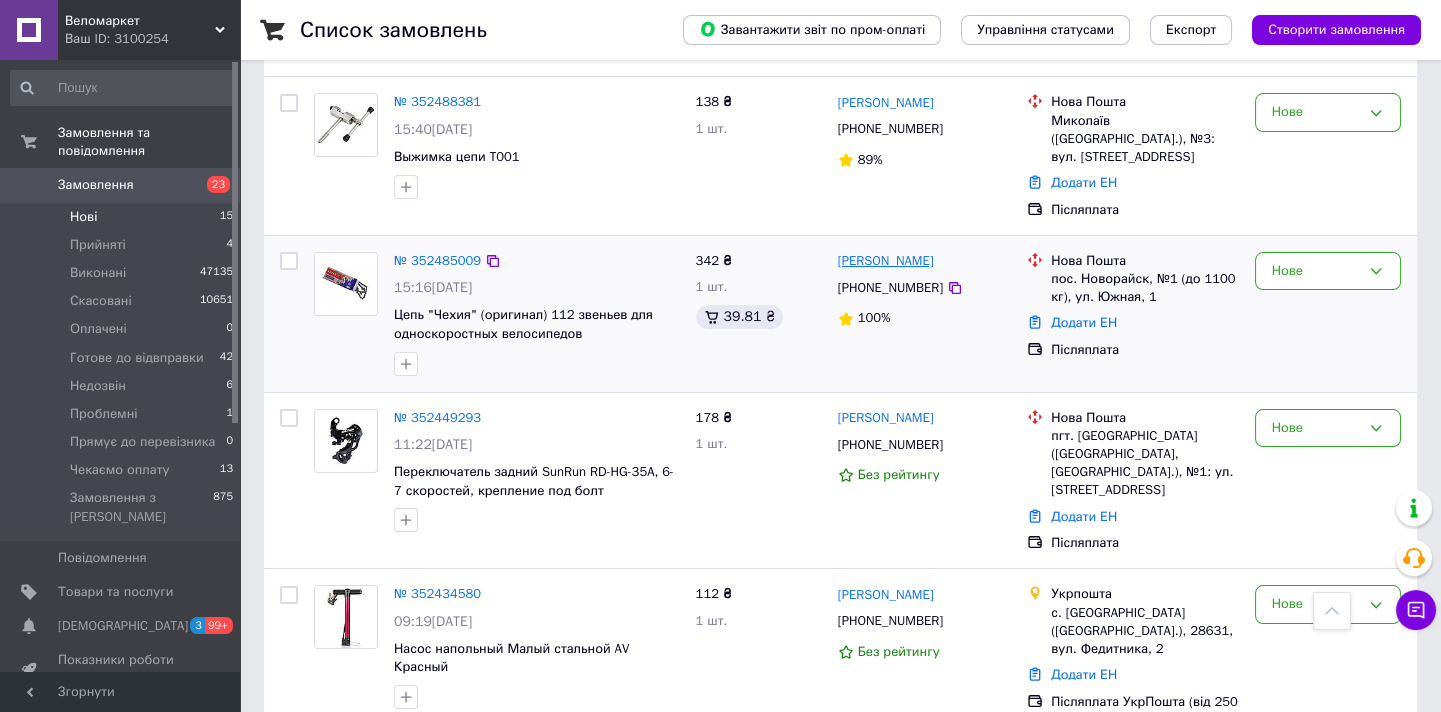 click on "Едик Журба" at bounding box center (886, 261) 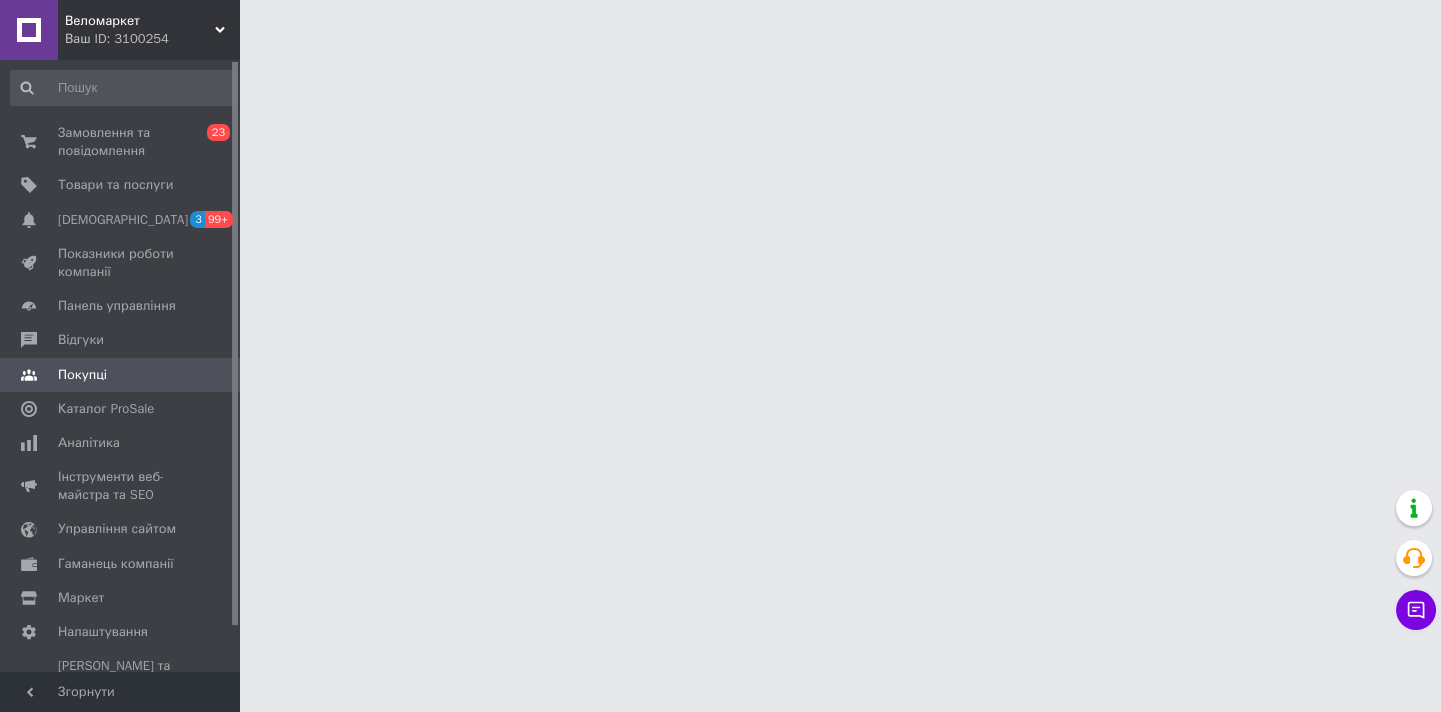 scroll, scrollTop: 0, scrollLeft: 0, axis: both 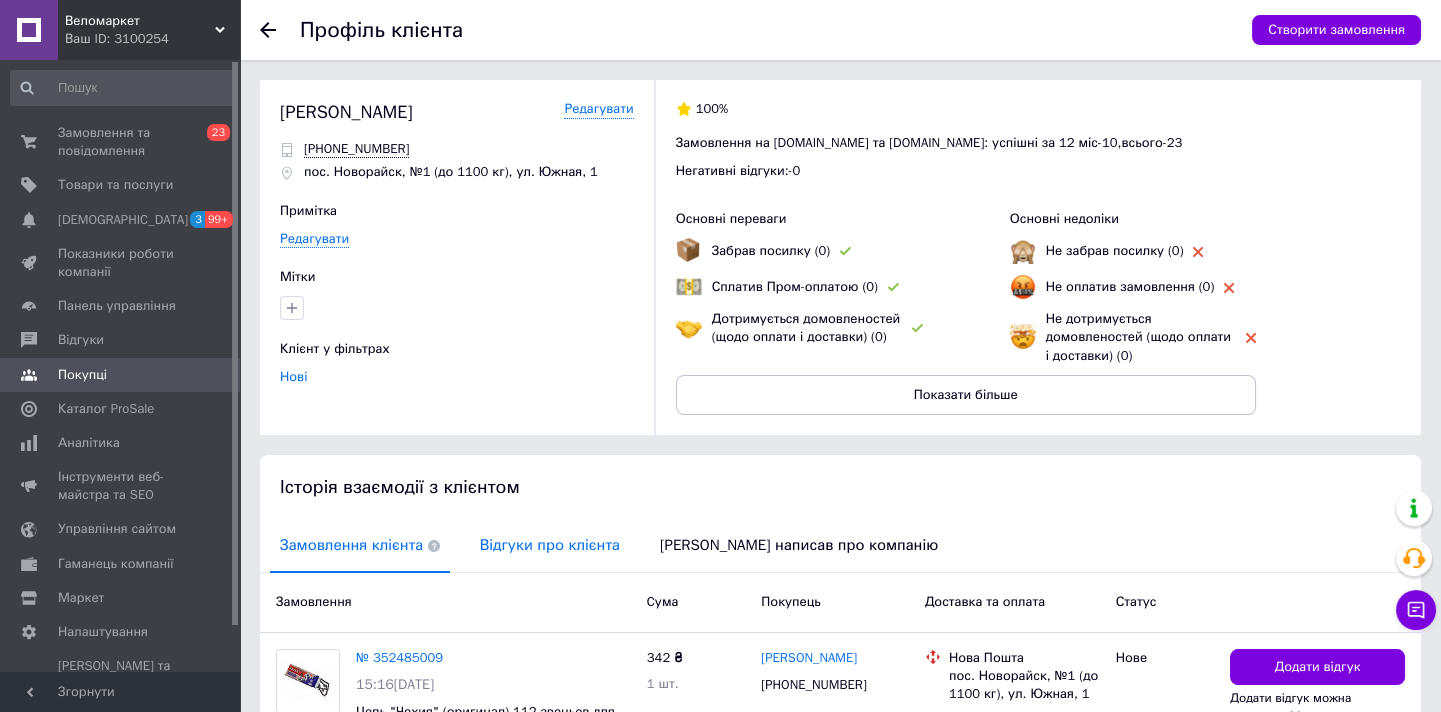 click on "Відгуки про клієнта" at bounding box center (550, 545) 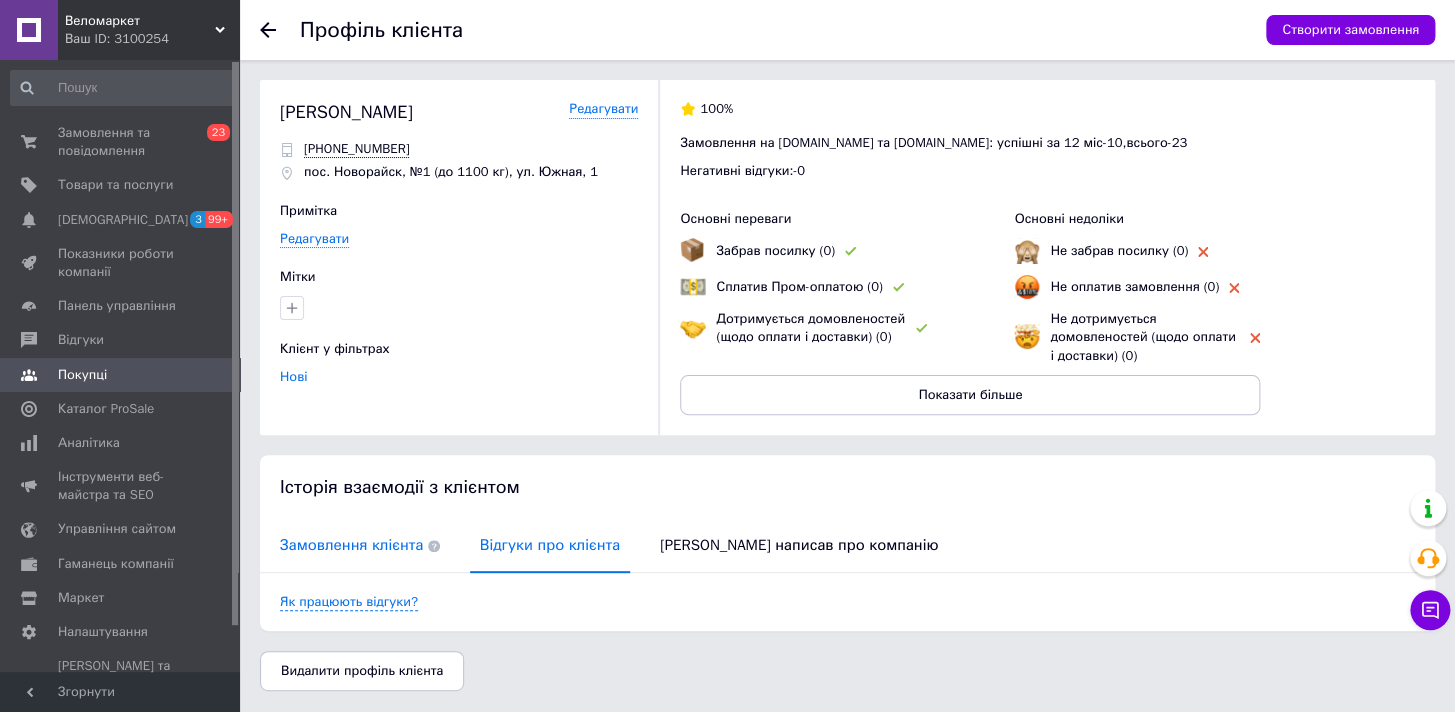 click on "Замовлення клієнта" at bounding box center [360, 545] 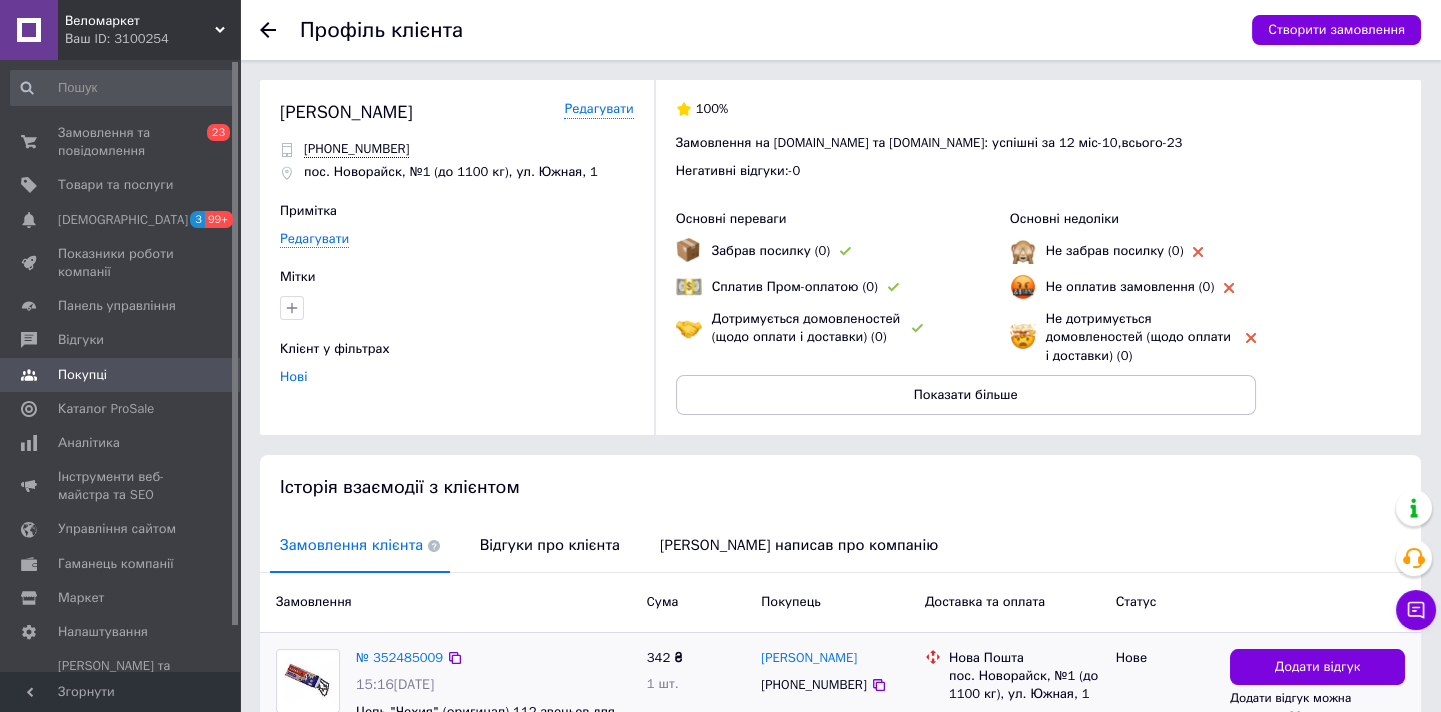 scroll, scrollTop: 156, scrollLeft: 0, axis: vertical 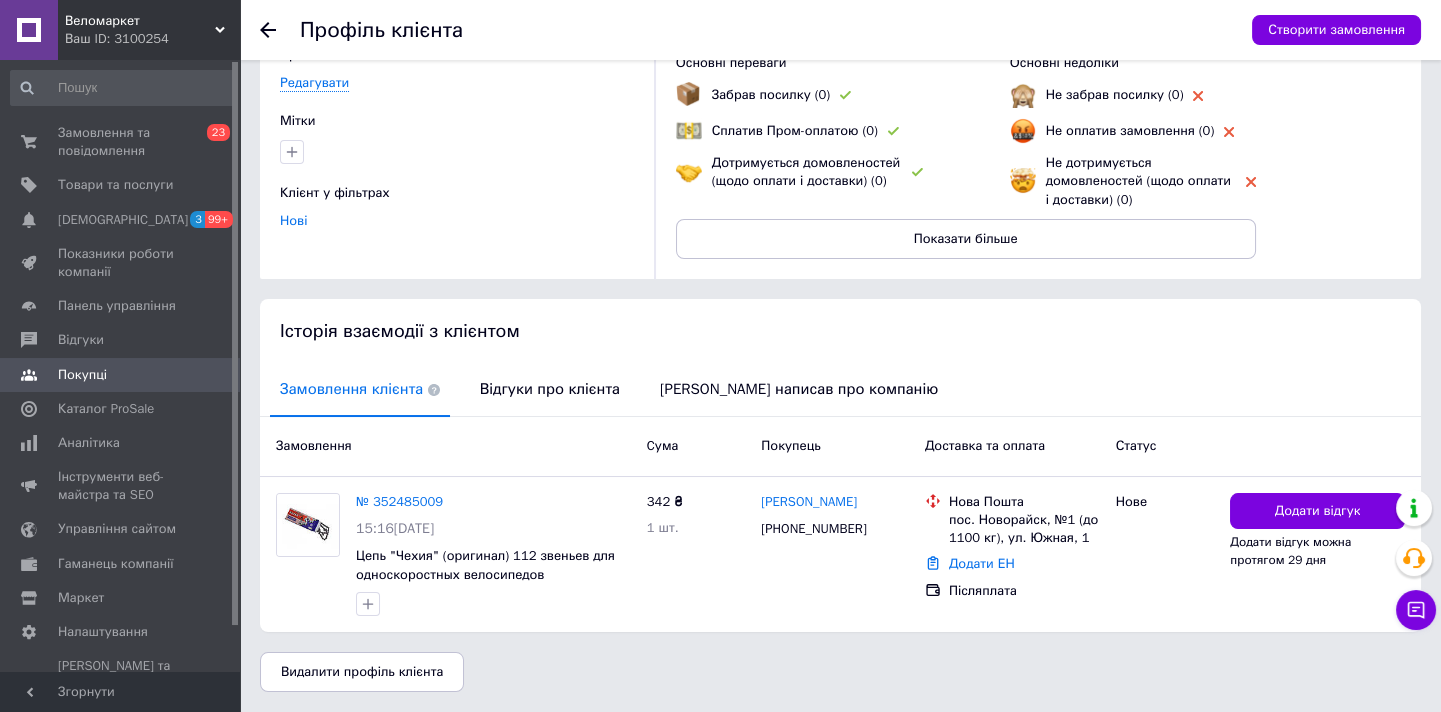 click on "Відгуки про клієнта" at bounding box center [550, 389] 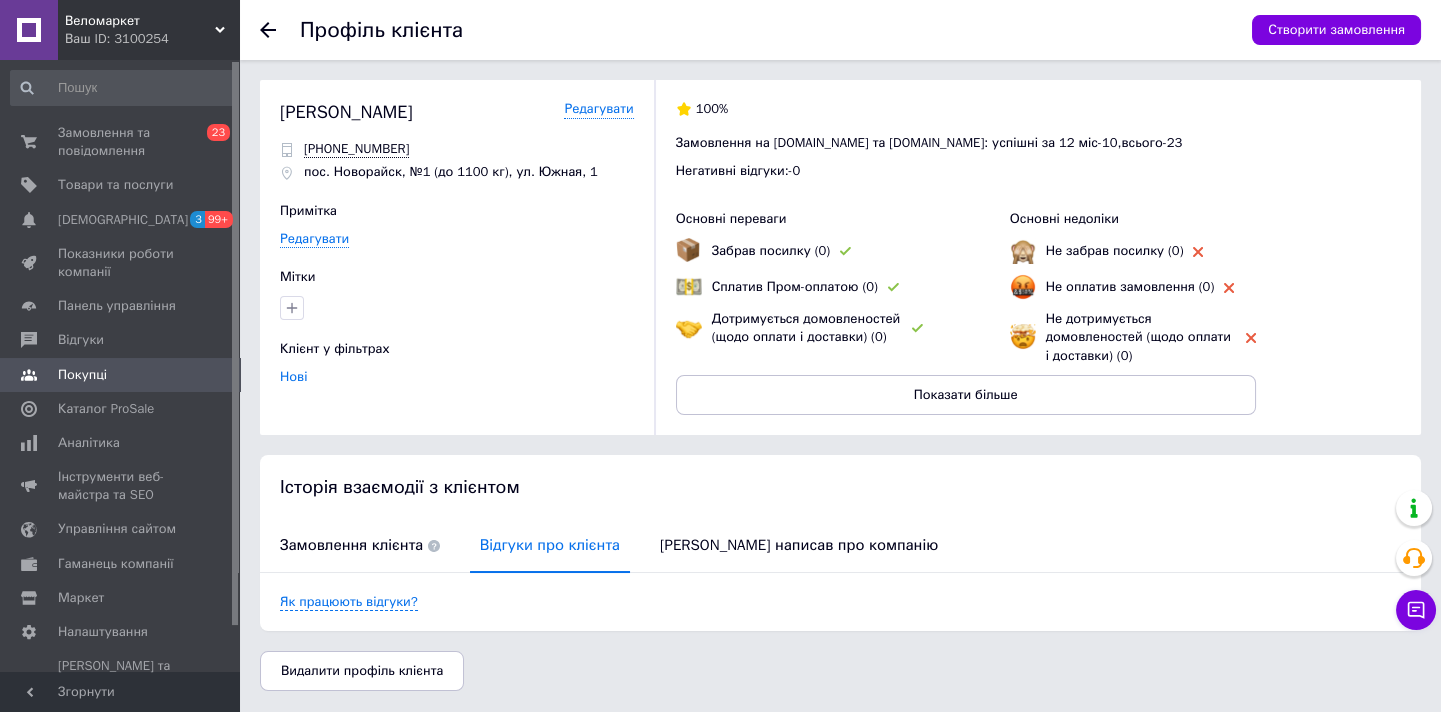 scroll, scrollTop: 0, scrollLeft: 0, axis: both 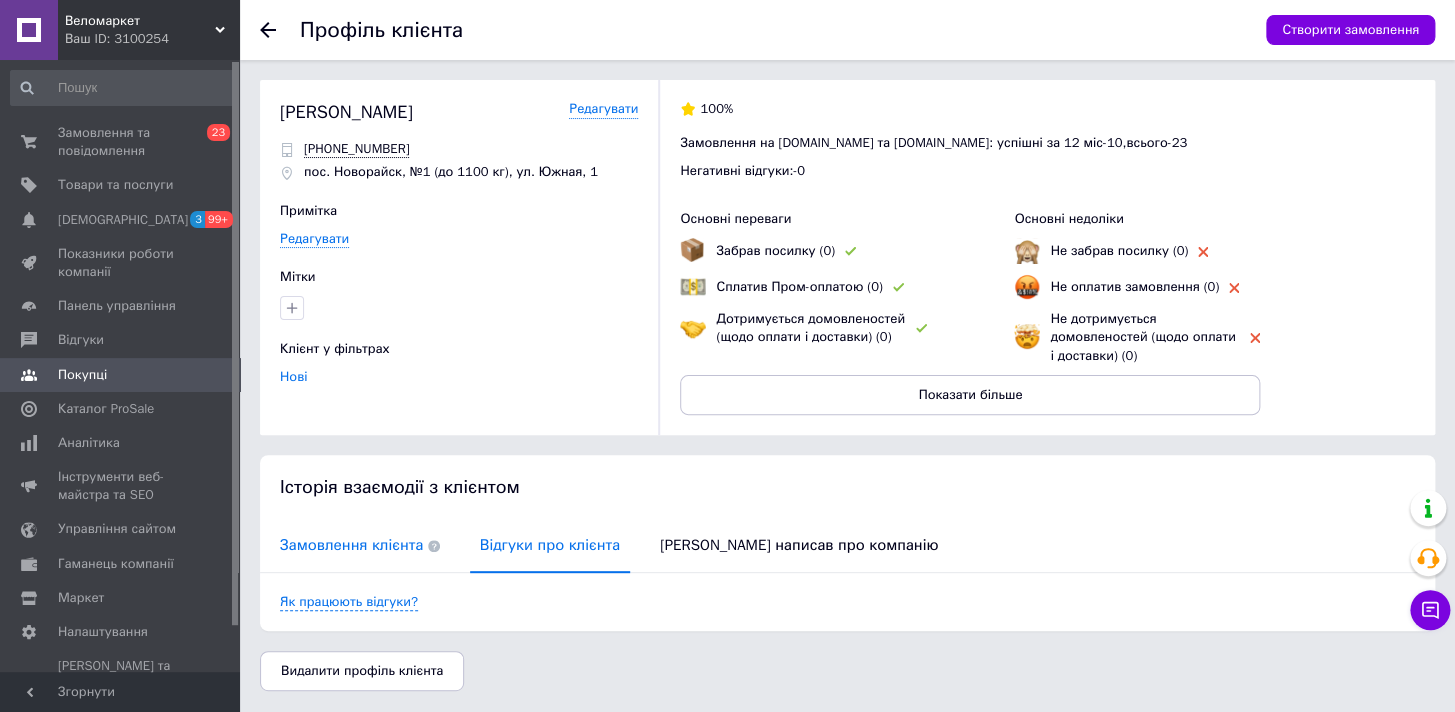 click on "Замовлення клієнта" at bounding box center (360, 545) 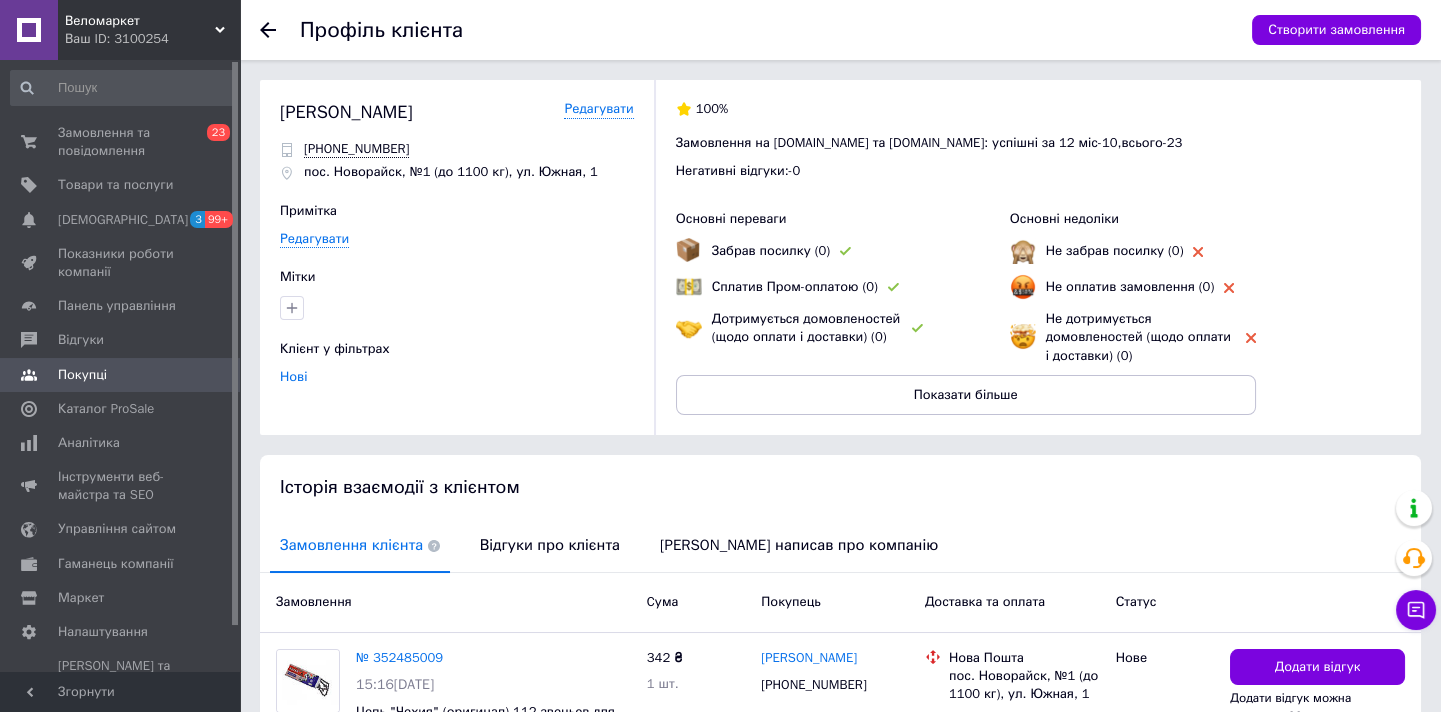 scroll, scrollTop: 156, scrollLeft: 0, axis: vertical 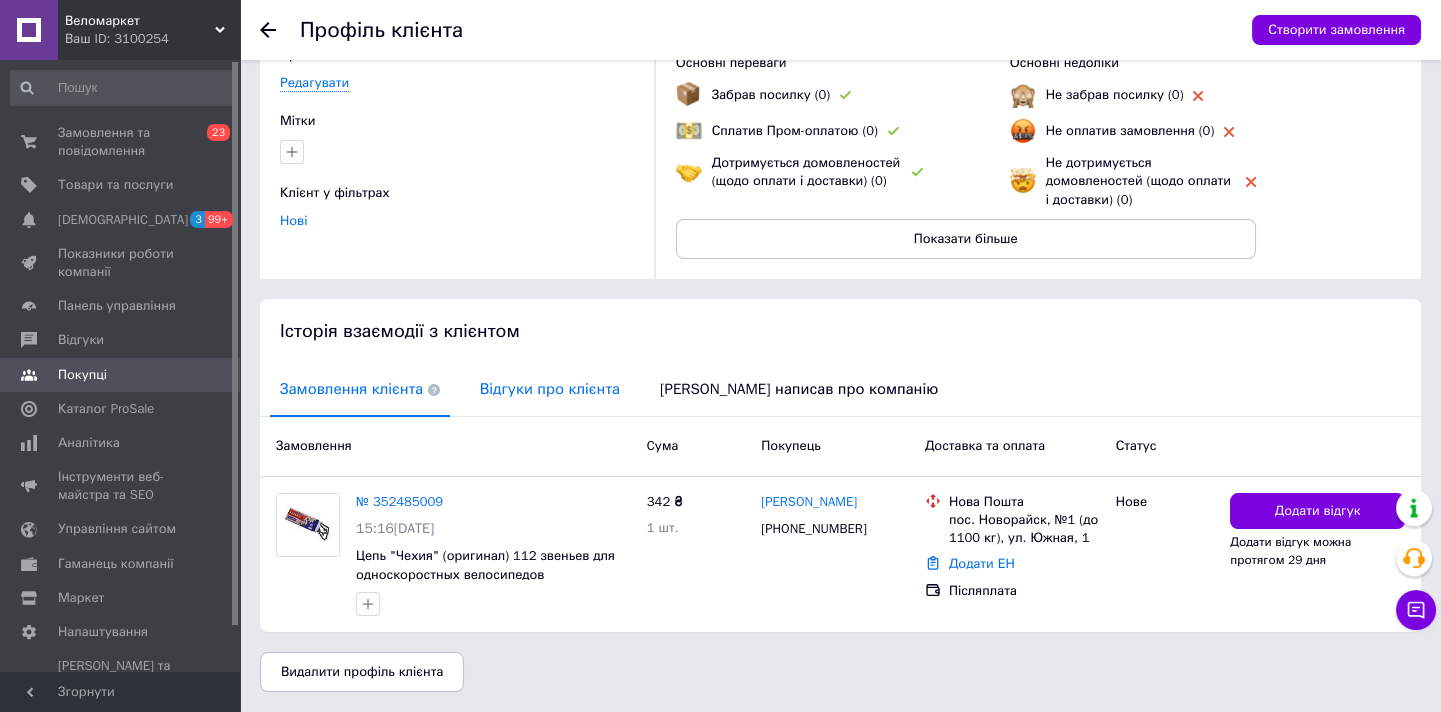 click on "Відгуки про клієнта" at bounding box center [550, 389] 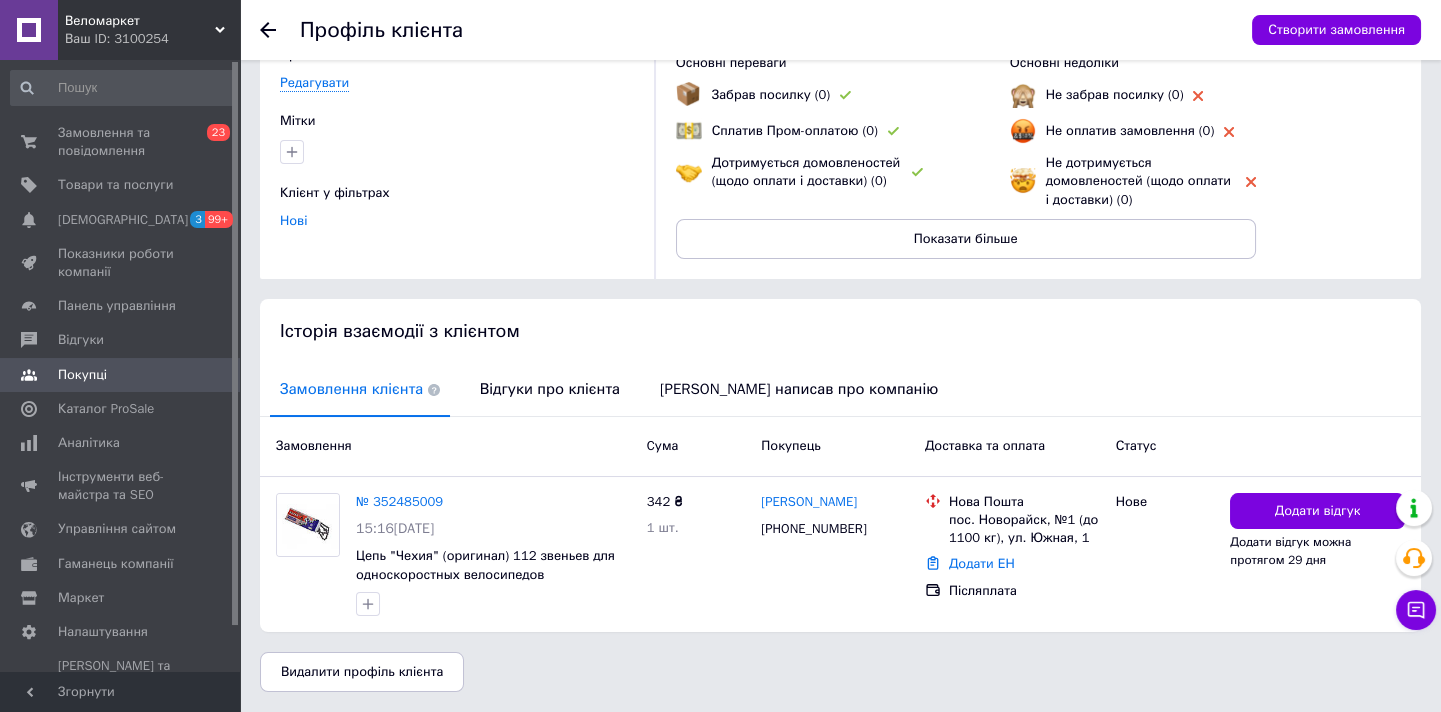 scroll, scrollTop: 0, scrollLeft: 0, axis: both 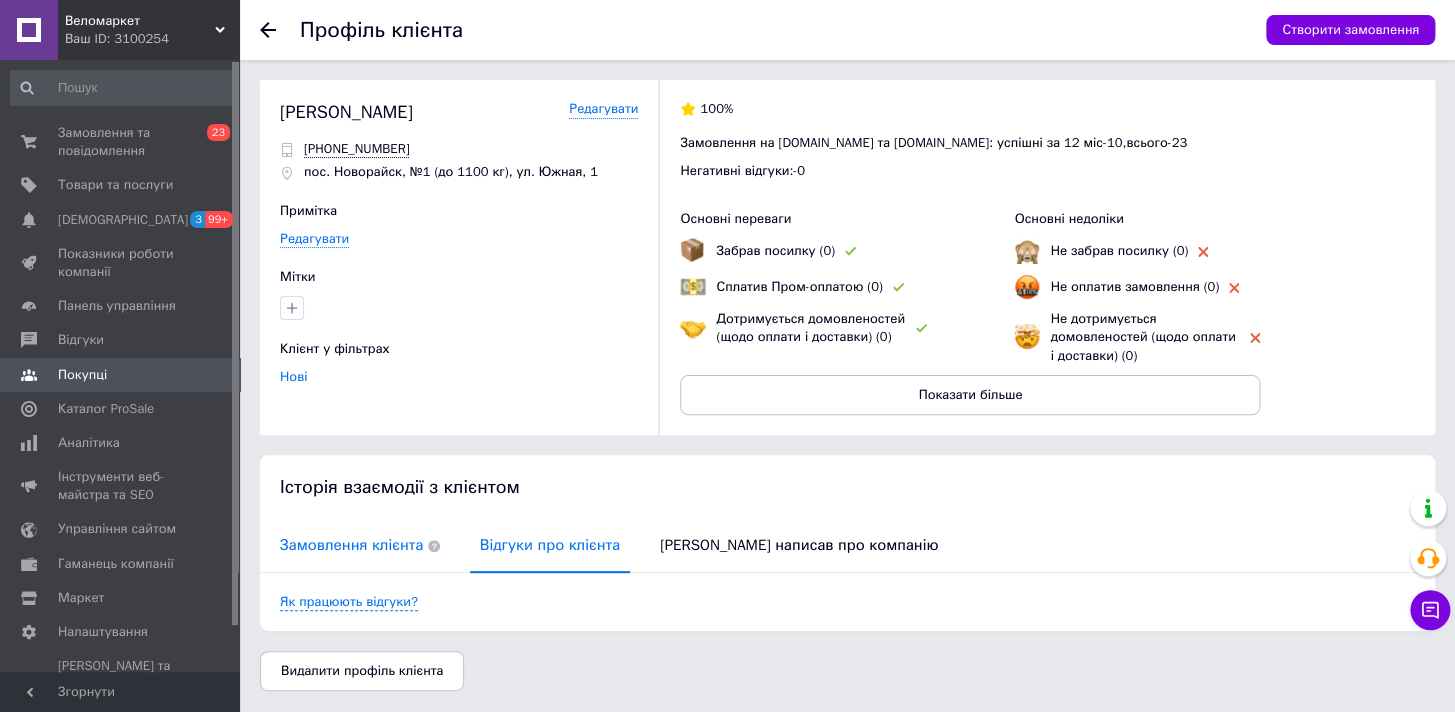 click on "Замовлення клієнта" at bounding box center [360, 545] 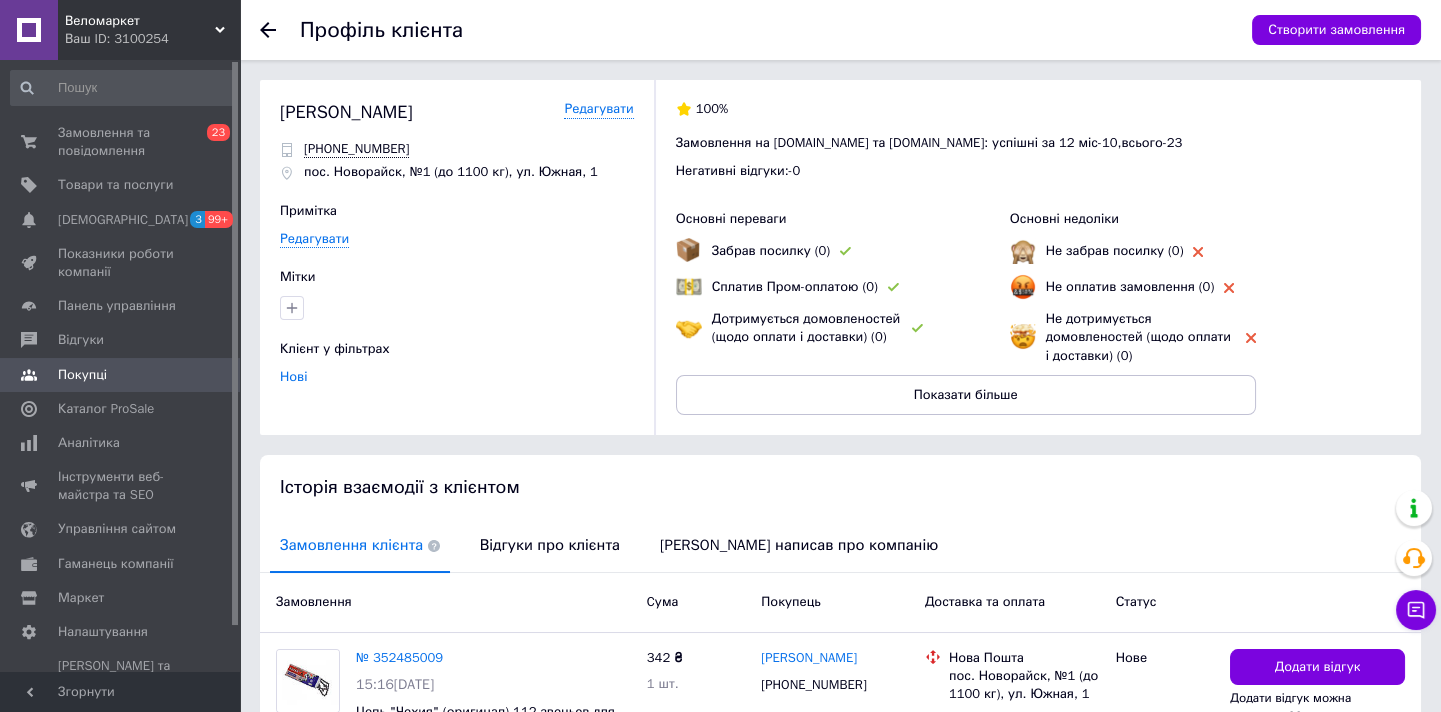 scroll, scrollTop: 156, scrollLeft: 0, axis: vertical 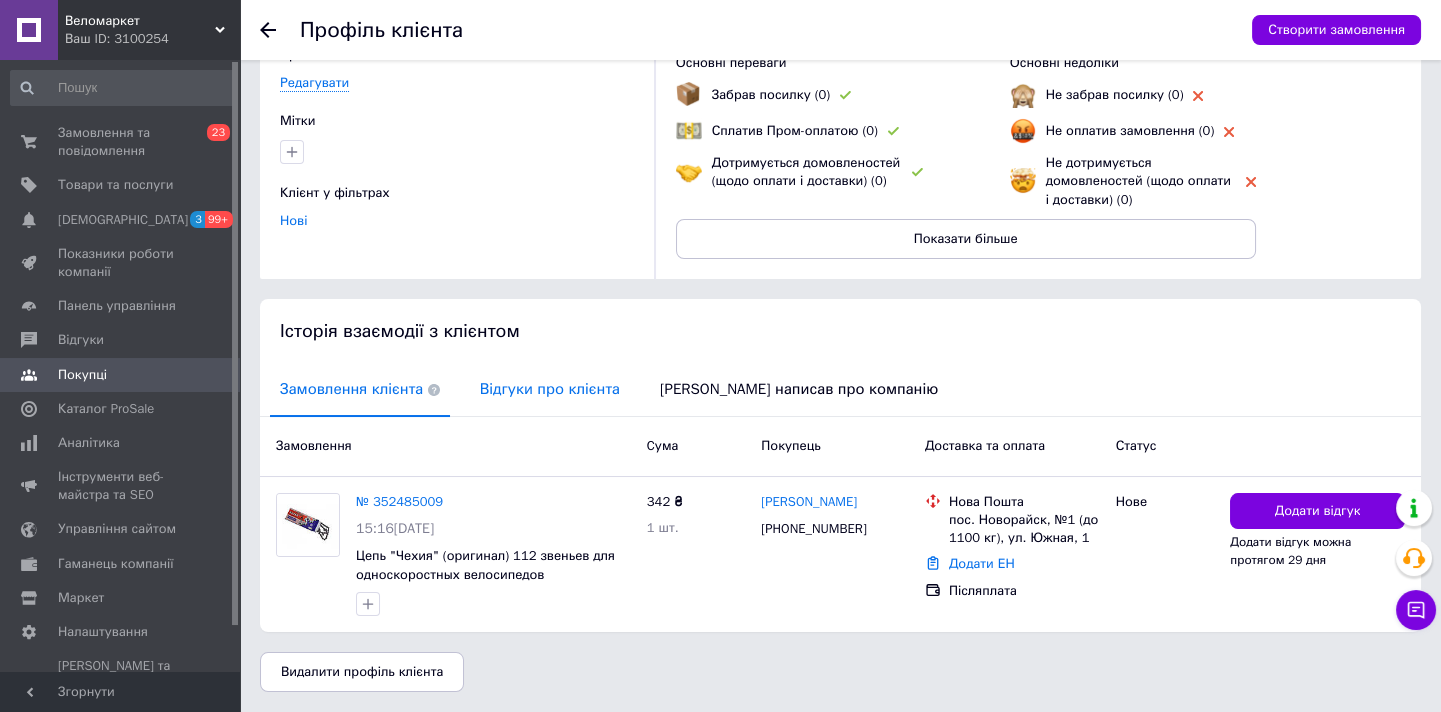 click on "Відгуки про клієнта" at bounding box center (550, 389) 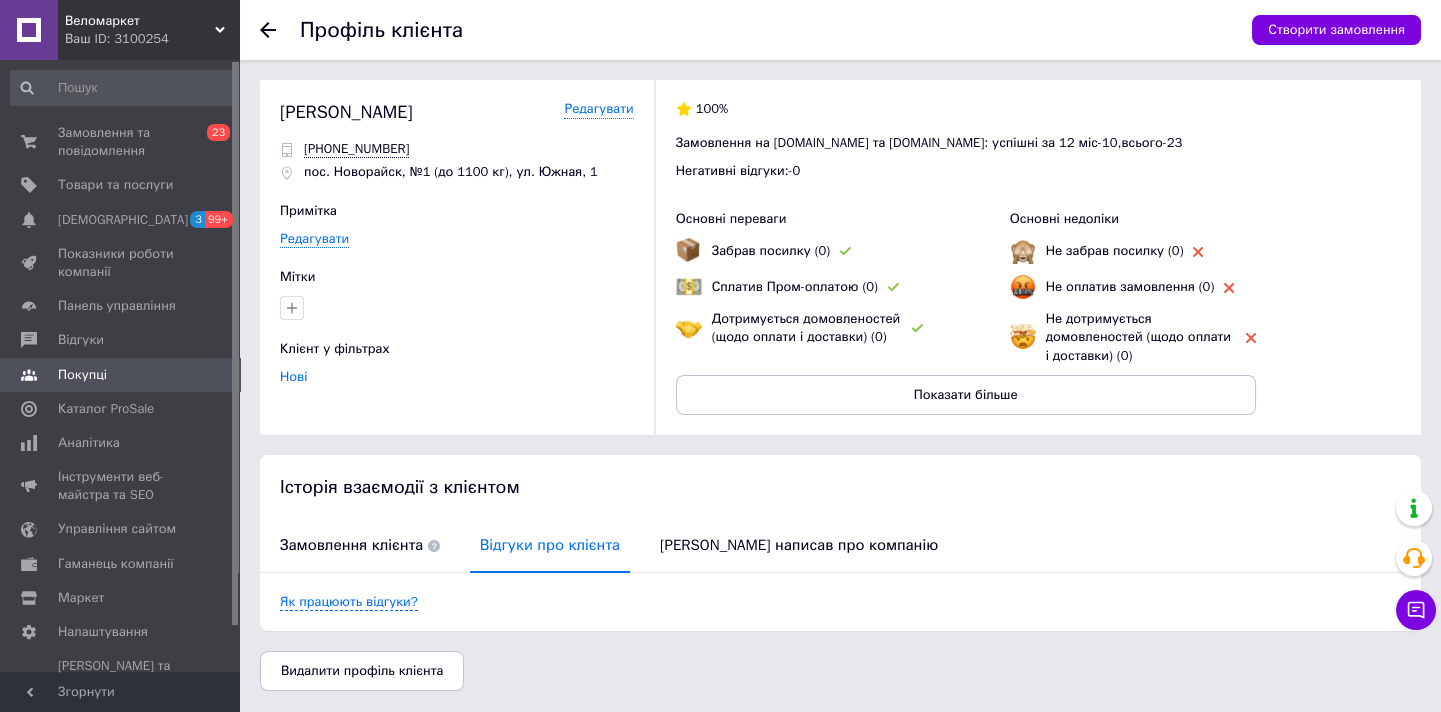 scroll, scrollTop: 0, scrollLeft: 0, axis: both 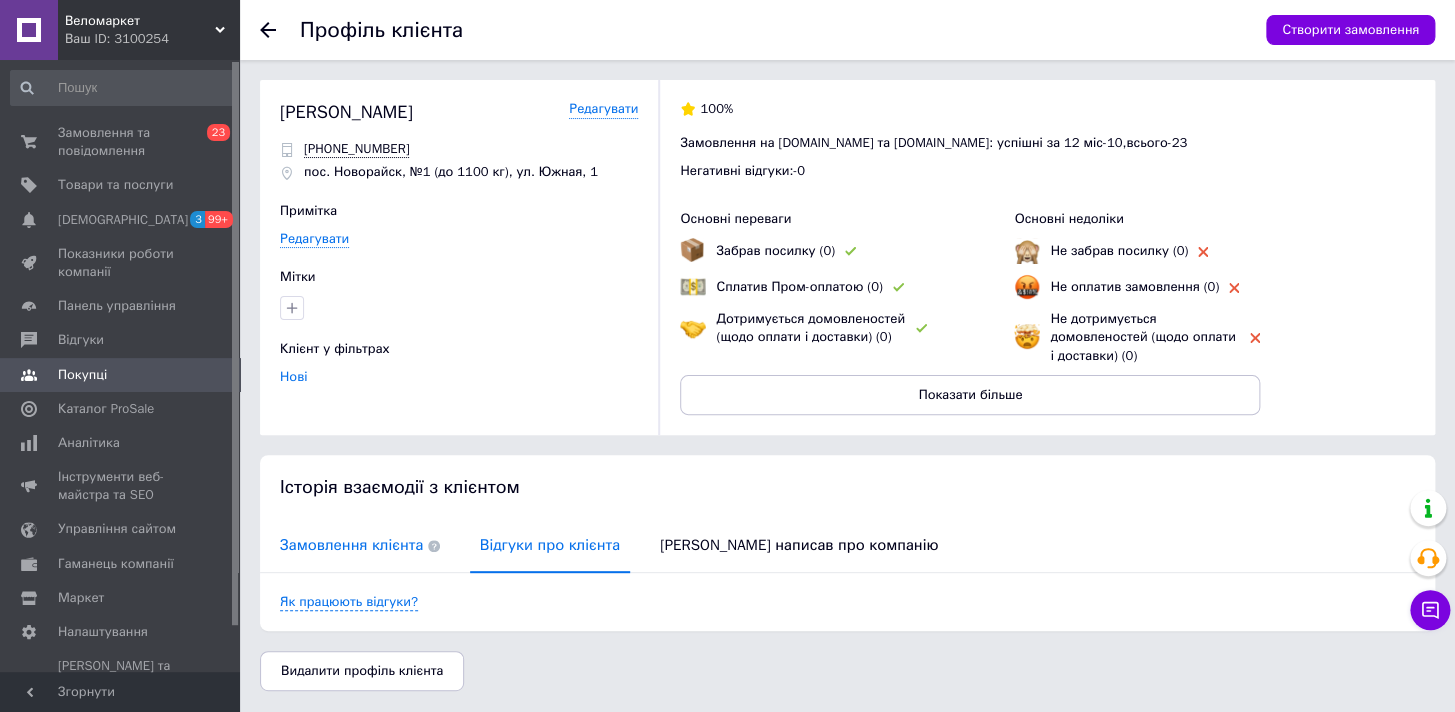 click on "Замовлення клієнта" at bounding box center (360, 545) 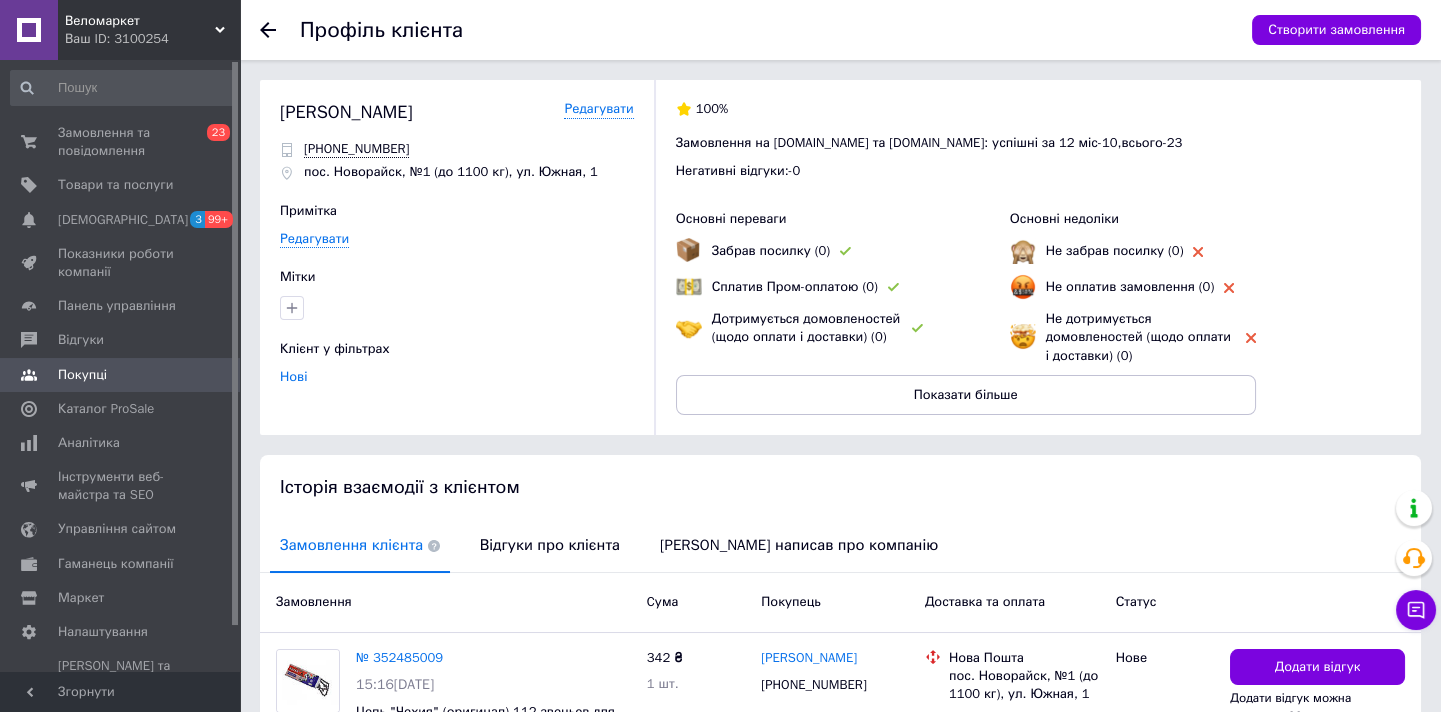 scroll, scrollTop: 156, scrollLeft: 0, axis: vertical 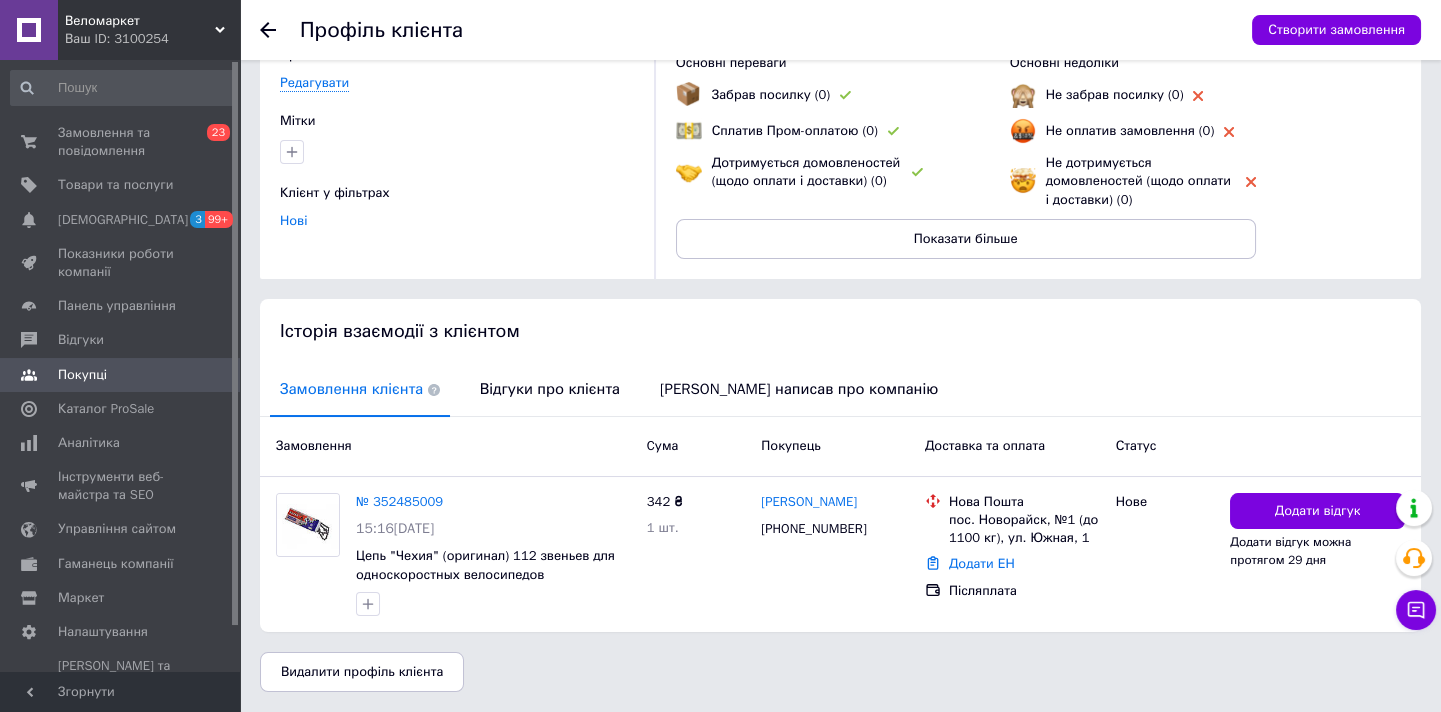 click on "Відгуки про клієнта" at bounding box center (550, 389) 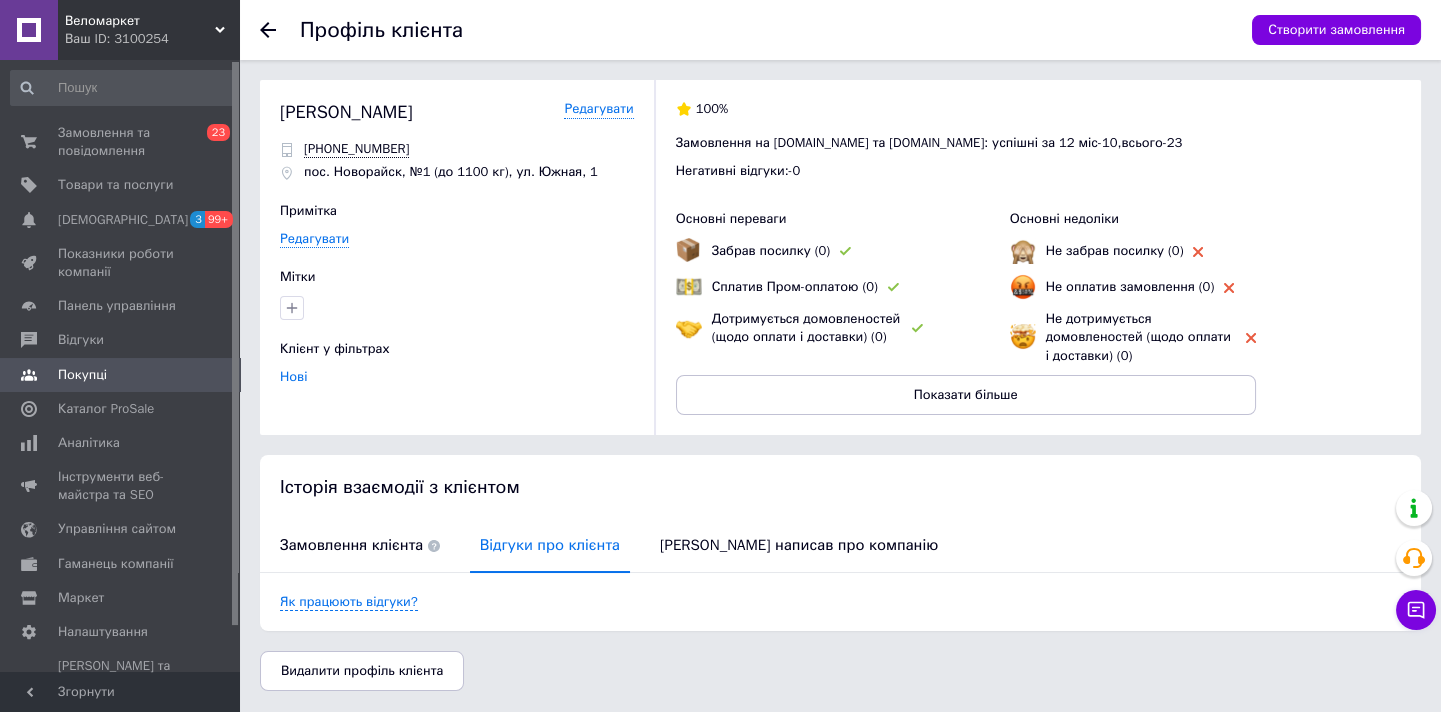 scroll, scrollTop: 0, scrollLeft: 0, axis: both 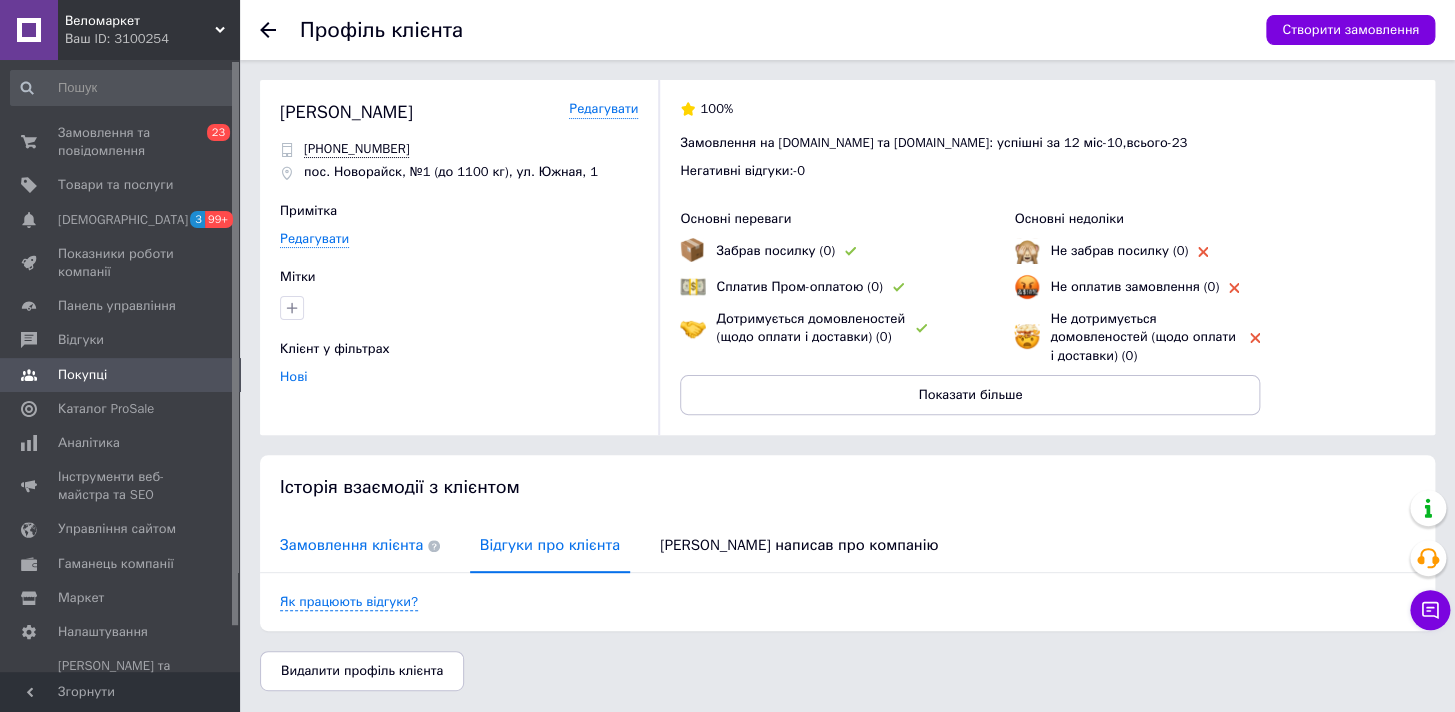 click on "Замовлення клієнта" at bounding box center (360, 545) 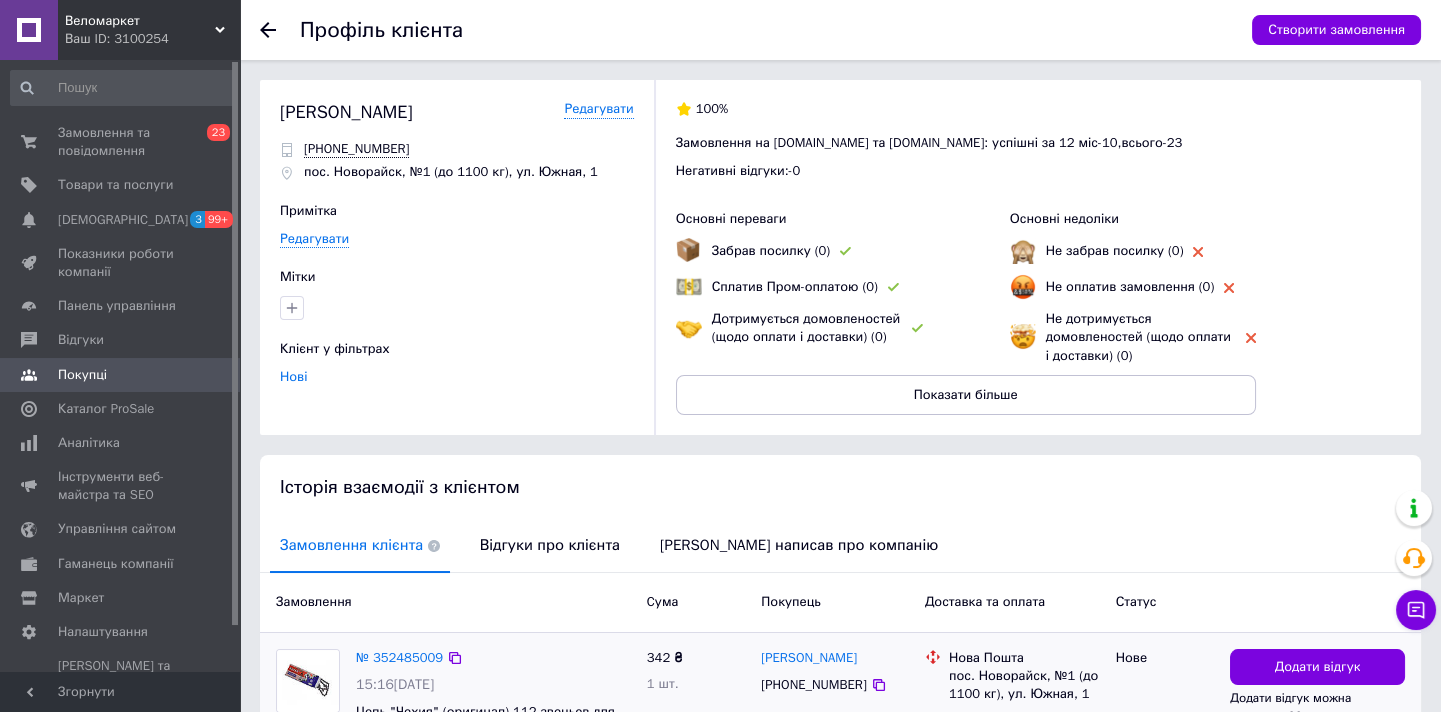 scroll, scrollTop: 156, scrollLeft: 0, axis: vertical 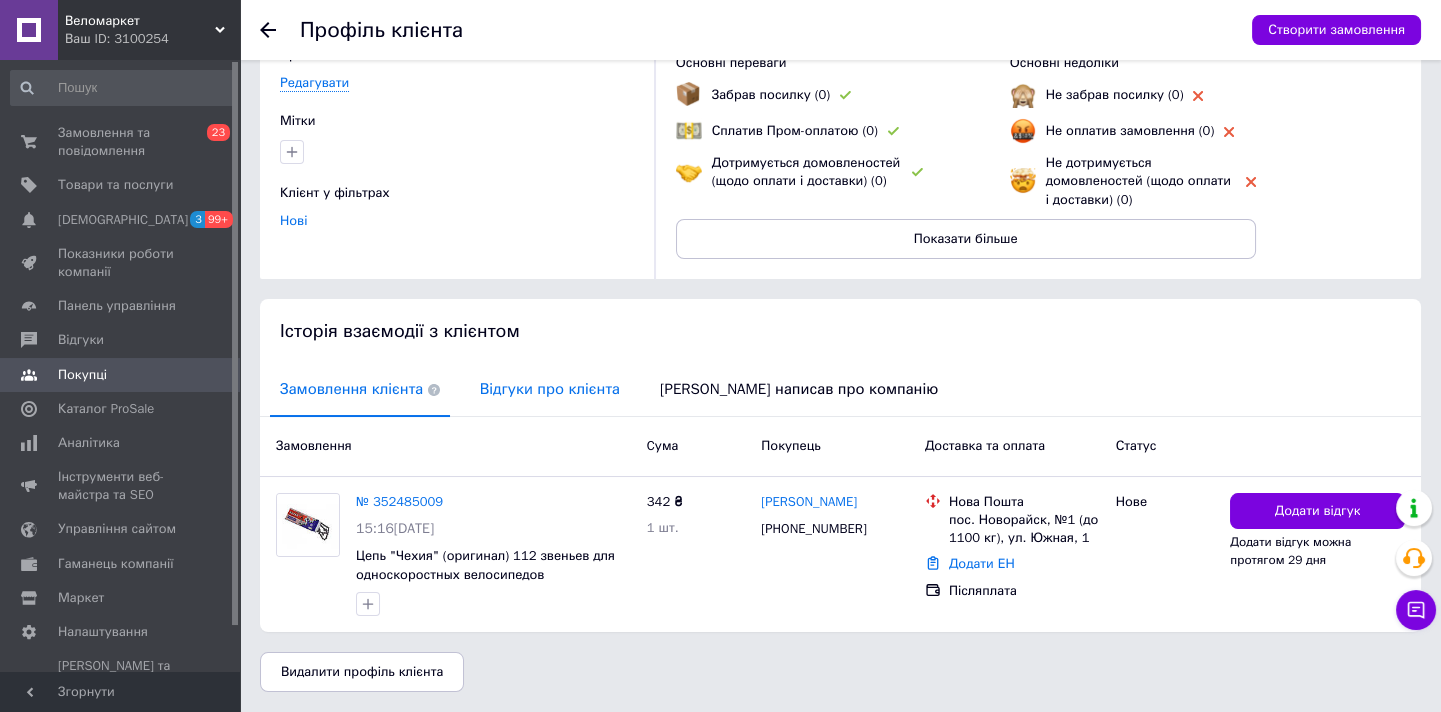 click on "Відгуки про клієнта" at bounding box center (550, 389) 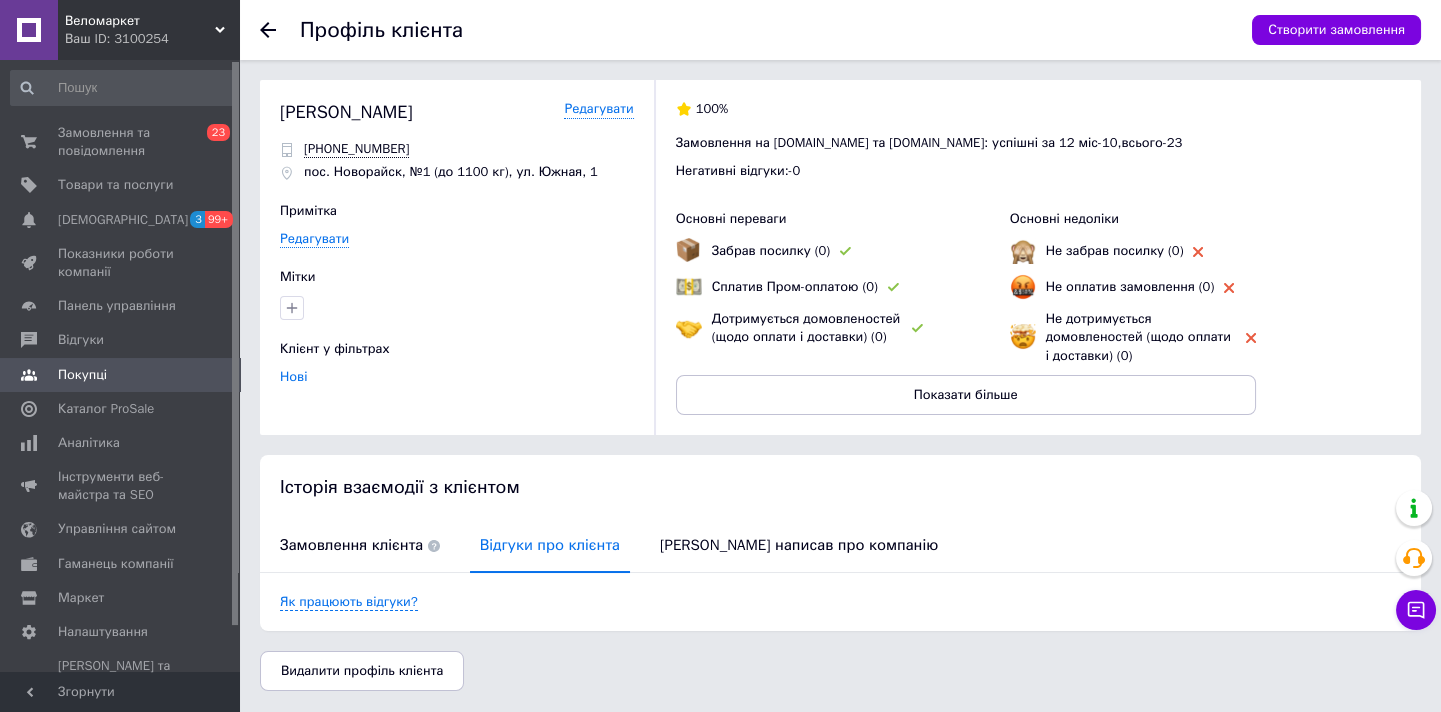 scroll, scrollTop: 0, scrollLeft: 0, axis: both 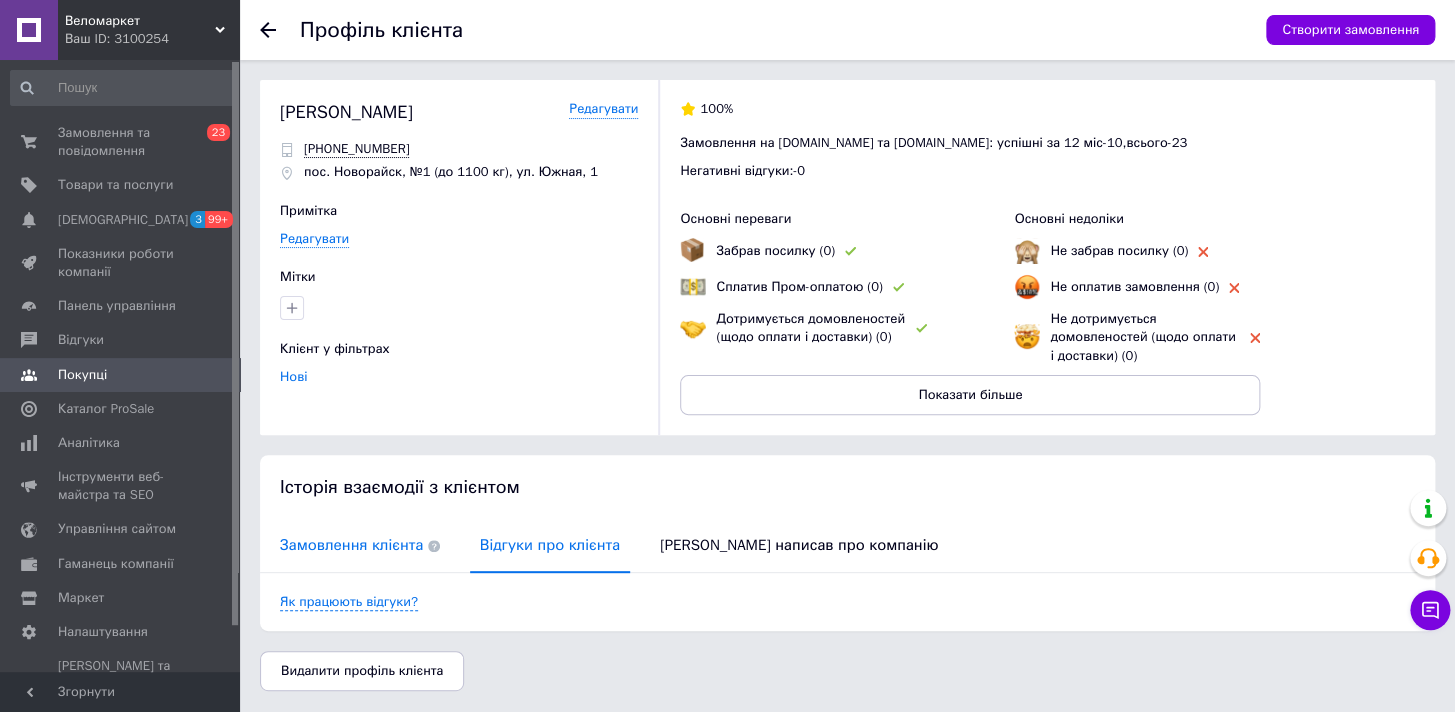 click on "Замовлення клієнта" at bounding box center (360, 545) 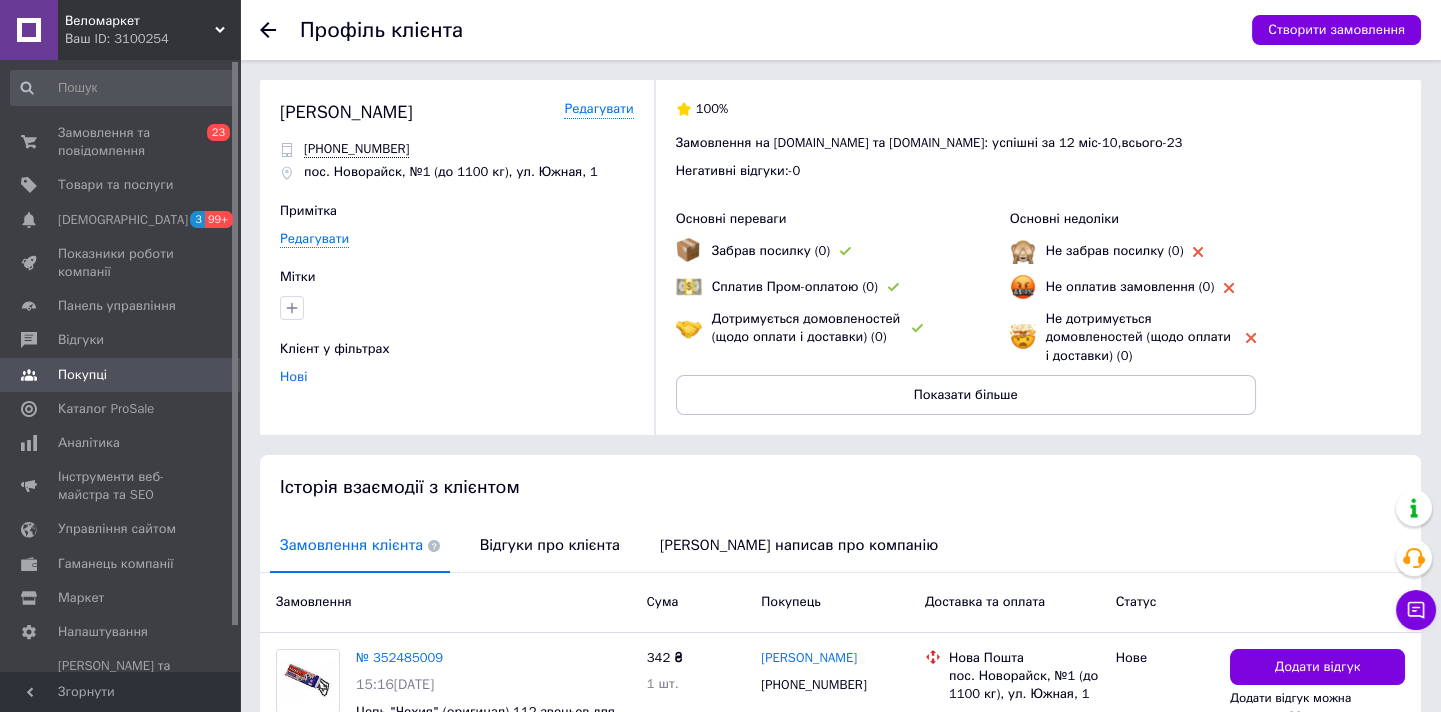 scroll, scrollTop: 156, scrollLeft: 0, axis: vertical 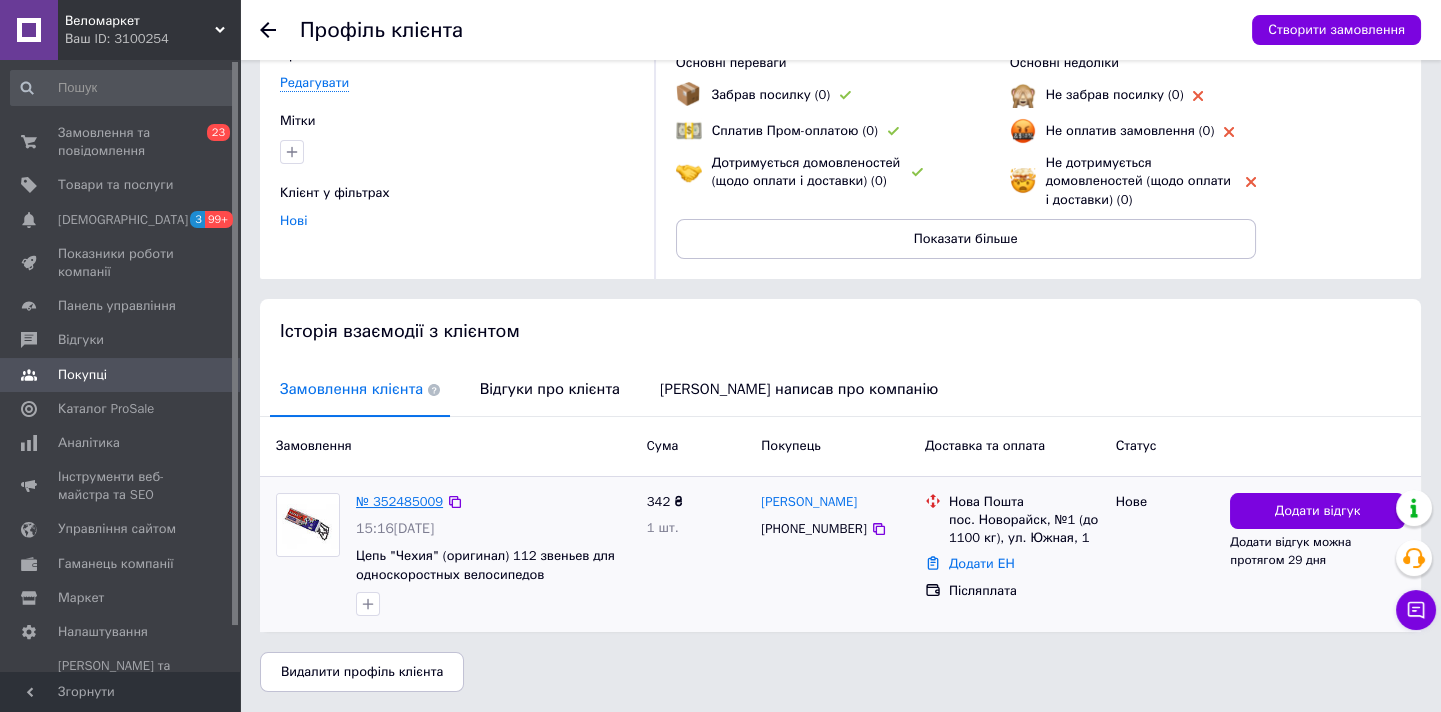 click on "№ 352485009" at bounding box center [399, 501] 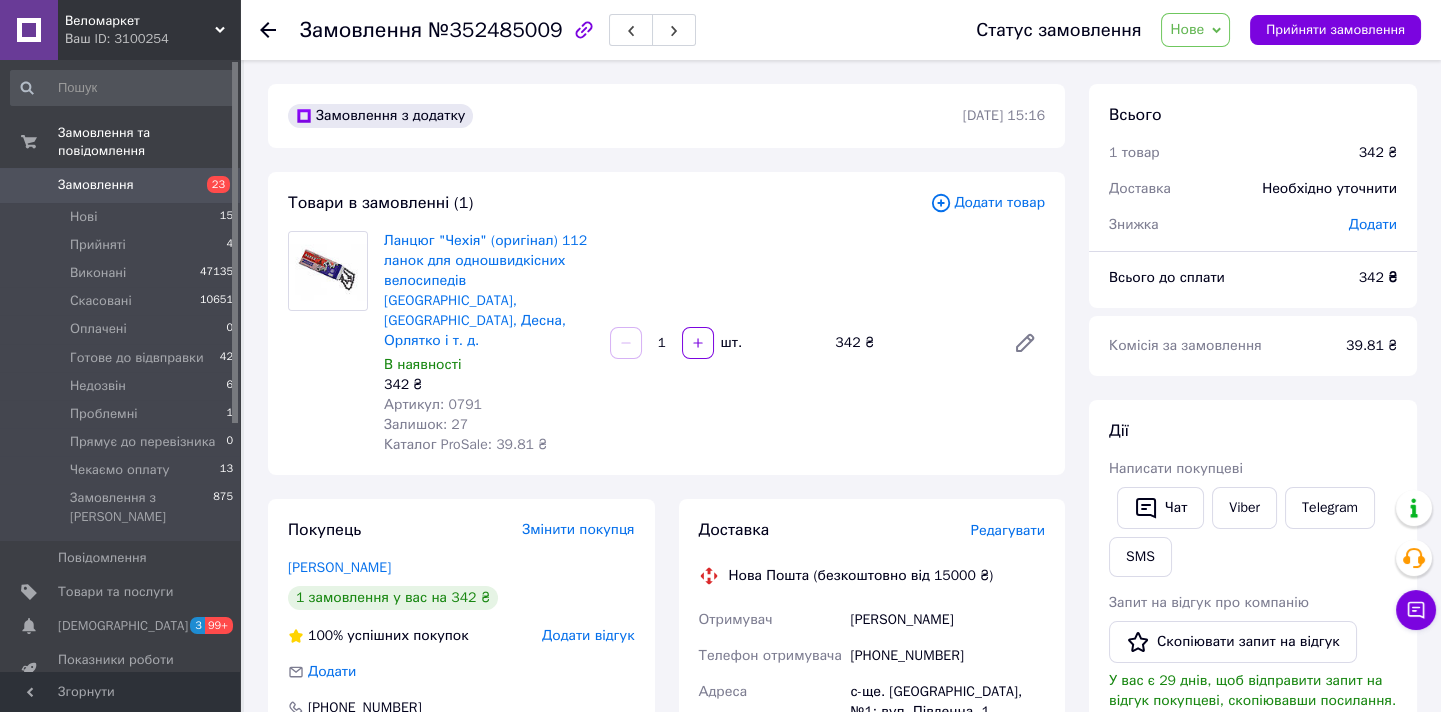 click 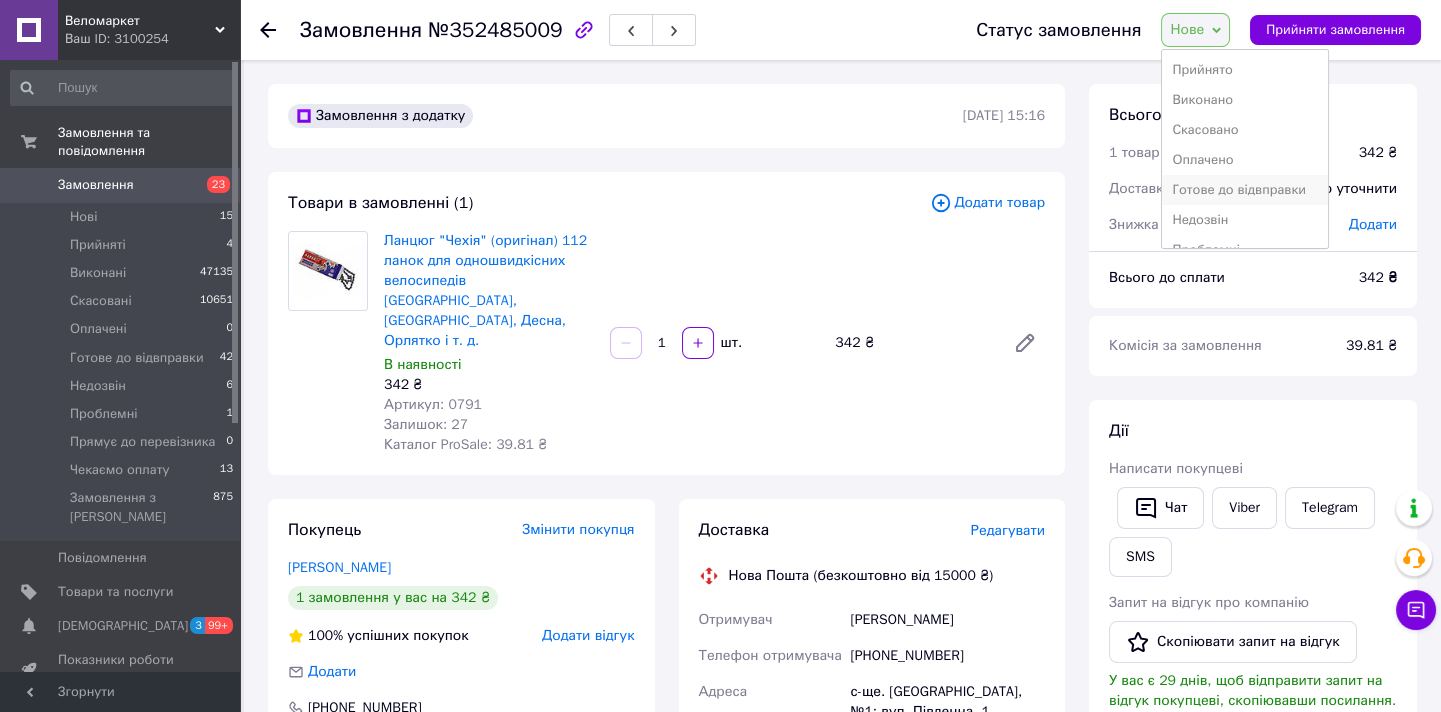 click on "Готове до відвправки" at bounding box center (1244, 190) 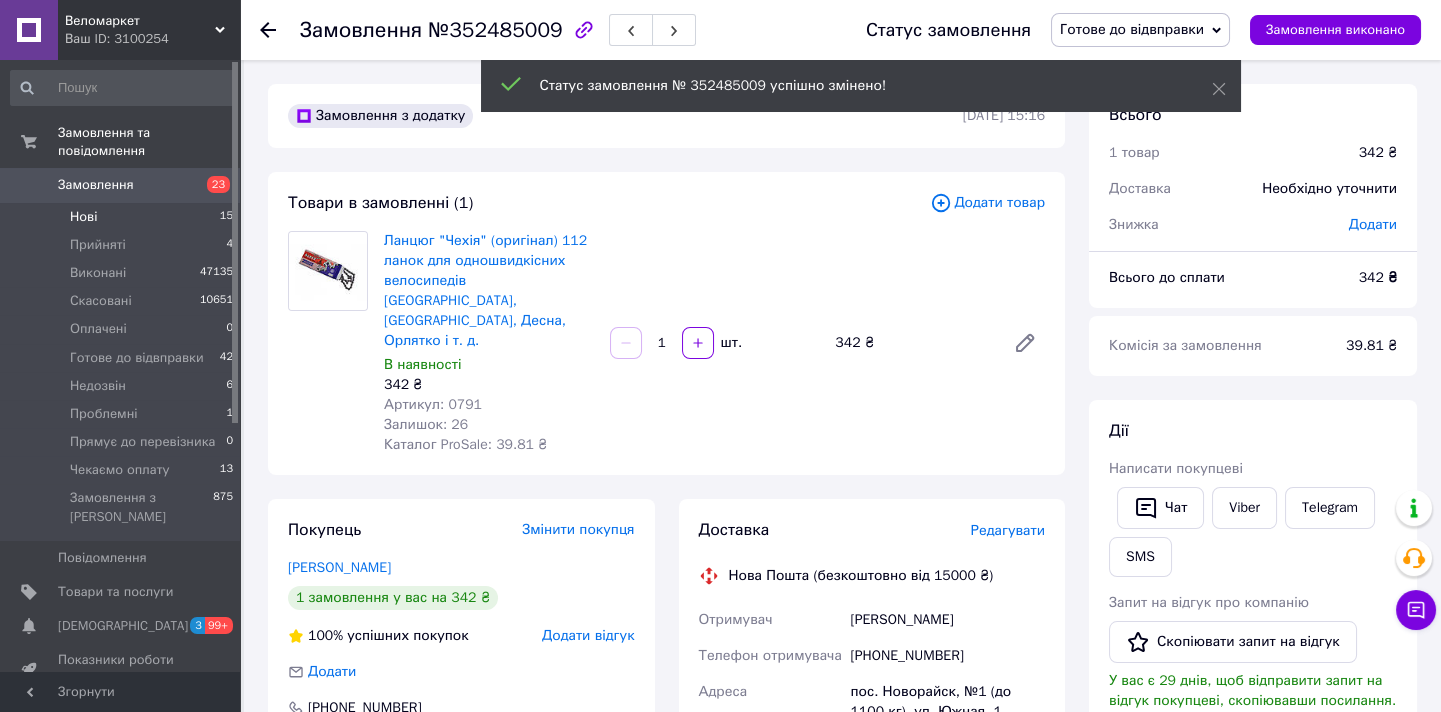 click on "Нові 15" at bounding box center (122, 217) 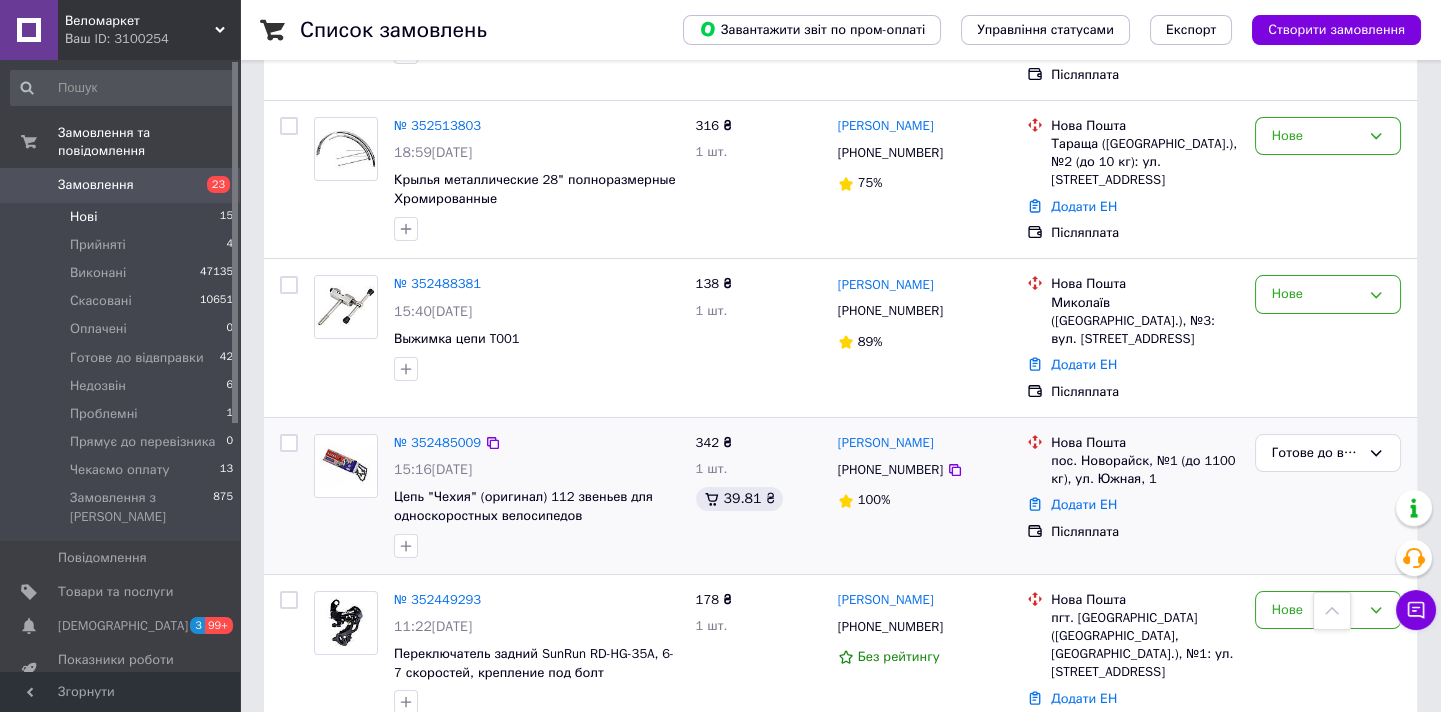 scroll, scrollTop: 636, scrollLeft: 0, axis: vertical 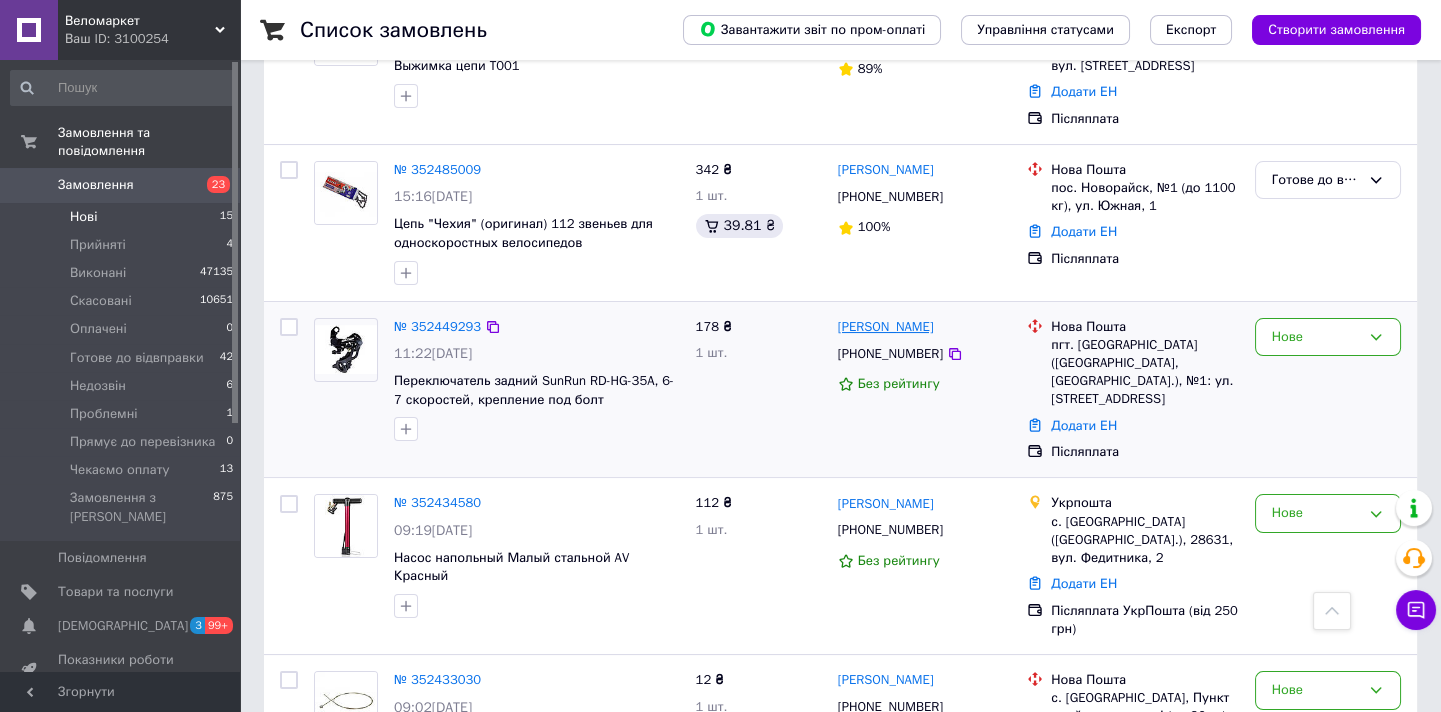 click on "Сергій Зибін" at bounding box center (886, 327) 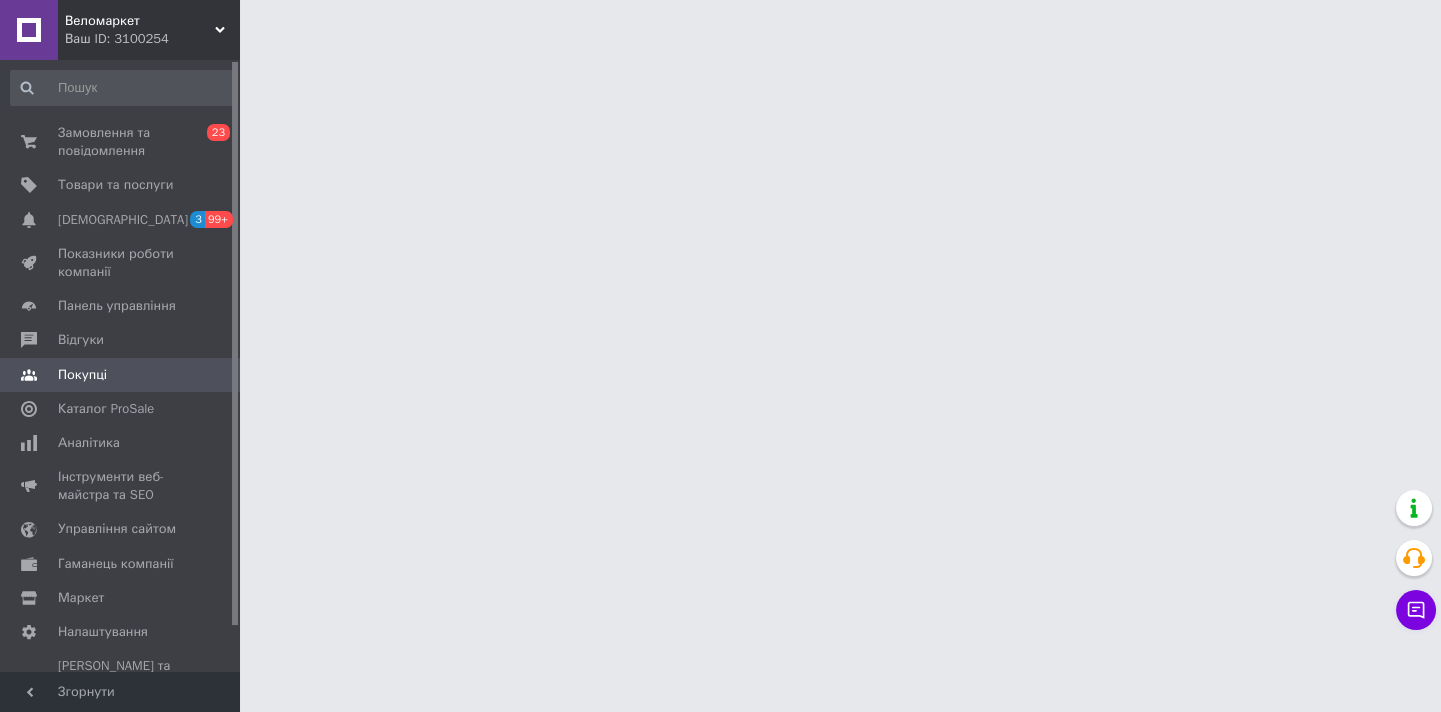 scroll, scrollTop: 0, scrollLeft: 0, axis: both 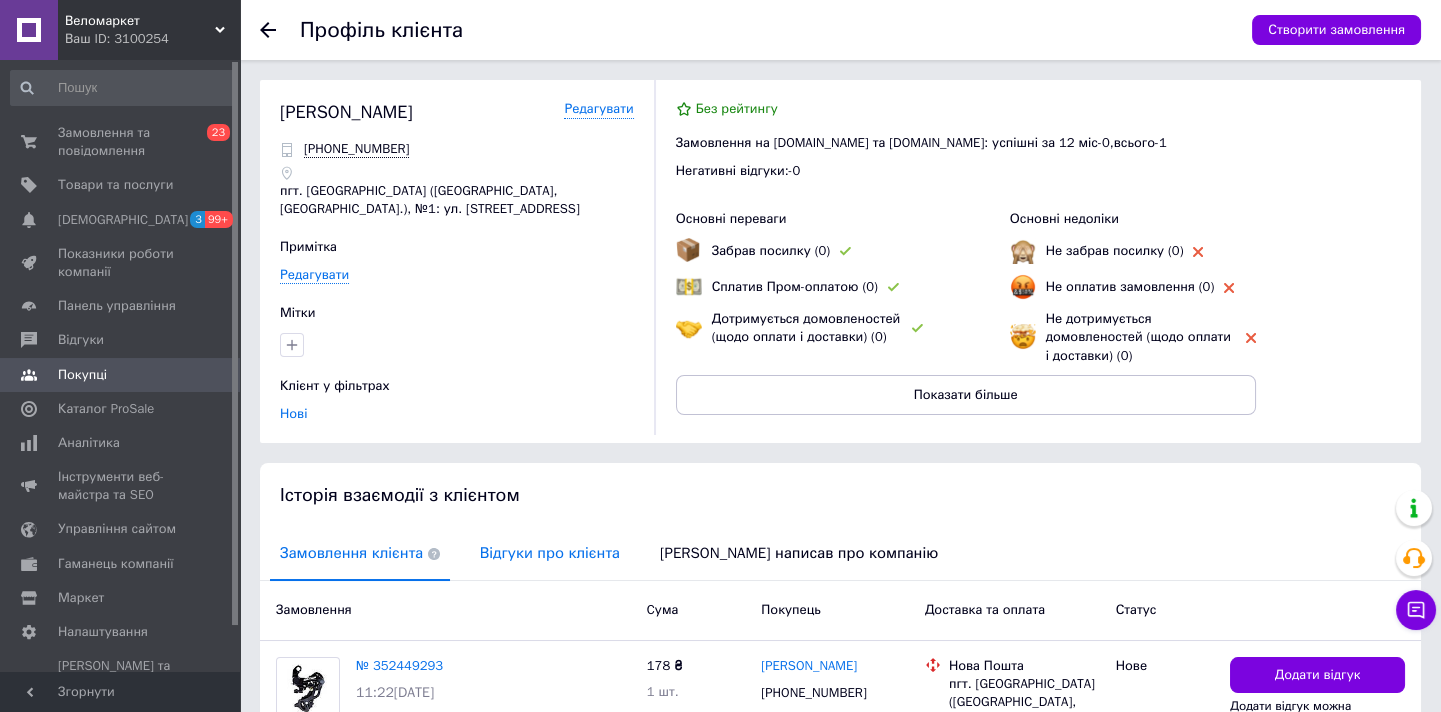 click on "Відгуки про клієнта" at bounding box center [550, 553] 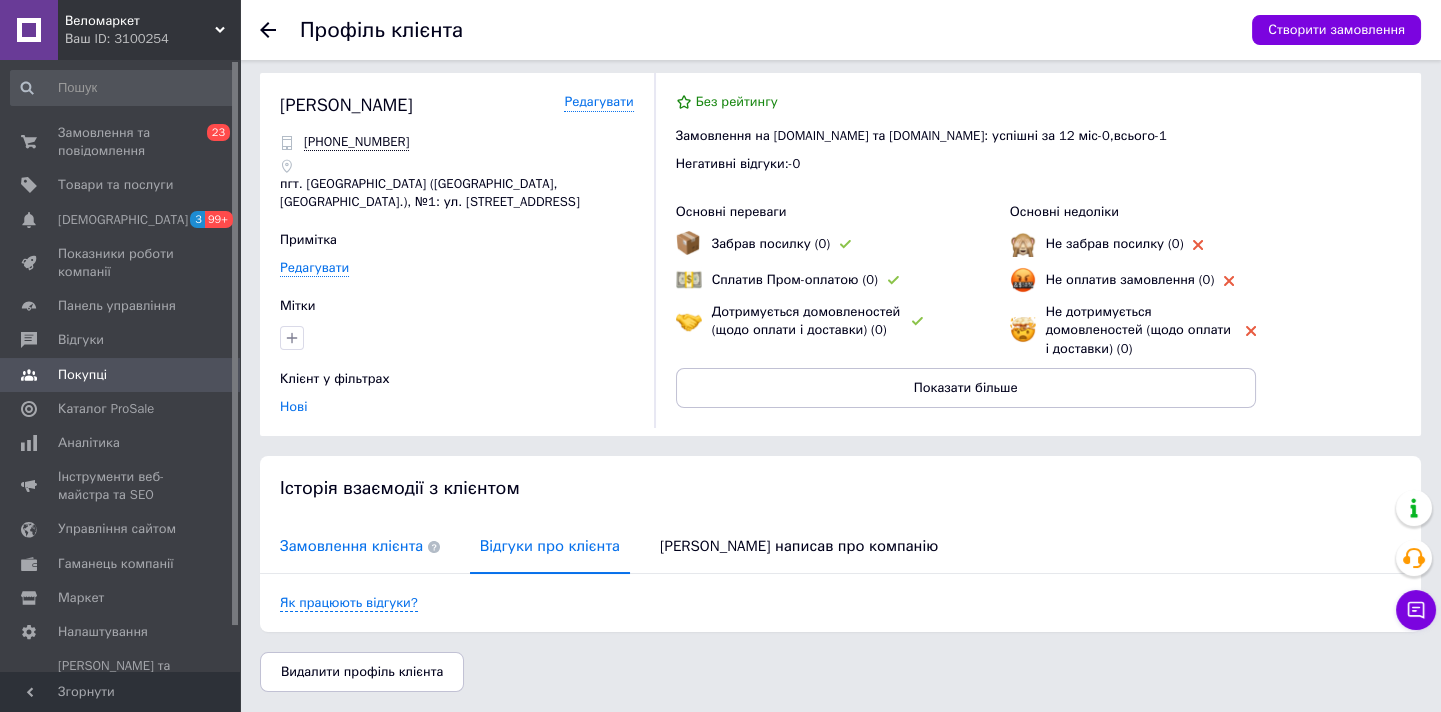 click on "Замовлення клієнта" at bounding box center [360, 546] 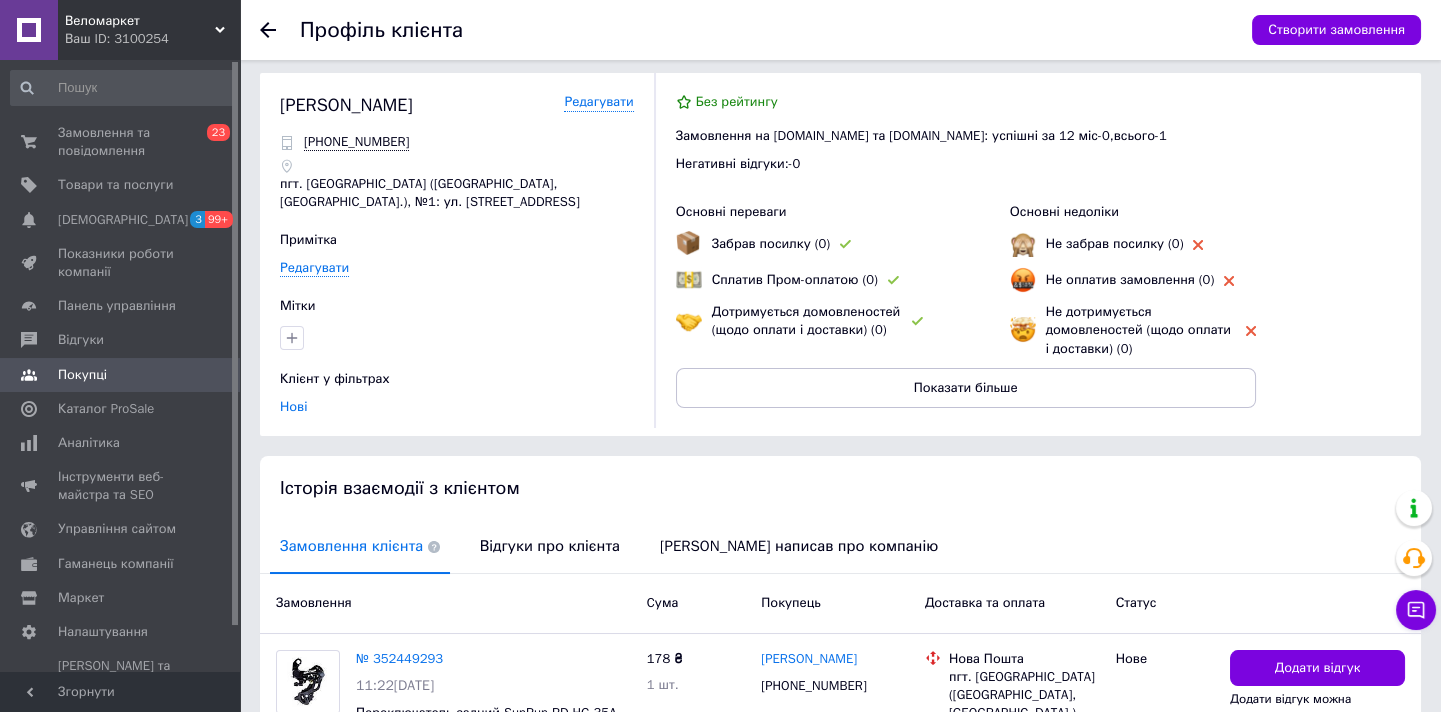 scroll, scrollTop: 184, scrollLeft: 0, axis: vertical 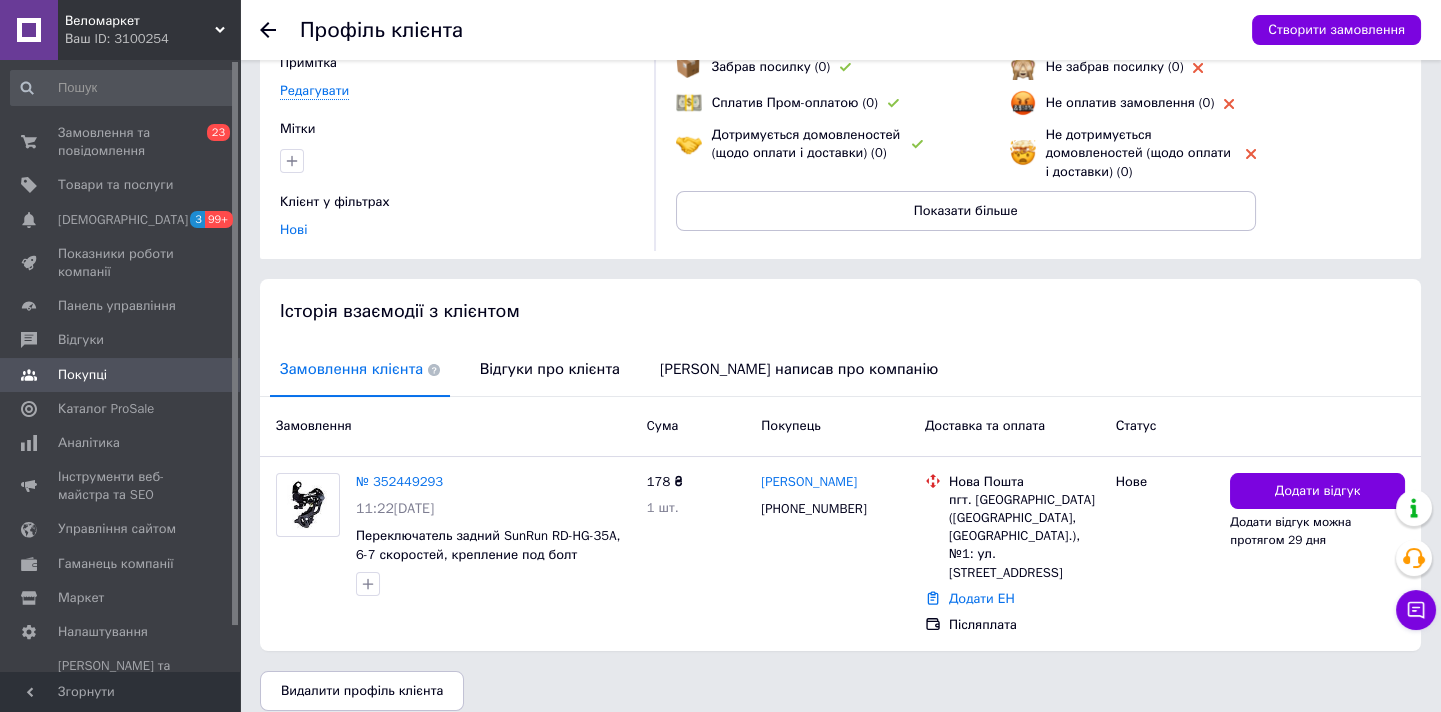 click on "Відгуки про клієнта" at bounding box center [550, 369] 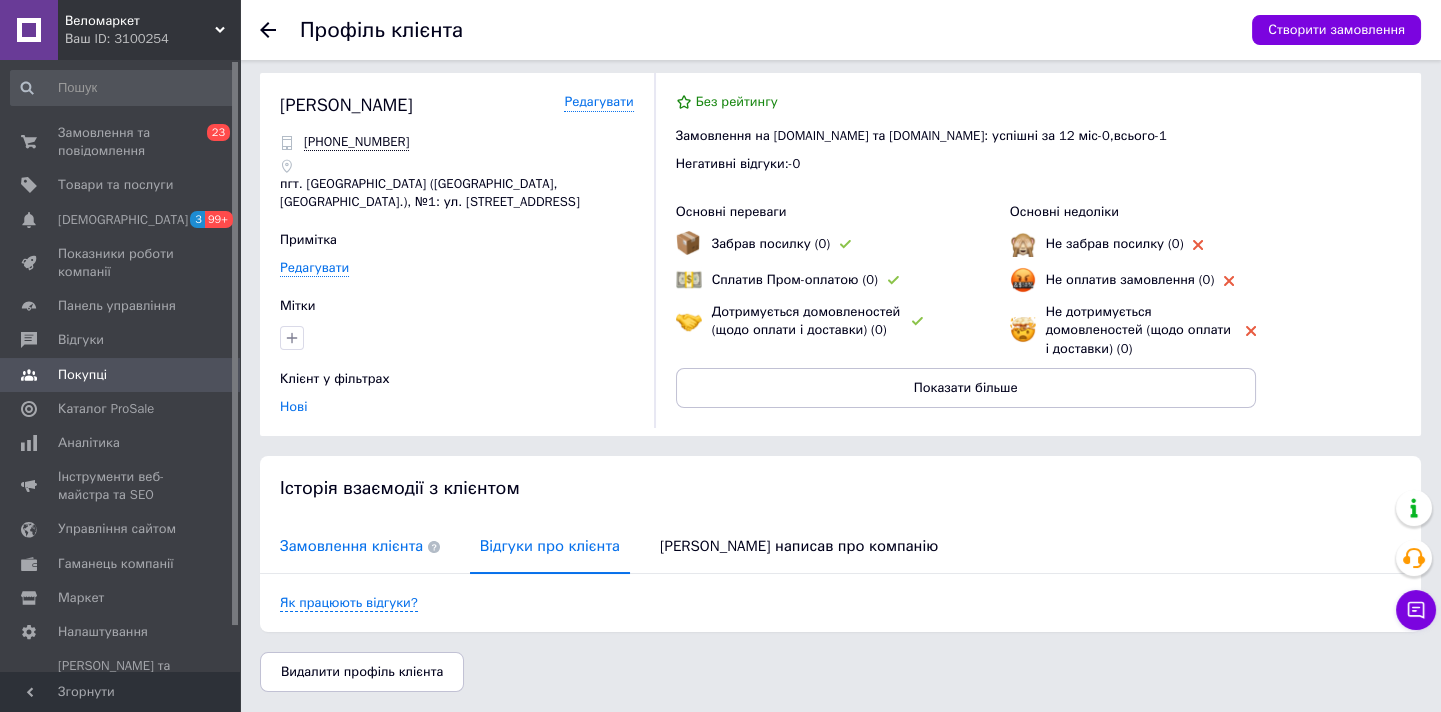 click on "Замовлення клієнта" at bounding box center [360, 546] 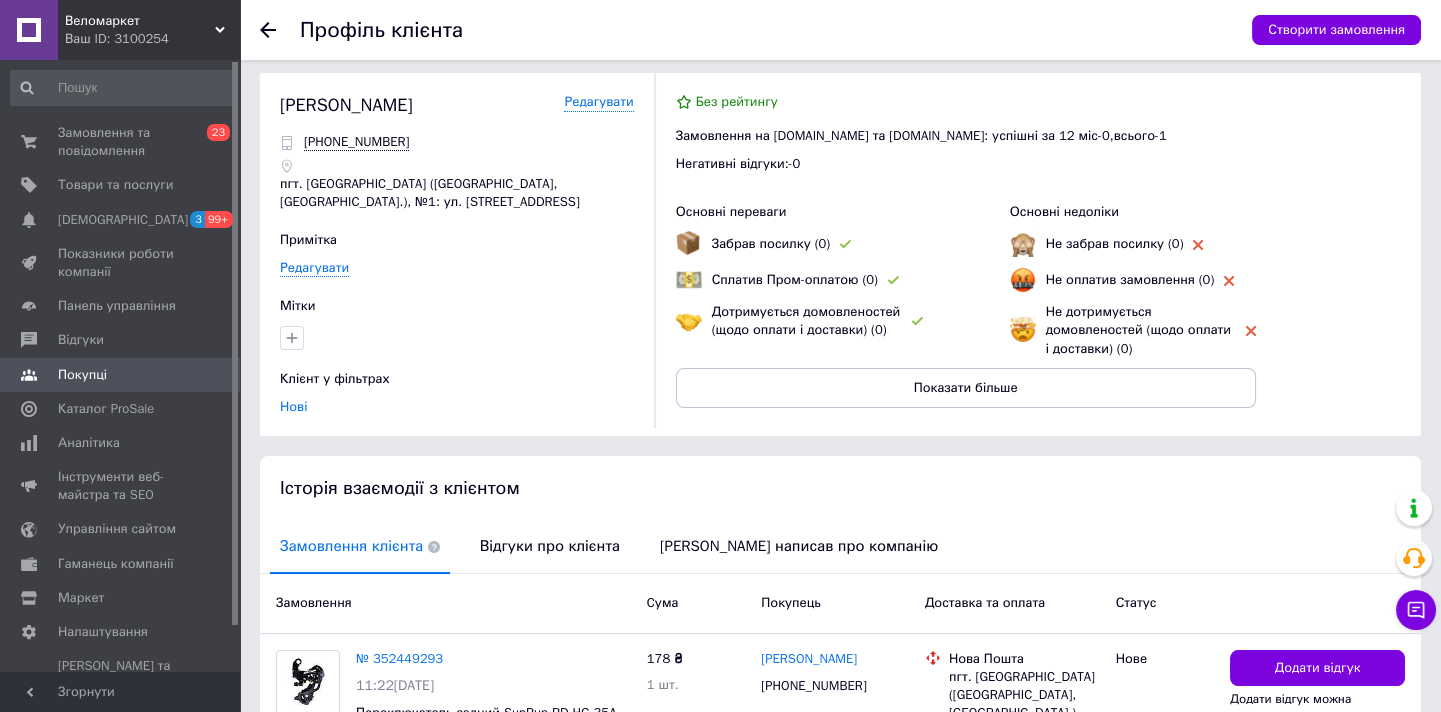 scroll, scrollTop: 184, scrollLeft: 0, axis: vertical 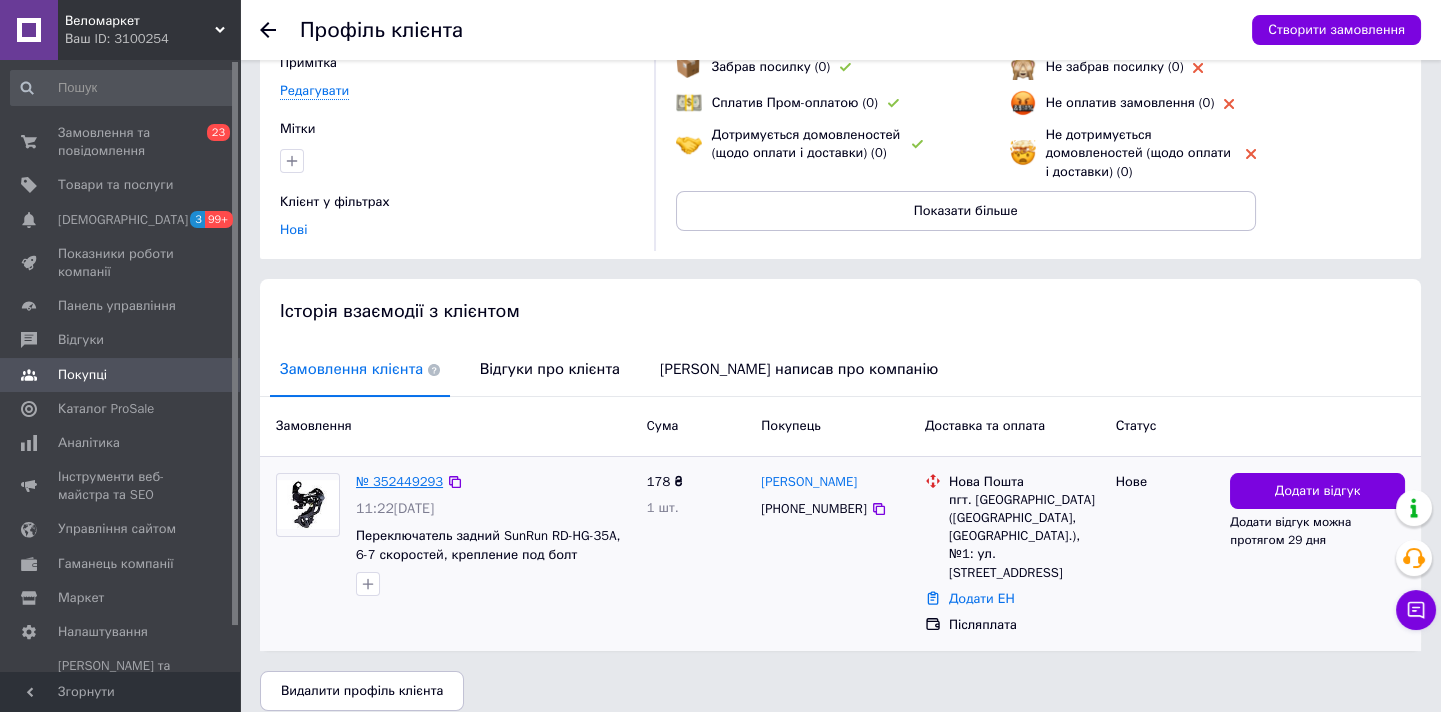 click on "№ 352449293" at bounding box center [399, 481] 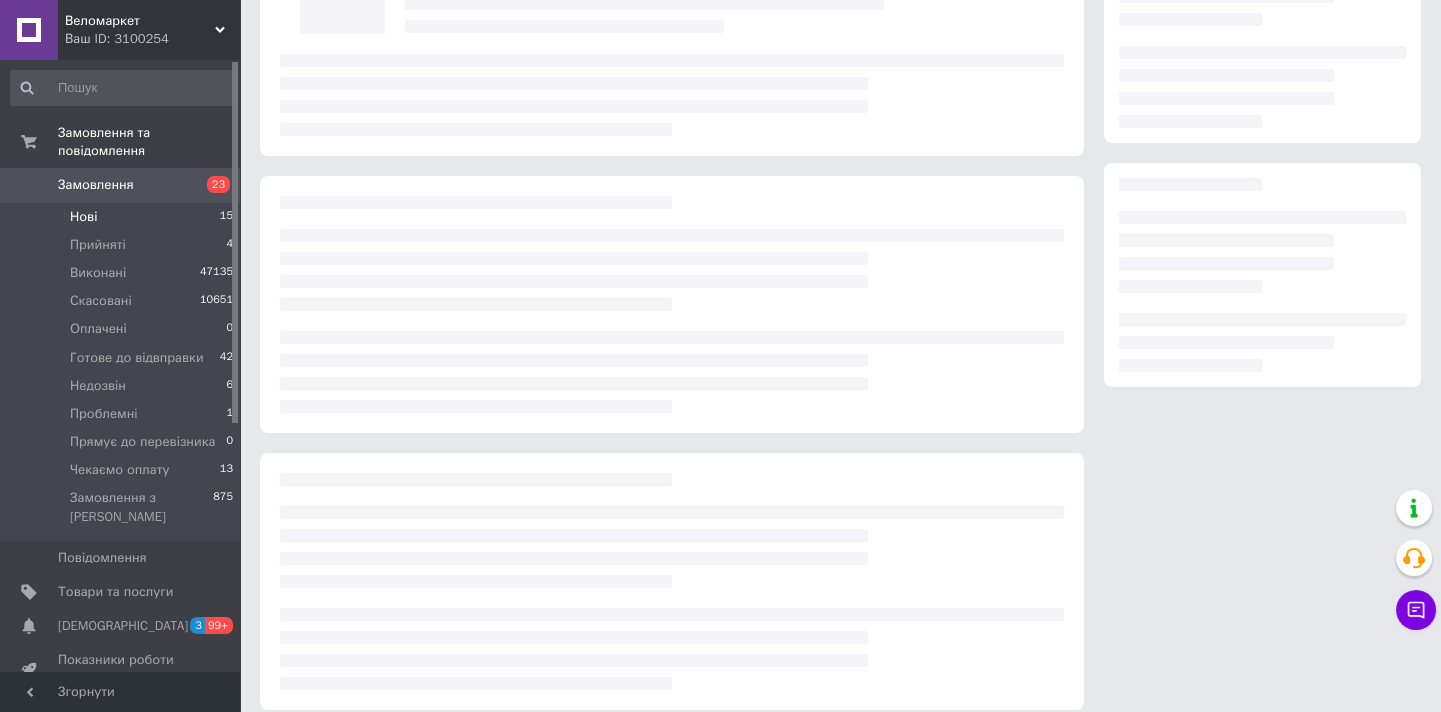 scroll, scrollTop: 0, scrollLeft: 0, axis: both 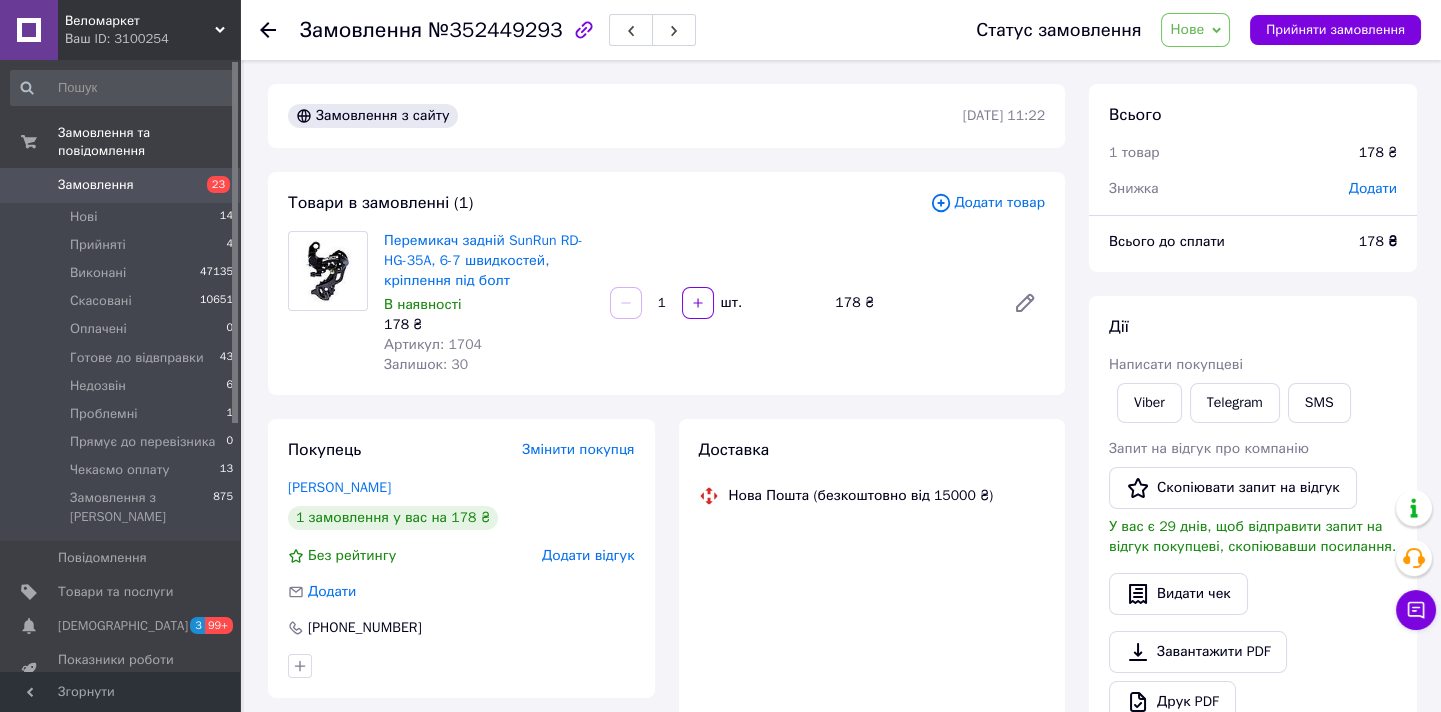 click on "Нове" at bounding box center (1195, 30) 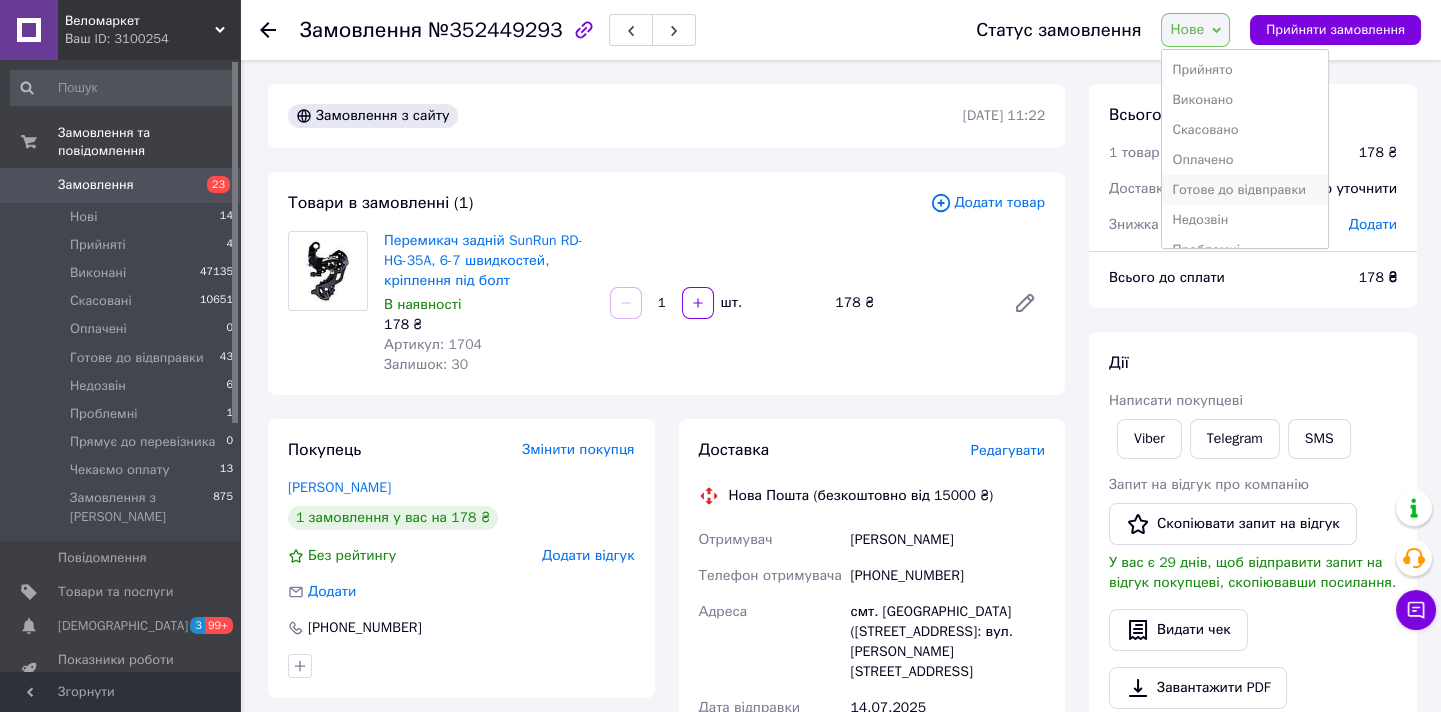 click on "Готове до відвправки" at bounding box center (1244, 190) 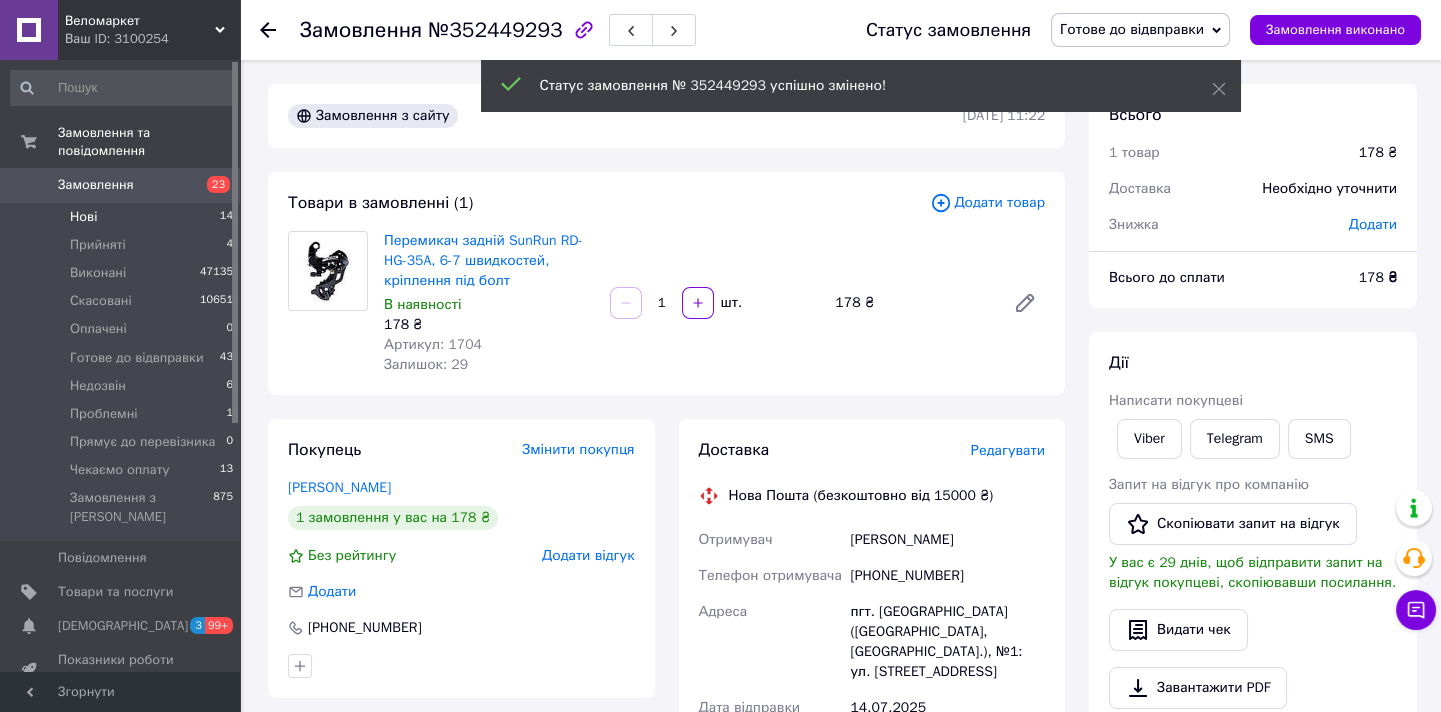 click on "Нові 14" at bounding box center (122, 217) 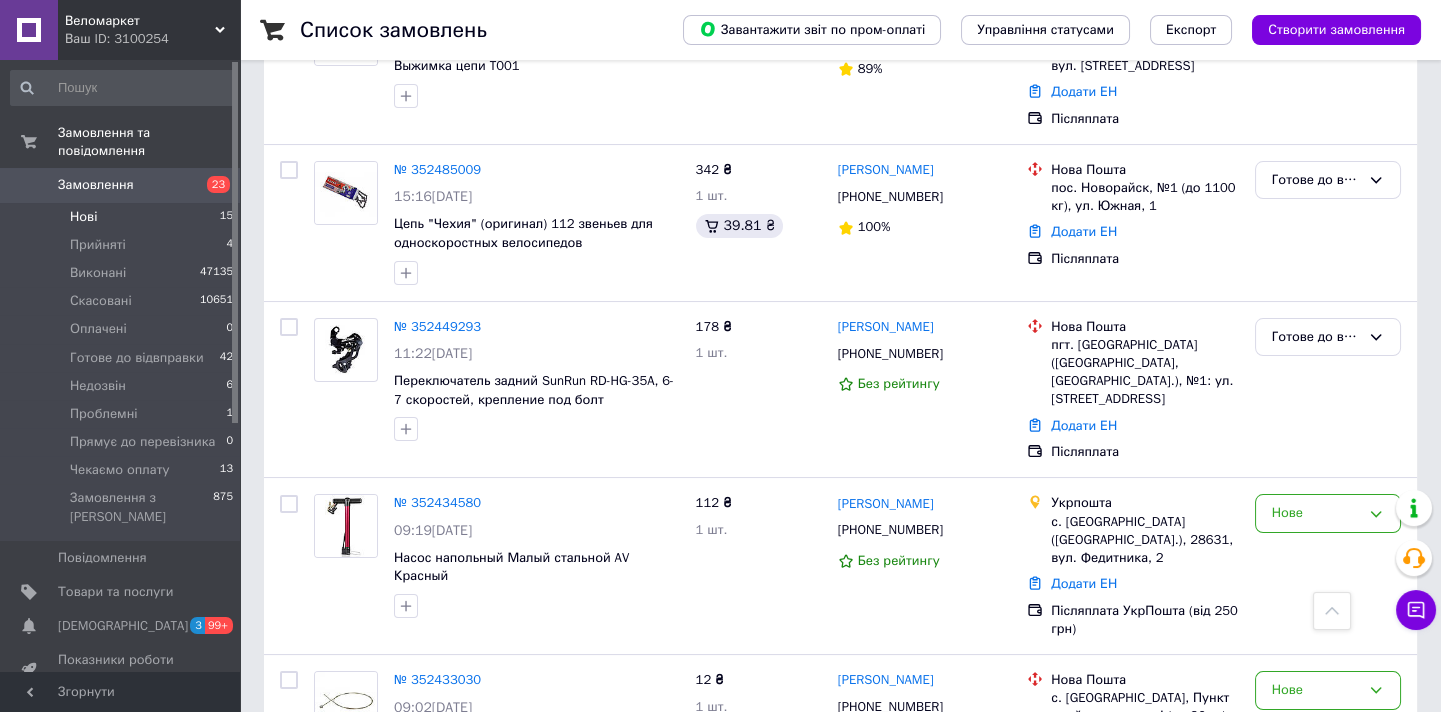 scroll, scrollTop: 818, scrollLeft: 0, axis: vertical 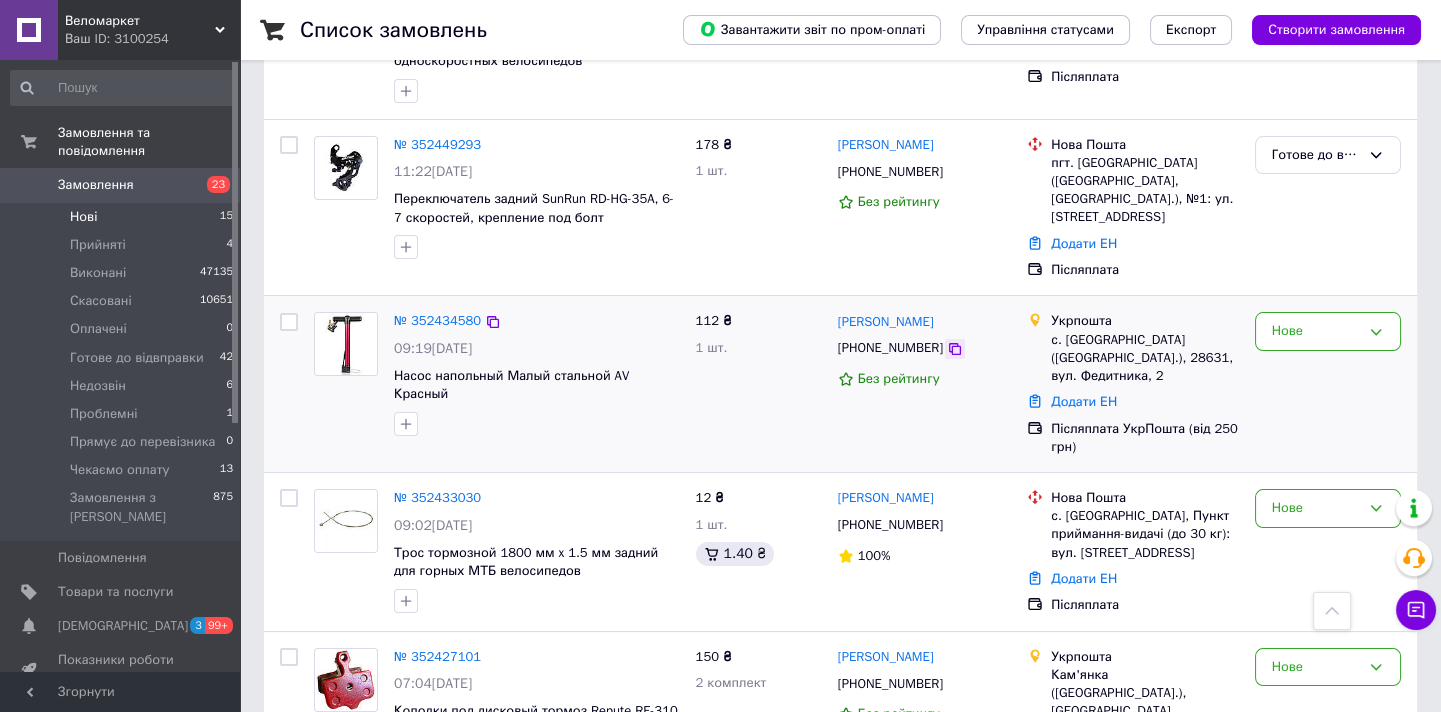 click 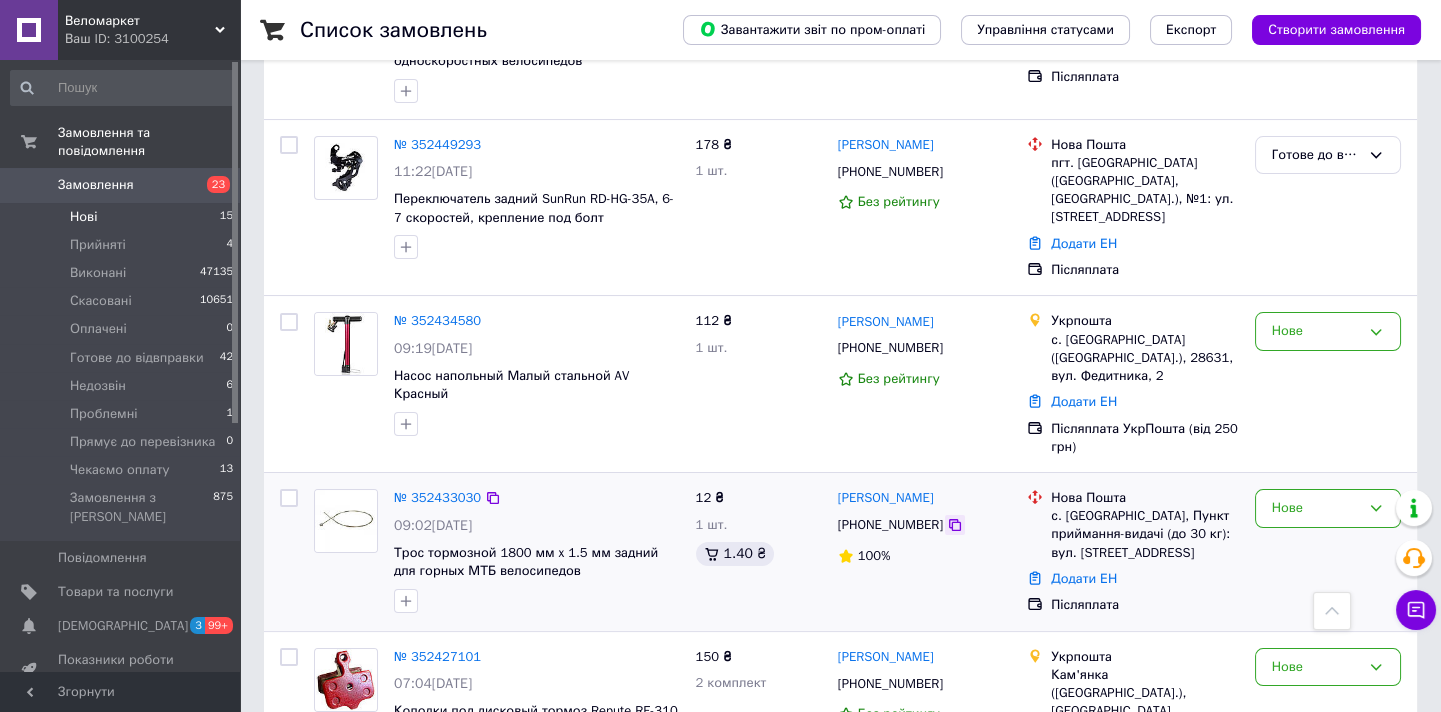 click 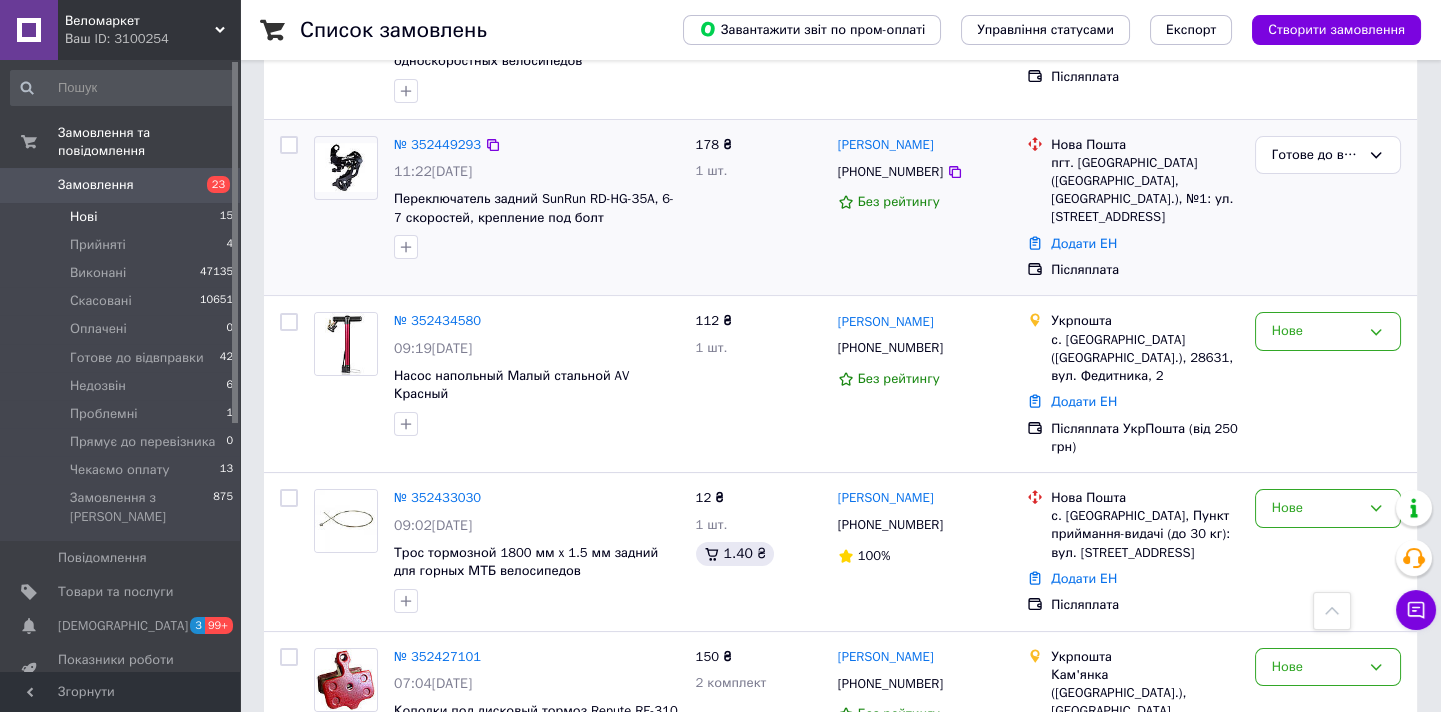 scroll, scrollTop: 1000, scrollLeft: 0, axis: vertical 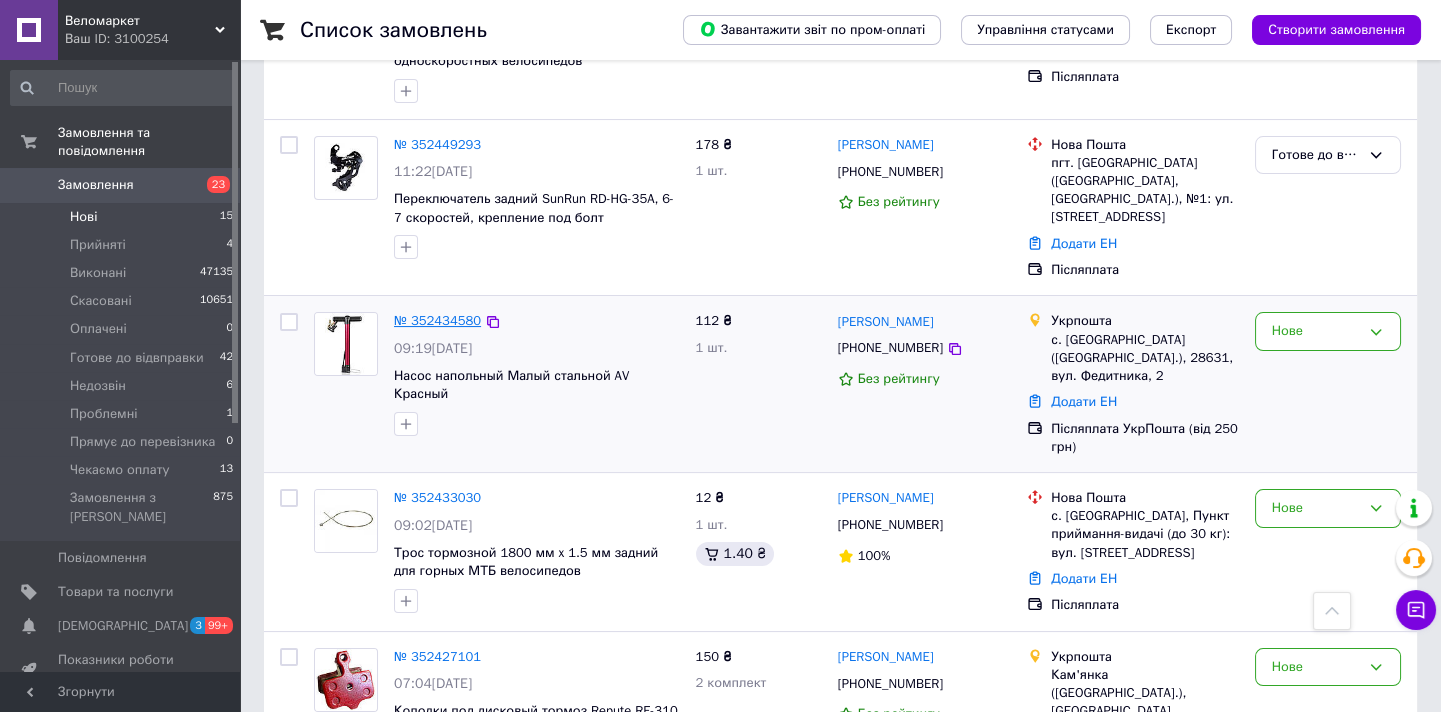 click on "№ 352434580" at bounding box center (437, 320) 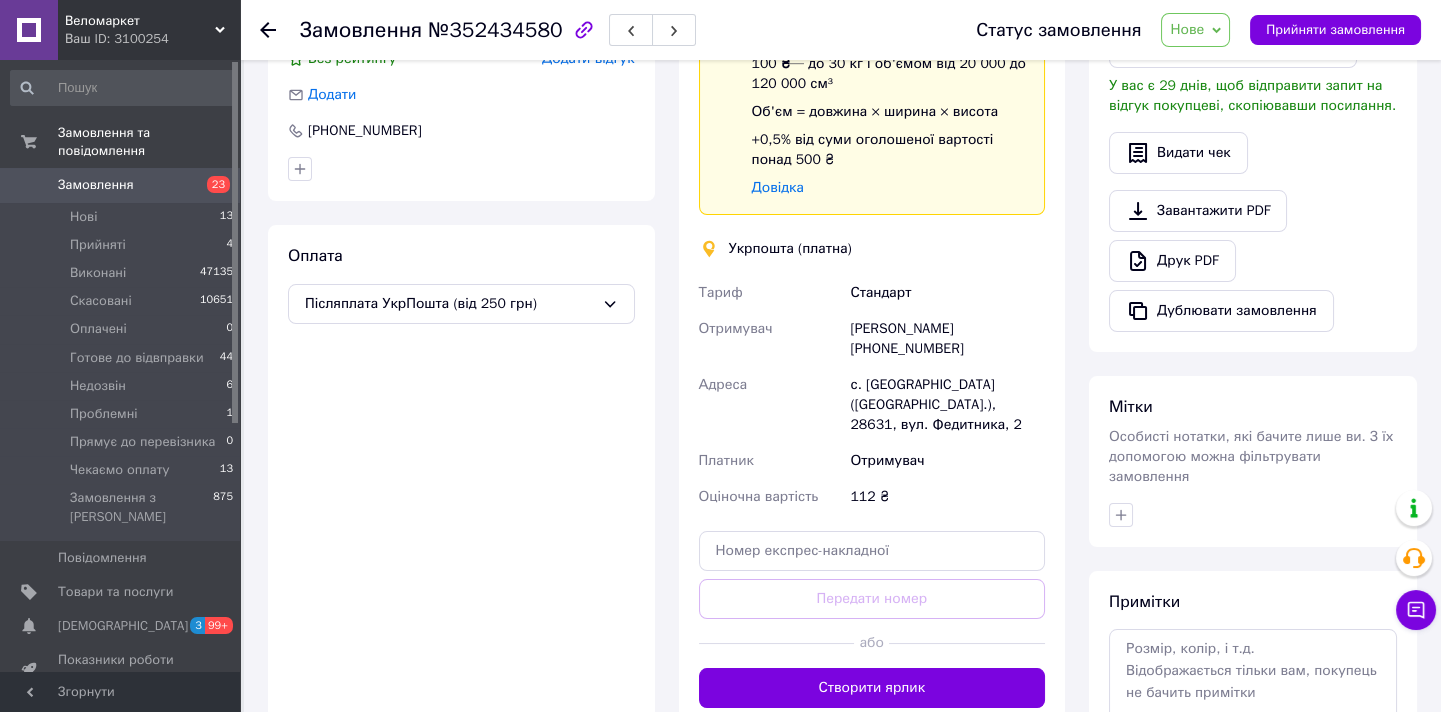 scroll, scrollTop: 295, scrollLeft: 0, axis: vertical 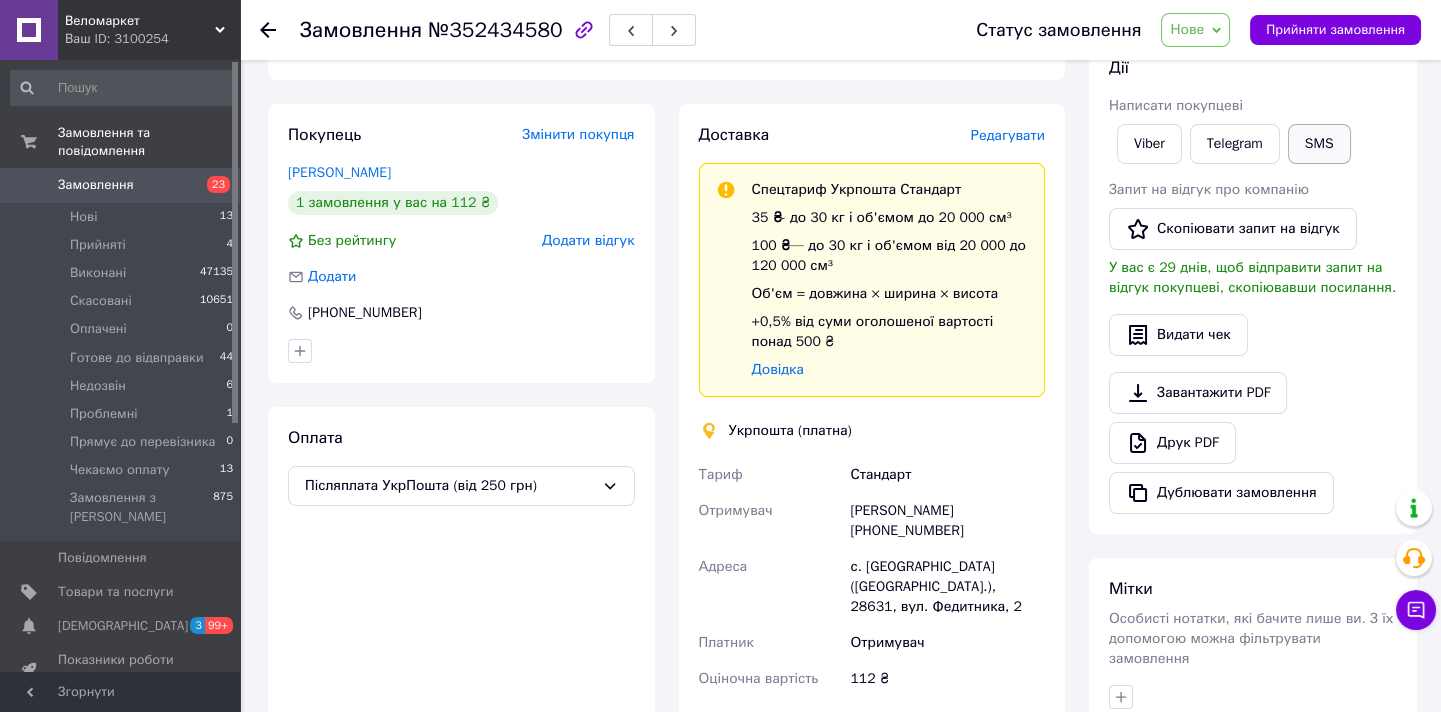 click on "SMS" at bounding box center [1319, 144] 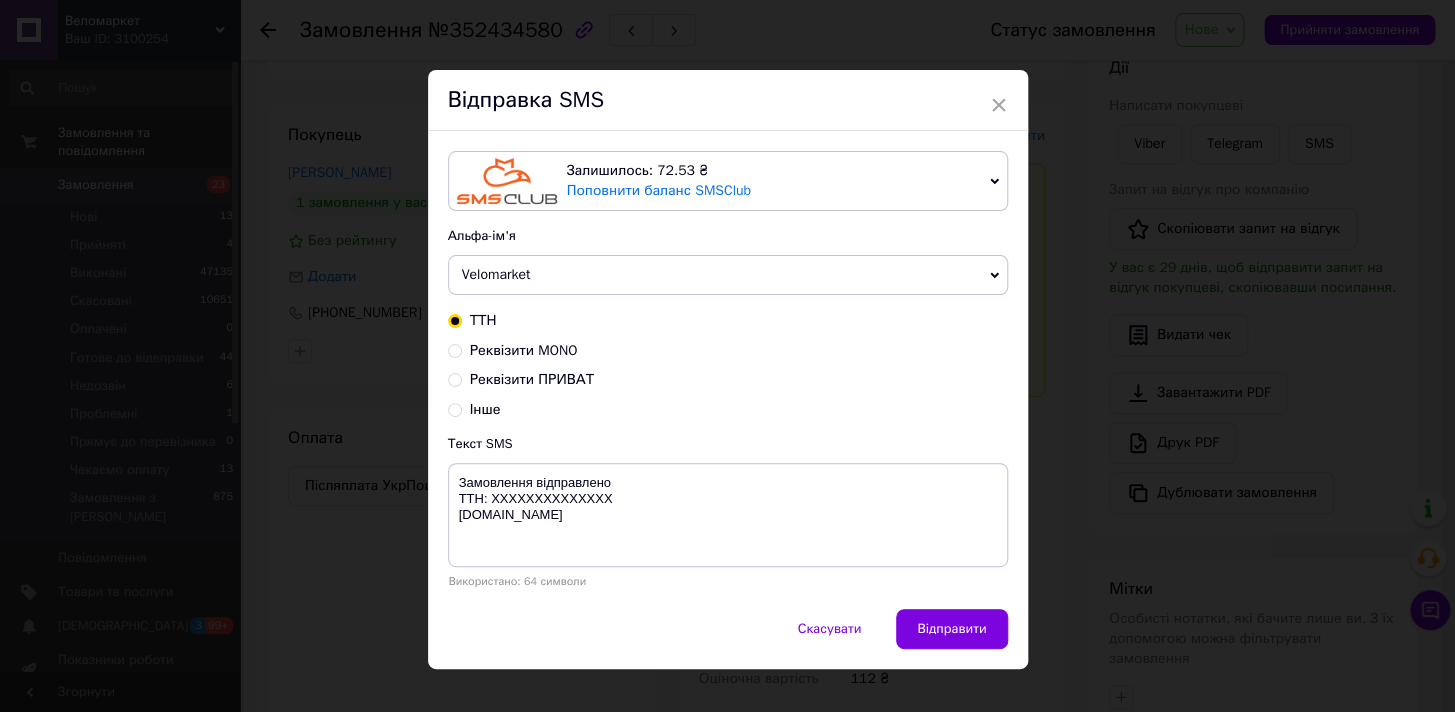 click on "Реквізити MONO" at bounding box center (524, 350) 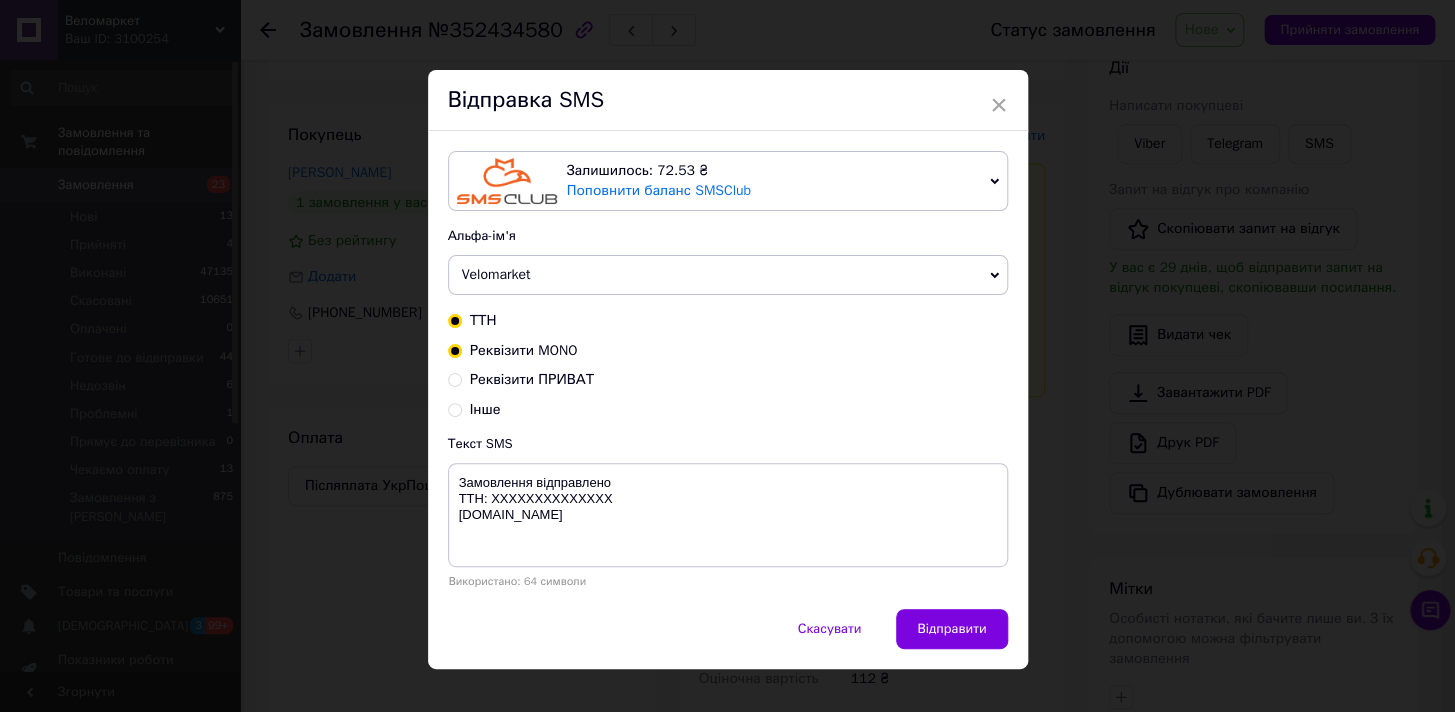 radio on "true" 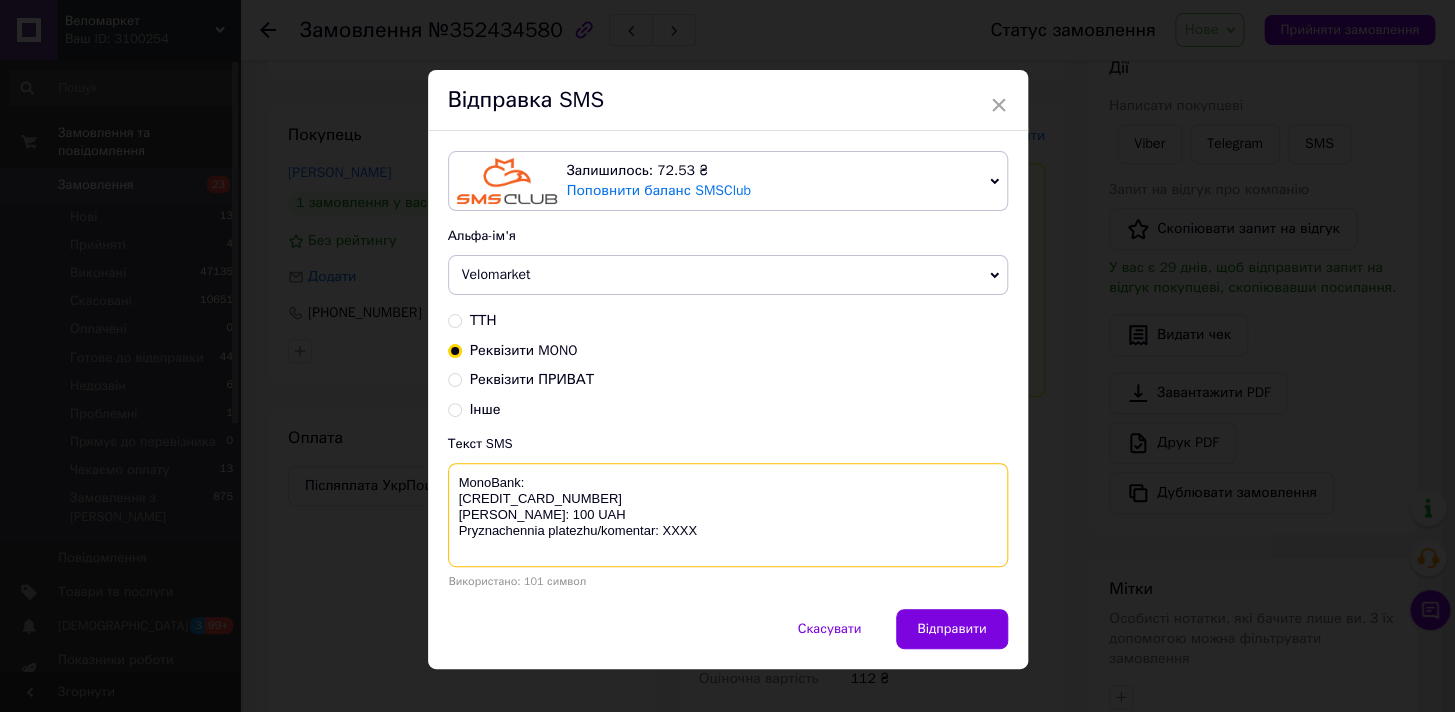 click on "MonoBank:
[CREDIT_CARD_NUMBER]
[PERSON_NAME]: 100 UAH
Pryznachennia platezhu/komentar: XXXX" at bounding box center [728, 515] 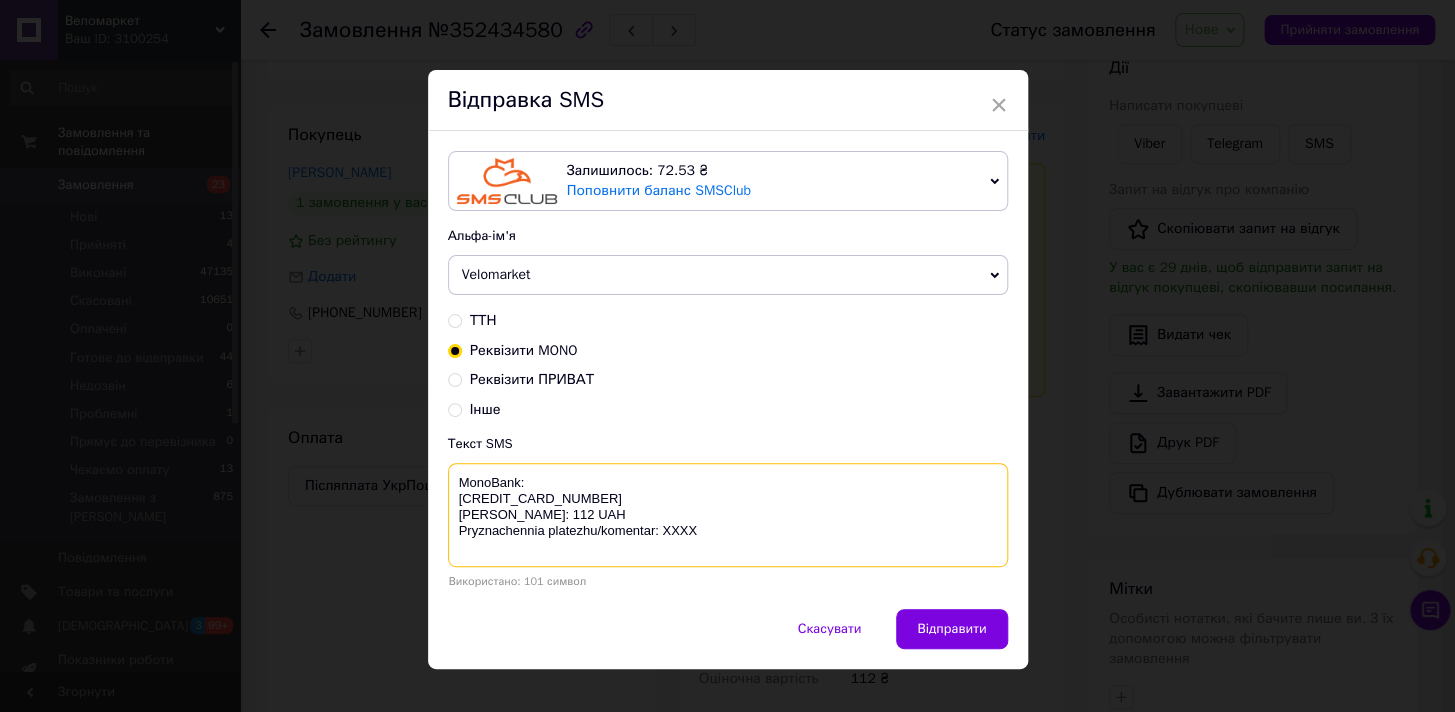 drag, startPoint x: 453, startPoint y: 509, endPoint x: 426, endPoint y: 476, distance: 42.638012 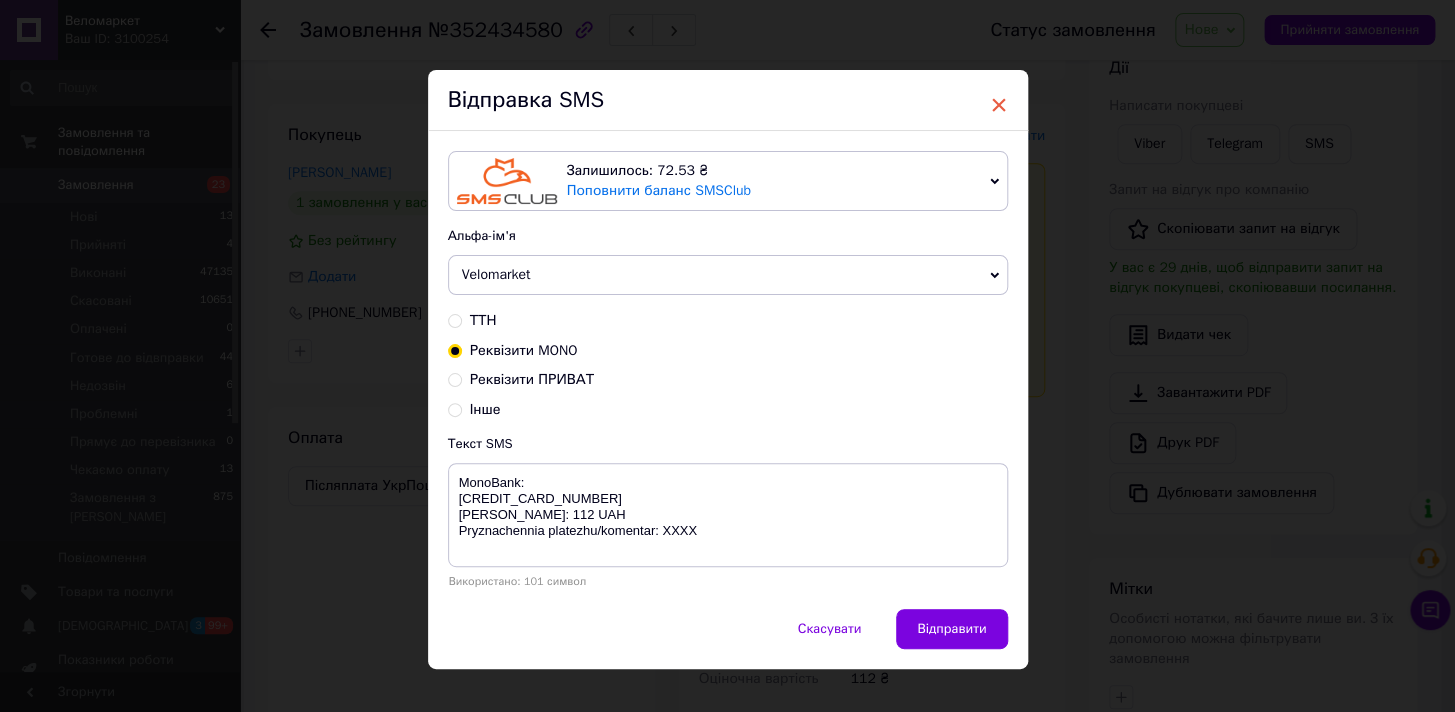 click on "×" at bounding box center [999, 105] 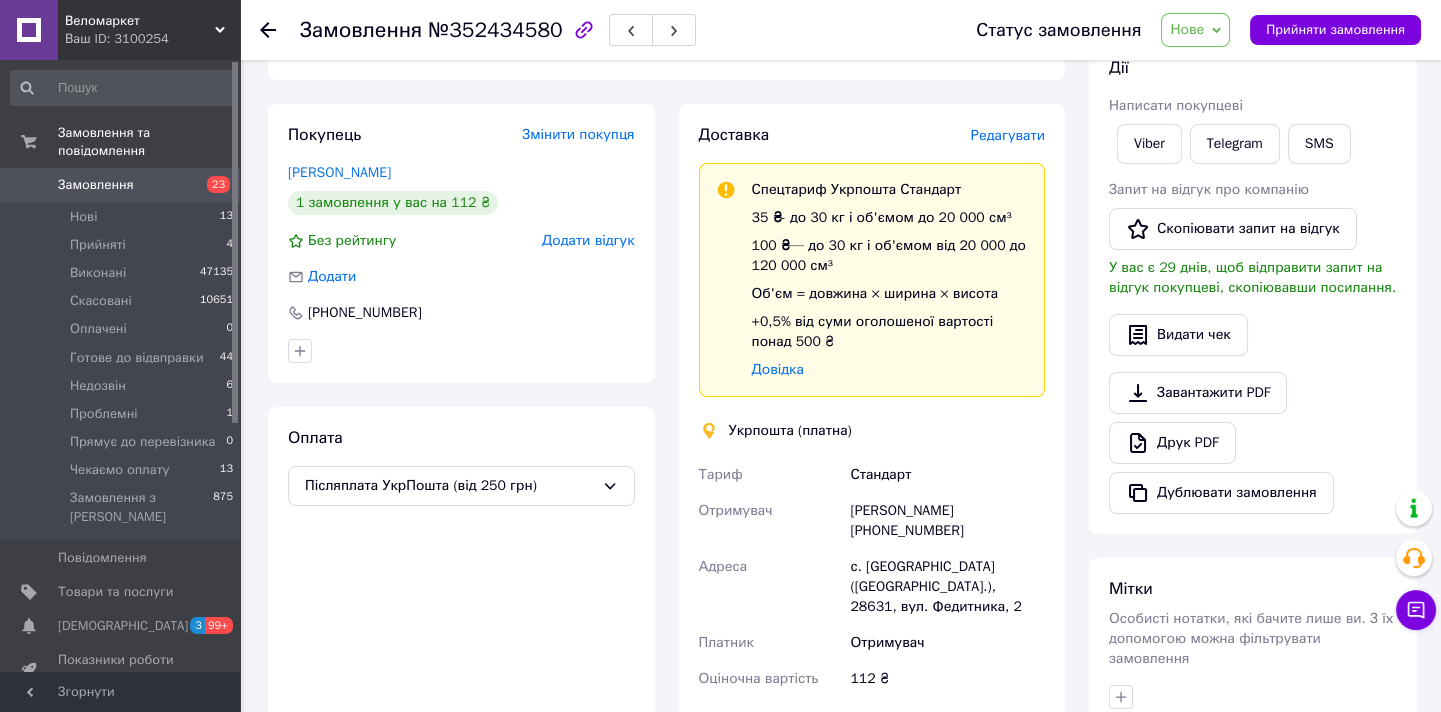 click on "Нове" at bounding box center (1195, 30) 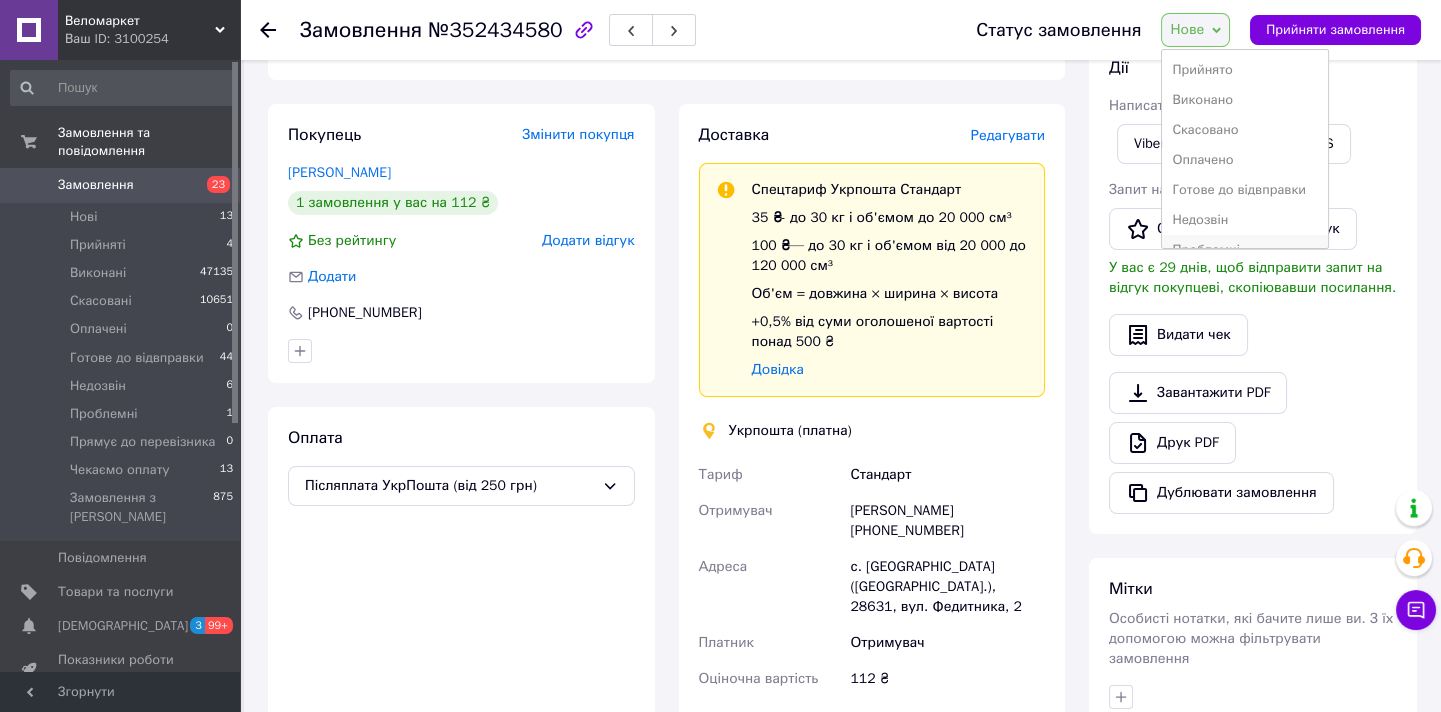 scroll, scrollTop: 568, scrollLeft: 0, axis: vertical 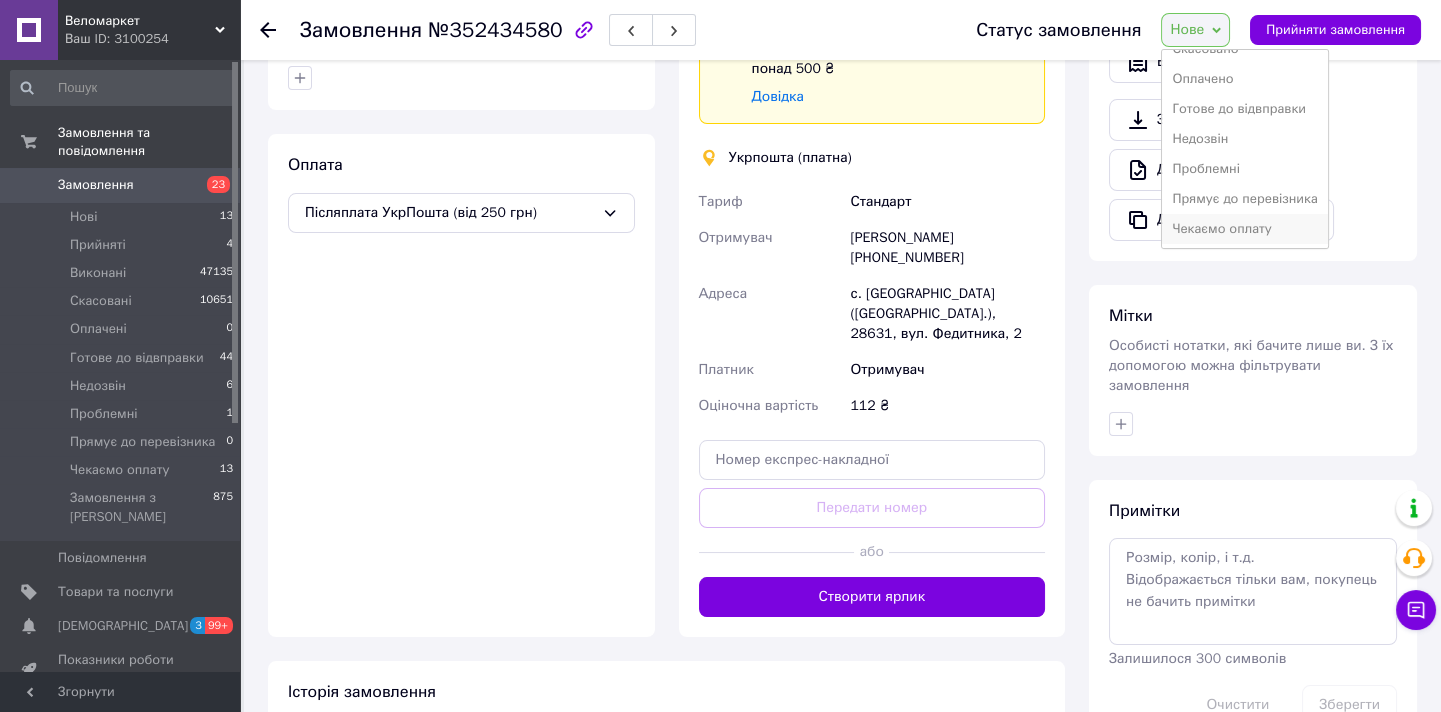 click on "Чекаємо оплату" at bounding box center [1244, 229] 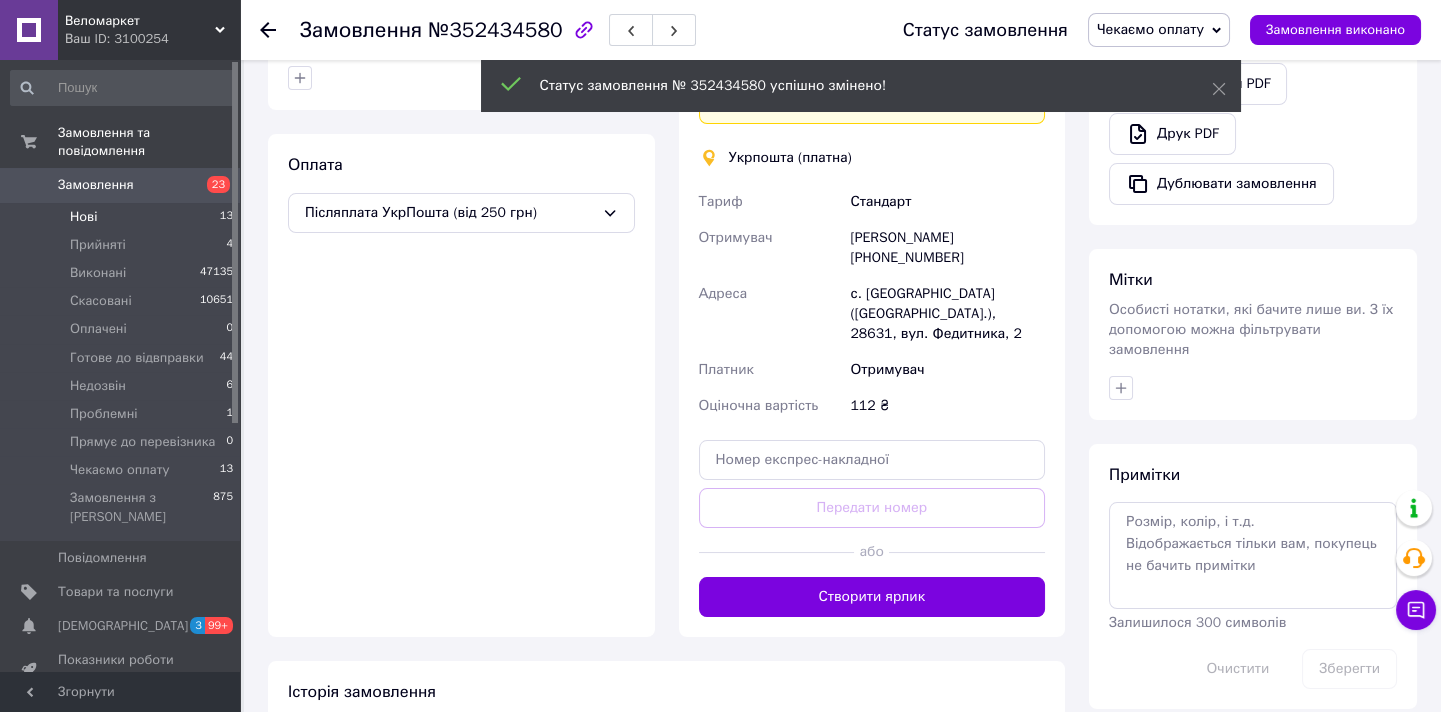 click on "Нові 13" at bounding box center [122, 217] 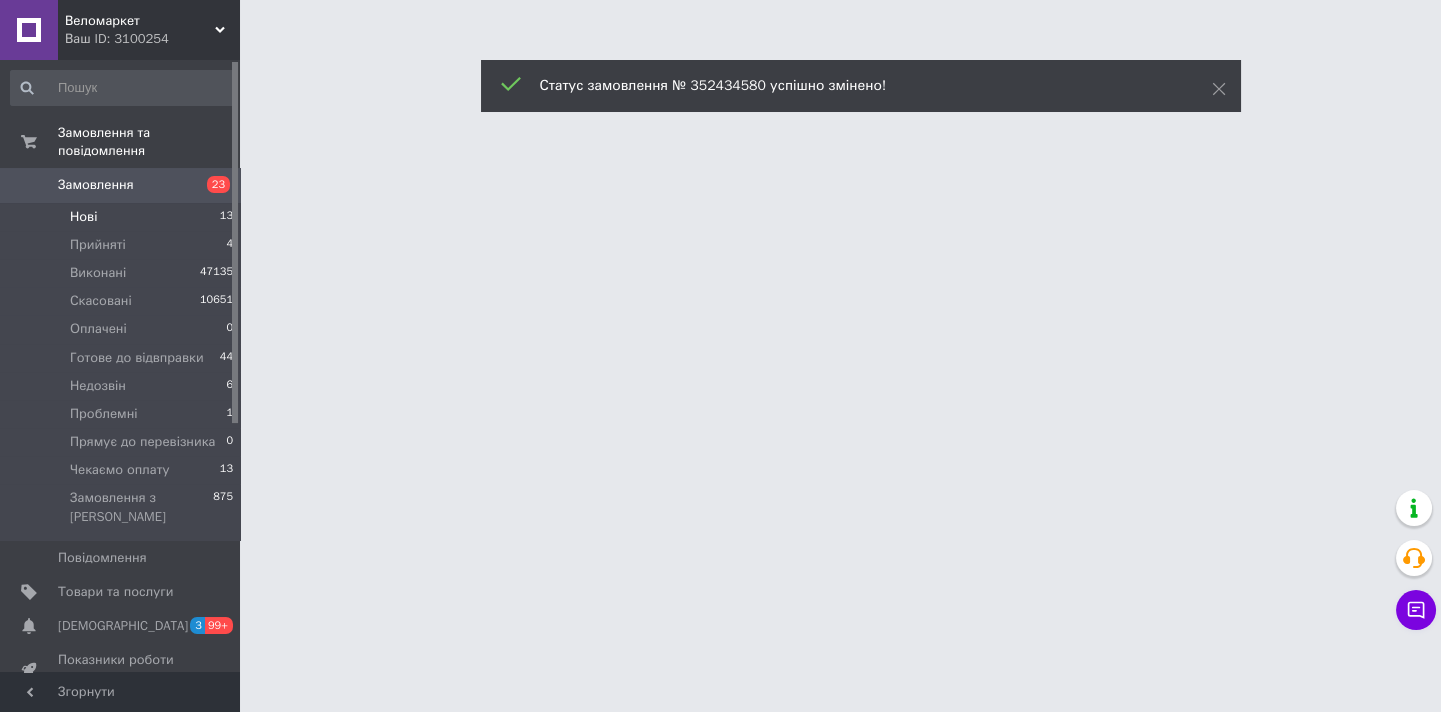scroll, scrollTop: 0, scrollLeft: 0, axis: both 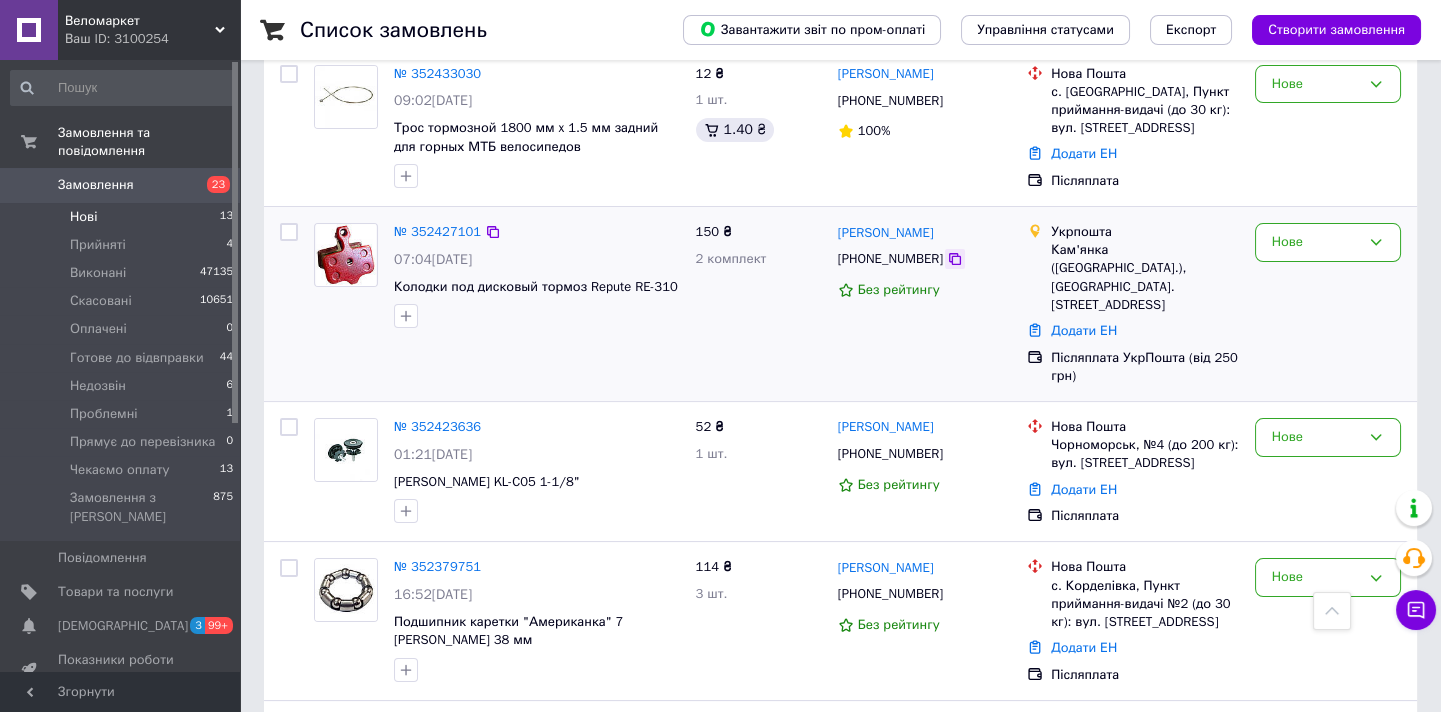 click 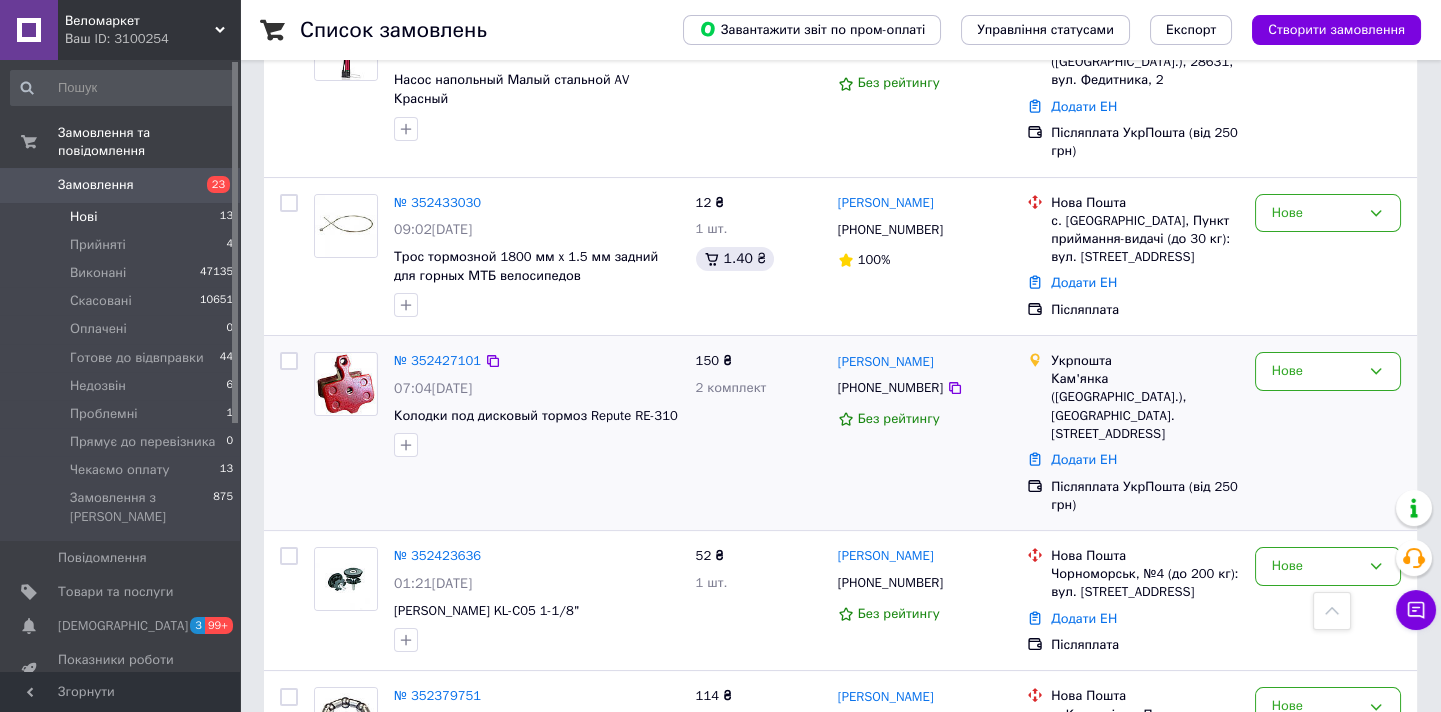 scroll, scrollTop: 962, scrollLeft: 0, axis: vertical 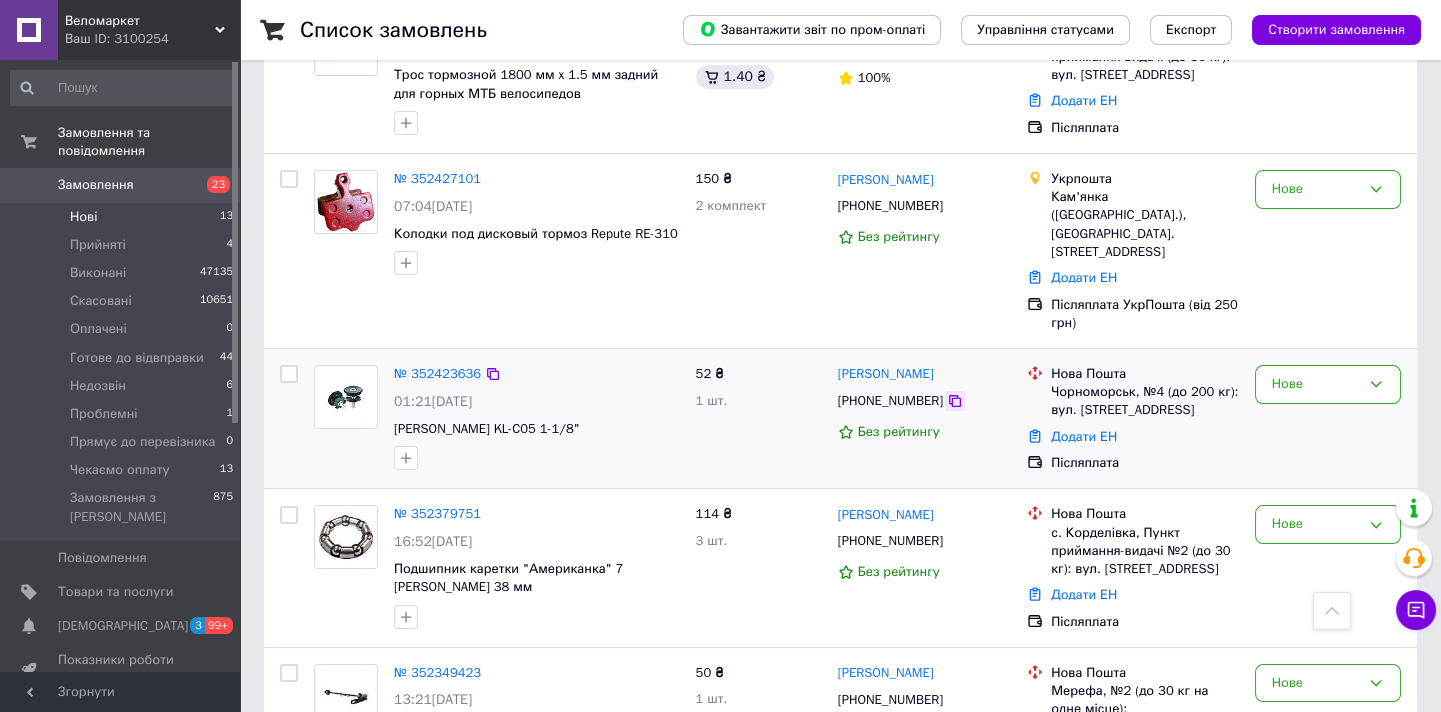 click 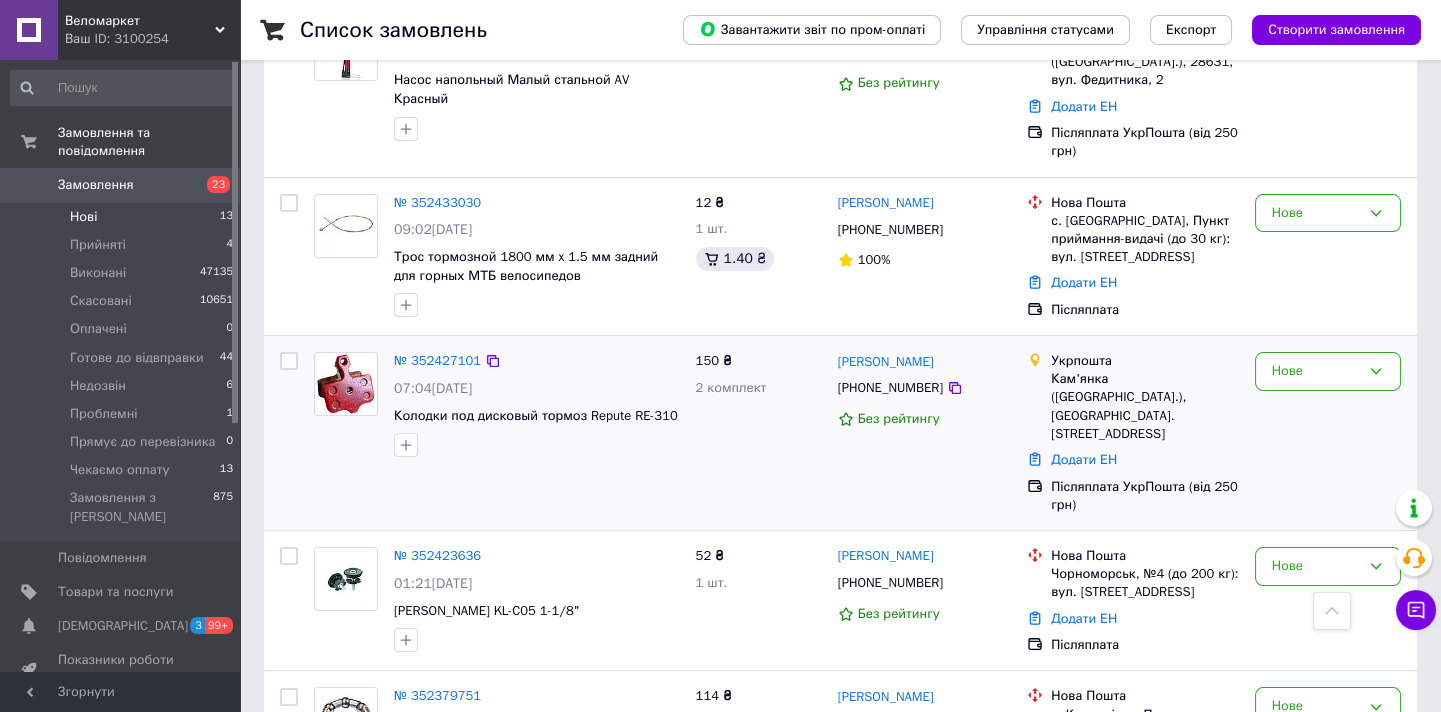 scroll, scrollTop: 871, scrollLeft: 0, axis: vertical 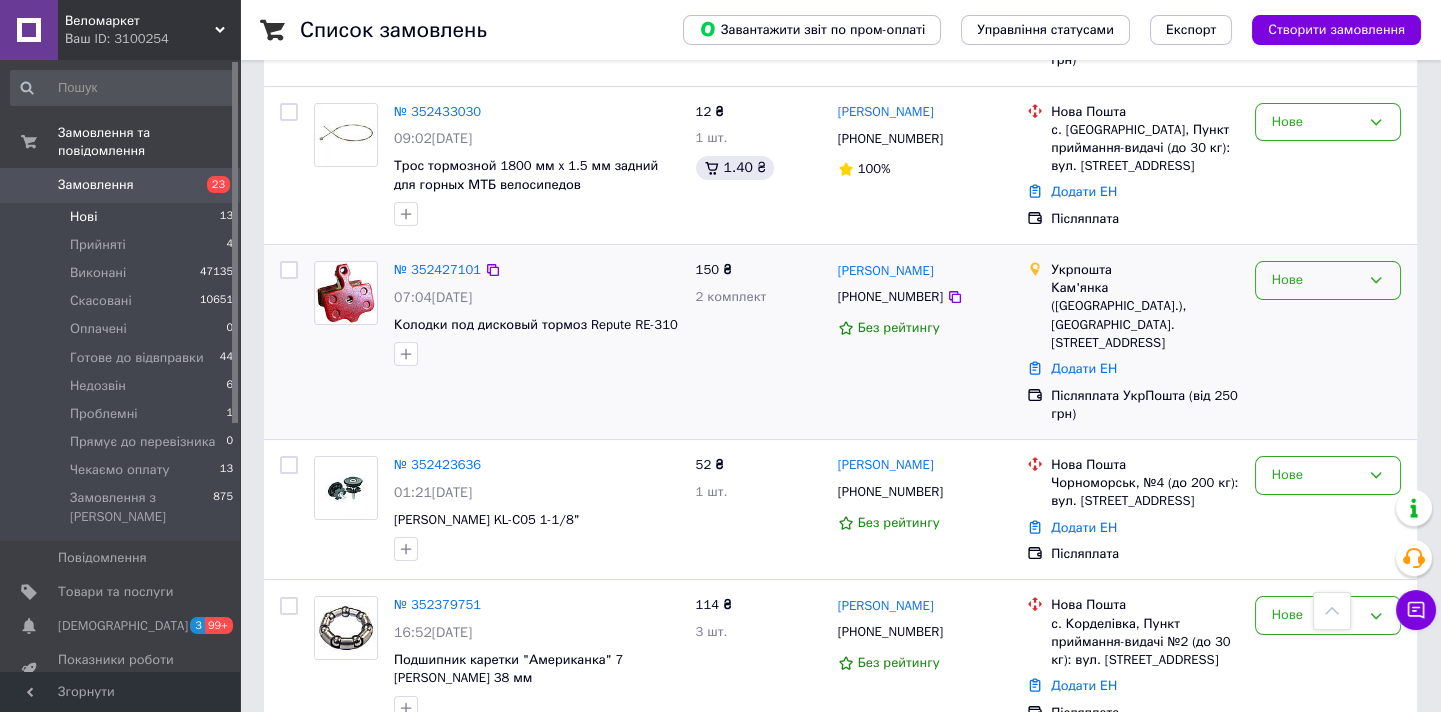click on "Нове" at bounding box center [1316, 280] 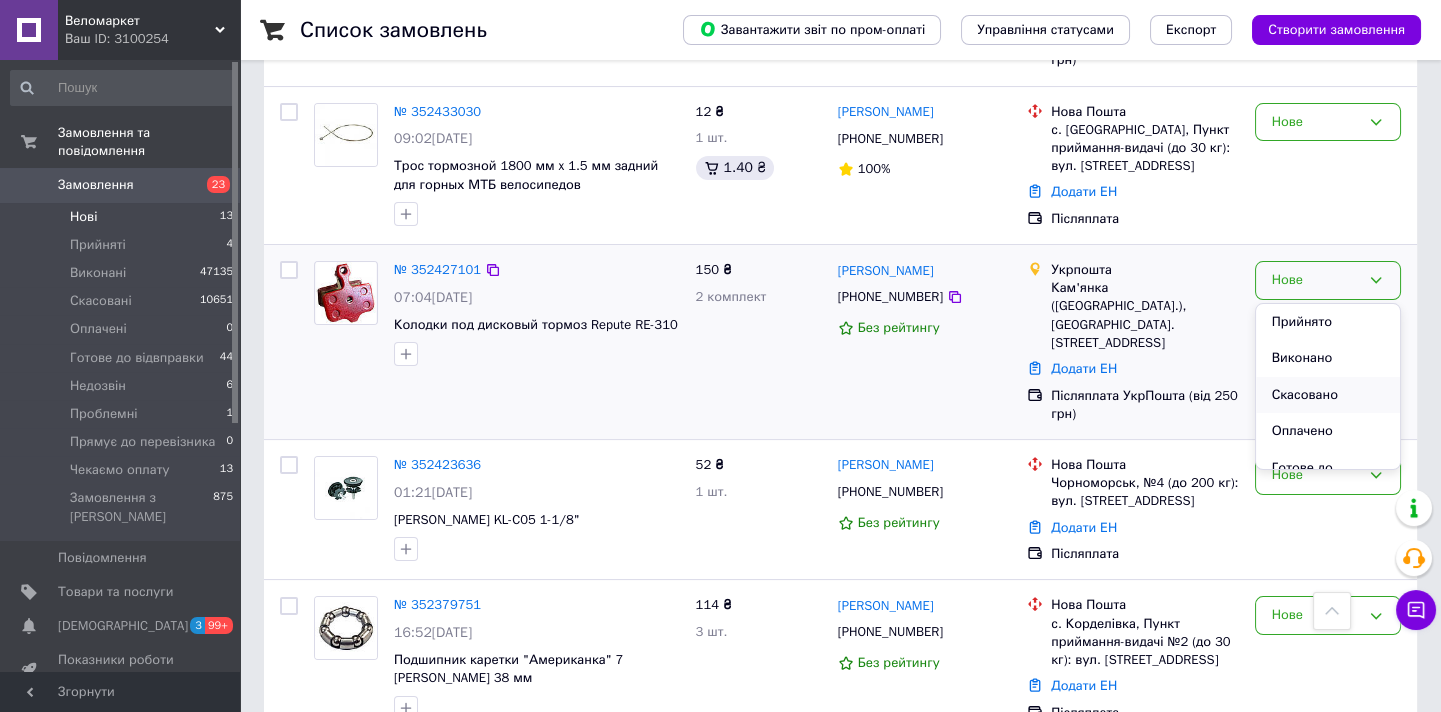 click on "Скасовано" at bounding box center [1328, 395] 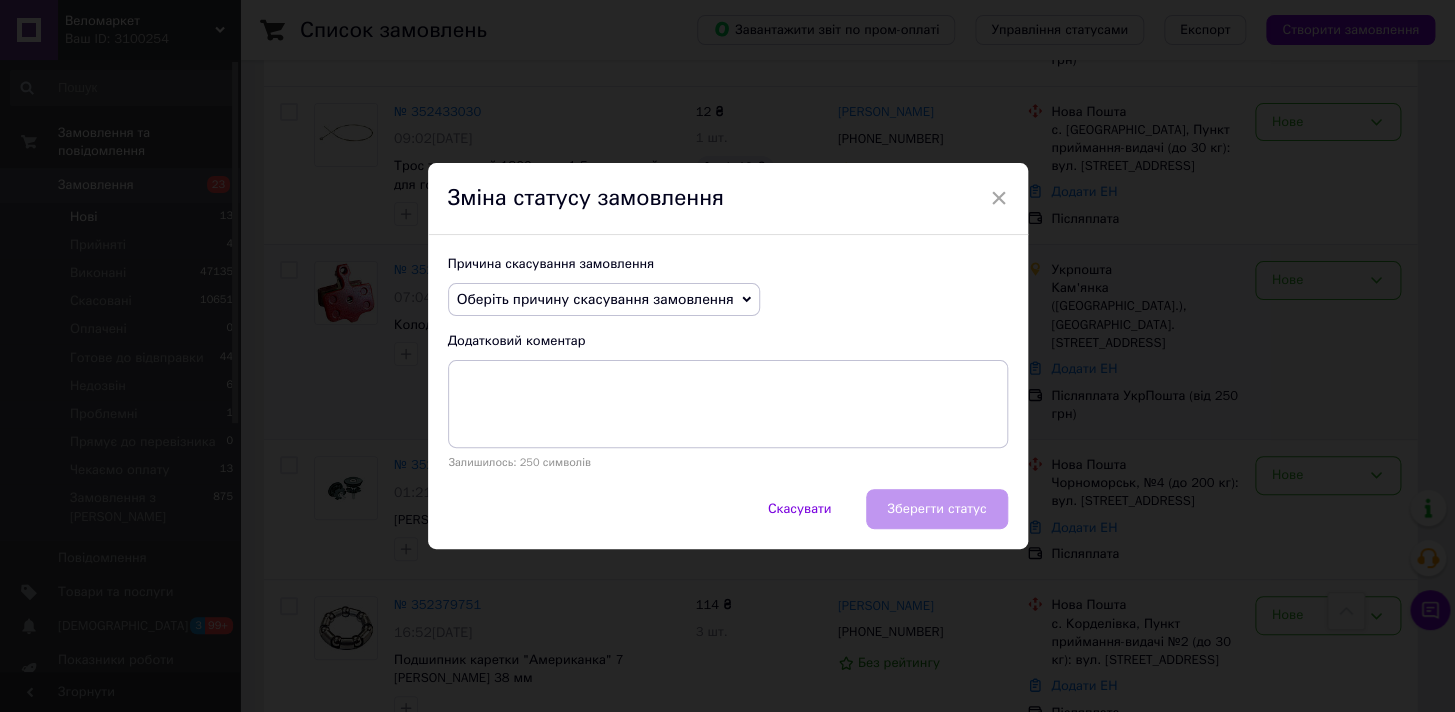 click on "Оберіть причину скасування замовлення" at bounding box center (604, 300) 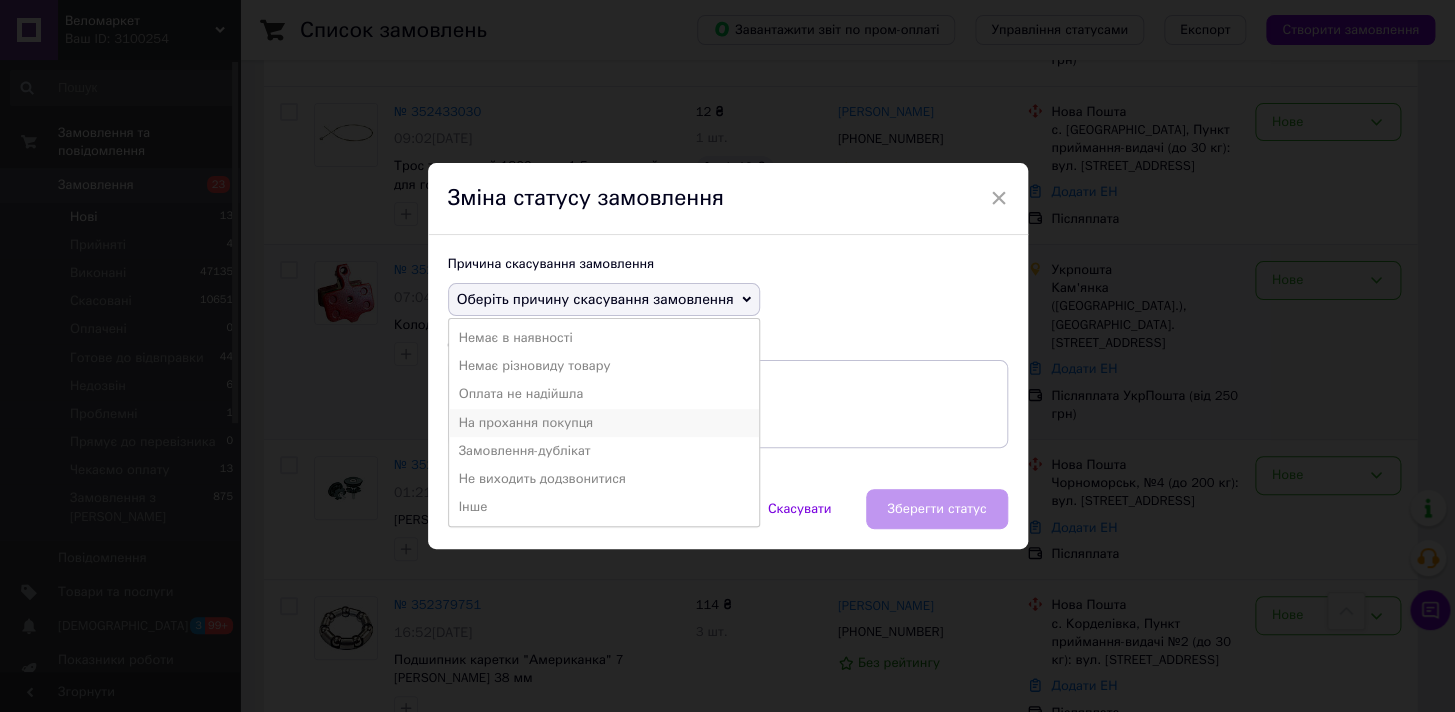 click on "На прохання покупця" at bounding box center (604, 423) 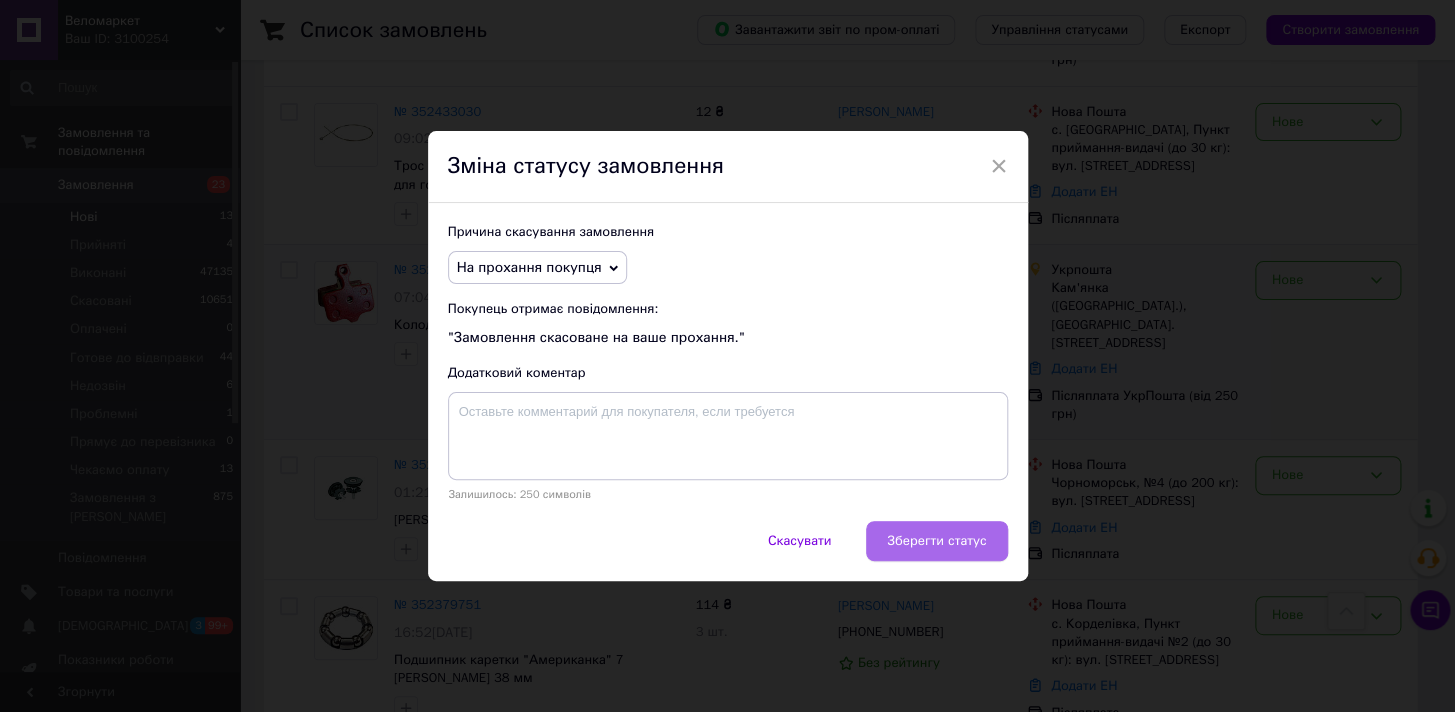 drag, startPoint x: 916, startPoint y: 525, endPoint x: 890, endPoint y: 503, distance: 34.058773 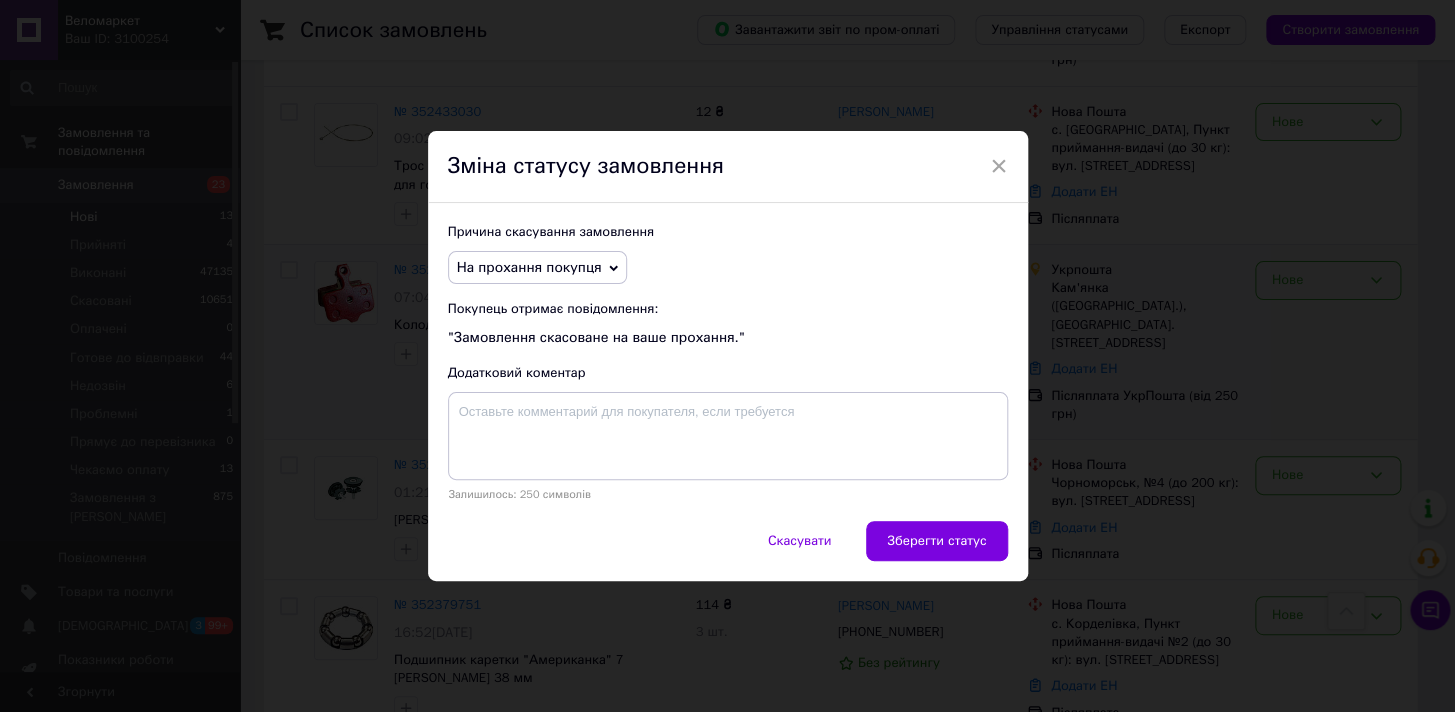 click on "Зберегти статус" at bounding box center [936, 541] 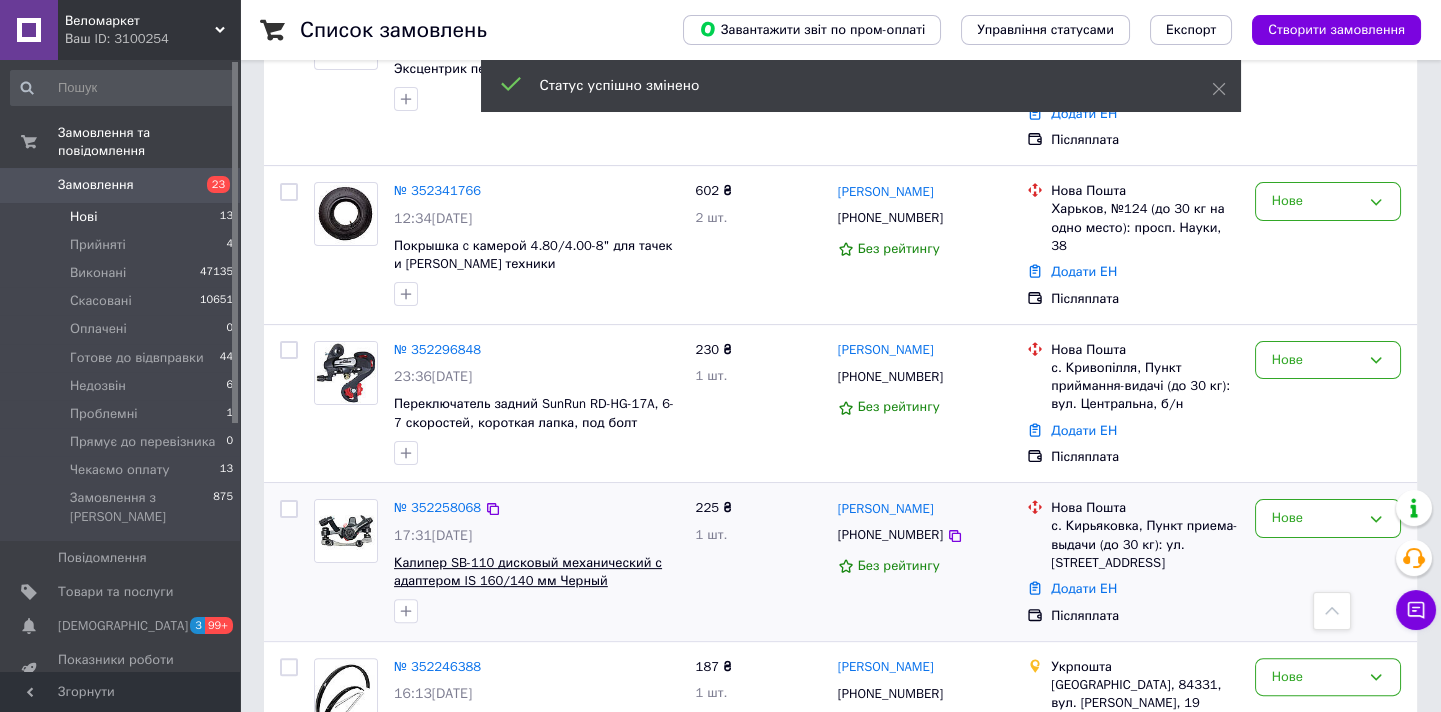 scroll, scrollTop: 1420, scrollLeft: 0, axis: vertical 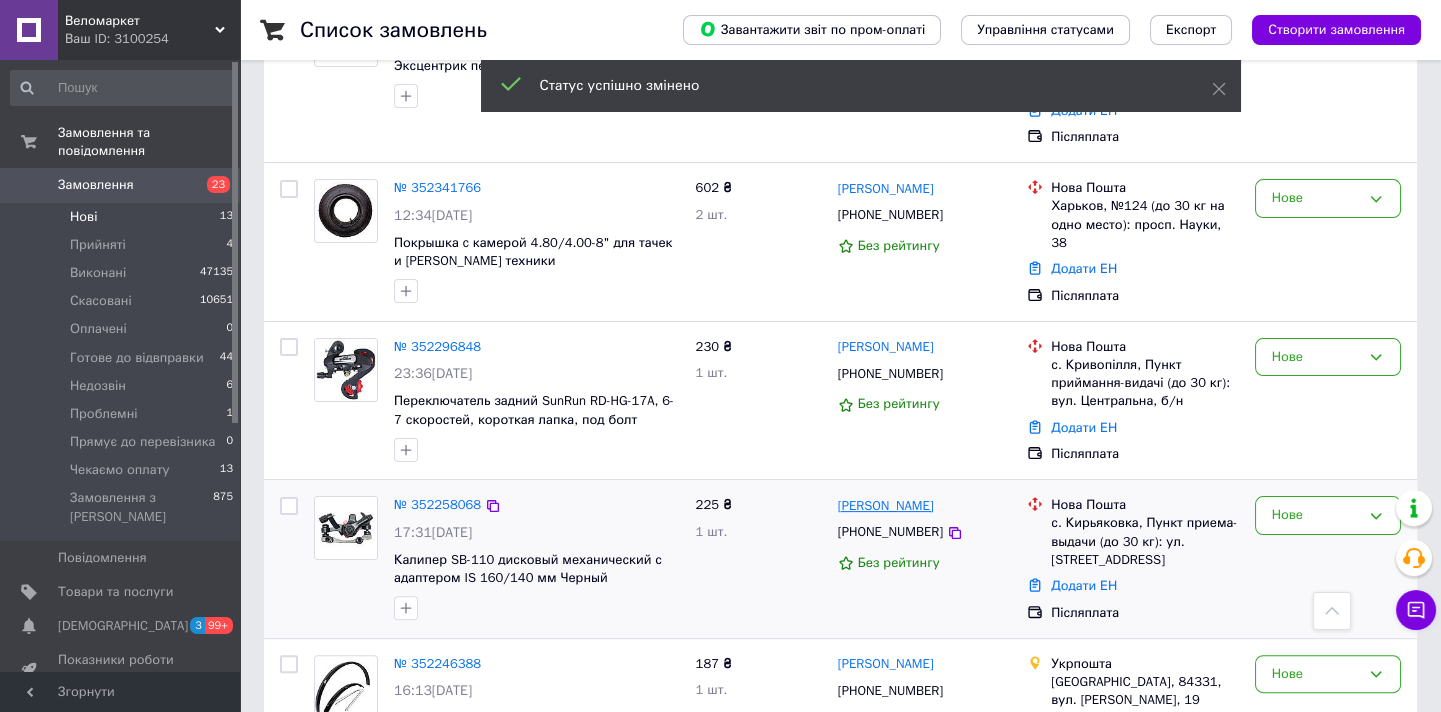 click on "Максим Харько" at bounding box center (886, 506) 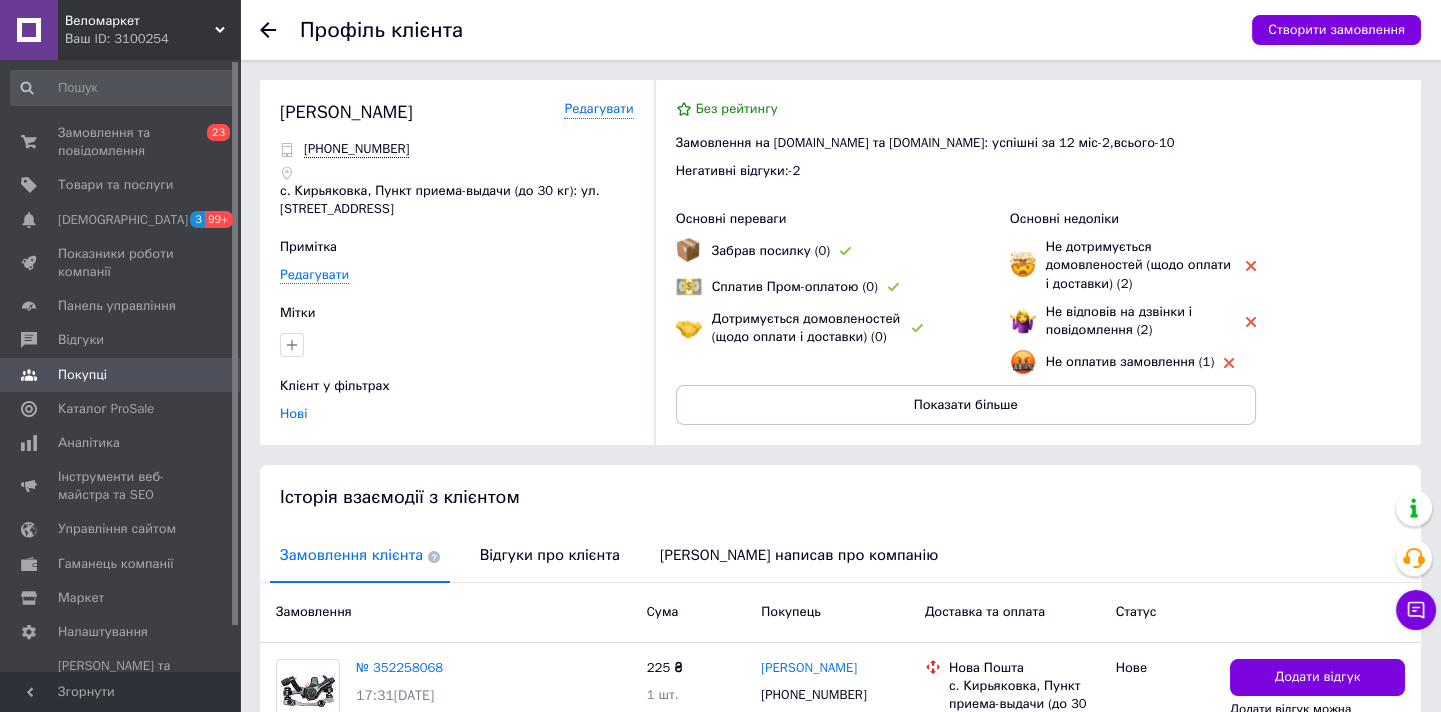 click on "Відгуки про клієнта" at bounding box center [550, 555] 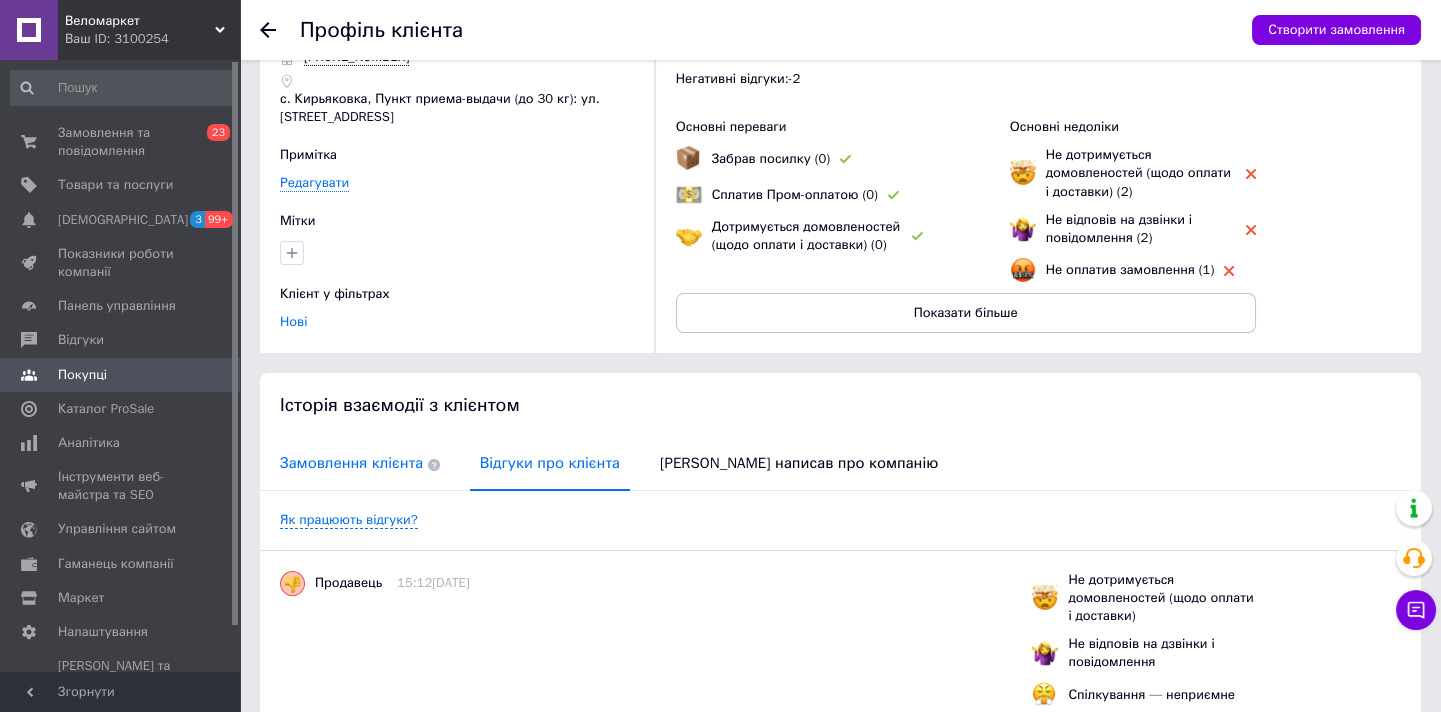 click on "Замовлення клієнта" at bounding box center (360, 463) 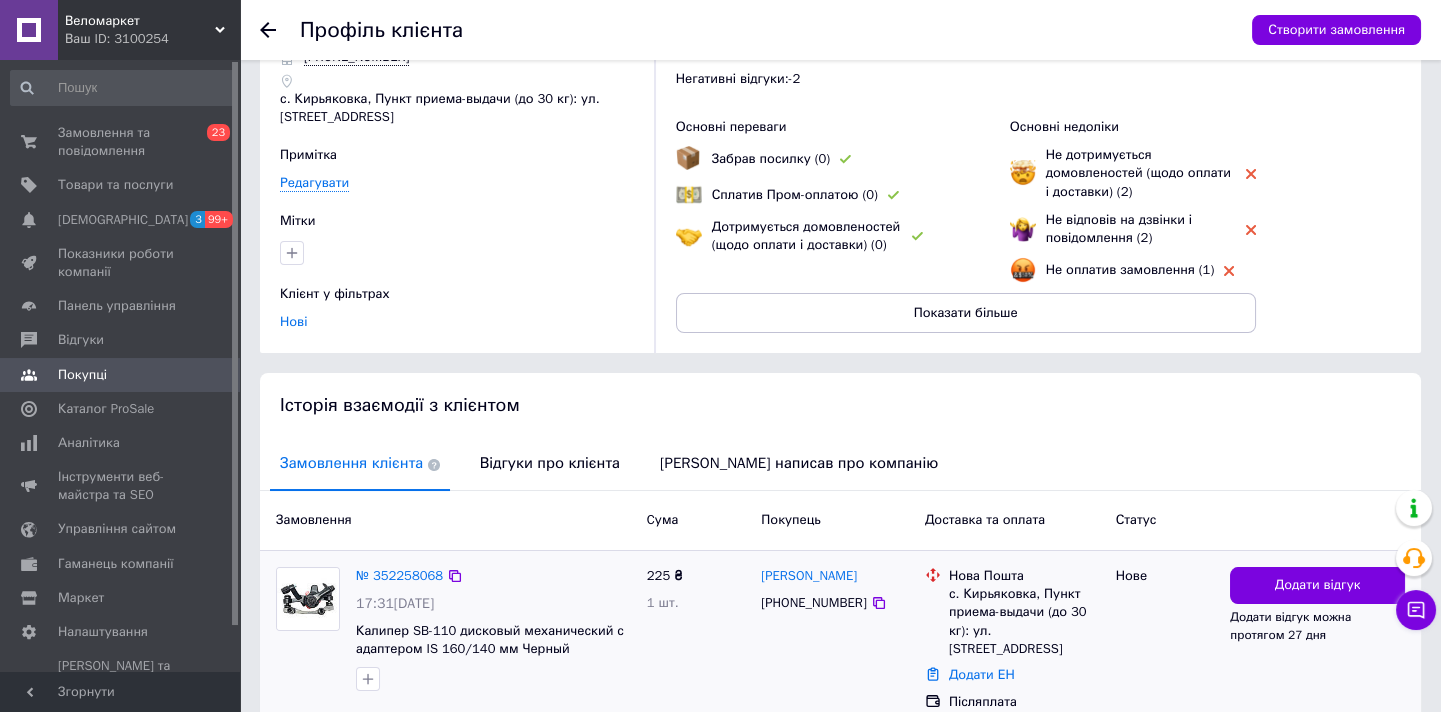 scroll, scrollTop: 168, scrollLeft: 0, axis: vertical 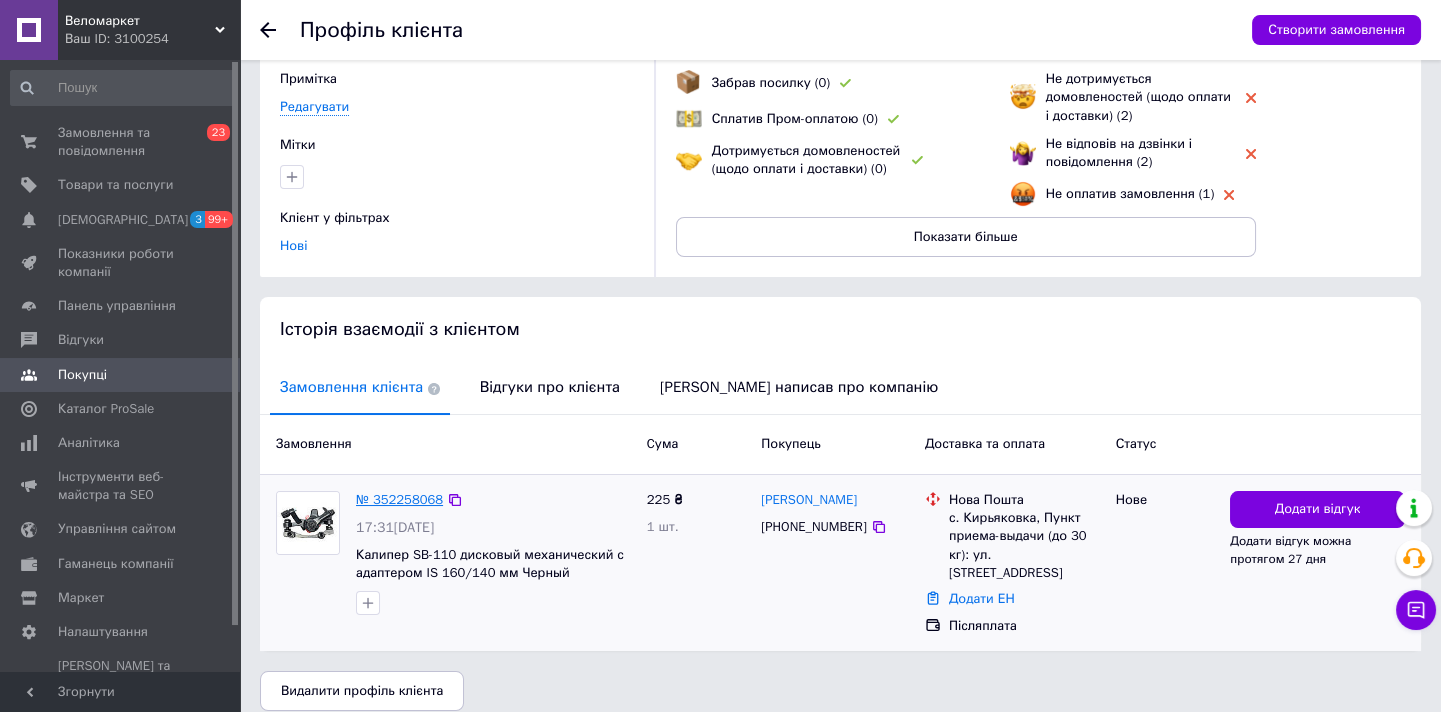 click on "№ 352258068" at bounding box center [399, 499] 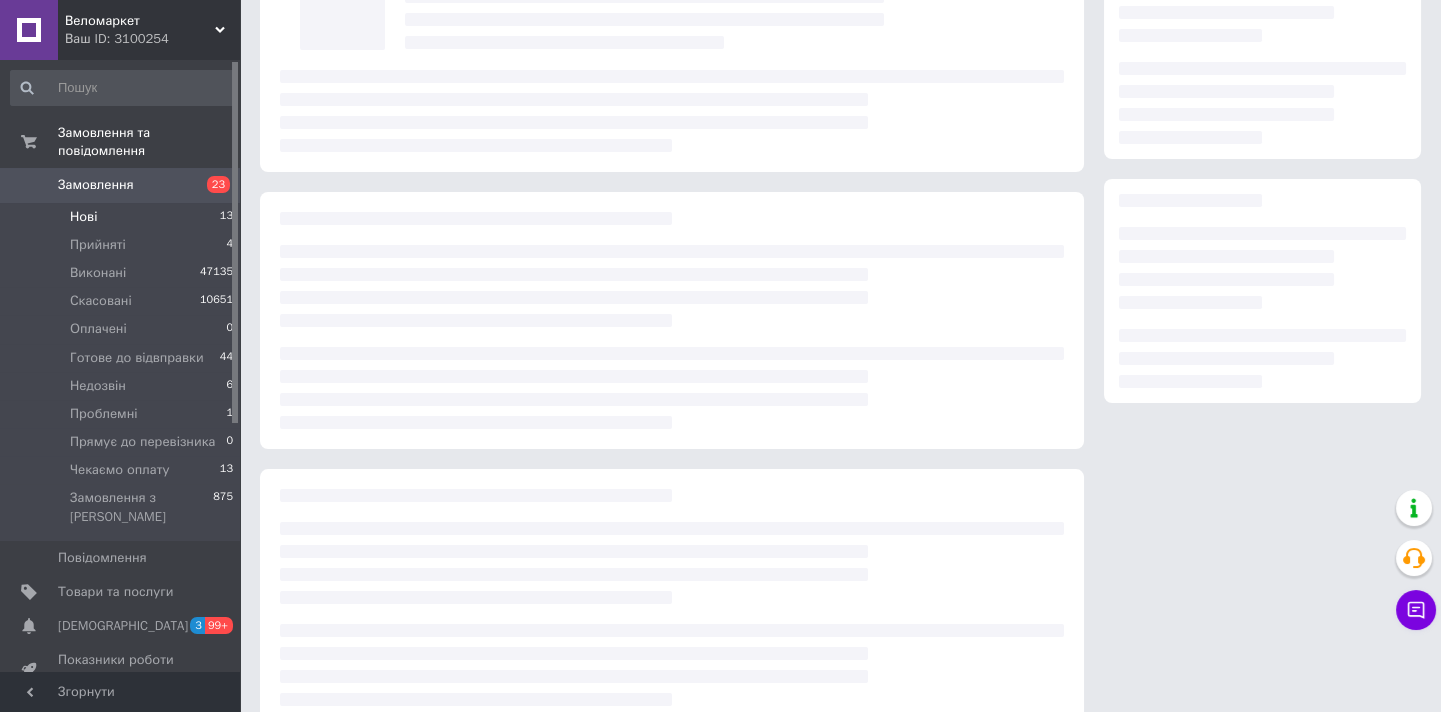 scroll, scrollTop: 0, scrollLeft: 0, axis: both 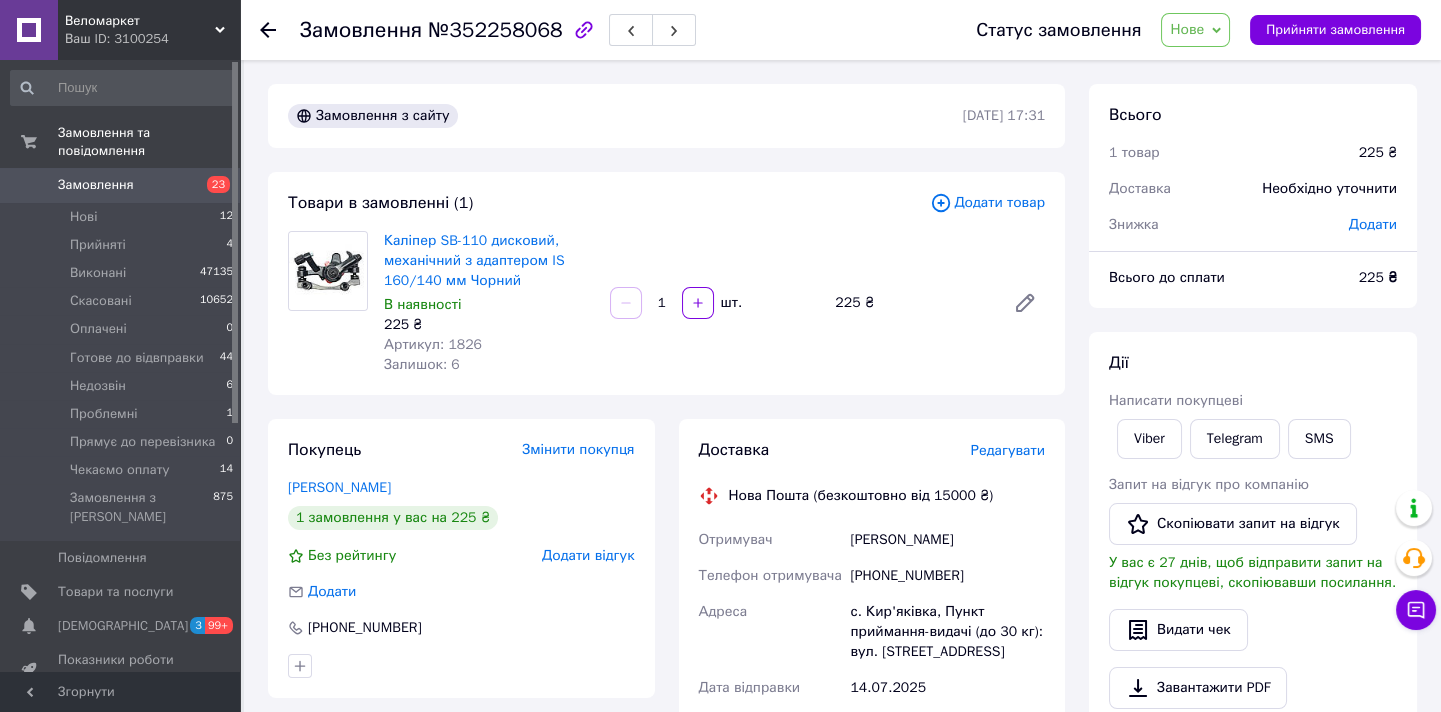 click on "Нове" at bounding box center [1187, 29] 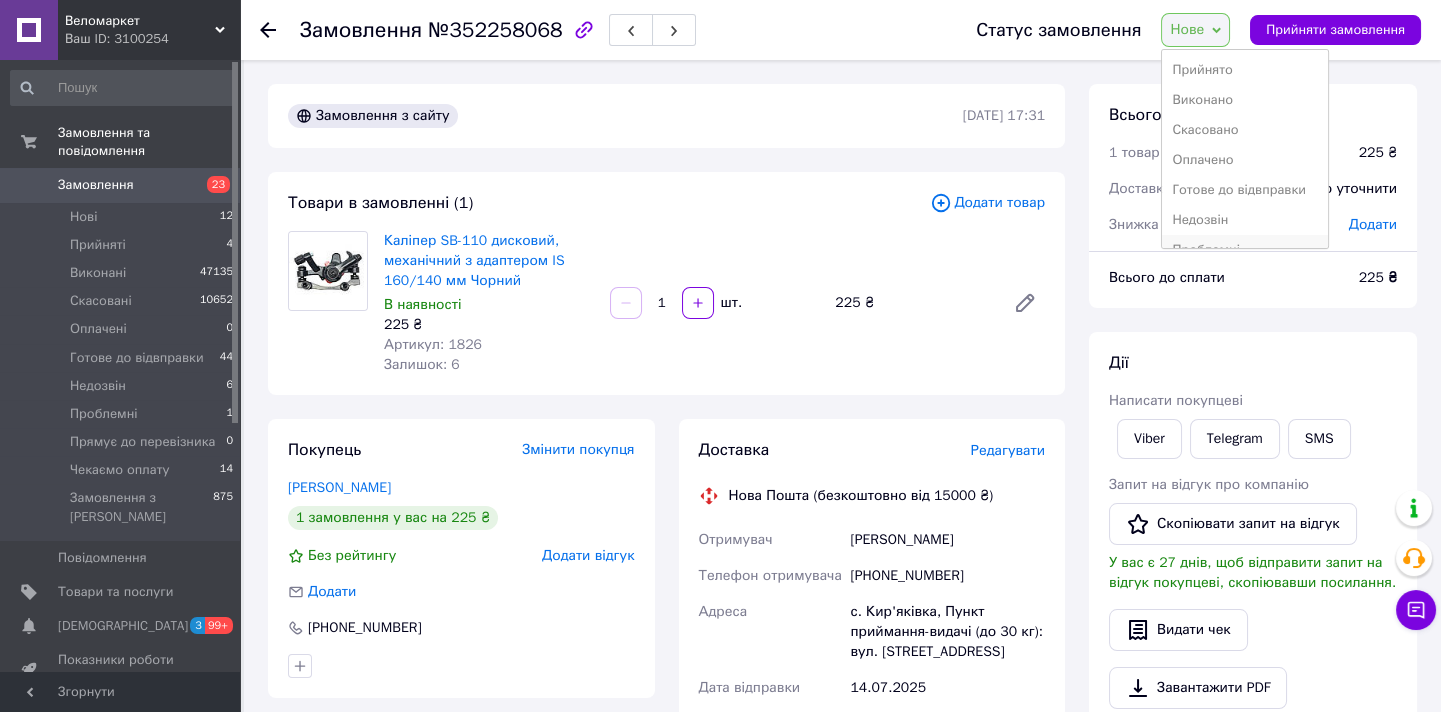 scroll, scrollTop: 81, scrollLeft: 0, axis: vertical 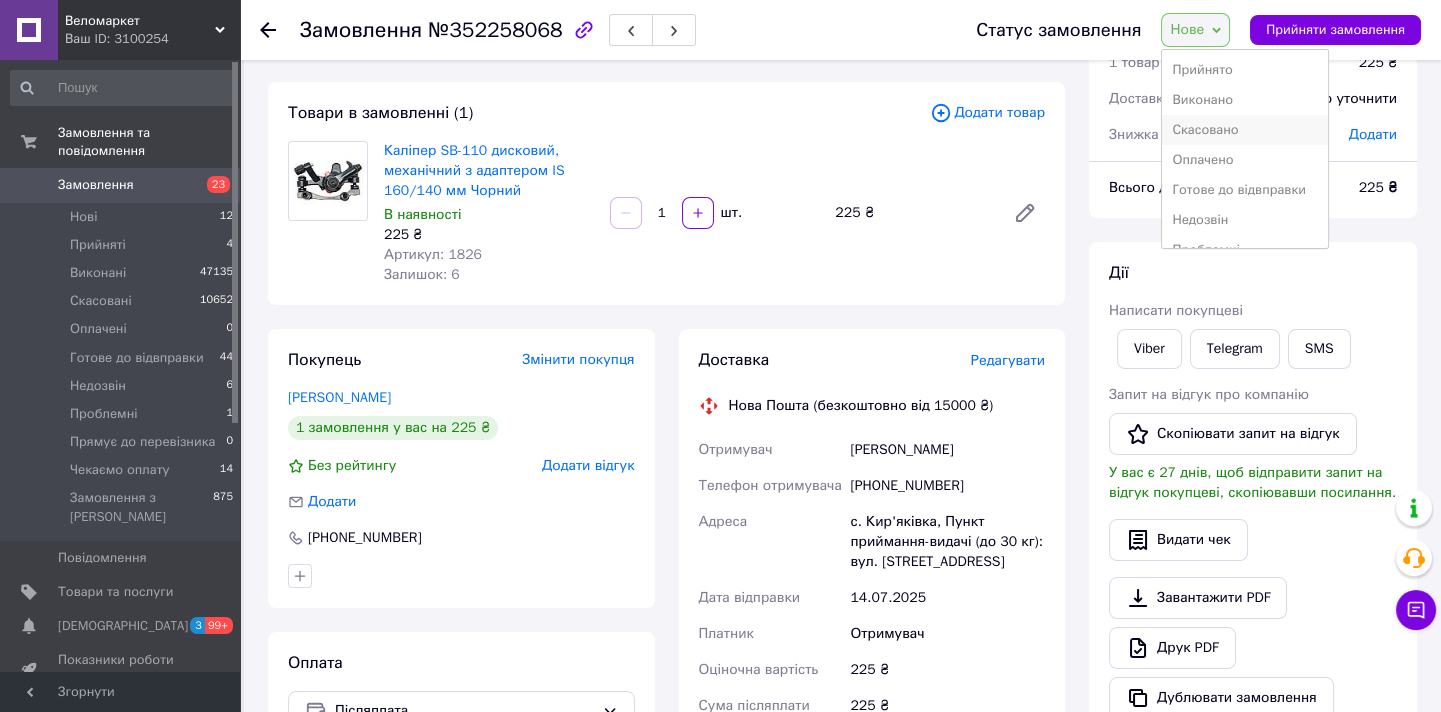 click on "Скасовано" at bounding box center (1244, 130) 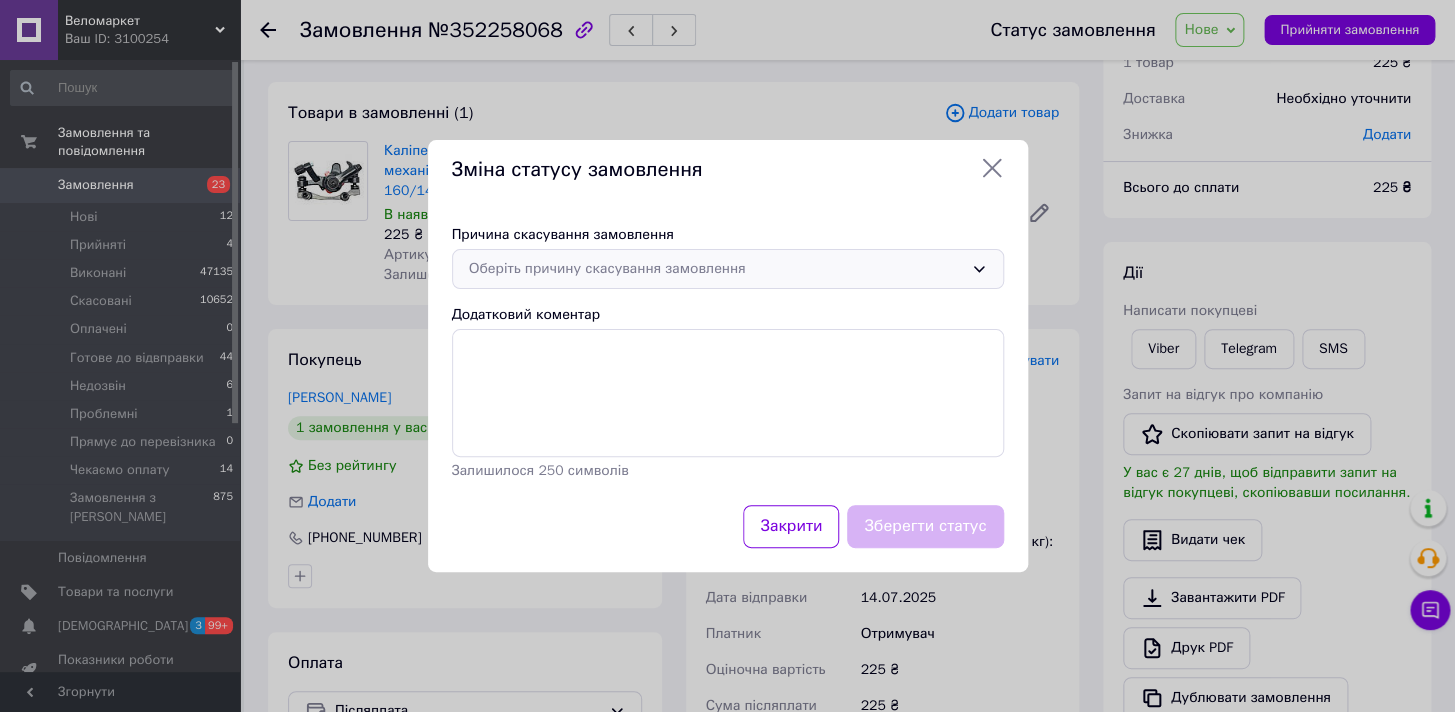 click on "Оберіть причину скасування замовлення" at bounding box center (716, 269) 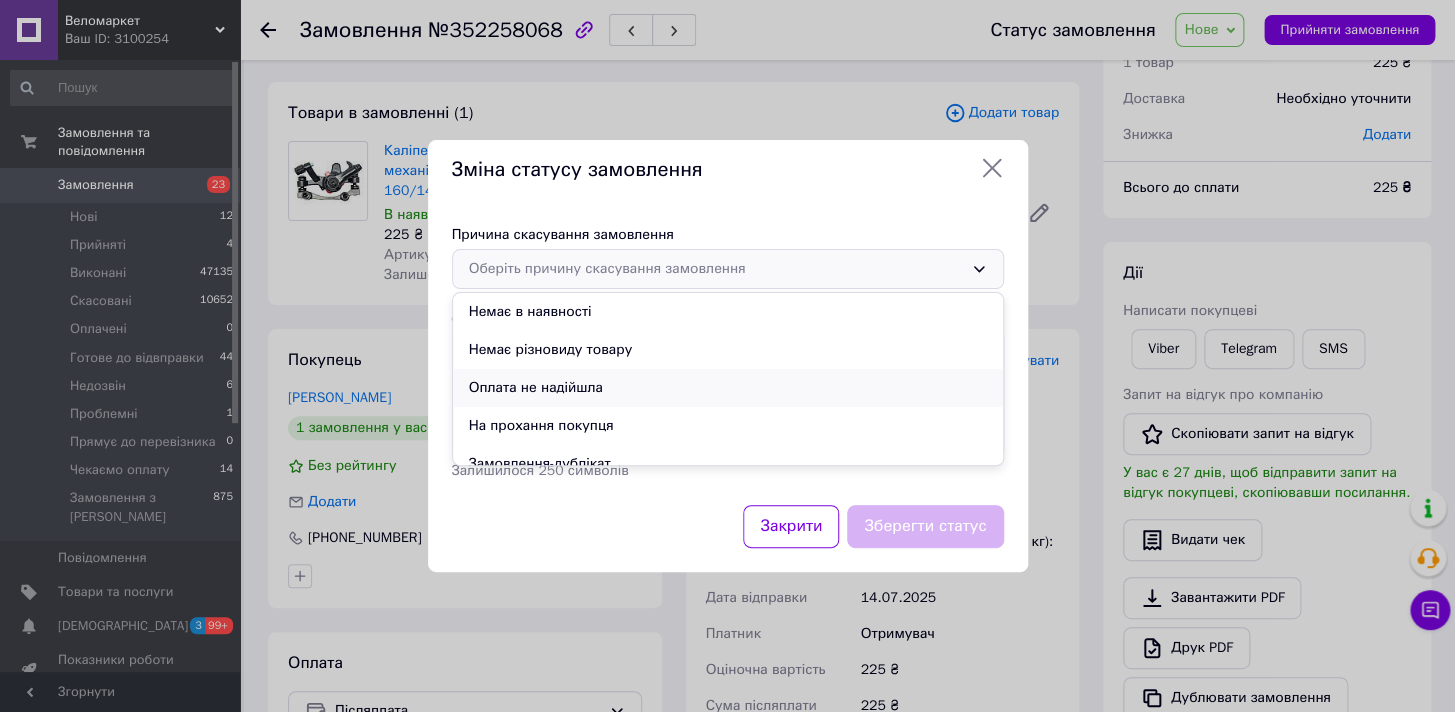 click on "Оплата не надійшла" at bounding box center [728, 388] 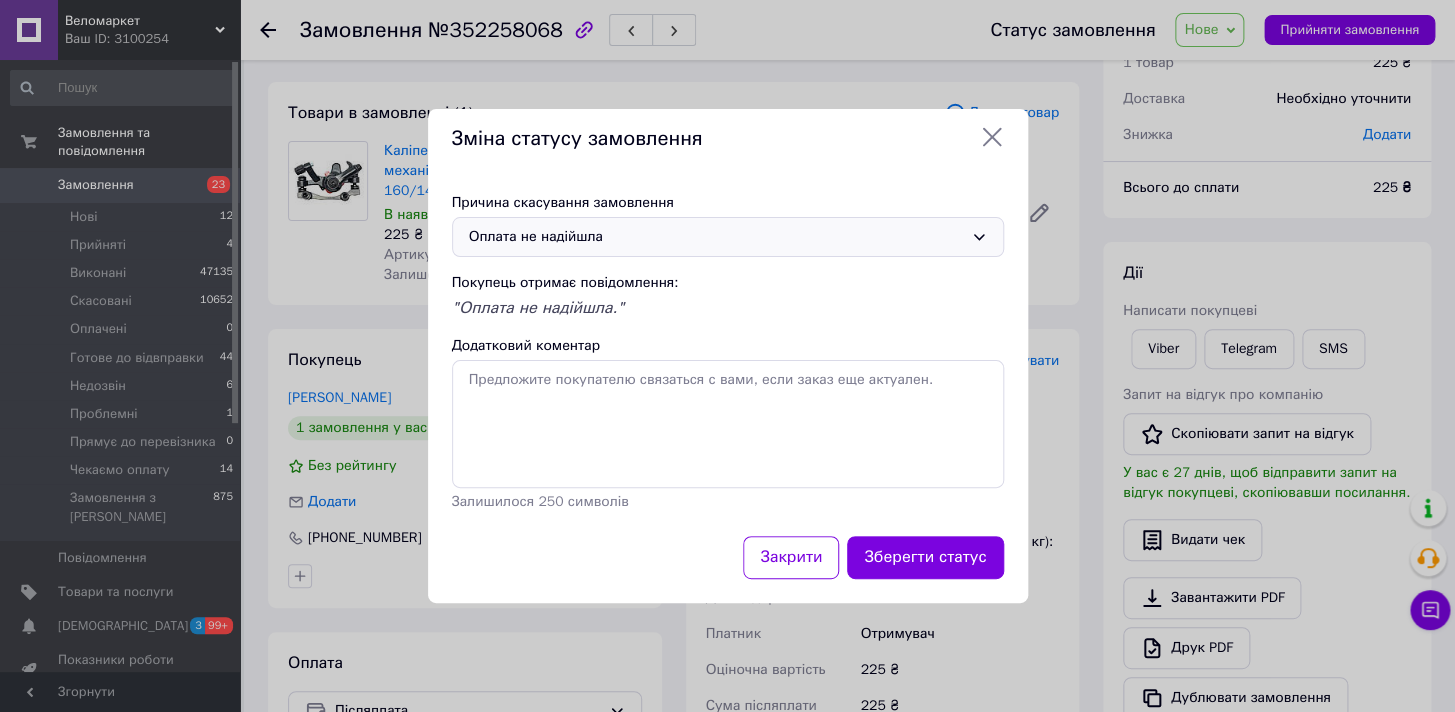 click on "Оплата не надійшла" at bounding box center [728, 237] 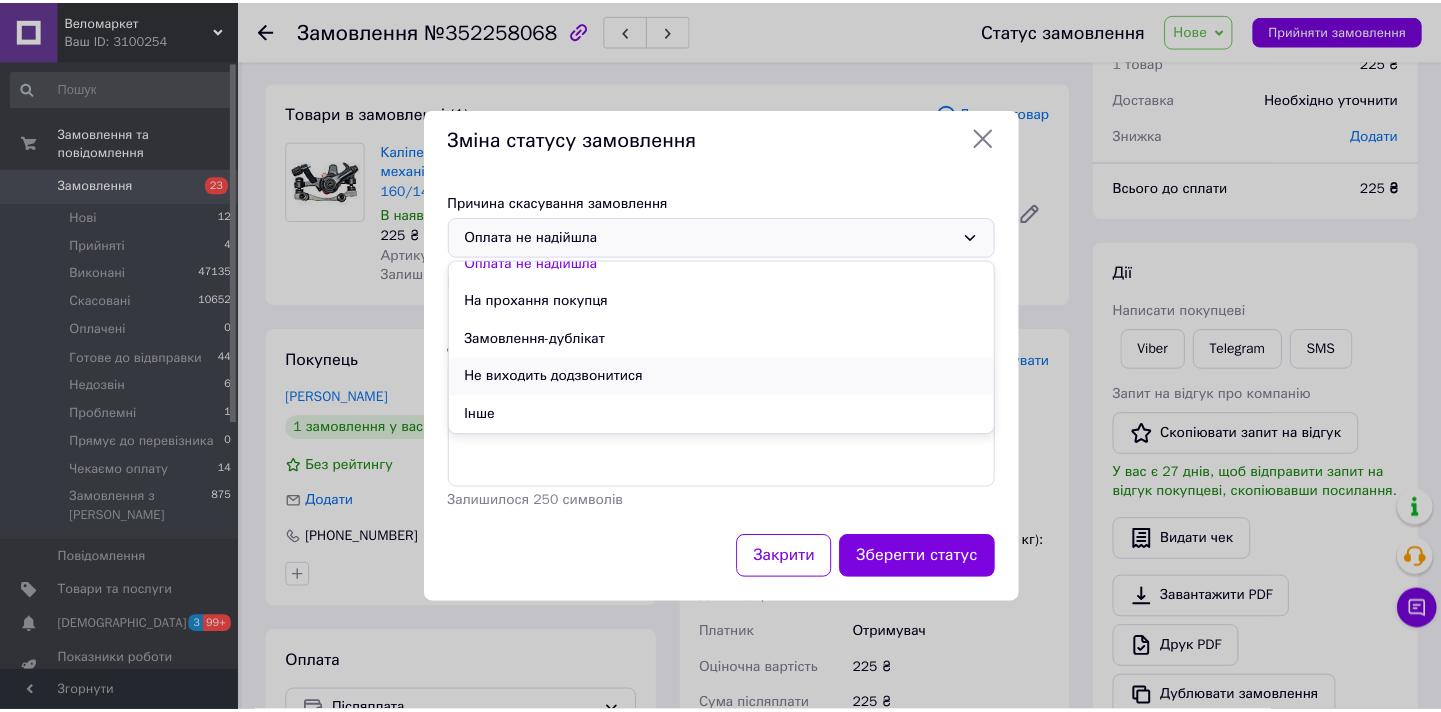 scroll, scrollTop: 2, scrollLeft: 0, axis: vertical 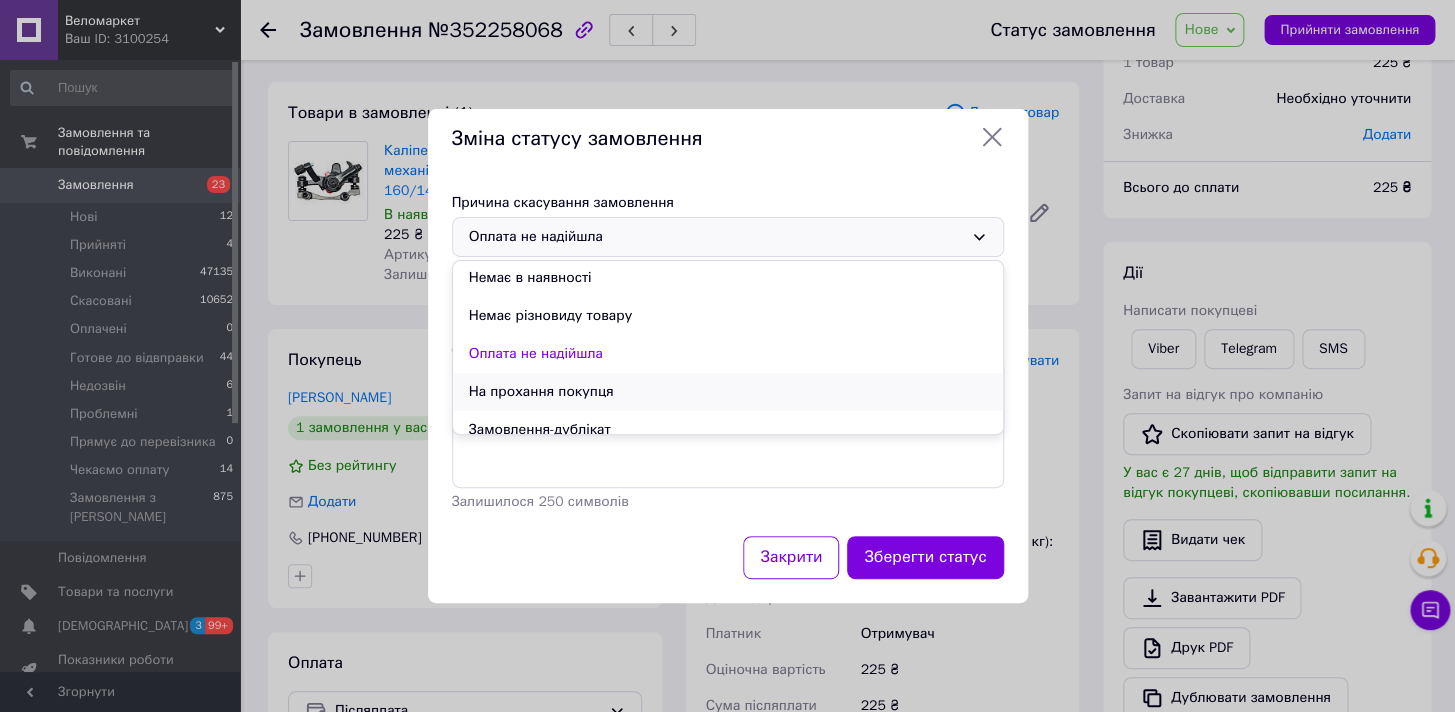 click on "На прохання покупця" at bounding box center (728, 392) 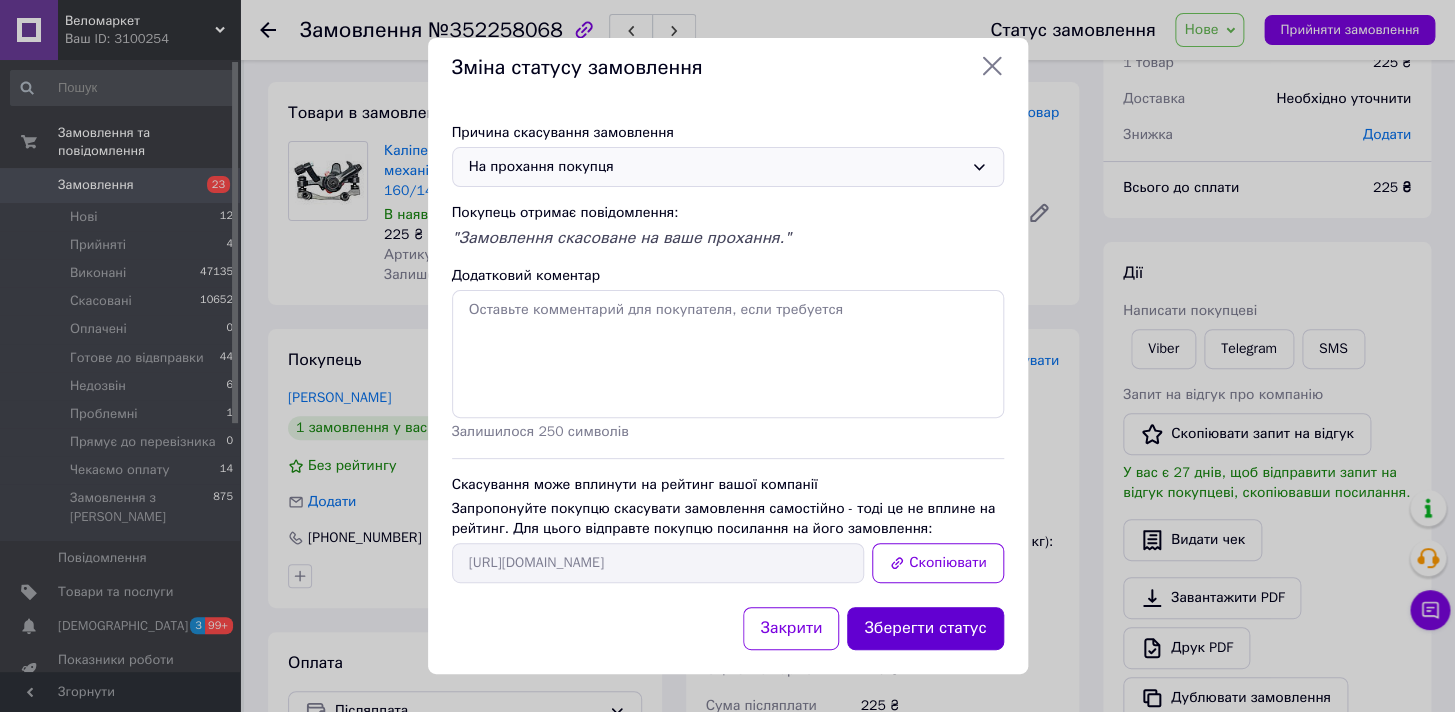 click on "Зберегти статус" at bounding box center (925, 628) 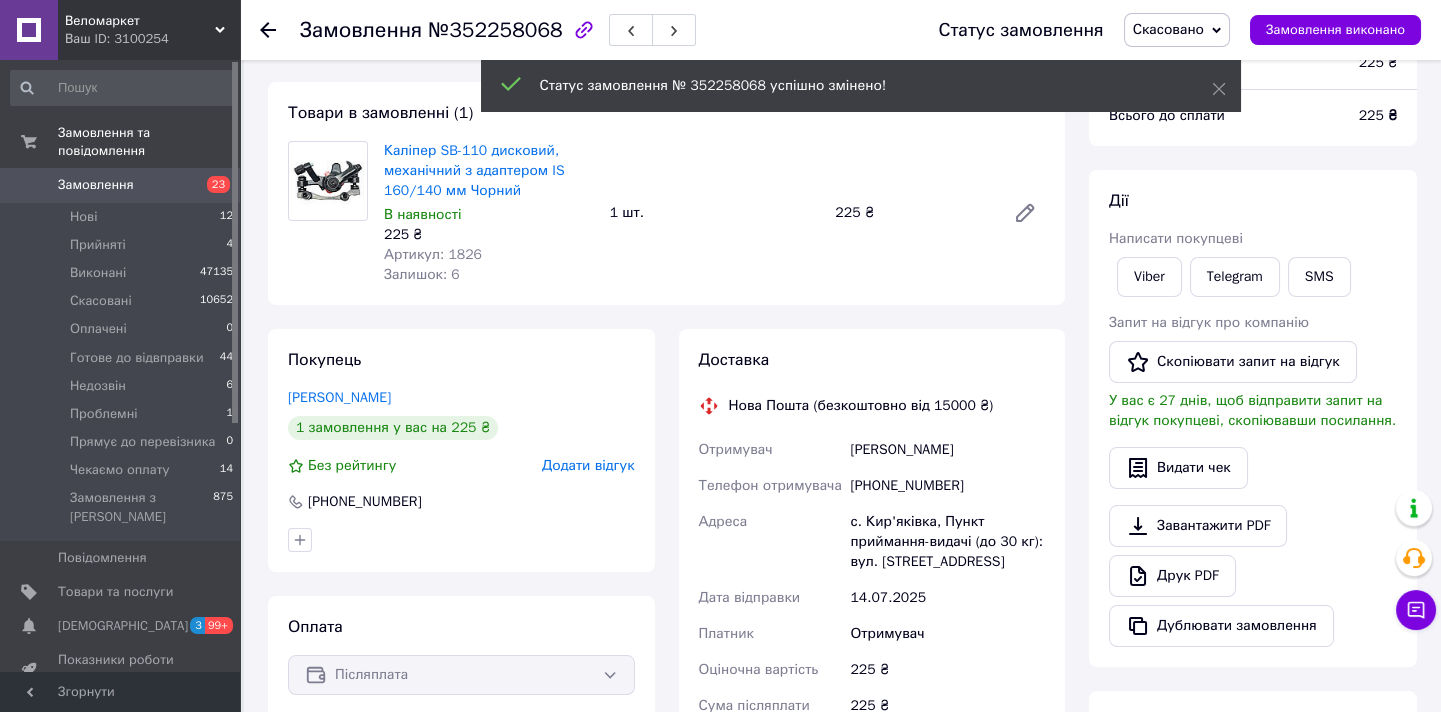 scroll, scrollTop: 0, scrollLeft: 0, axis: both 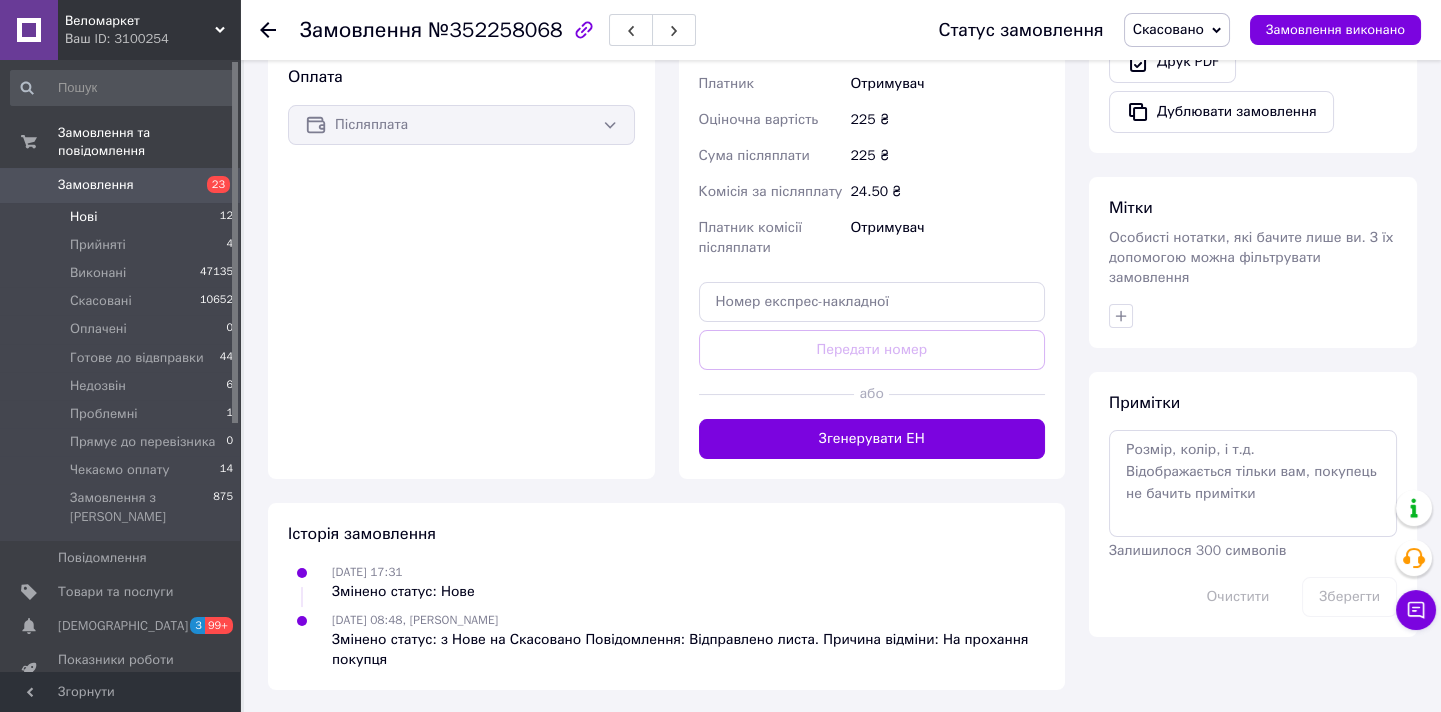 click on "Нові 12" at bounding box center (122, 217) 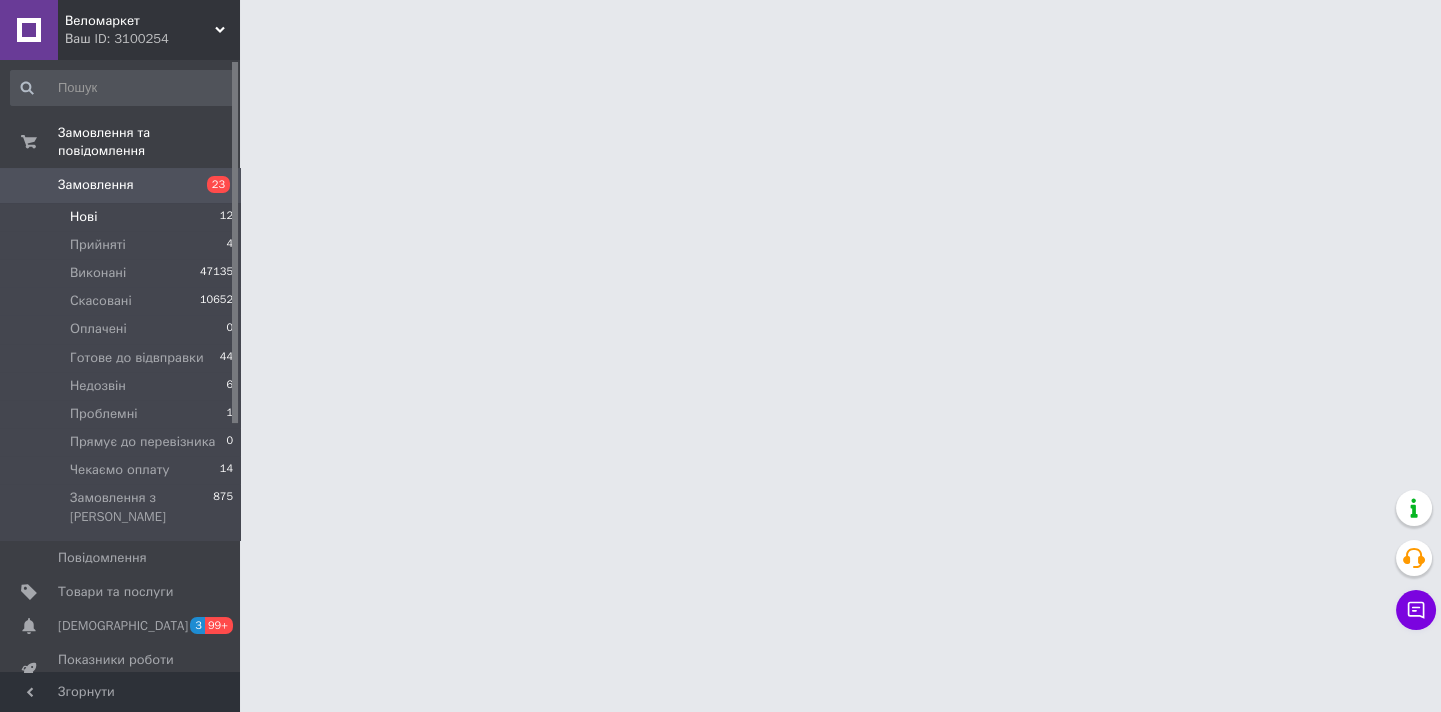 scroll, scrollTop: 0, scrollLeft: 0, axis: both 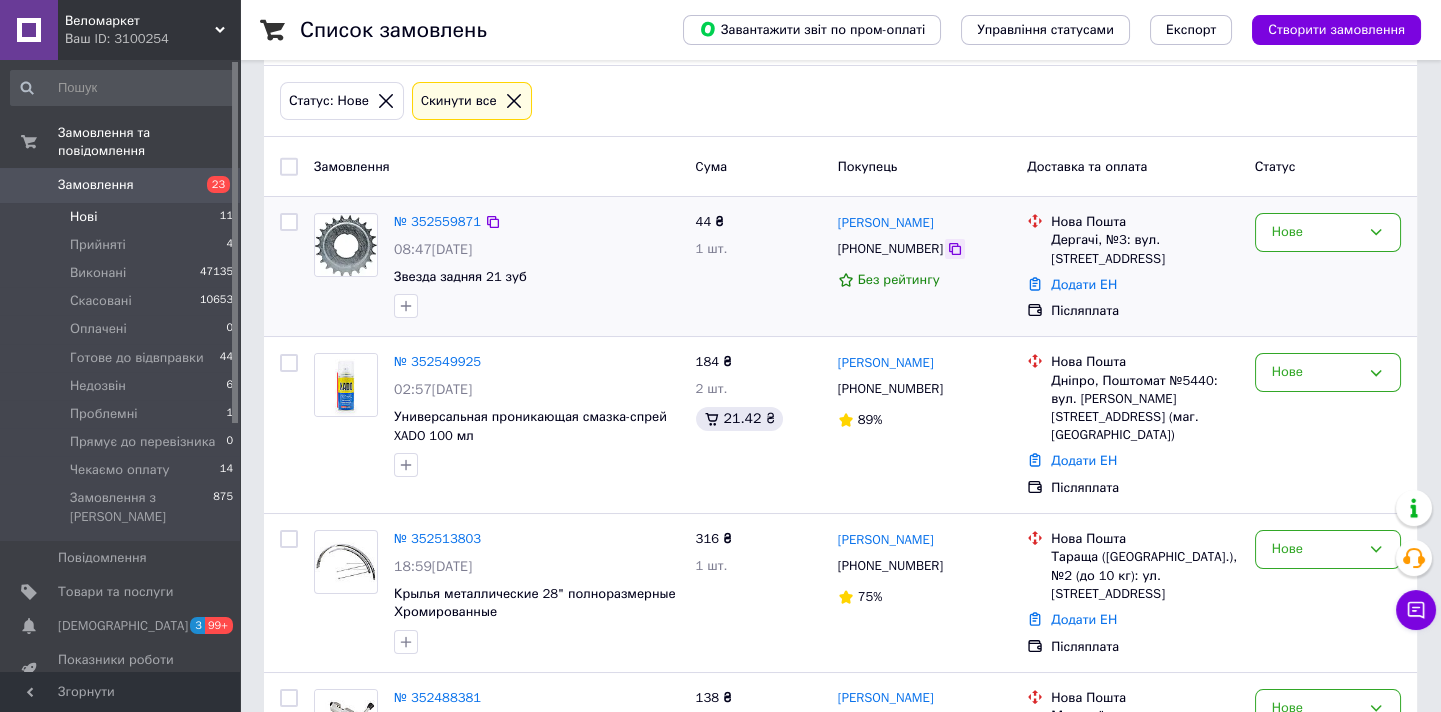 click 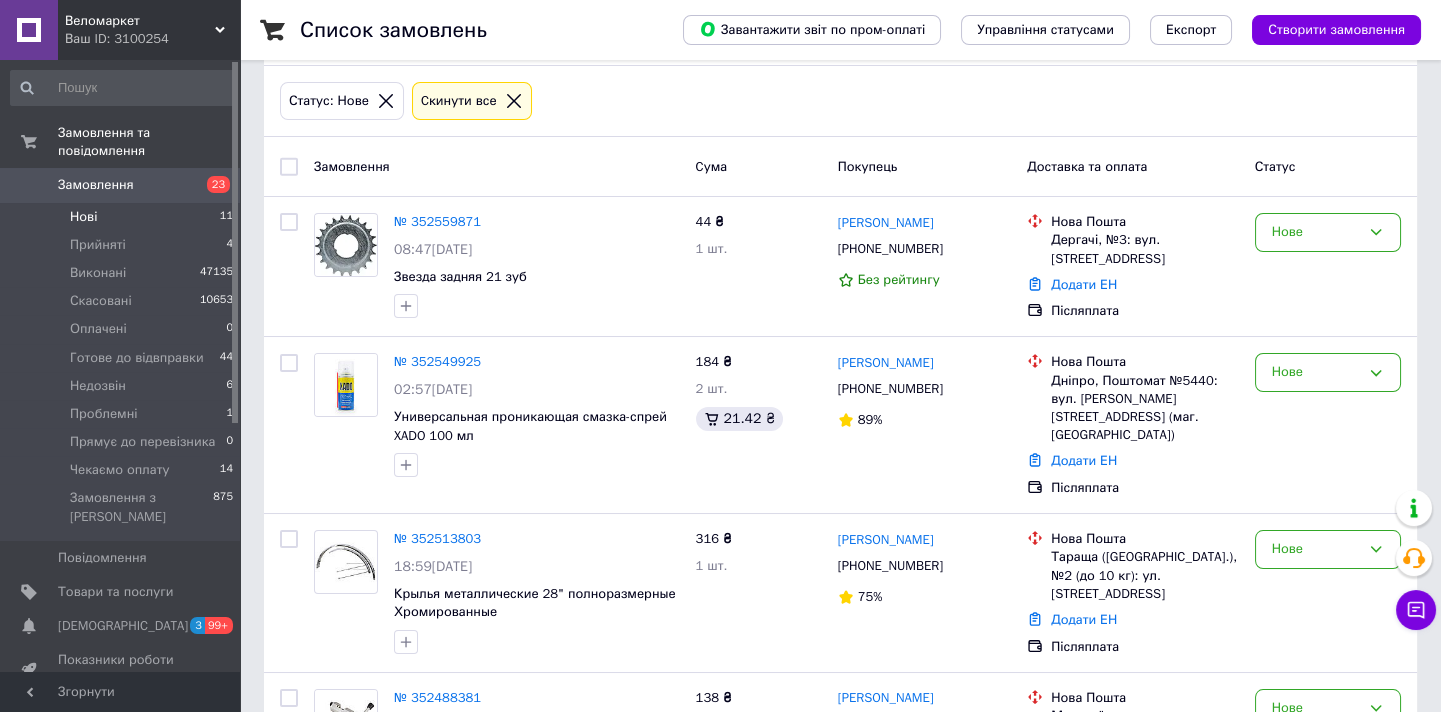 scroll, scrollTop: 0, scrollLeft: 0, axis: both 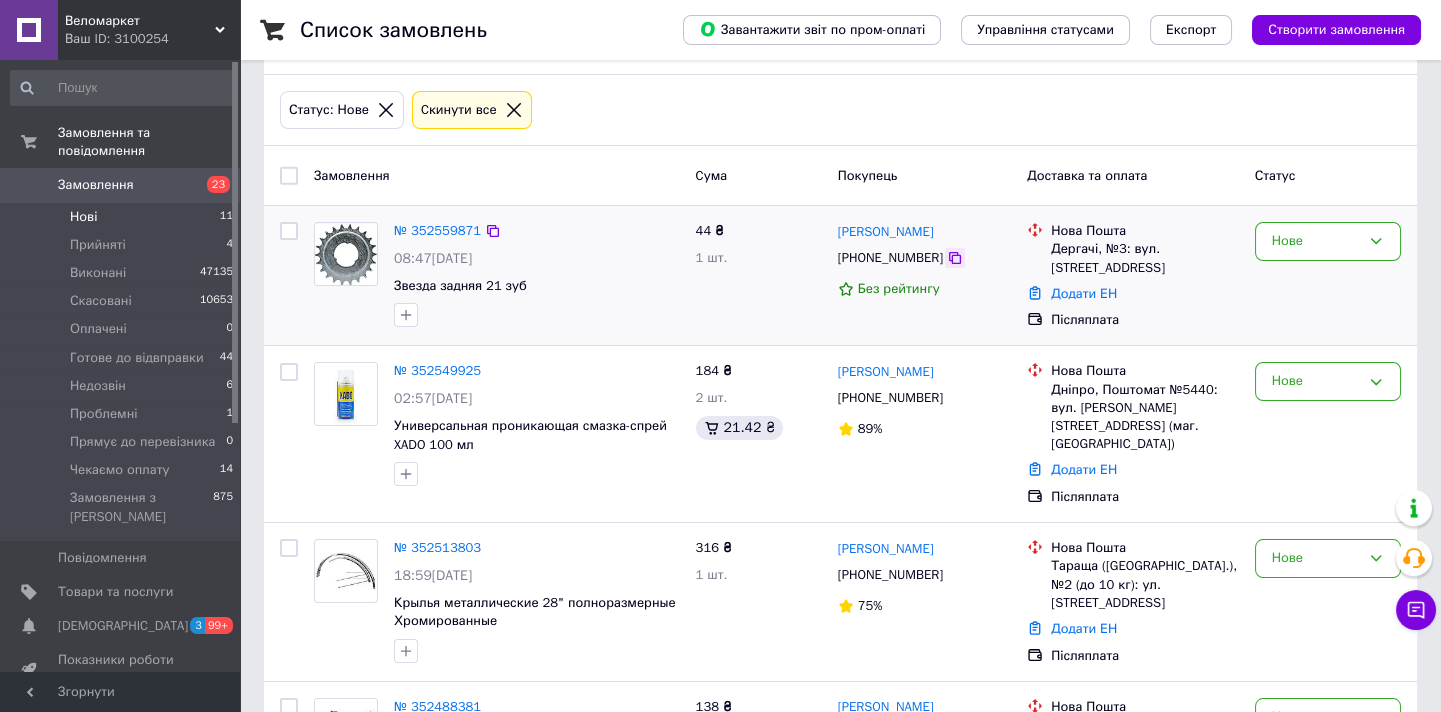 click 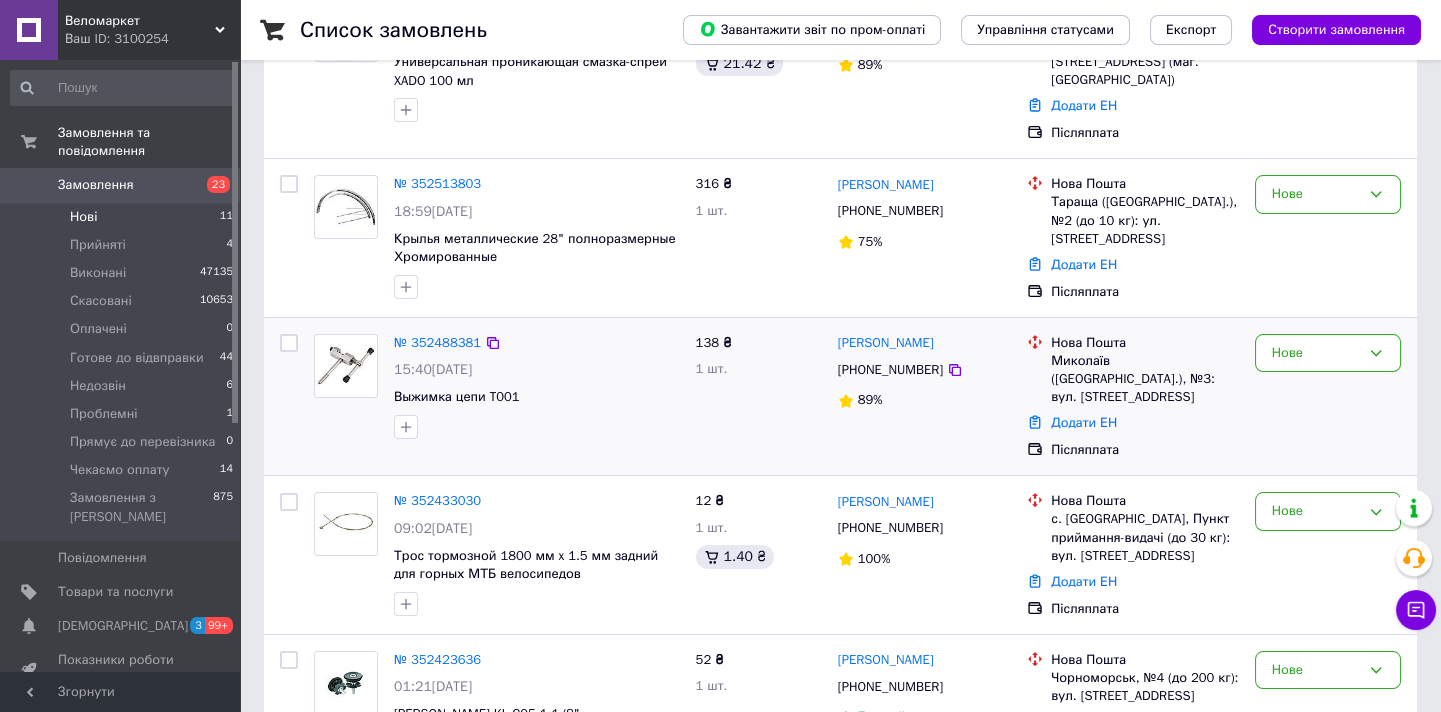 scroll, scrollTop: 627, scrollLeft: 0, axis: vertical 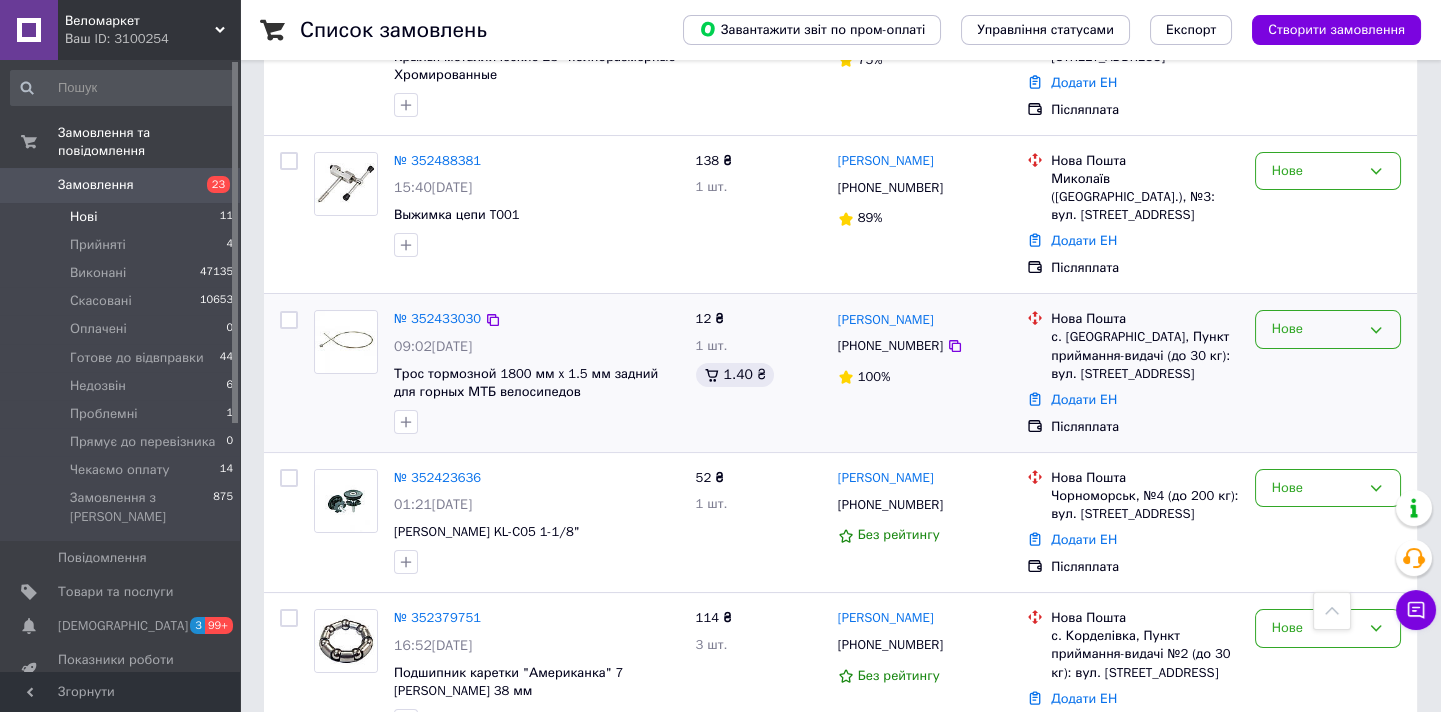 click 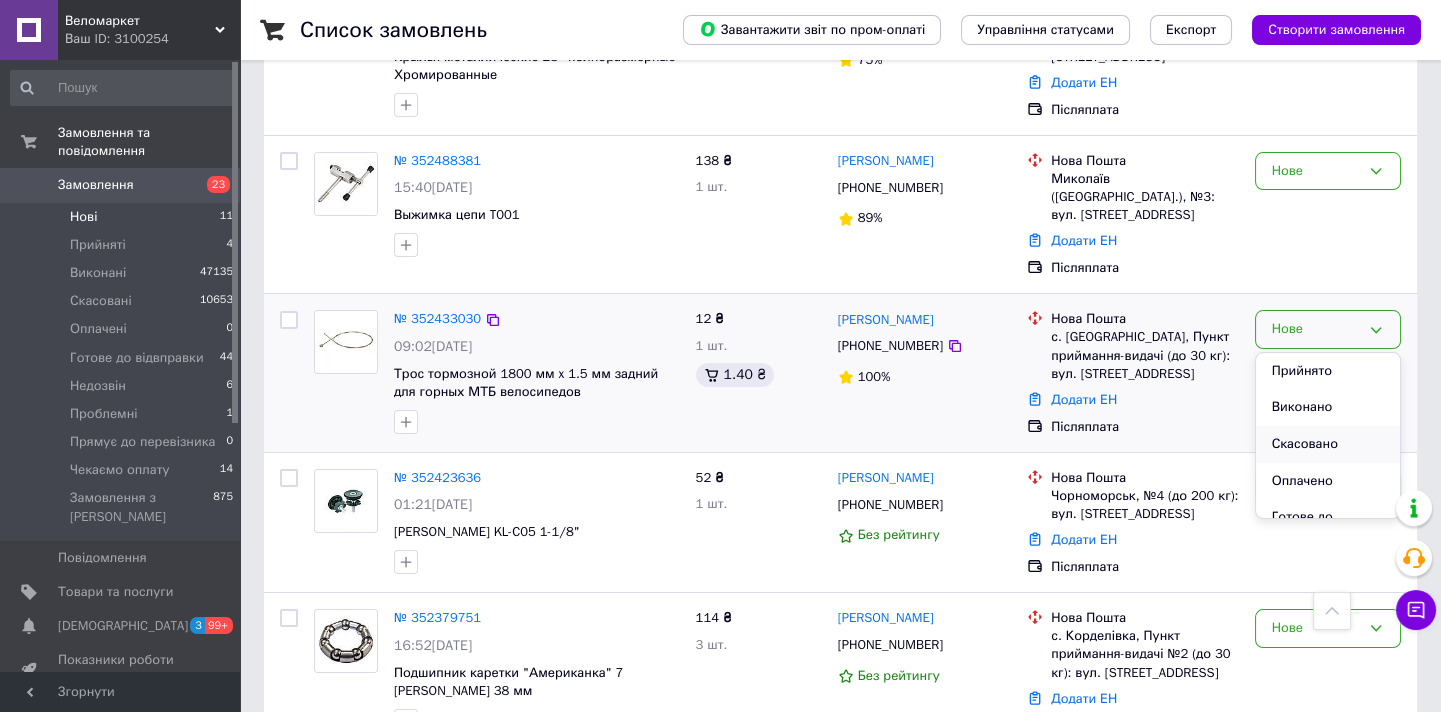 click on "Скасовано" at bounding box center [1328, 444] 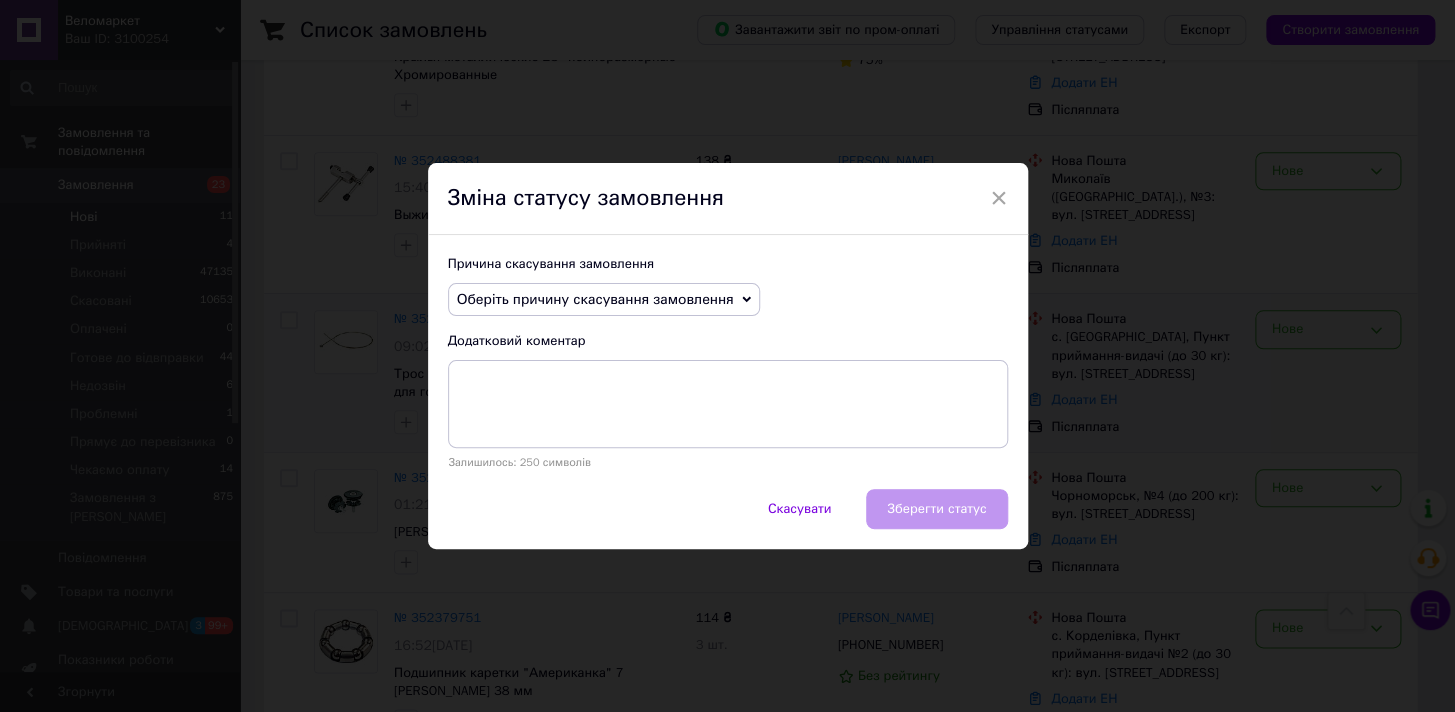 click on "Оберіть причину скасування замовлення" at bounding box center (595, 299) 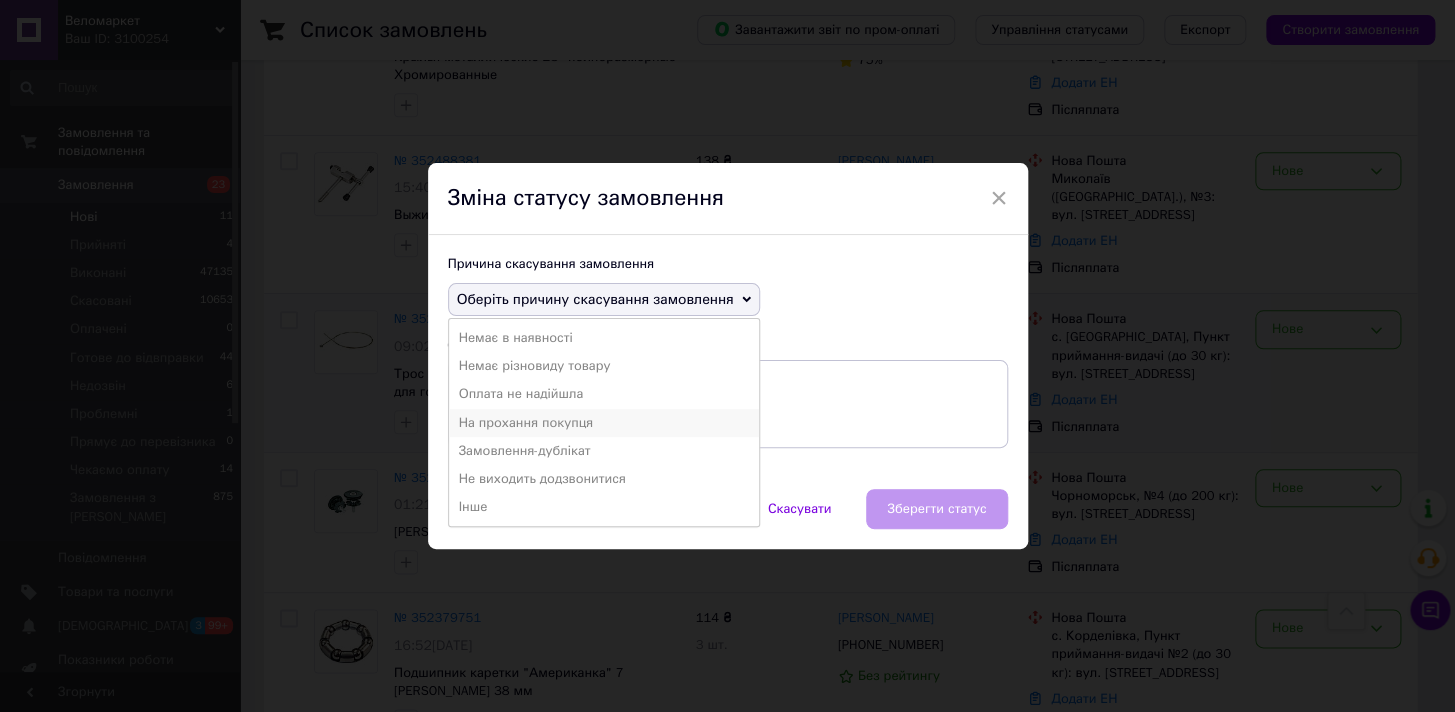 click on "На прохання покупця" at bounding box center [604, 423] 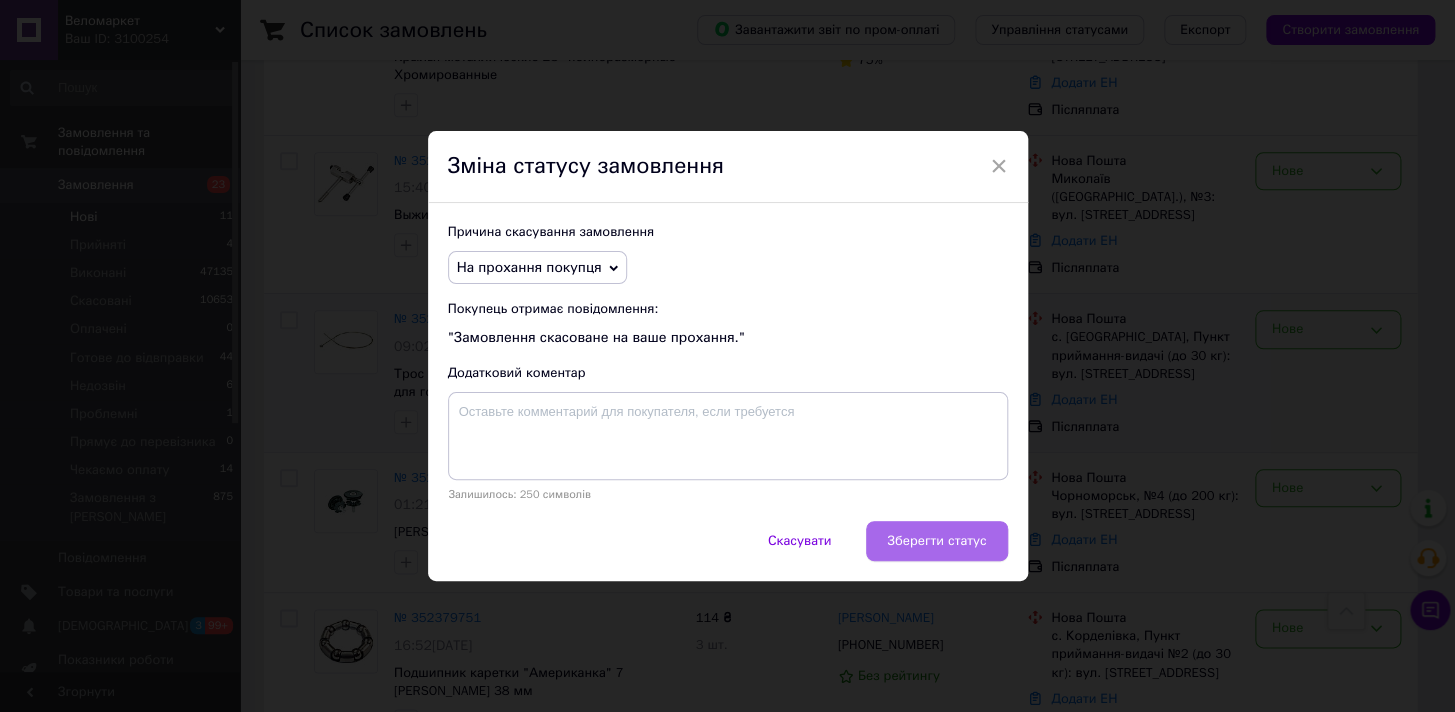 click on "Зберегти статус" at bounding box center [936, 541] 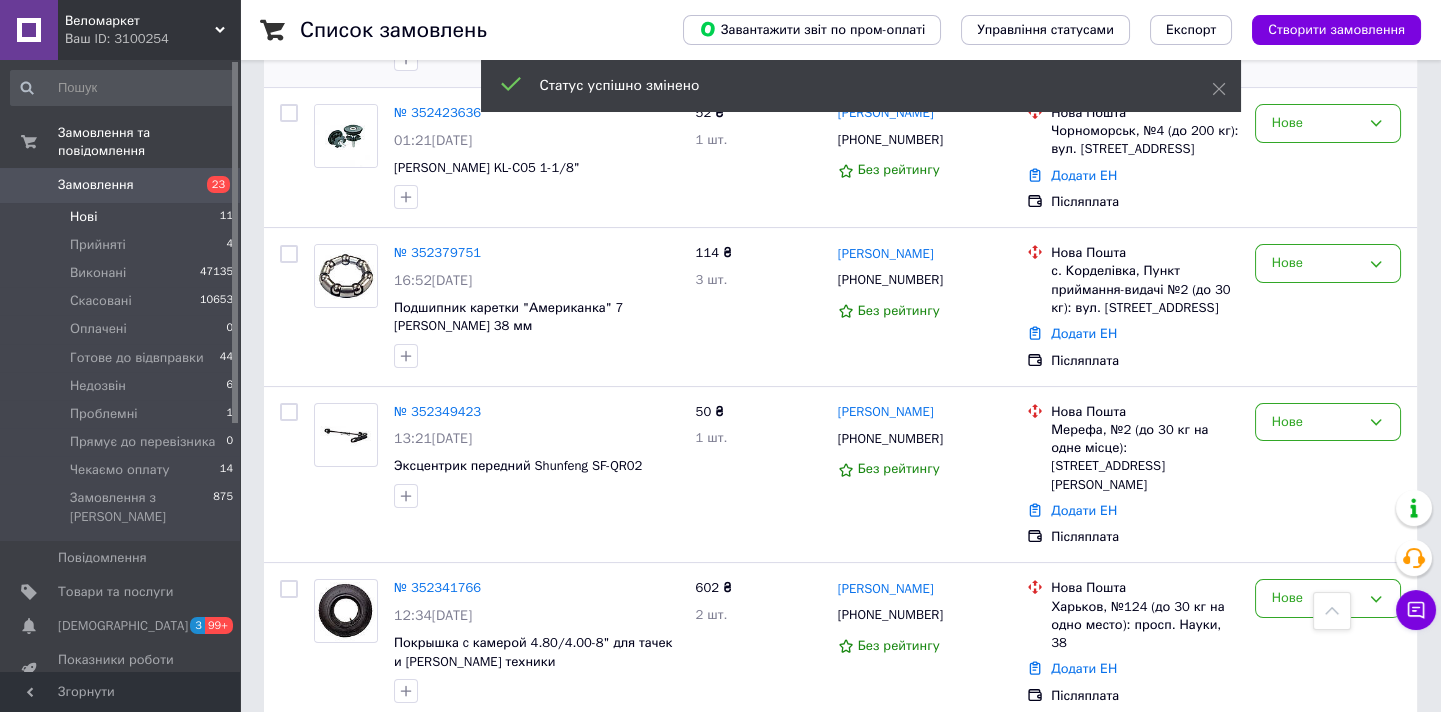 scroll, scrollTop: 1262, scrollLeft: 0, axis: vertical 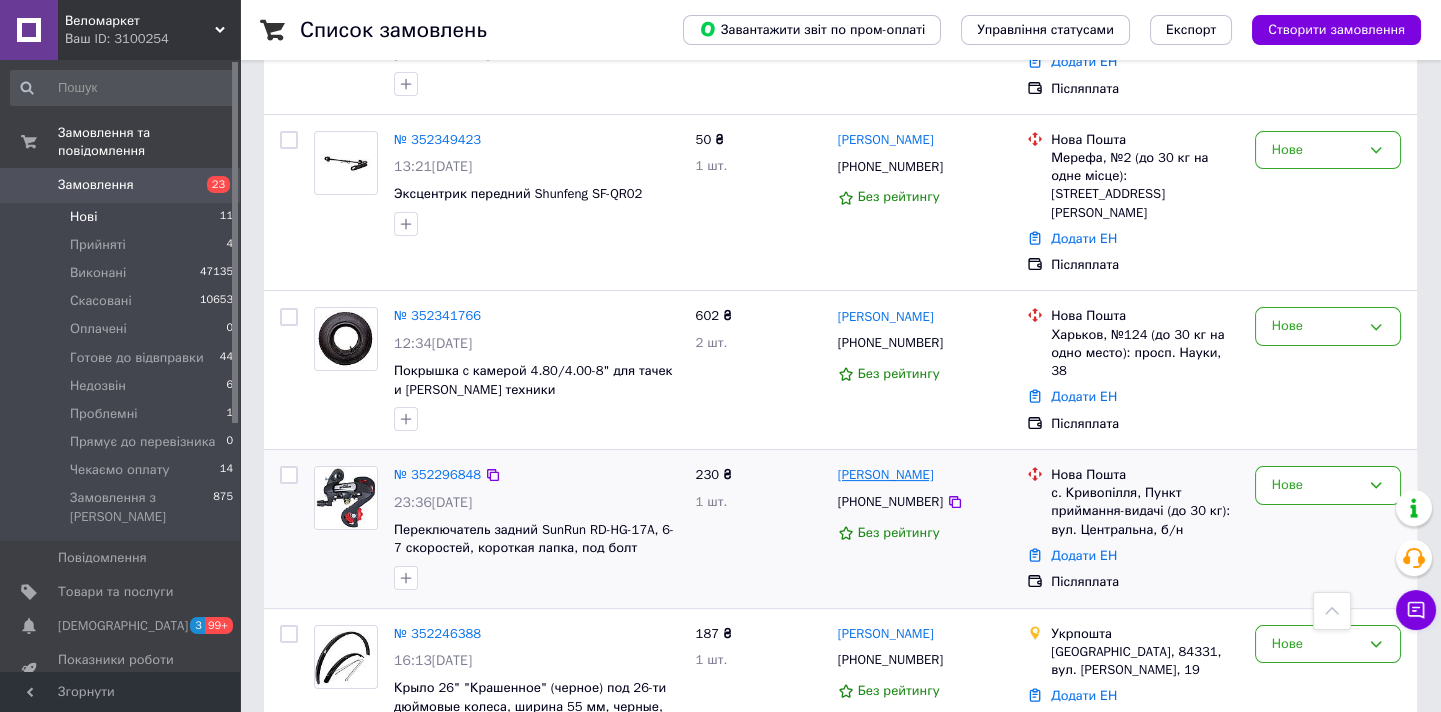 click on "Андрій Коніщук" at bounding box center [886, 475] 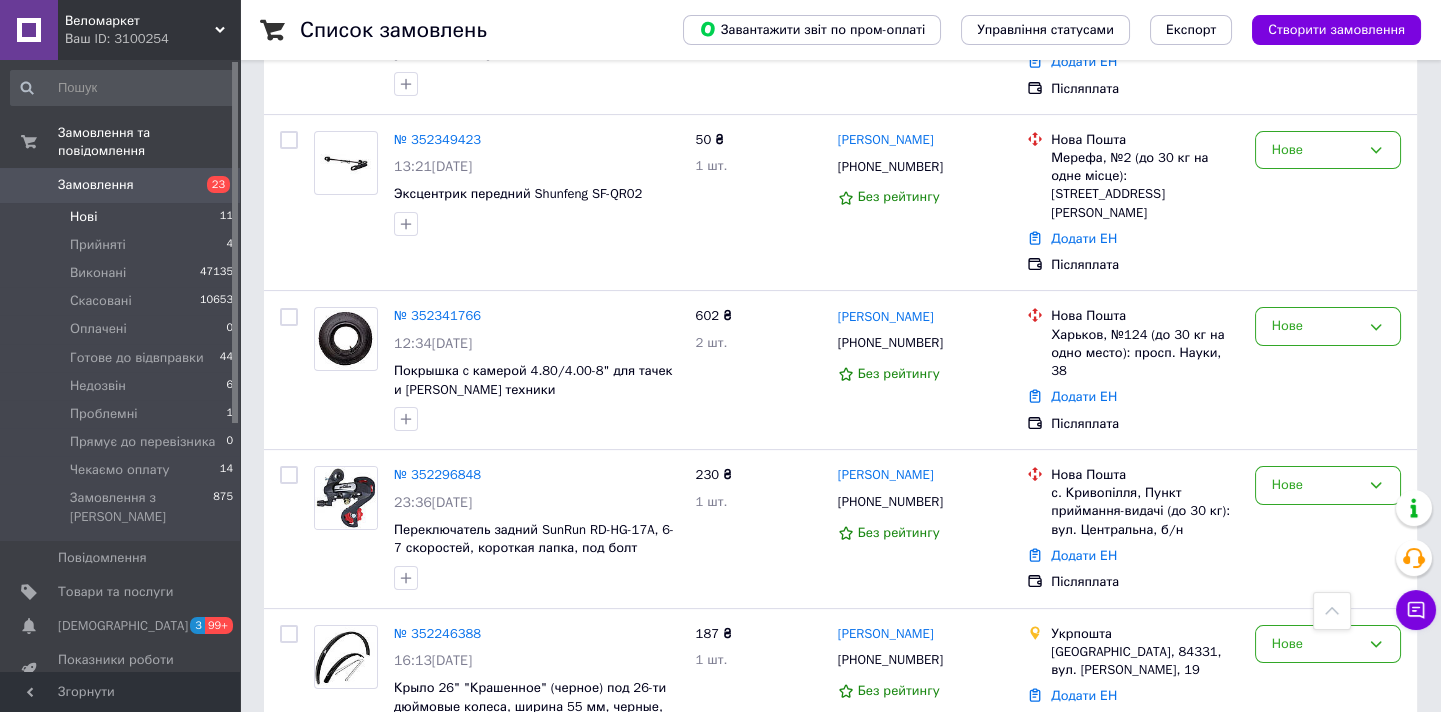 scroll, scrollTop: 0, scrollLeft: 0, axis: both 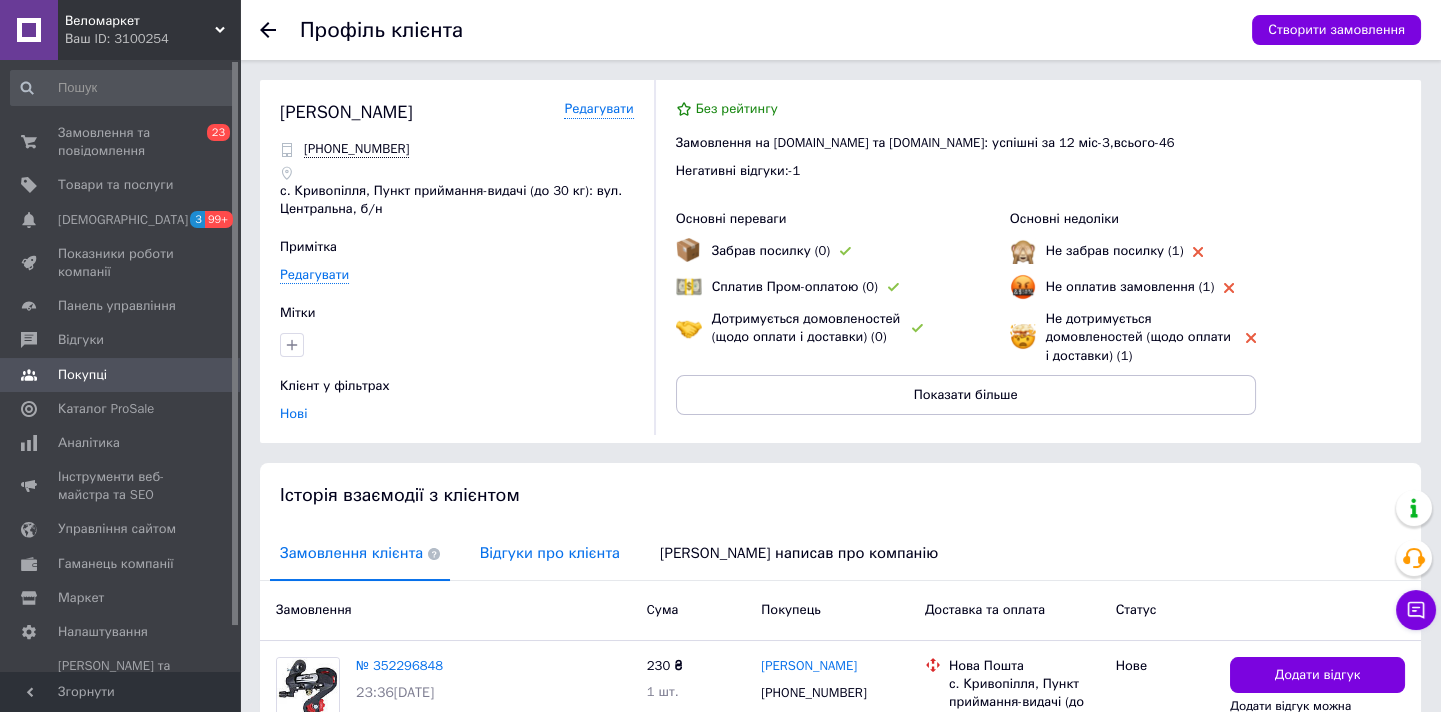click on "Відгуки про клієнта" at bounding box center [550, 553] 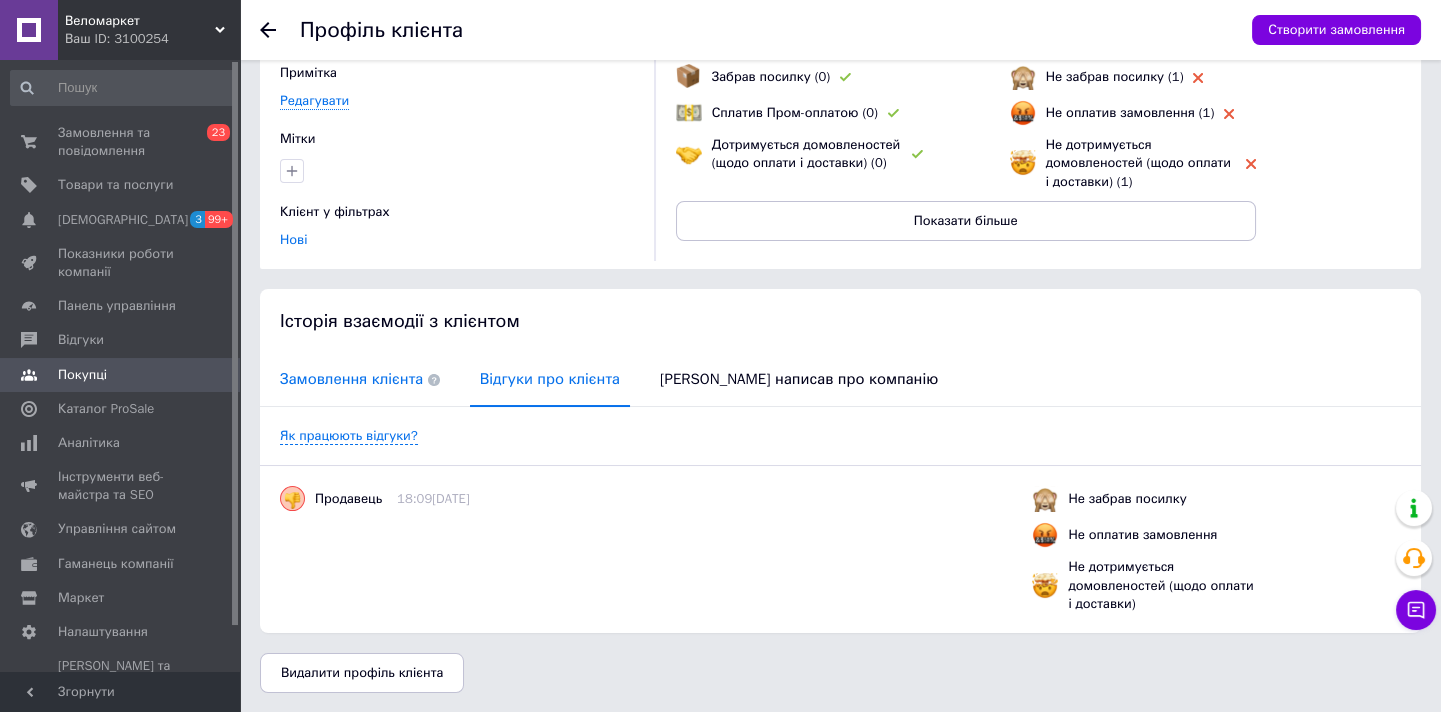 click on "Замовлення клієнта" at bounding box center (360, 379) 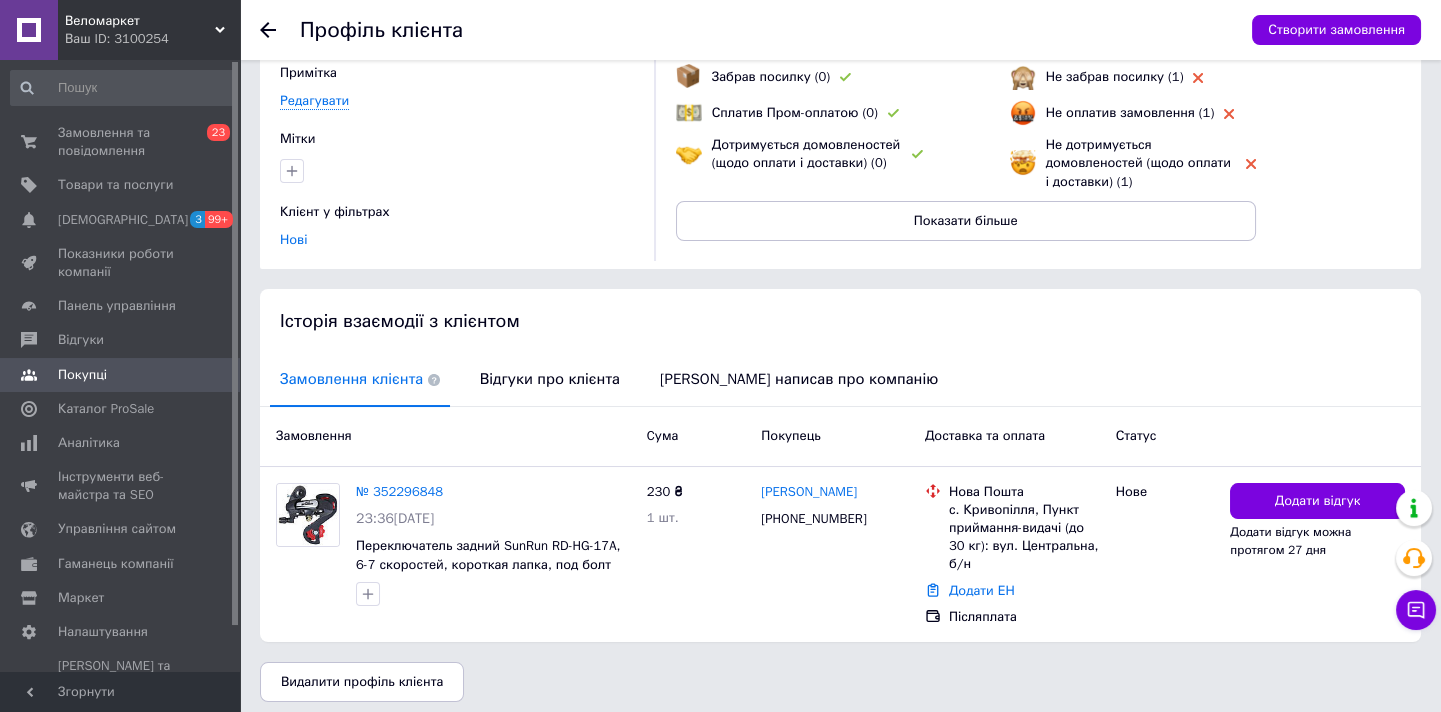 scroll, scrollTop: 184, scrollLeft: 0, axis: vertical 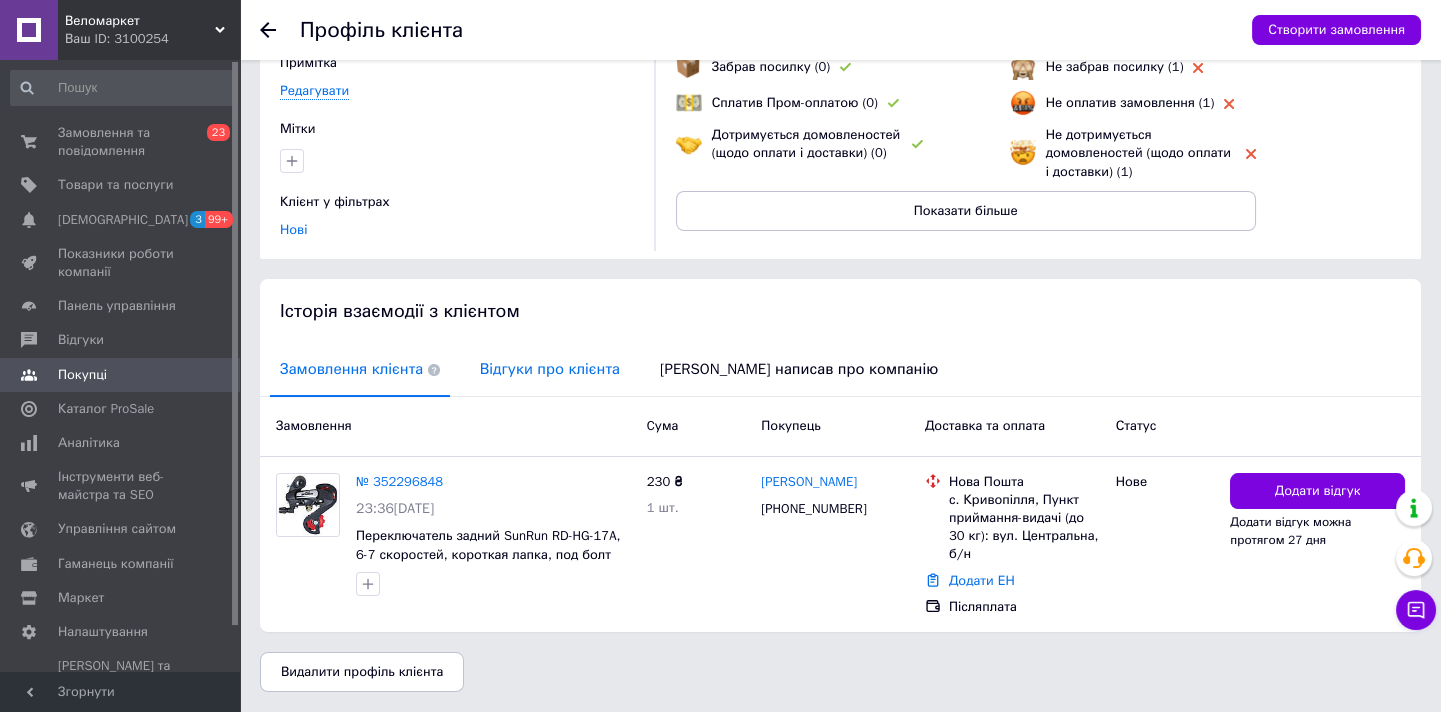 click on "Відгуки про клієнта" at bounding box center (550, 369) 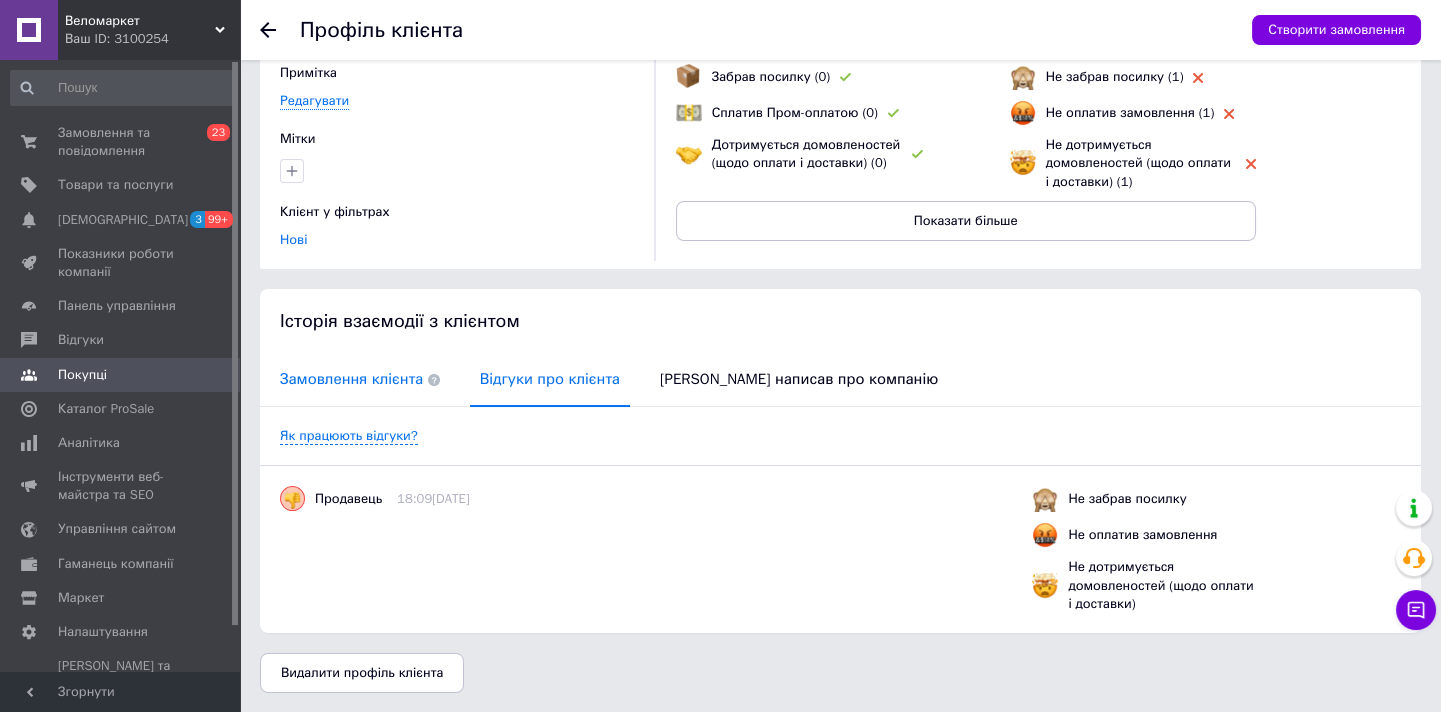 click on "Замовлення клієнта" at bounding box center [360, 379] 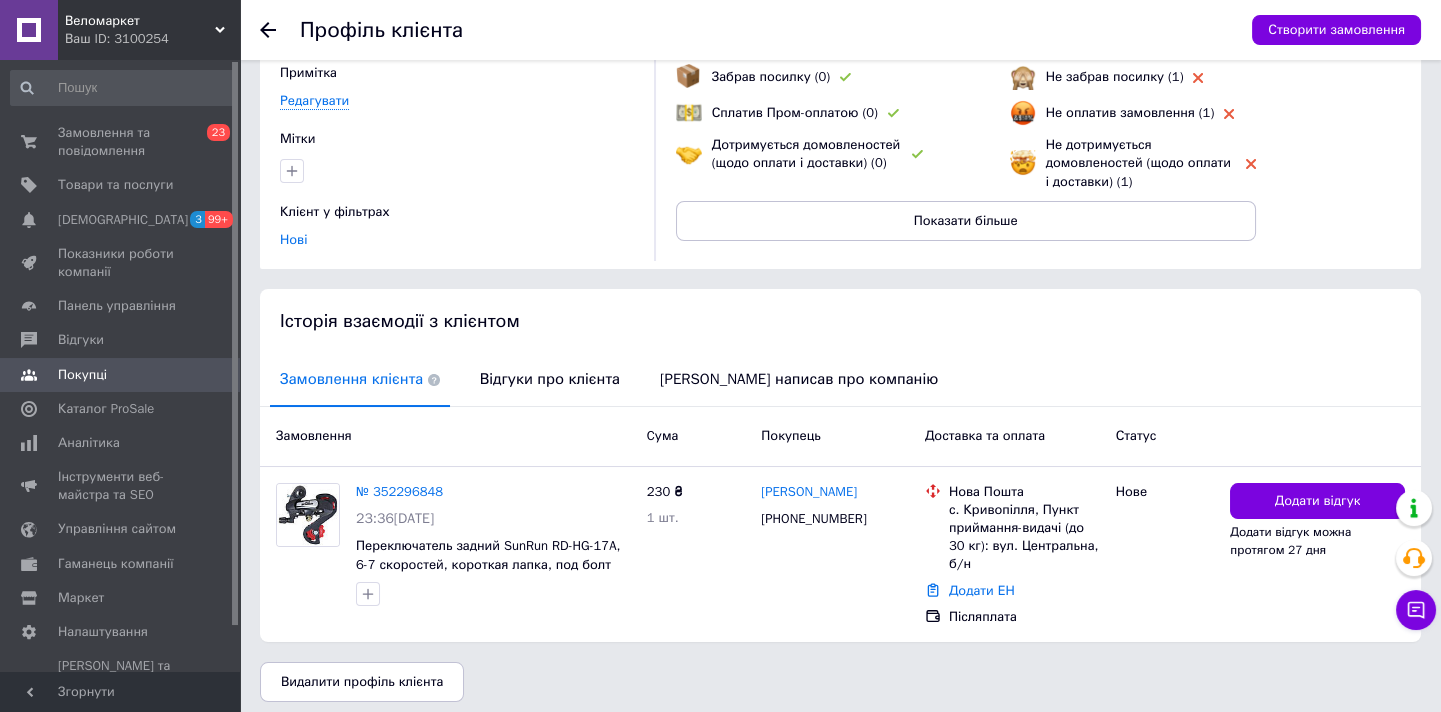 scroll, scrollTop: 184, scrollLeft: 0, axis: vertical 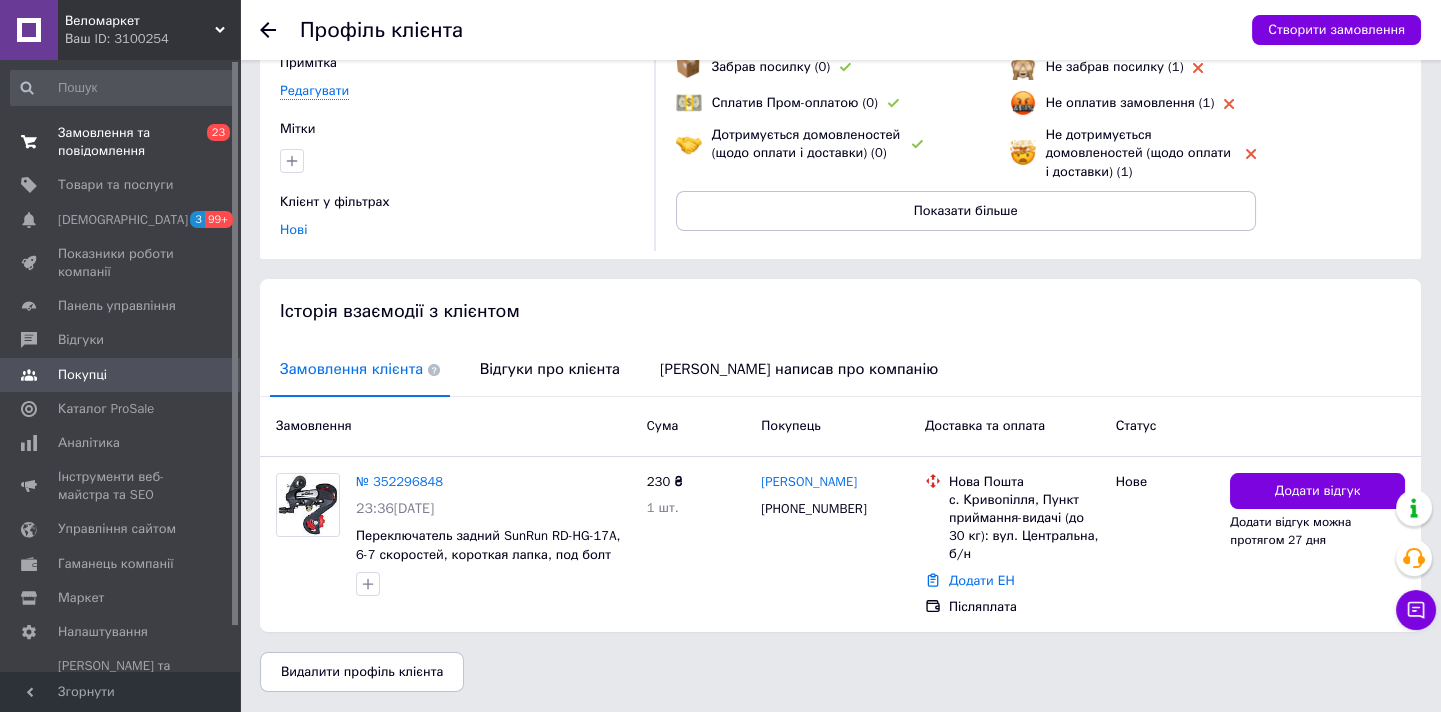 click on "Замовлення та повідомлення" at bounding box center [121, 142] 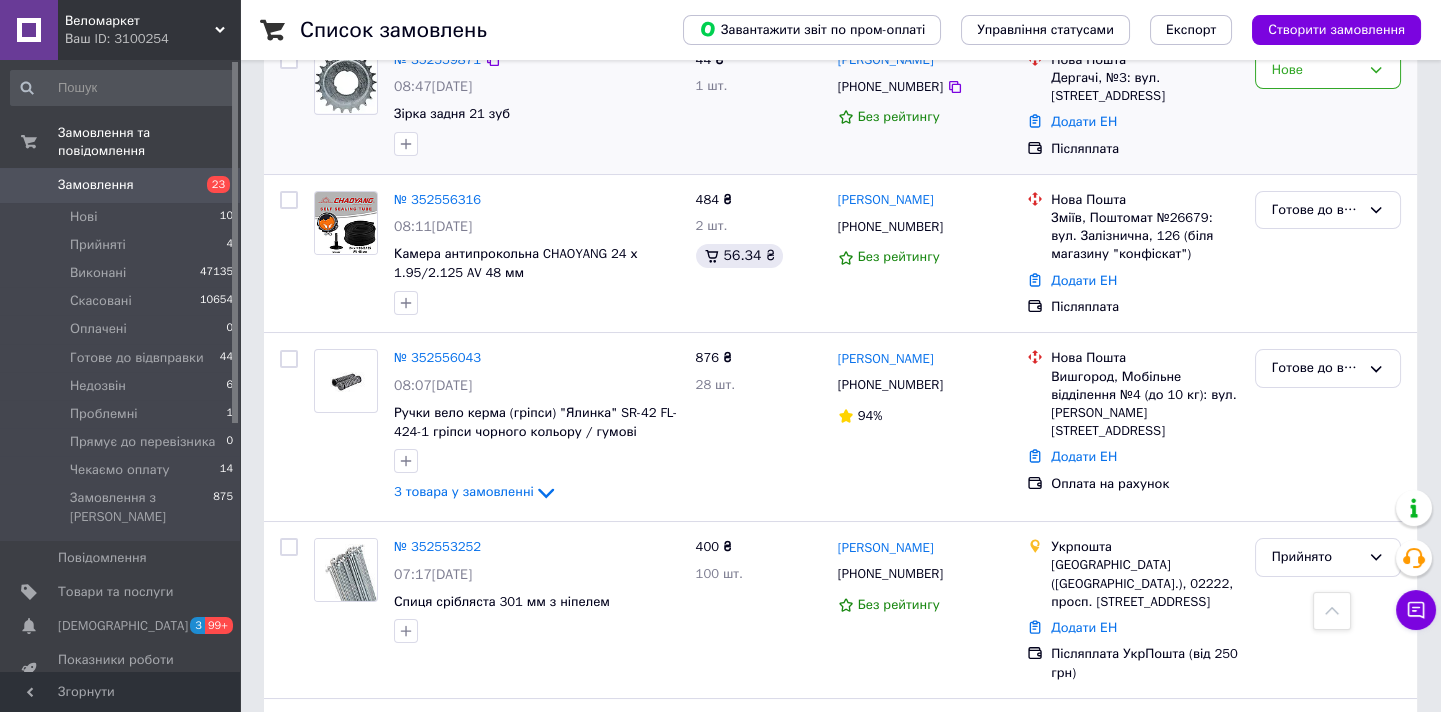 scroll, scrollTop: 0, scrollLeft: 0, axis: both 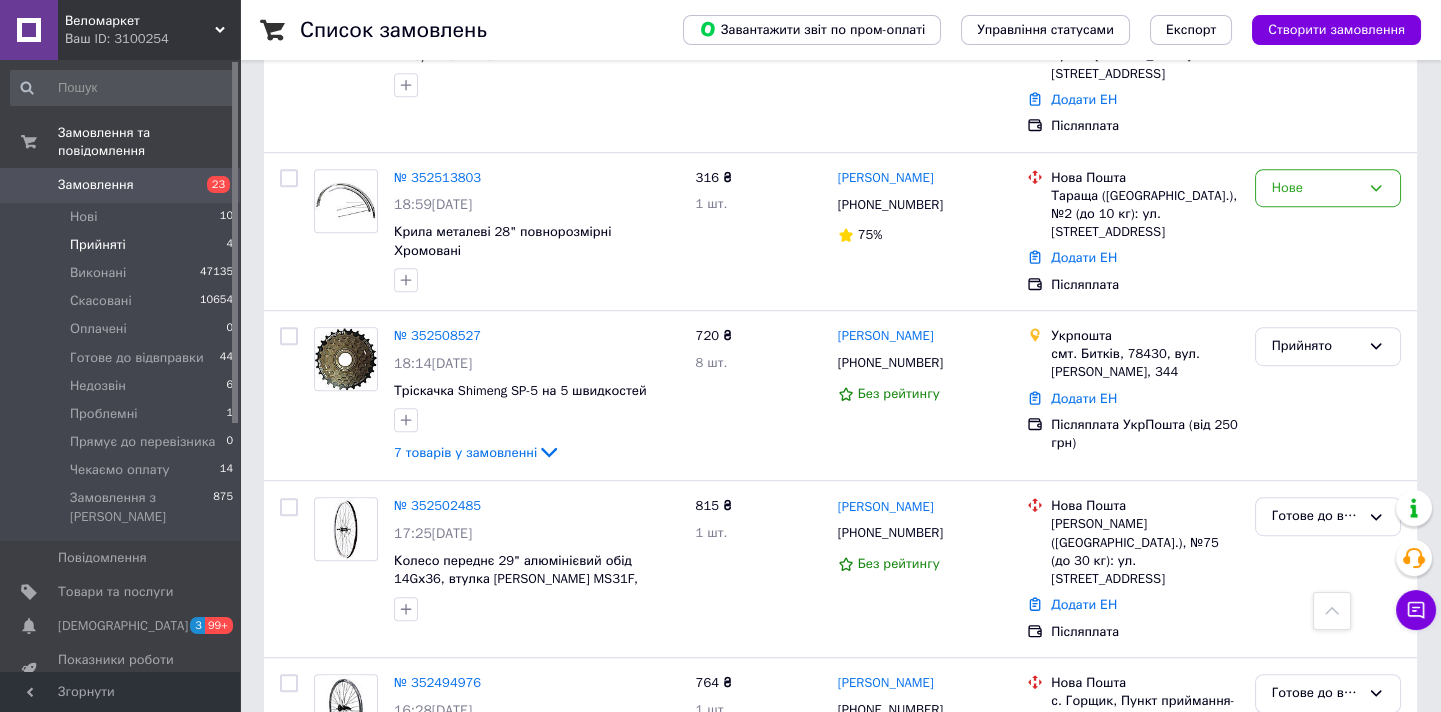 click on "Нові 10" at bounding box center (122, 217) 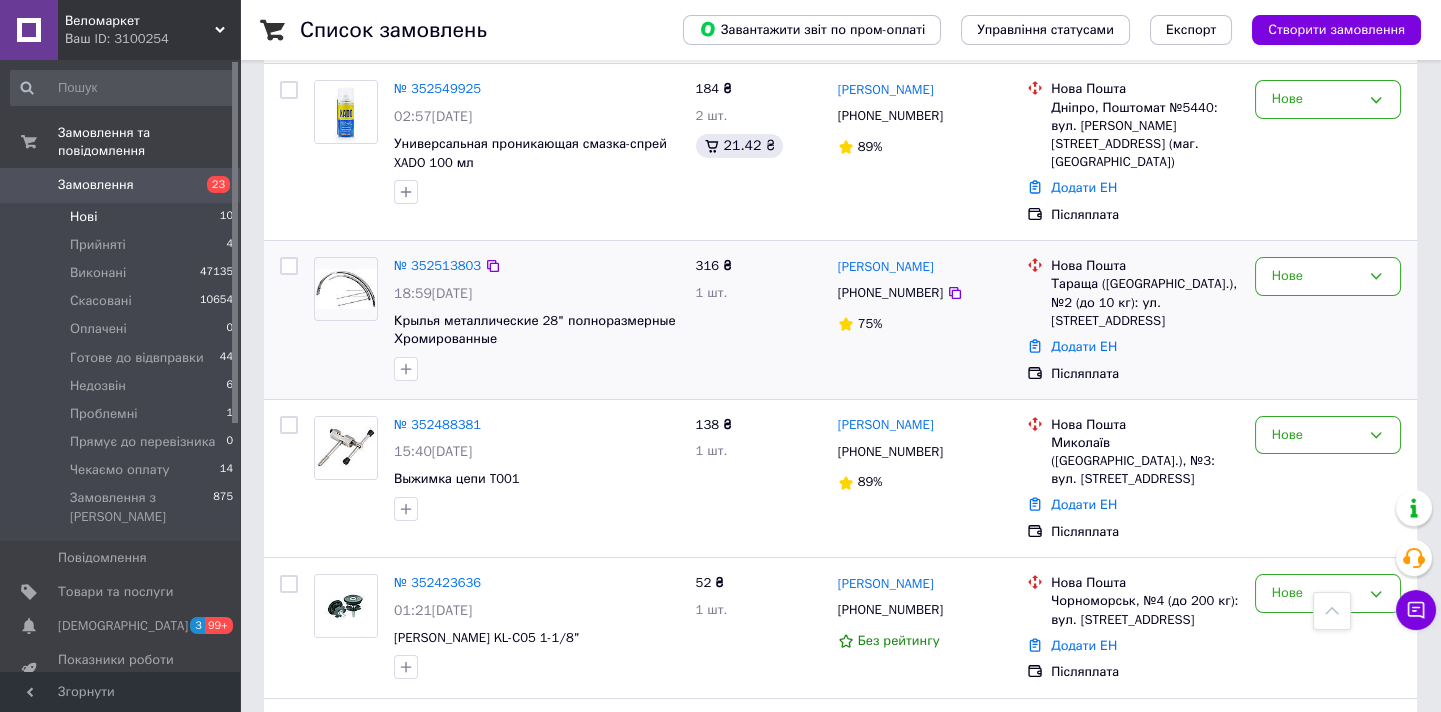 scroll, scrollTop: 454, scrollLeft: 0, axis: vertical 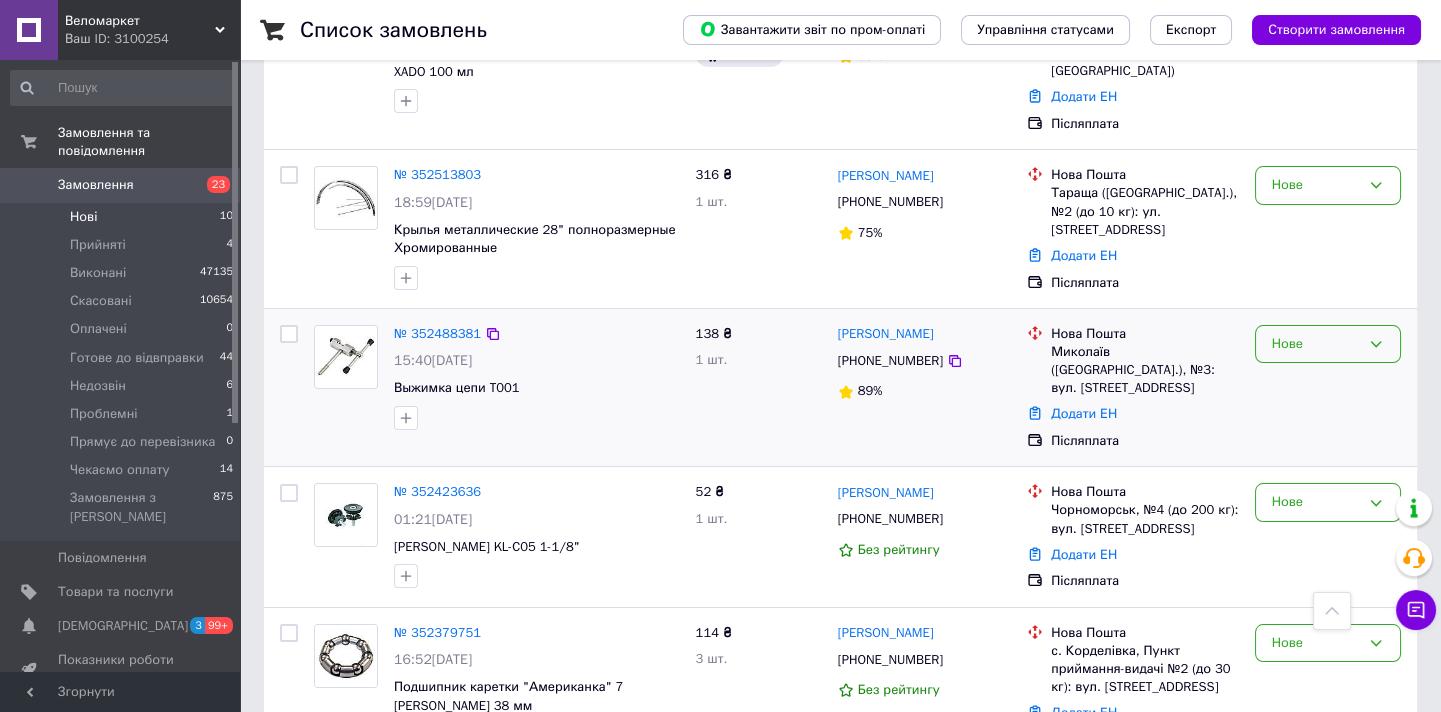 click on "Нове" at bounding box center (1316, 344) 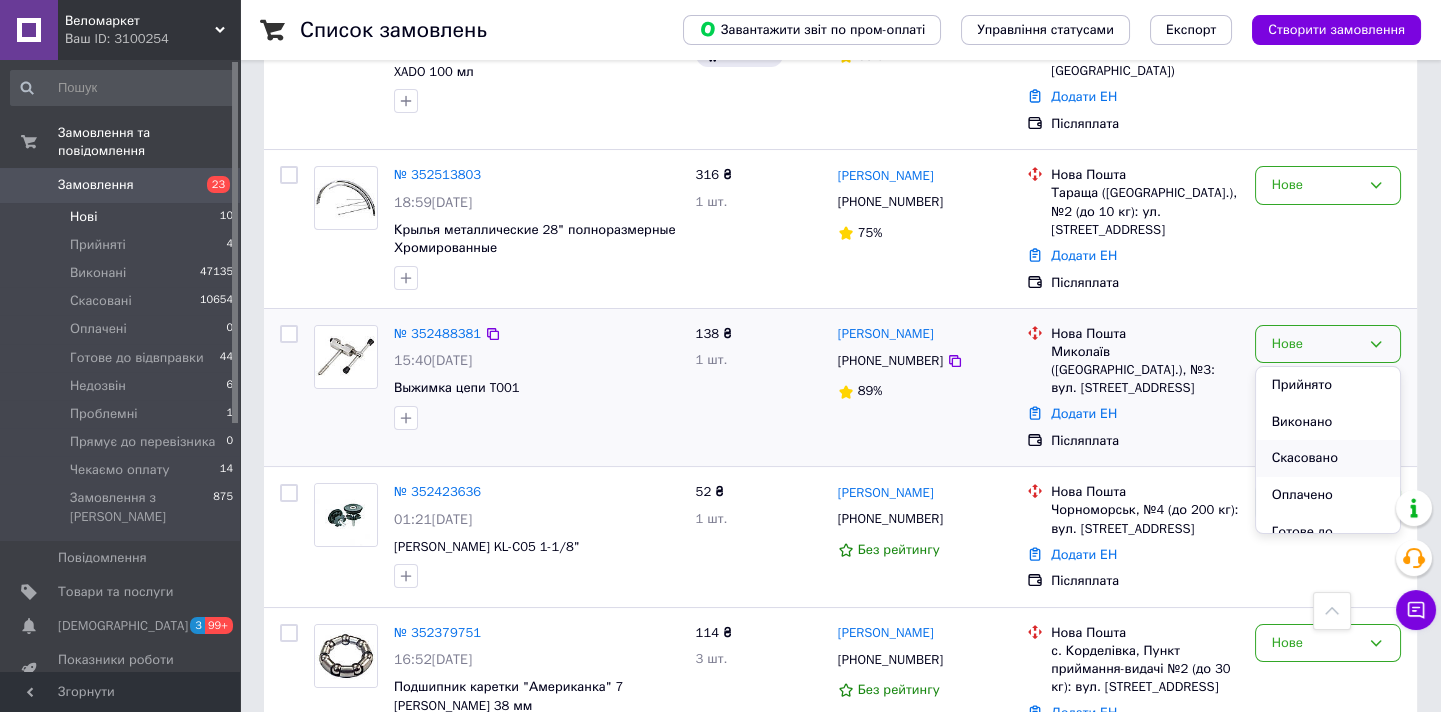 click on "Скасовано" at bounding box center [1328, 458] 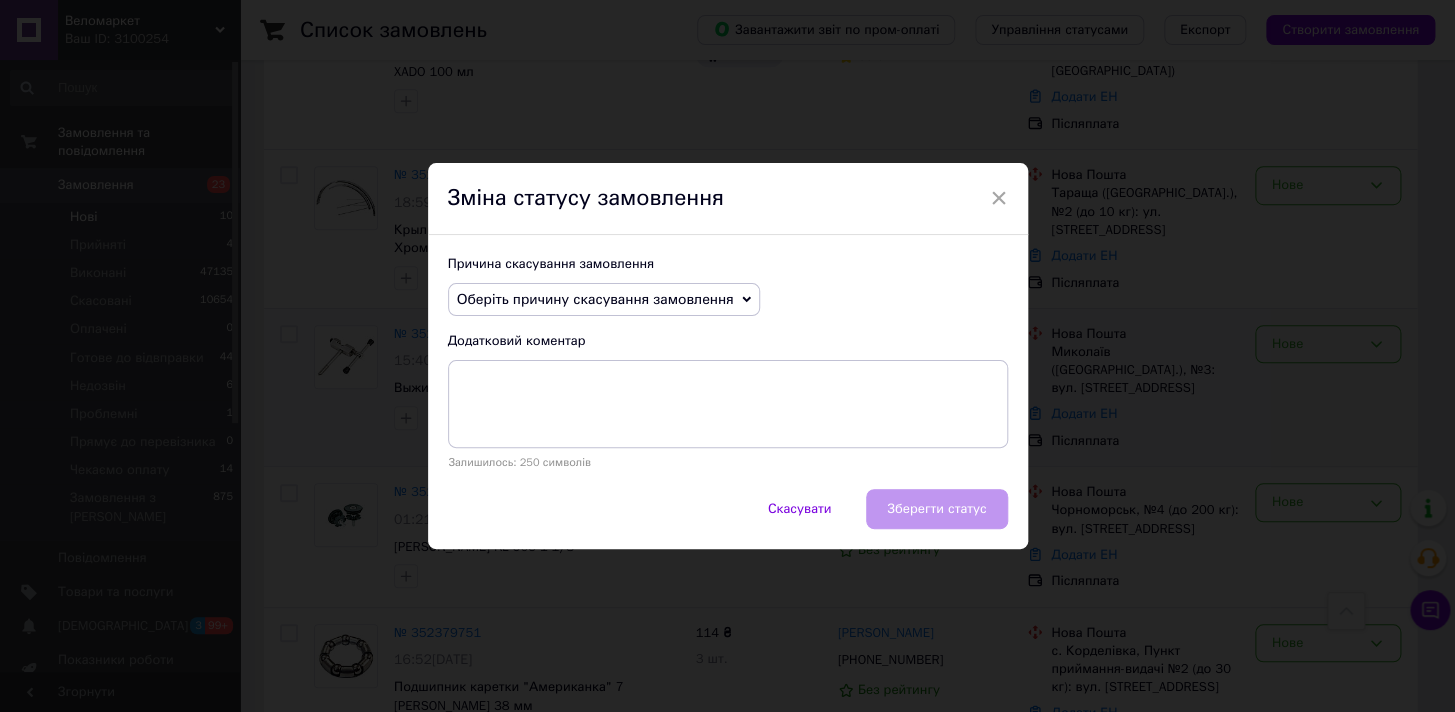 click on "Оберіть причину скасування замовлення" at bounding box center (595, 299) 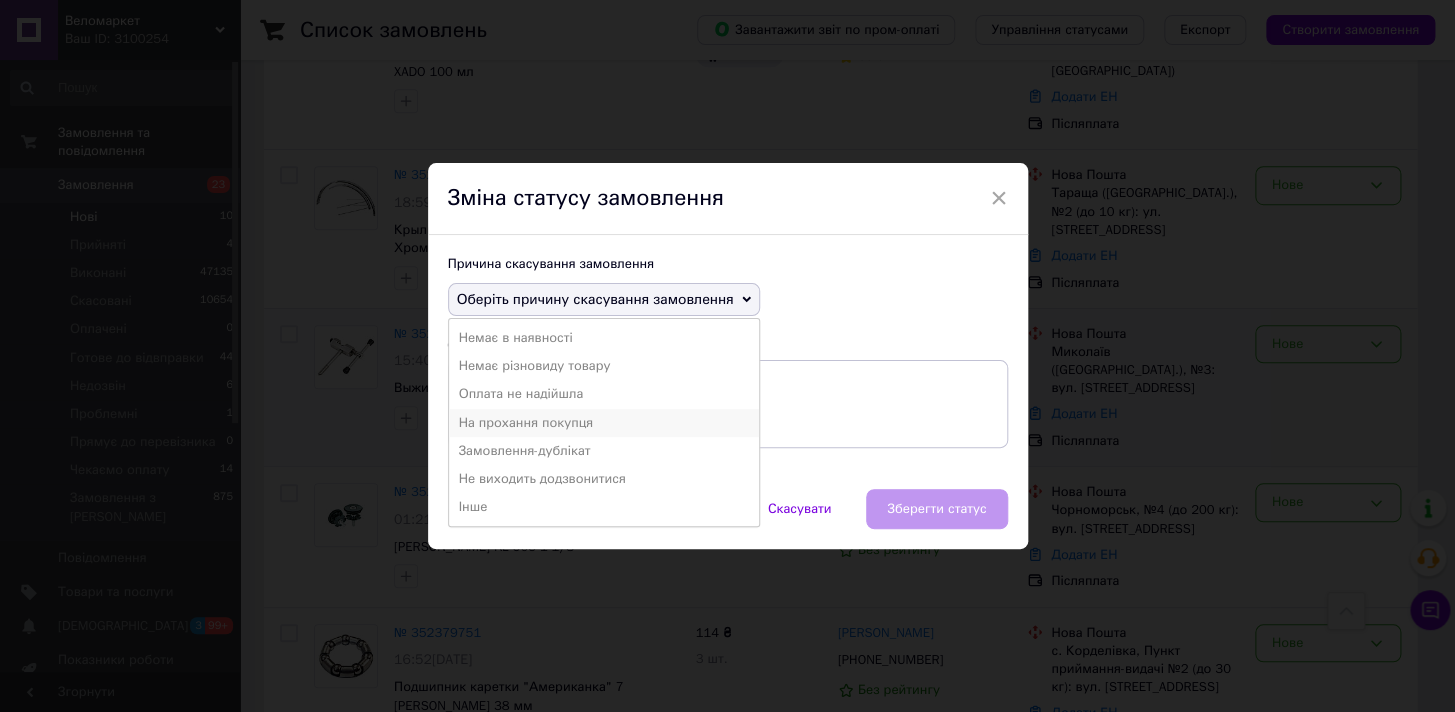 click on "На прохання покупця" at bounding box center [604, 423] 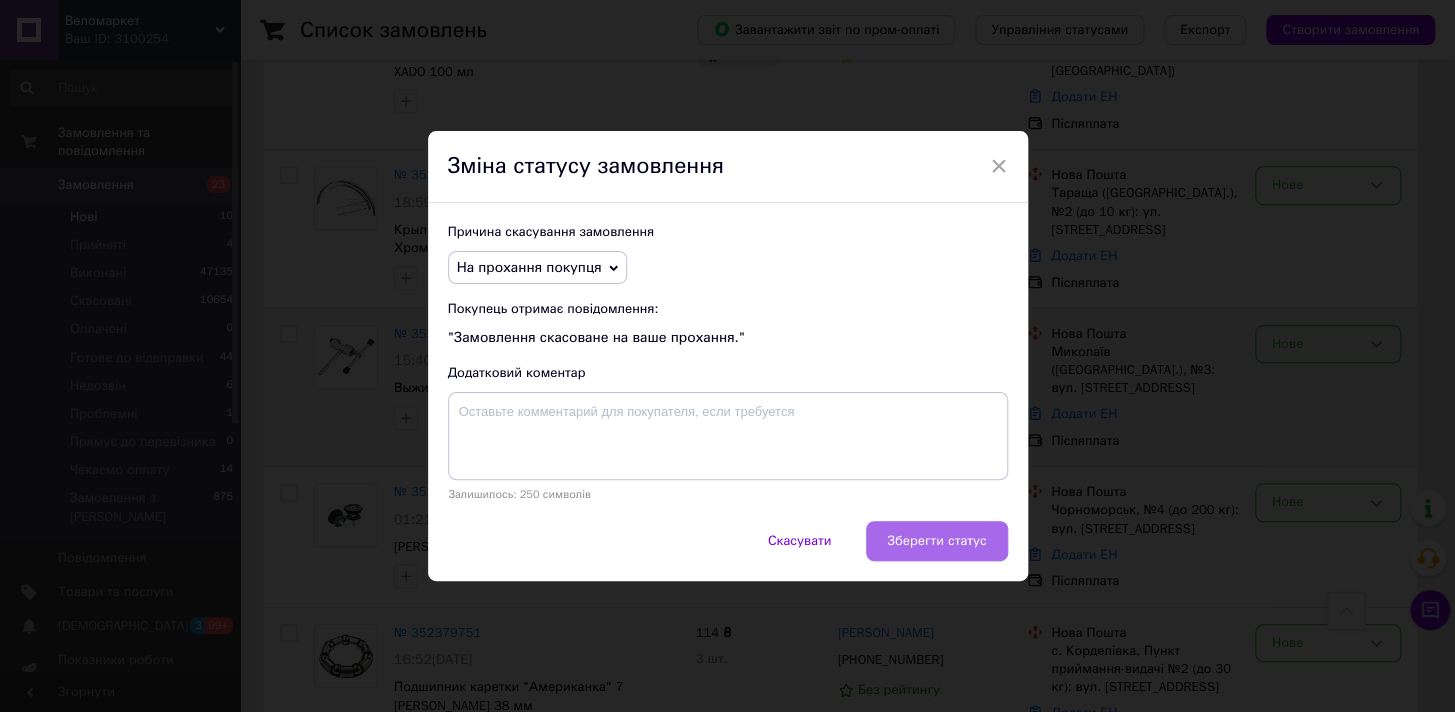 click on "Зберегти статус" at bounding box center (936, 541) 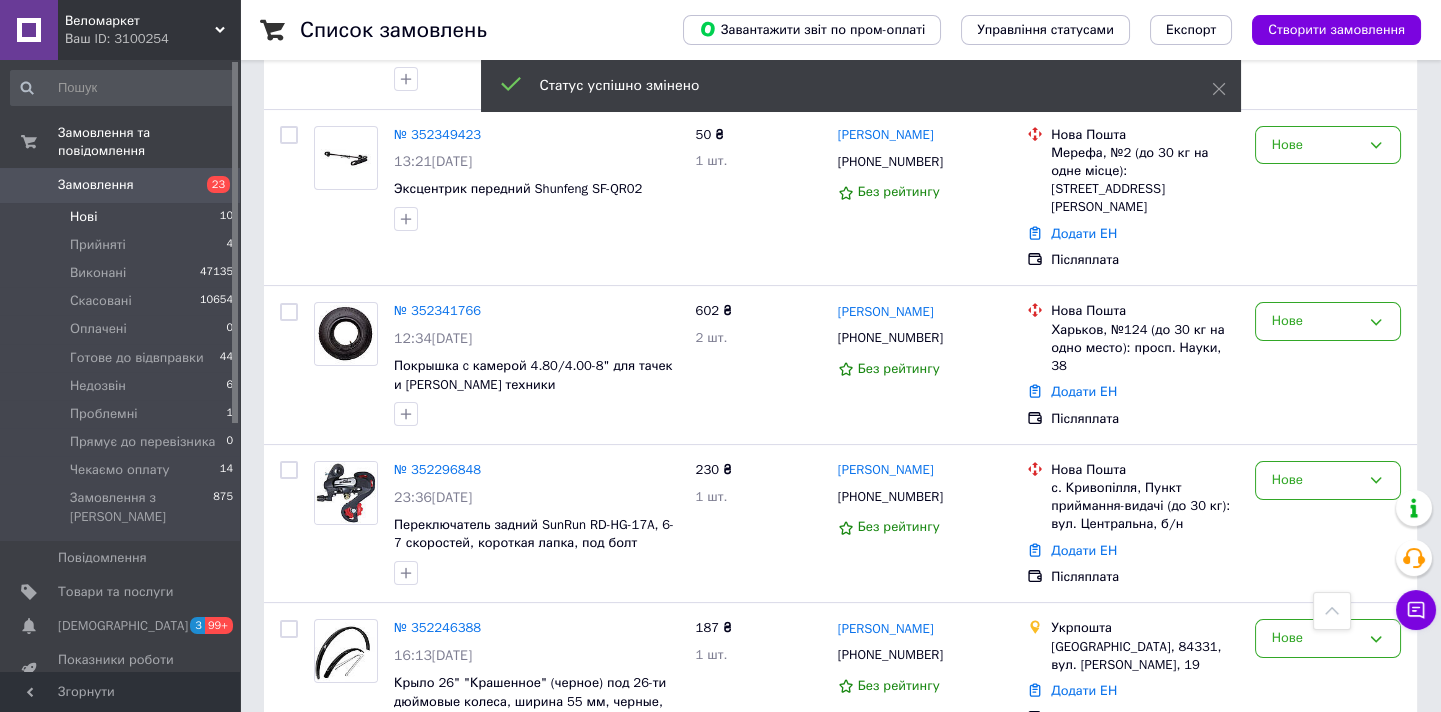 scroll, scrollTop: 1103, scrollLeft: 0, axis: vertical 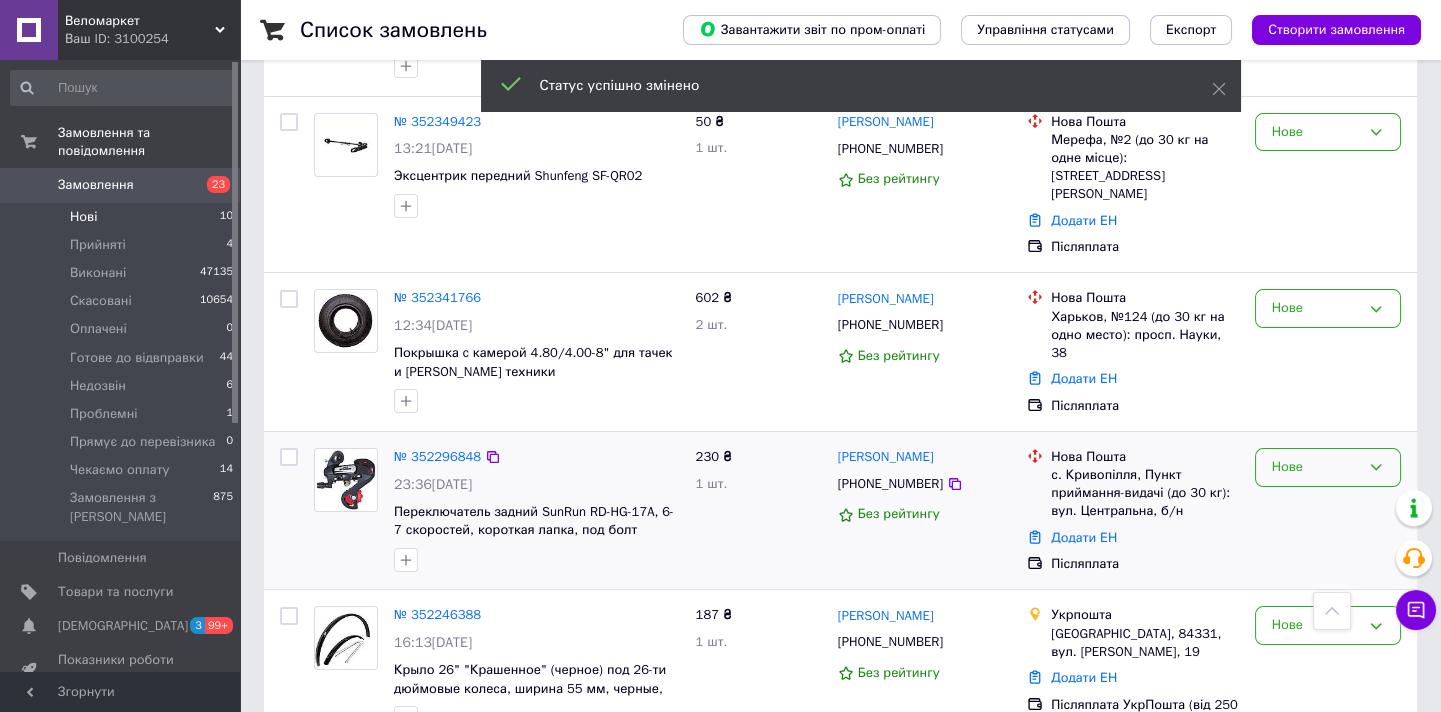 click on "Нове" at bounding box center (1328, 467) 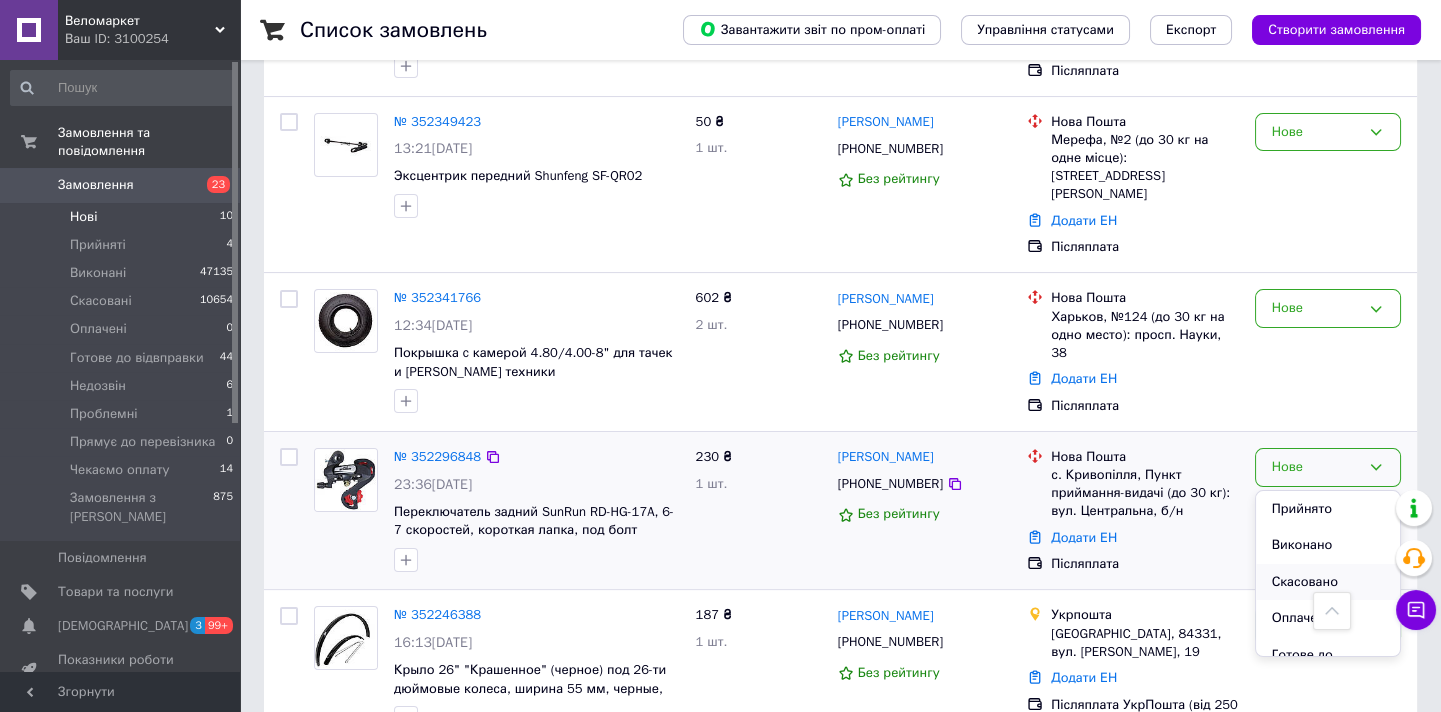 click on "Скасовано" at bounding box center (1328, 582) 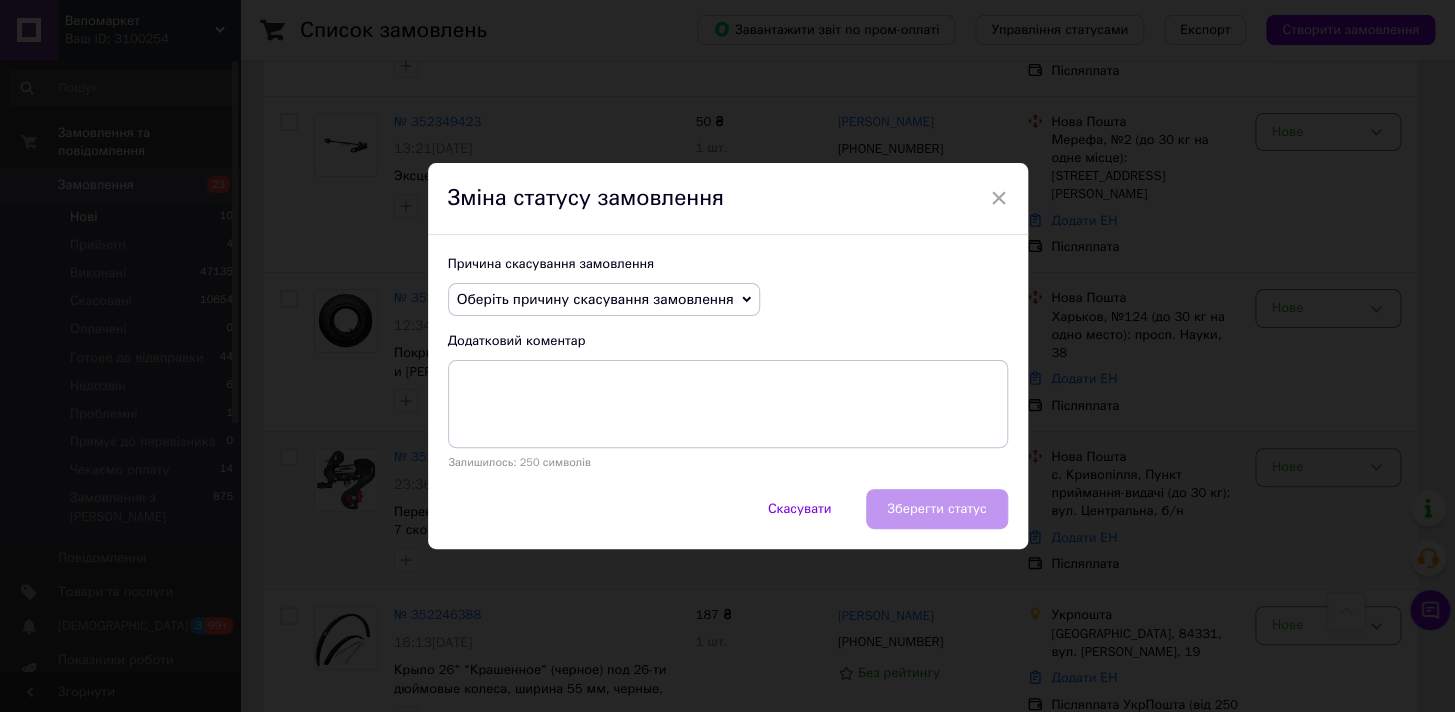 click on "Оберіть причину скасування замовлення" at bounding box center [595, 299] 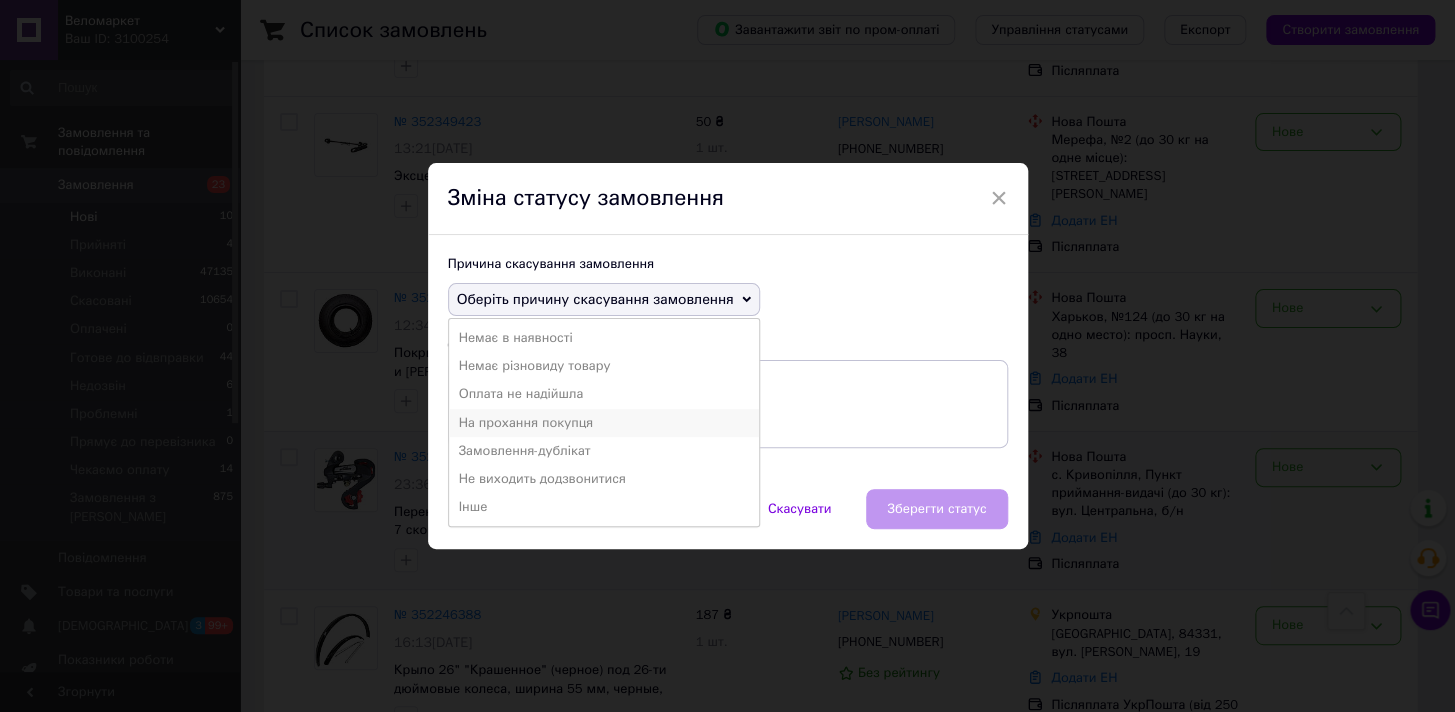 click on "На прохання покупця" at bounding box center (604, 423) 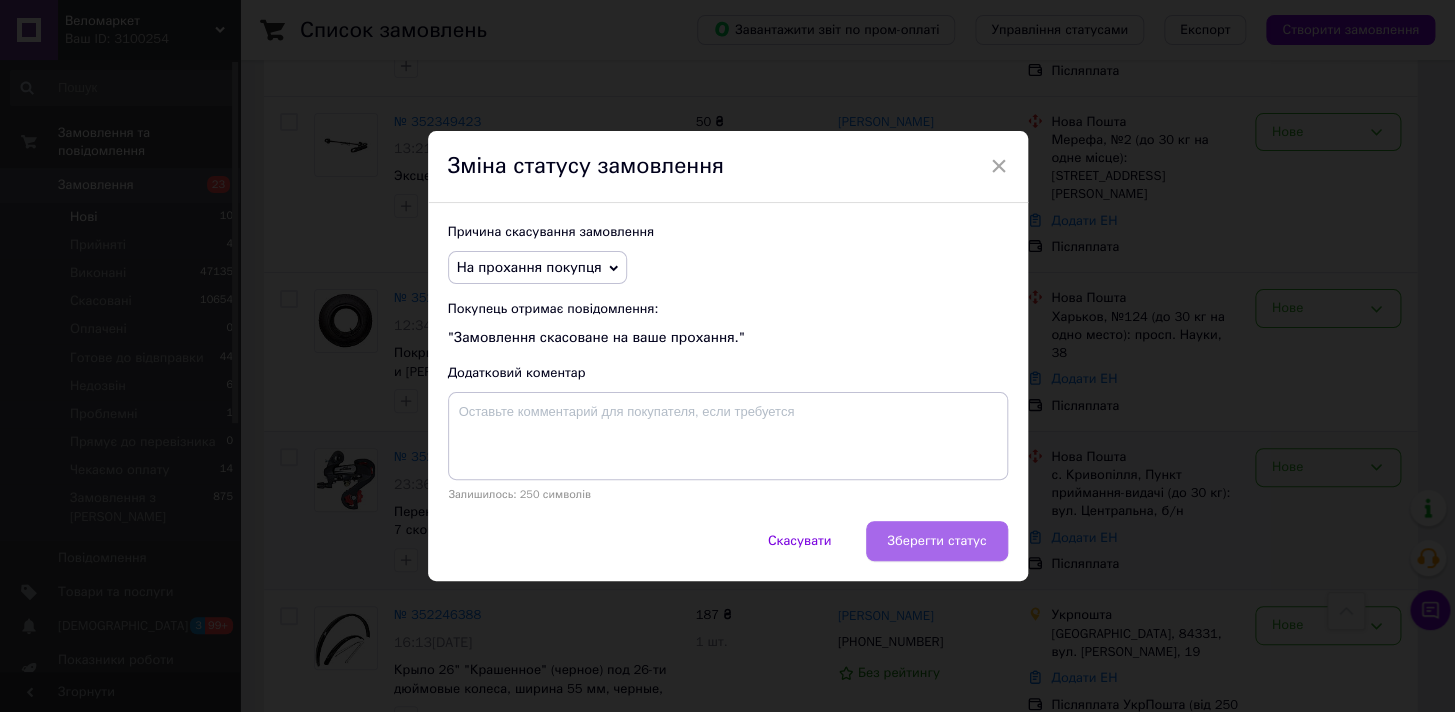 click on "Зберегти статус" at bounding box center (936, 541) 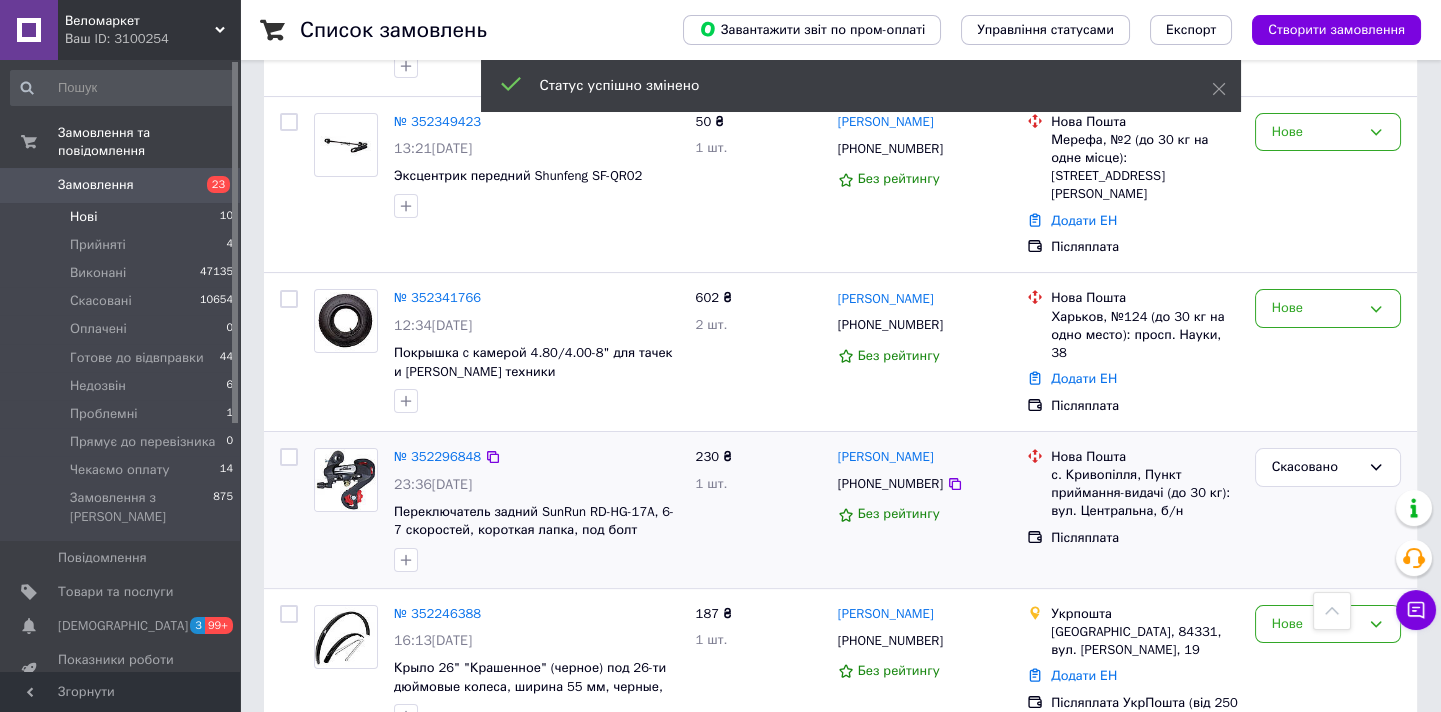 scroll, scrollTop: 1101, scrollLeft: 0, axis: vertical 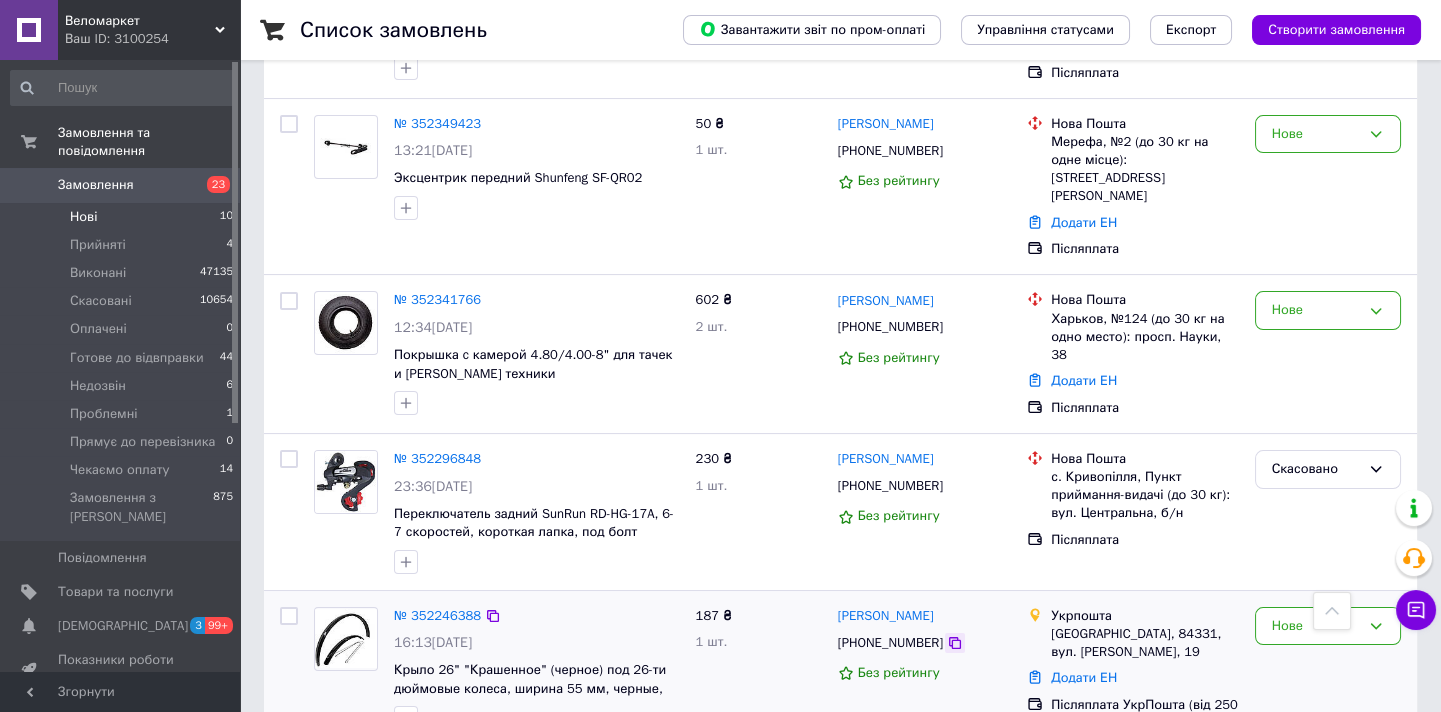 click 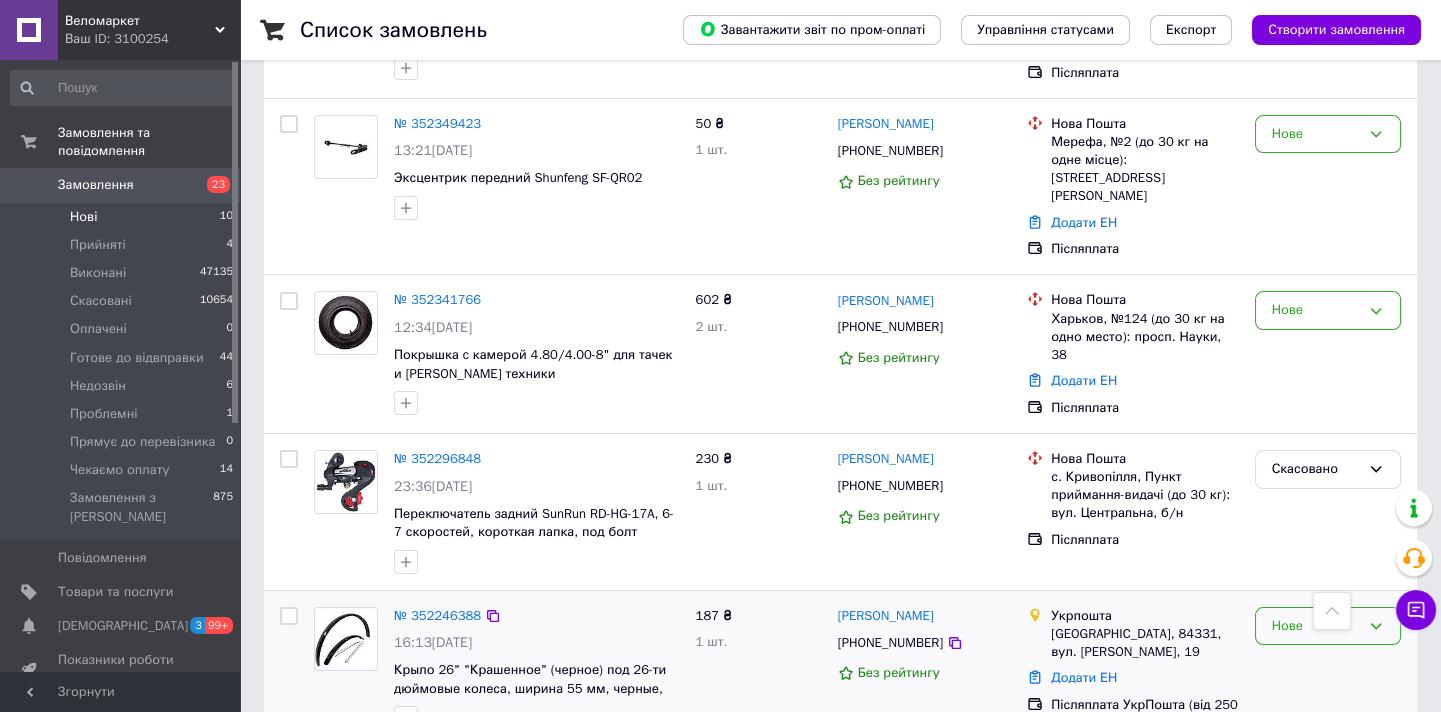 drag, startPoint x: 1349, startPoint y: 566, endPoint x: 1343, endPoint y: 599, distance: 33.54102 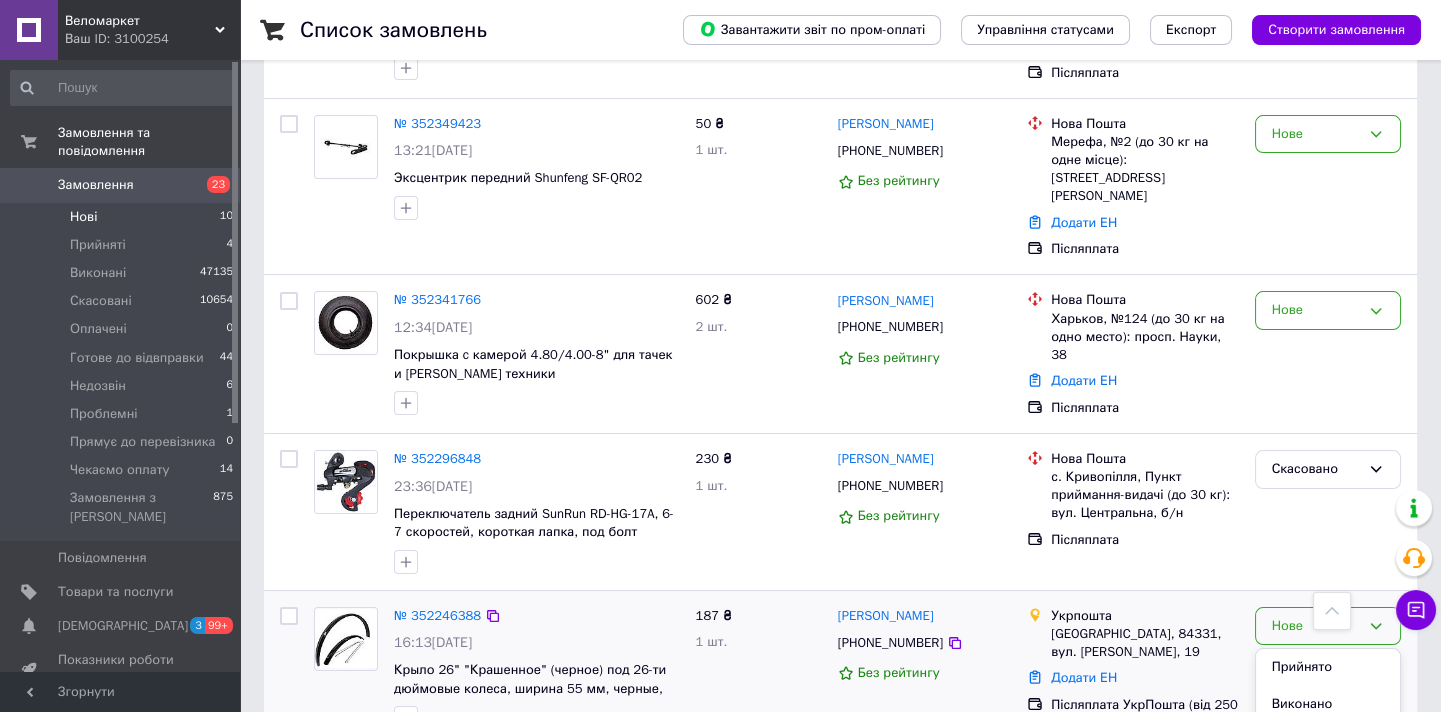 click on "Скасовано" at bounding box center [1328, 740] 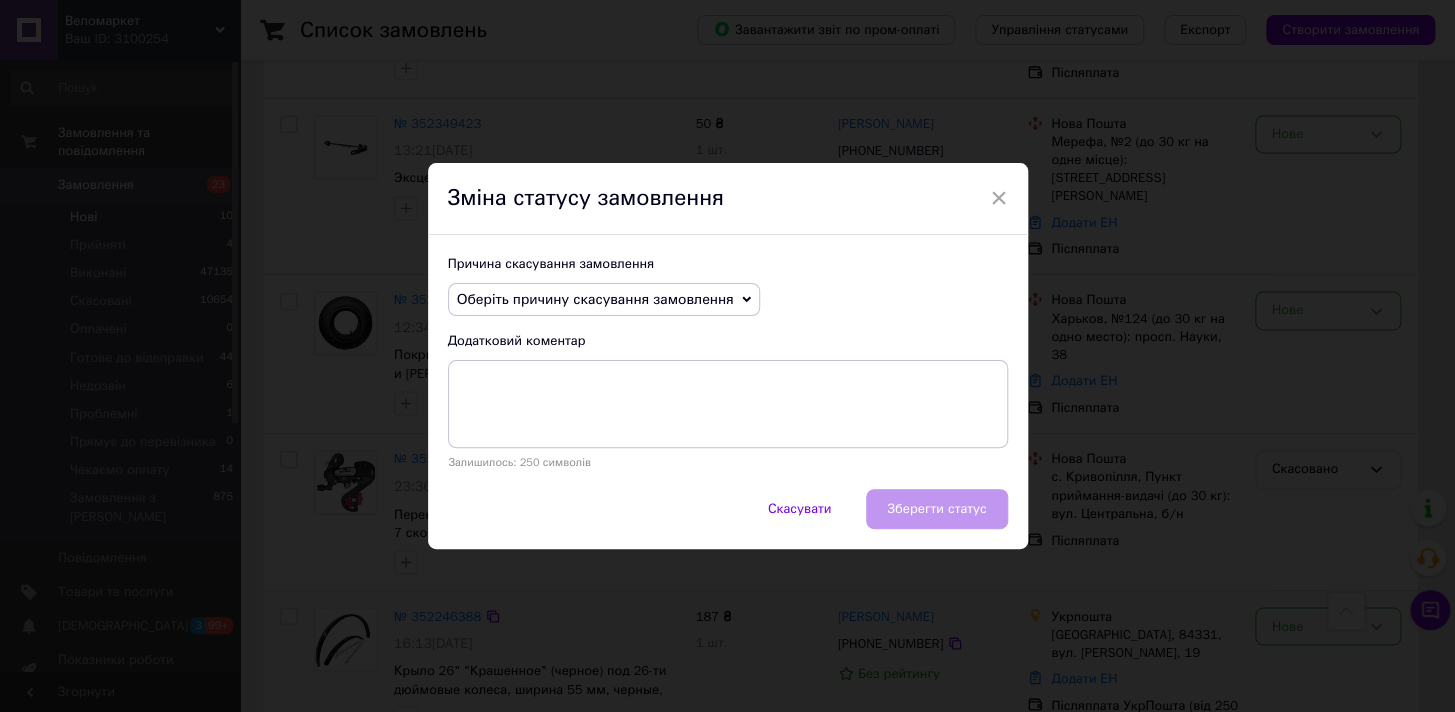 click on "Оберіть причину скасування замовлення" at bounding box center (595, 299) 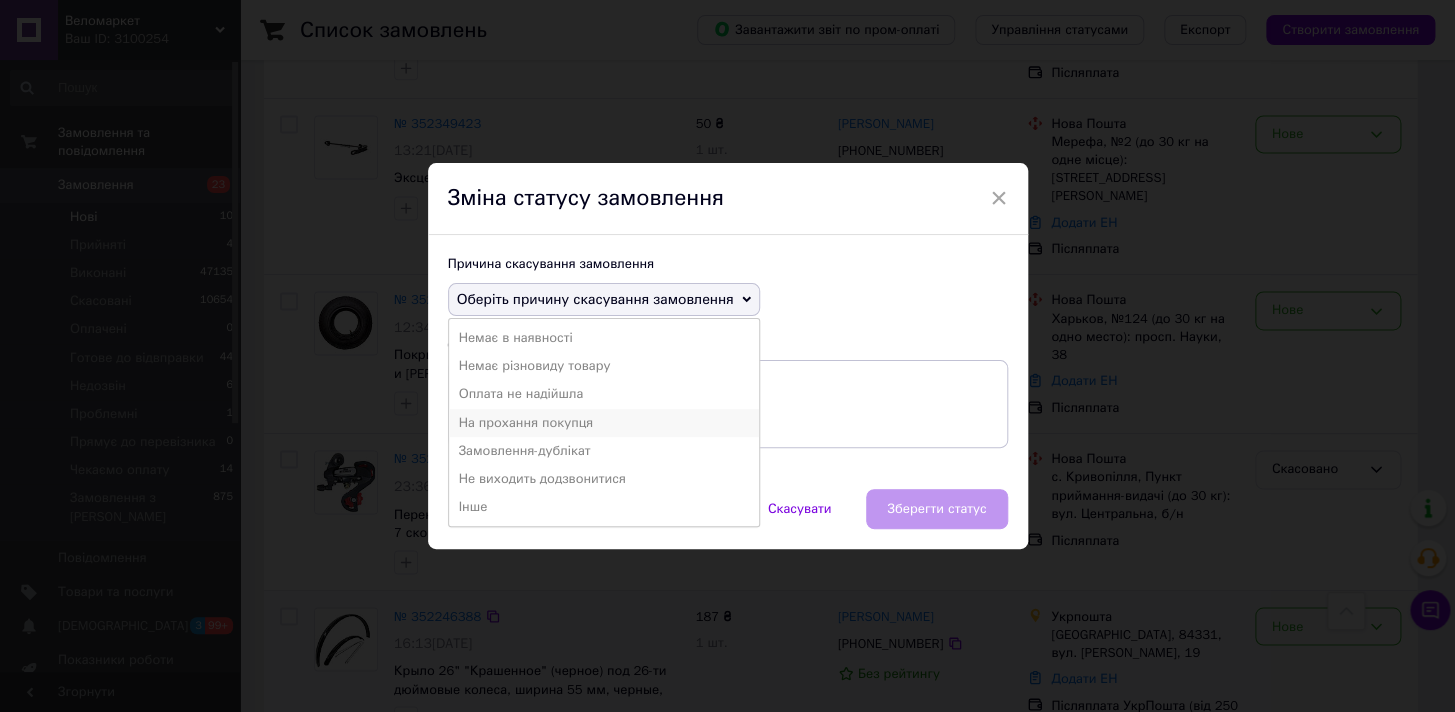 click on "На прохання покупця" at bounding box center [604, 423] 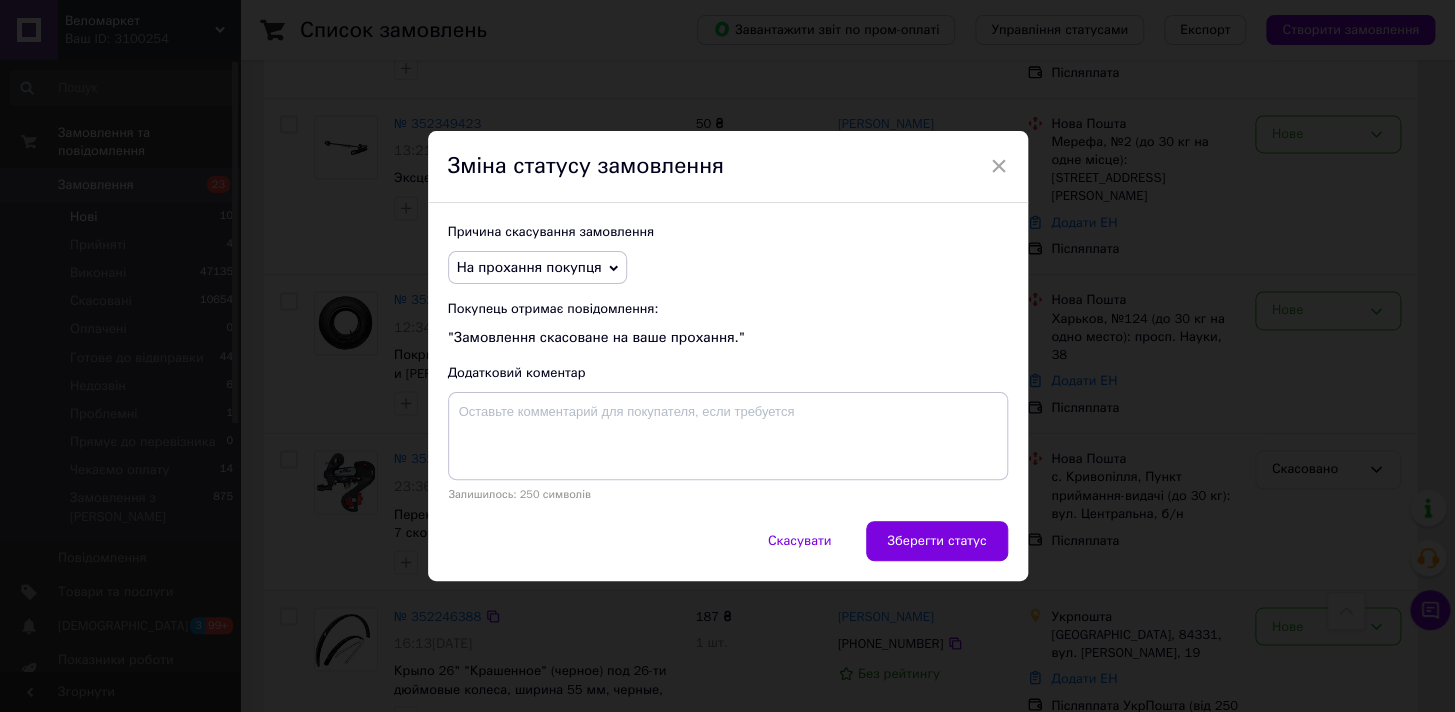 click on "Зберегти статус" at bounding box center [936, 541] 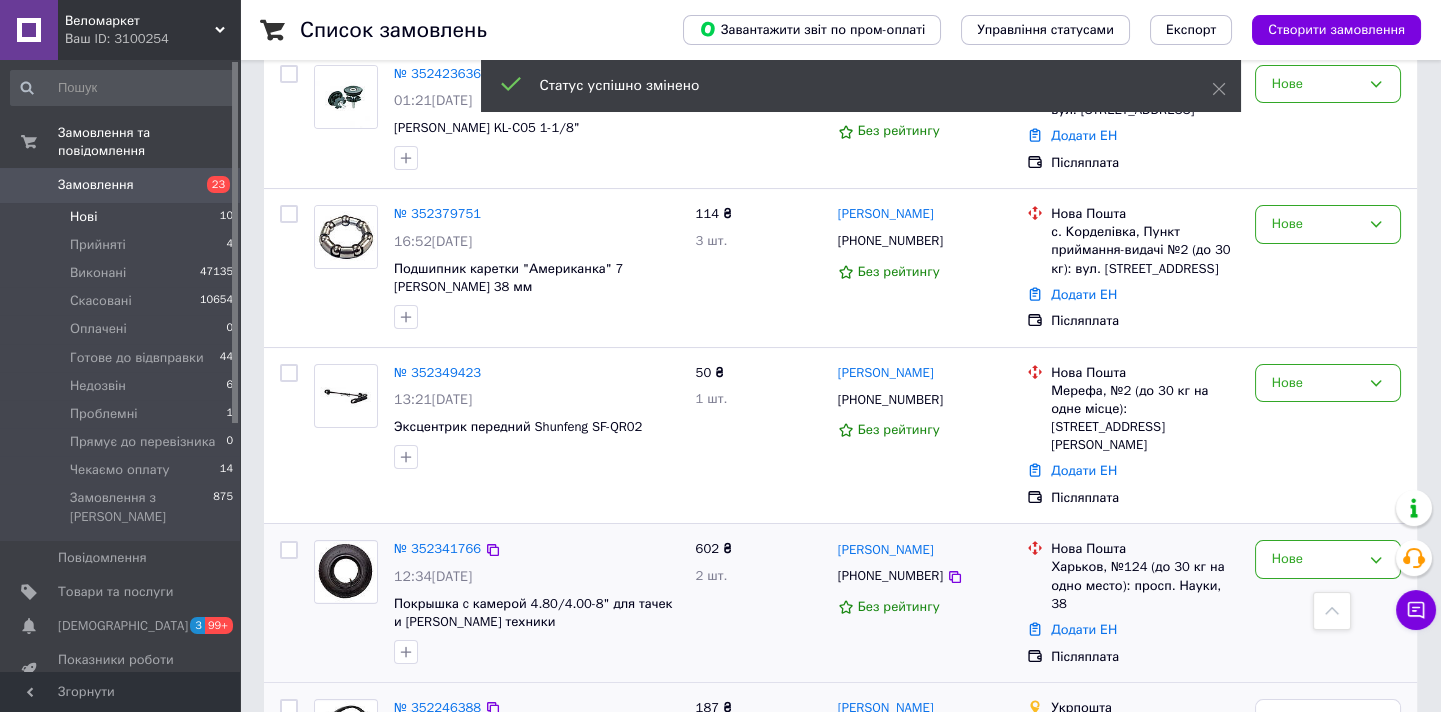 scroll, scrollTop: 623, scrollLeft: 0, axis: vertical 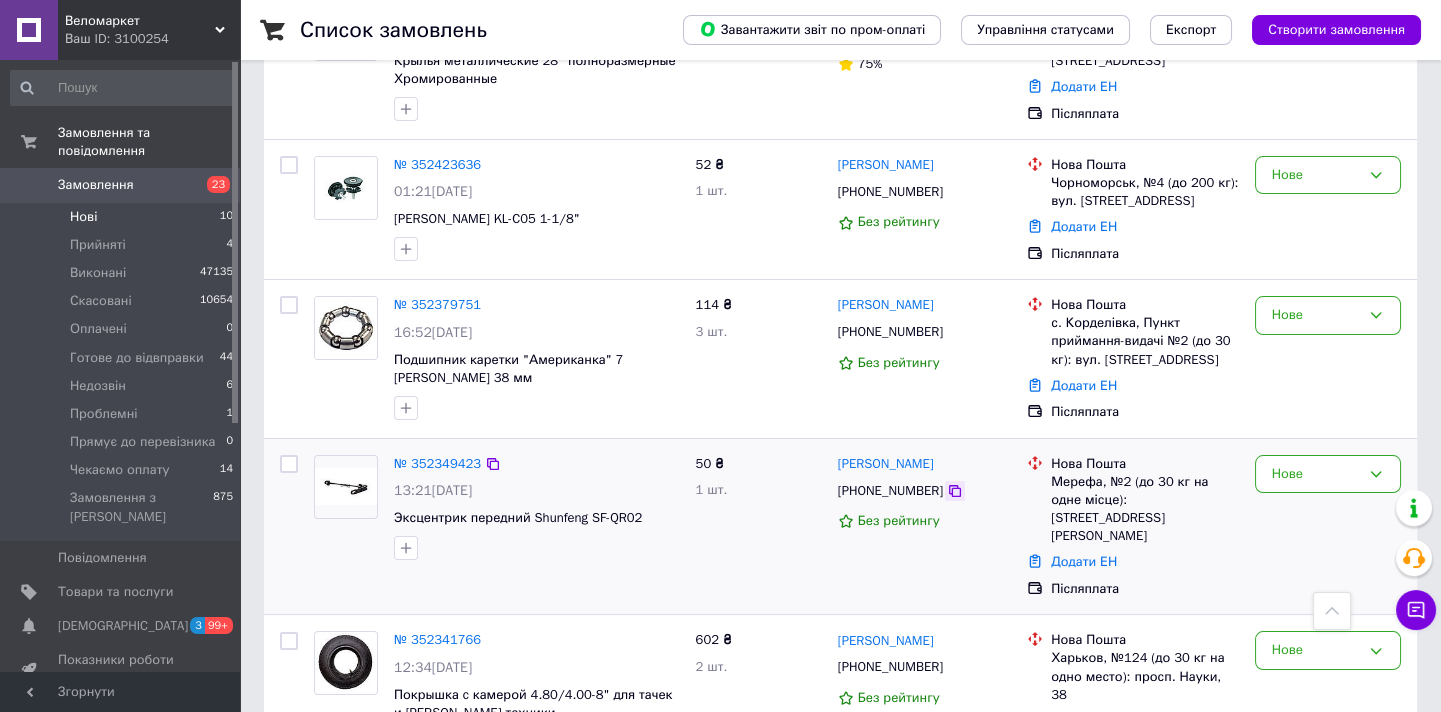 click 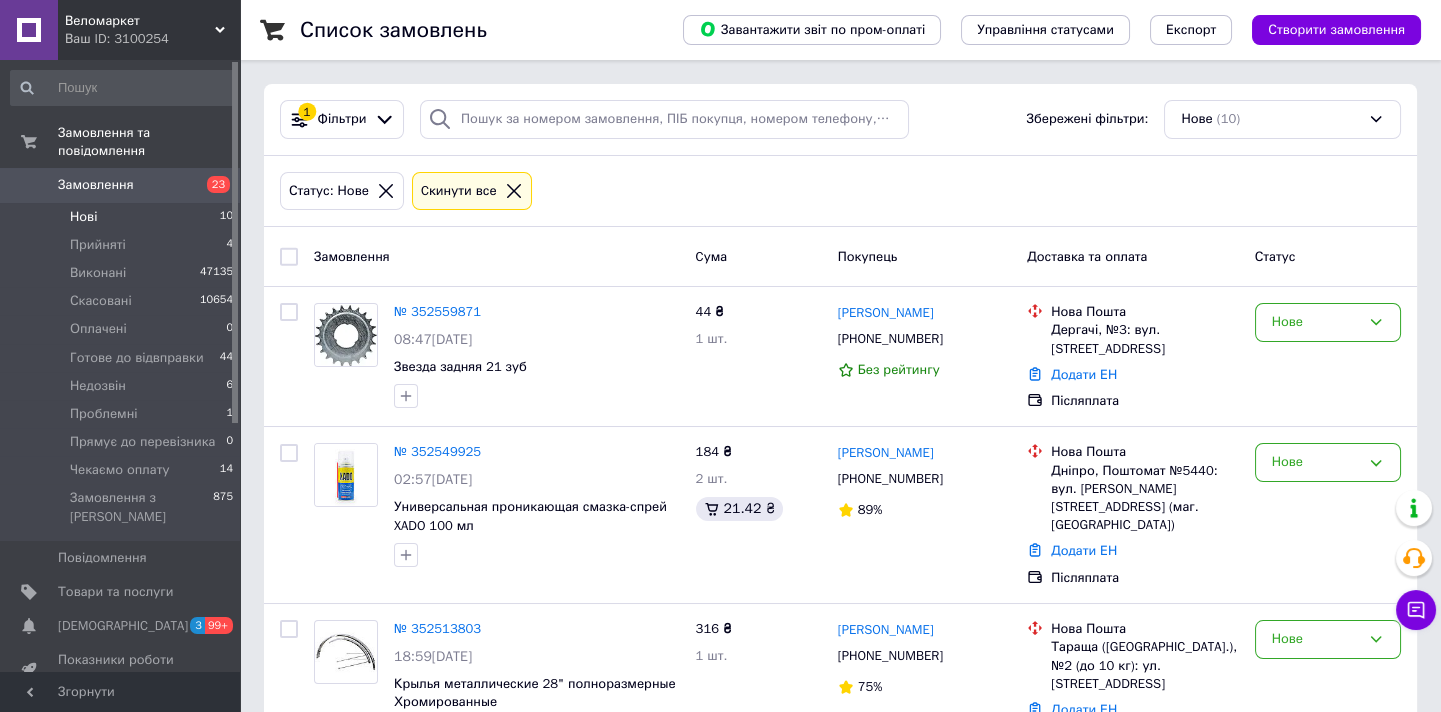 scroll, scrollTop: 90, scrollLeft: 0, axis: vertical 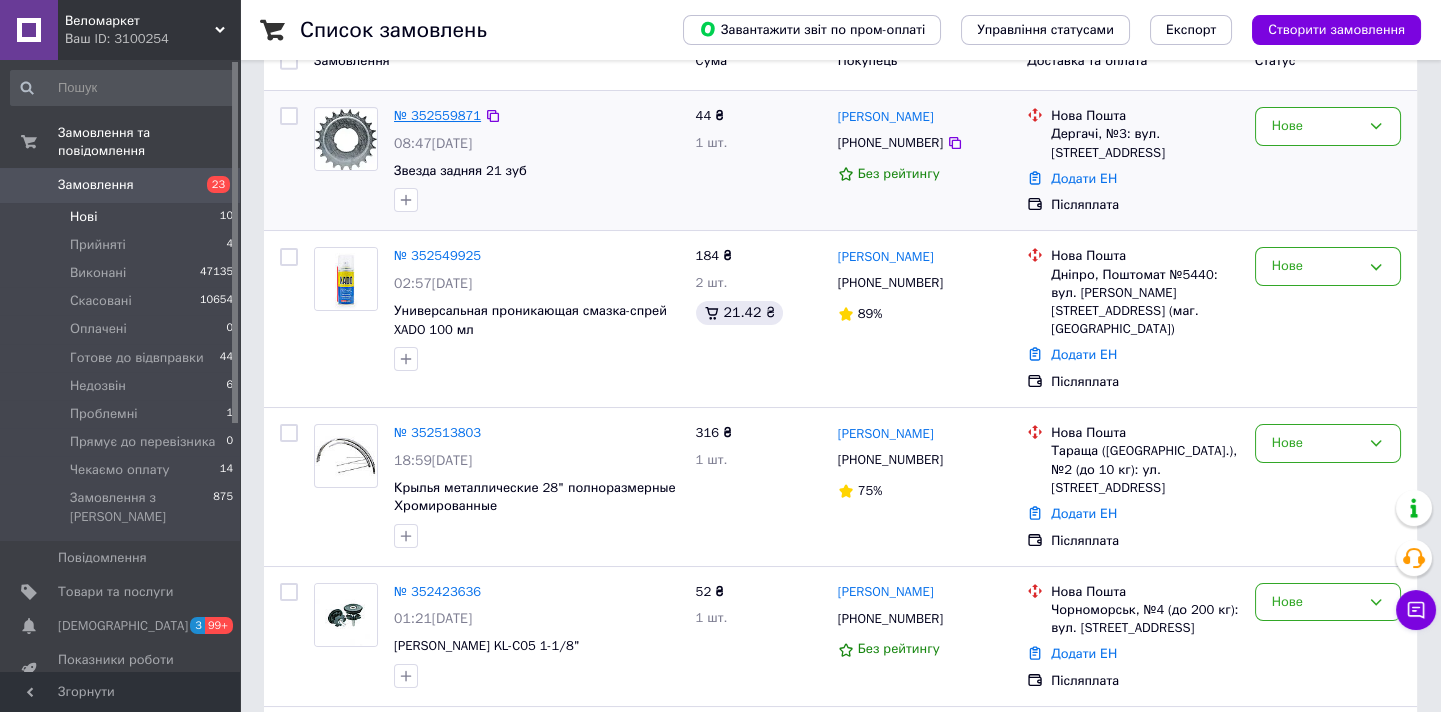 click on "№ 352559871" at bounding box center [437, 115] 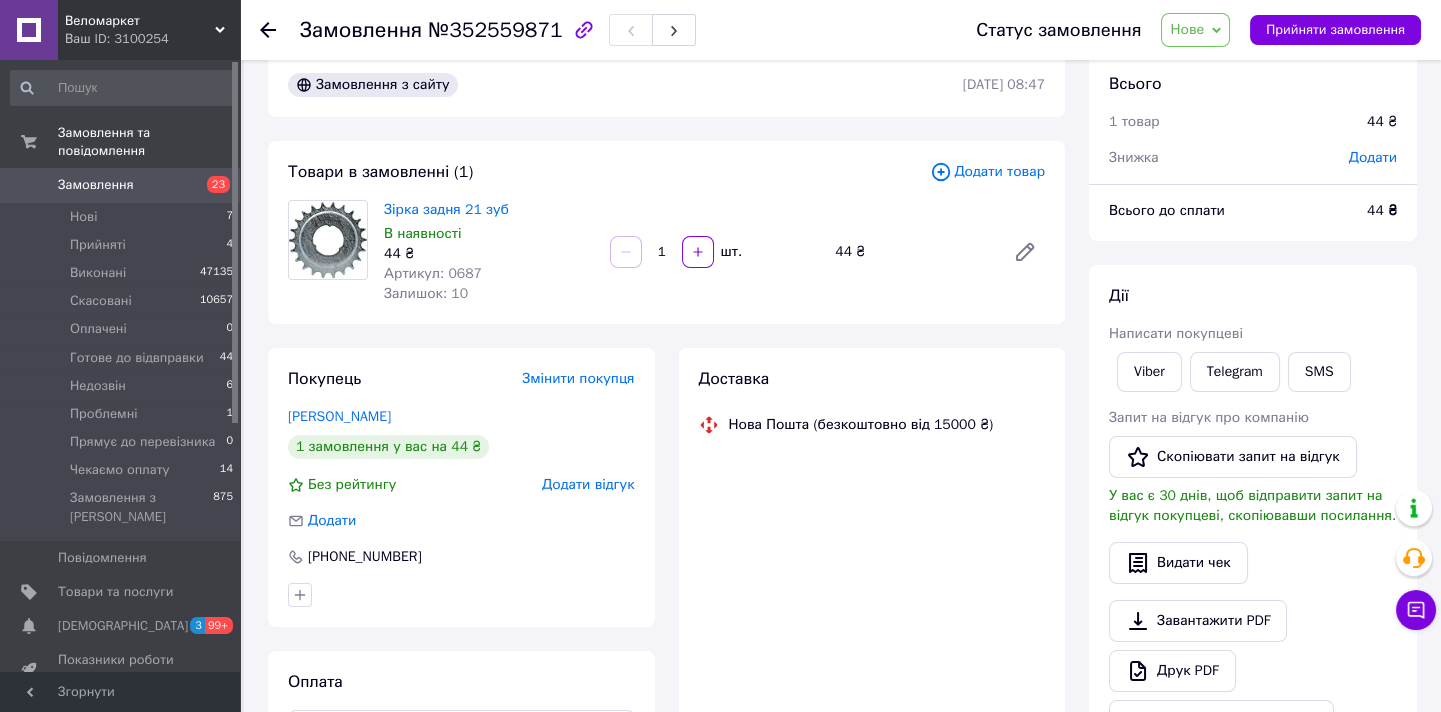 scroll, scrollTop: 0, scrollLeft: 0, axis: both 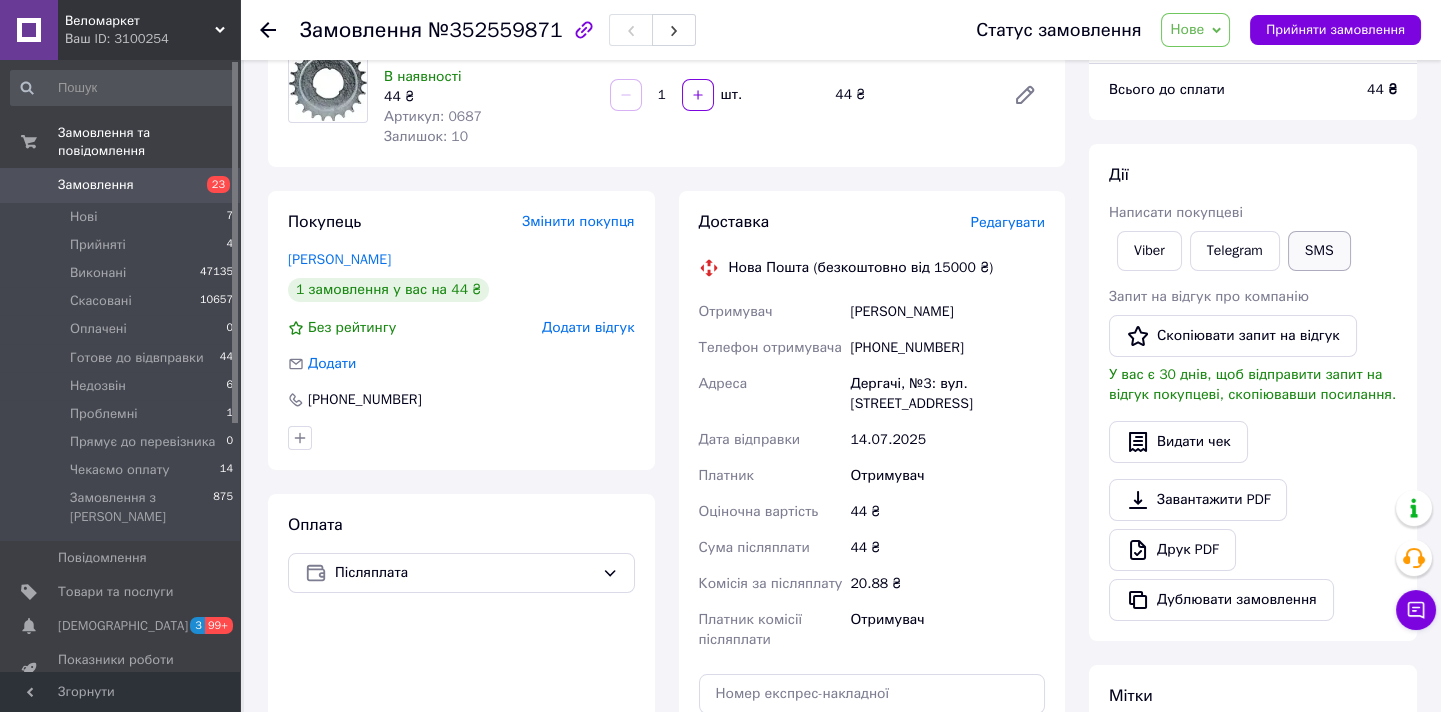 click on "SMS" at bounding box center [1319, 251] 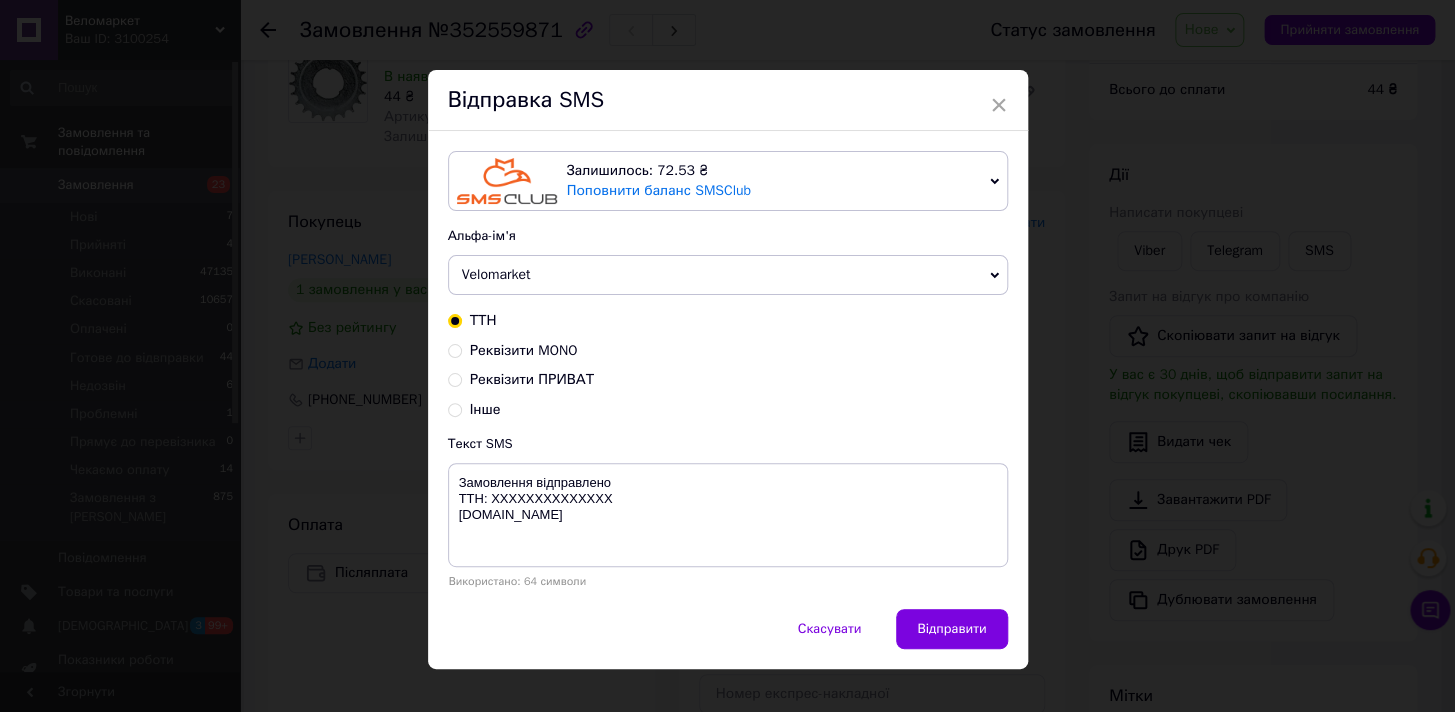 click on "ТТН Реквізити MONO Реквізити ПРИВАТ Інше" at bounding box center (728, 365) 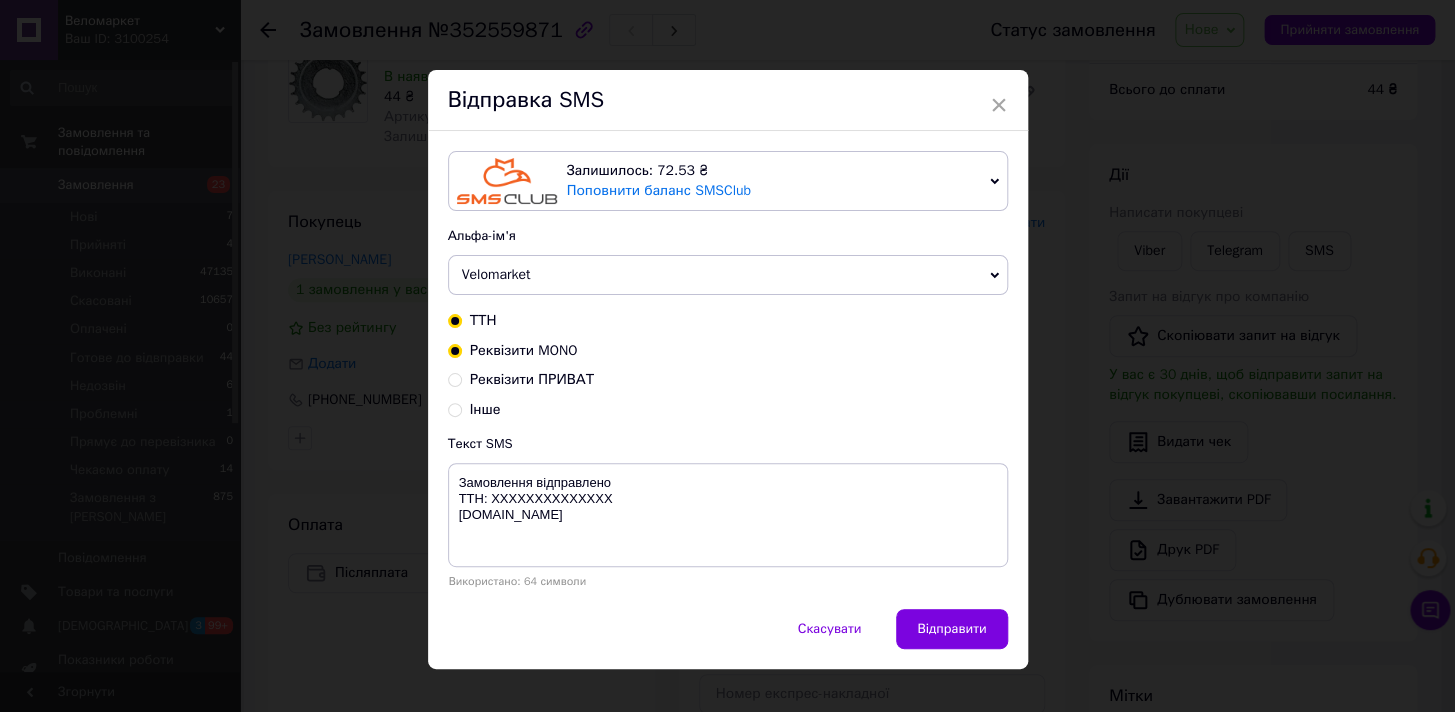 radio on "true" 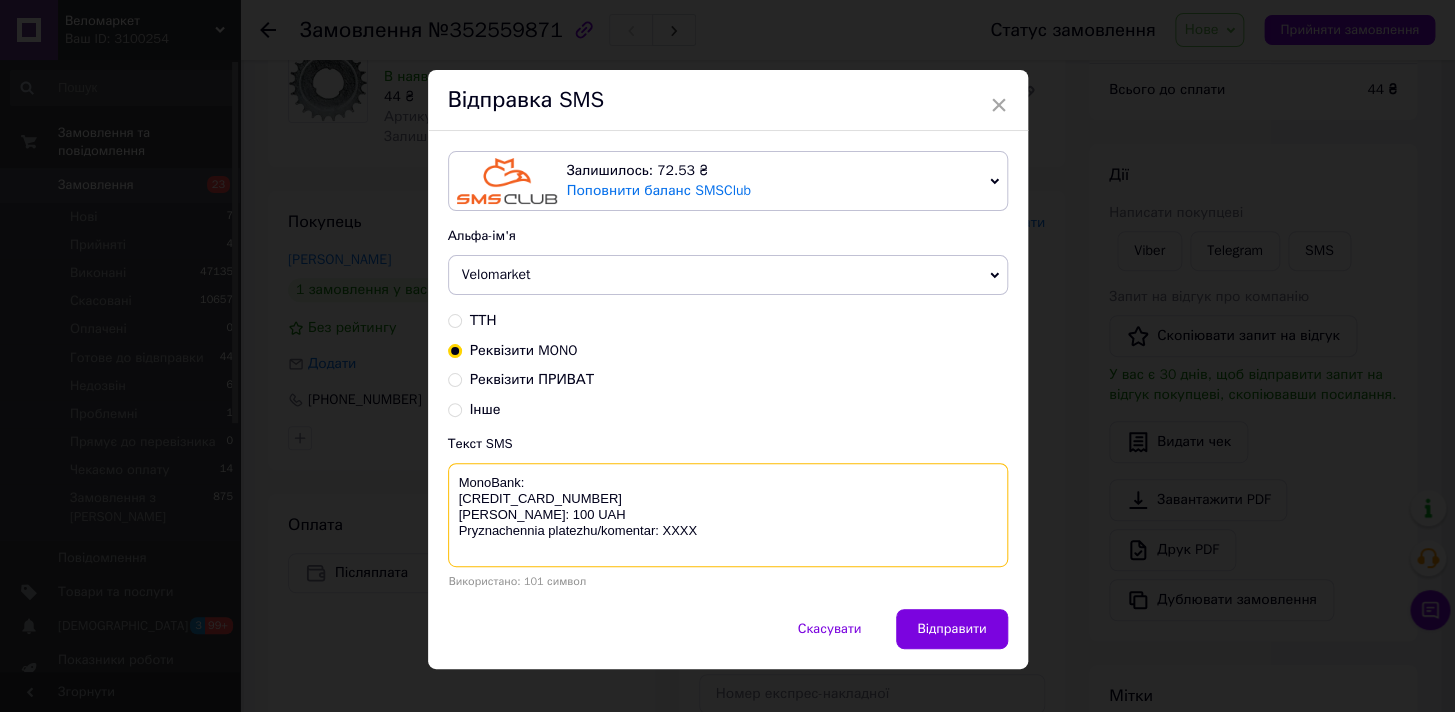 click on "MonoBank:
[CREDIT_CARD_NUMBER]
[PERSON_NAME]: 100 UAH
Pryznachennia platezhu/komentar: XXXX" at bounding box center (728, 515) 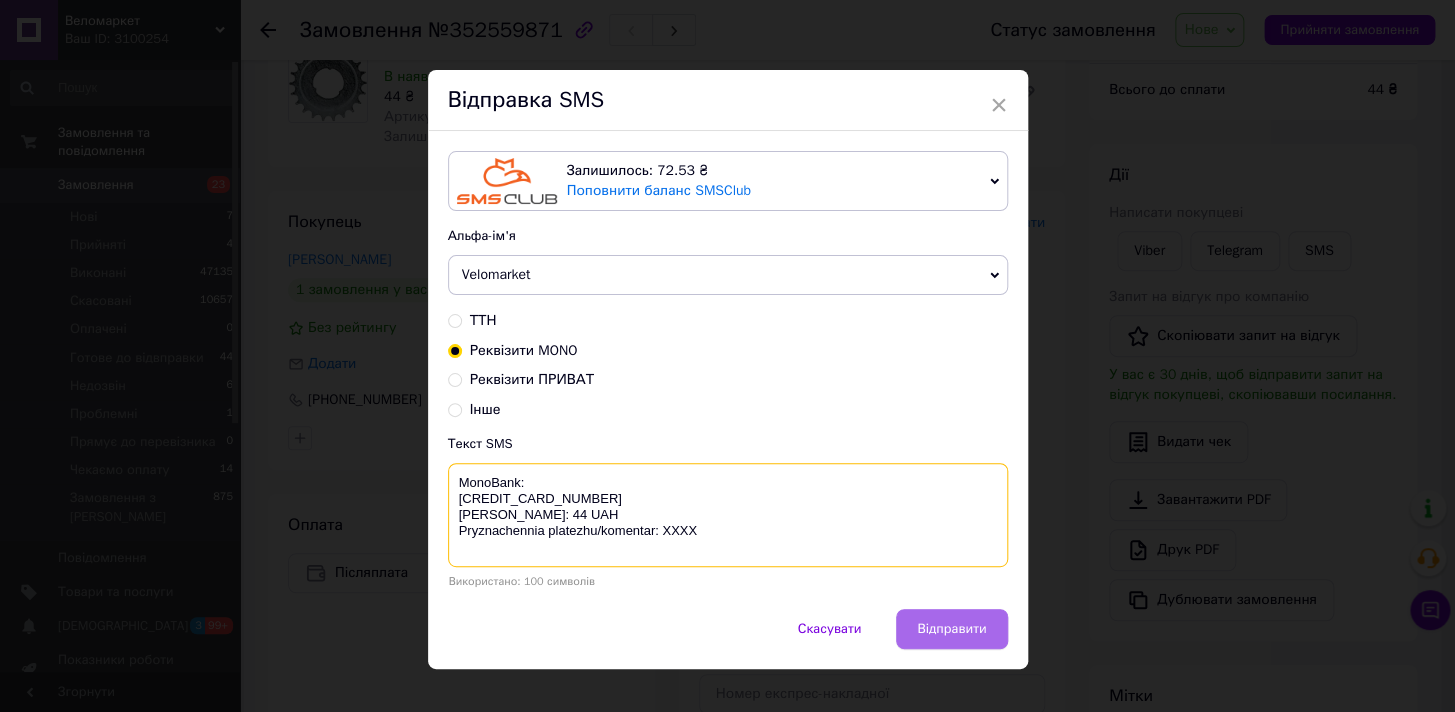 type on "MonoBank:
4441 1111 5106 5715
Yurchenko Stanislav
Suma: 44 UAH
Pryznachennia platezhu/komentar: XXXX" 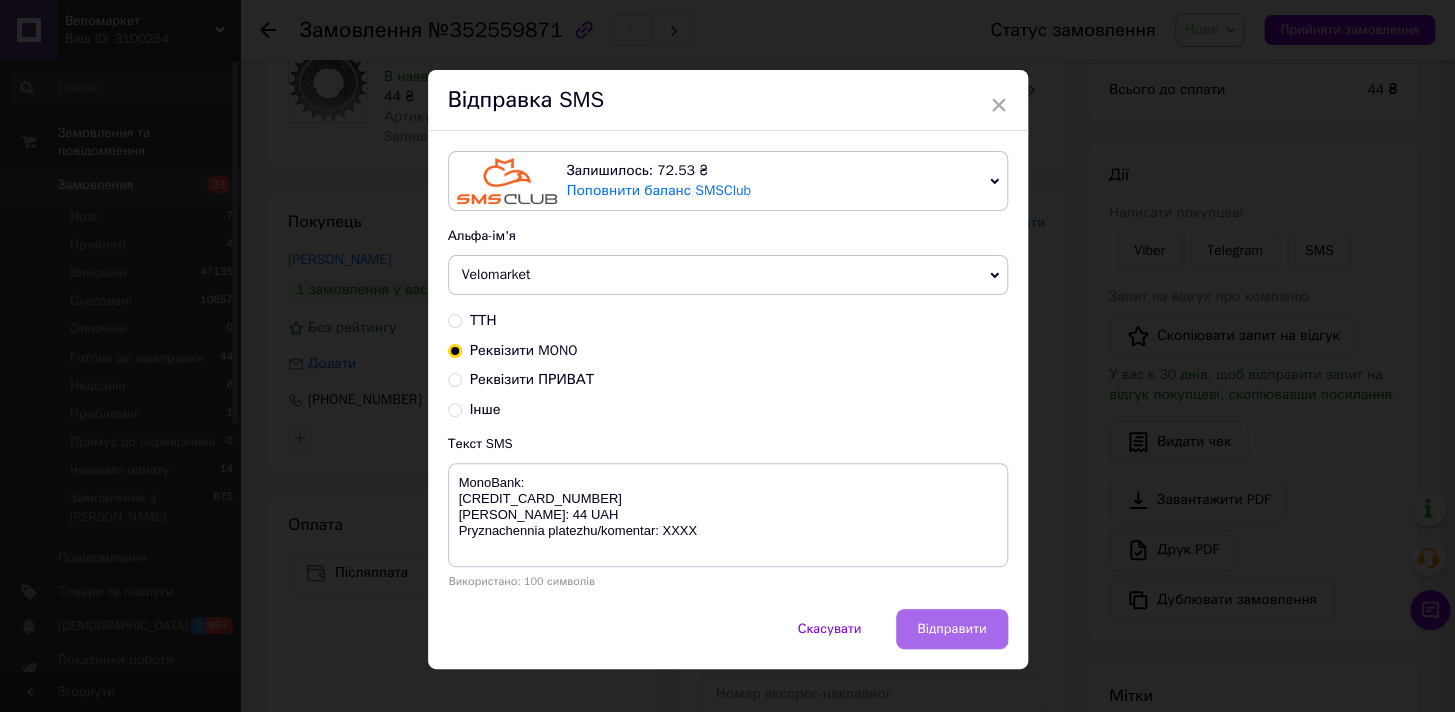 click on "Відправити" at bounding box center [951, 629] 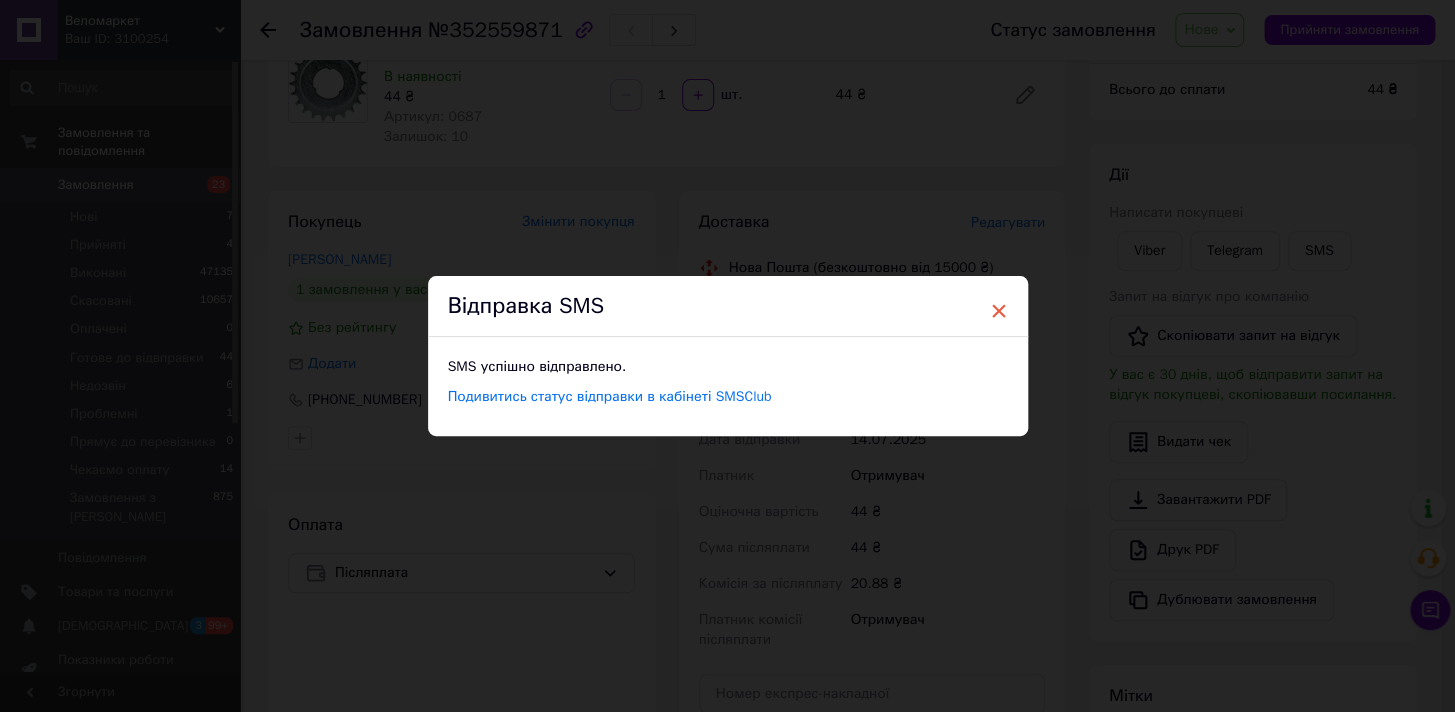 click on "×" at bounding box center (999, 311) 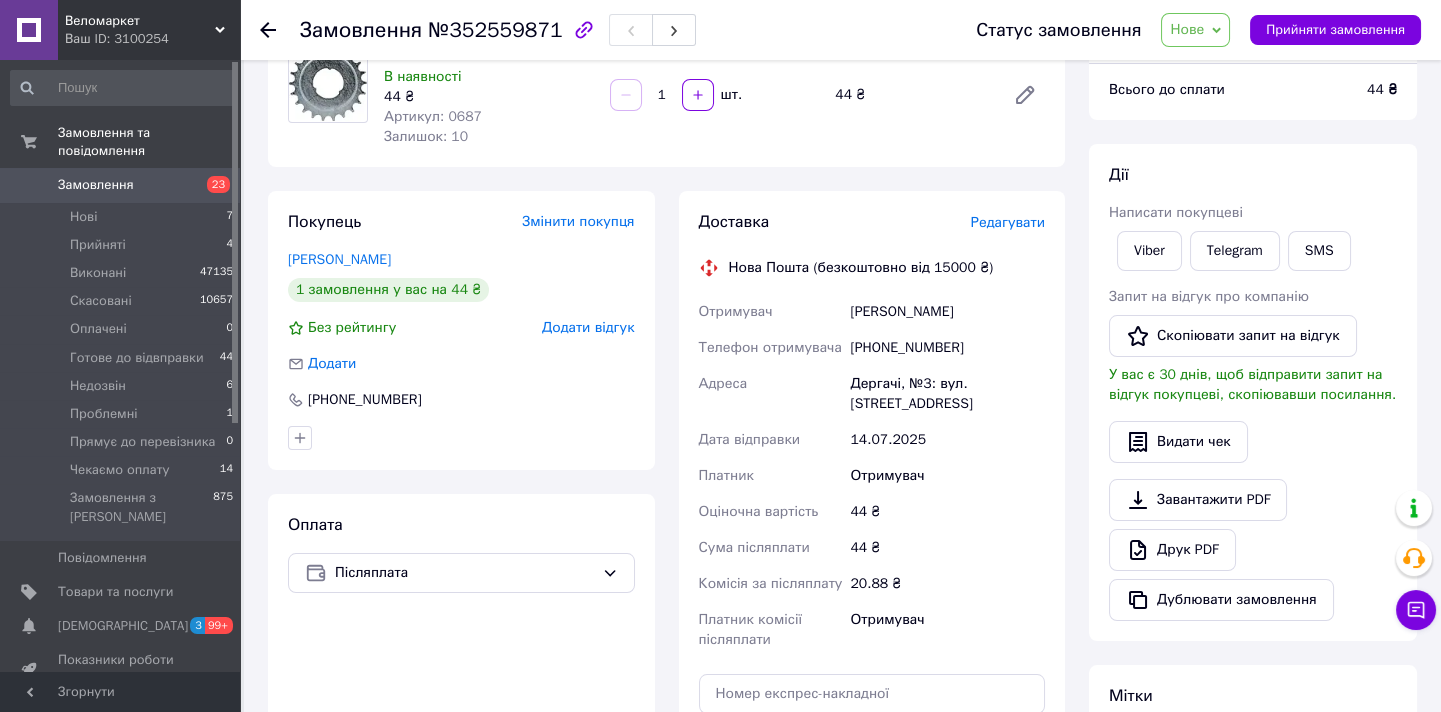click on "Нове" at bounding box center [1187, 29] 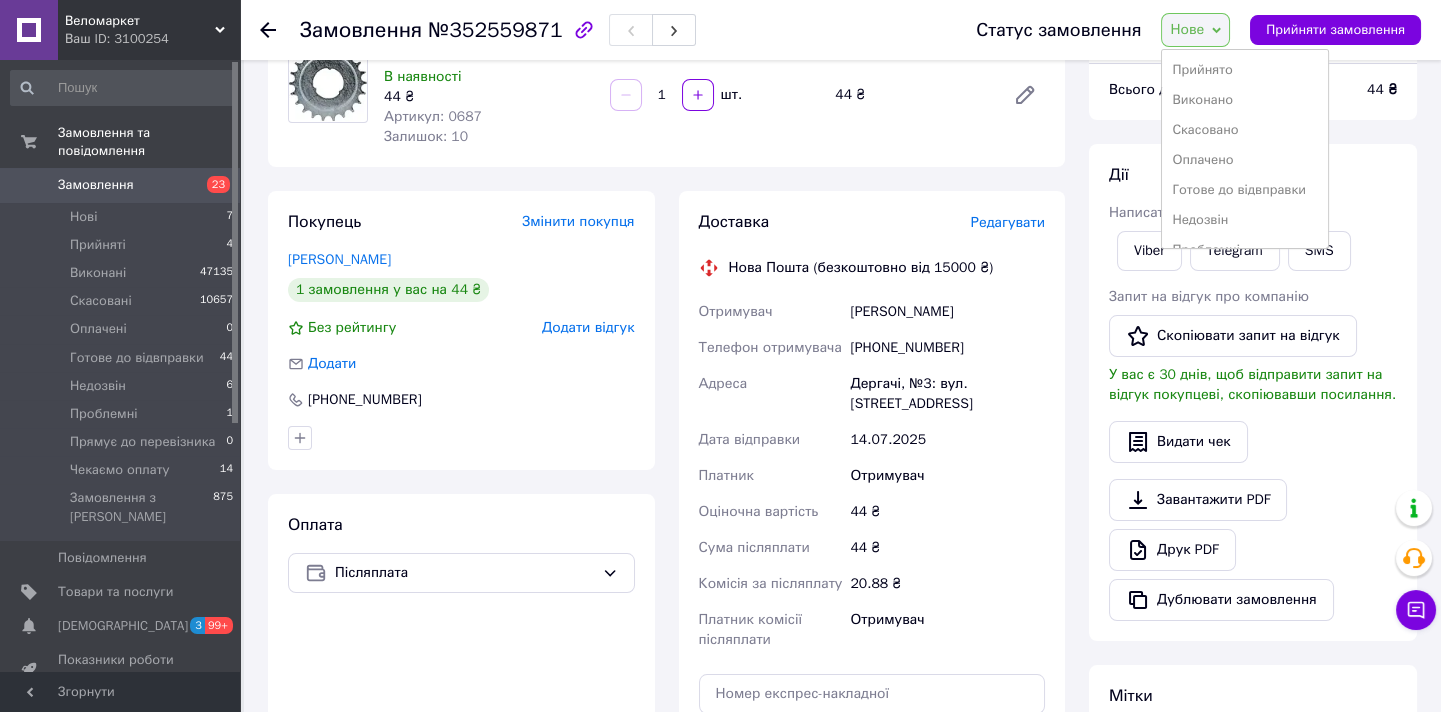 scroll, scrollTop: 81, scrollLeft: 0, axis: vertical 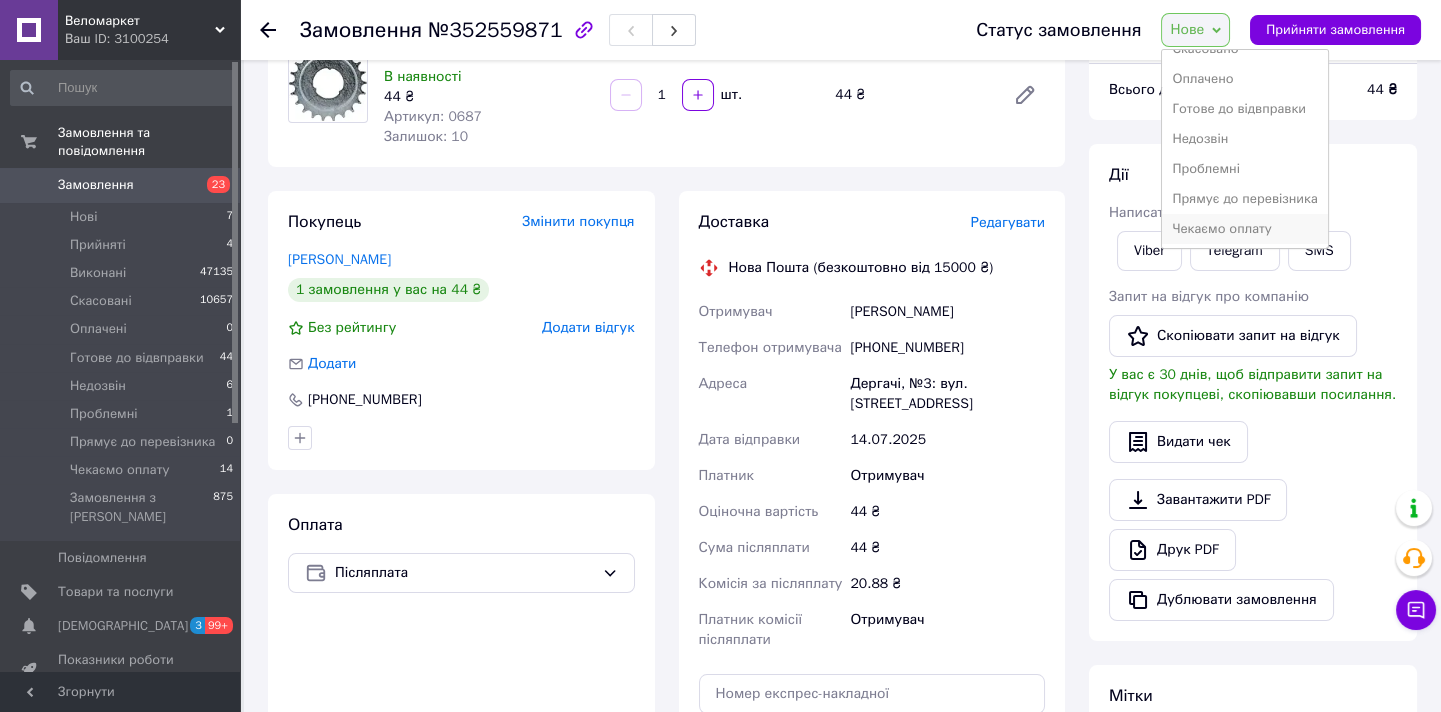 click on "Чекаємо оплату" at bounding box center [1244, 229] 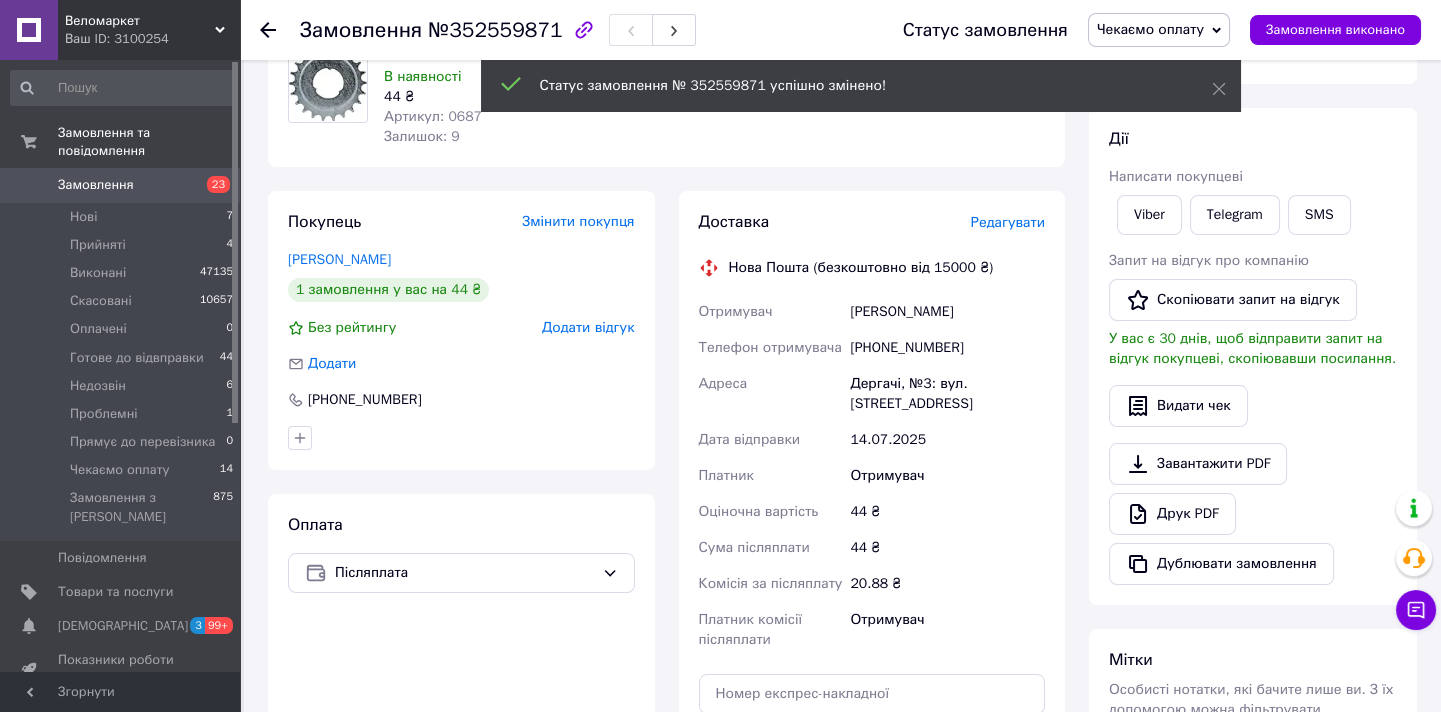 click on "Нові 7" at bounding box center [122, 217] 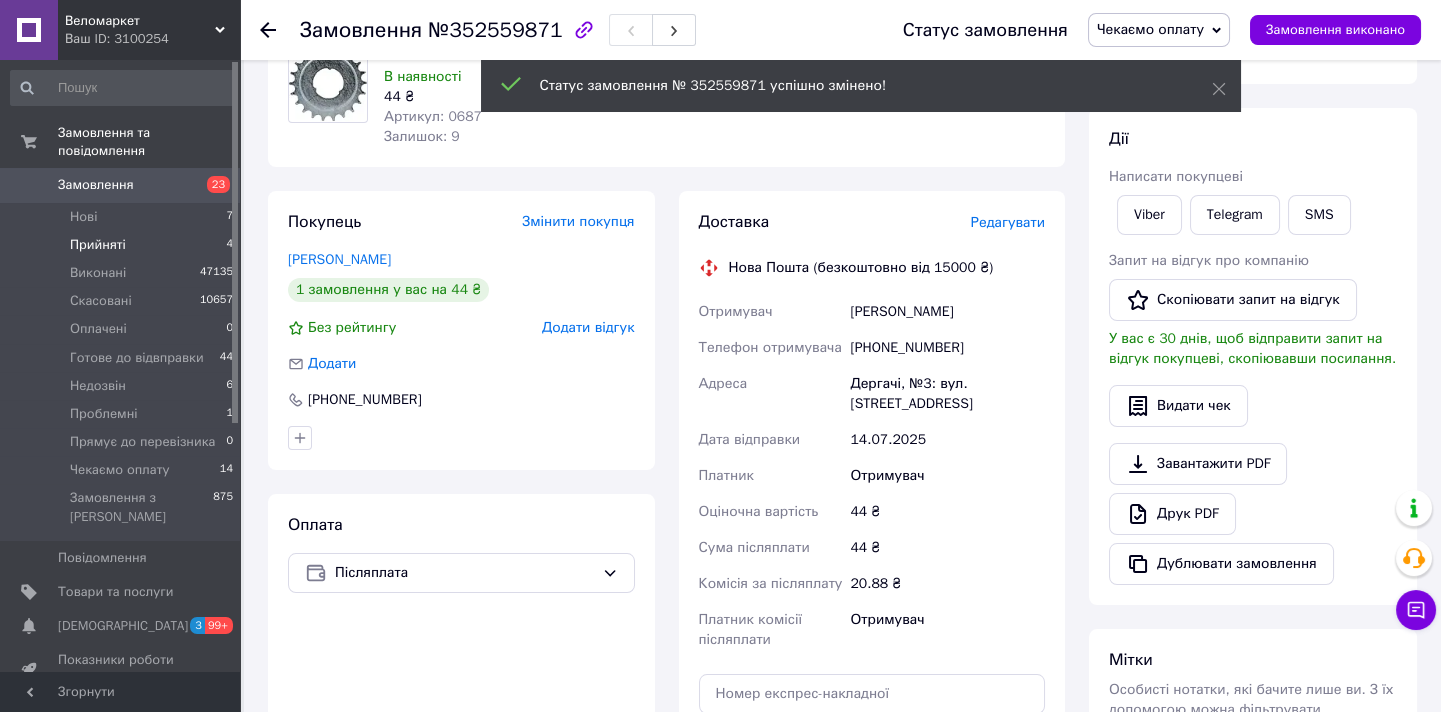 scroll, scrollTop: 0, scrollLeft: 0, axis: both 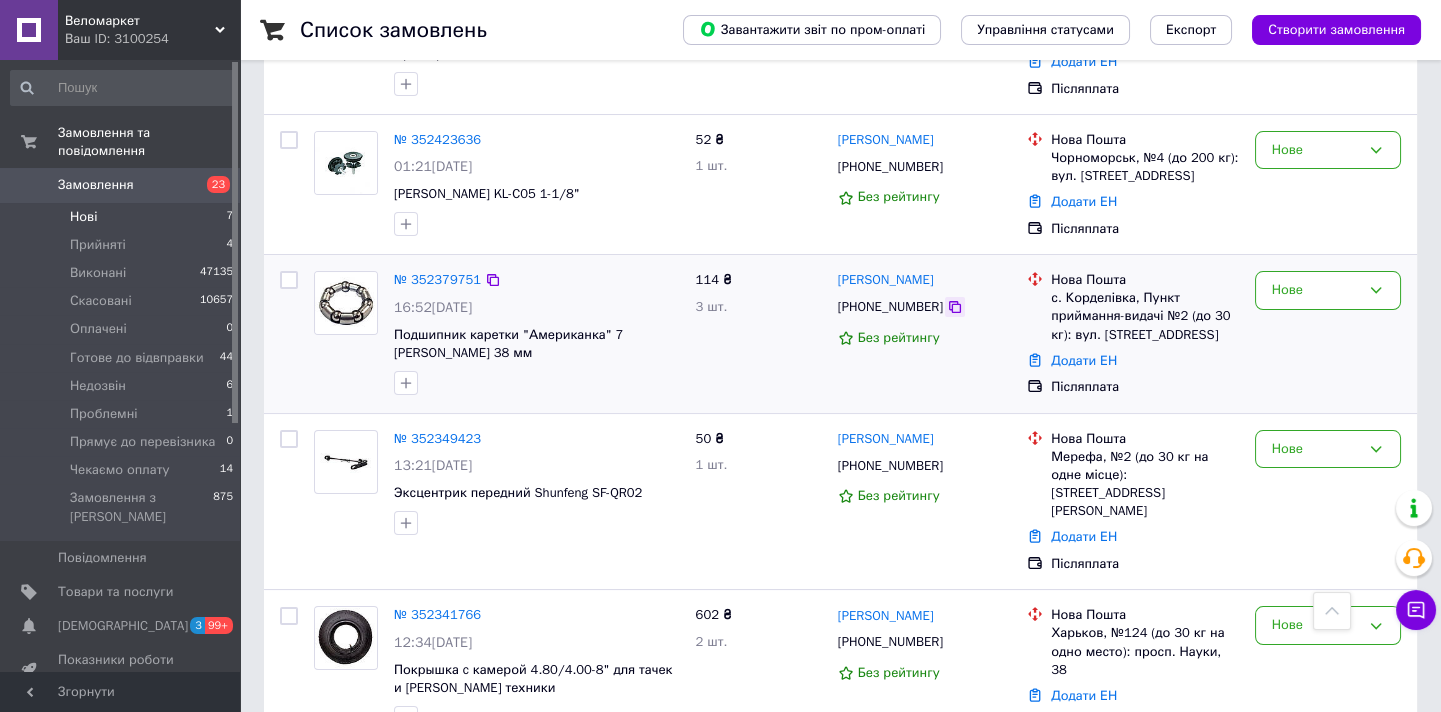 click 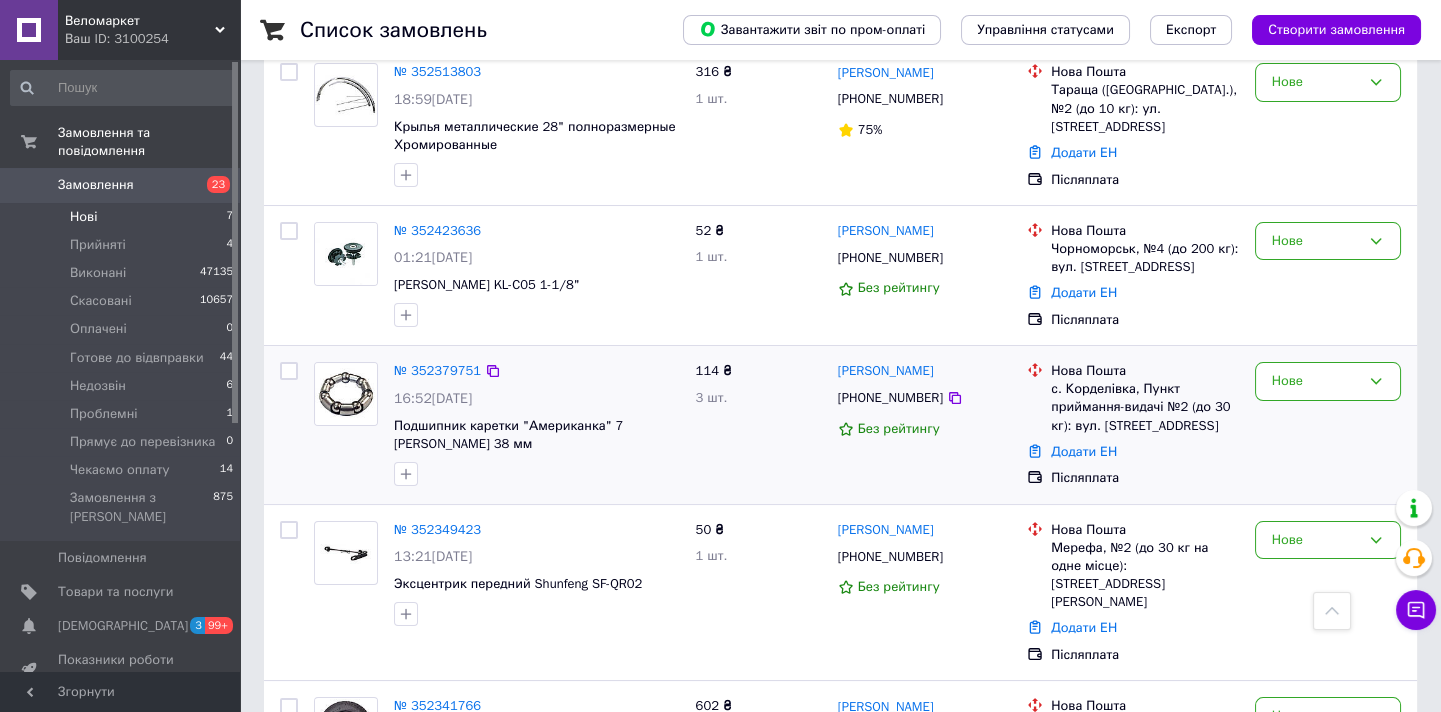 scroll, scrollTop: 648, scrollLeft: 0, axis: vertical 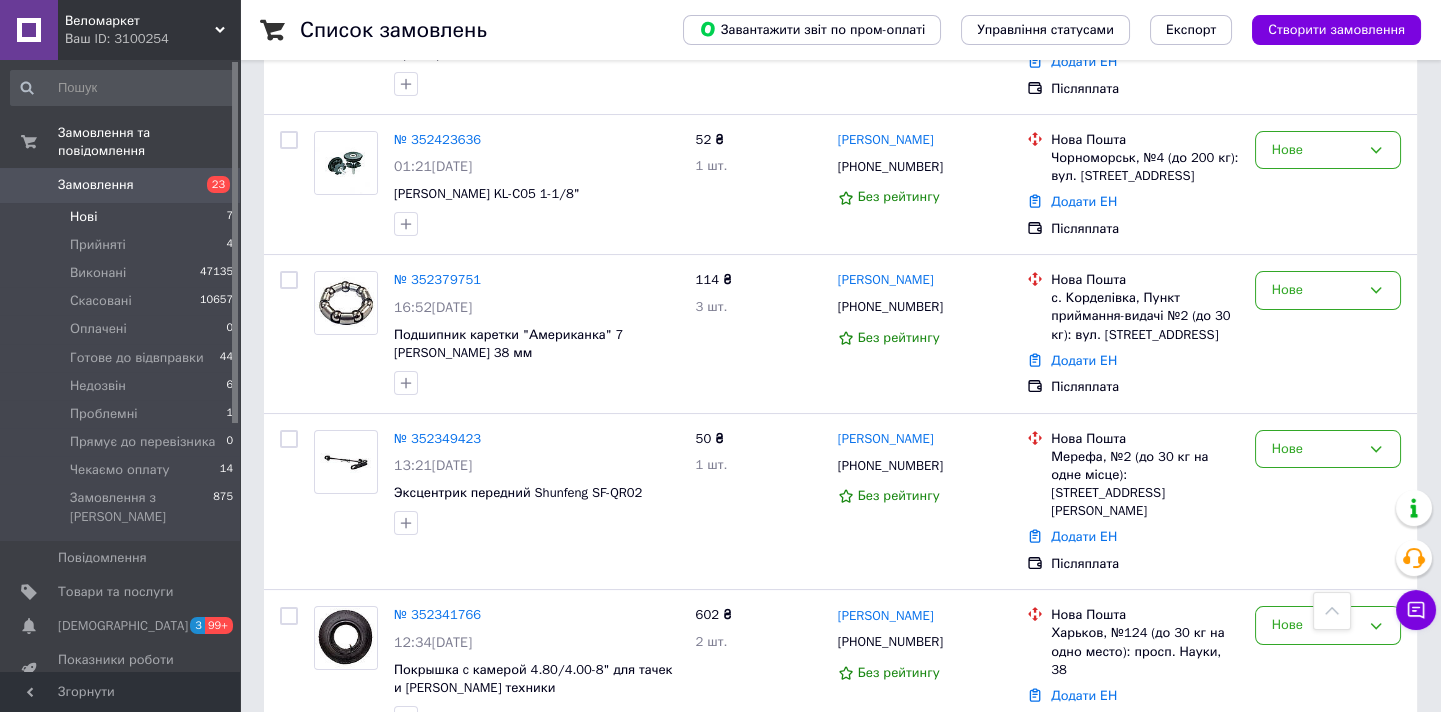 click on "Нові 7" at bounding box center [122, 217] 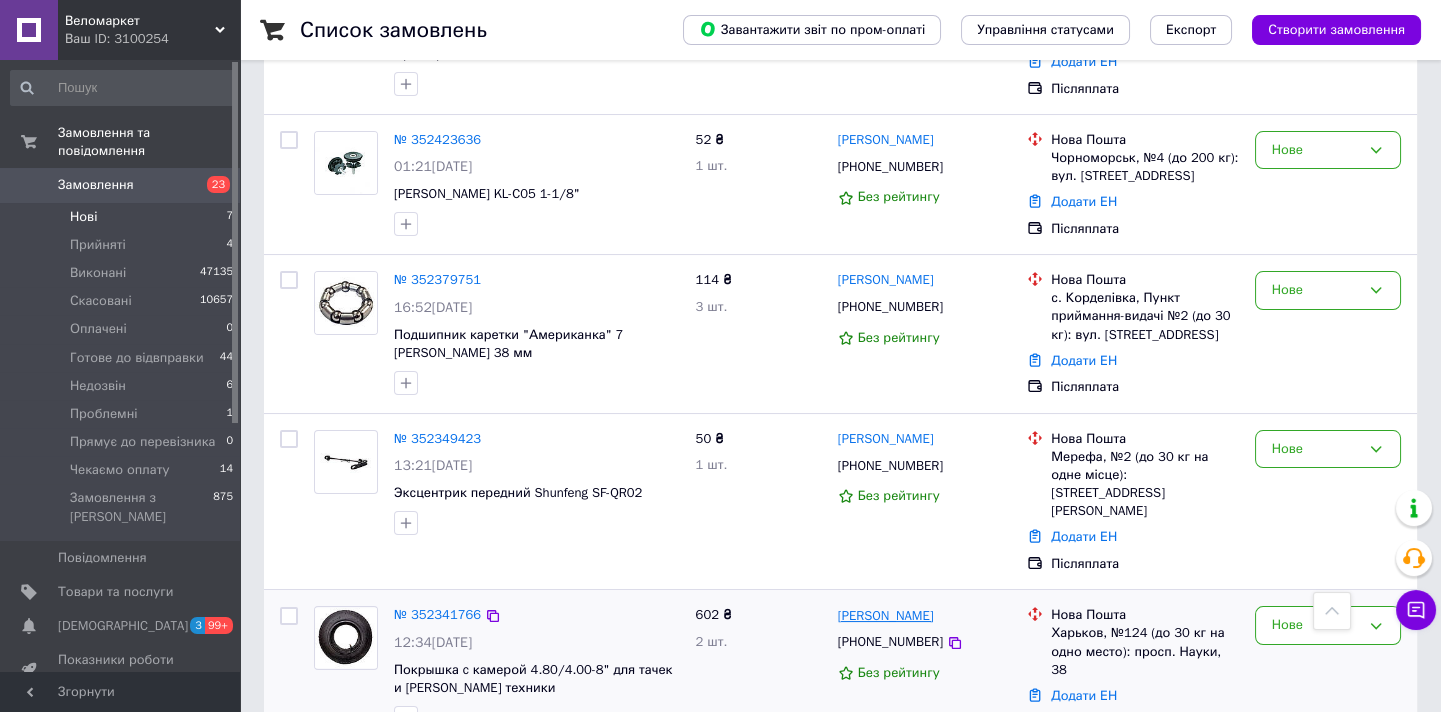 click on "[PERSON_NAME]" at bounding box center [886, 616] 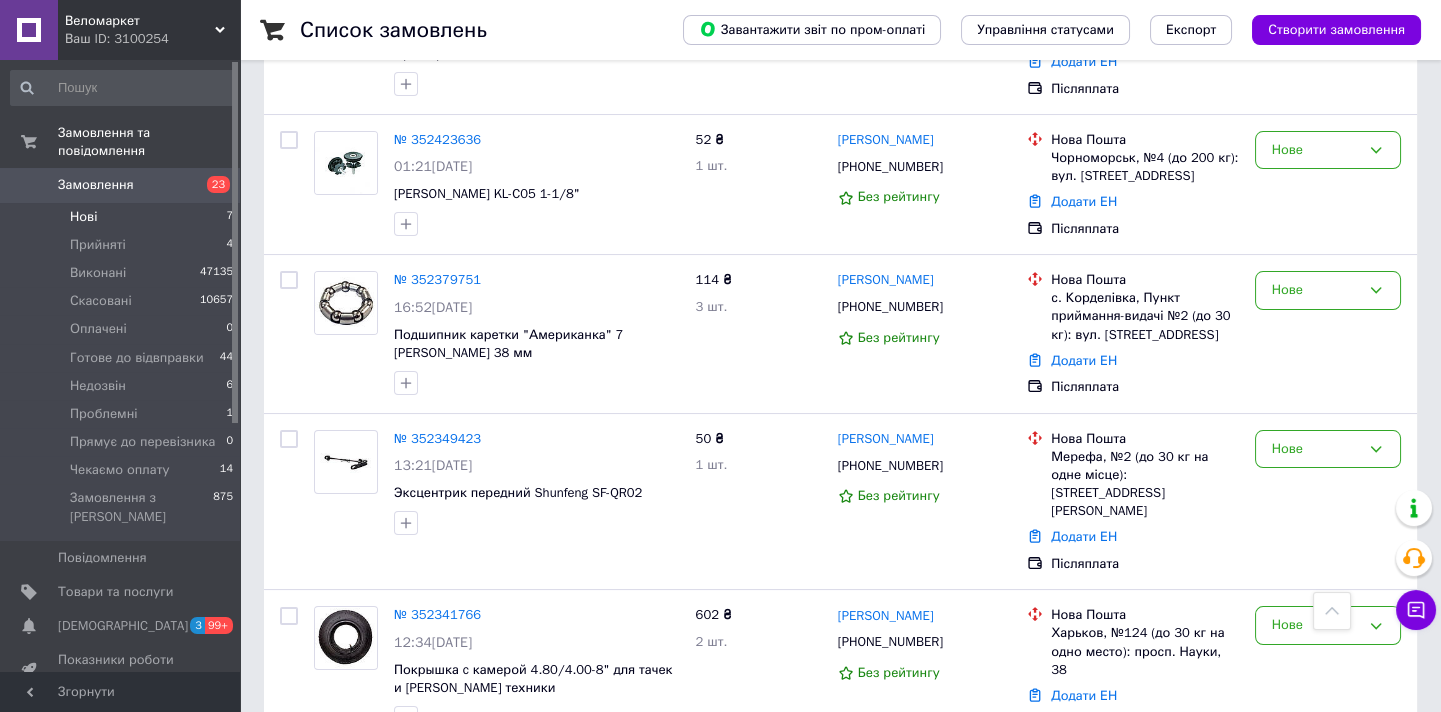 scroll, scrollTop: 0, scrollLeft: 0, axis: both 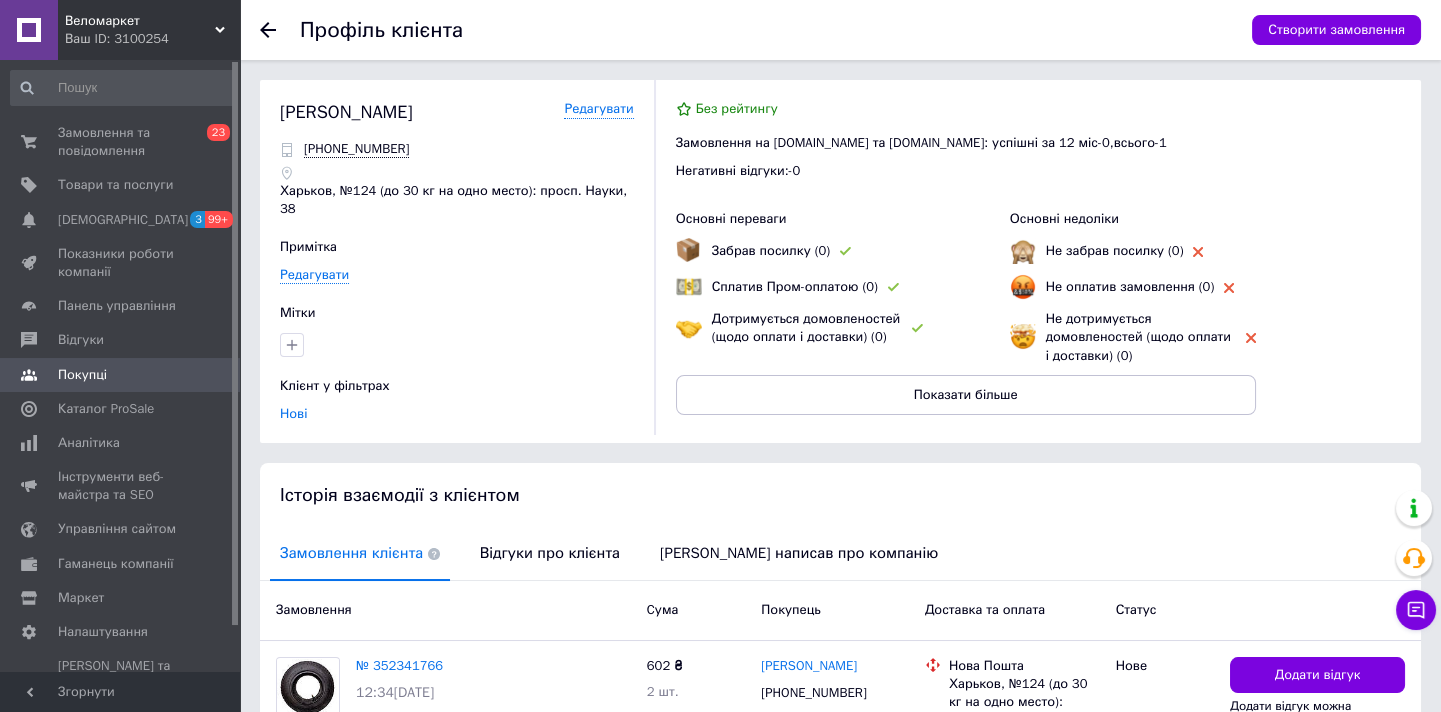 click on "Відгуки про клієнта" at bounding box center (550, 553) 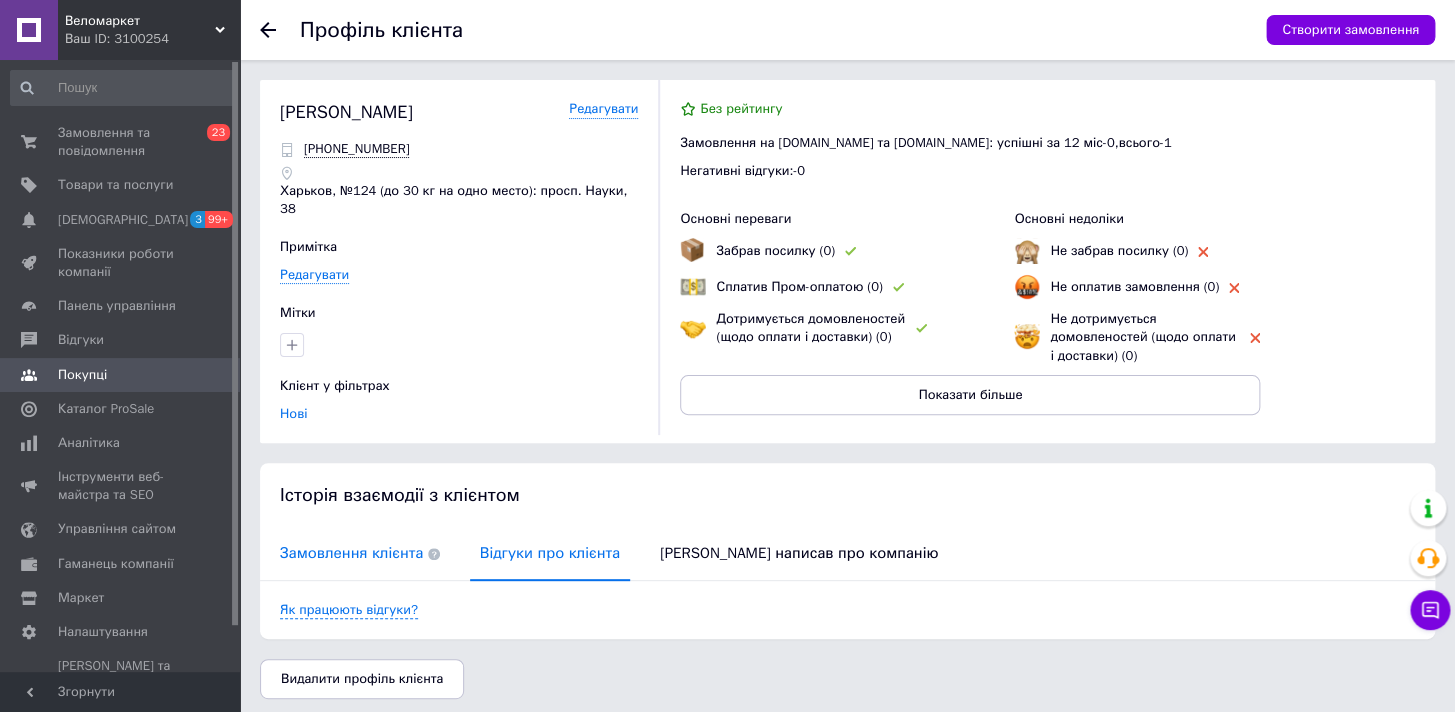click on "Замовлення клієнта" at bounding box center (360, 553) 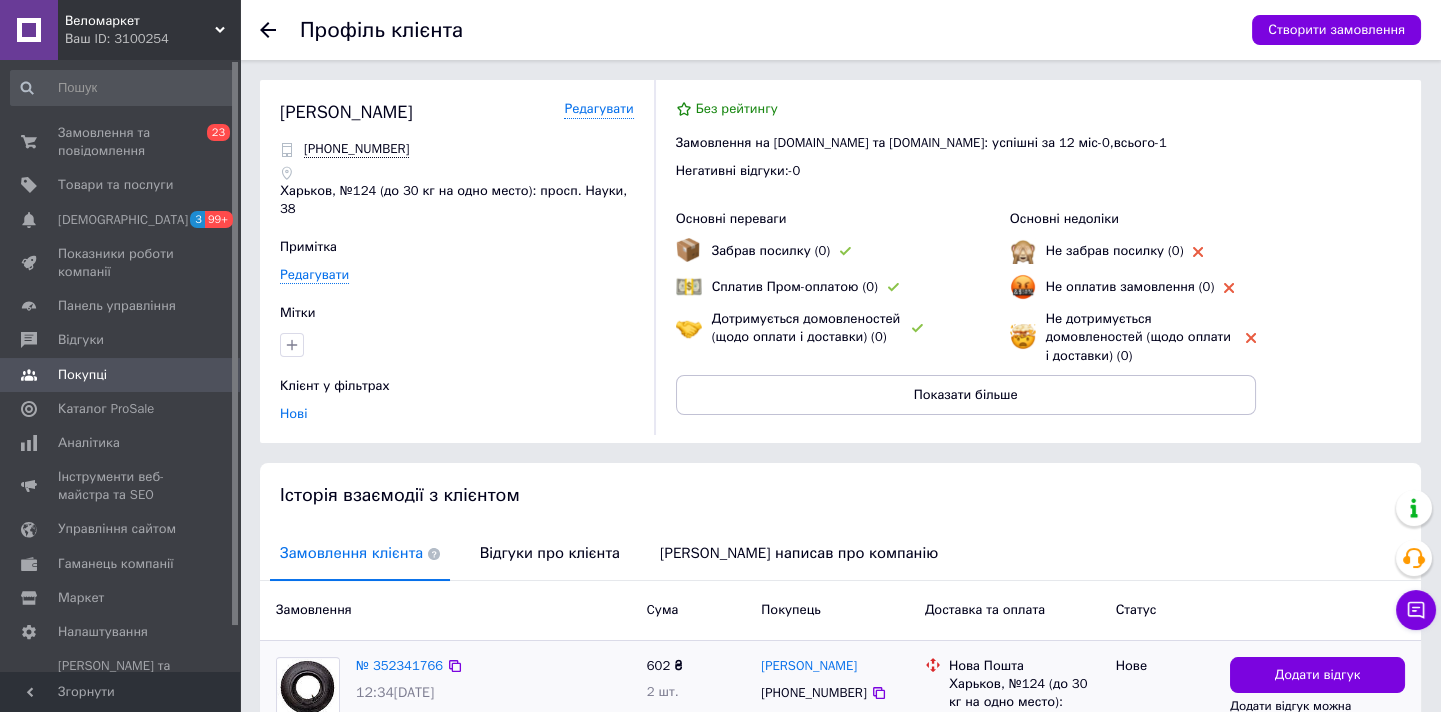 scroll, scrollTop: 158, scrollLeft: 0, axis: vertical 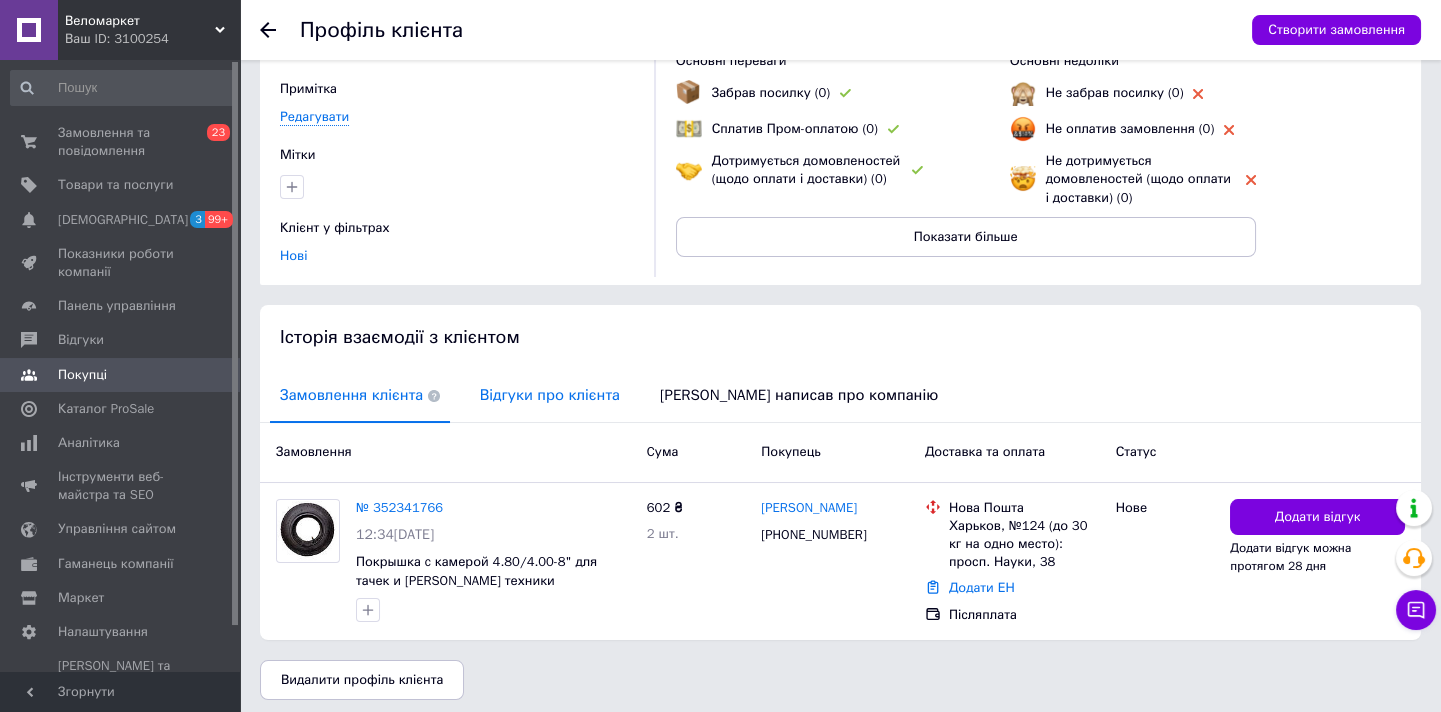 click on "Відгуки про клієнта" at bounding box center (550, 395) 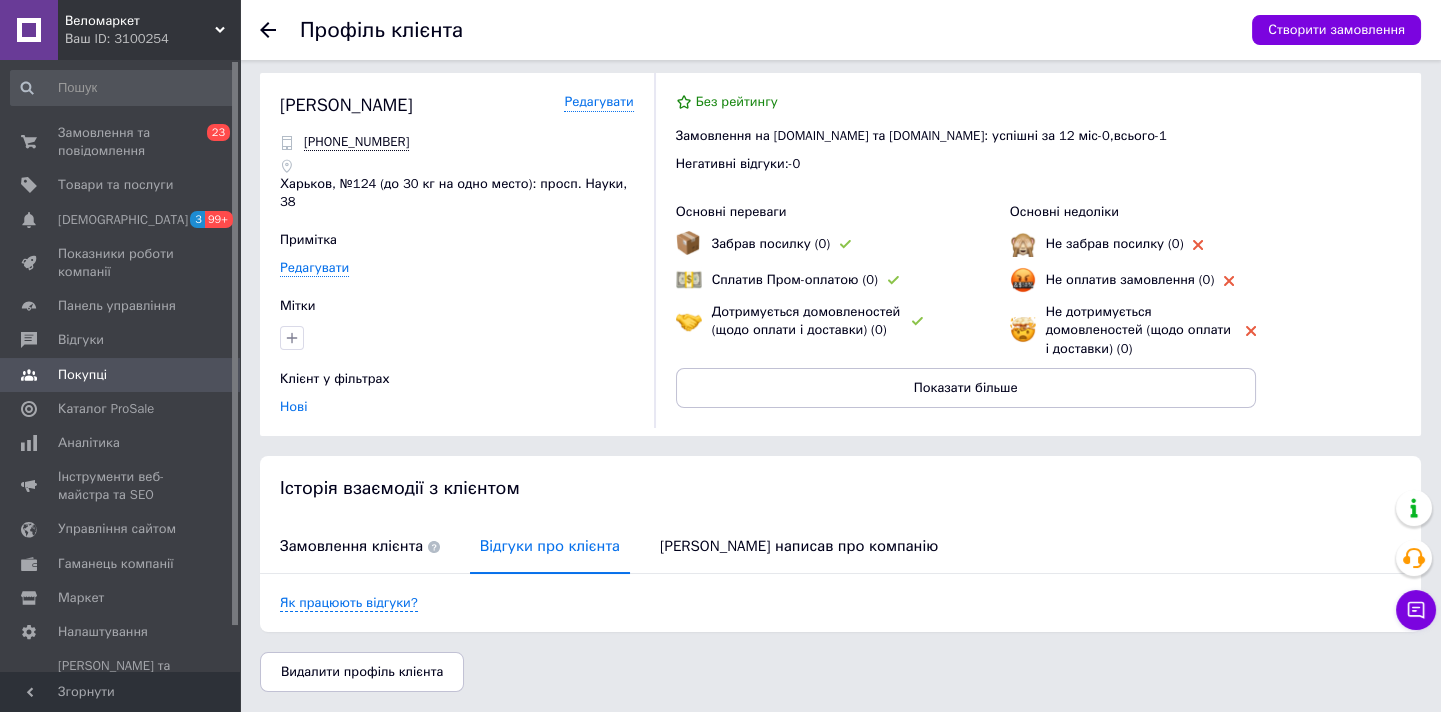 scroll, scrollTop: 0, scrollLeft: 0, axis: both 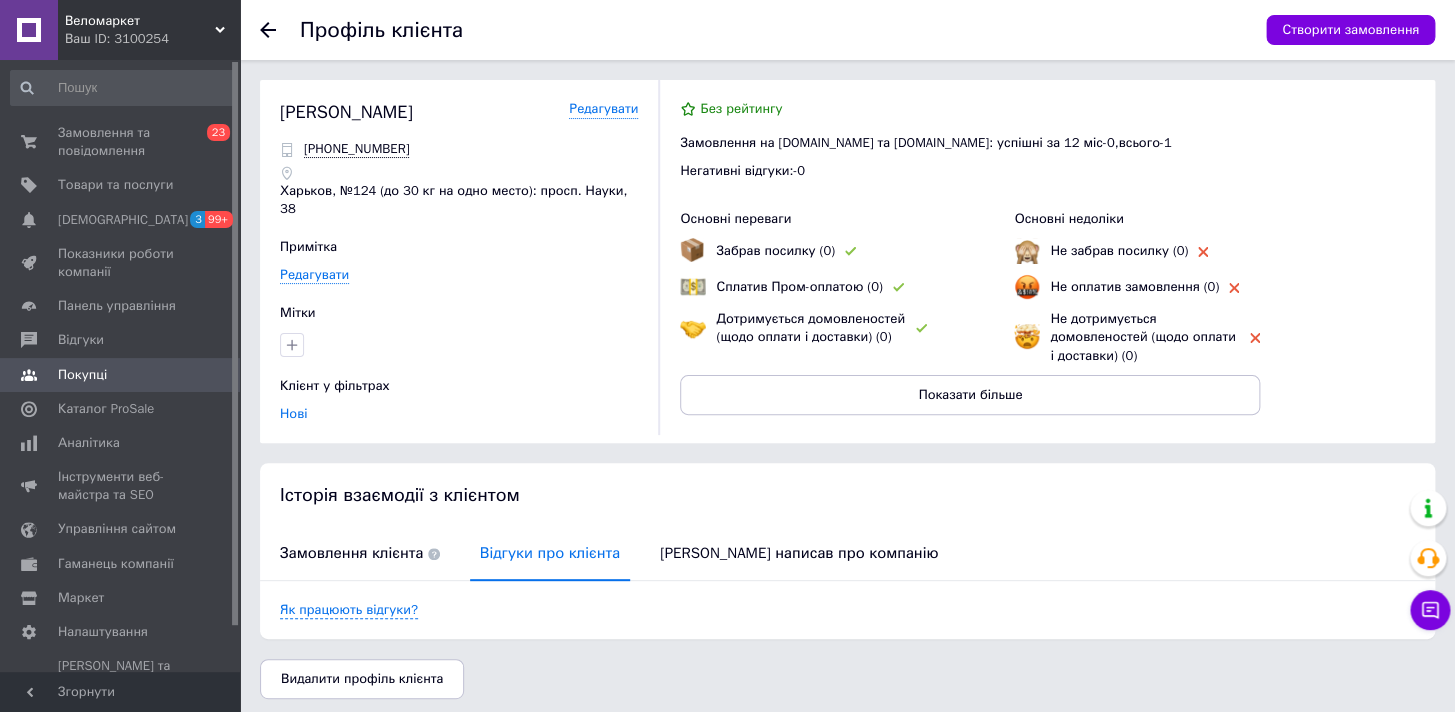 click on "Історія взаємодії з клієнтом" at bounding box center (847, 495) 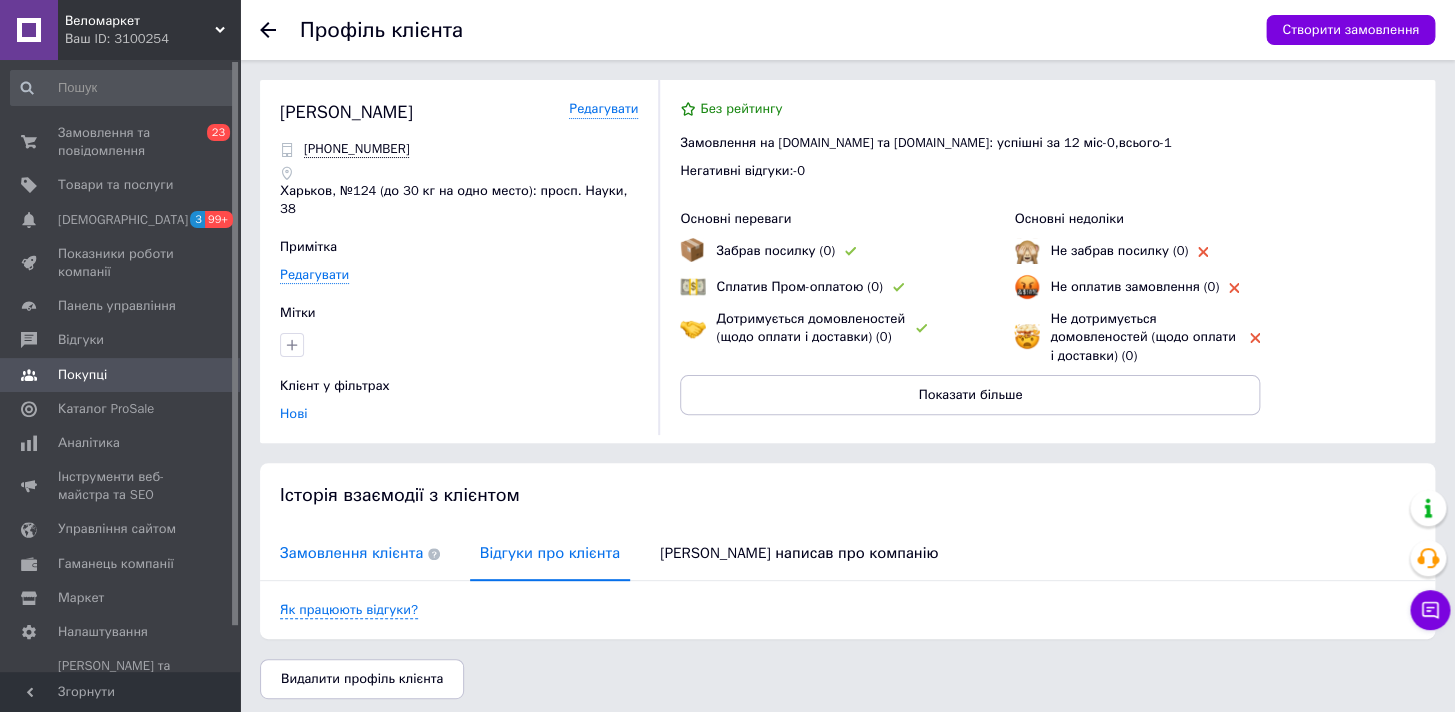 click on "Замовлення клієнта" at bounding box center [360, 553] 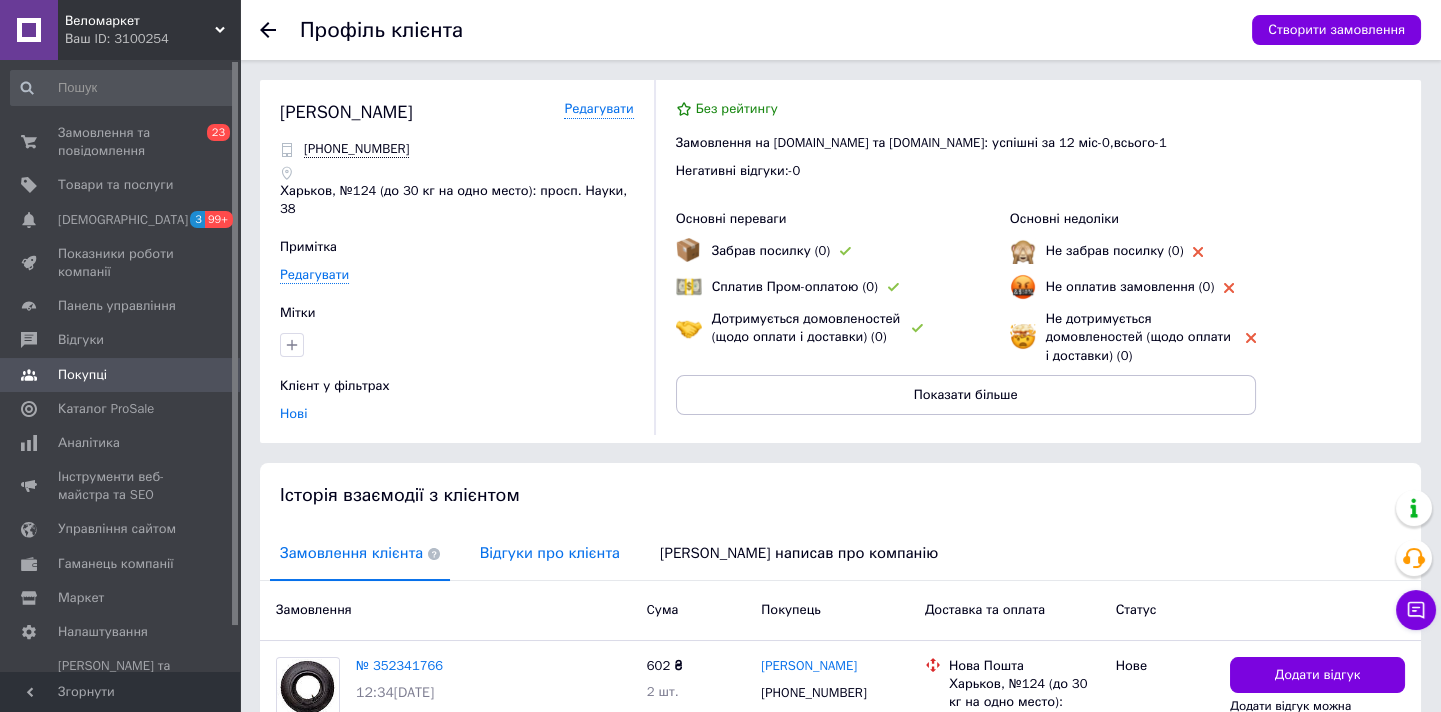 click on "Відгуки про клієнта" at bounding box center (550, 553) 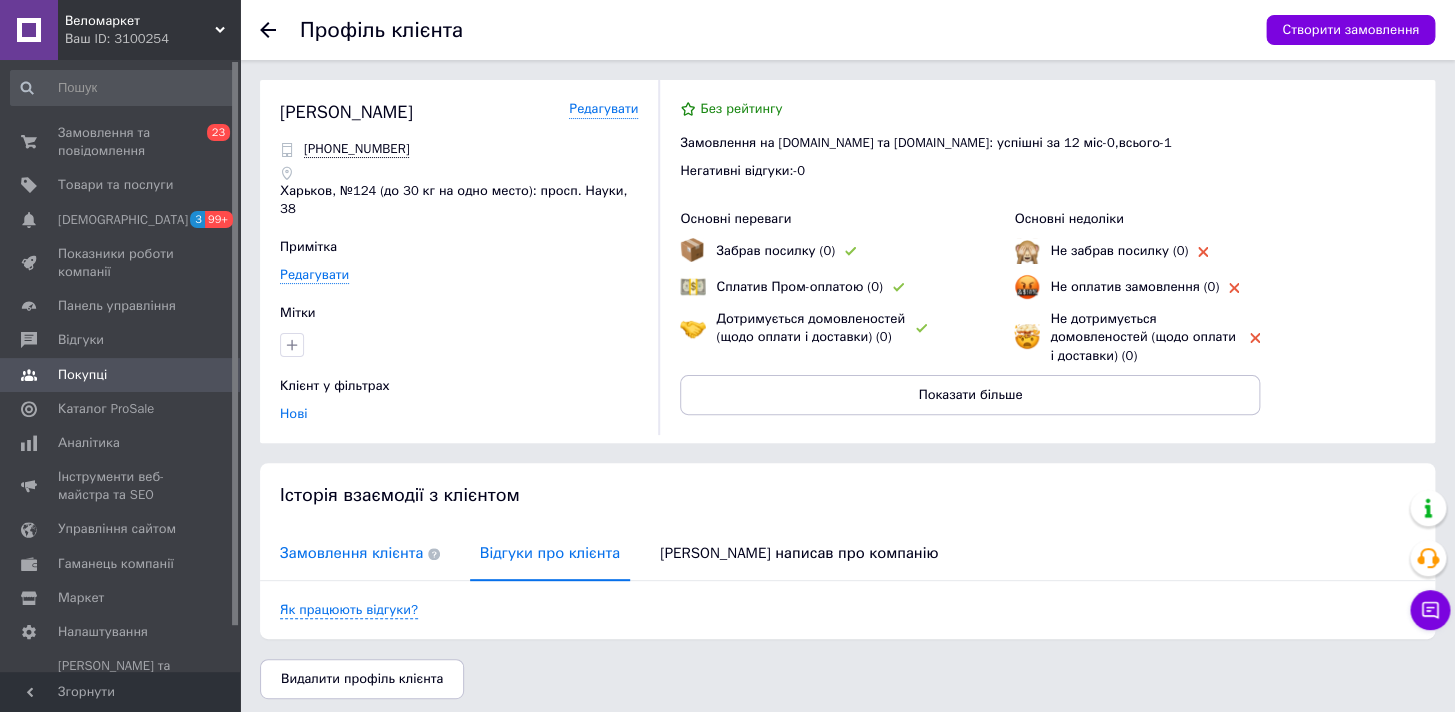 click on "Замовлення клієнта" at bounding box center (360, 553) 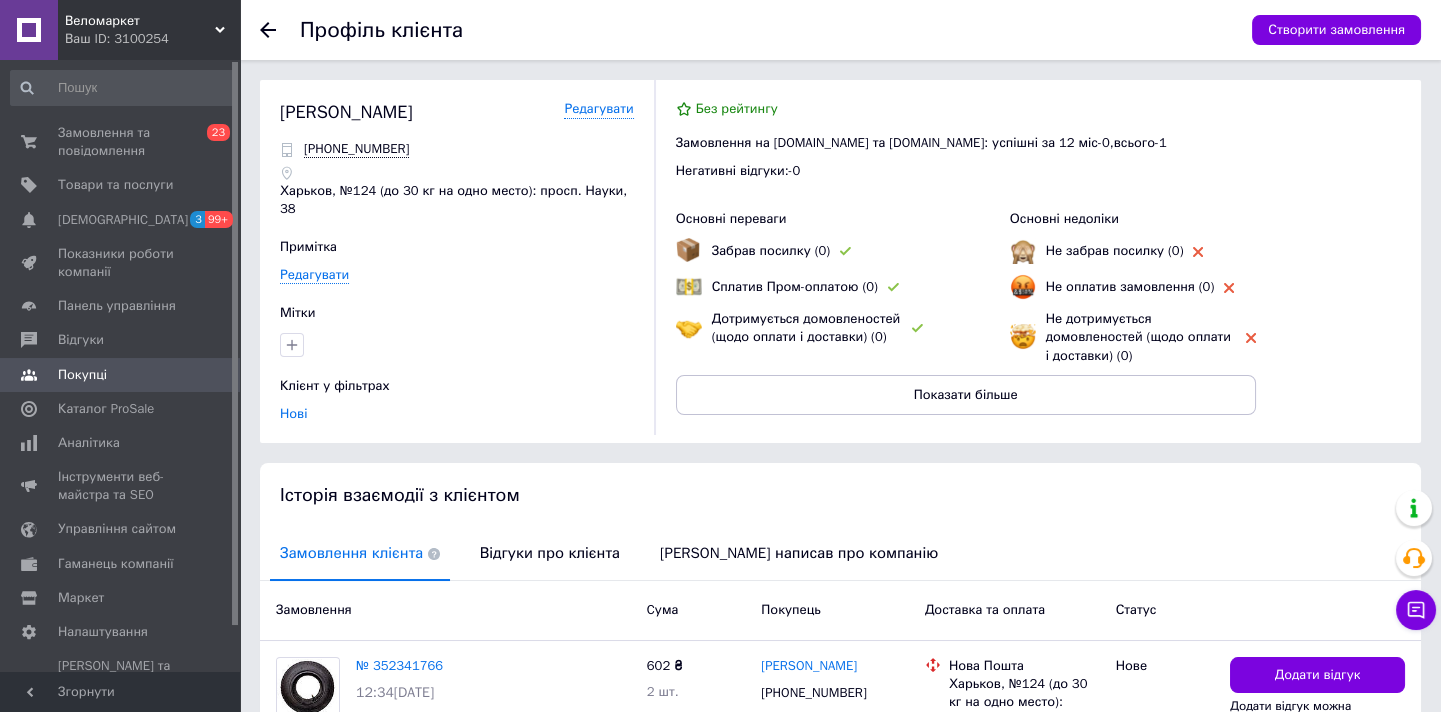 scroll, scrollTop: 158, scrollLeft: 0, axis: vertical 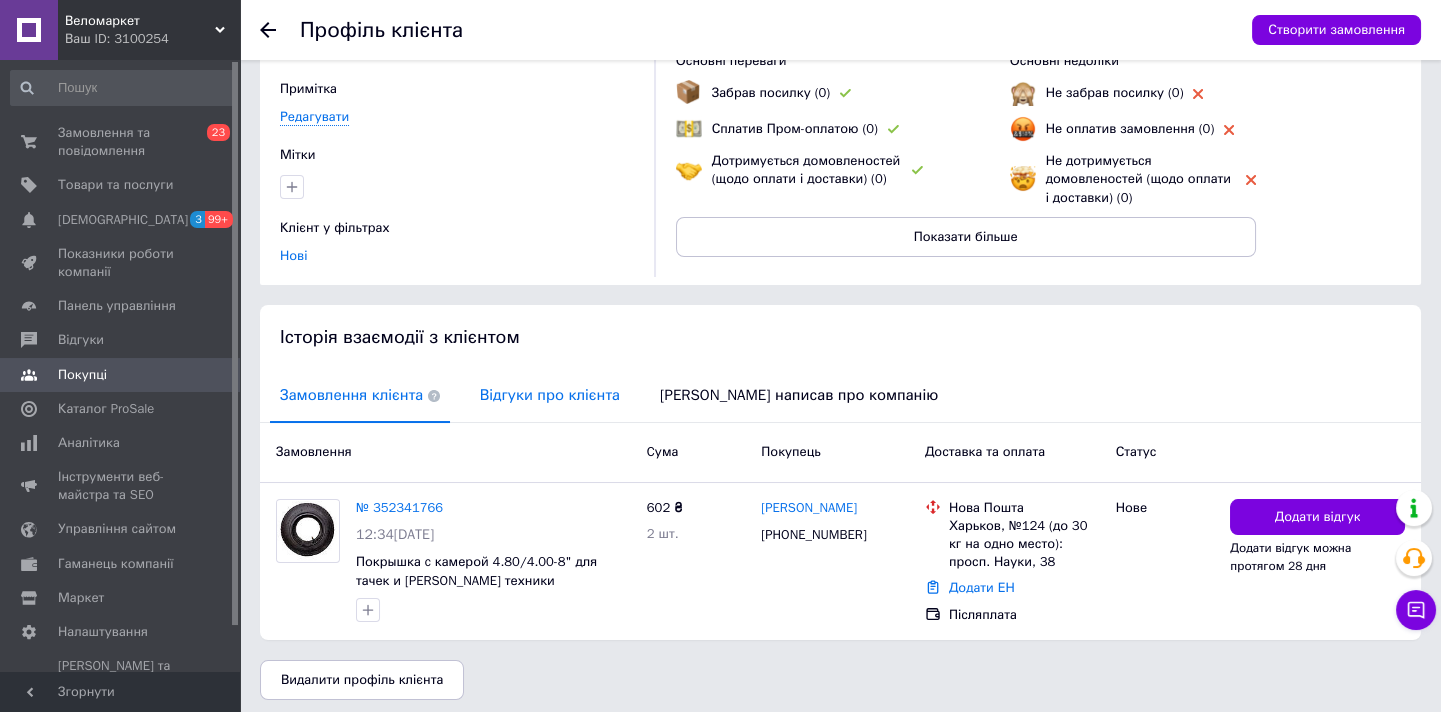 click on "Відгуки про клієнта" at bounding box center (550, 395) 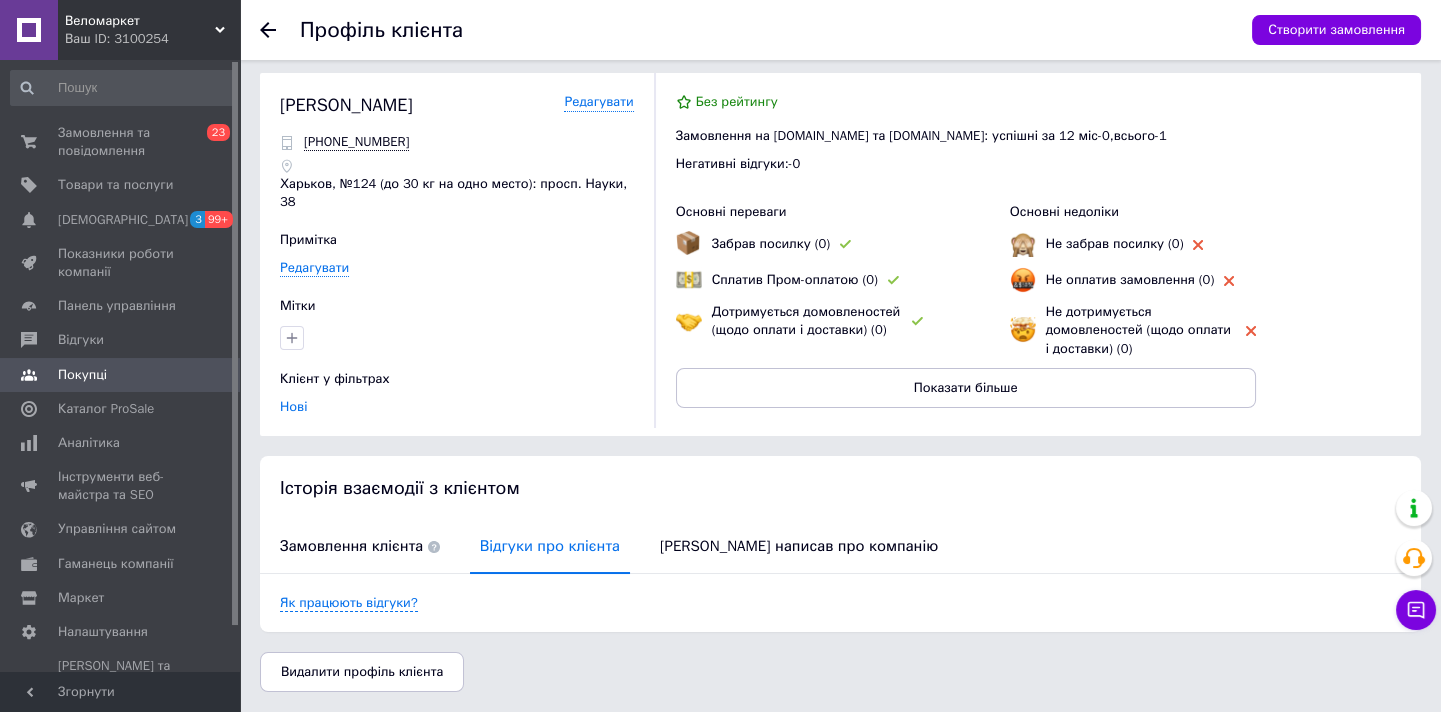 scroll, scrollTop: 0, scrollLeft: 0, axis: both 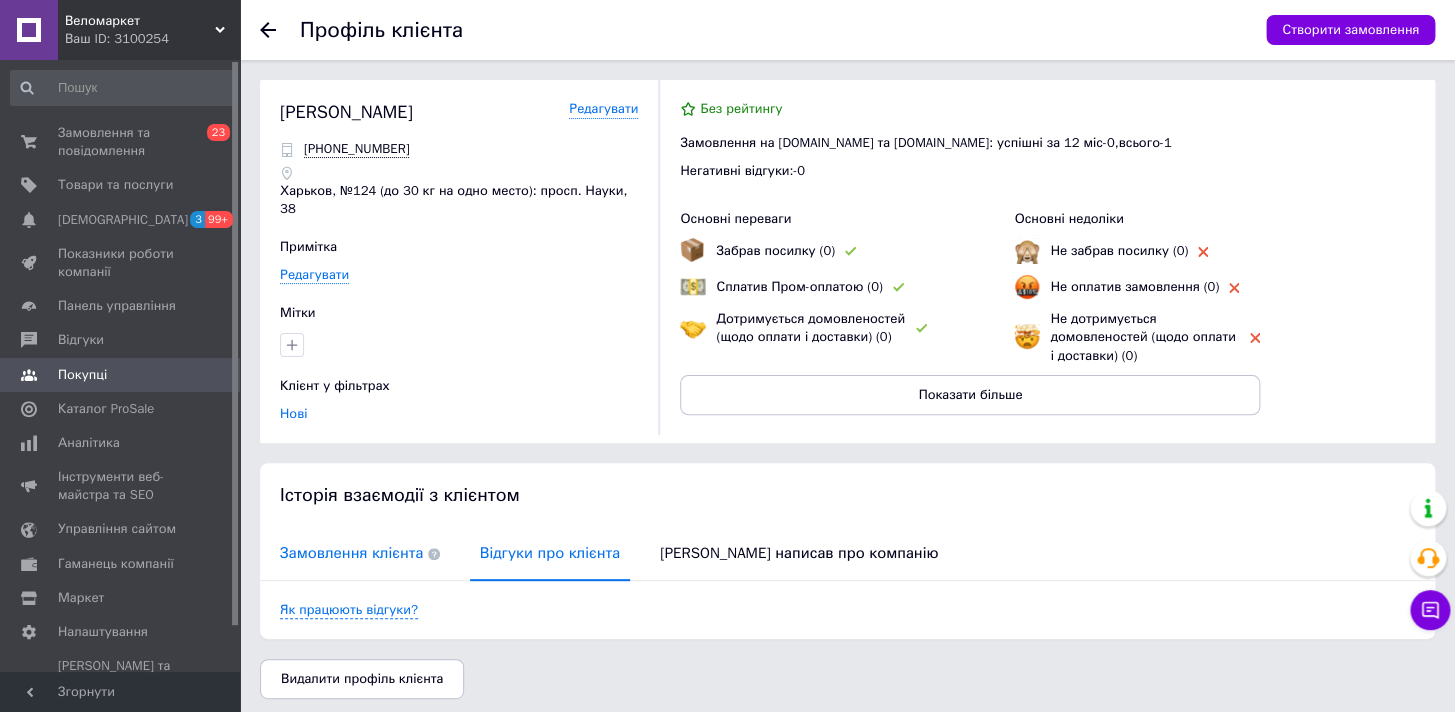 click on "Замовлення клієнта" at bounding box center [360, 553] 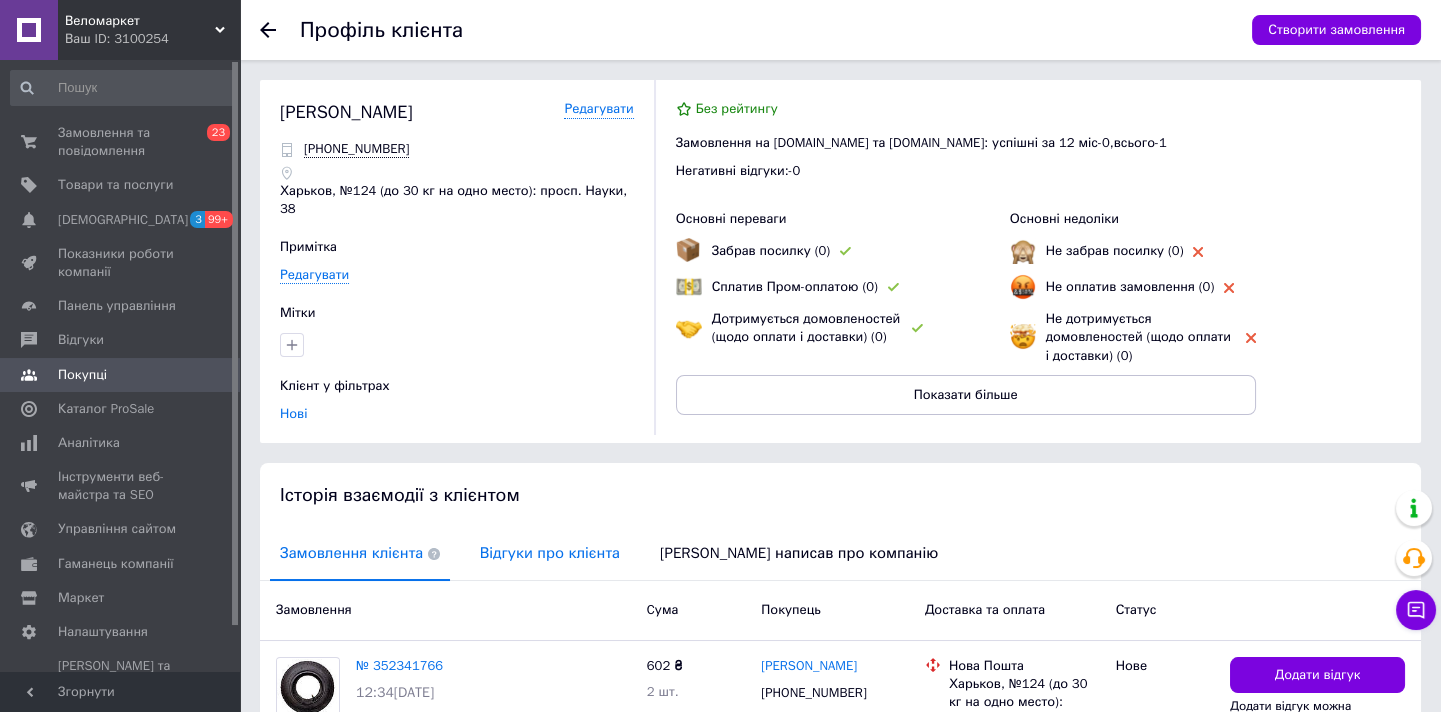 scroll, scrollTop: 158, scrollLeft: 0, axis: vertical 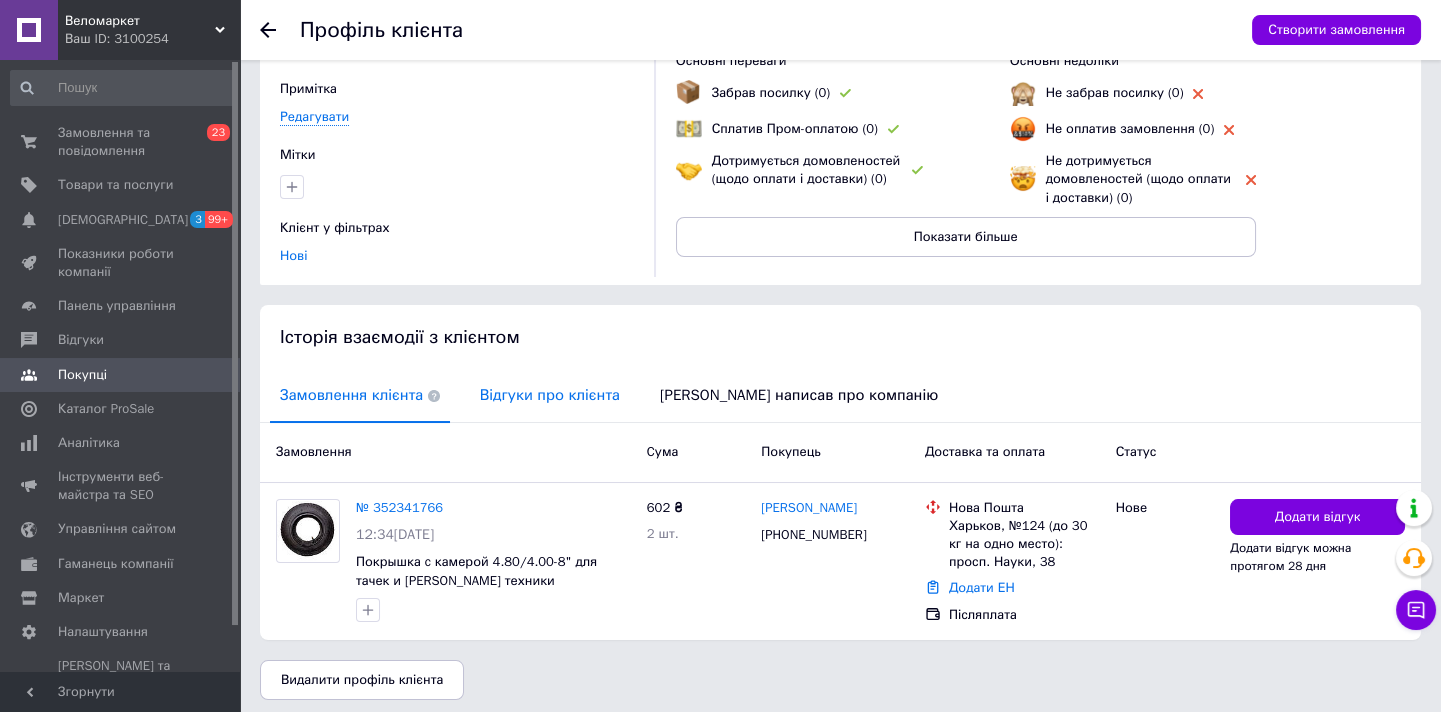 click on "Відгуки про клієнта" at bounding box center (550, 395) 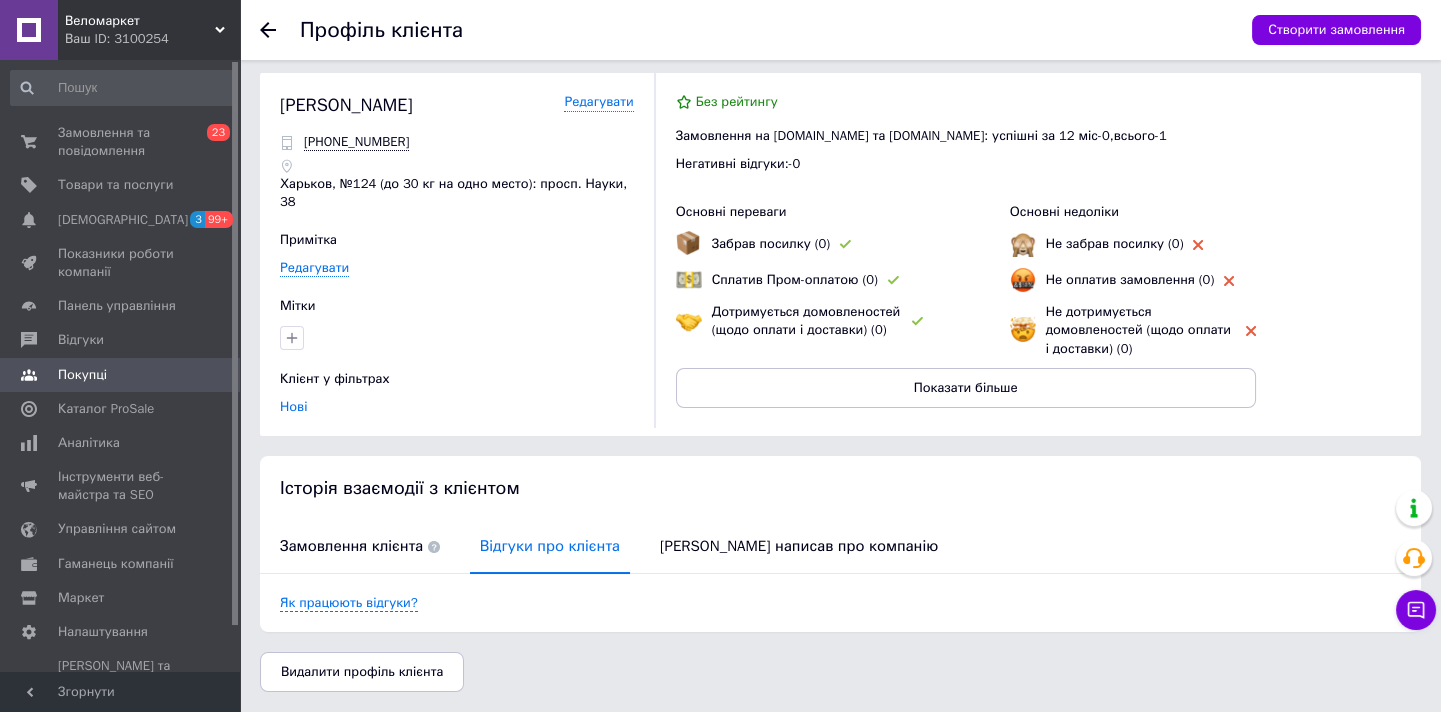 scroll, scrollTop: 0, scrollLeft: 0, axis: both 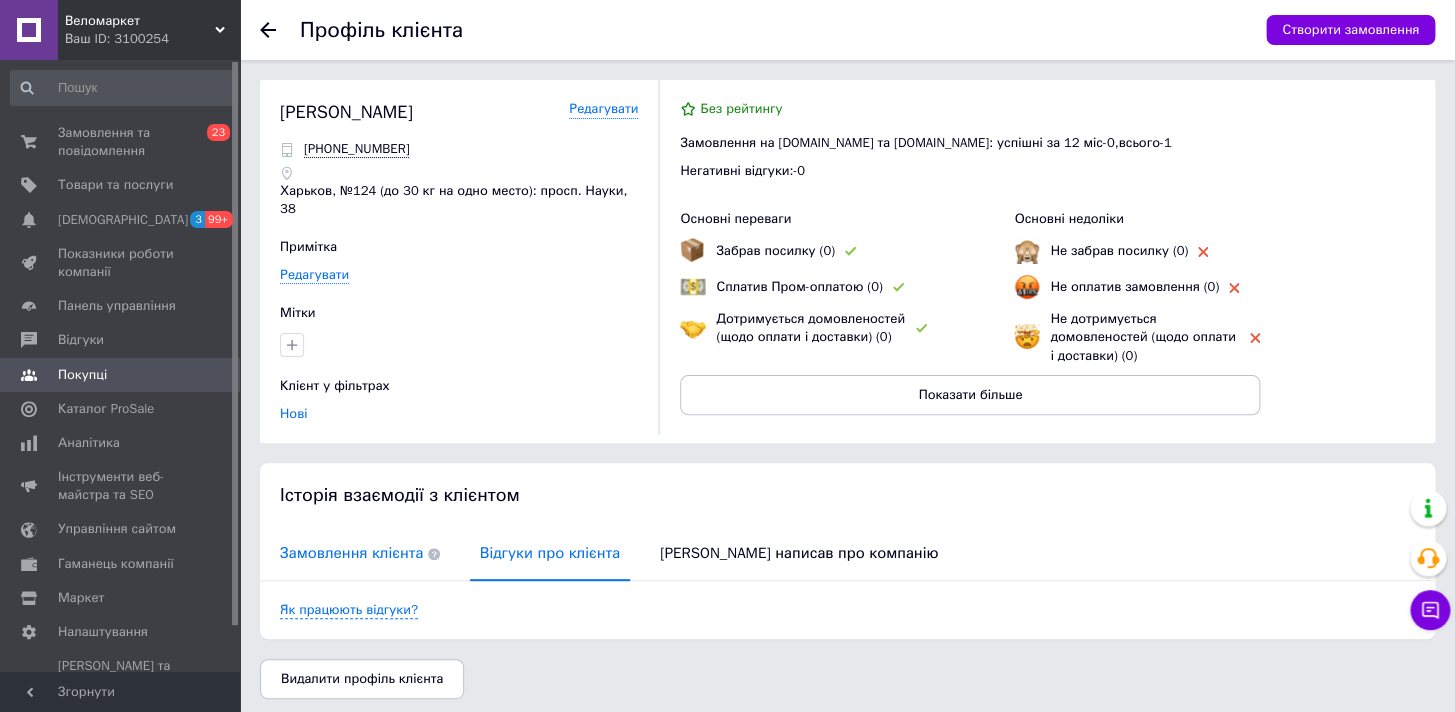click on "Замовлення клієнта" at bounding box center [360, 553] 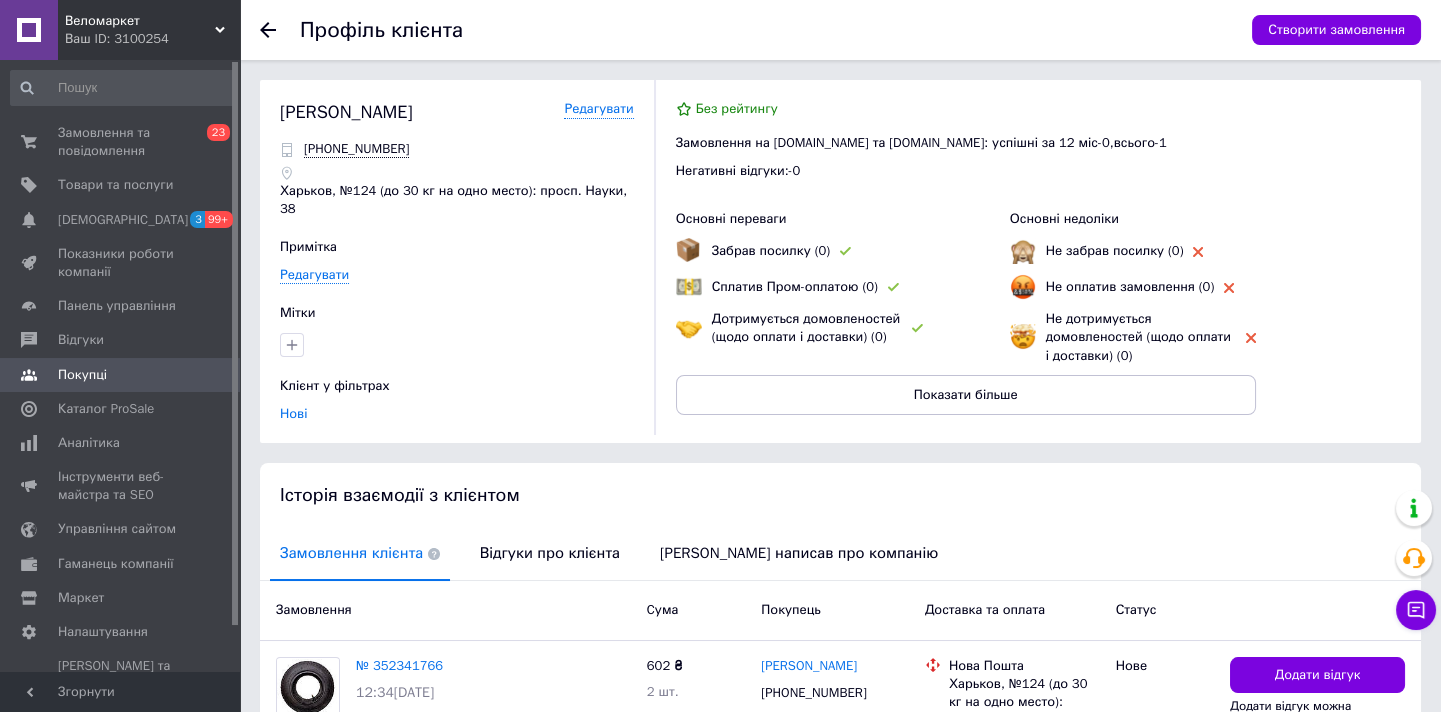 scroll, scrollTop: 158, scrollLeft: 0, axis: vertical 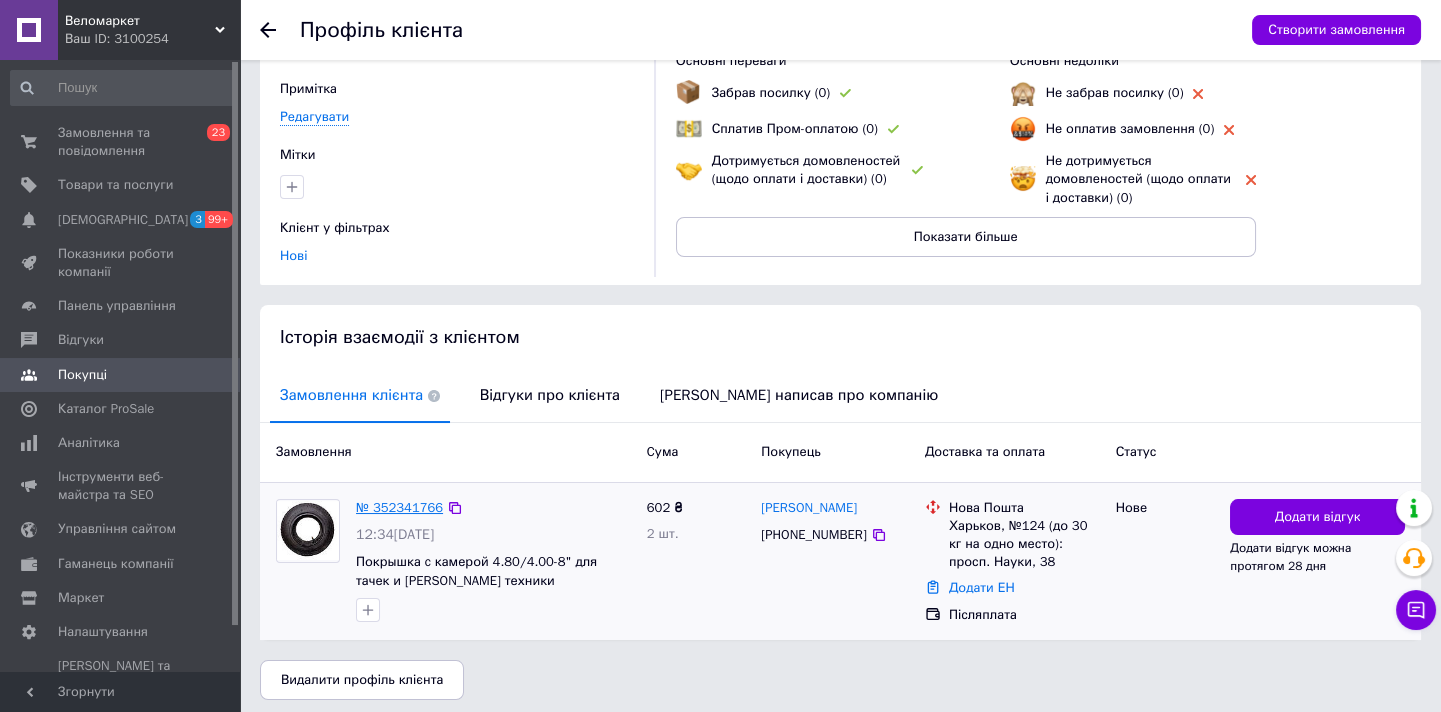 click on "№ 352341766" at bounding box center (399, 507) 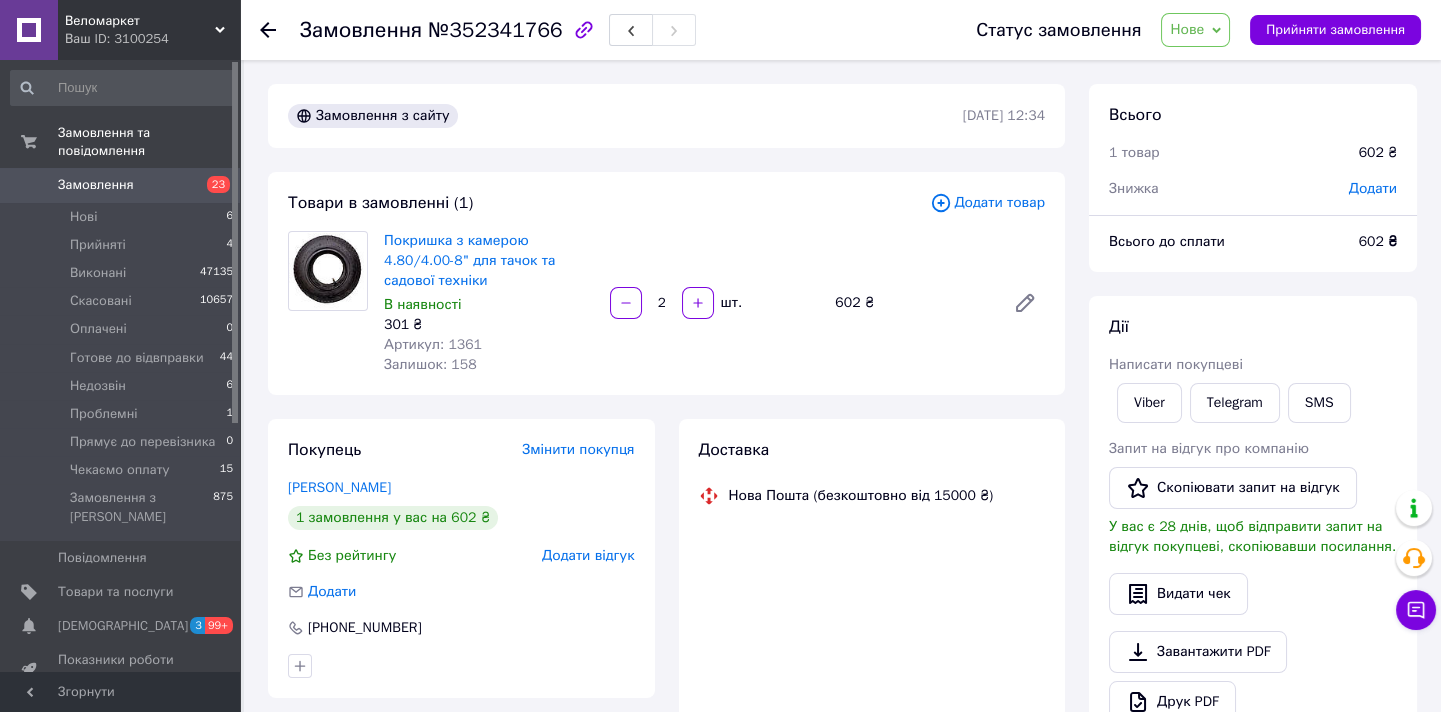 scroll, scrollTop: 181, scrollLeft: 0, axis: vertical 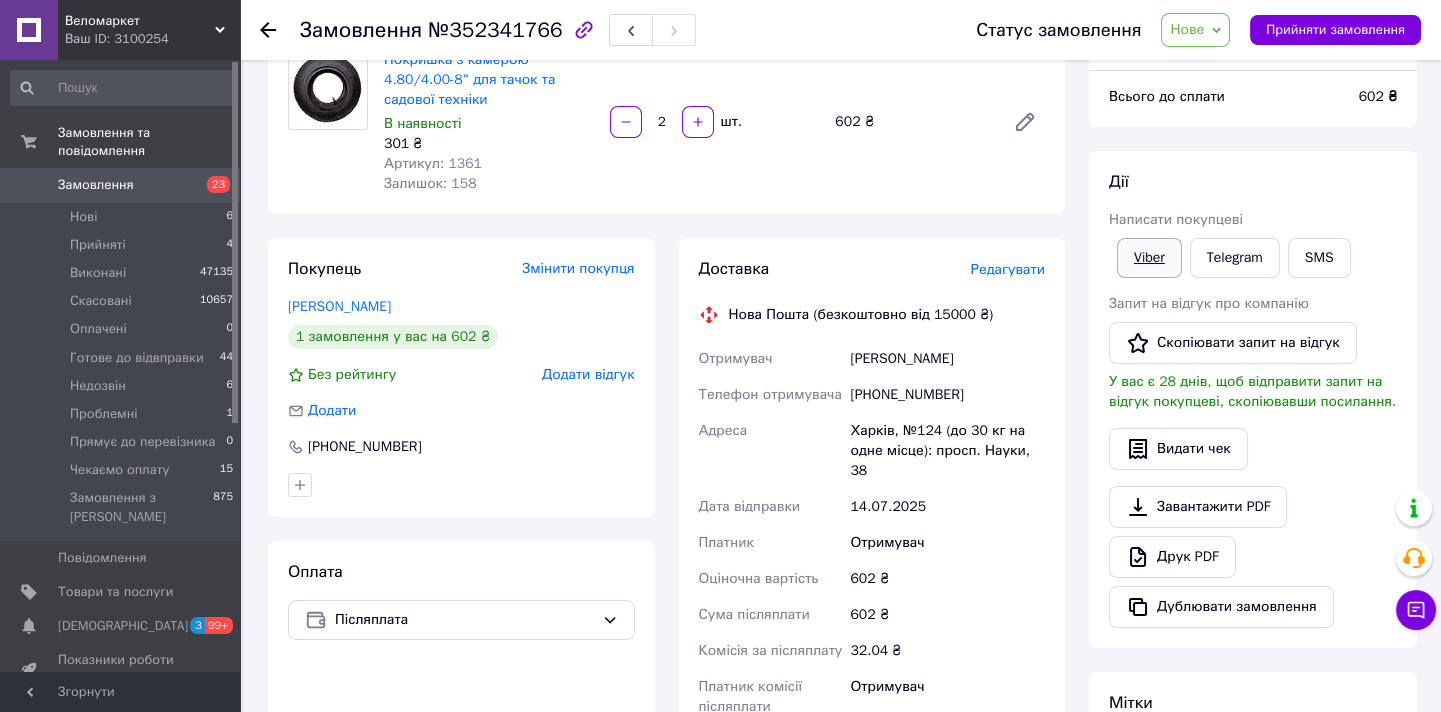 click on "Viber" at bounding box center [1149, 258] 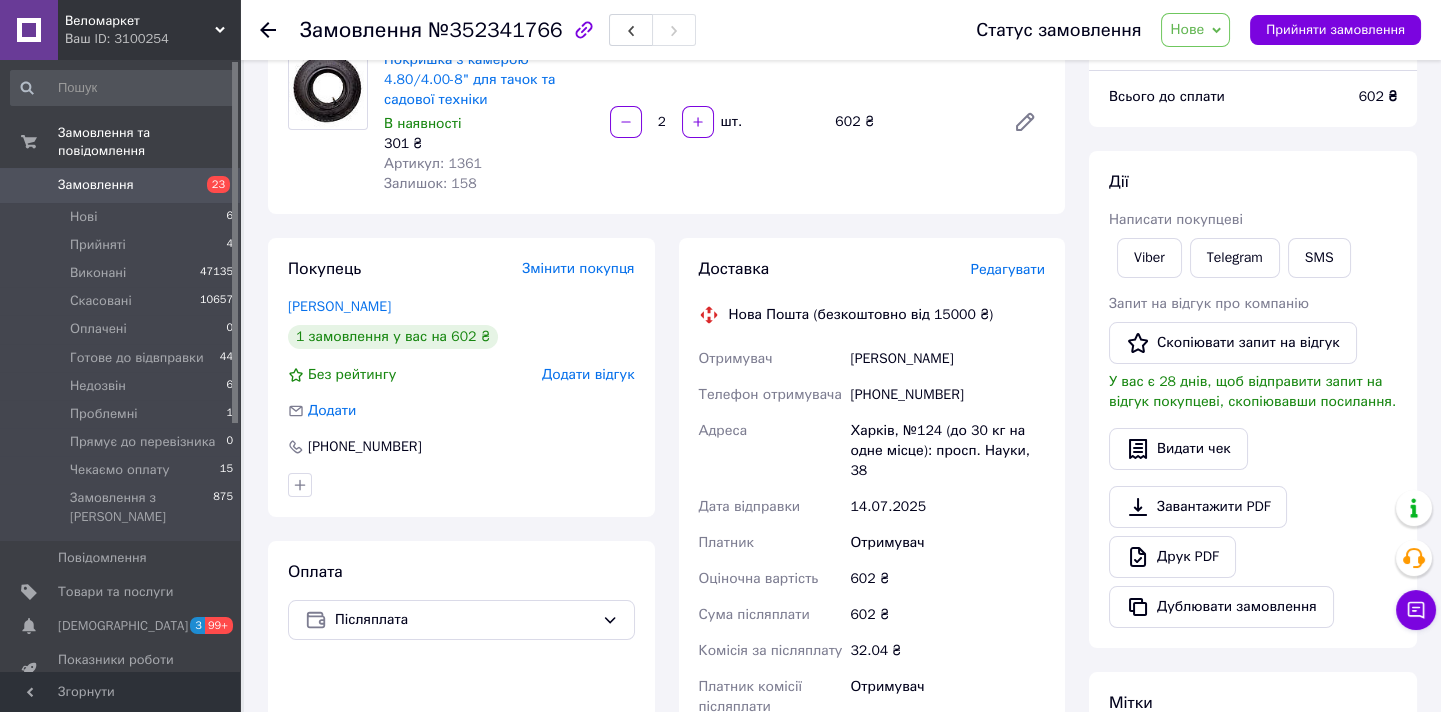 scroll, scrollTop: 90, scrollLeft: 0, axis: vertical 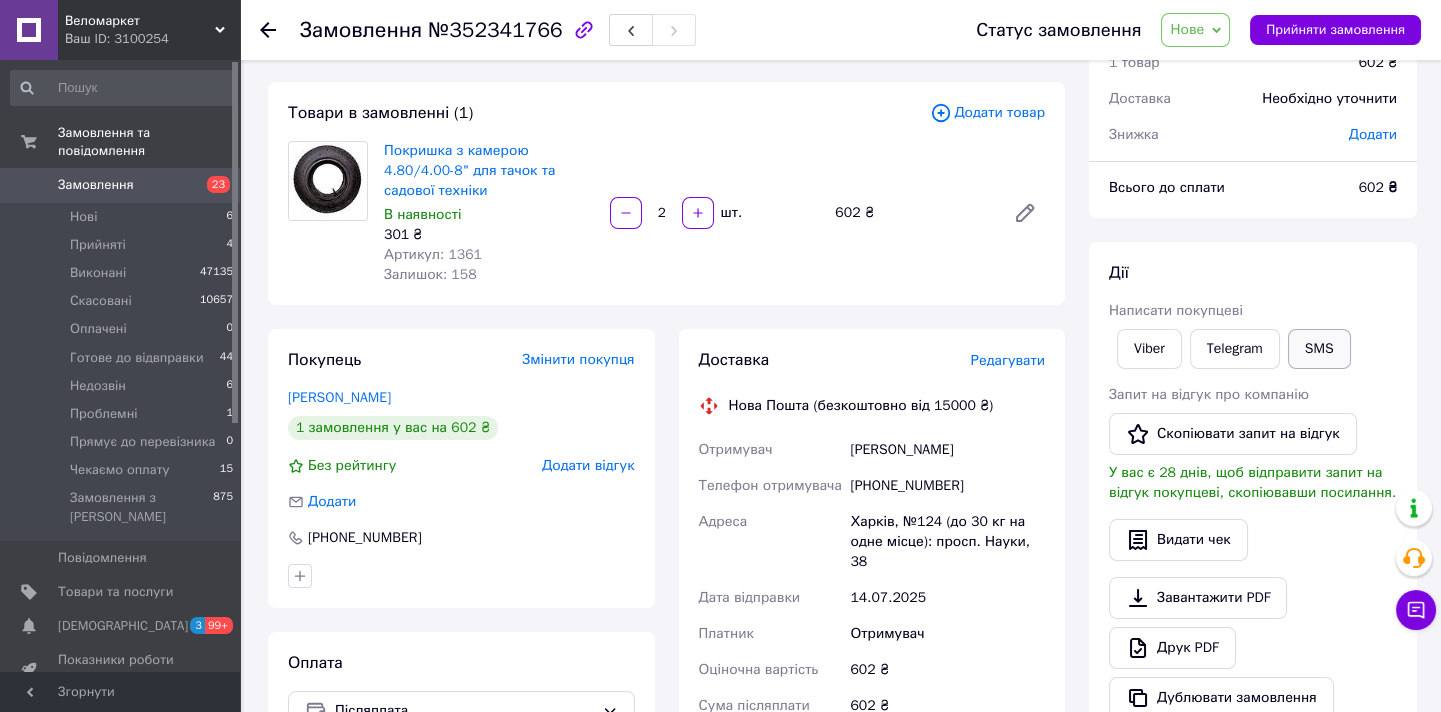 click on "SMS" at bounding box center [1319, 349] 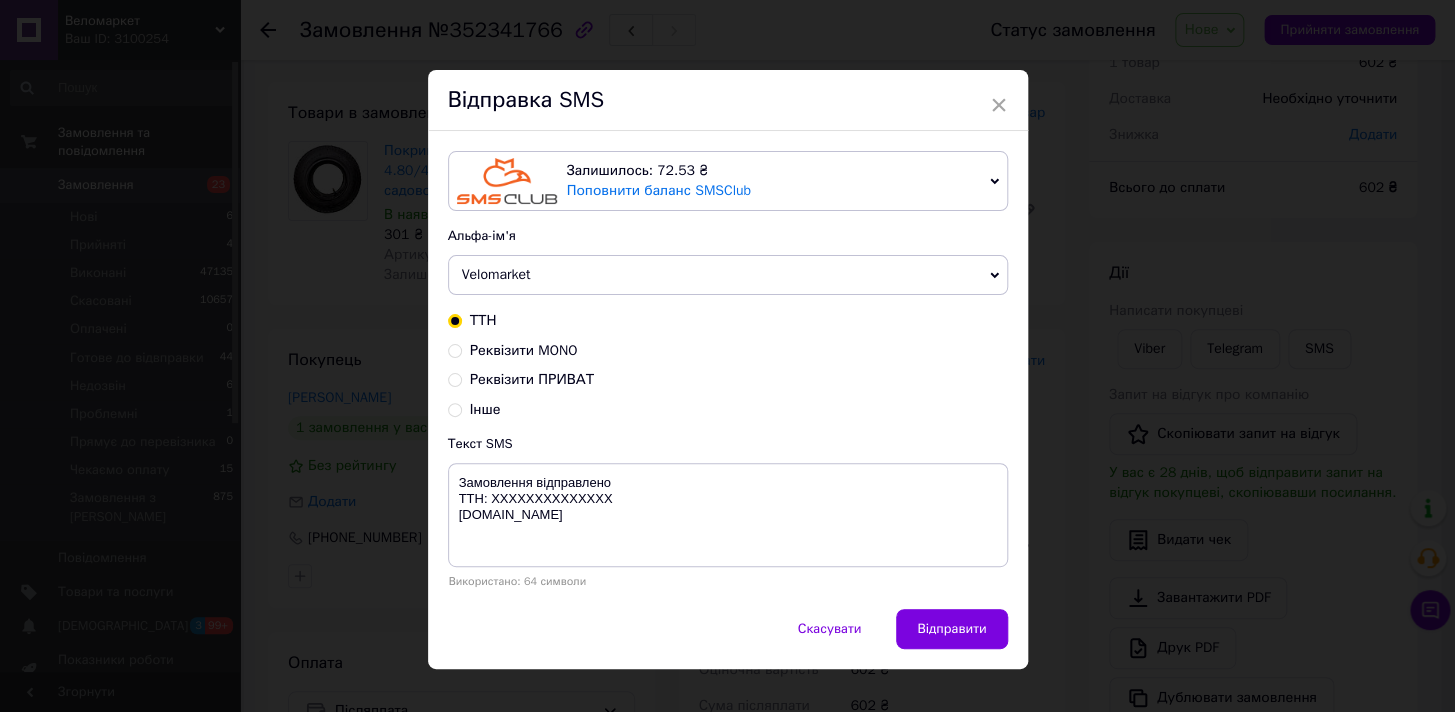 click on "Реквізити MONO" at bounding box center [524, 350] 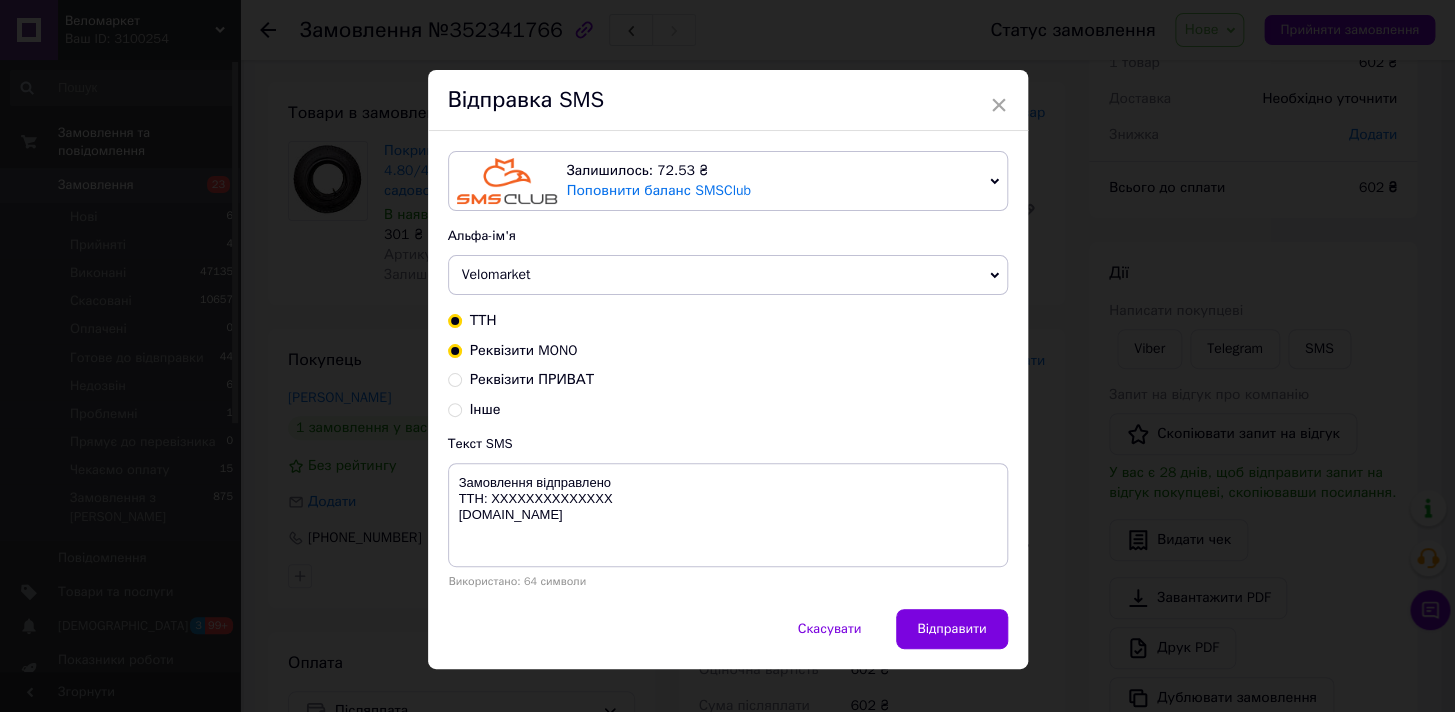 radio on "true" 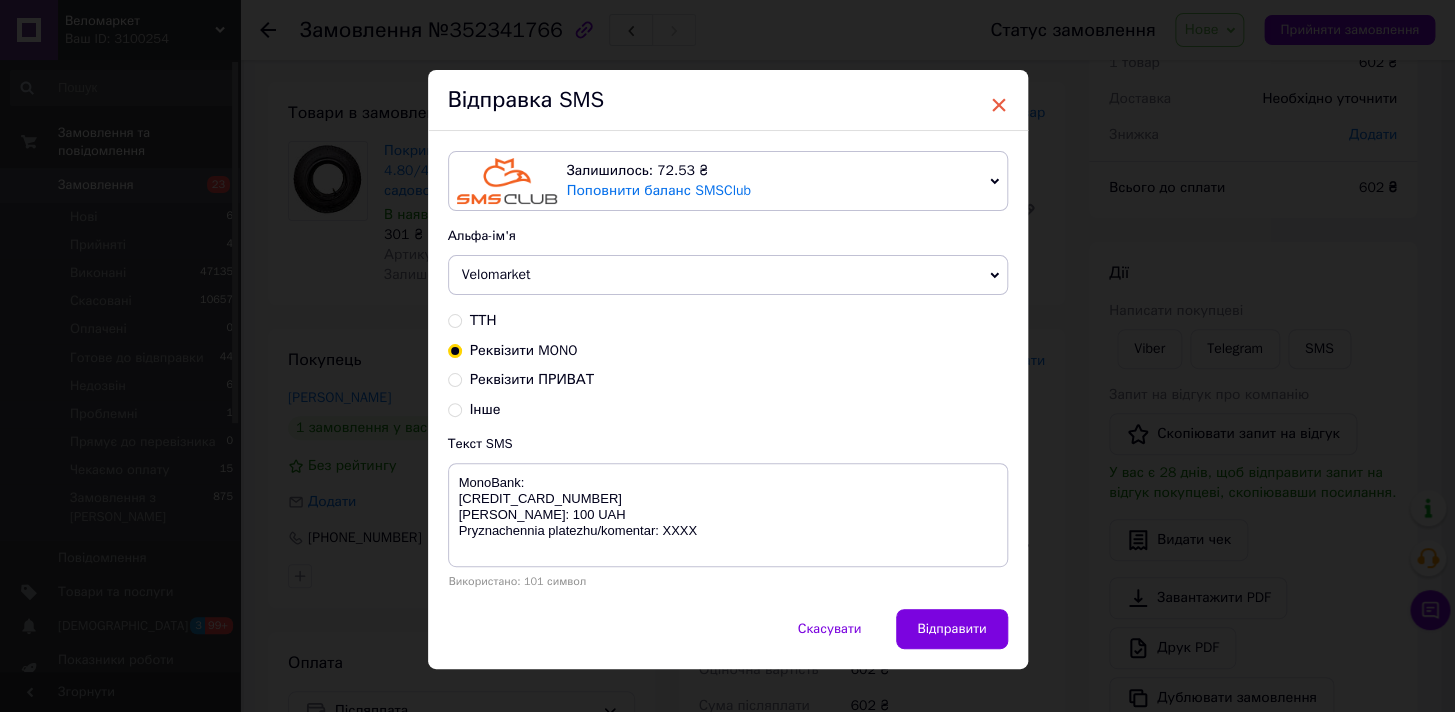 click on "×" at bounding box center (999, 105) 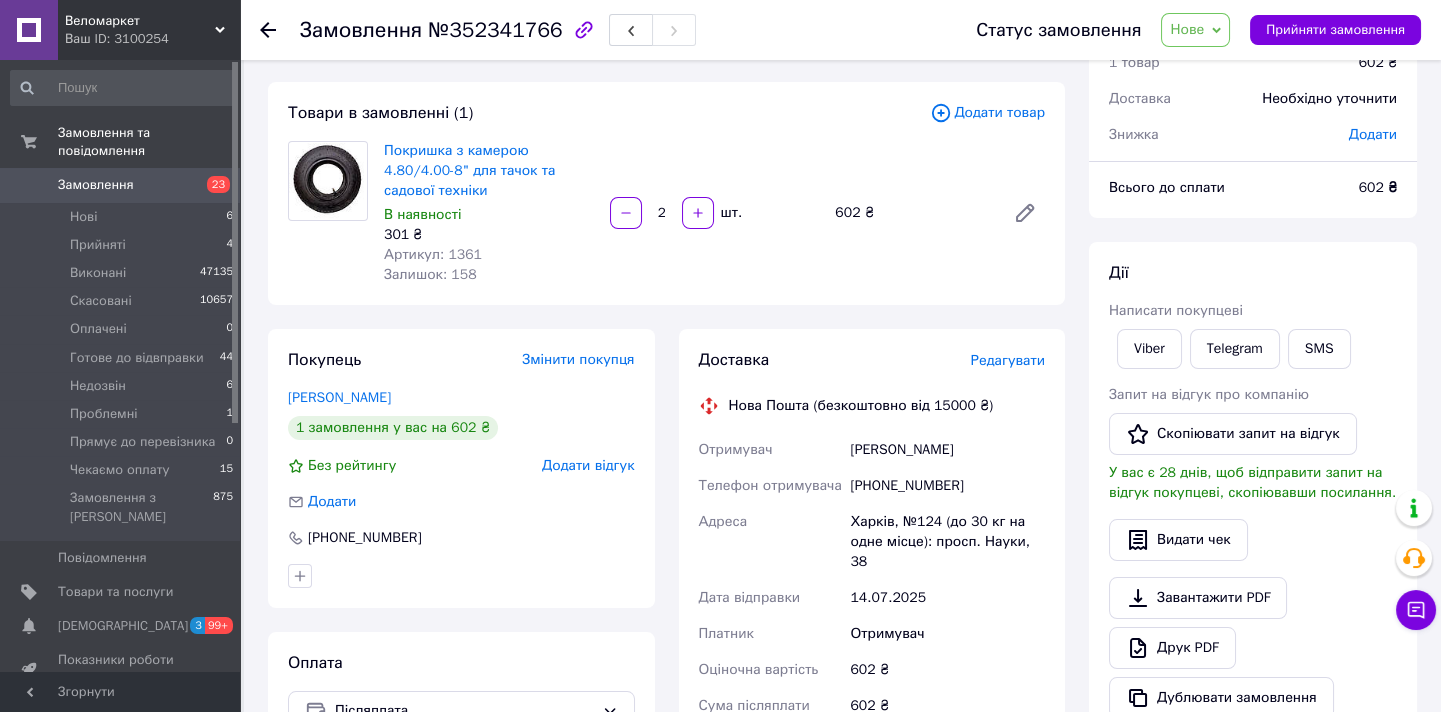 scroll, scrollTop: 0, scrollLeft: 0, axis: both 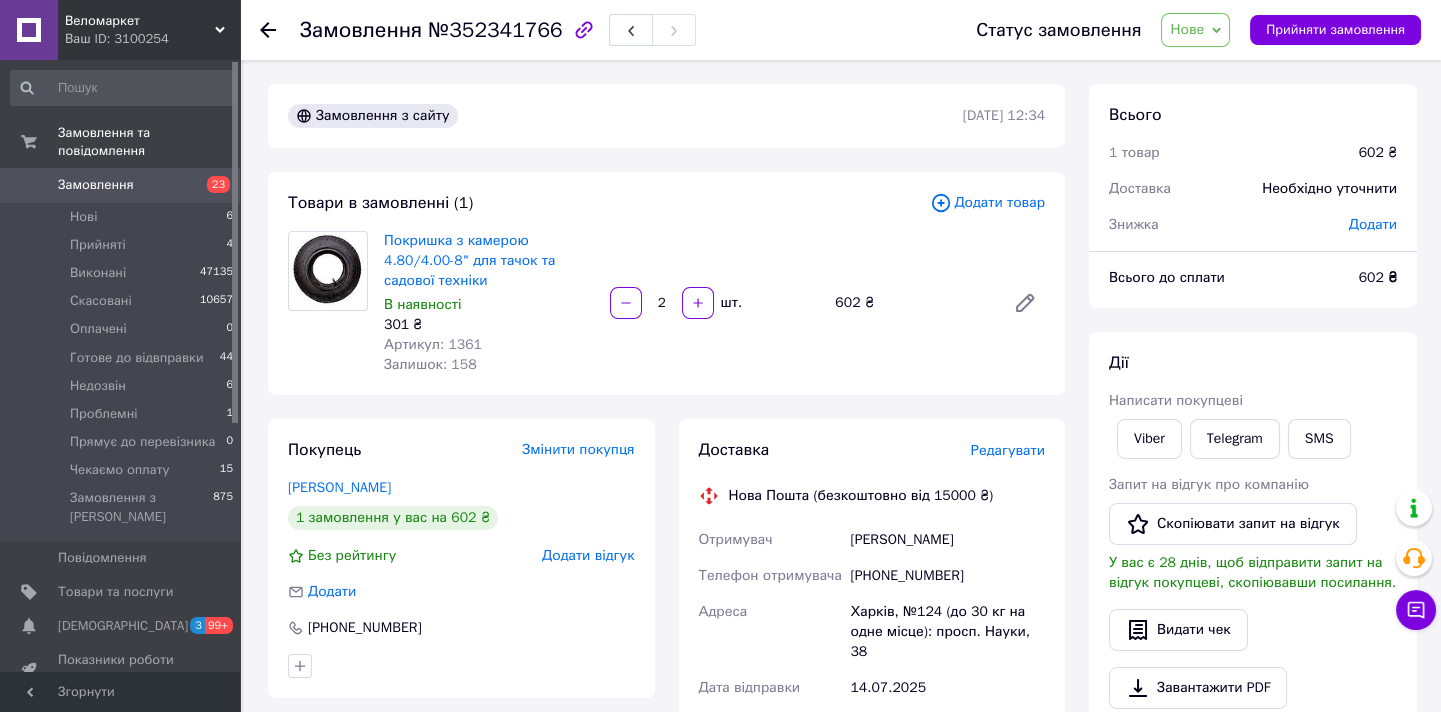 click on "Нове" at bounding box center [1187, 29] 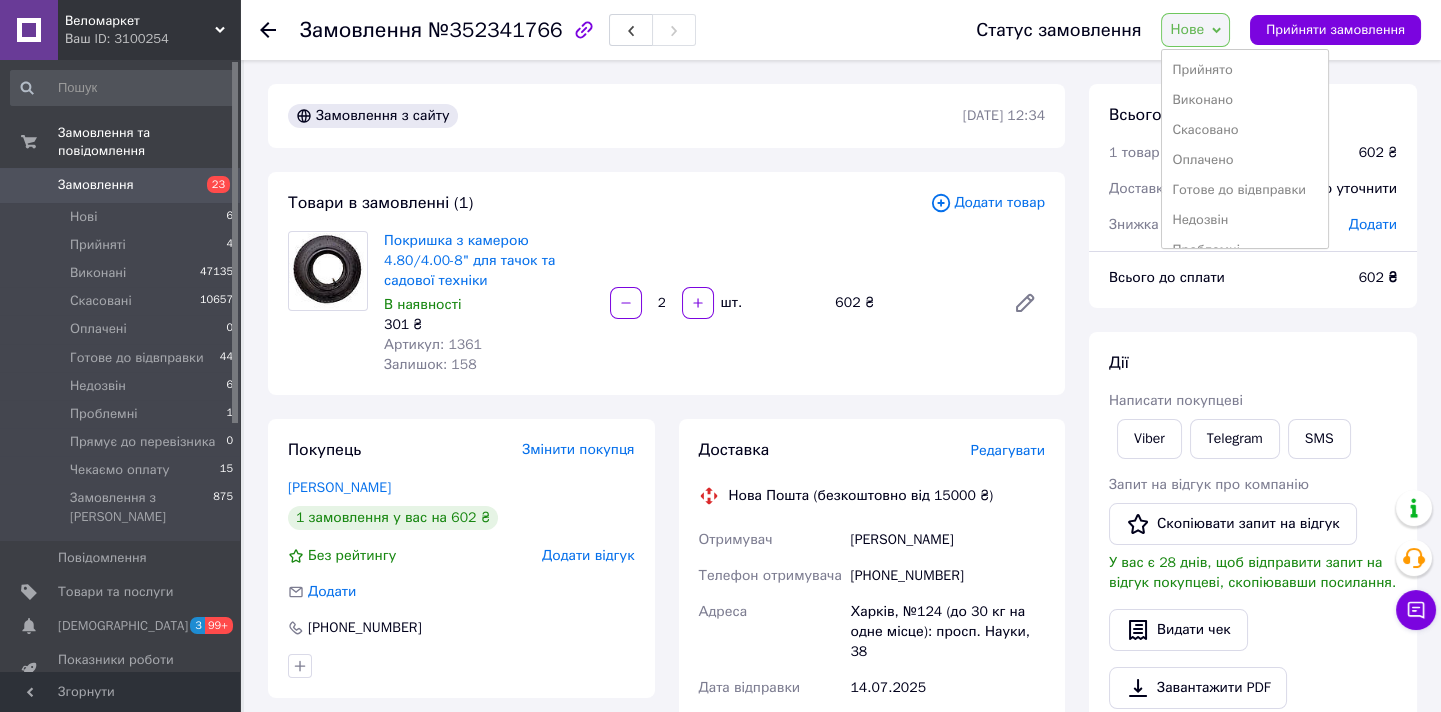 scroll, scrollTop: 81, scrollLeft: 0, axis: vertical 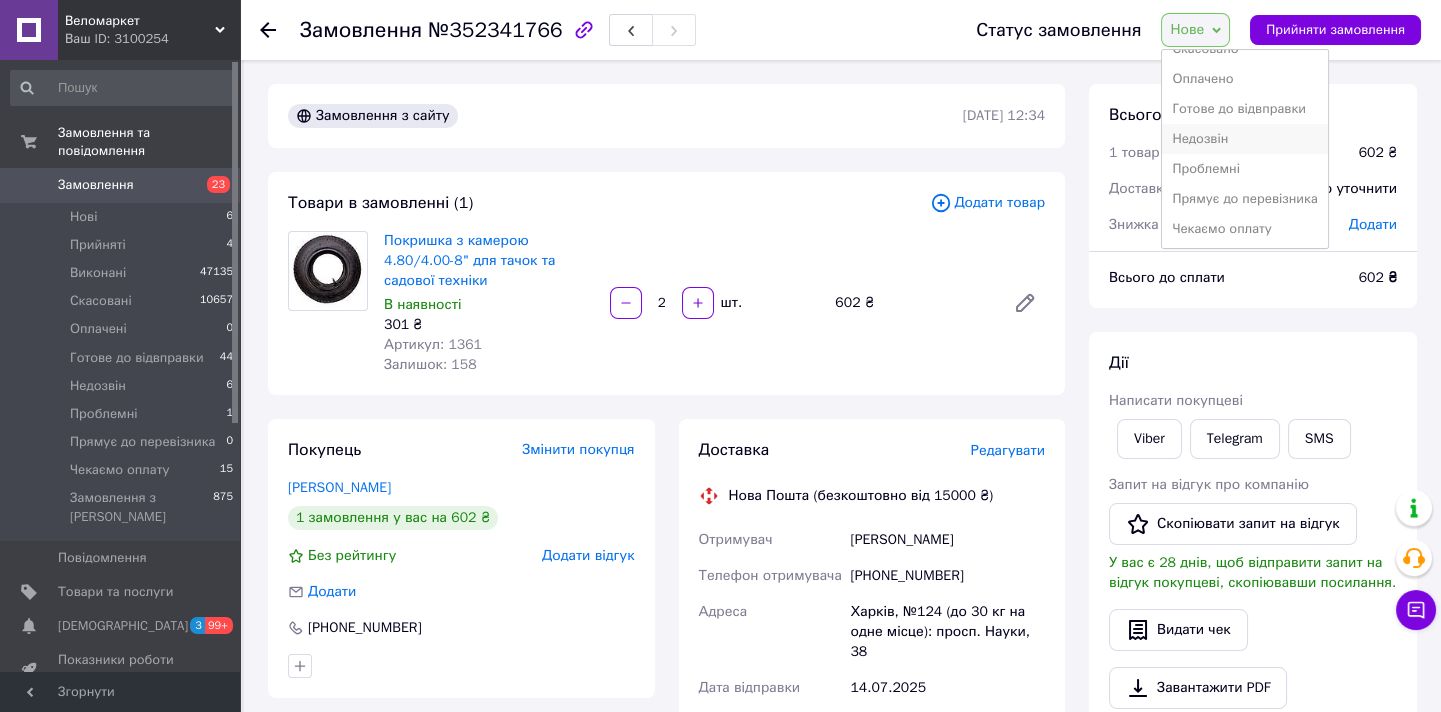 click on "Недозвін" at bounding box center [1244, 139] 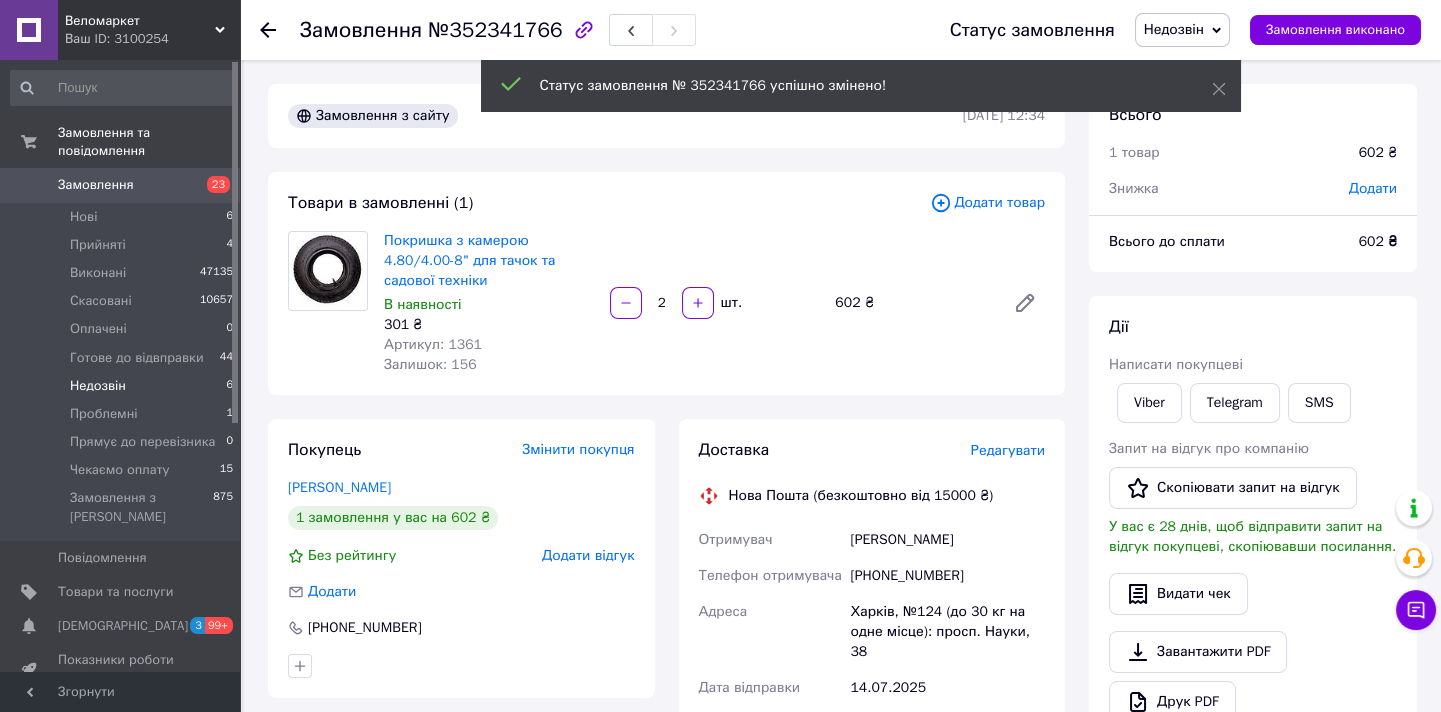 click on "Недозвін 6" at bounding box center (122, 386) 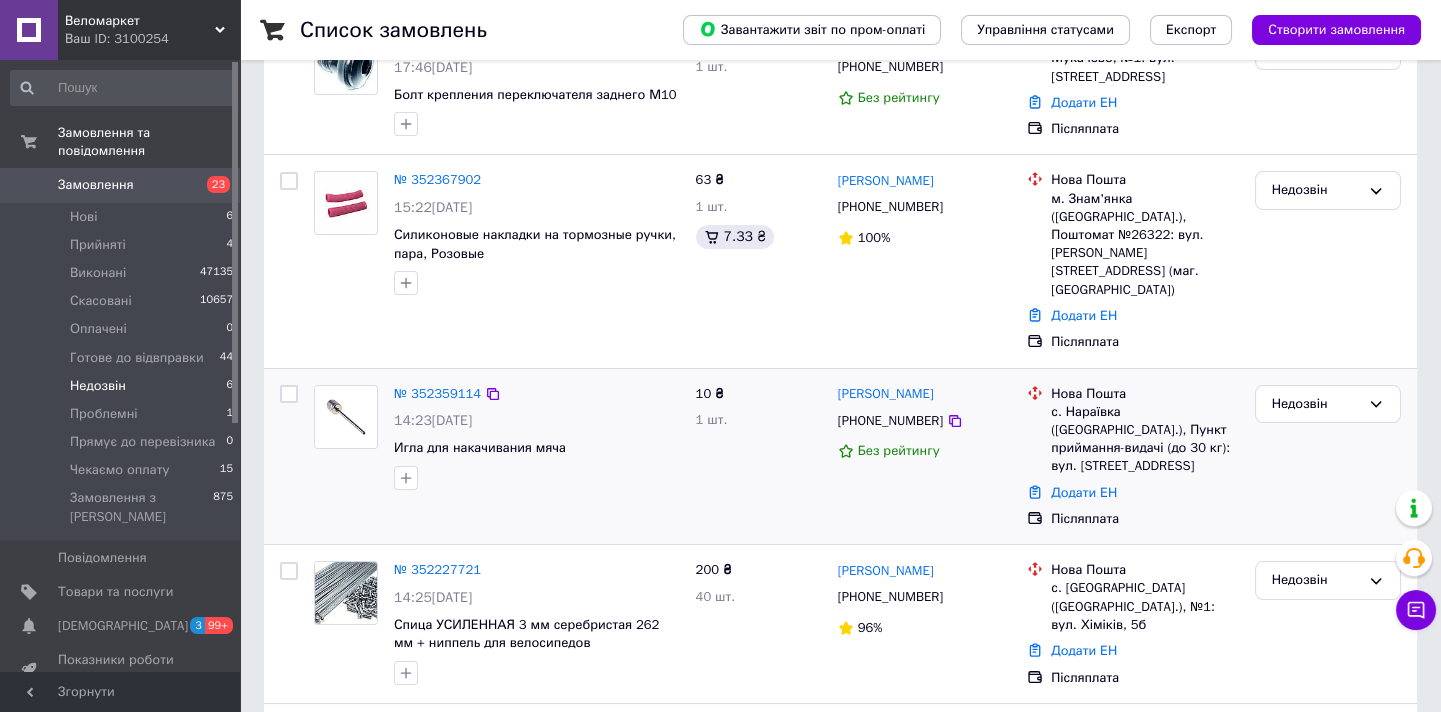 scroll, scrollTop: 90, scrollLeft: 0, axis: vertical 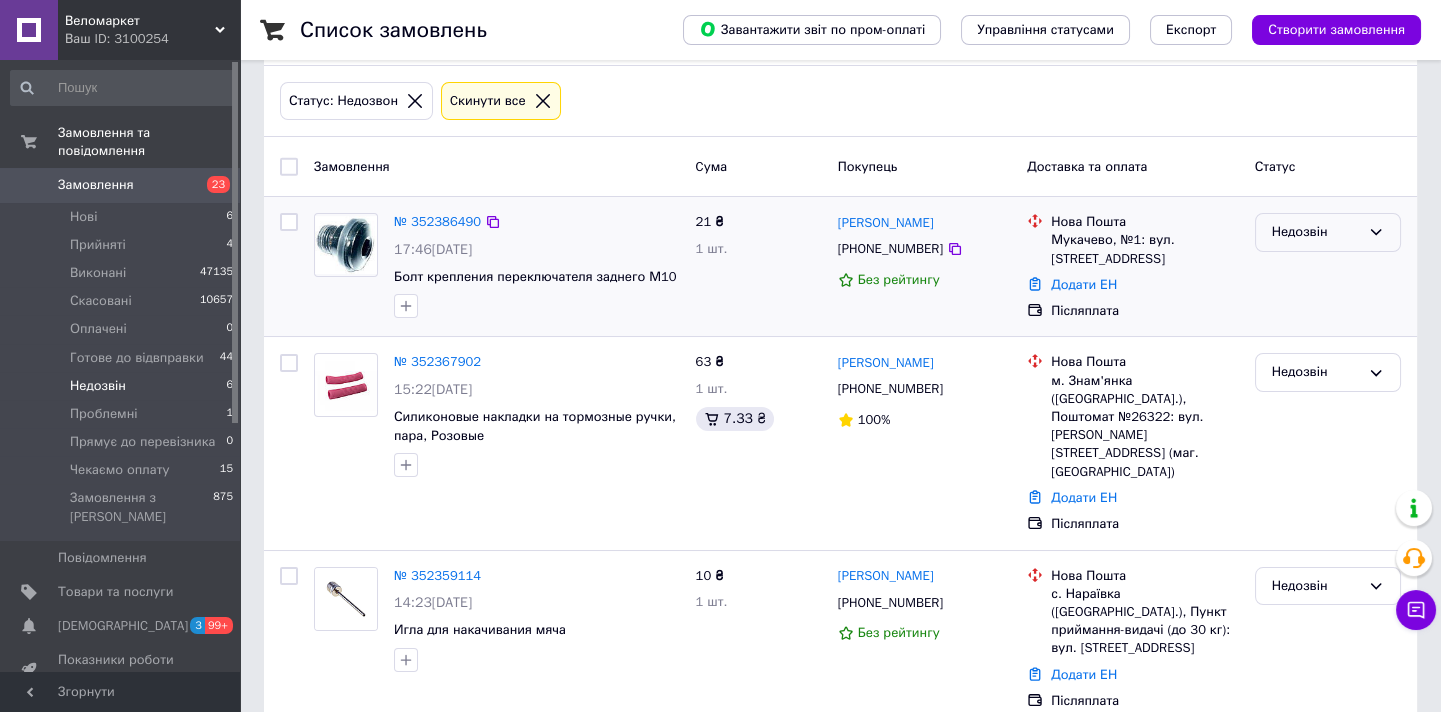 click on "Недозвін" at bounding box center (1316, 232) 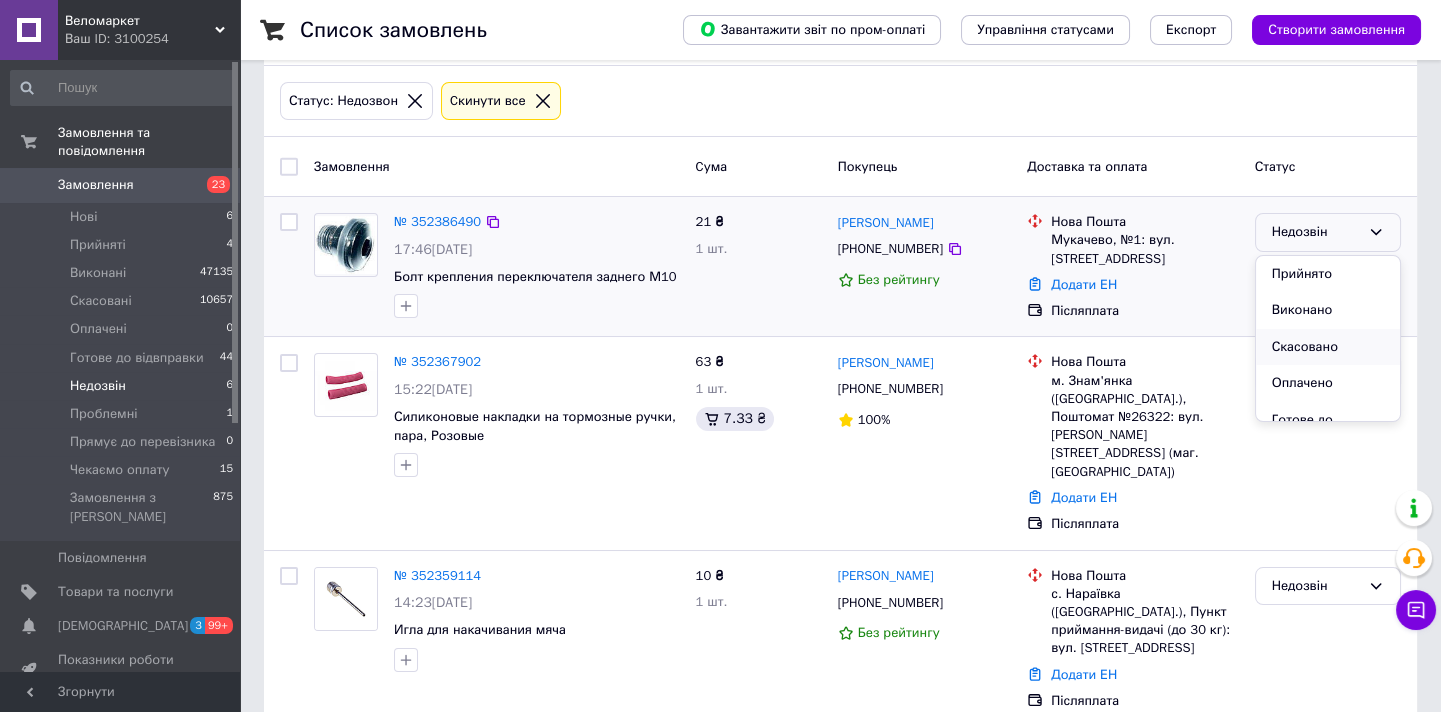 click on "Скасовано" at bounding box center [1328, 347] 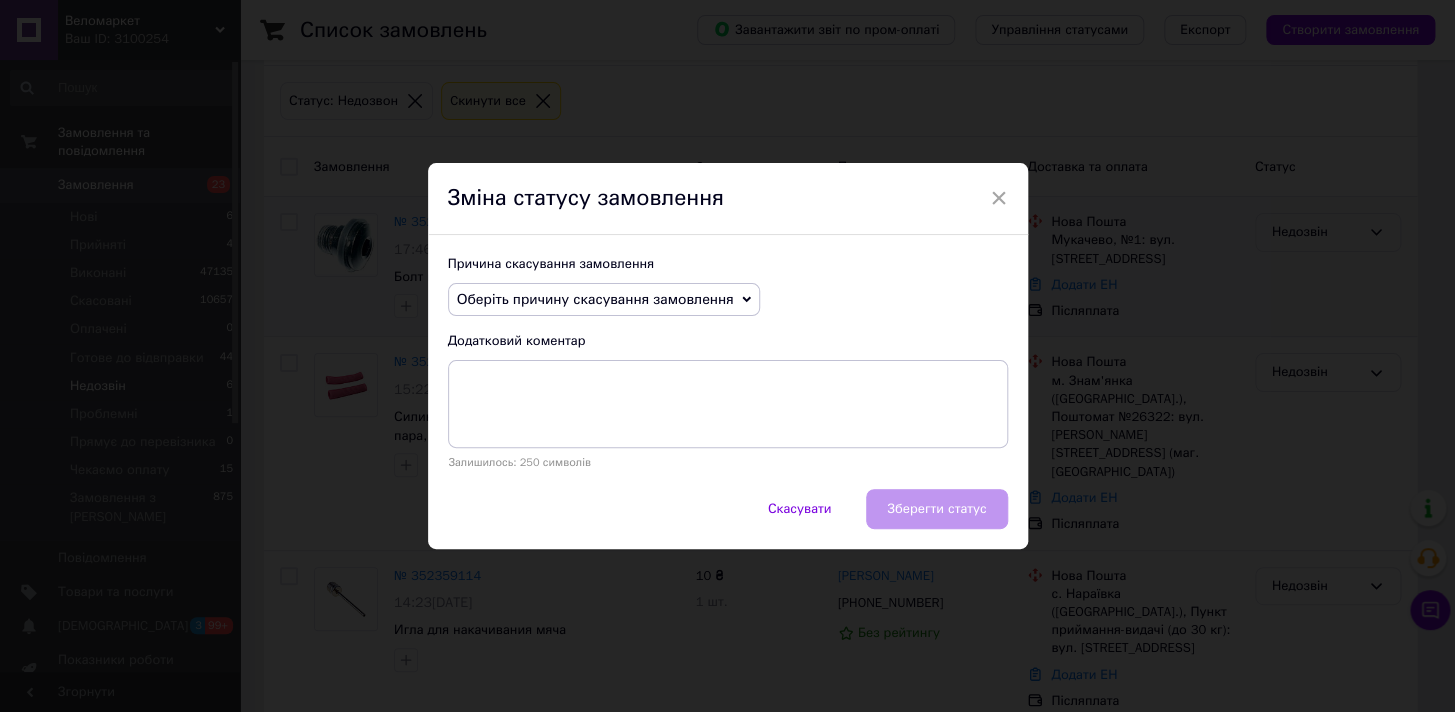 click on "Оберіть причину скасування замовлення" at bounding box center [604, 300] 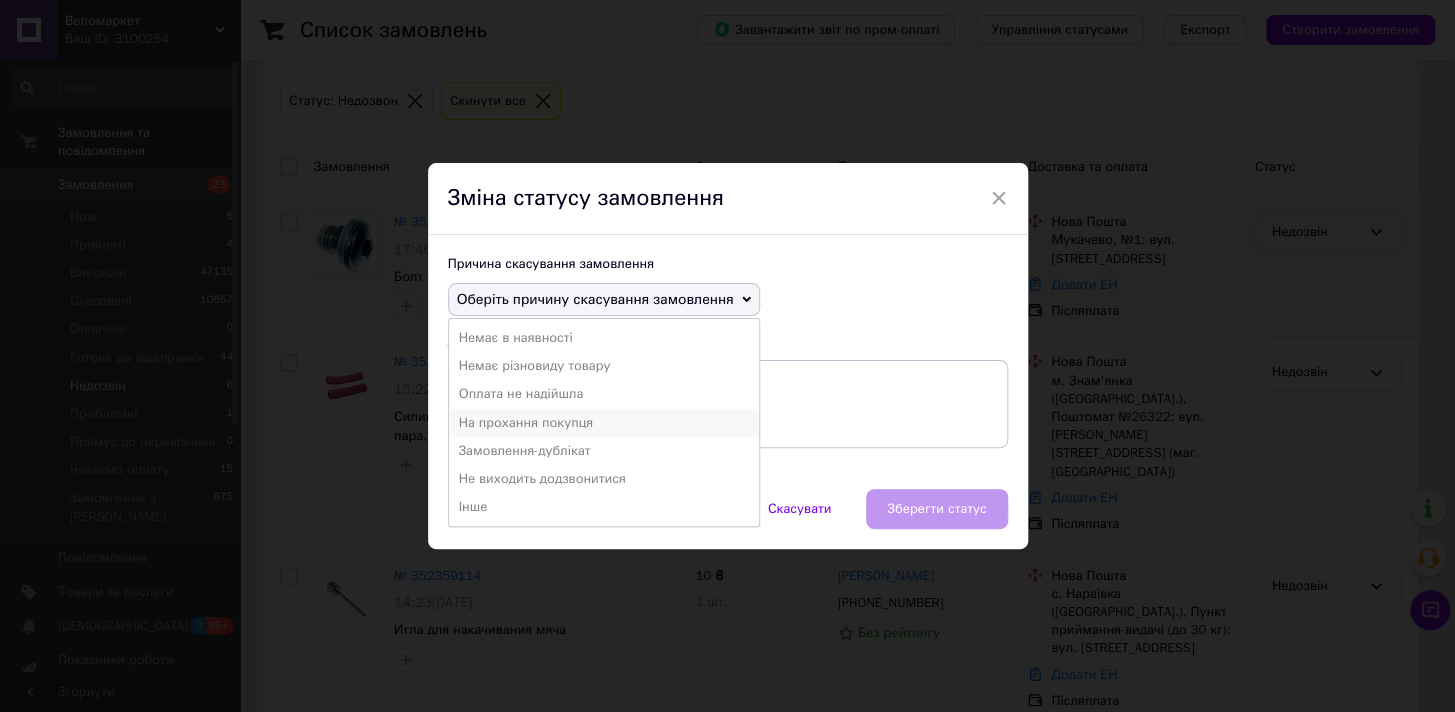 click on "На прохання покупця" at bounding box center [604, 423] 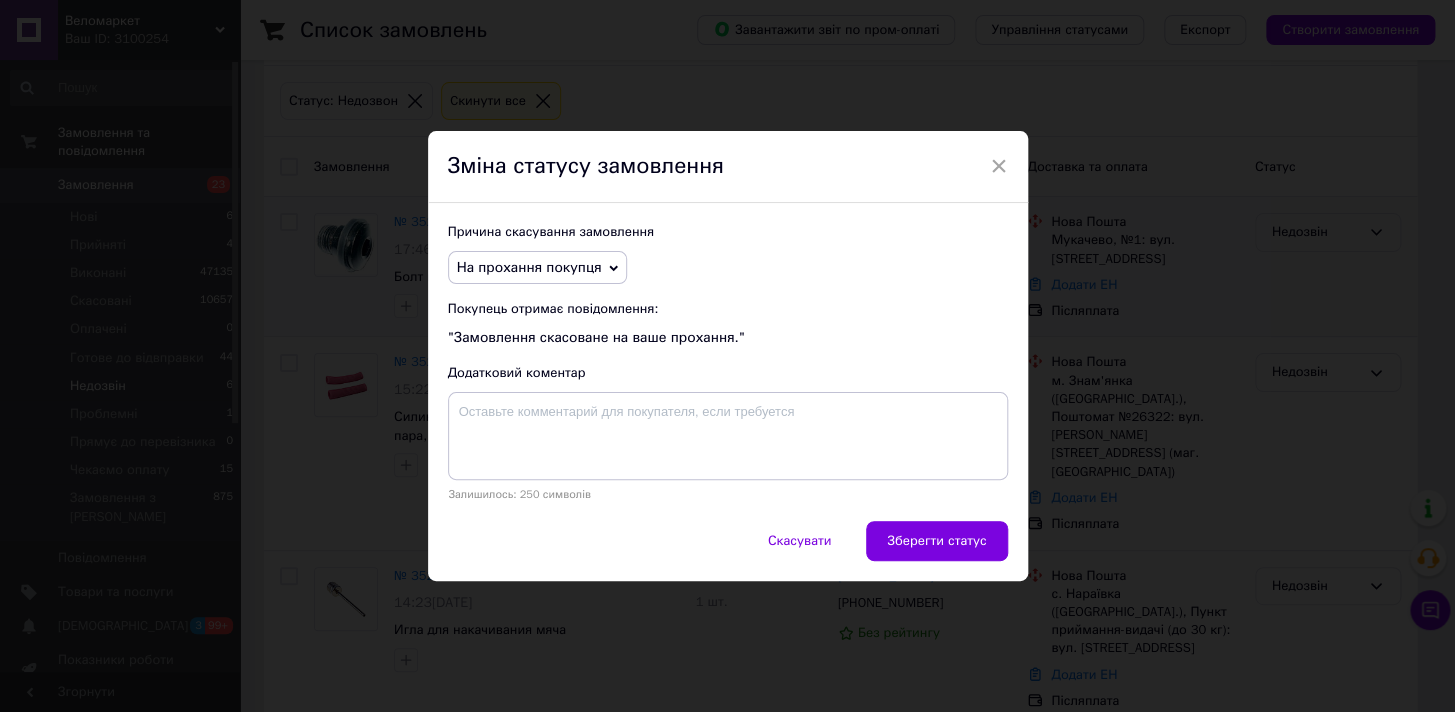 click on "Зберегти статус" at bounding box center [936, 541] 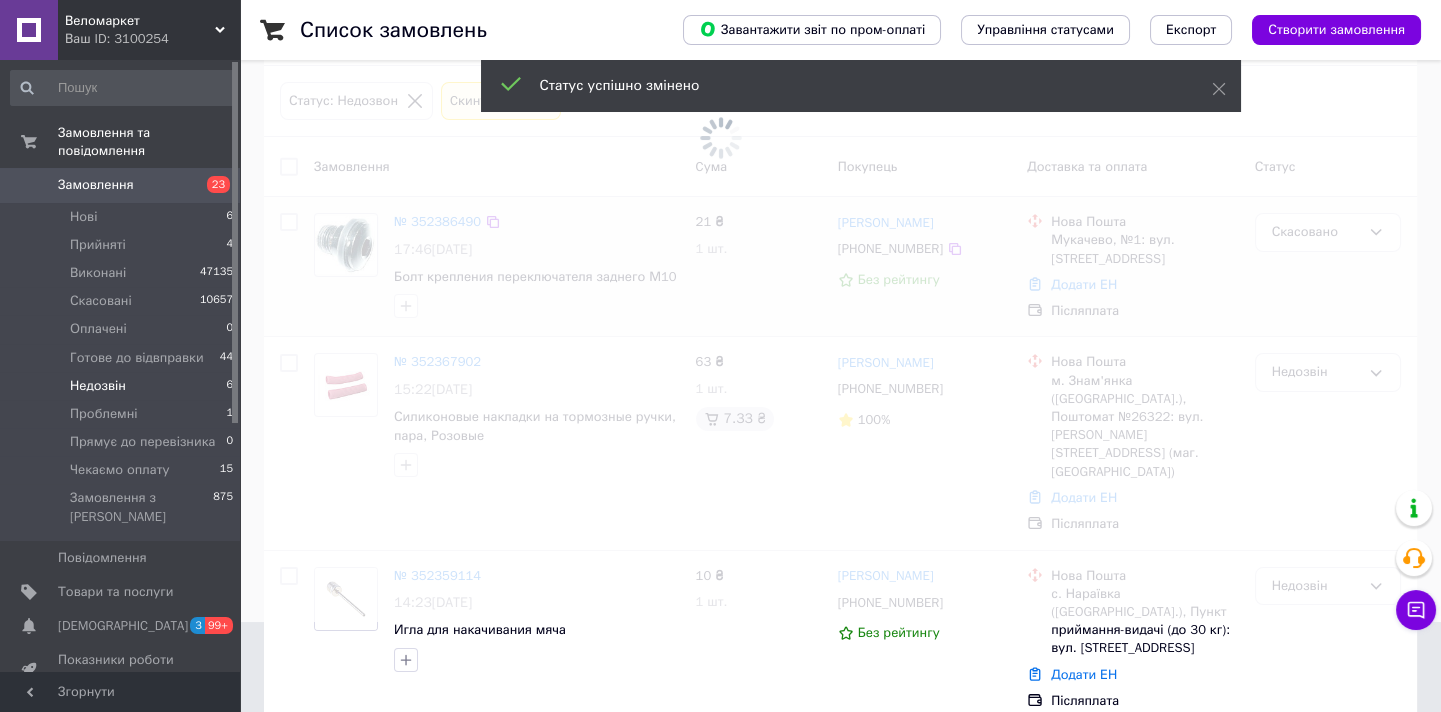 scroll, scrollTop: 181, scrollLeft: 0, axis: vertical 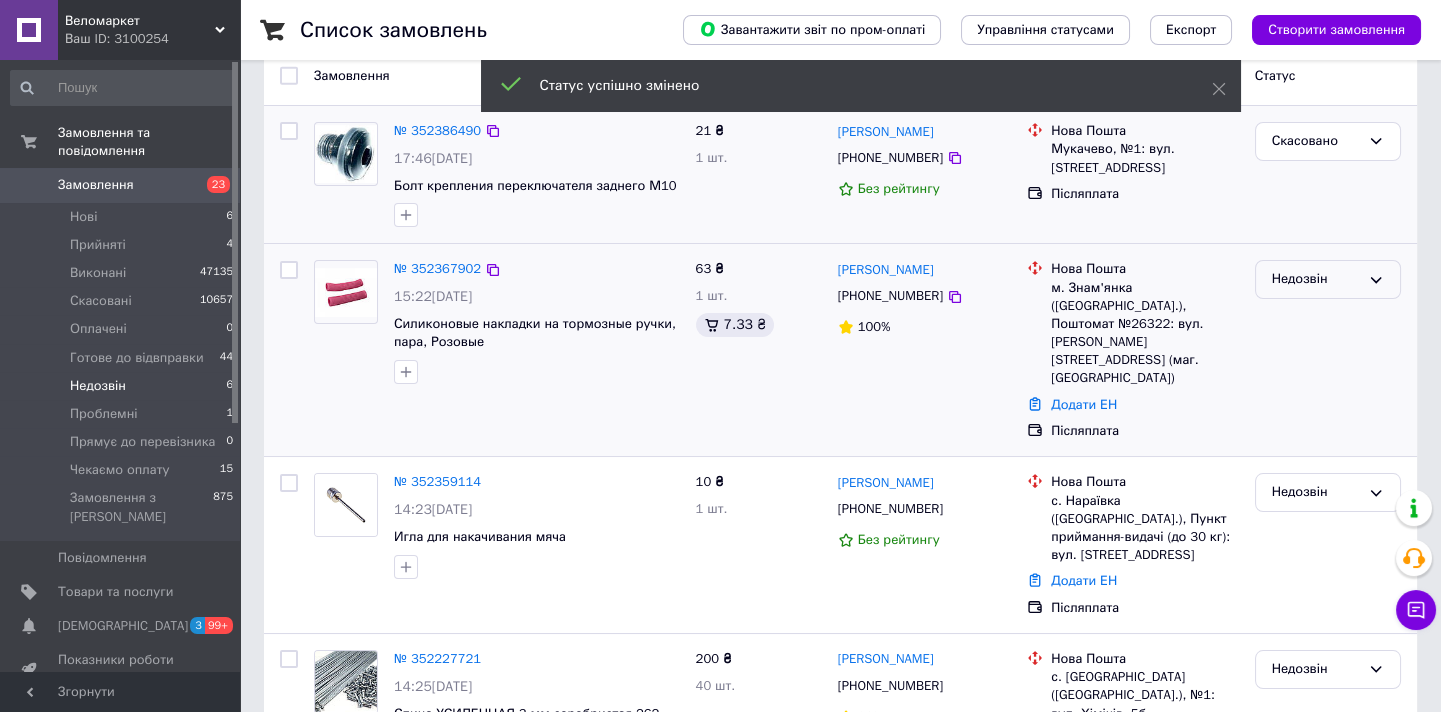 click on "Недозвін" at bounding box center (1316, 279) 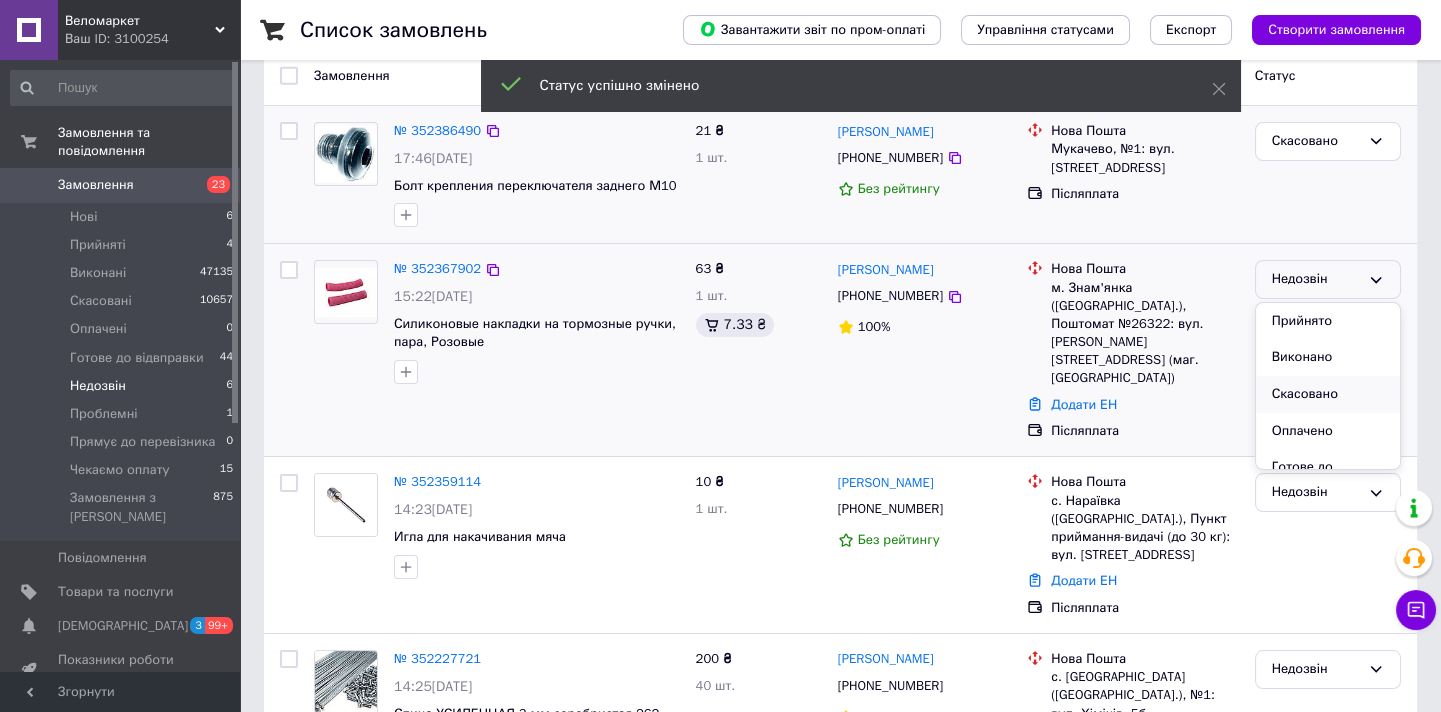 click on "Скасовано" at bounding box center (1328, 394) 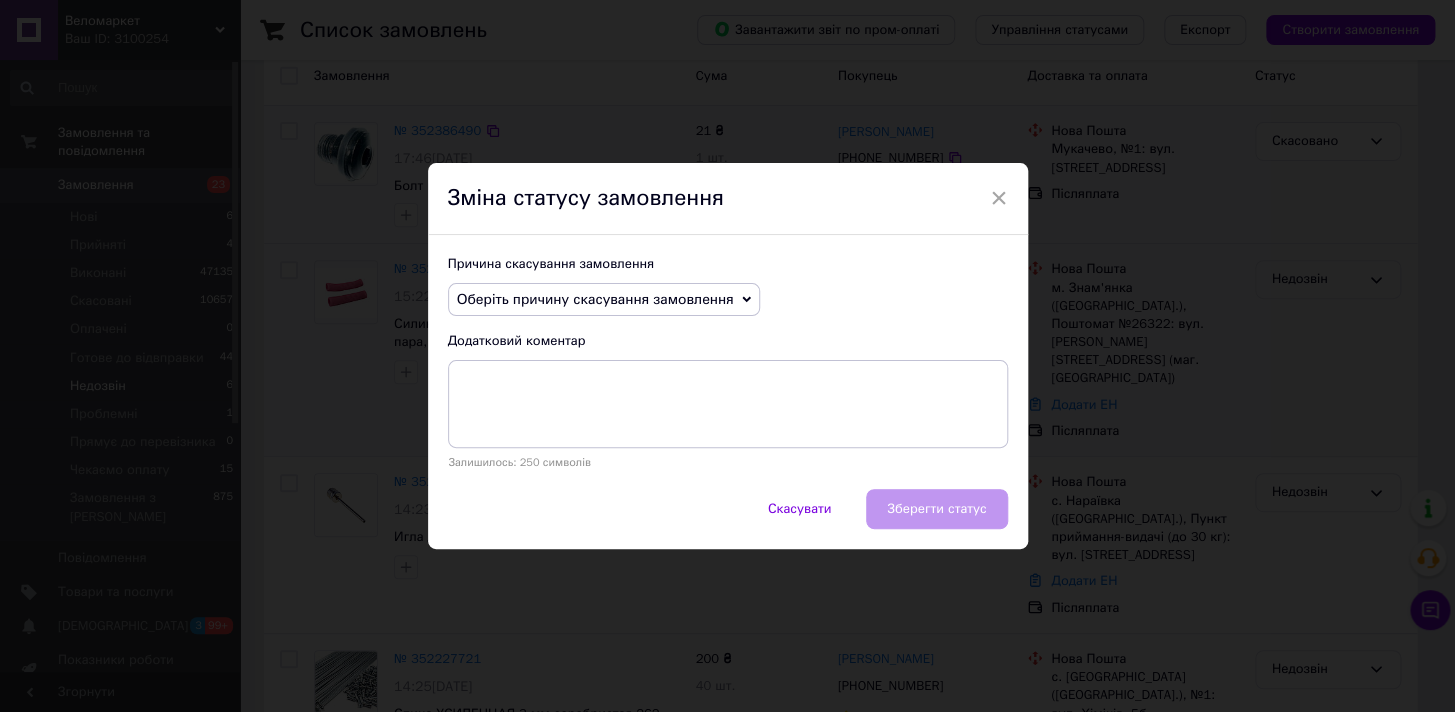 click on "Оберіть причину скасування замовлення" at bounding box center [595, 299] 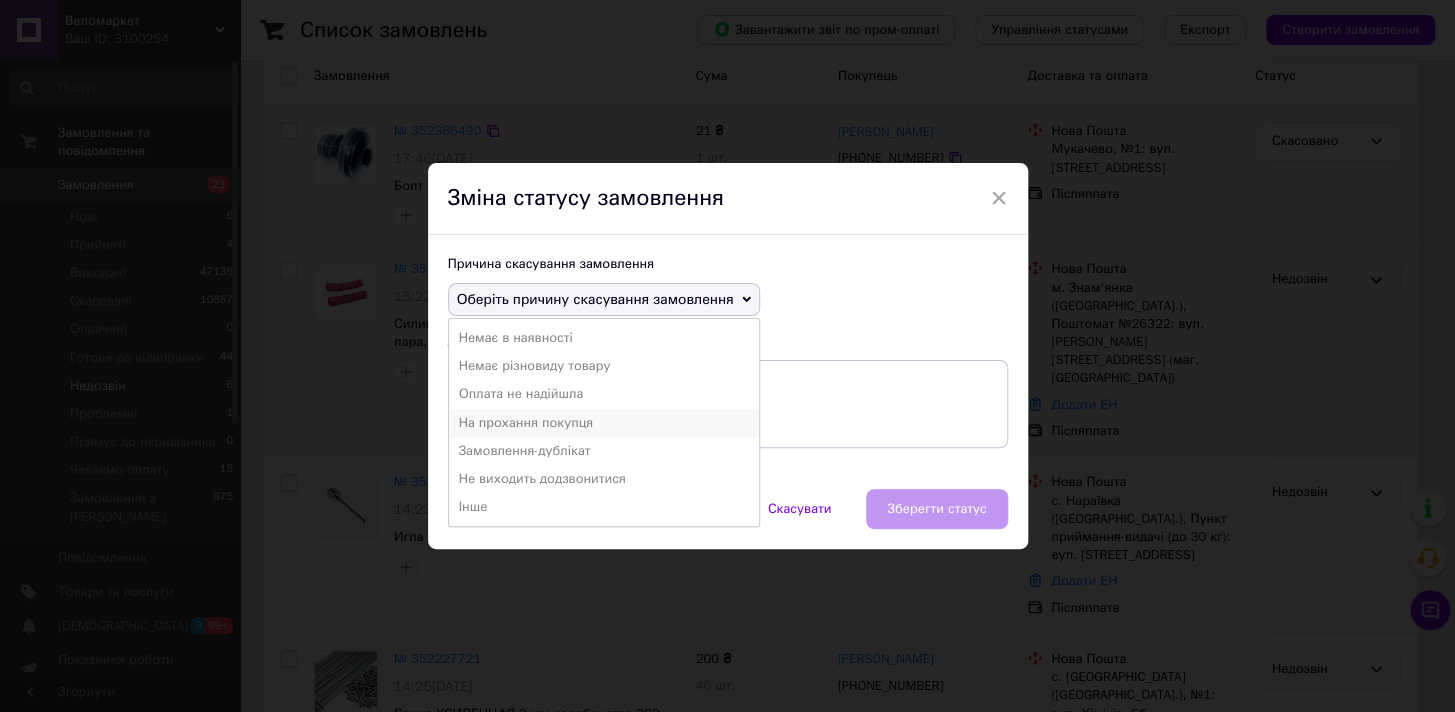 click on "На прохання покупця" at bounding box center [604, 423] 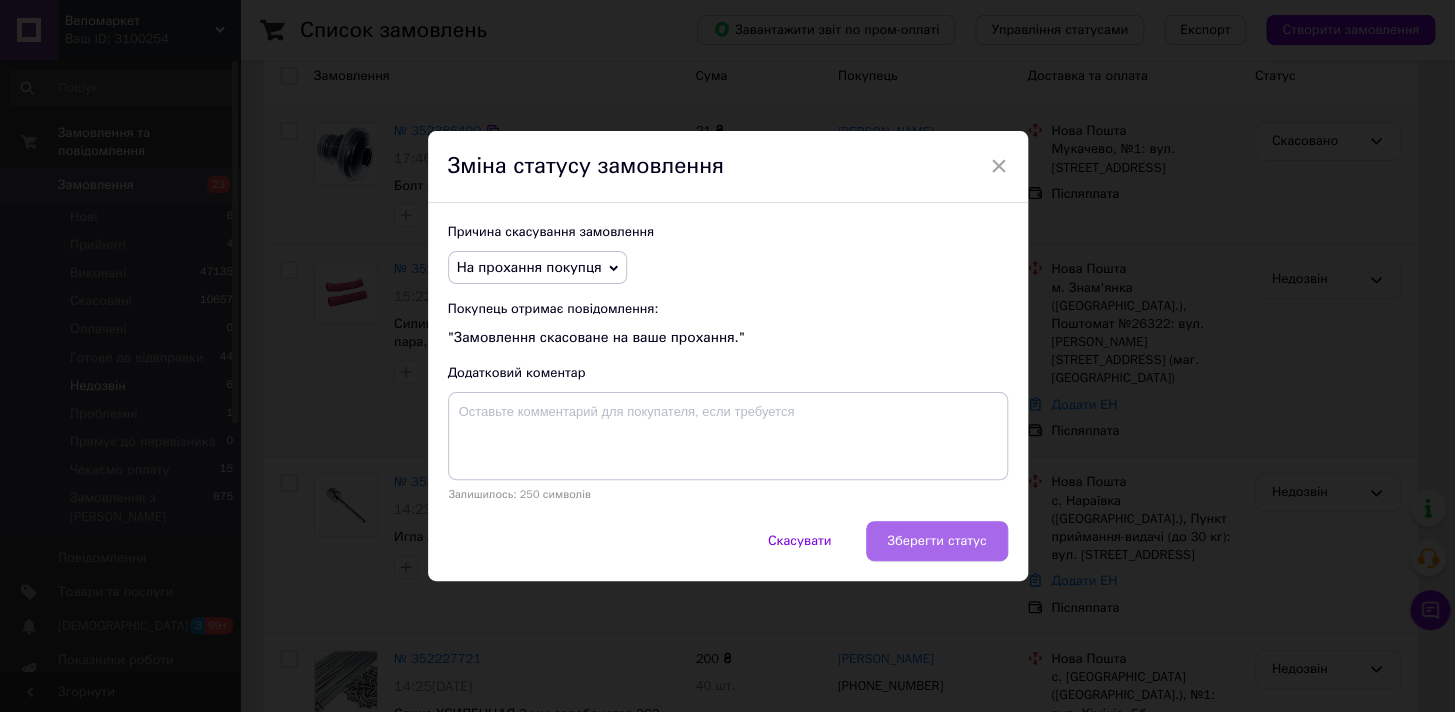click on "Зберегти статус" at bounding box center (936, 541) 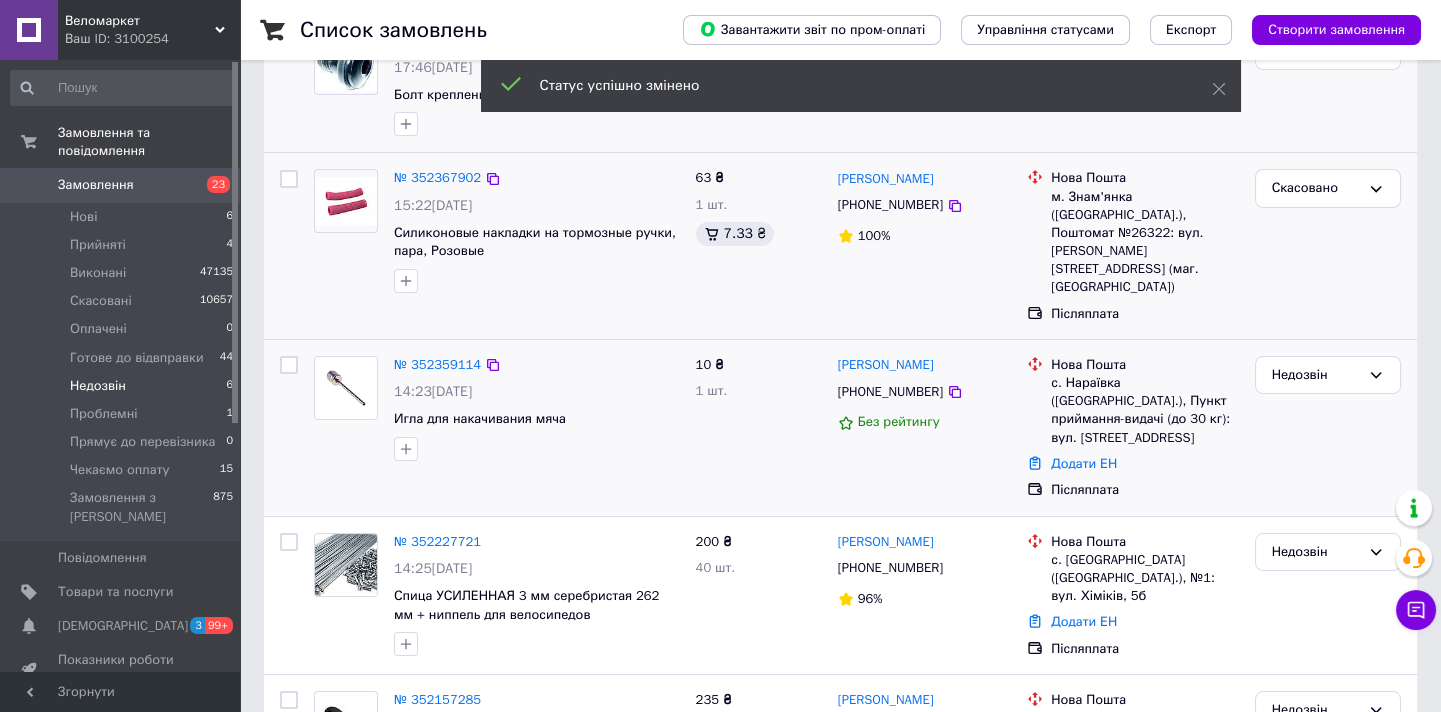 scroll, scrollTop: 363, scrollLeft: 0, axis: vertical 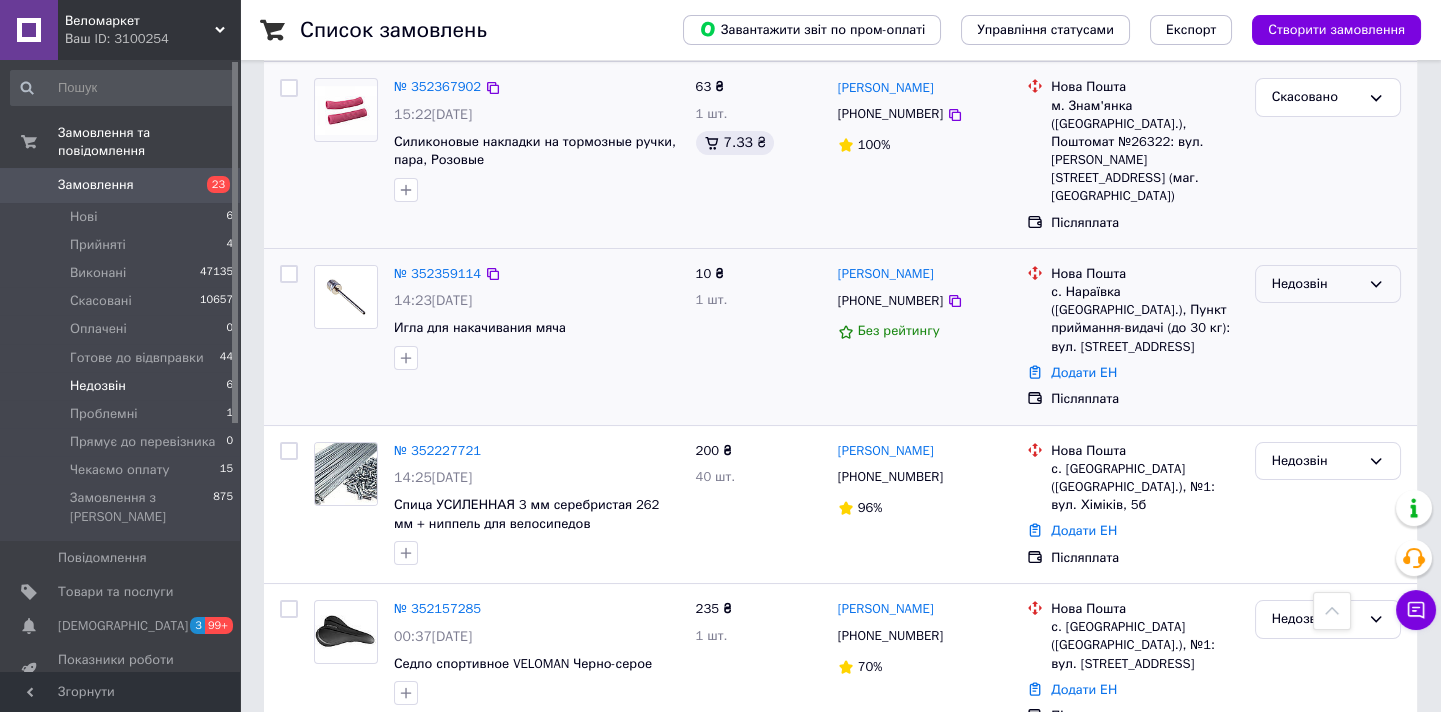 click 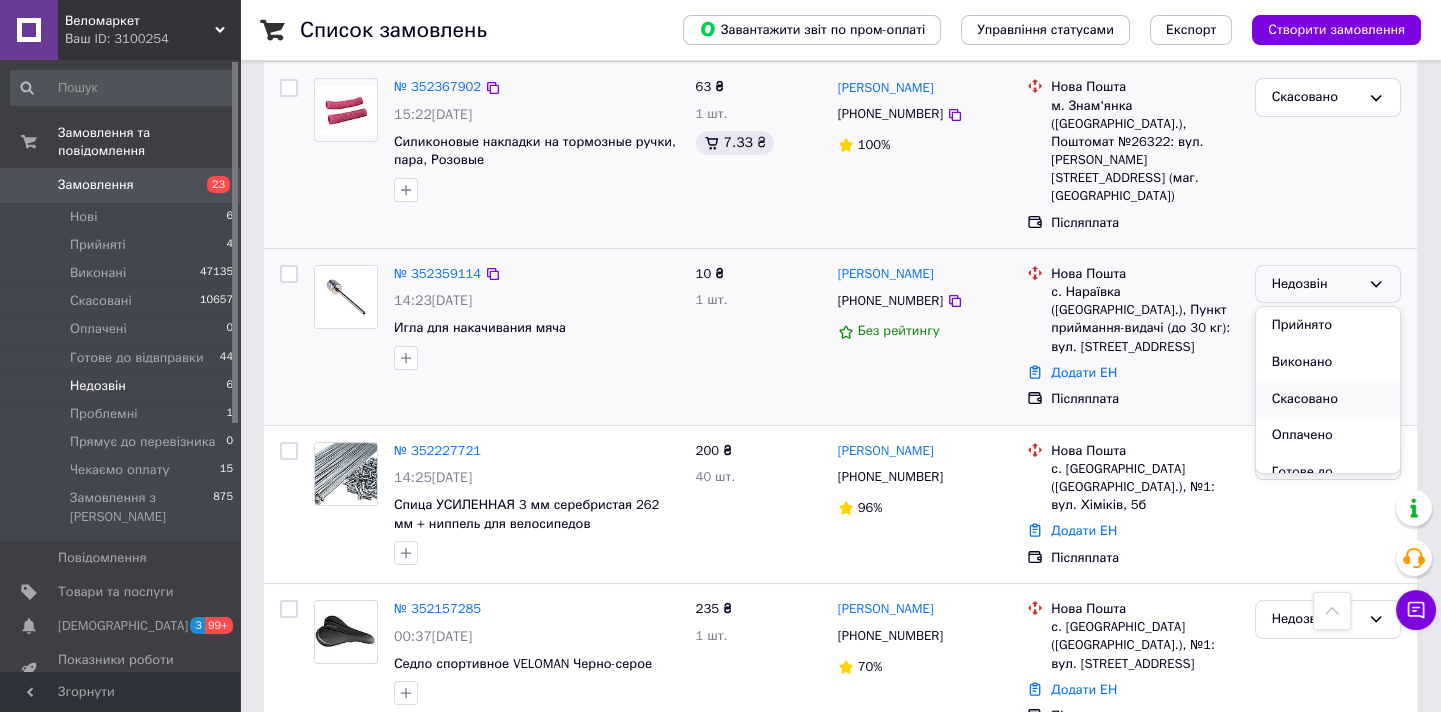click on "Скасовано" at bounding box center (1328, 399) 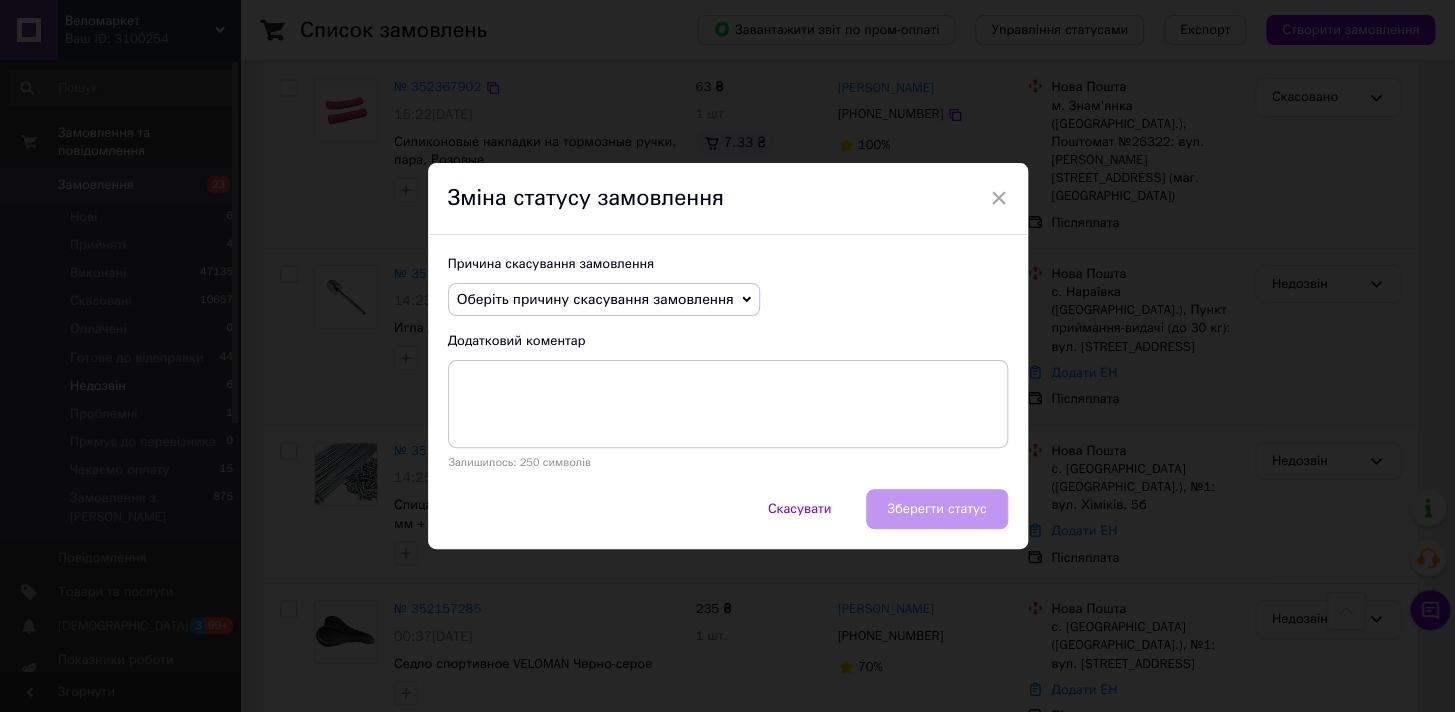 click on "Оберіть причину скасування замовлення" at bounding box center (595, 299) 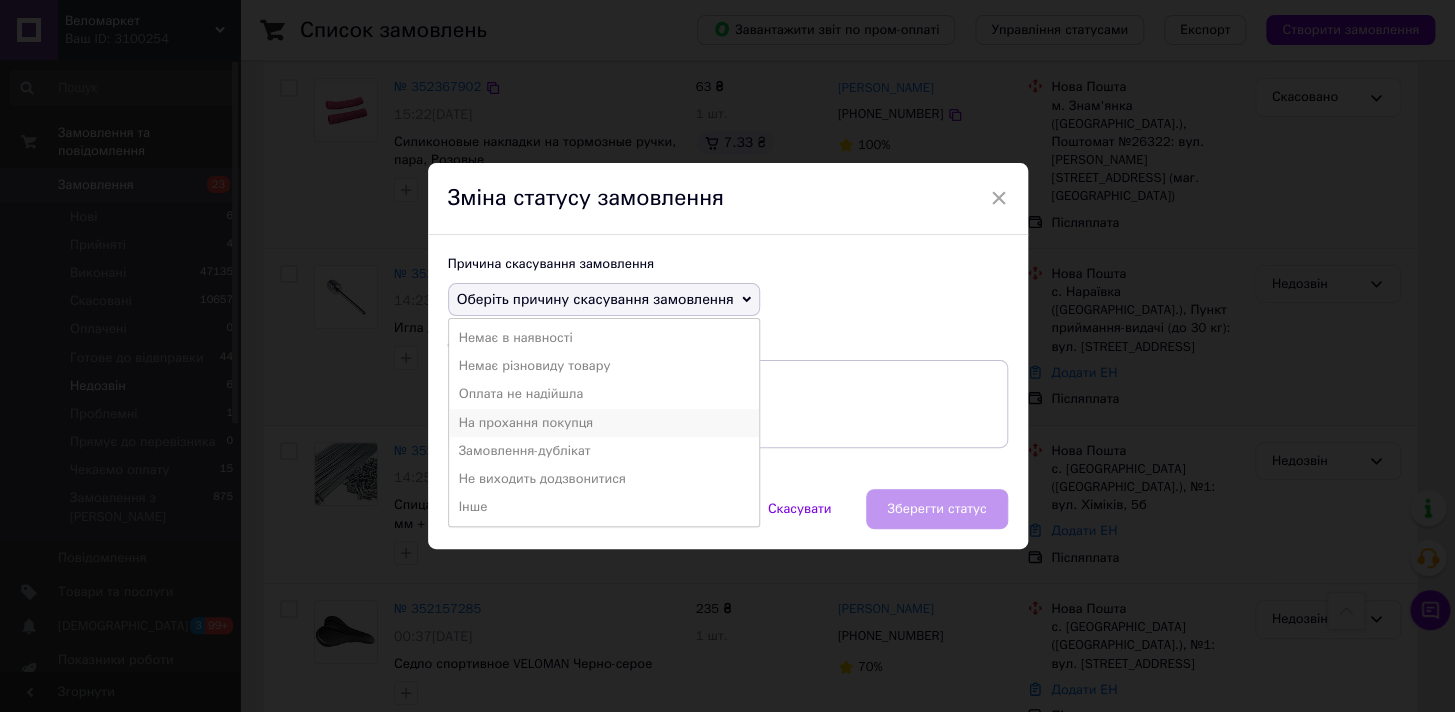 click on "На прохання покупця" at bounding box center (604, 423) 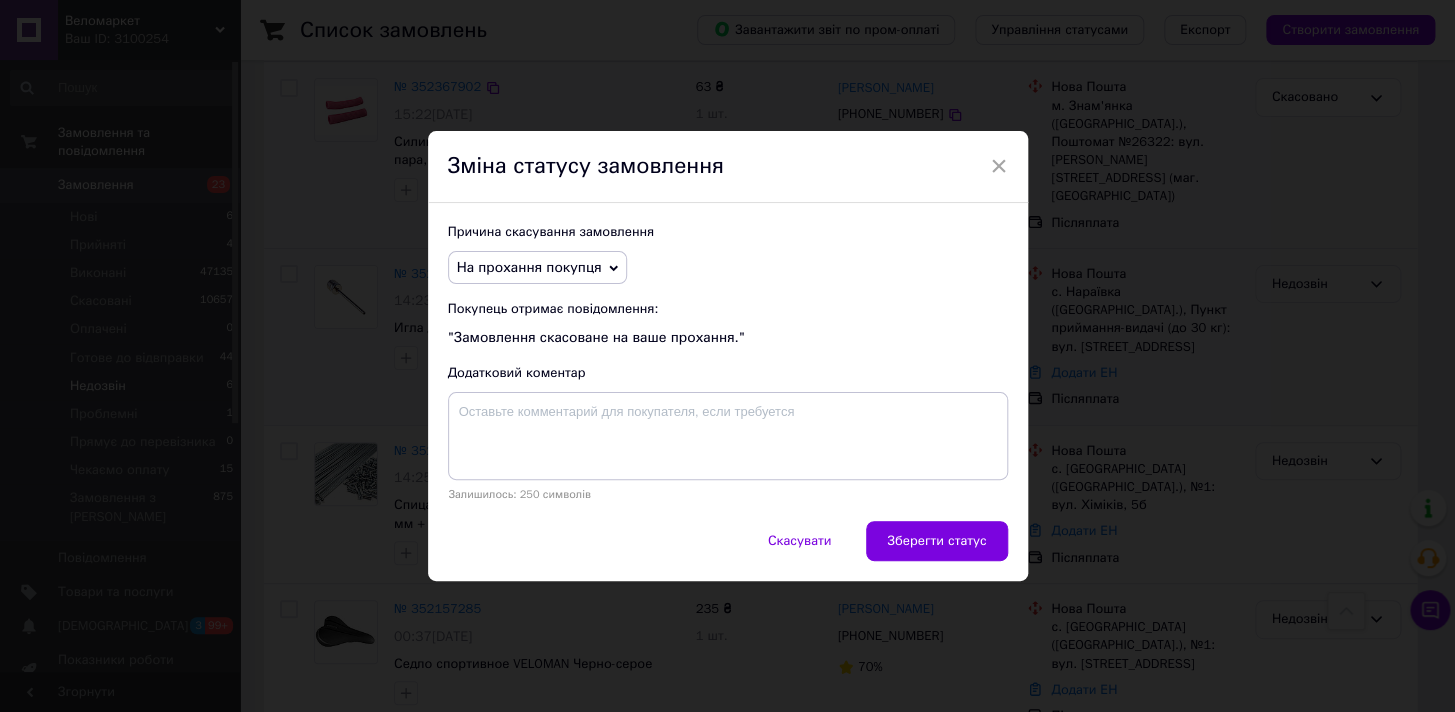 click on "Зберегти статус" at bounding box center [936, 541] 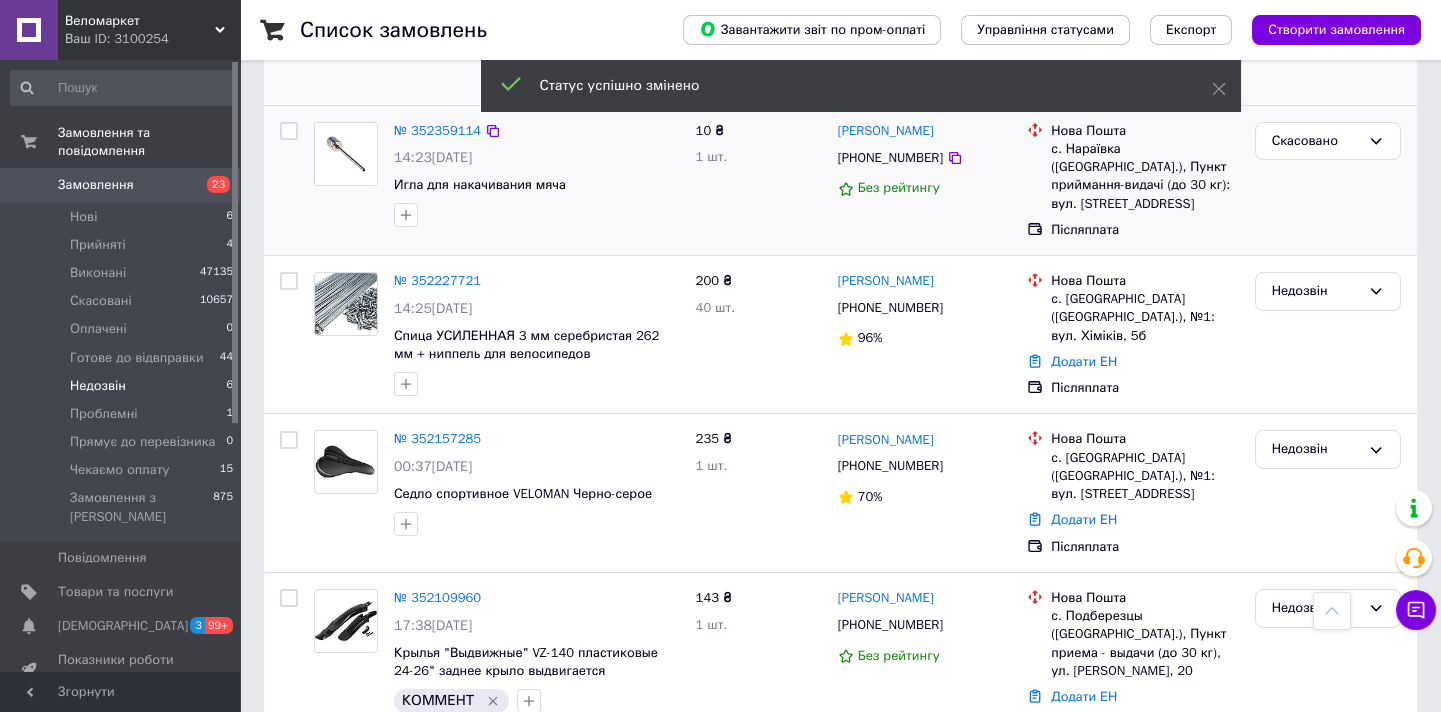 scroll, scrollTop: 485, scrollLeft: 0, axis: vertical 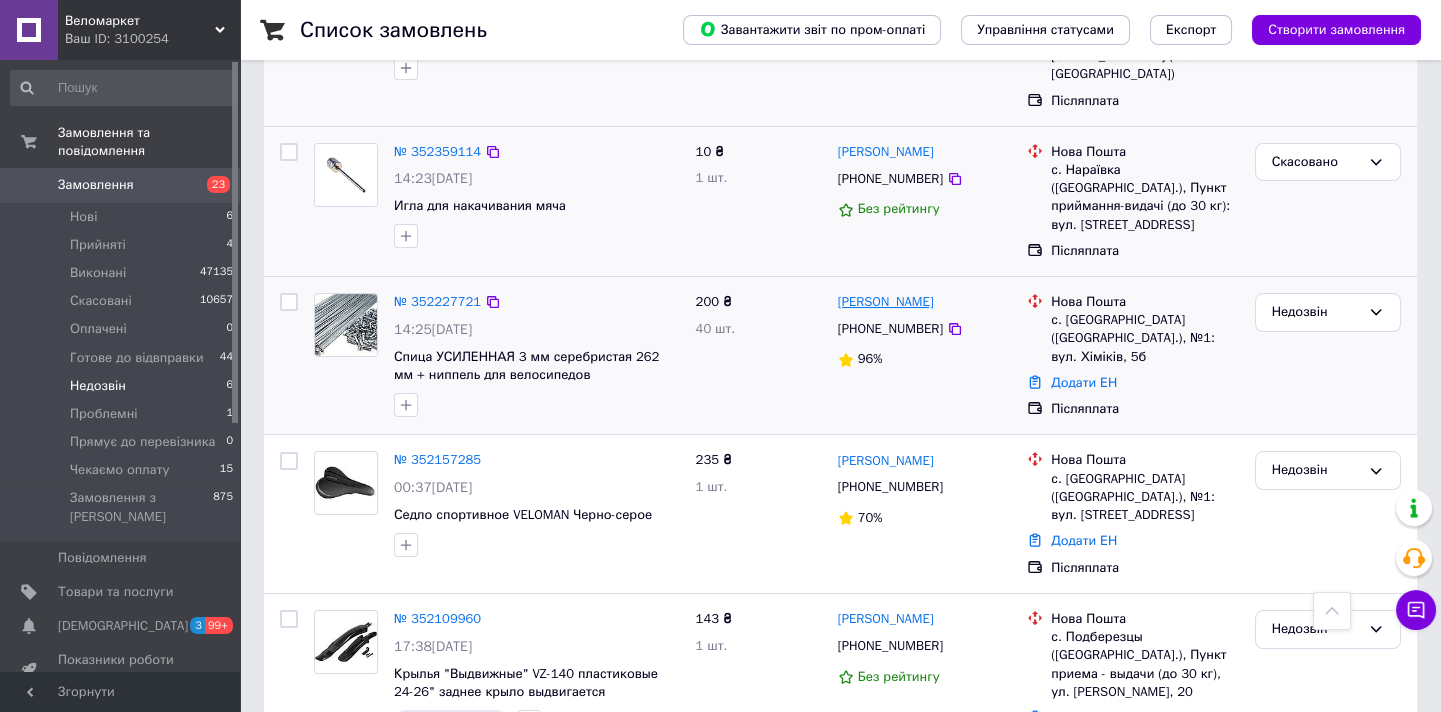click on "[PERSON_NAME]" at bounding box center [886, 302] 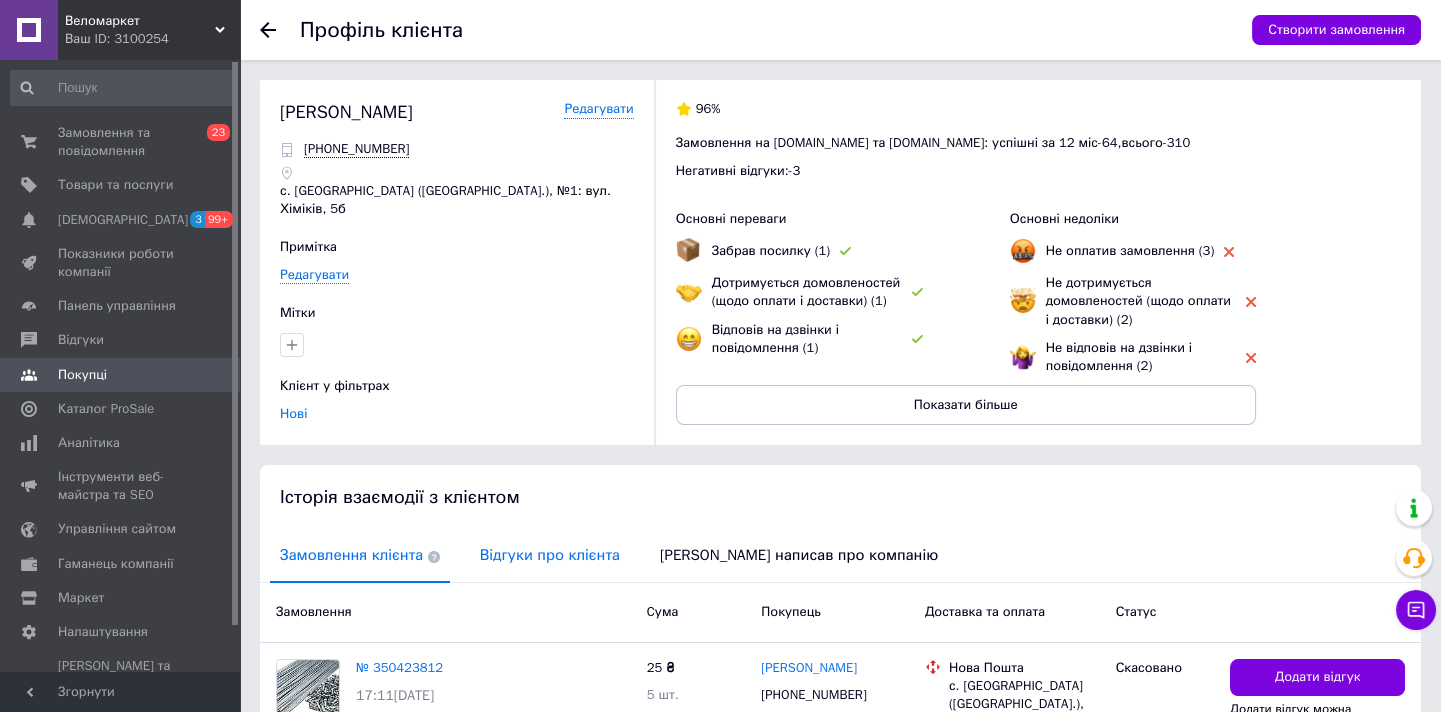 click on "Відгуки про клієнта" at bounding box center (550, 555) 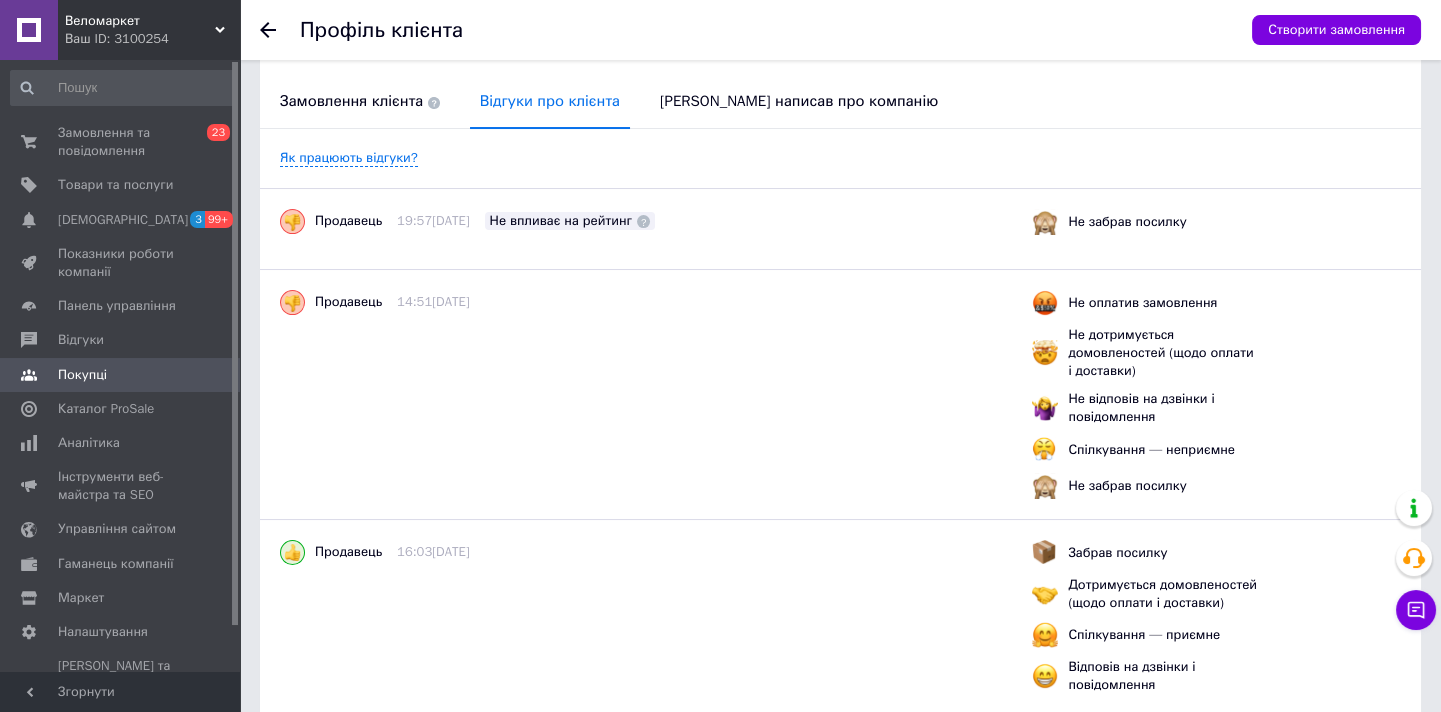 scroll, scrollTop: 272, scrollLeft: 0, axis: vertical 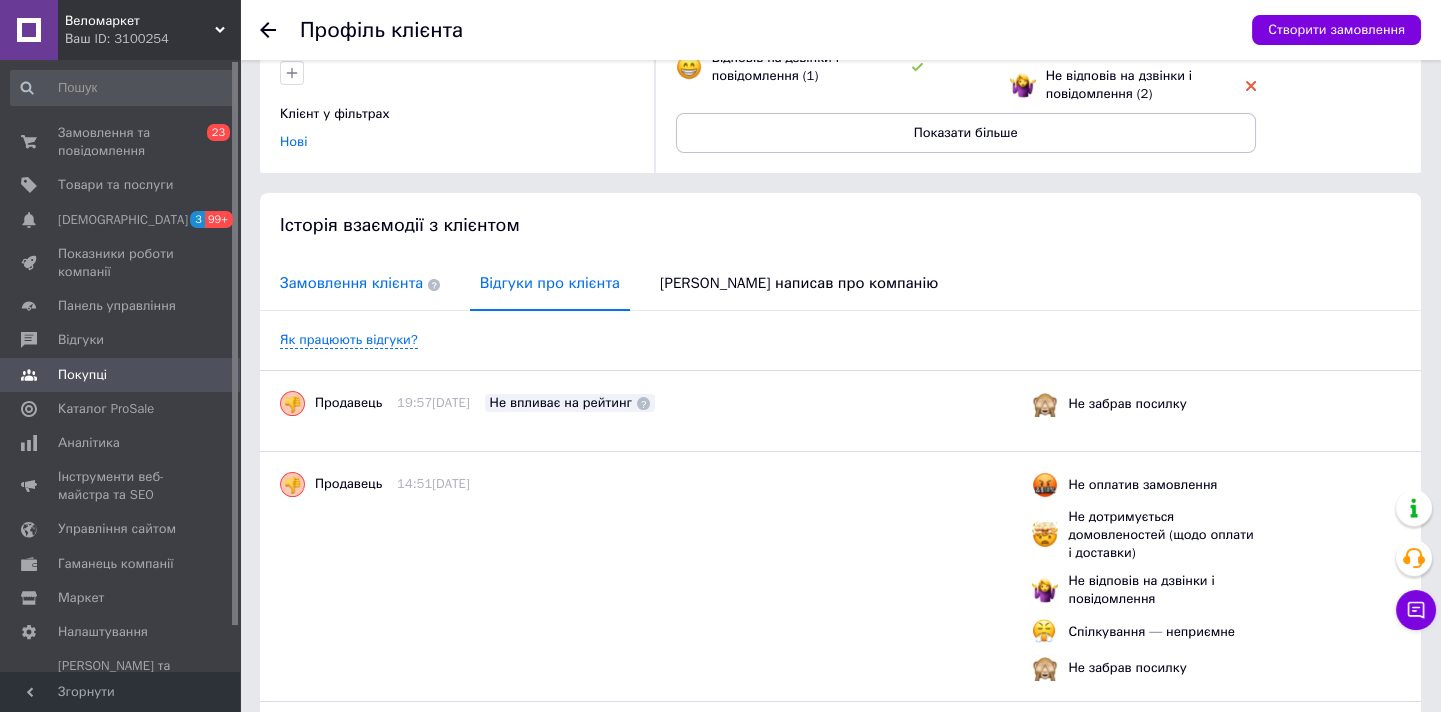 click on "Замовлення клієнта" at bounding box center (360, 283) 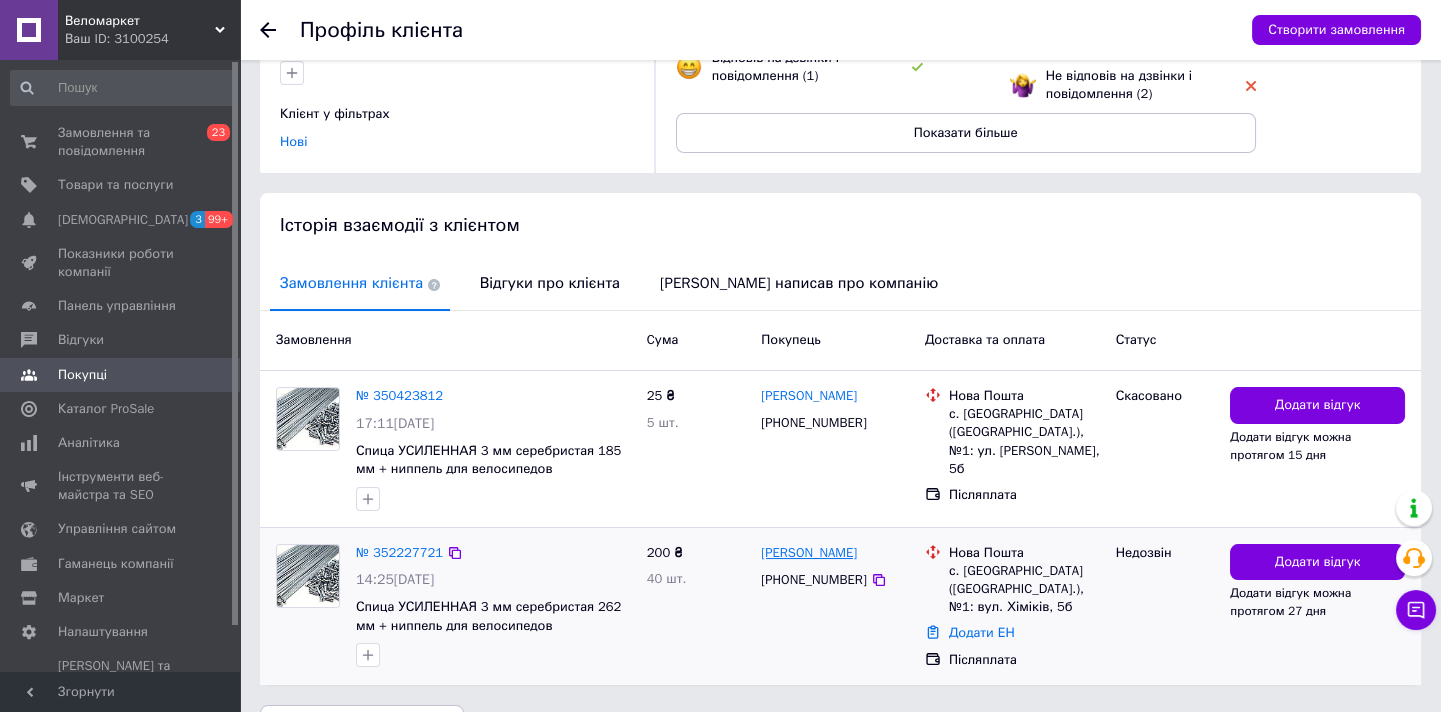 scroll, scrollTop: 324, scrollLeft: 0, axis: vertical 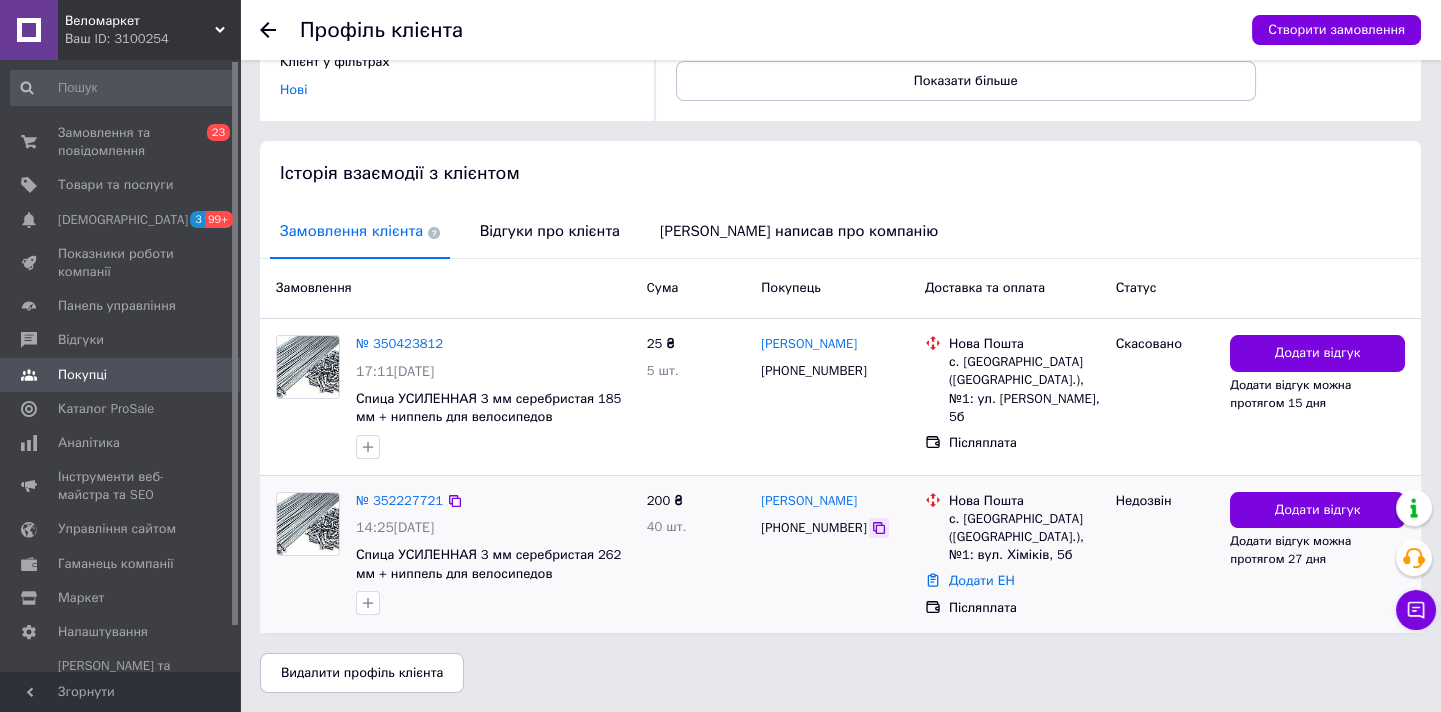 click 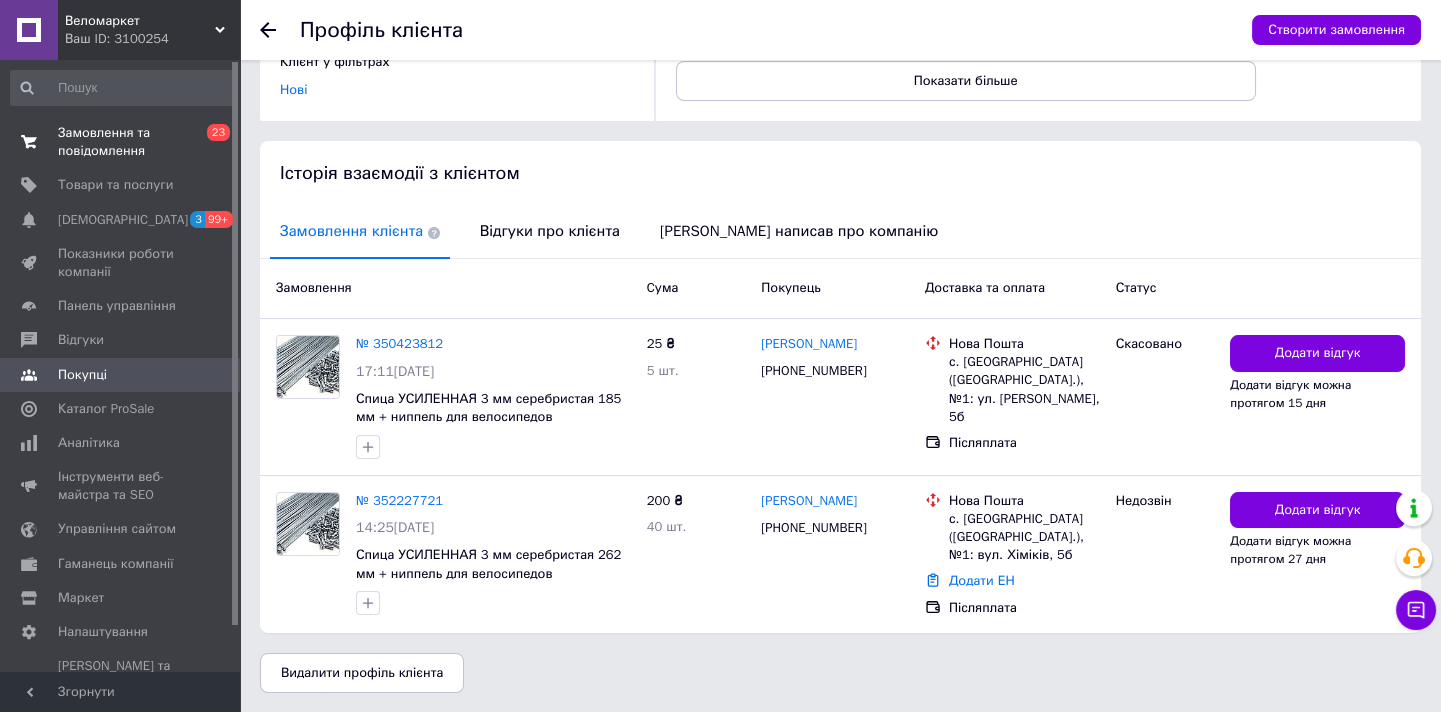 click on "Замовлення та повідомлення" at bounding box center [121, 142] 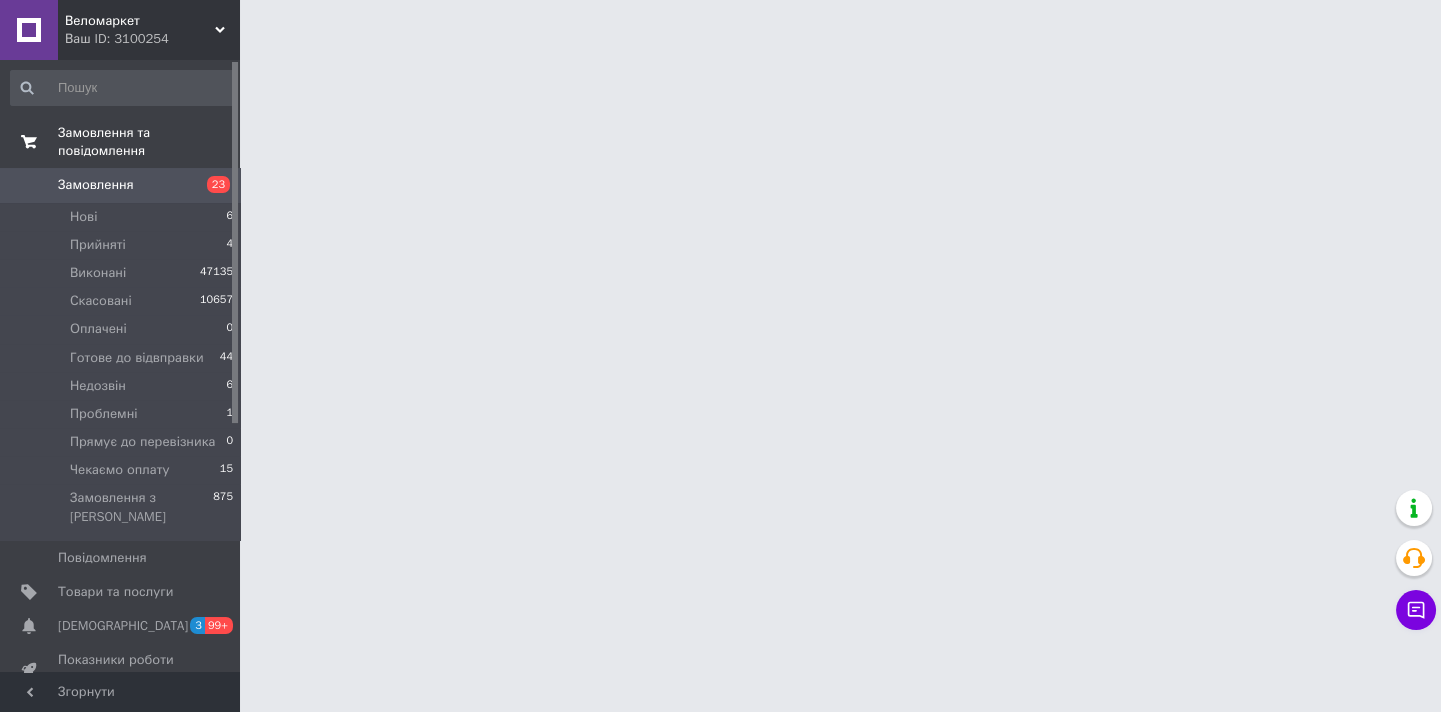 scroll, scrollTop: 0, scrollLeft: 0, axis: both 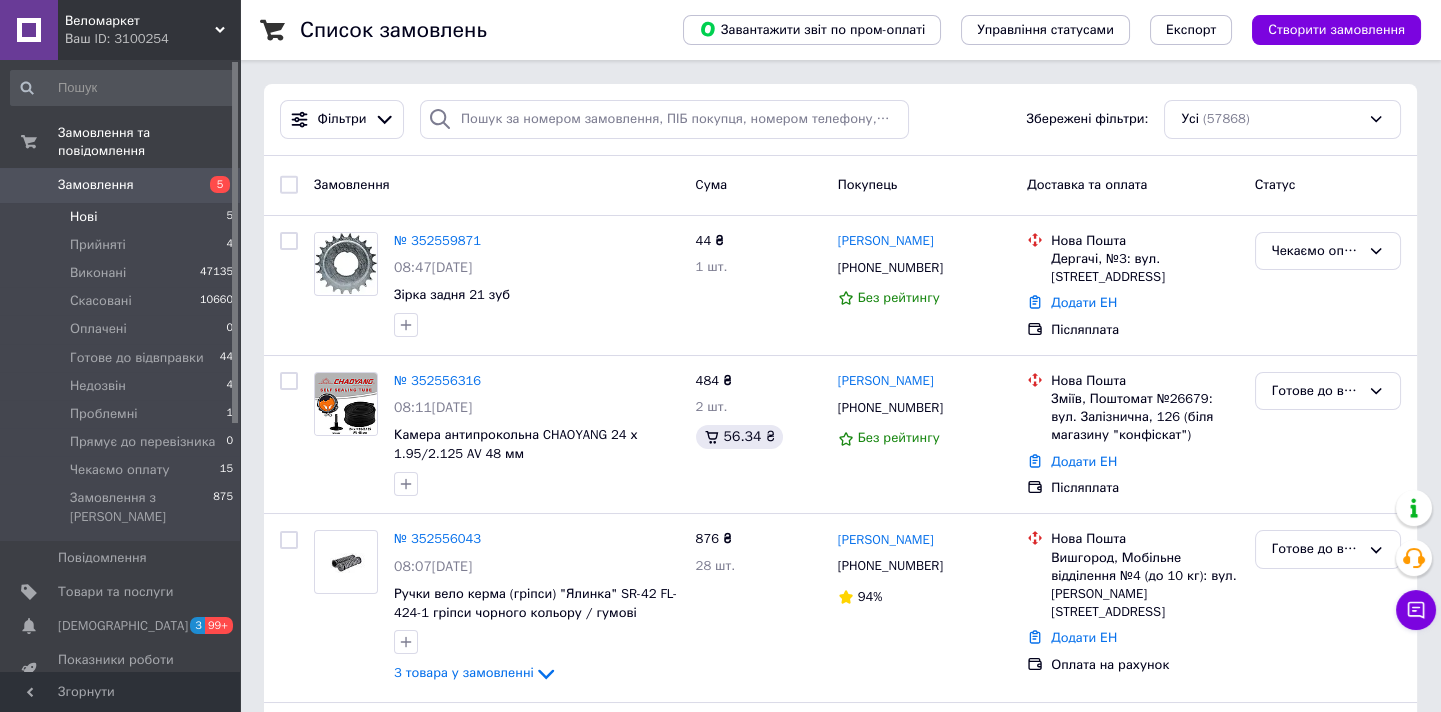 click on "Нові 5" at bounding box center [122, 217] 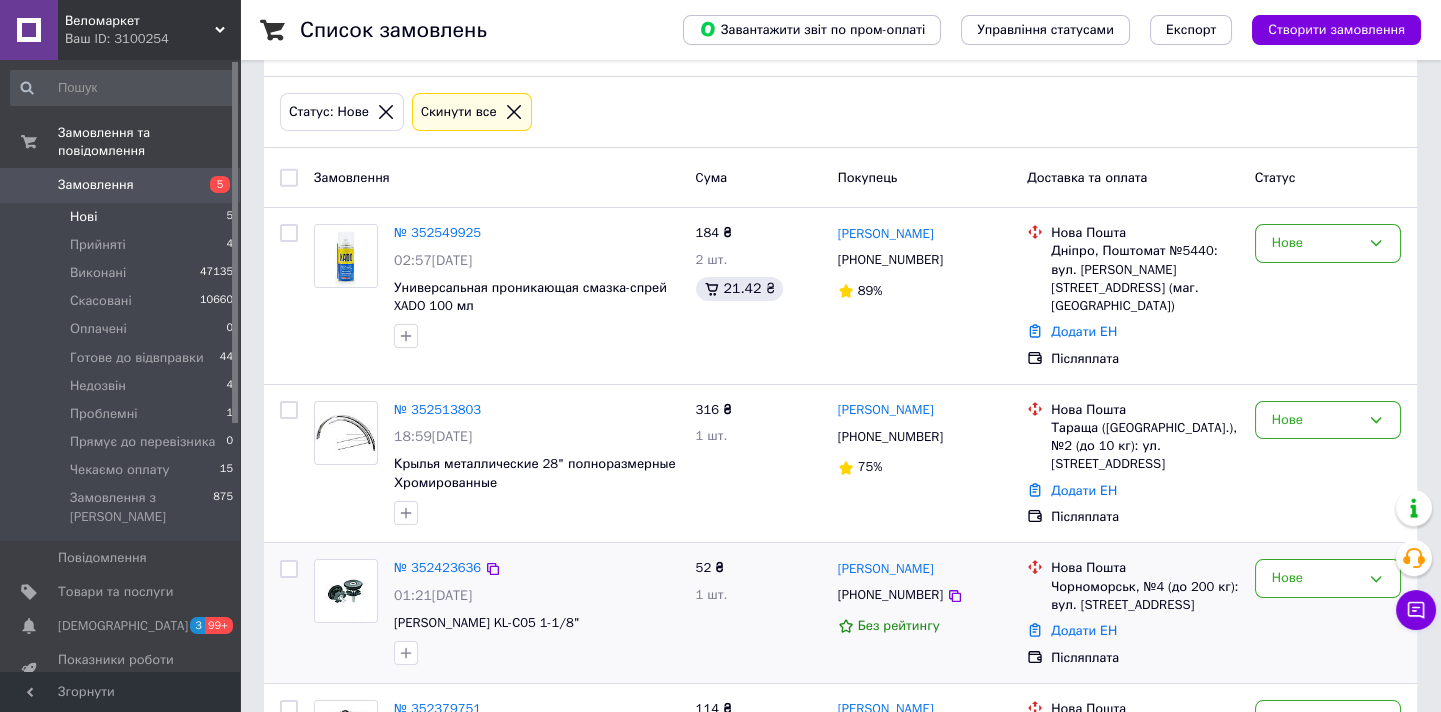 scroll, scrollTop: 0, scrollLeft: 0, axis: both 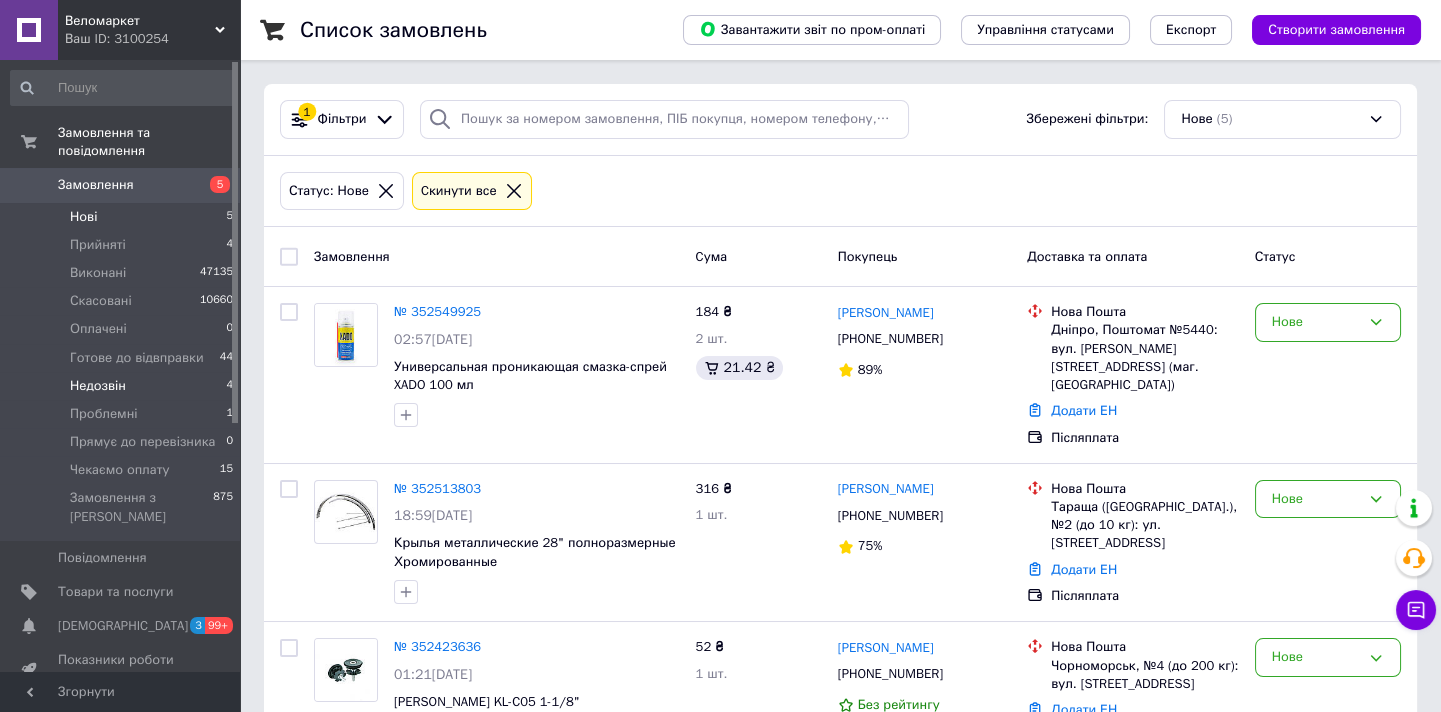 click on "Недозвін 4" at bounding box center [122, 386] 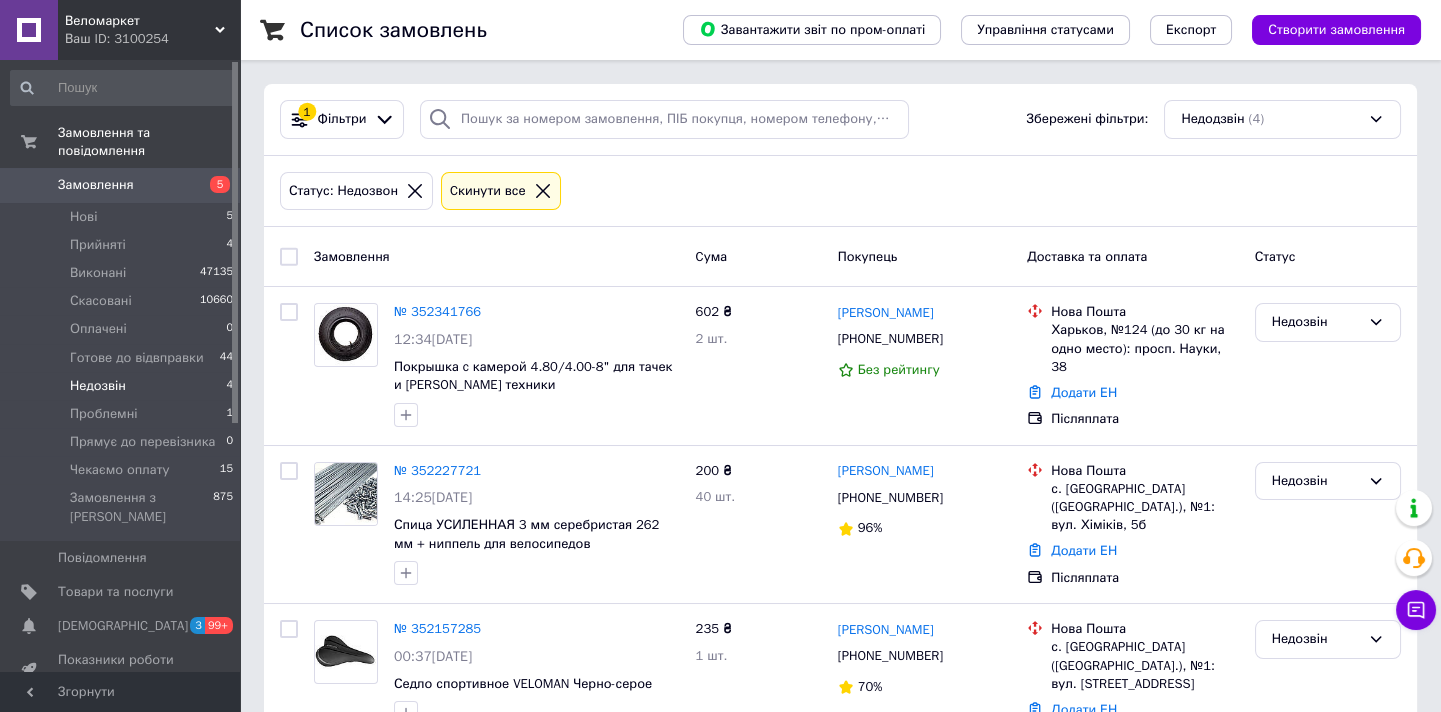 scroll, scrollTop: 210, scrollLeft: 0, axis: vertical 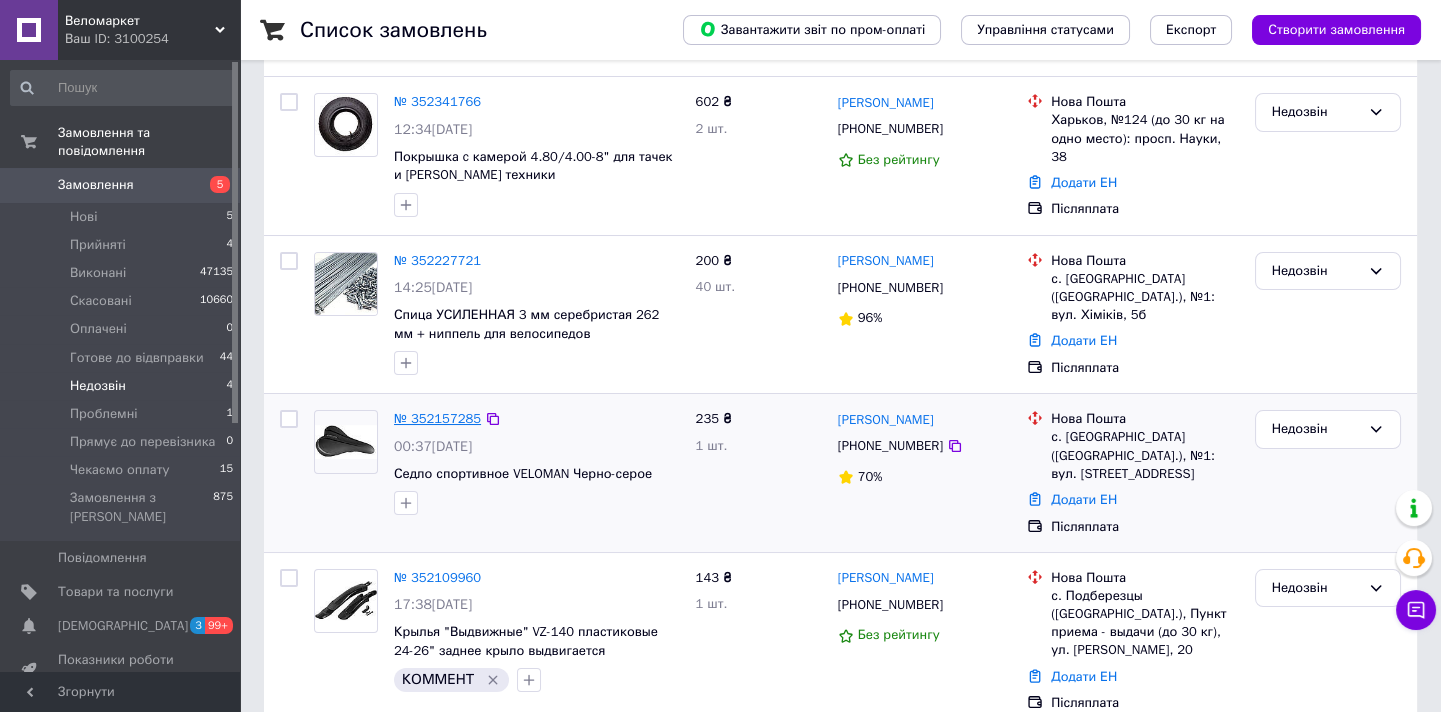 click on "№ 352157285" at bounding box center [437, 418] 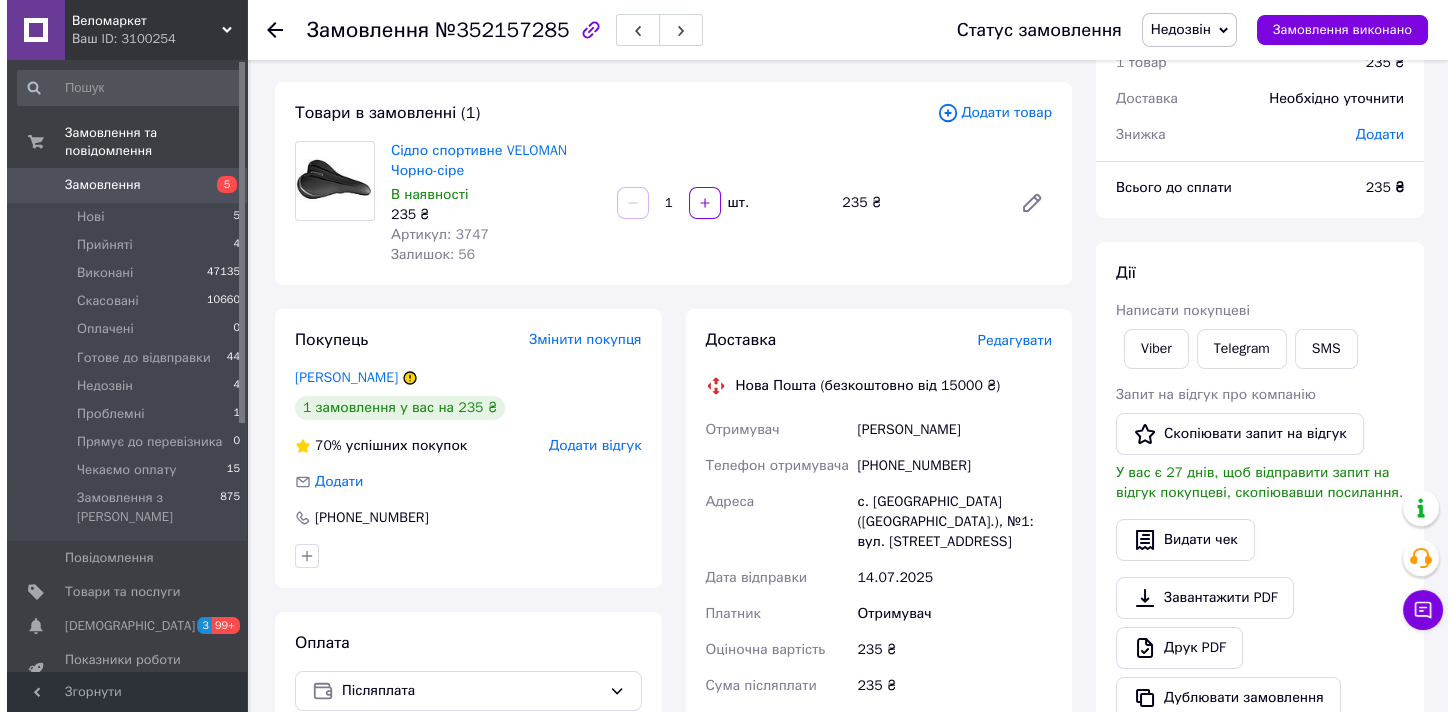 scroll, scrollTop: 0, scrollLeft: 0, axis: both 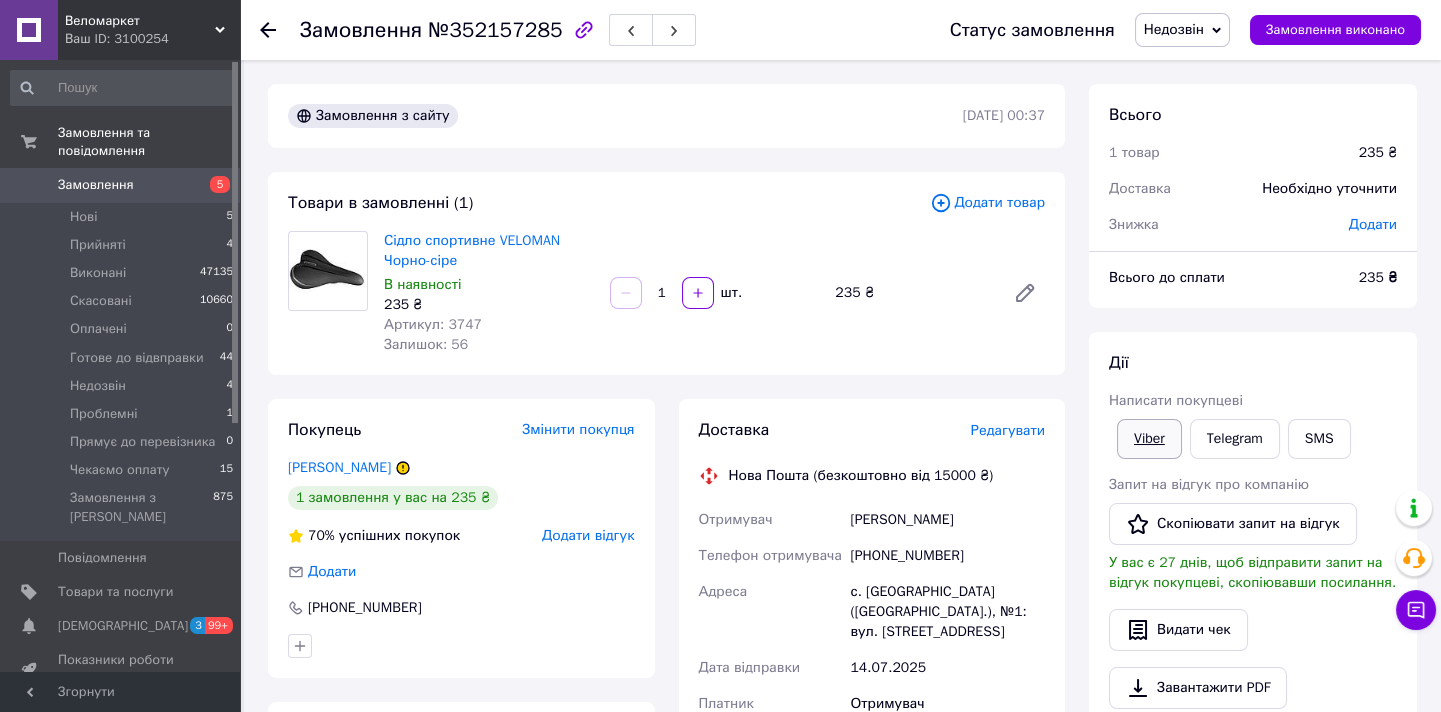 click on "Viber" at bounding box center [1149, 439] 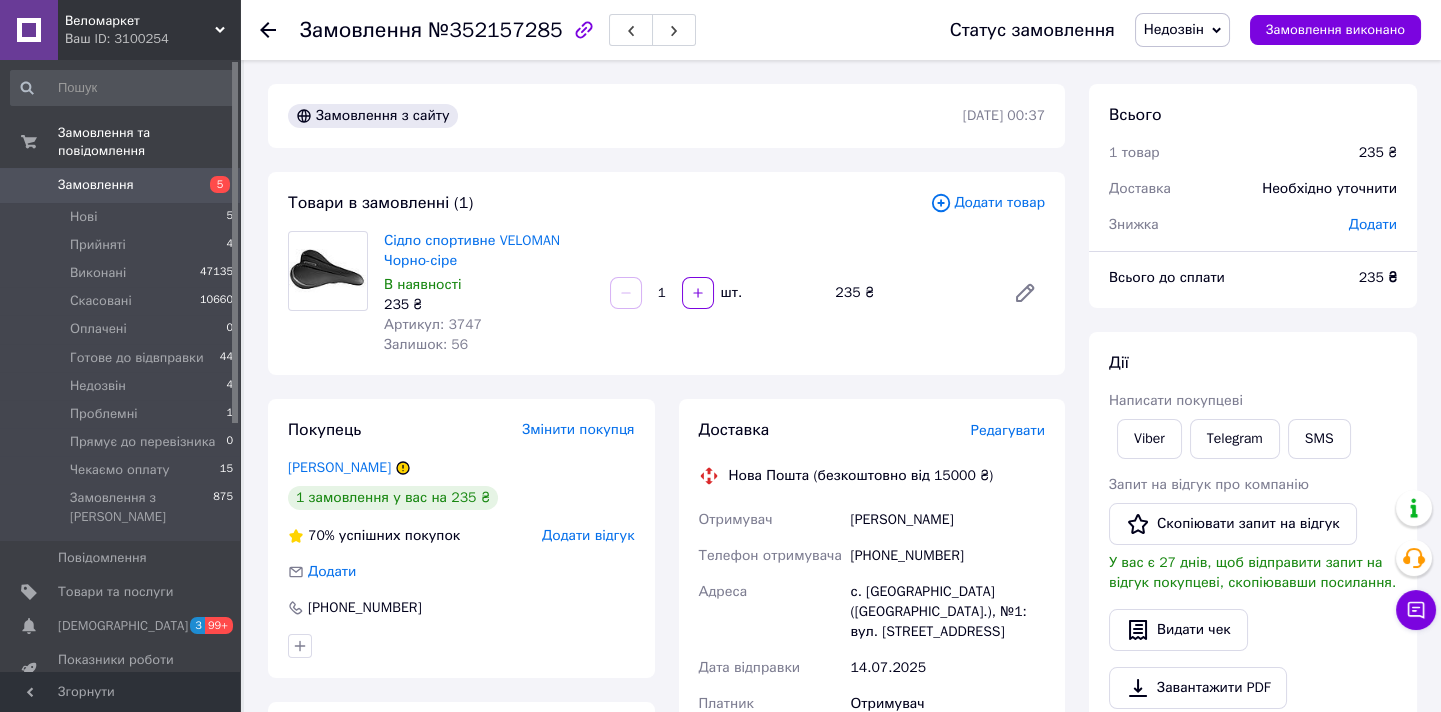 click on "Недозвін" at bounding box center [1182, 30] 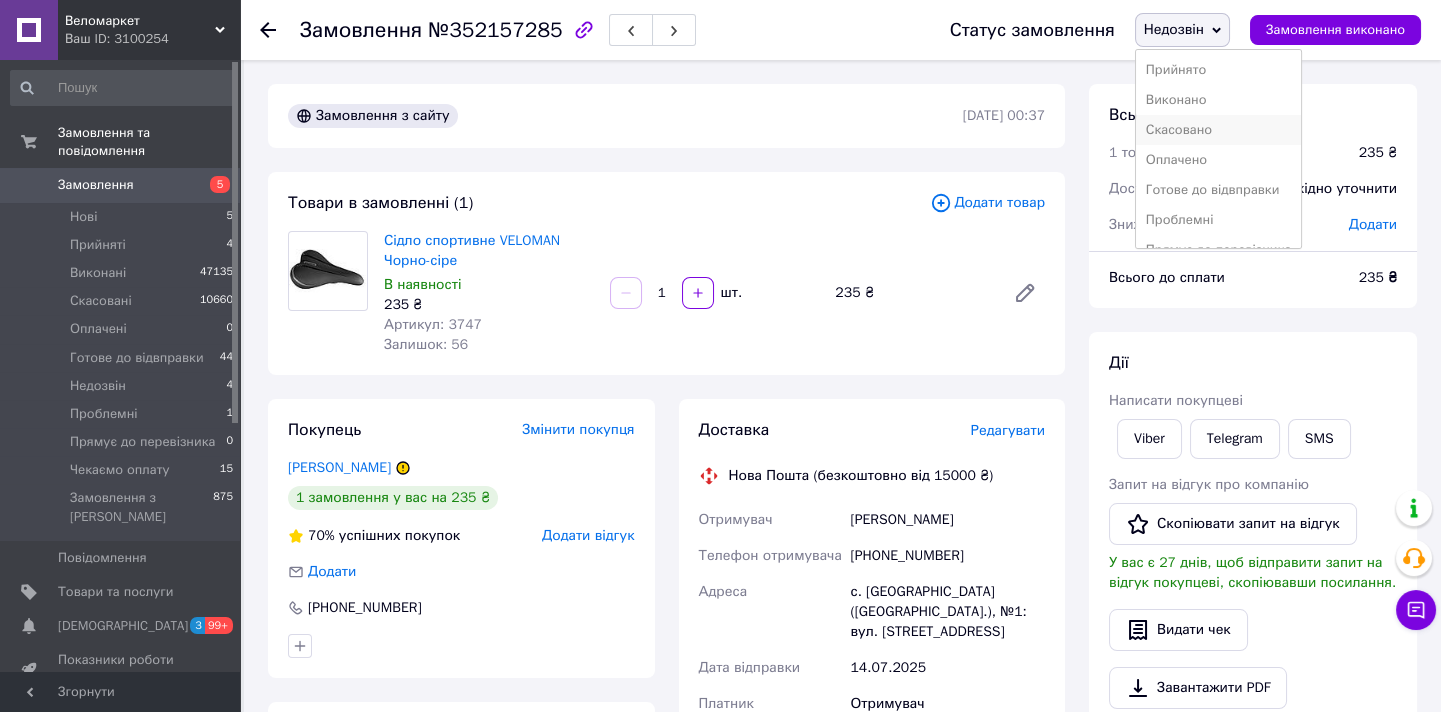 click on "Скасовано" at bounding box center (1218, 130) 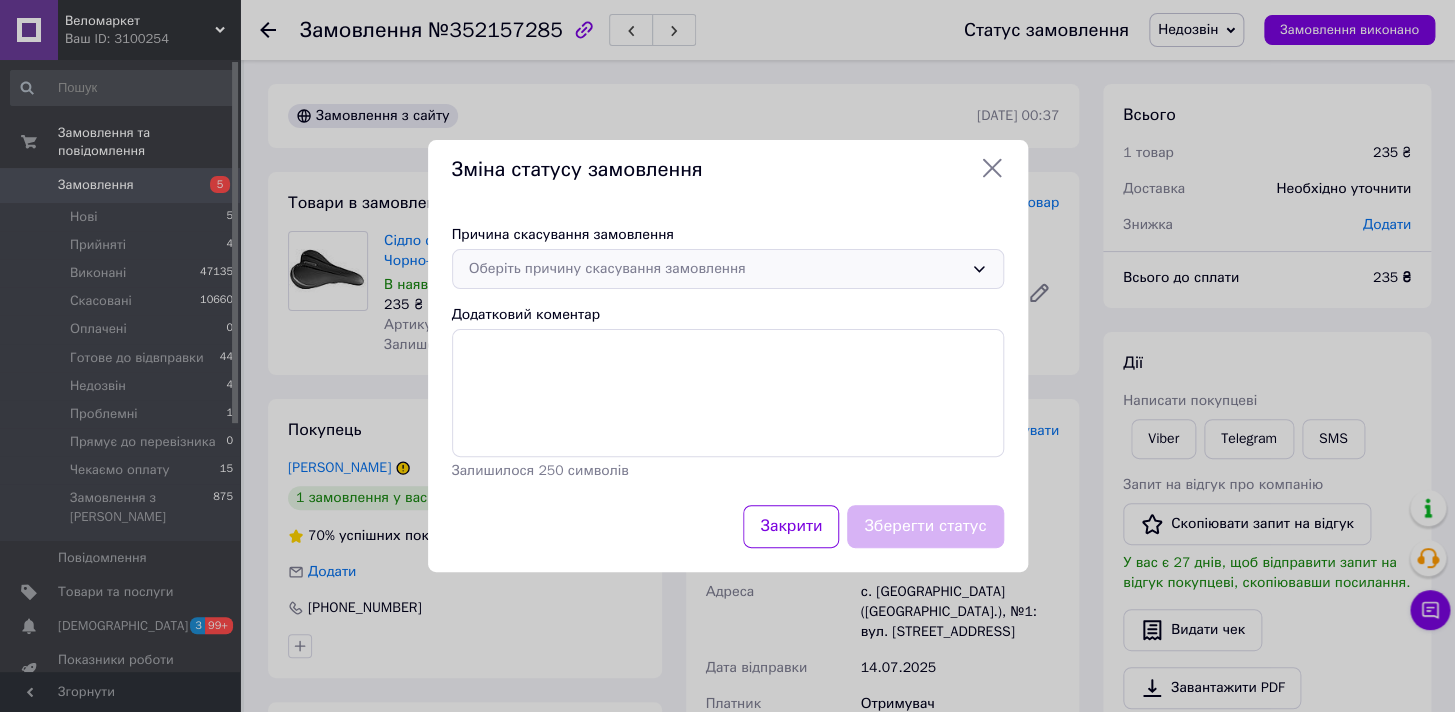 click on "Оберіть причину скасування замовлення" at bounding box center [728, 269] 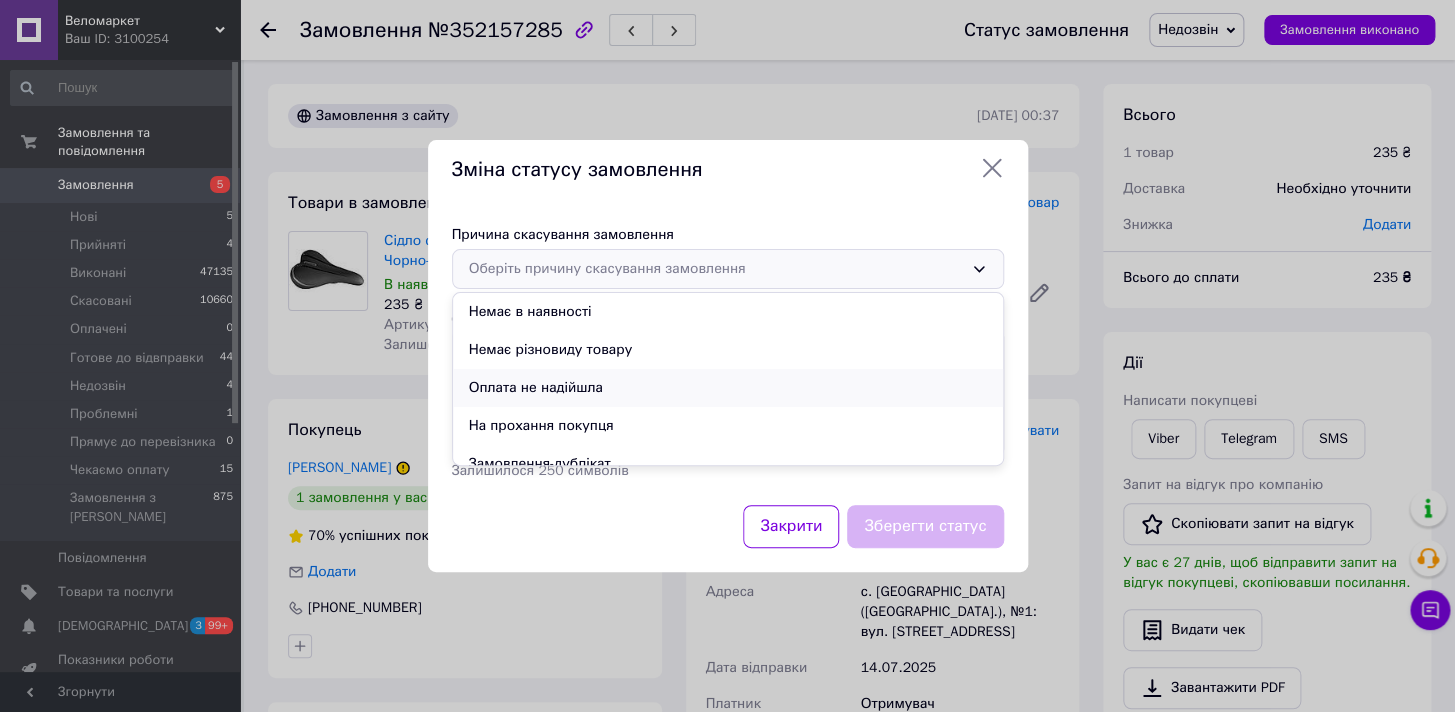 click on "Оплата не надійшла" at bounding box center (728, 388) 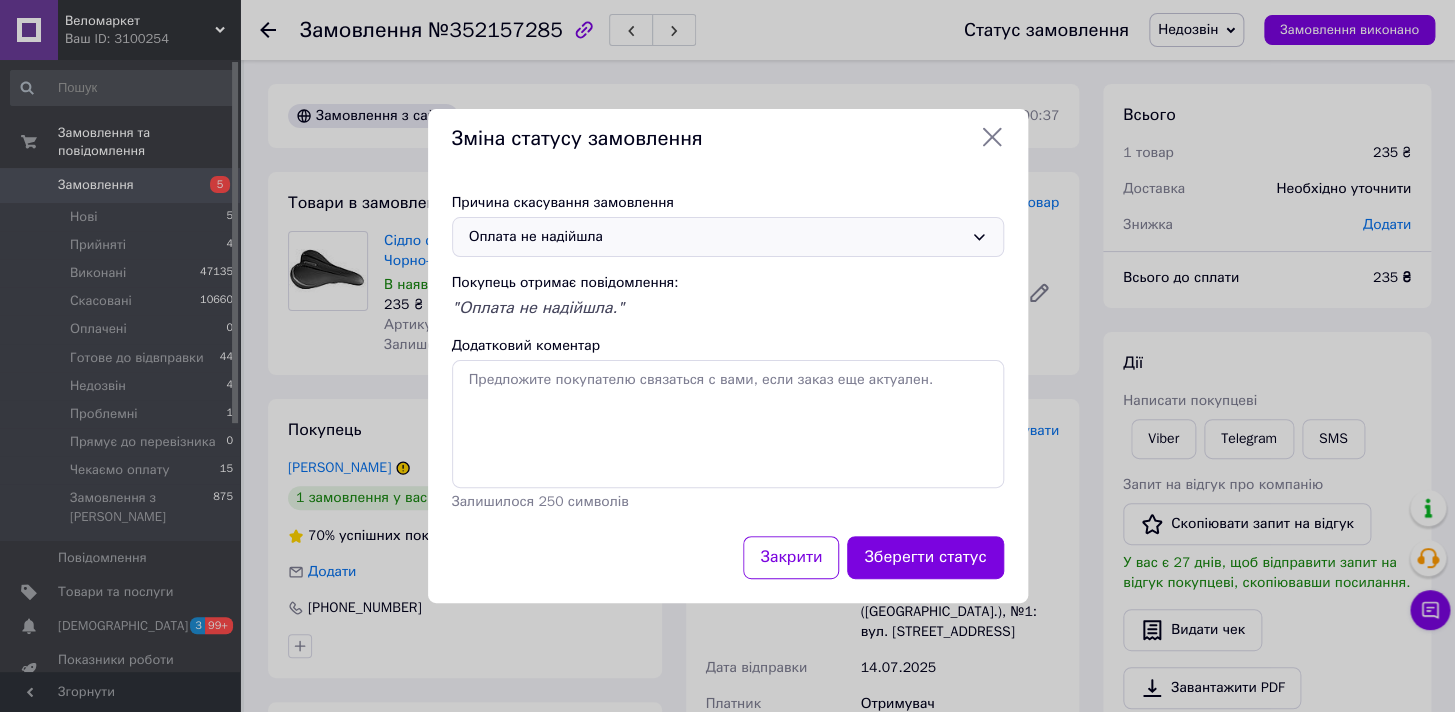 click on "Оплата не надійшла" at bounding box center [728, 237] 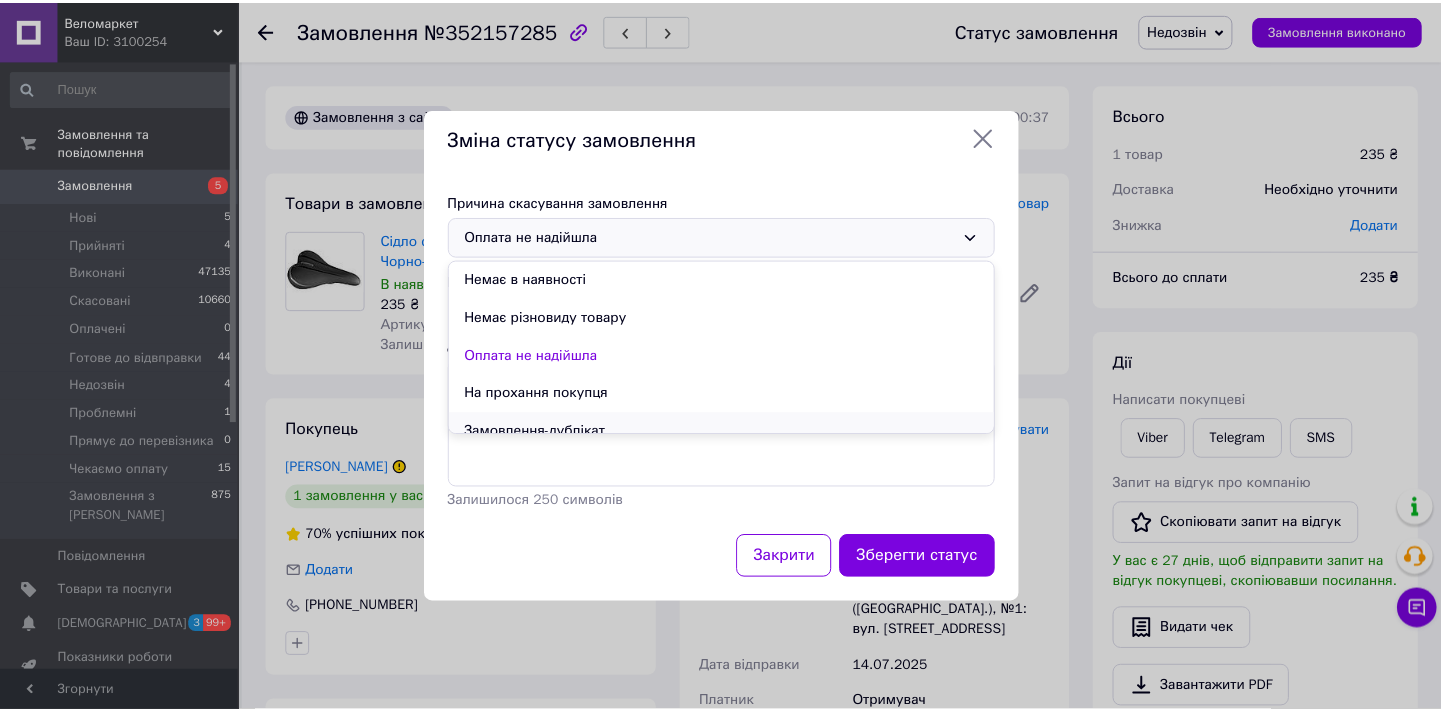 scroll, scrollTop: 76, scrollLeft: 0, axis: vertical 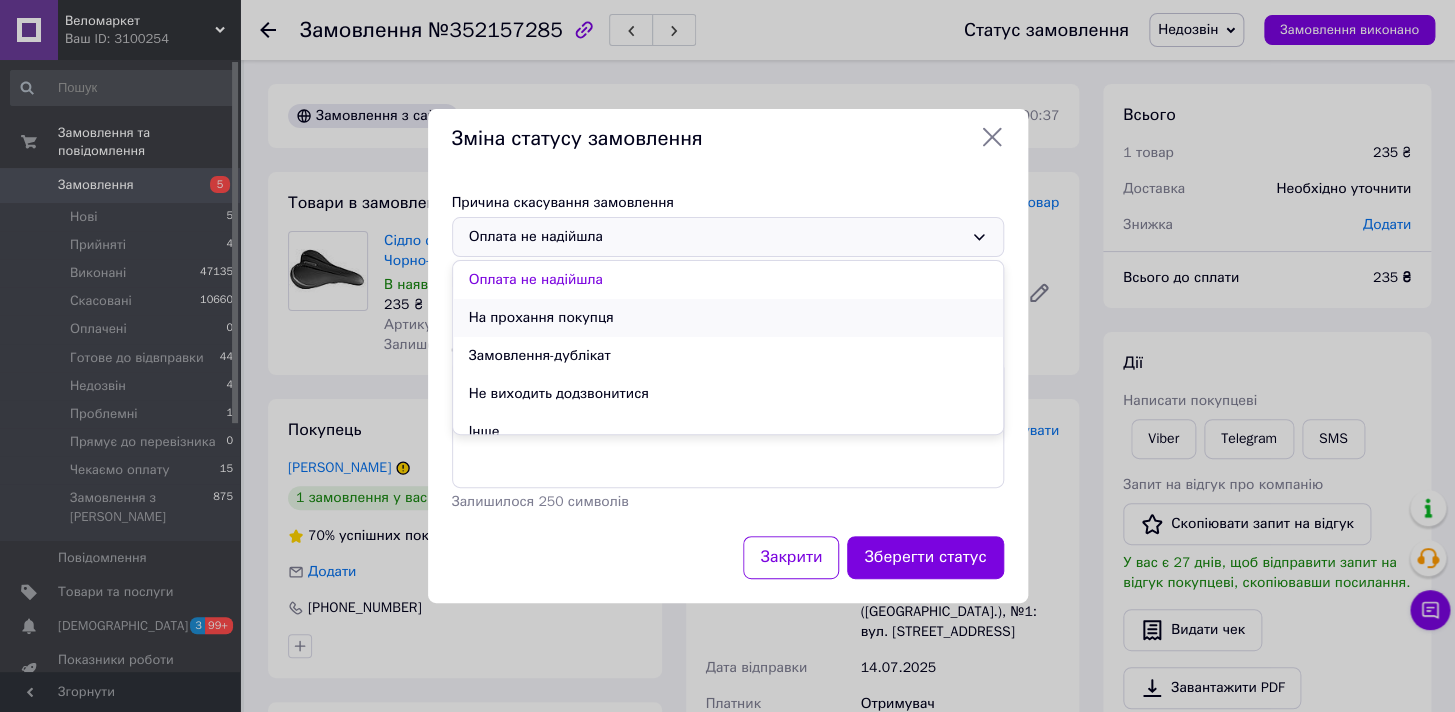 click on "На прохання покупця" at bounding box center [728, 318] 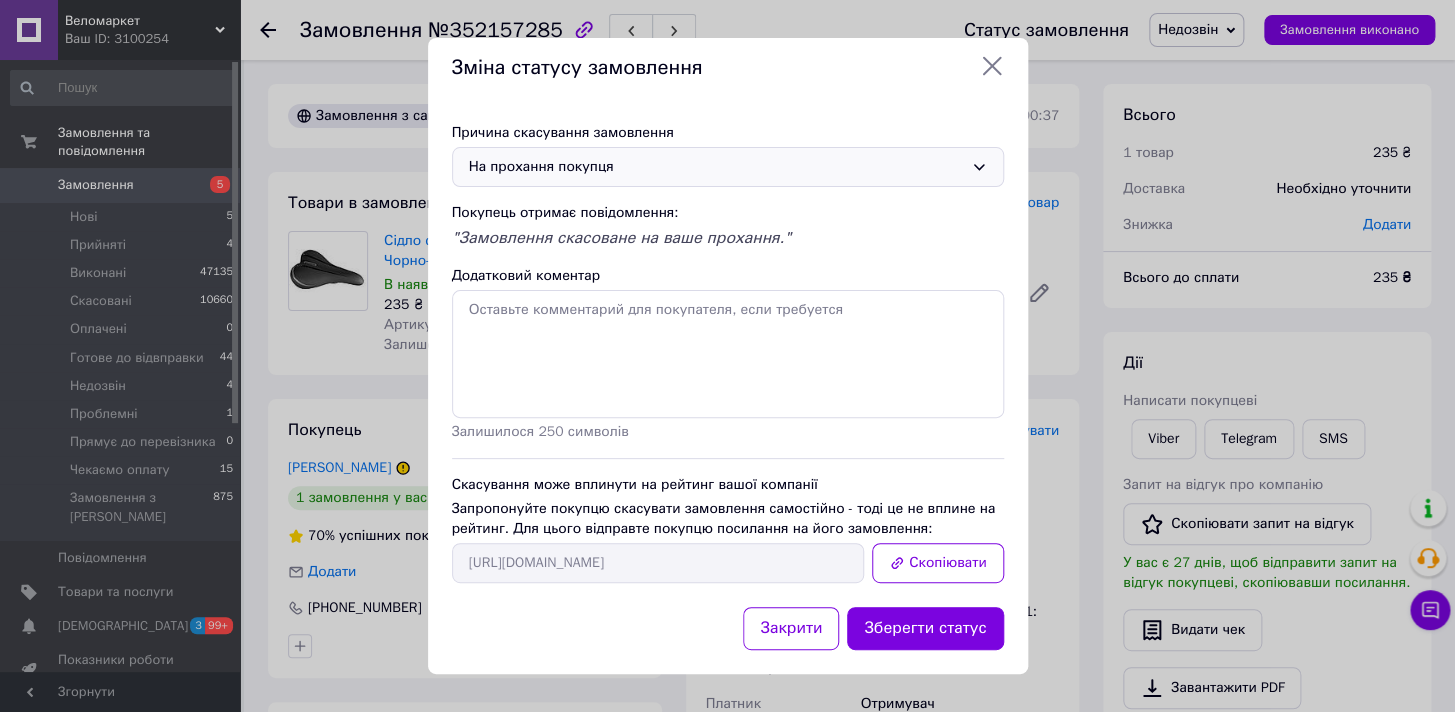click on "Зберегти статус" at bounding box center [925, 628] 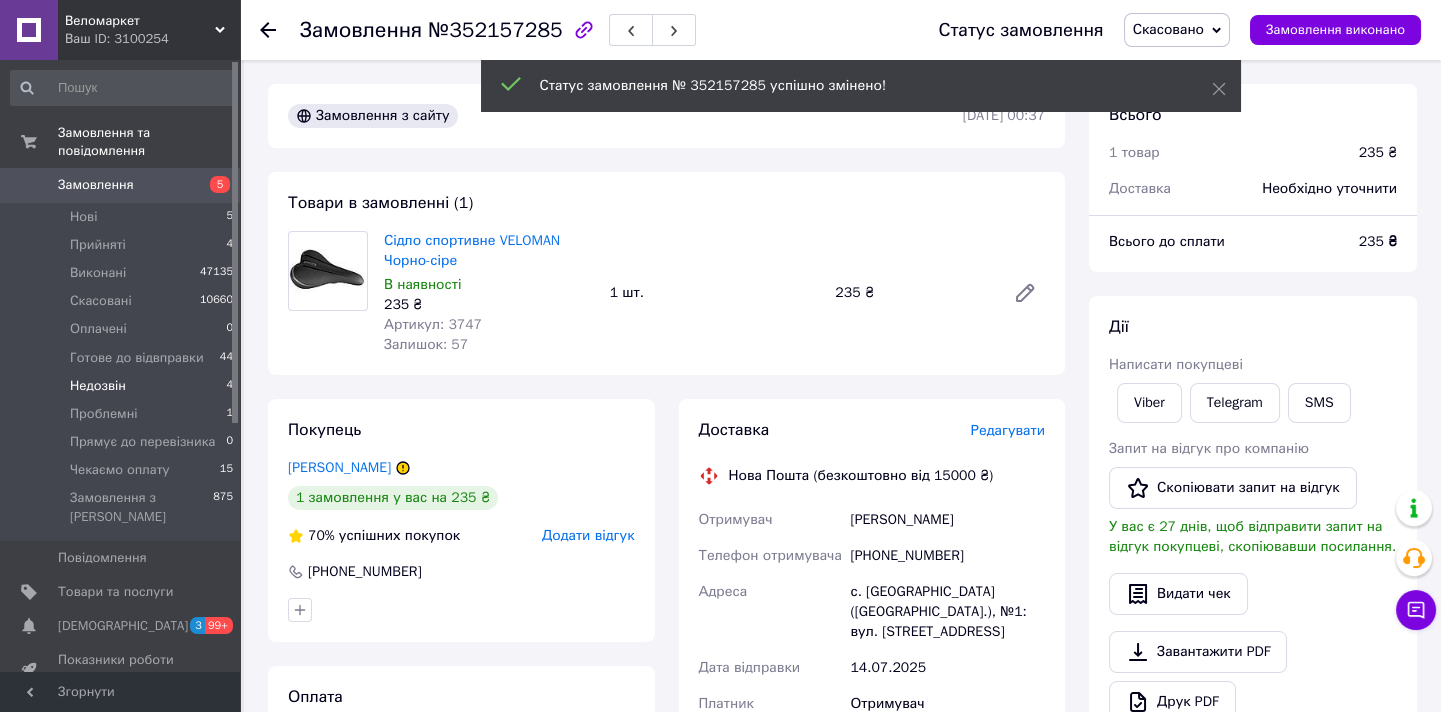 click on "Недозвін 4" at bounding box center (122, 386) 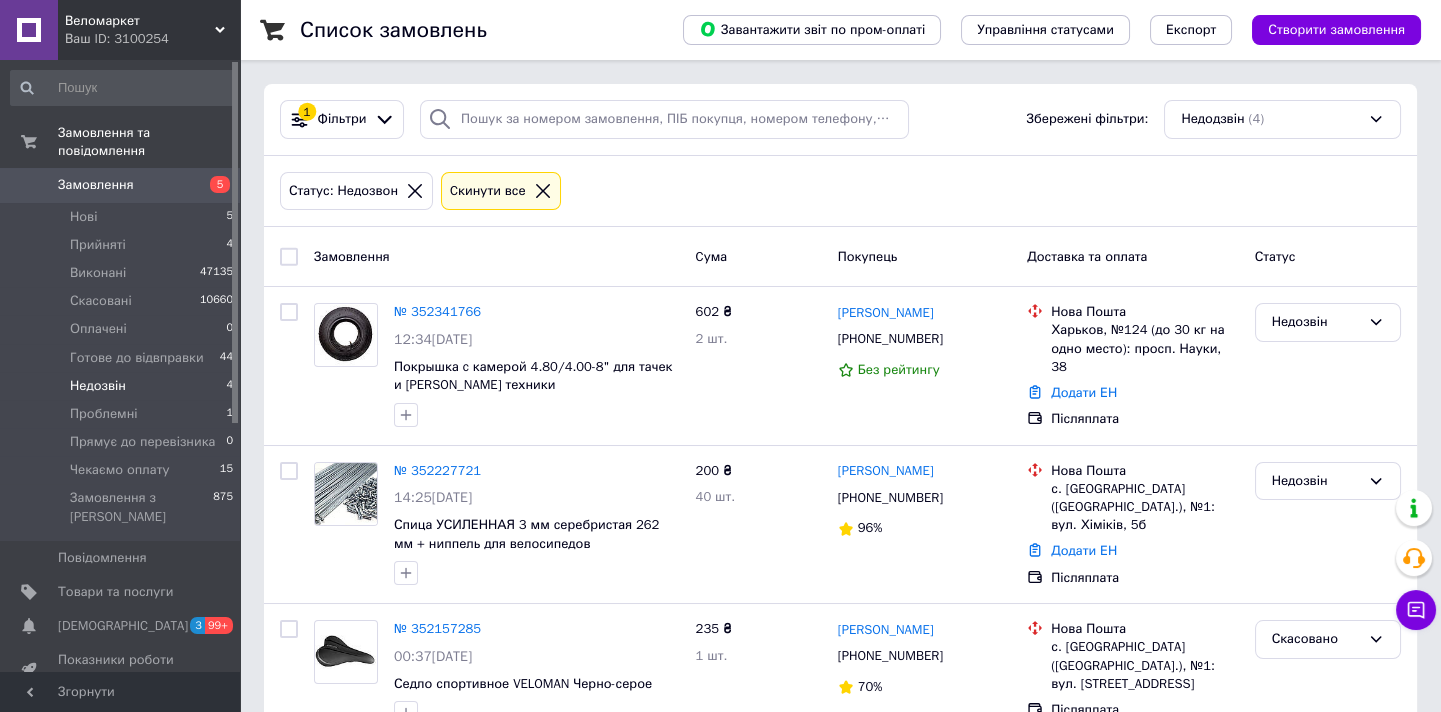 scroll, scrollTop: 207, scrollLeft: 0, axis: vertical 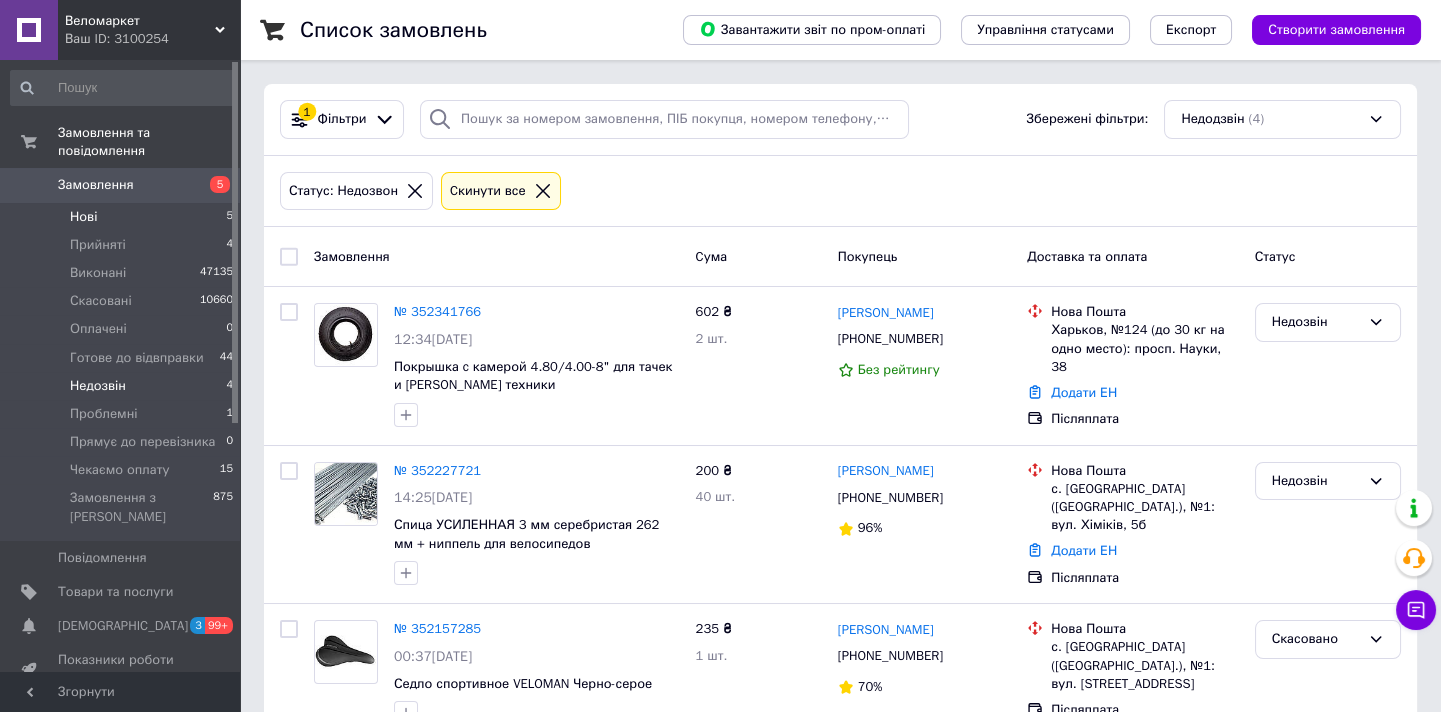 click on "Нові 5" at bounding box center (122, 217) 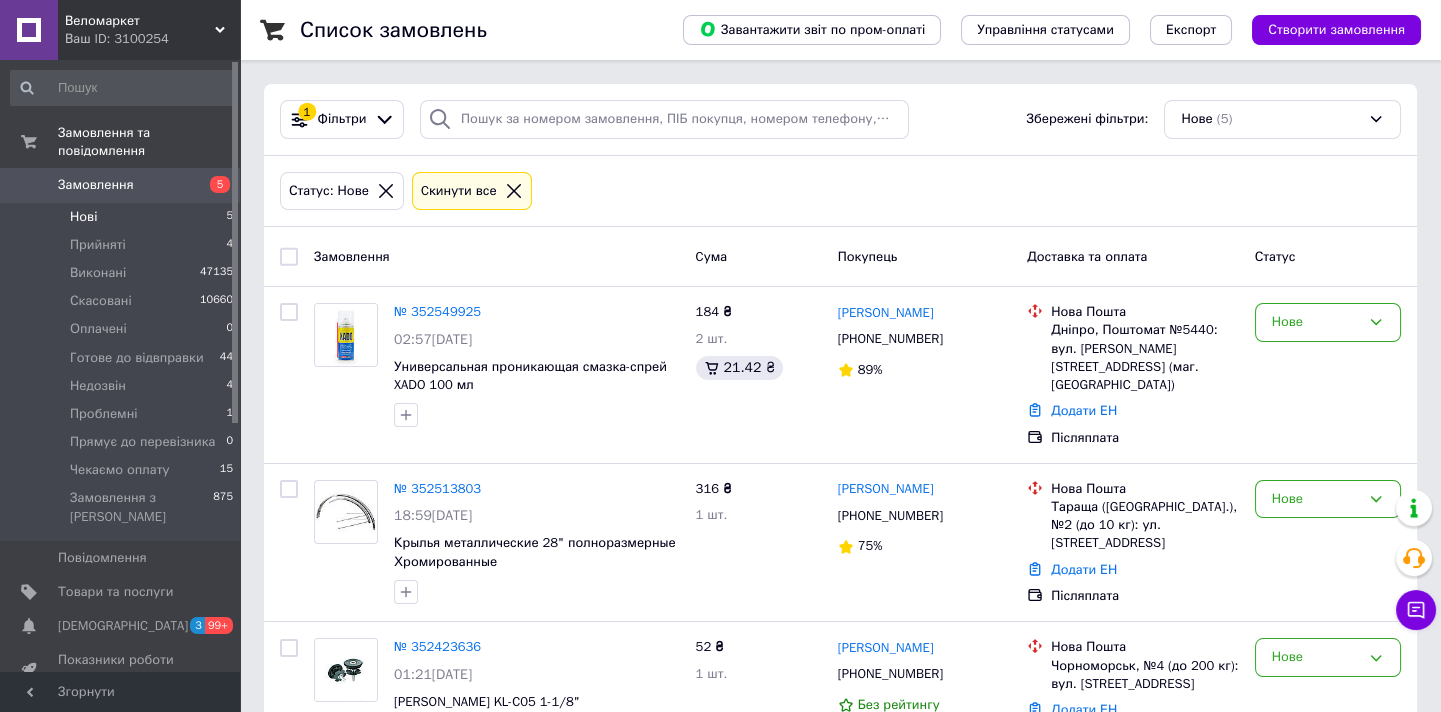 click on "Нові 5" at bounding box center (122, 217) 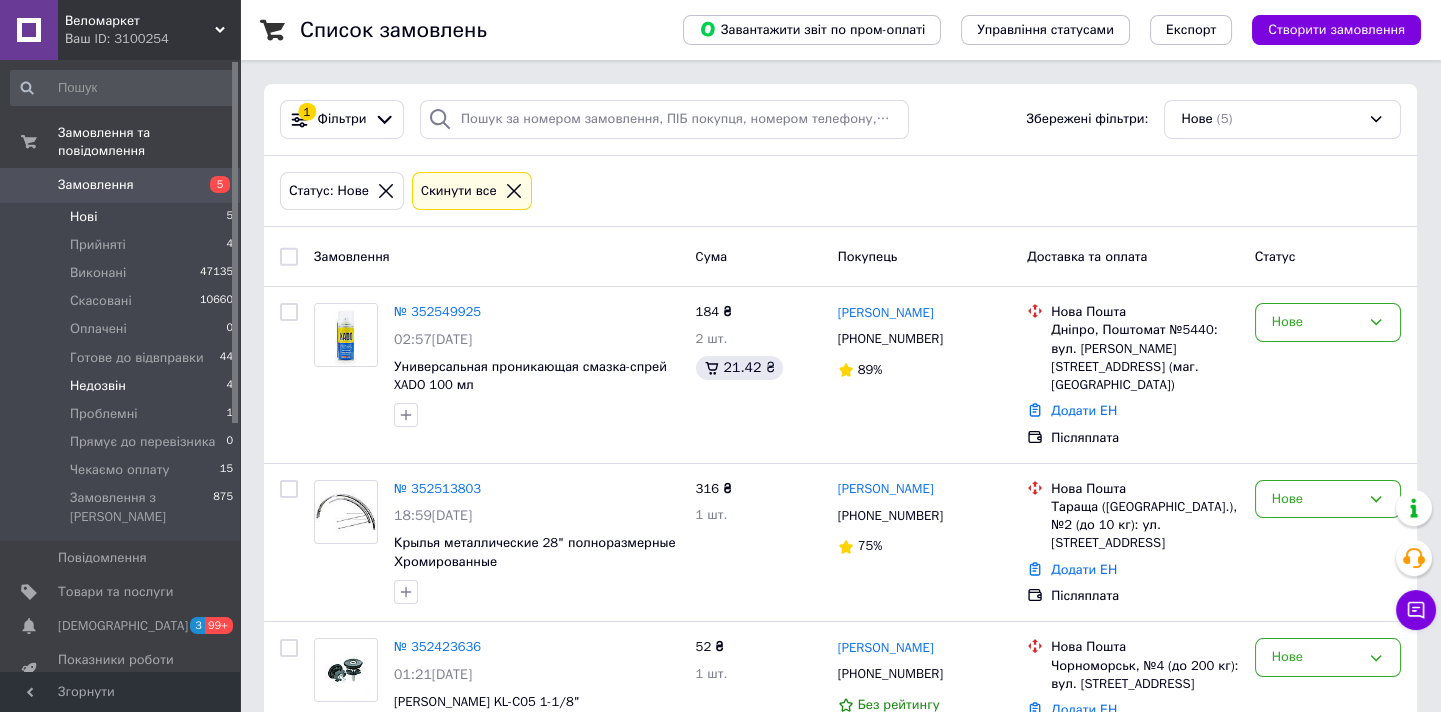 click on "Недозвін 4" at bounding box center (122, 386) 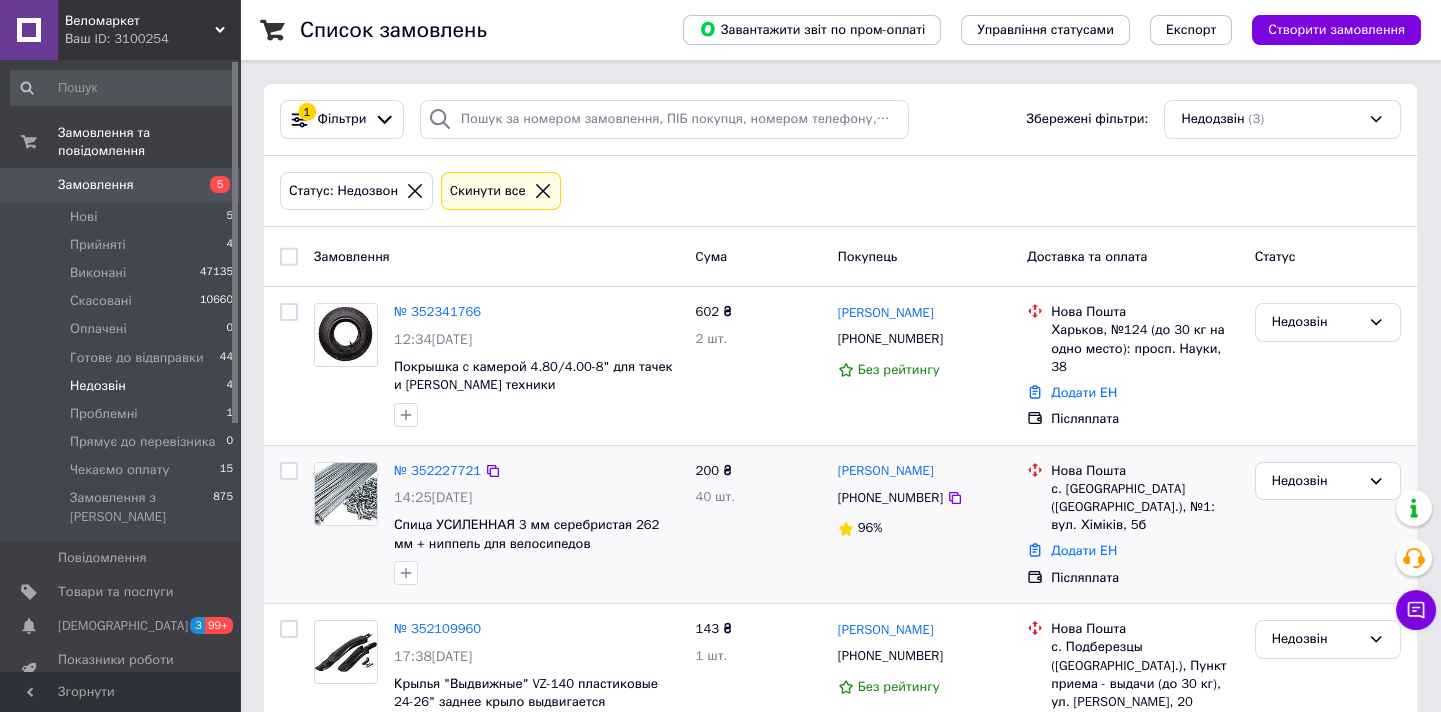 scroll, scrollTop: 69, scrollLeft: 0, axis: vertical 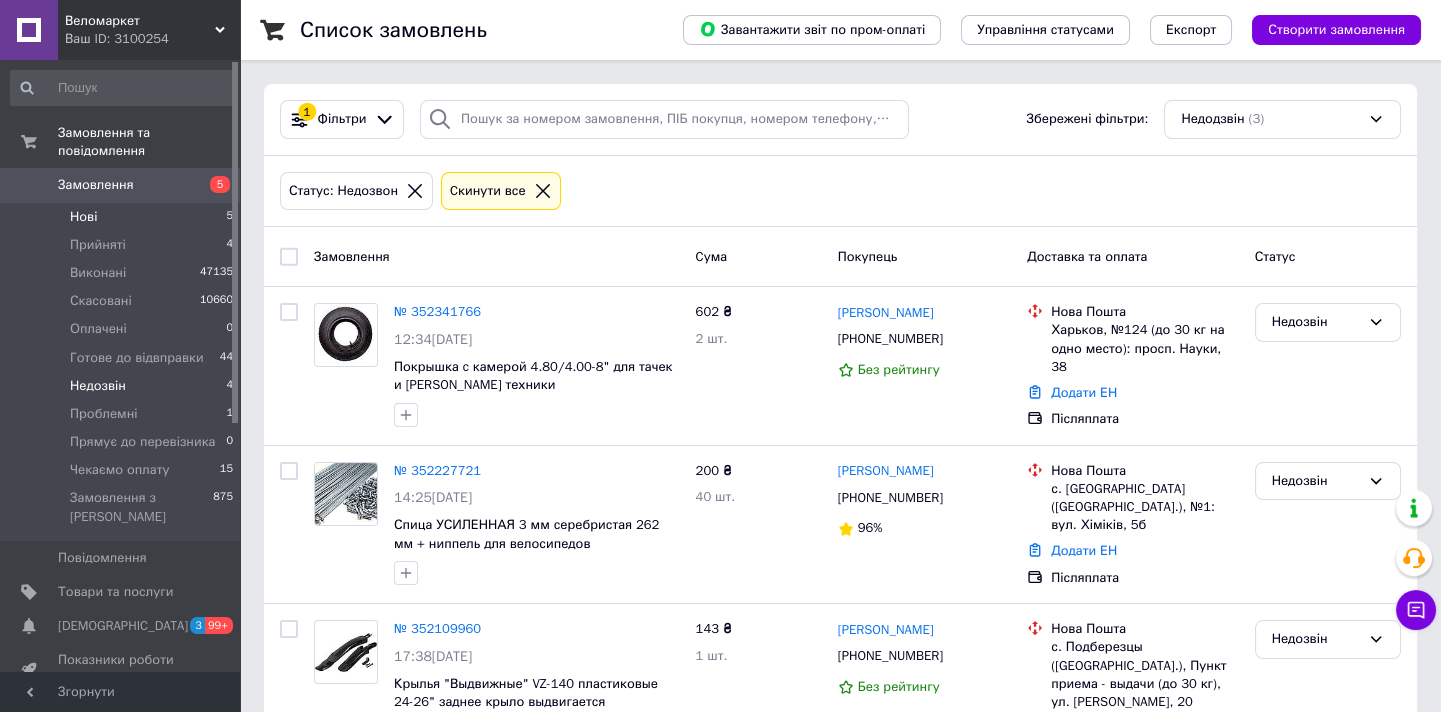 click on "Нові 5" at bounding box center [122, 217] 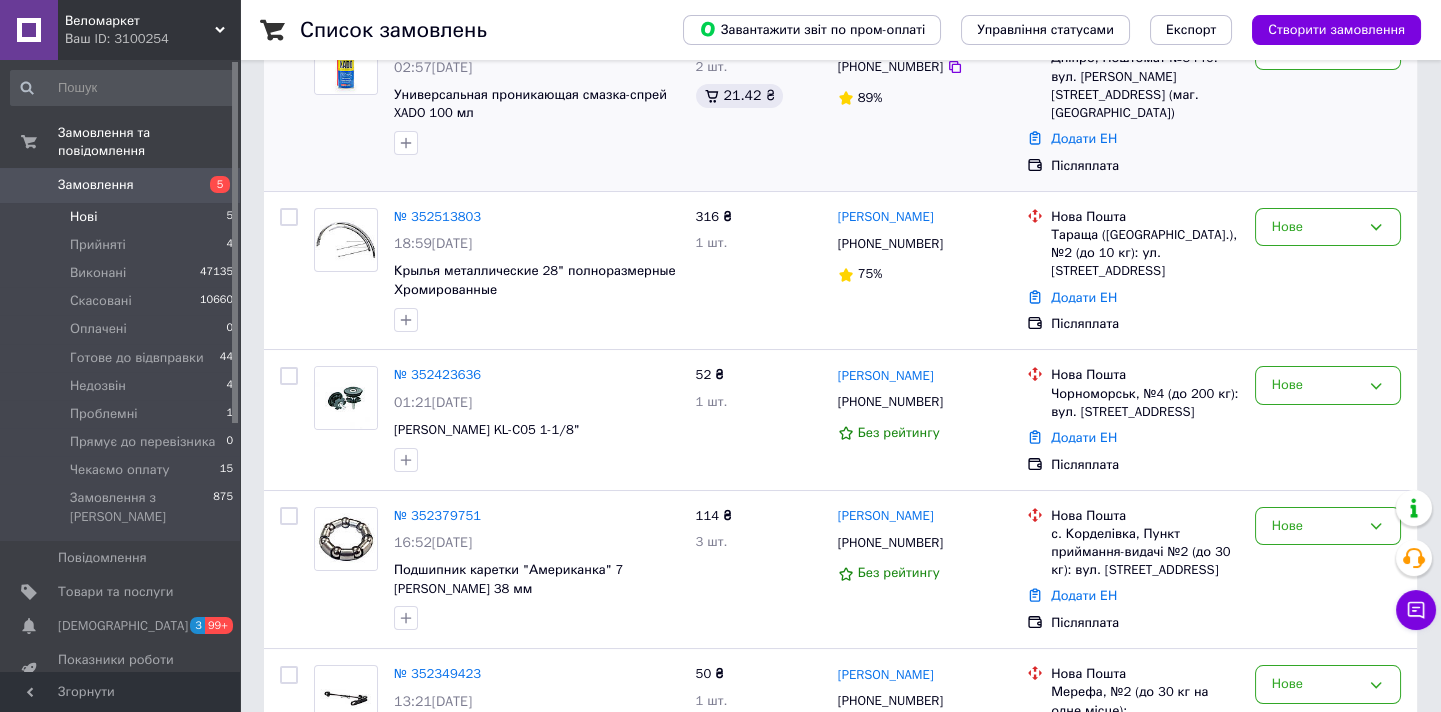 scroll, scrollTop: 351, scrollLeft: 0, axis: vertical 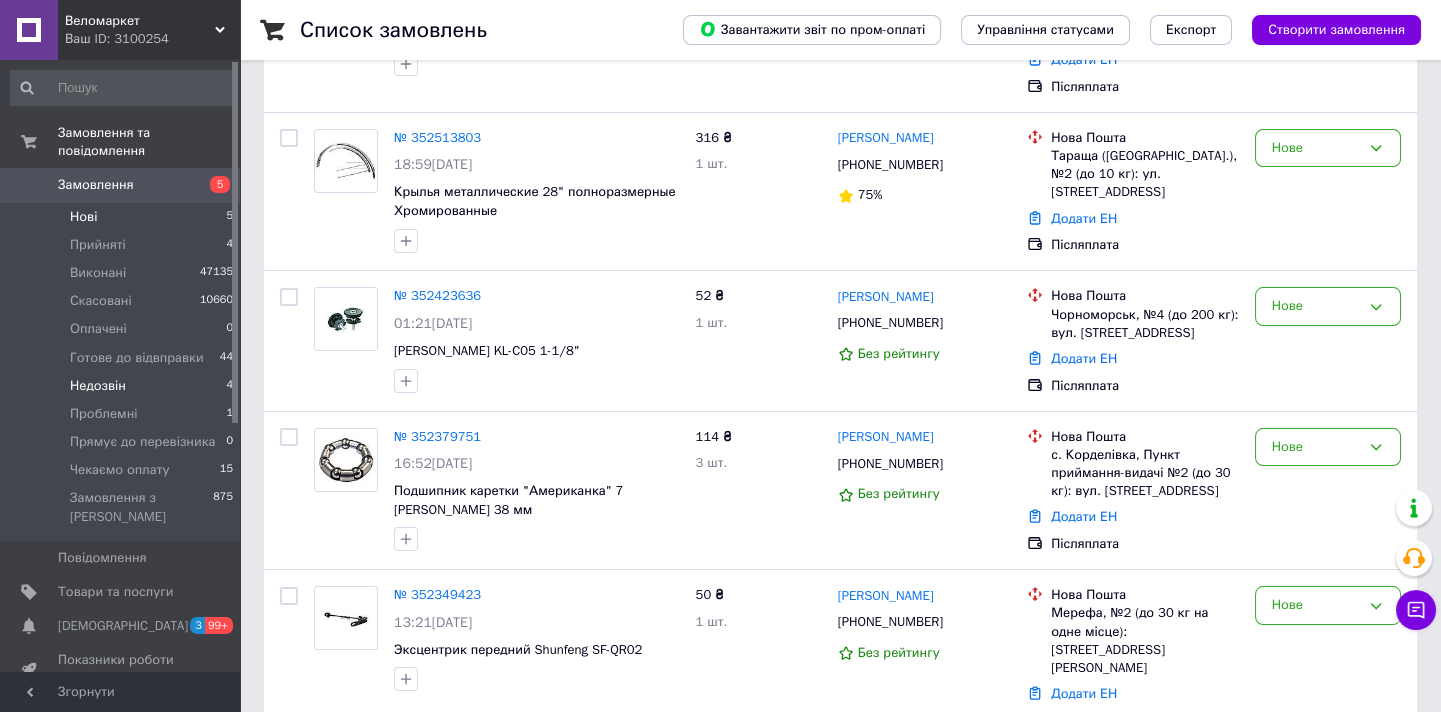 click on "Недозвін 4" at bounding box center (122, 386) 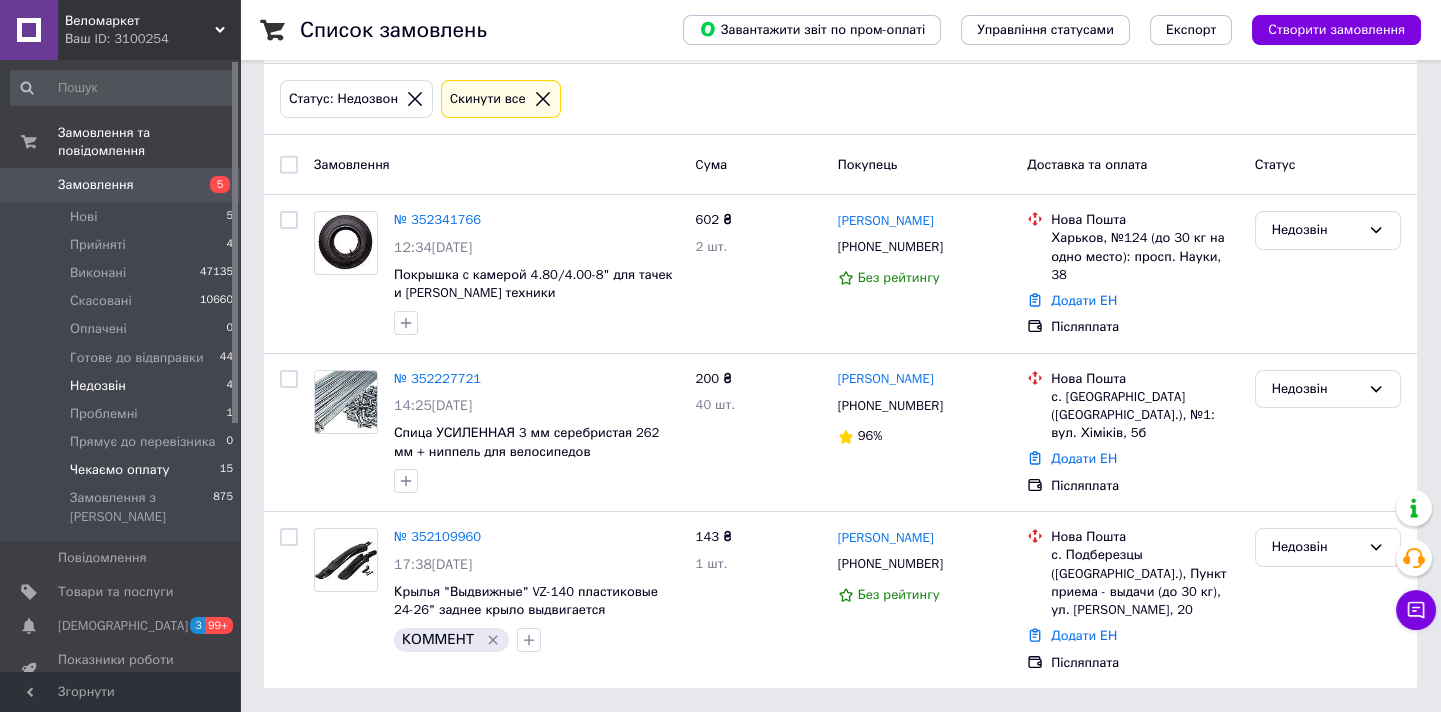 scroll, scrollTop: 0, scrollLeft: 0, axis: both 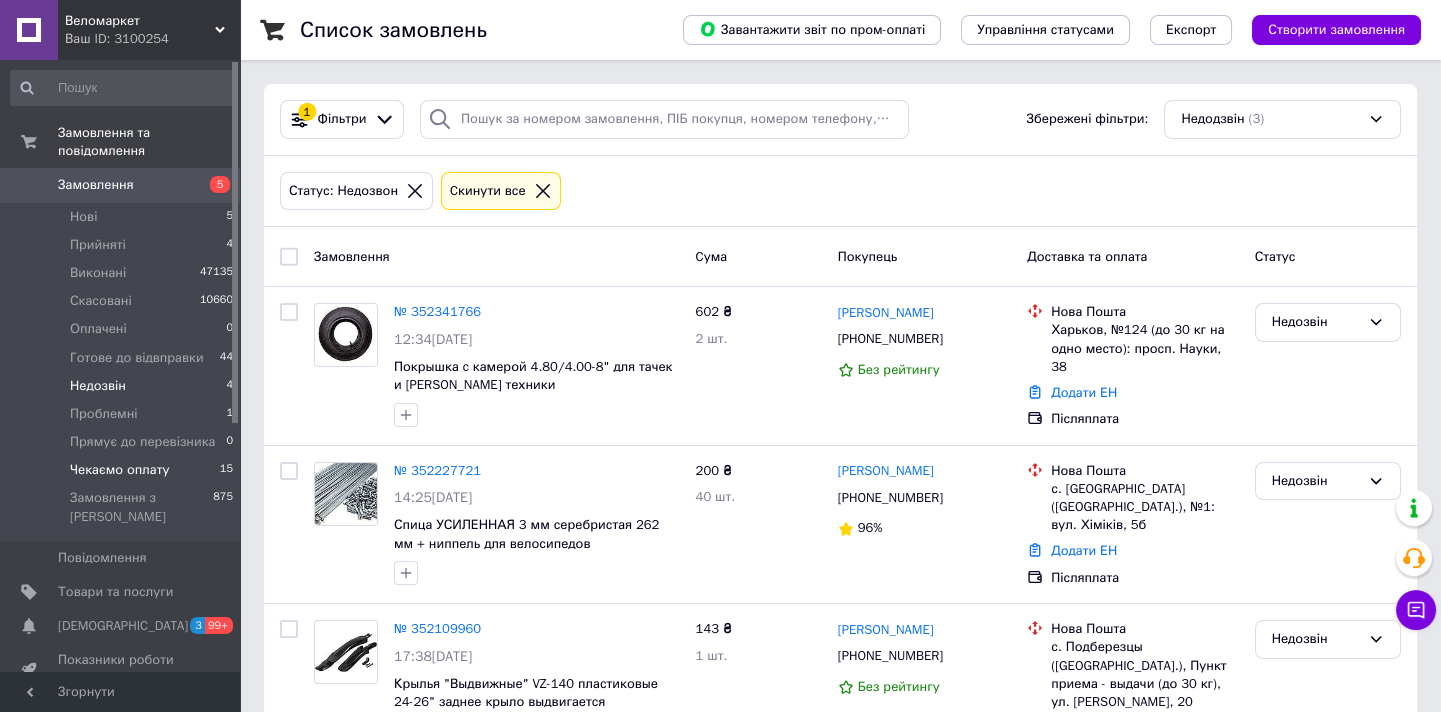 click on "Чекаємо оплату 15" at bounding box center [122, 470] 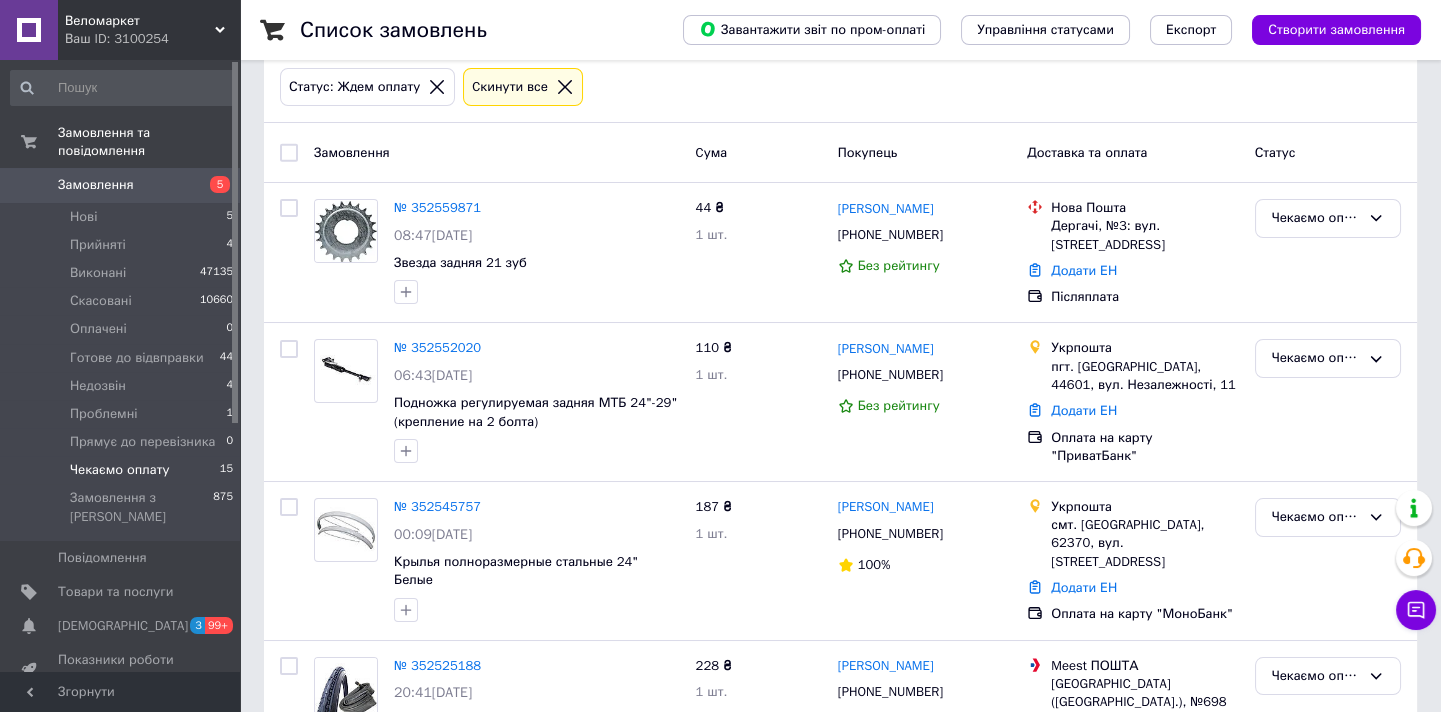 scroll, scrollTop: 108, scrollLeft: 0, axis: vertical 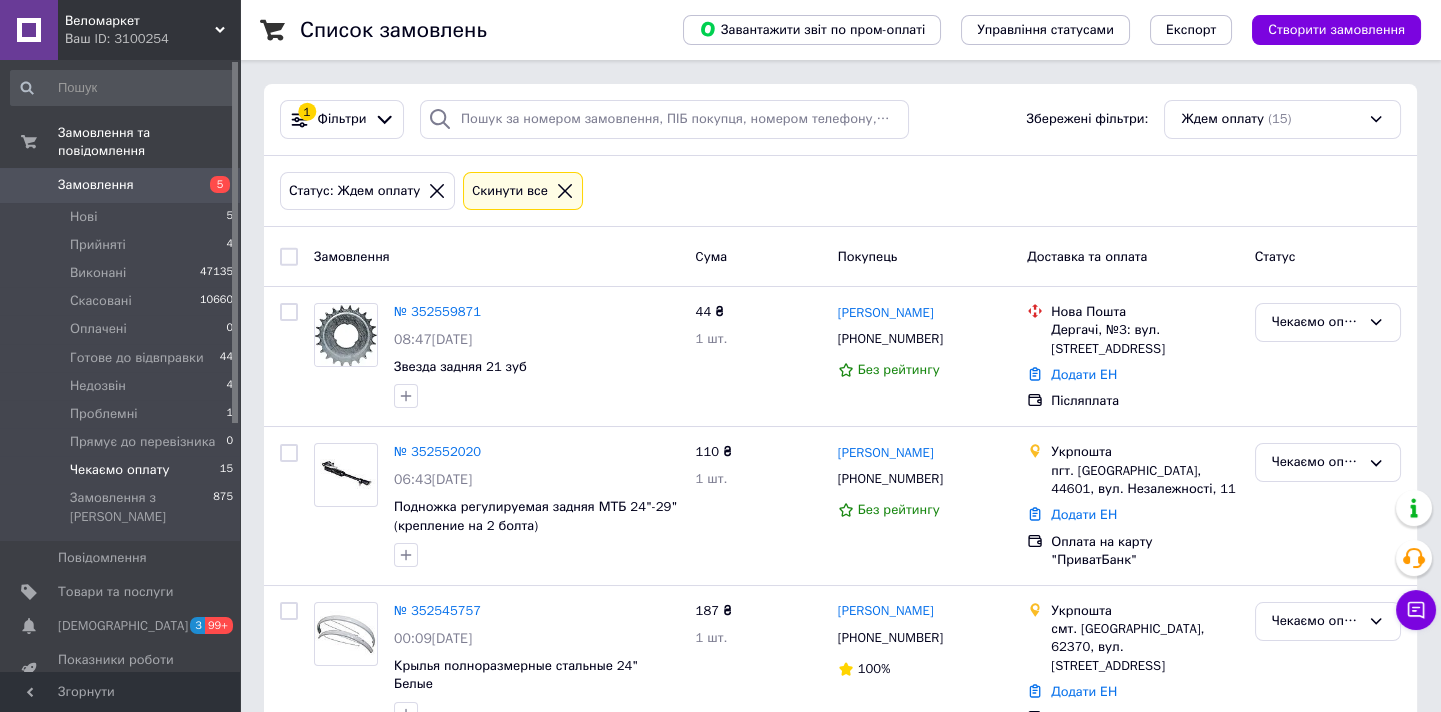 drag, startPoint x: 1439, startPoint y: 121, endPoint x: 1450, endPoint y: 98, distance: 25.495098 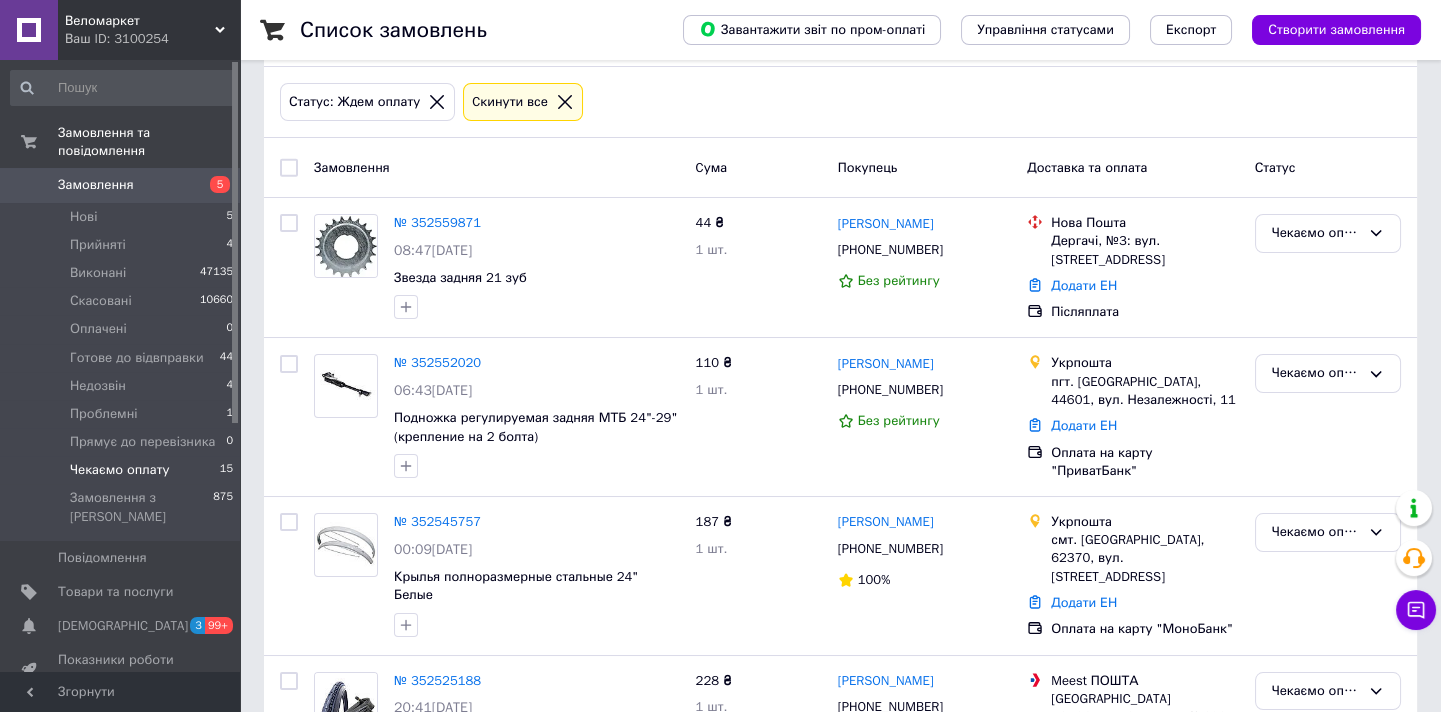 scroll, scrollTop: 0, scrollLeft: 0, axis: both 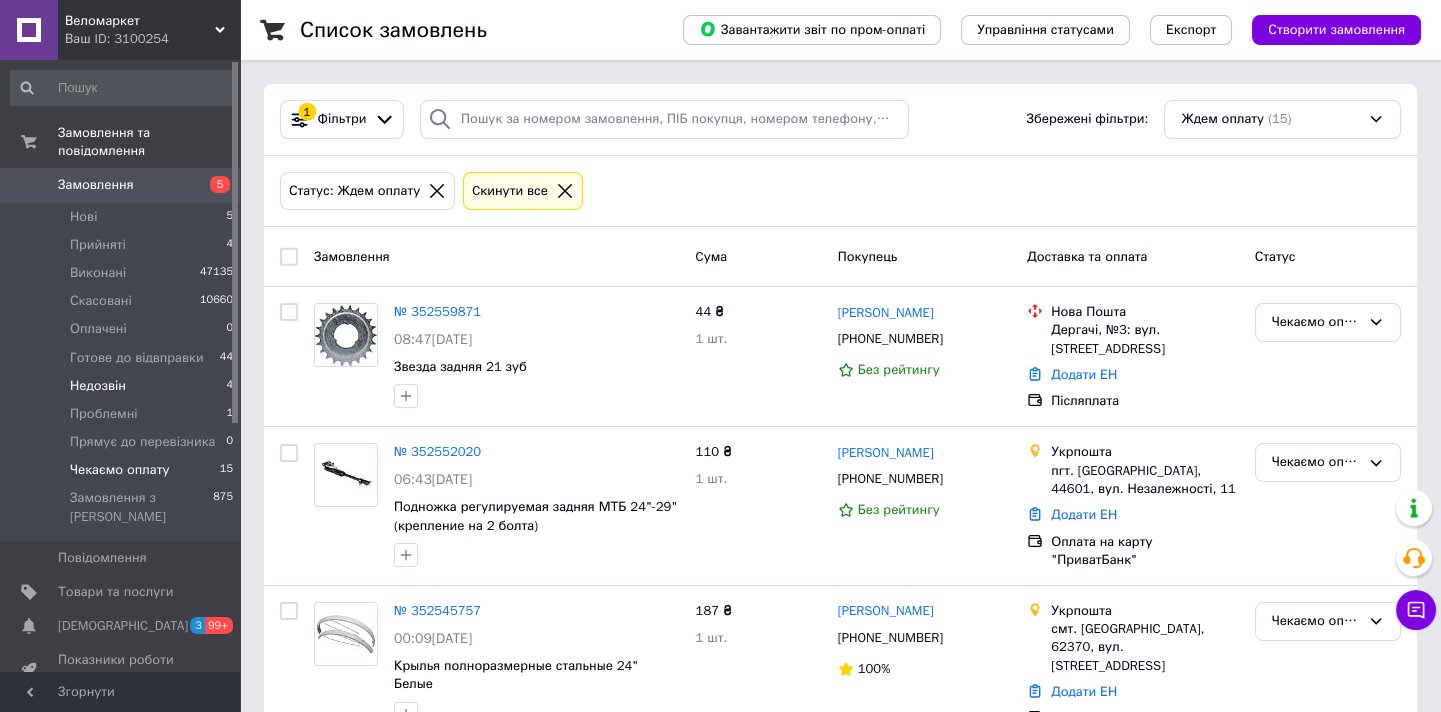 click on "Недозвін 4" at bounding box center (122, 386) 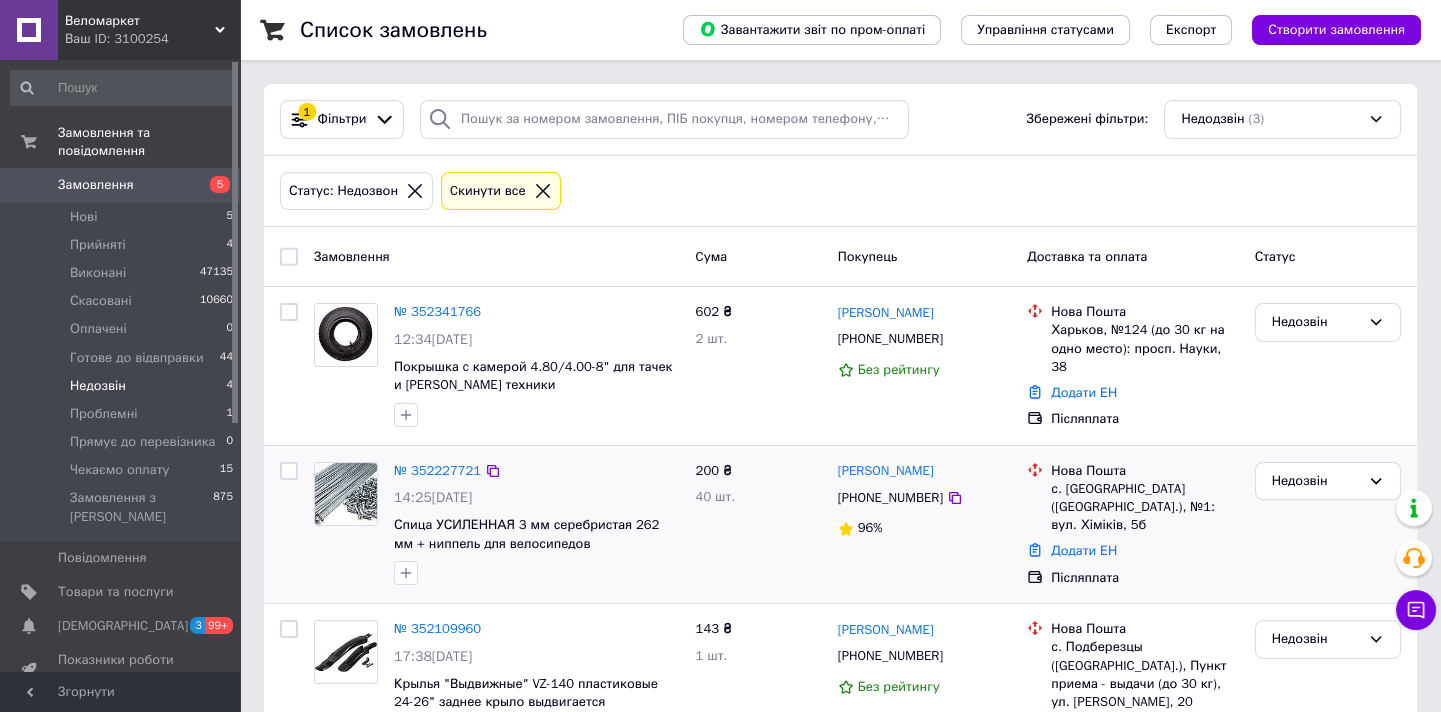 scroll, scrollTop: 69, scrollLeft: 0, axis: vertical 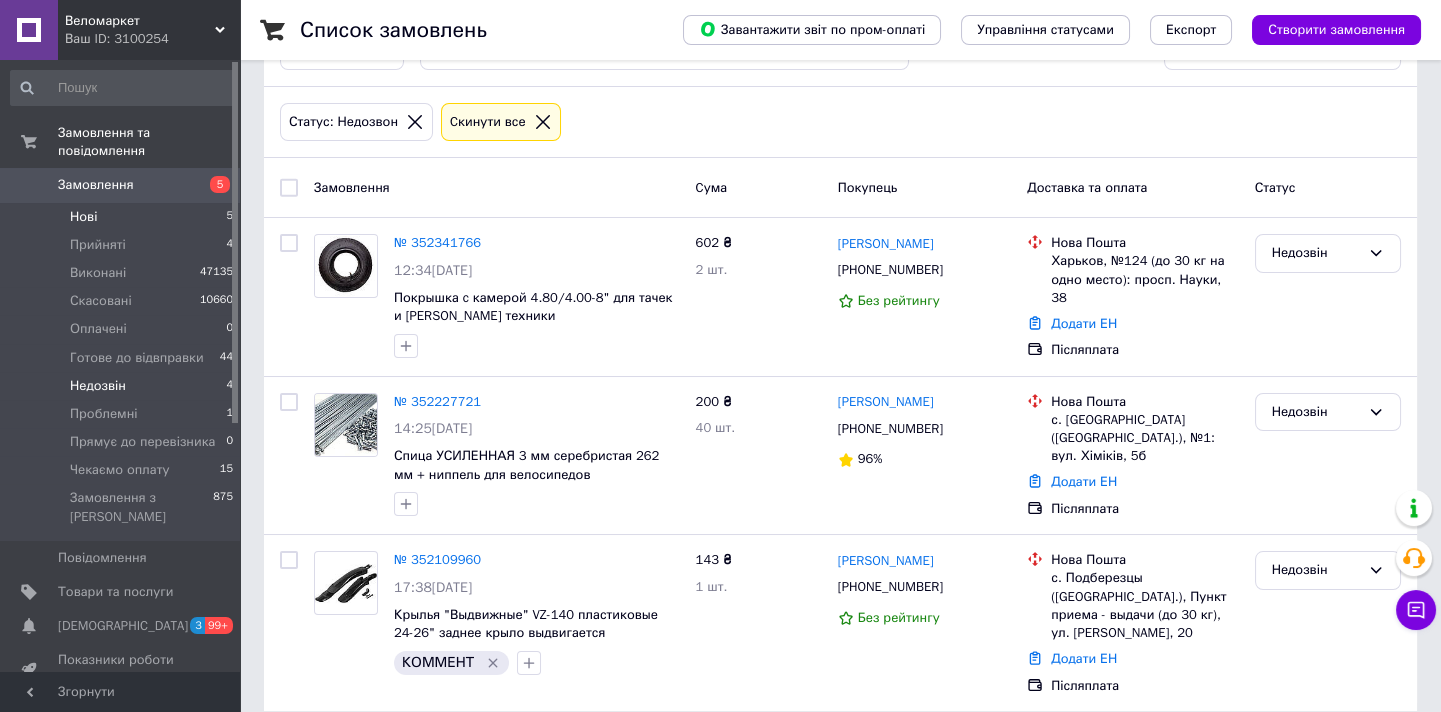 click on "Нові 5" at bounding box center (122, 217) 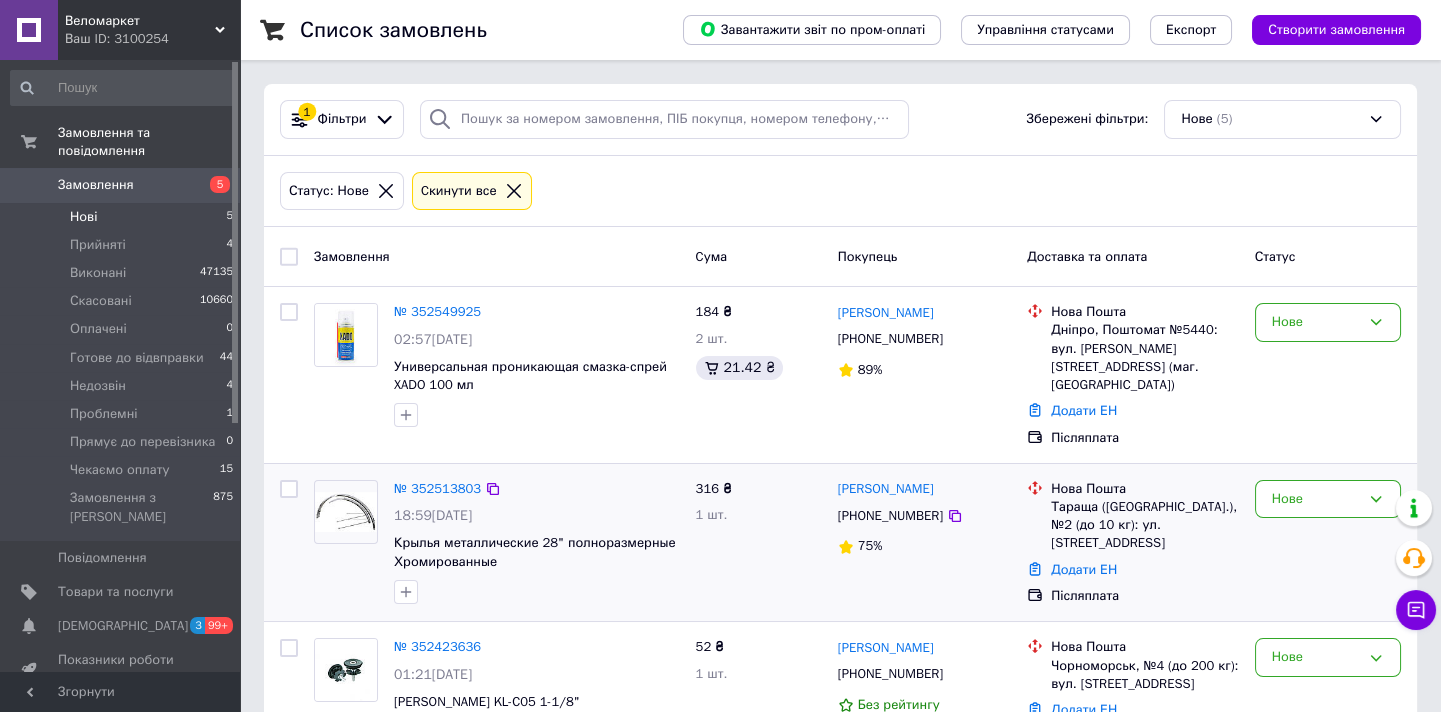 scroll, scrollTop: 90, scrollLeft: 0, axis: vertical 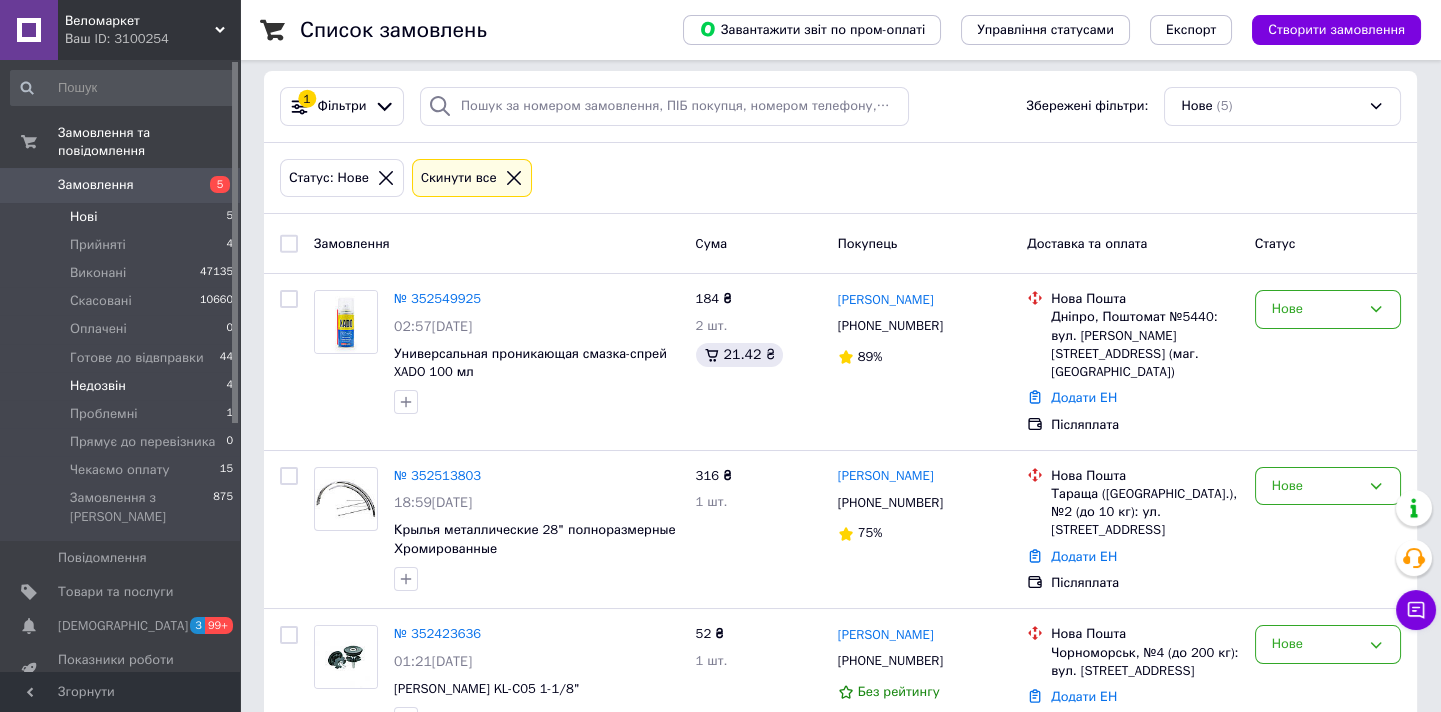 click on "Недозвін 4" at bounding box center [122, 386] 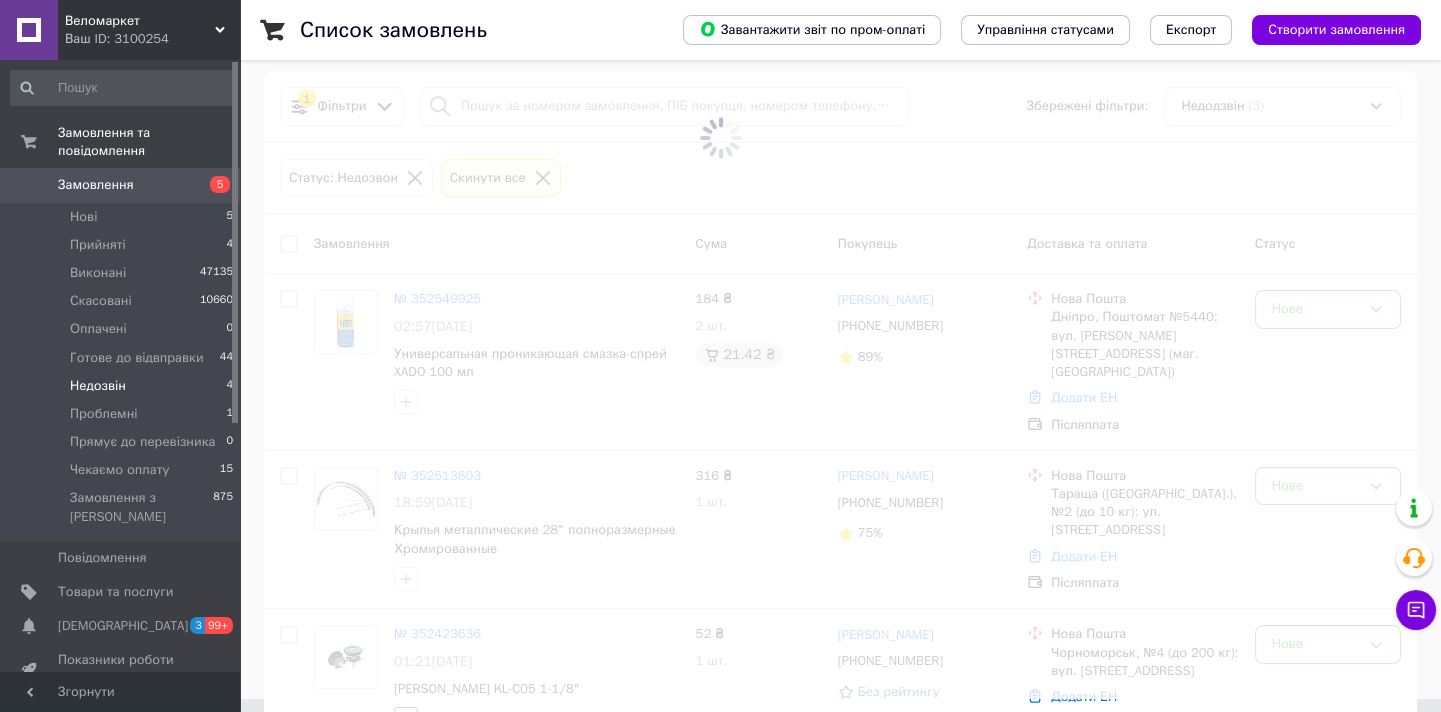 scroll, scrollTop: 0, scrollLeft: 0, axis: both 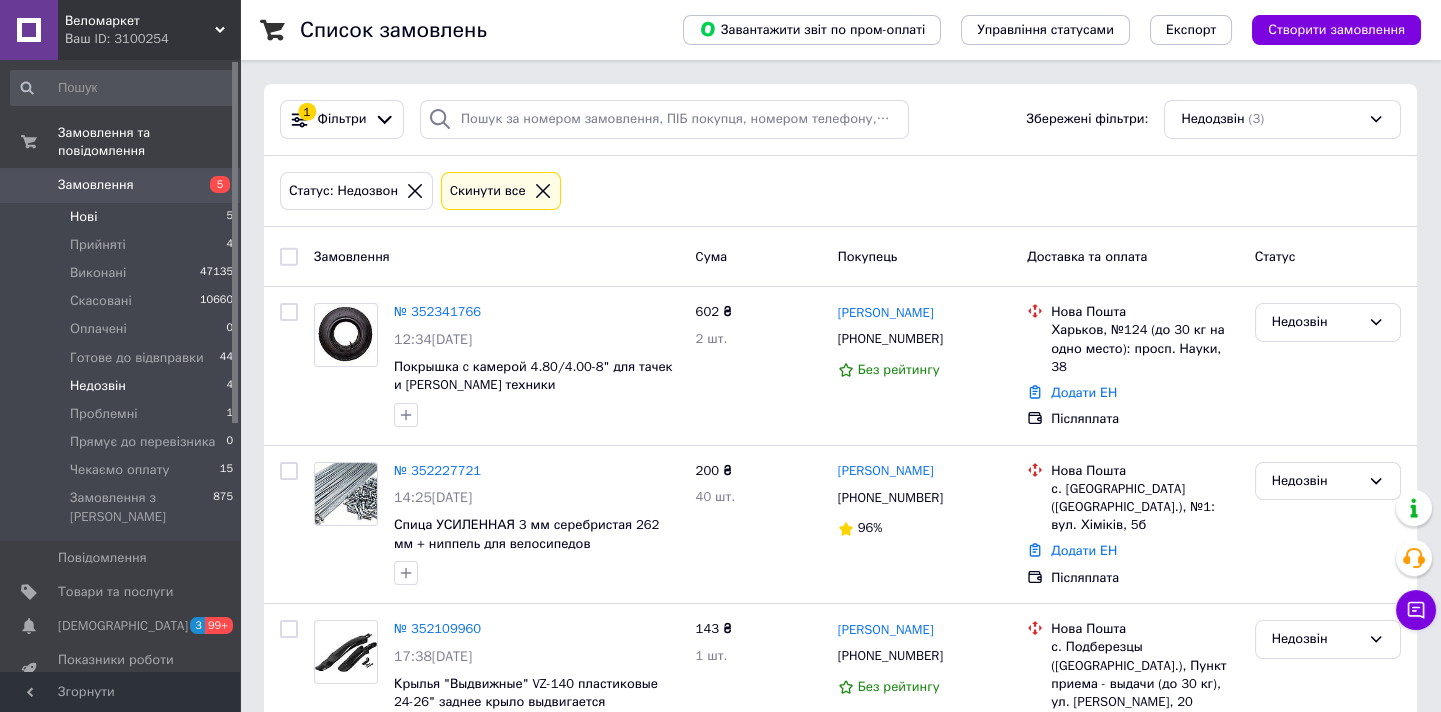 click on "Нові 5" at bounding box center (122, 217) 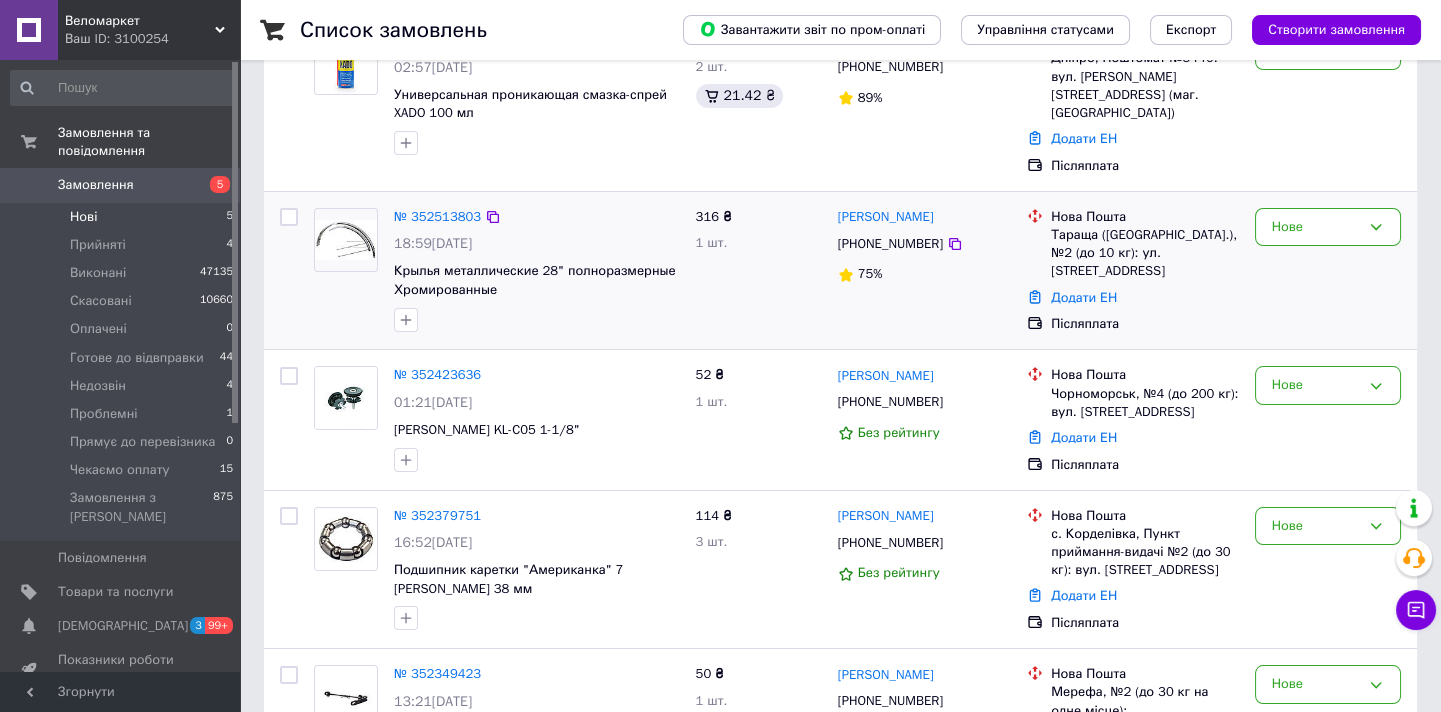 scroll, scrollTop: 351, scrollLeft: 0, axis: vertical 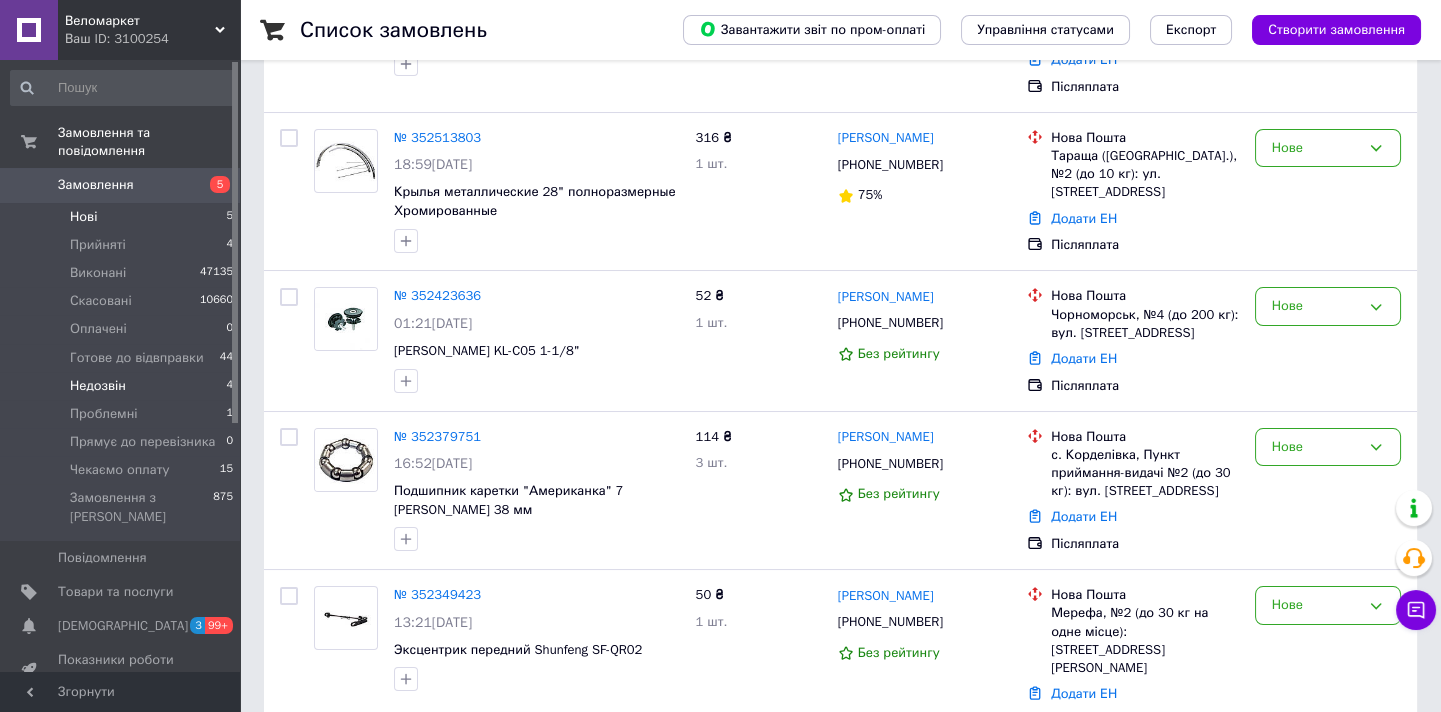 click on "Недозвін 4" at bounding box center [122, 386] 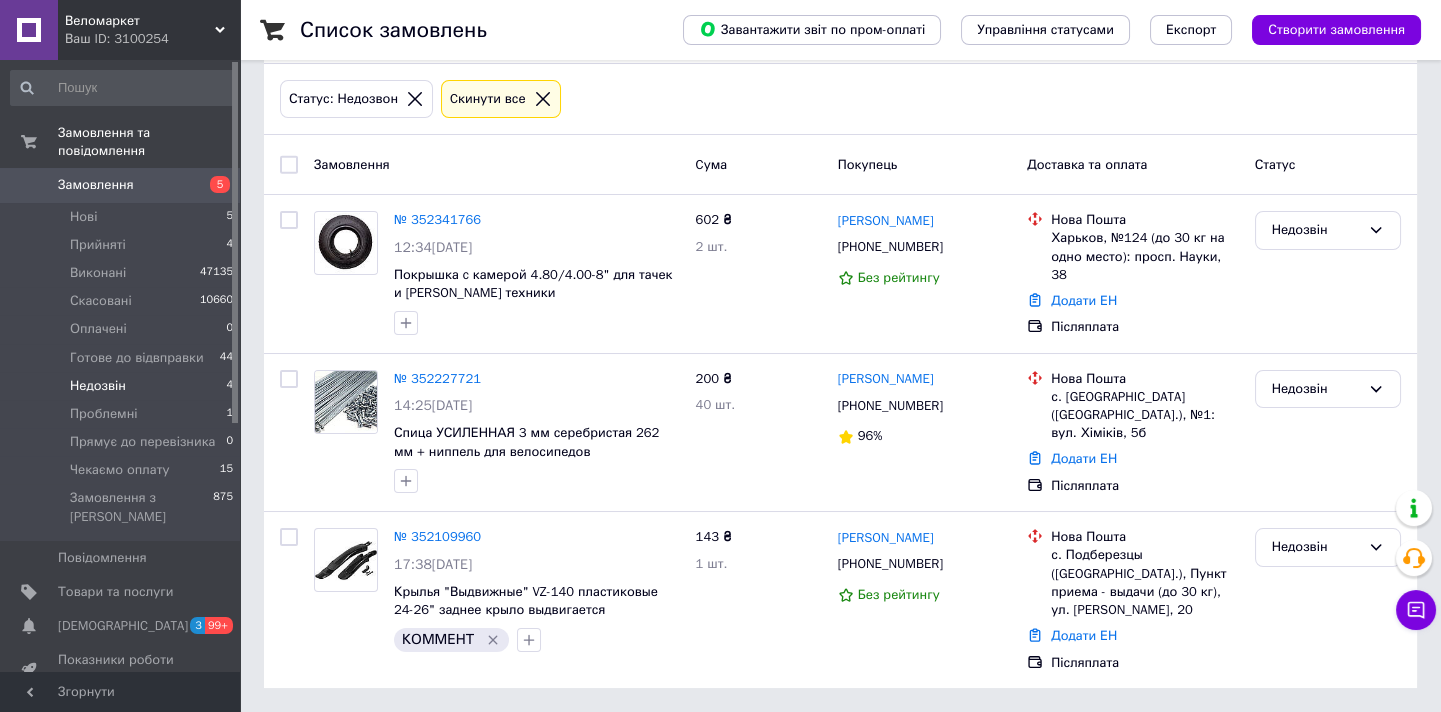 scroll, scrollTop: 0, scrollLeft: 0, axis: both 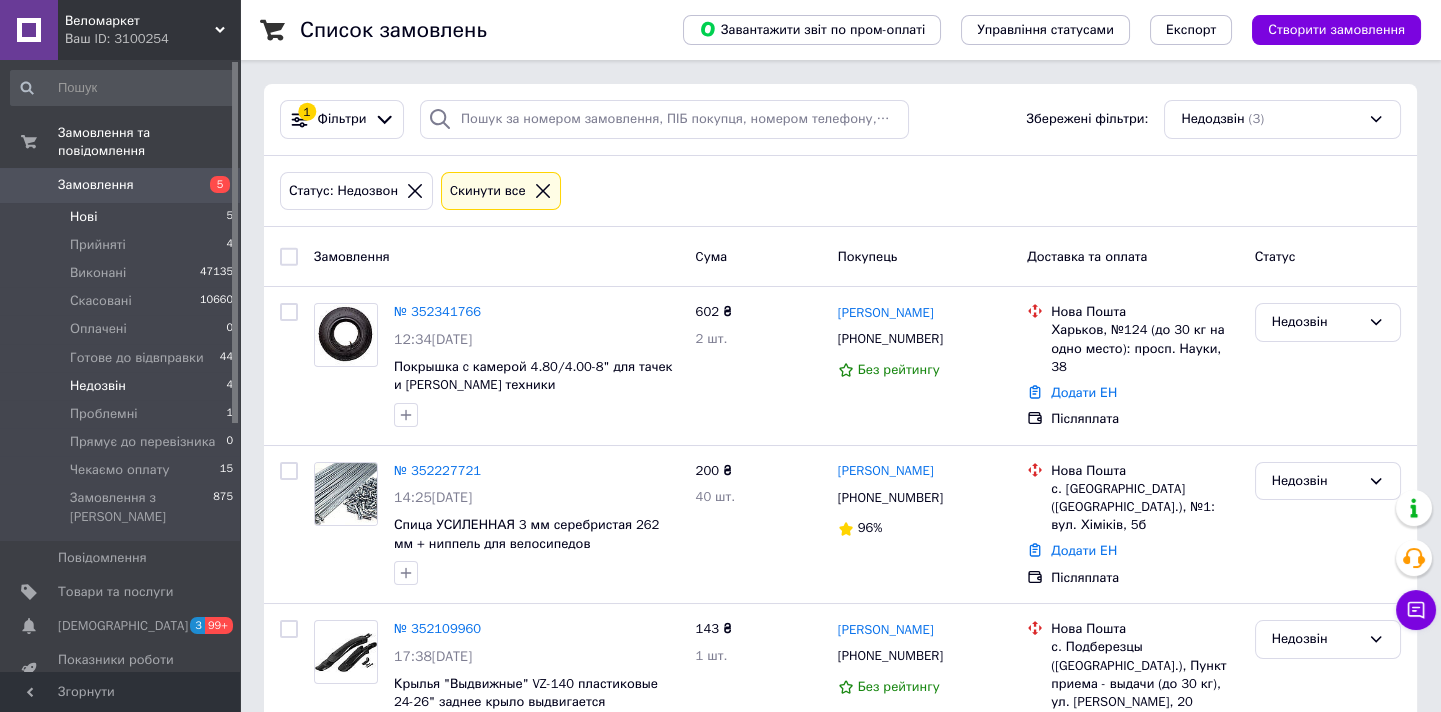 click on "Нові 5" at bounding box center [122, 217] 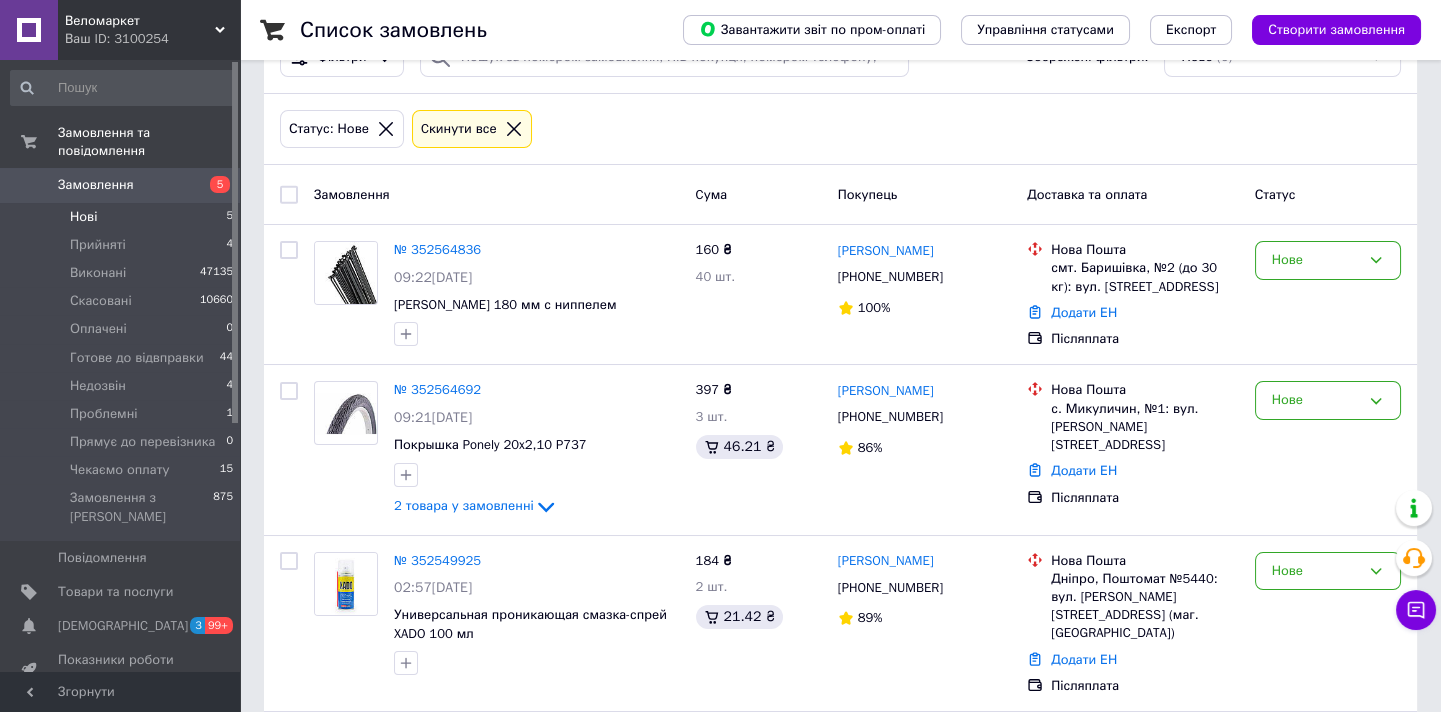 scroll, scrollTop: 52, scrollLeft: 0, axis: vertical 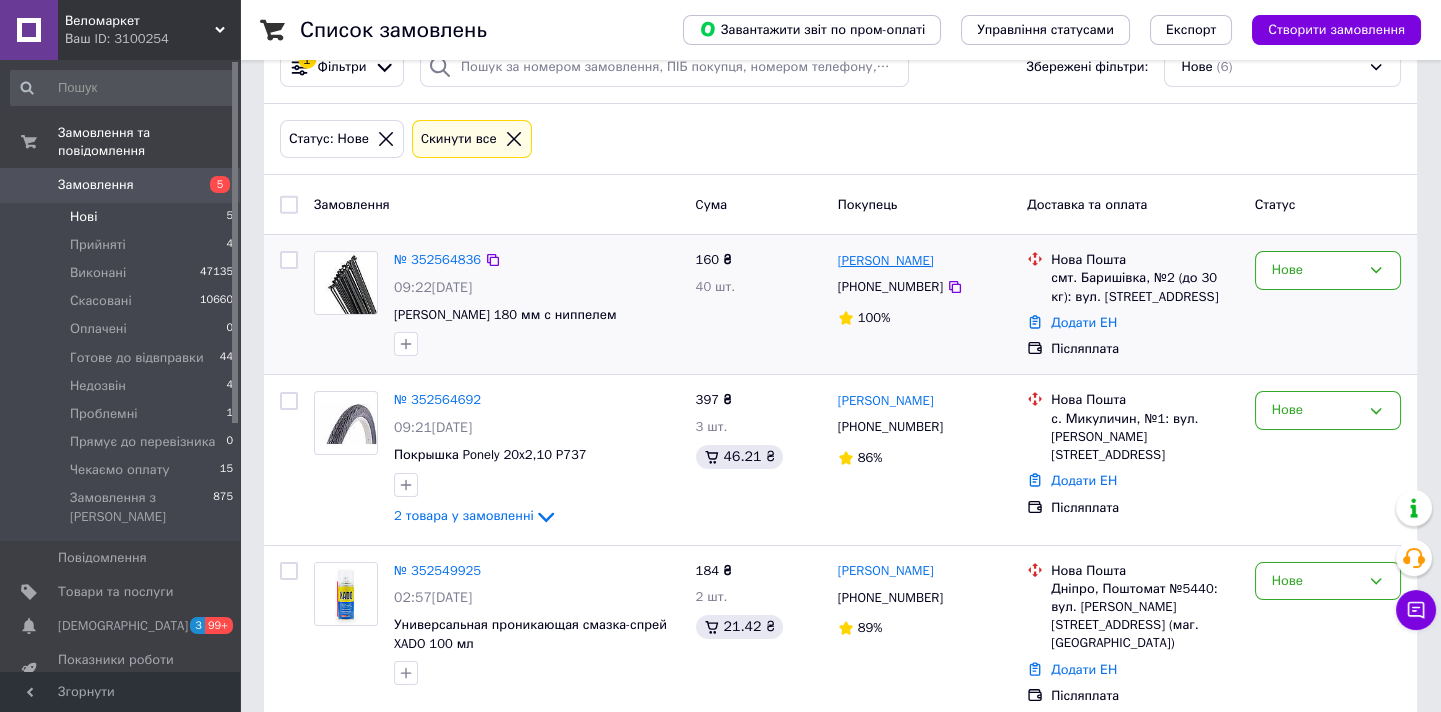 click on "[PERSON_NAME]" at bounding box center [886, 261] 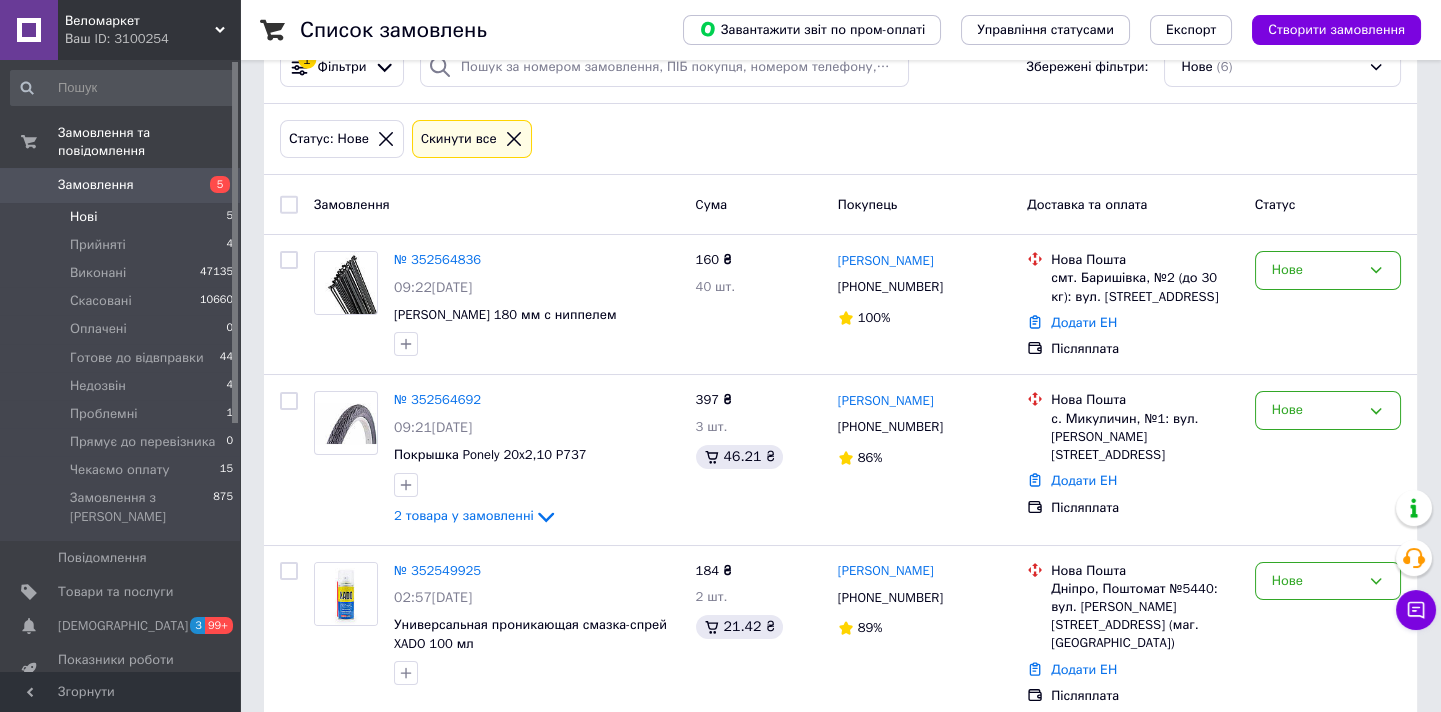 scroll, scrollTop: 0, scrollLeft: 0, axis: both 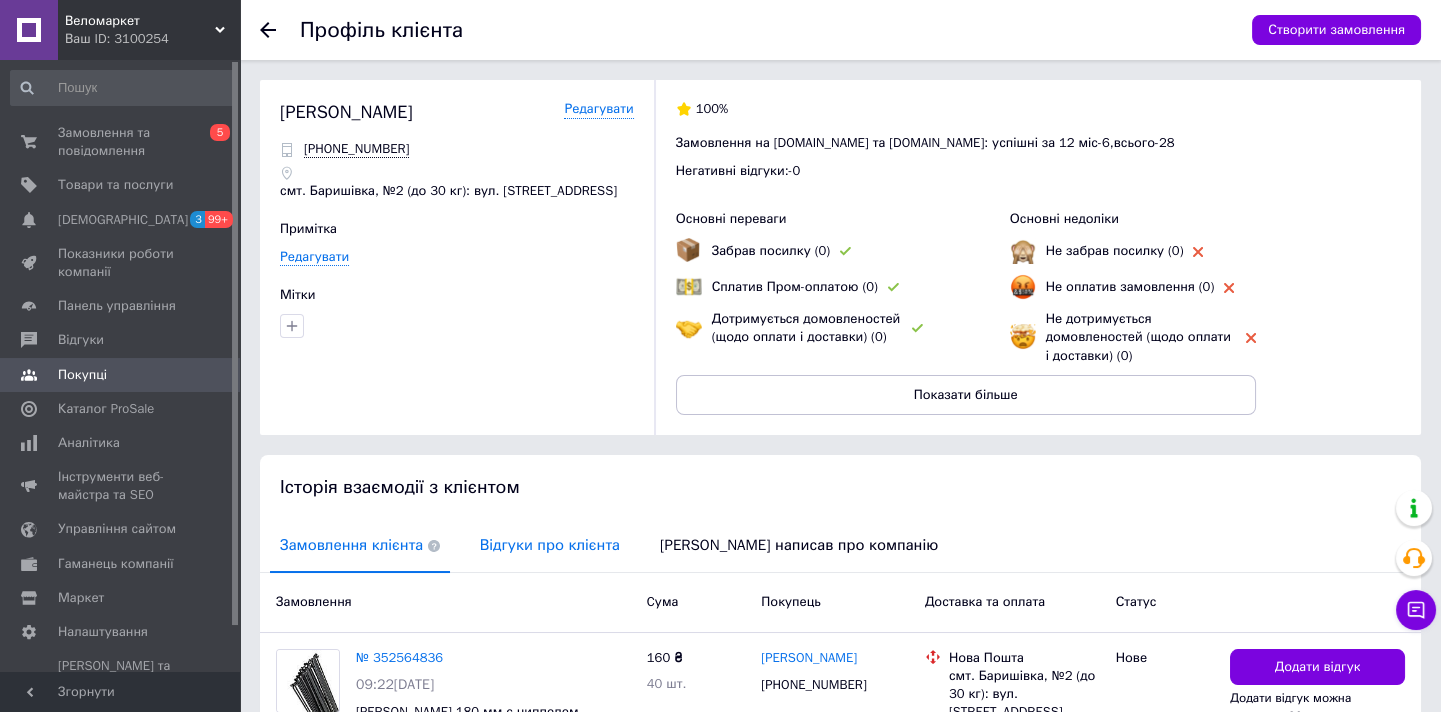 click on "Відгуки про клієнта" at bounding box center [550, 545] 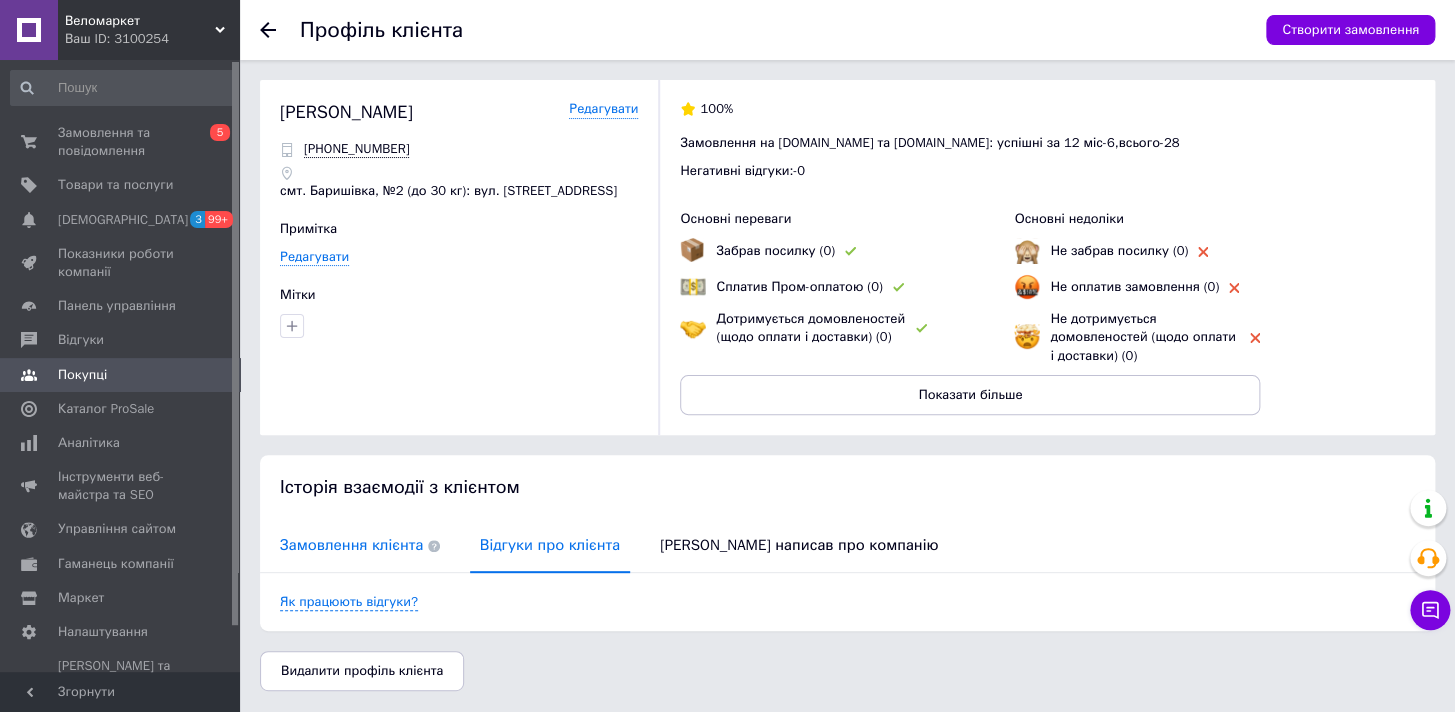 click on "Замовлення клієнта" at bounding box center [360, 545] 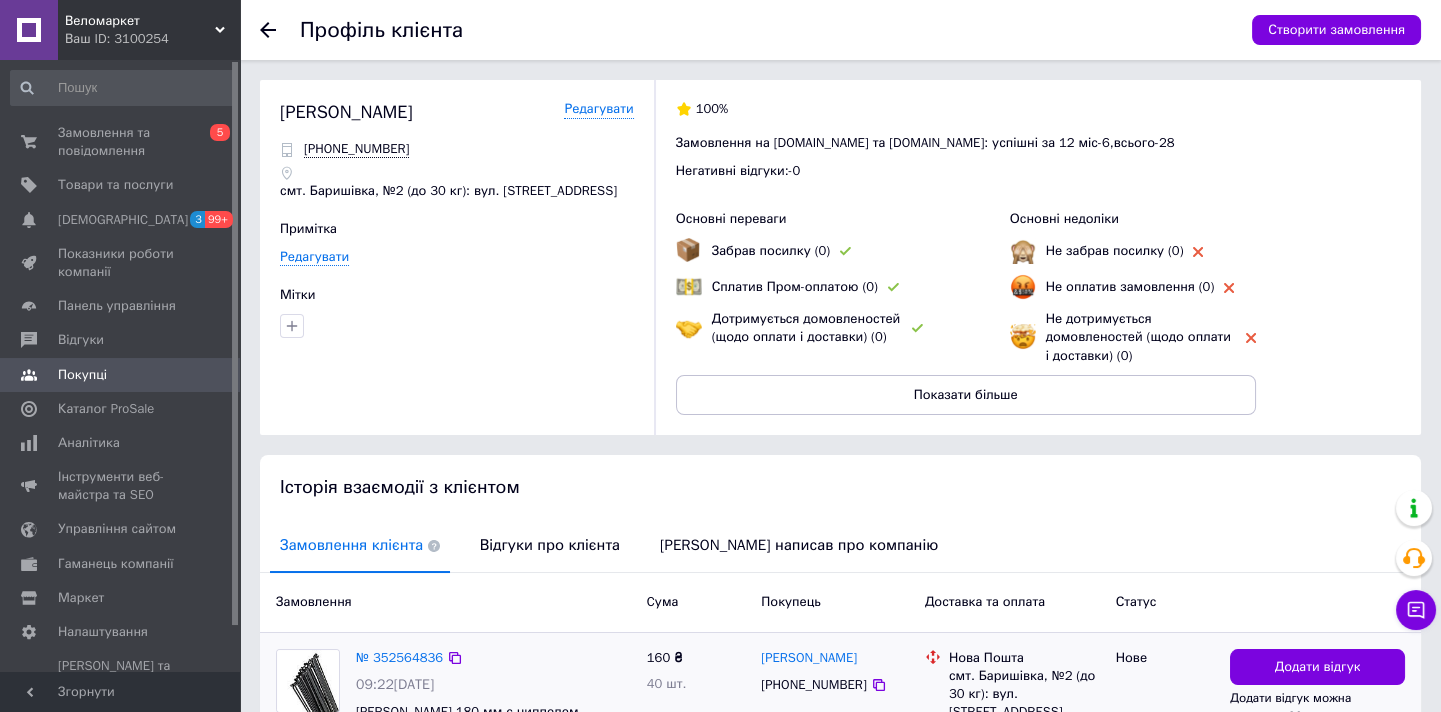 scroll, scrollTop: 158, scrollLeft: 0, axis: vertical 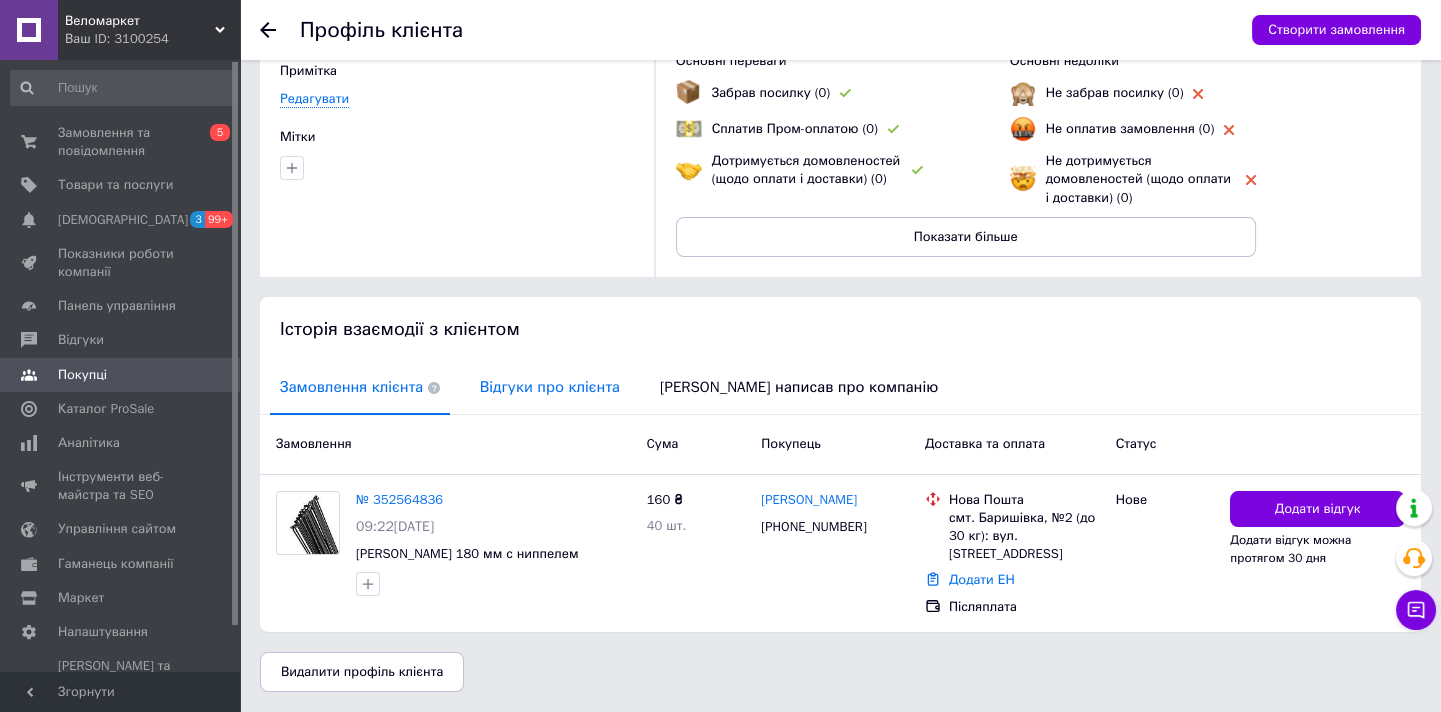 click on "Відгуки про клієнта" at bounding box center [550, 387] 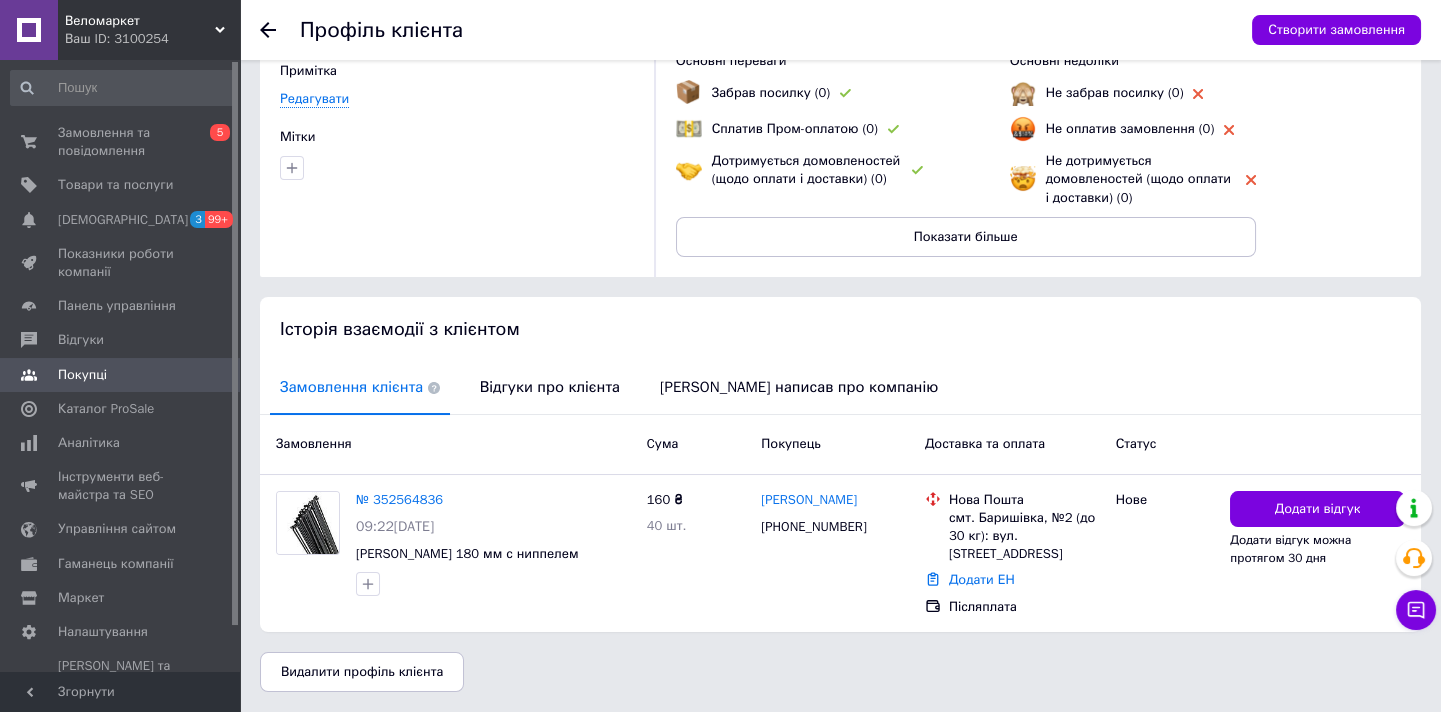scroll, scrollTop: 0, scrollLeft: 0, axis: both 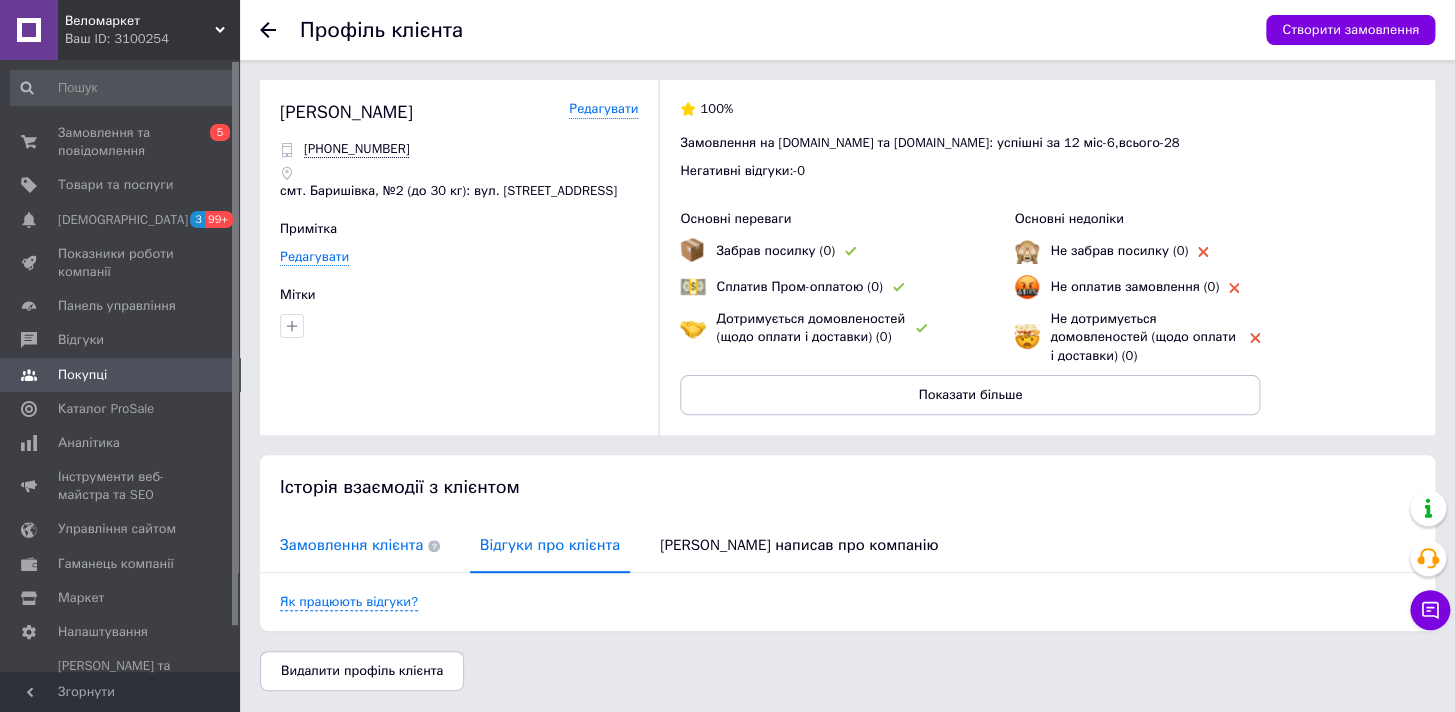 click on "Замовлення клієнта" at bounding box center [360, 545] 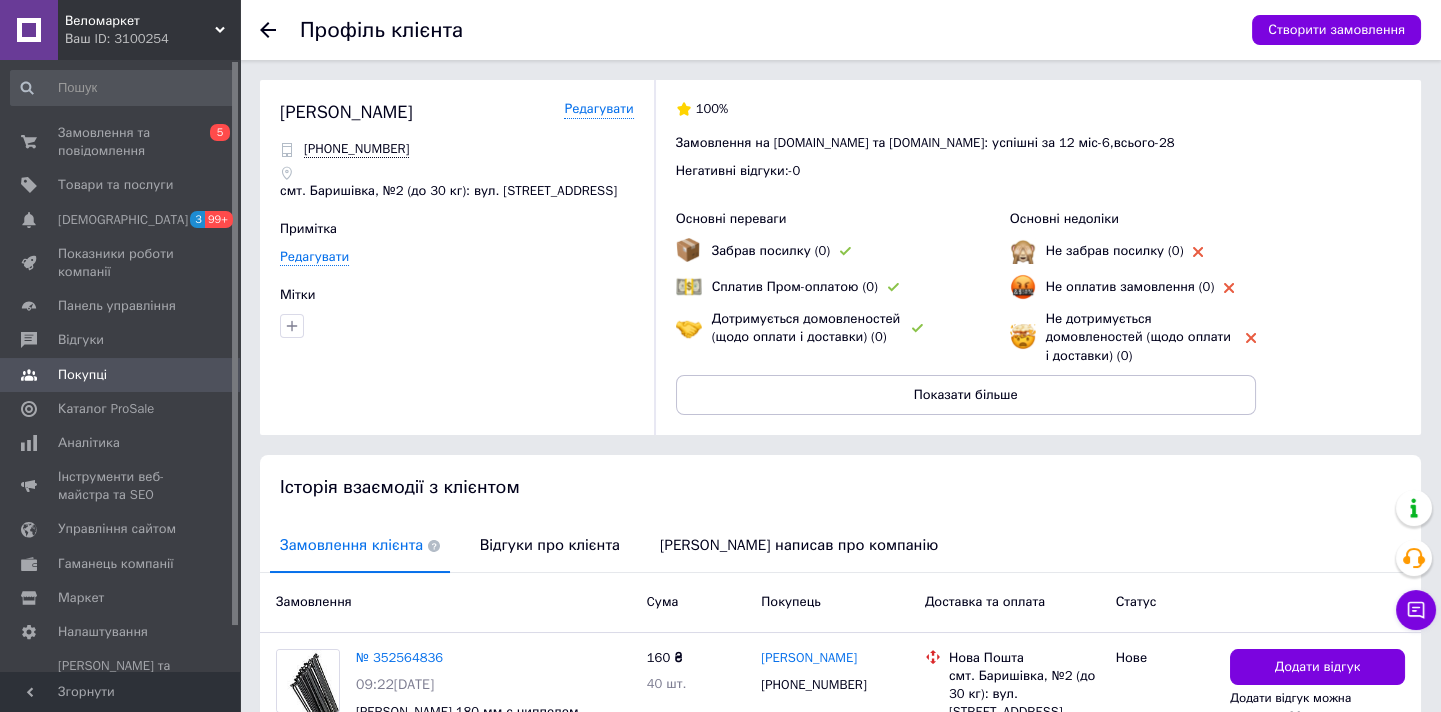 scroll, scrollTop: 158, scrollLeft: 0, axis: vertical 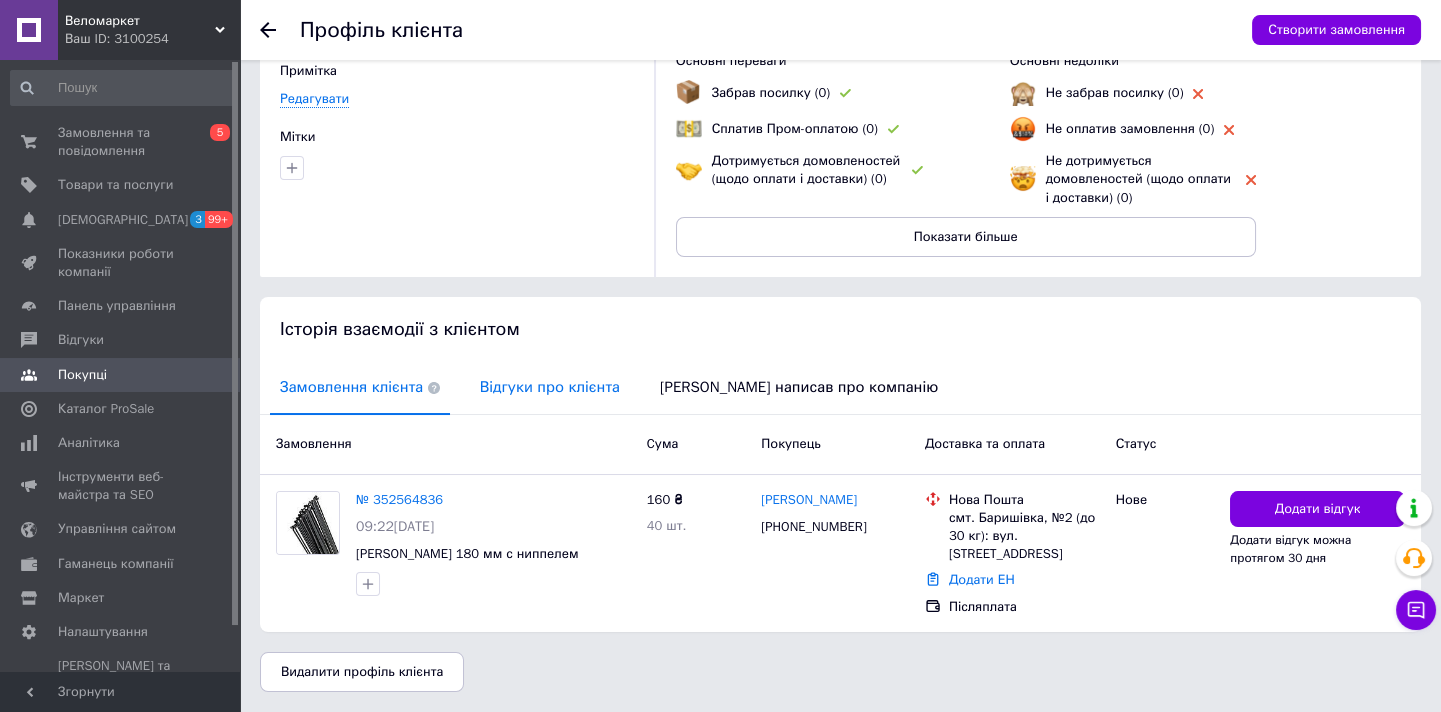 click on "Відгуки про клієнта" at bounding box center (550, 387) 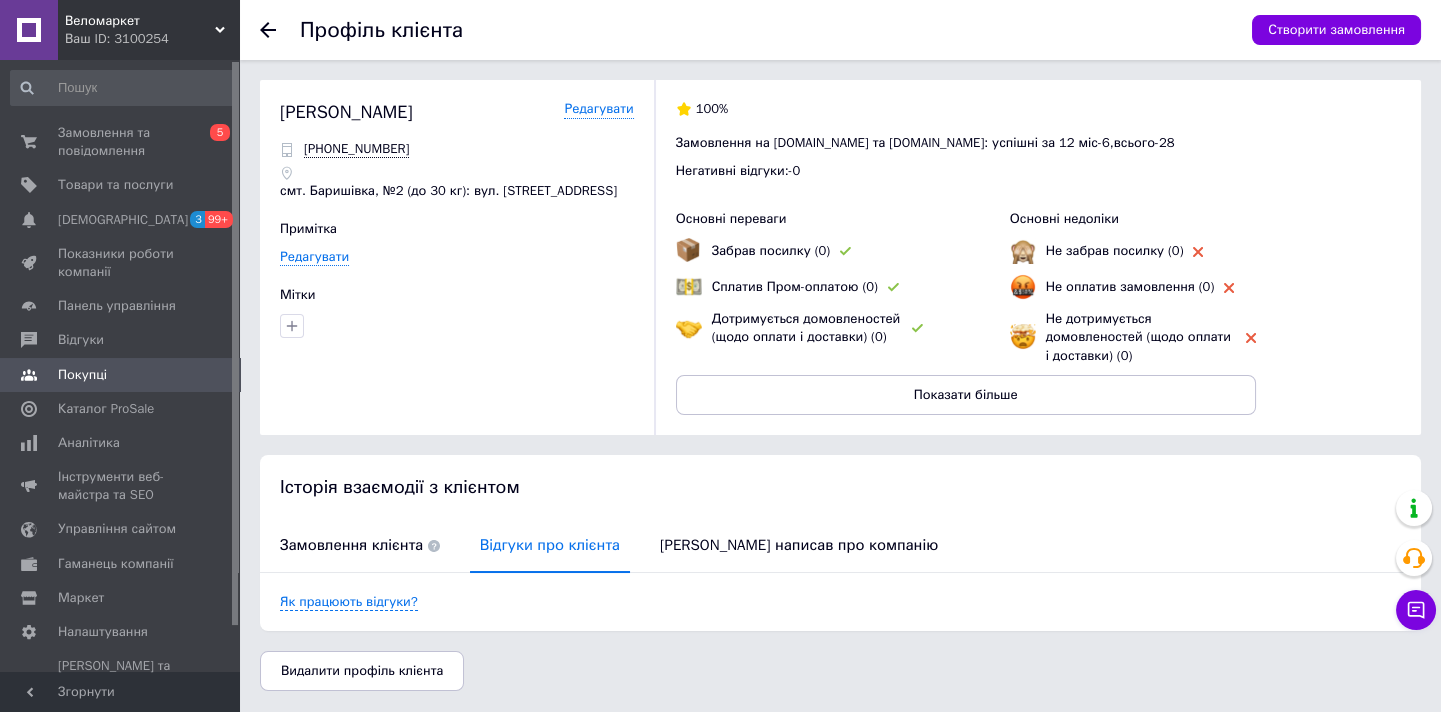 scroll, scrollTop: 0, scrollLeft: 0, axis: both 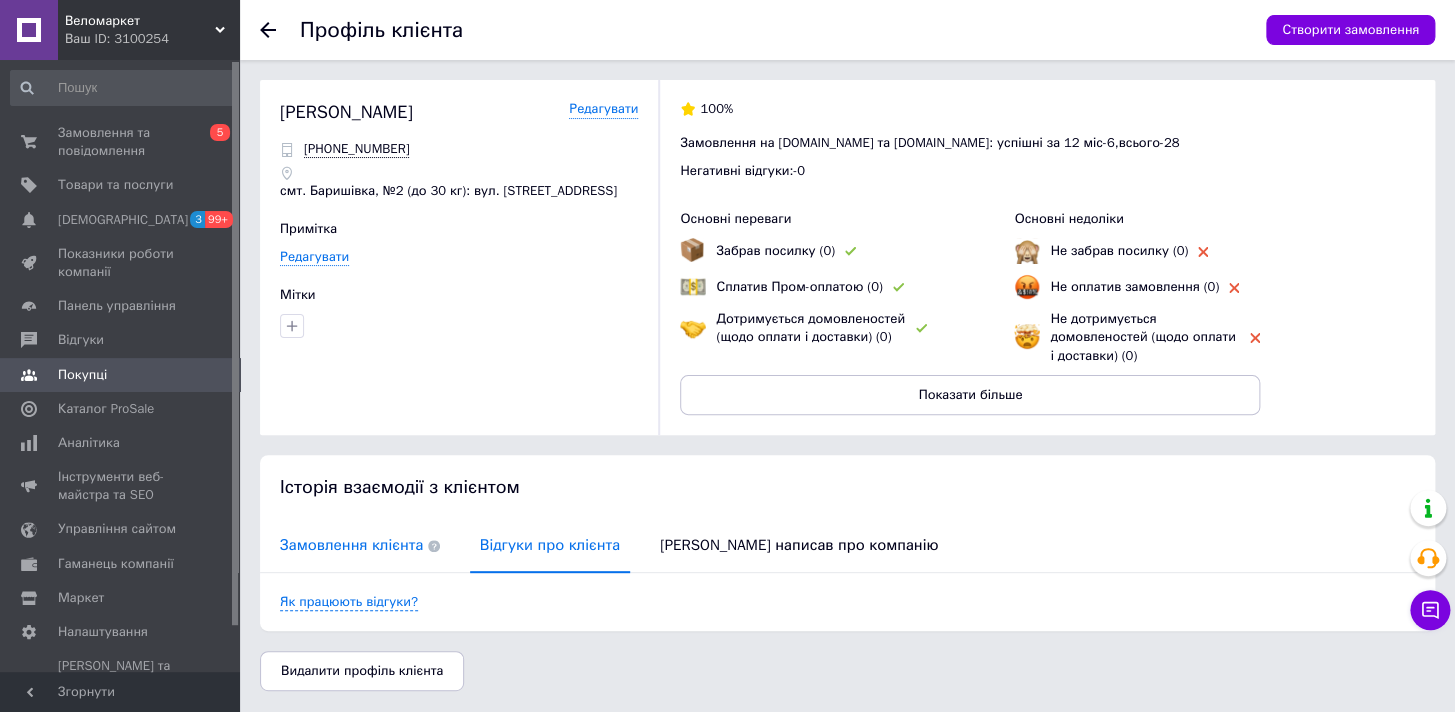click on "Замовлення клієнта" at bounding box center (360, 545) 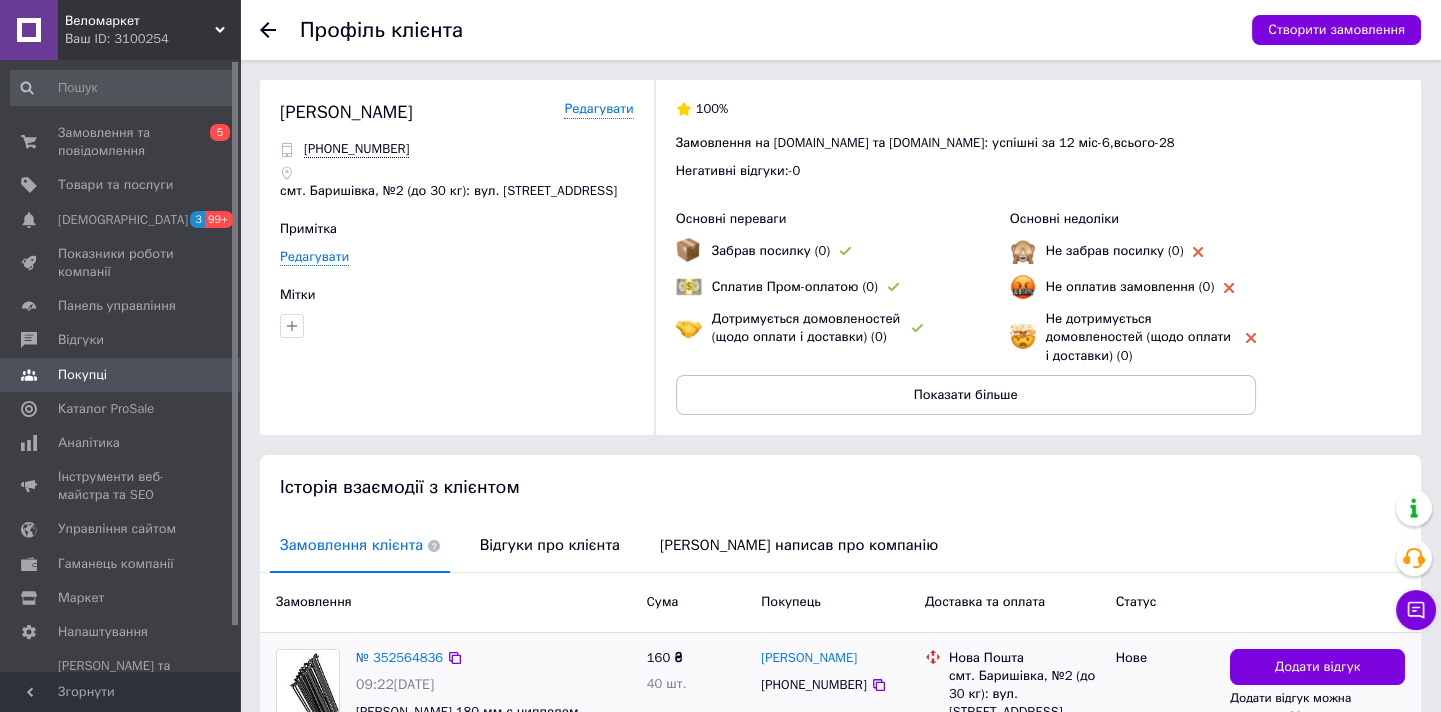 scroll, scrollTop: 158, scrollLeft: 0, axis: vertical 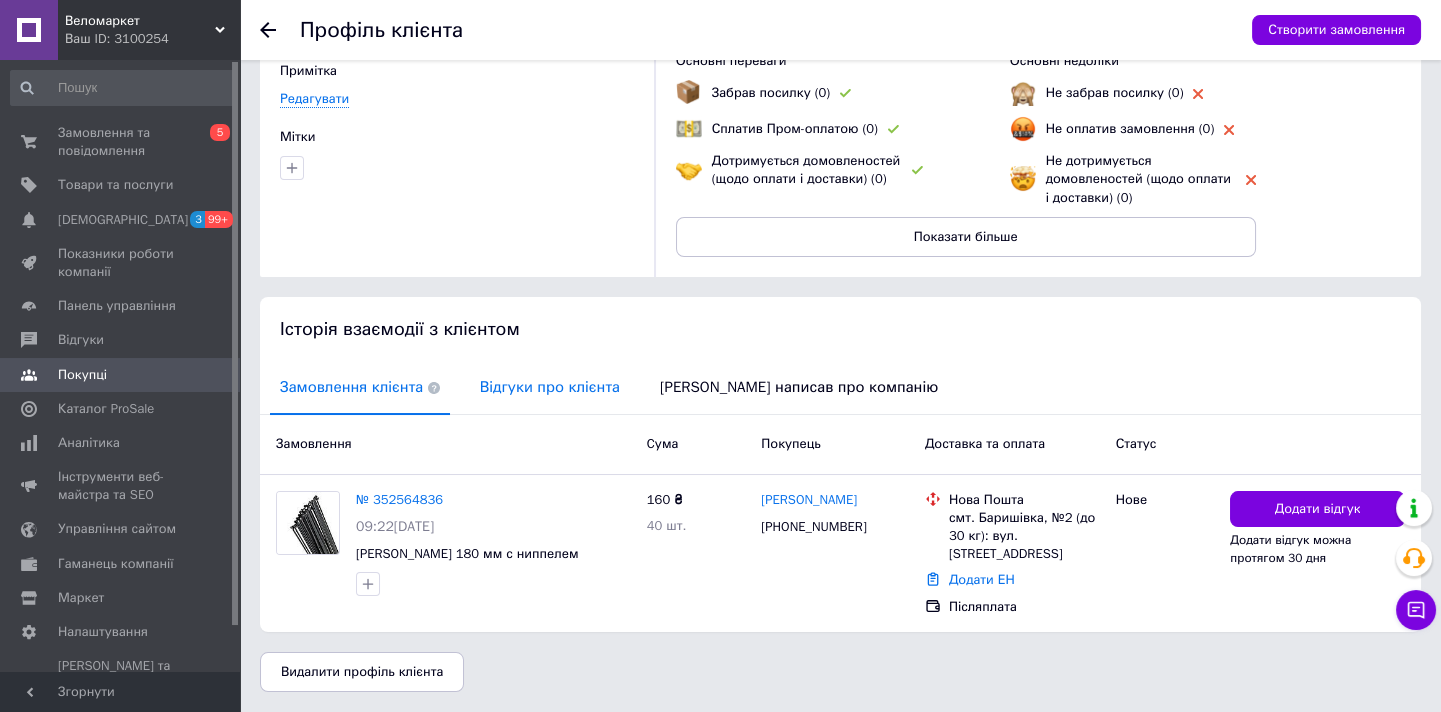 click on "Відгуки про клієнта" at bounding box center (550, 387) 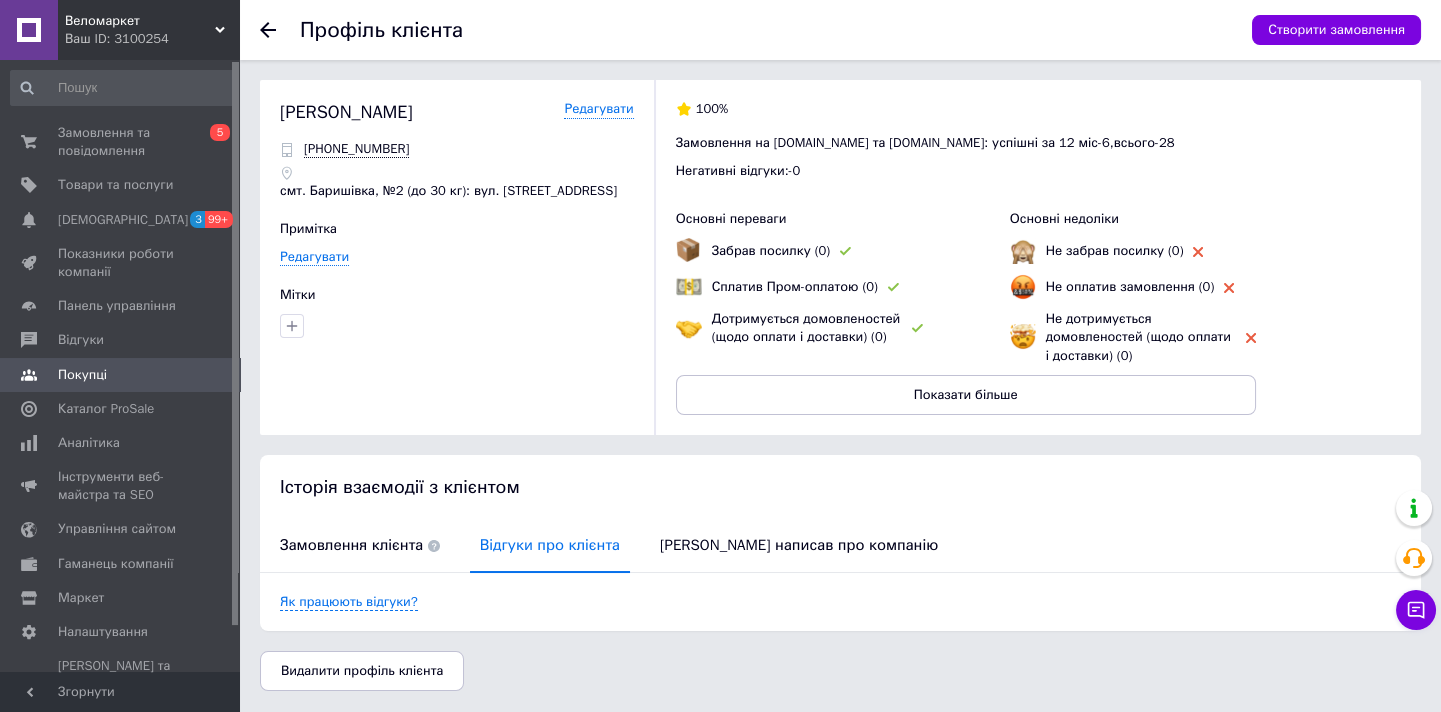 scroll, scrollTop: 0, scrollLeft: 0, axis: both 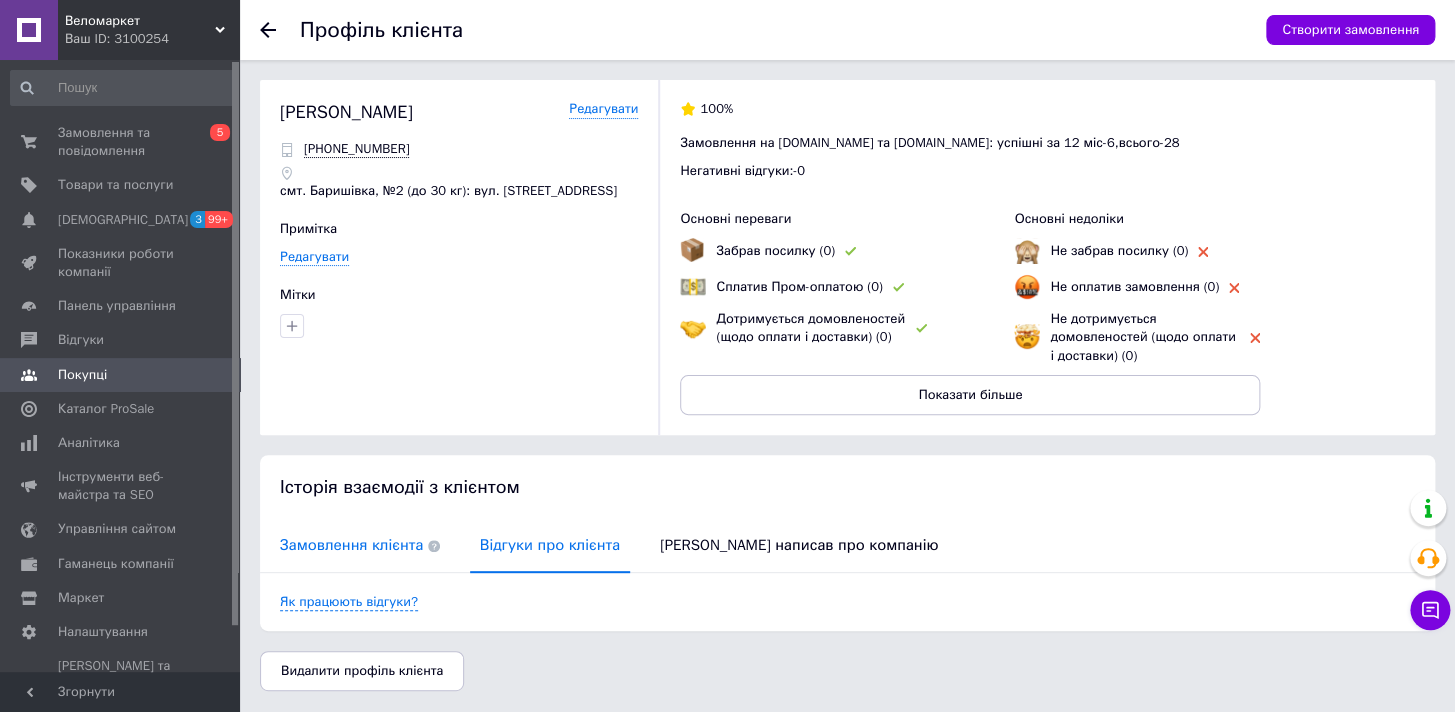 click on "Замовлення клієнта" at bounding box center (360, 545) 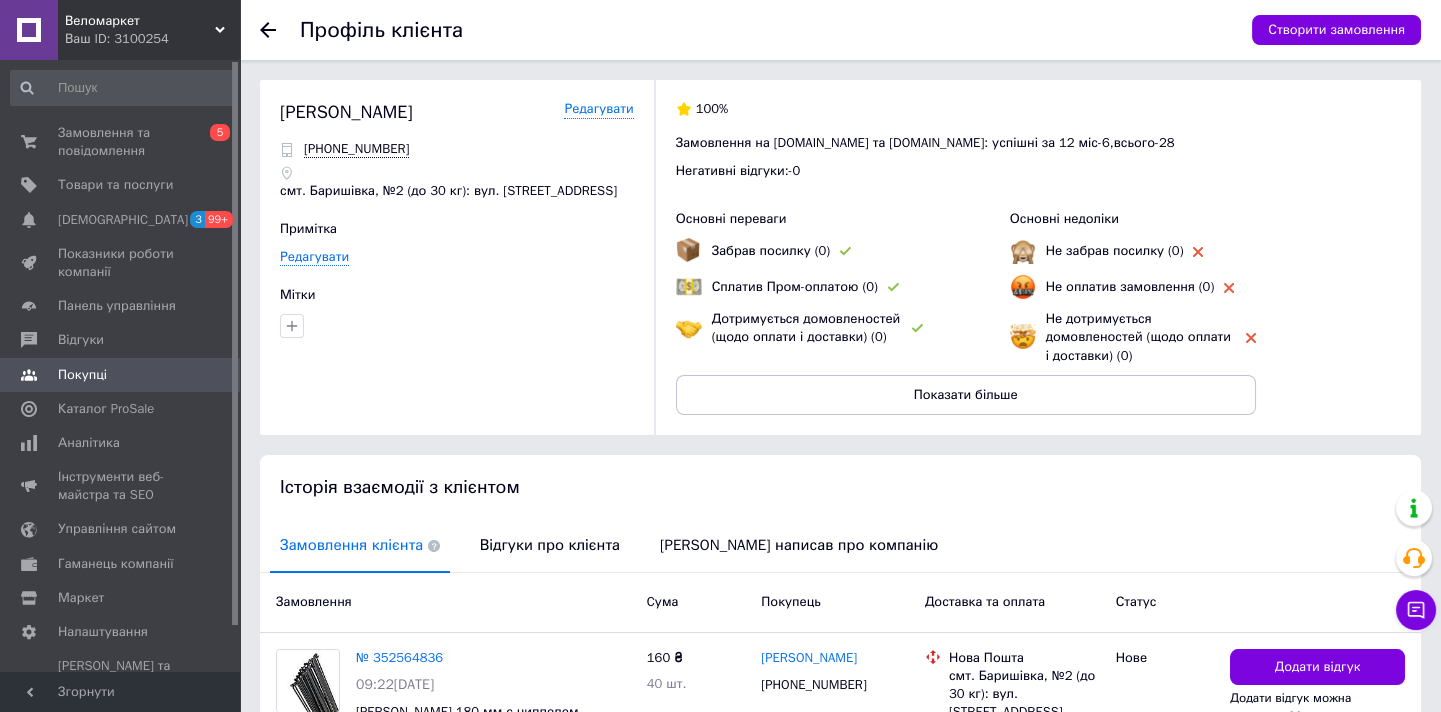 scroll, scrollTop: 158, scrollLeft: 0, axis: vertical 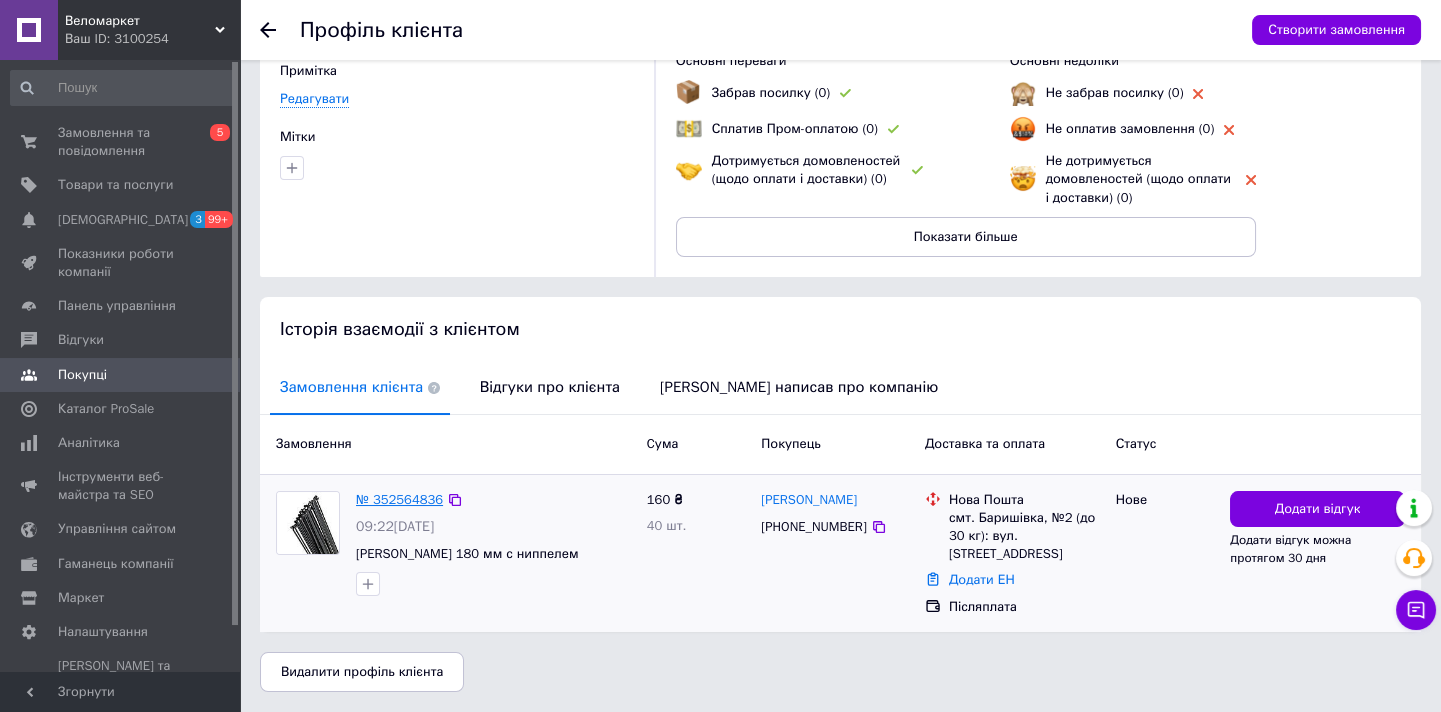 click on "№ 352564836" at bounding box center (399, 499) 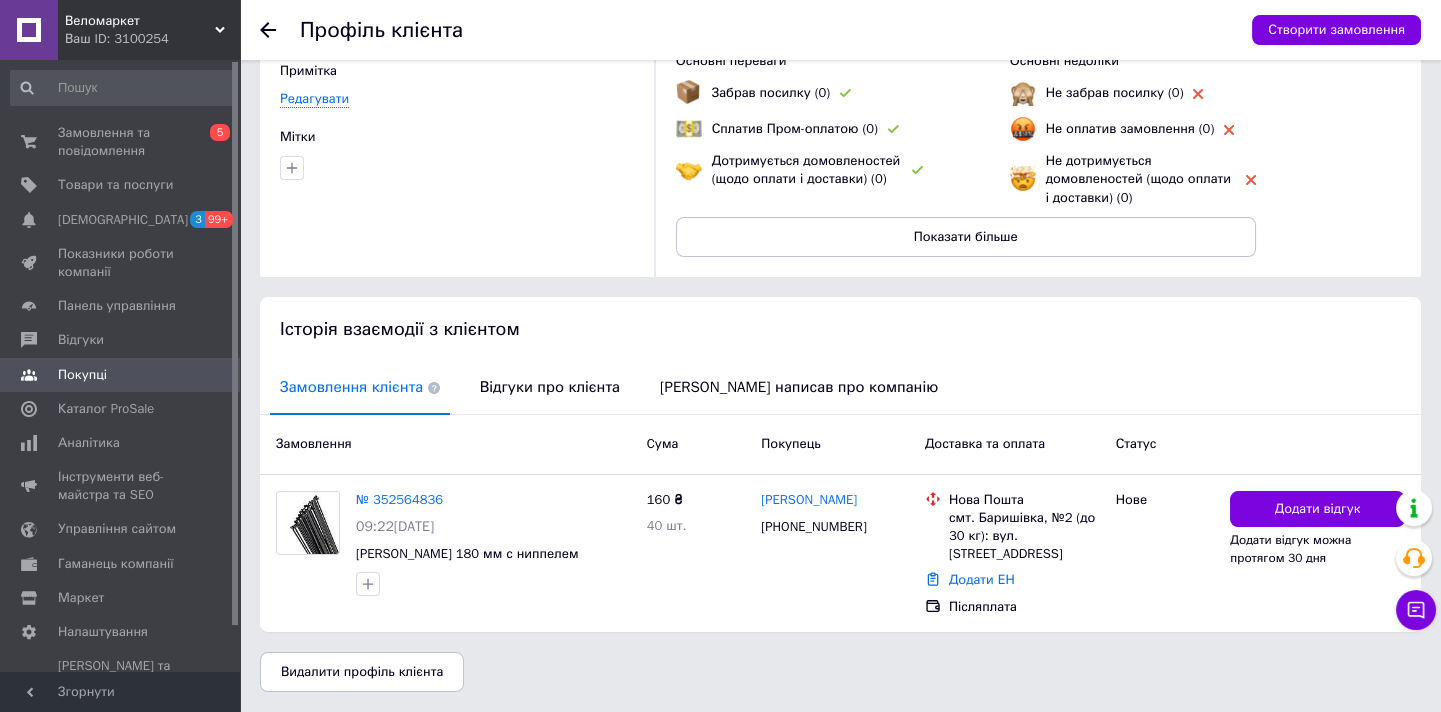 scroll, scrollTop: 0, scrollLeft: 0, axis: both 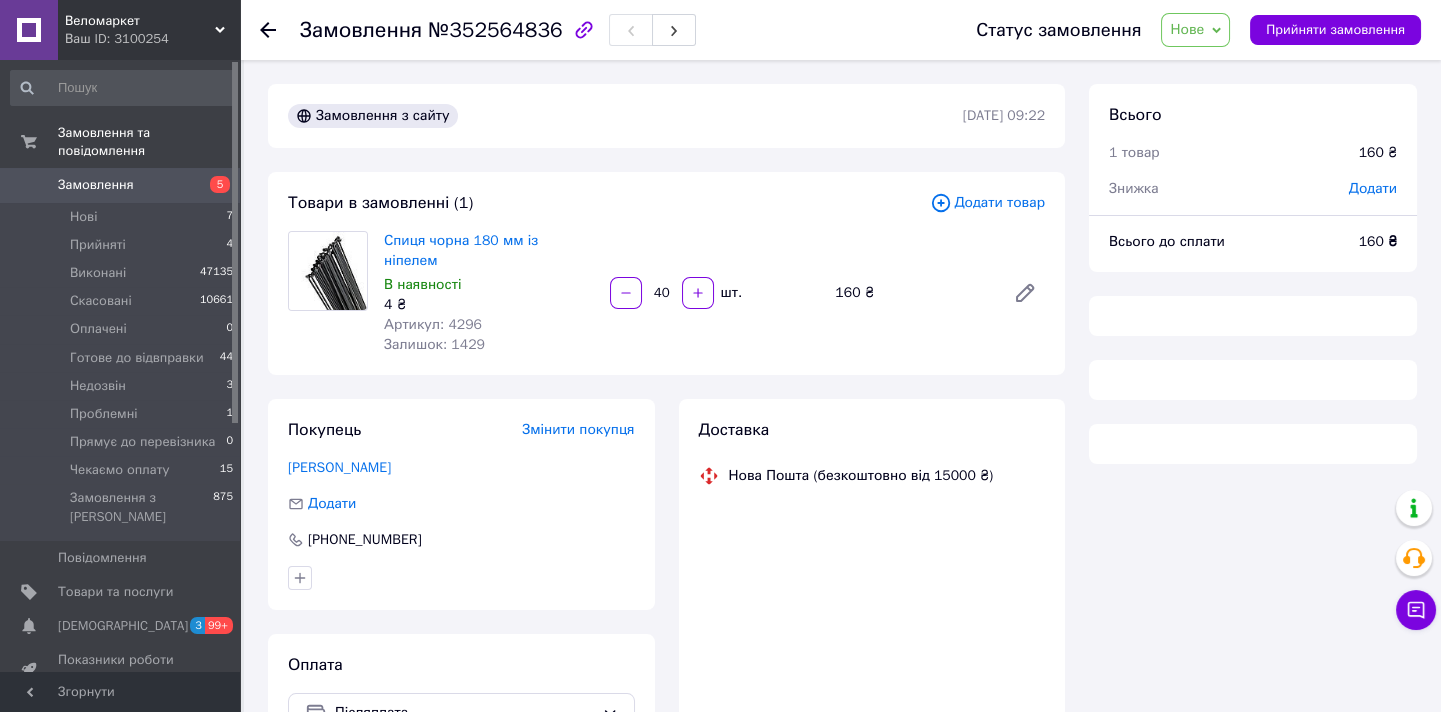 click on "Додати товар" at bounding box center (987, 203) 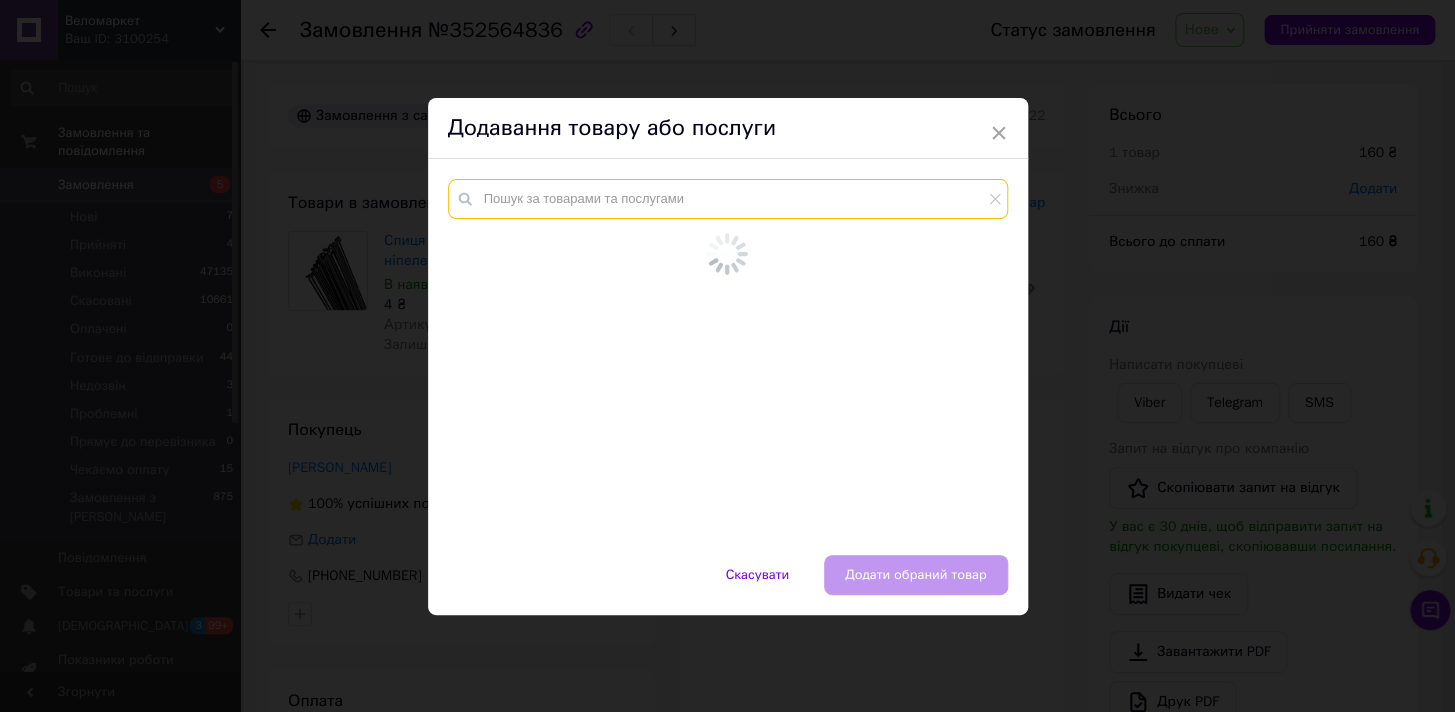 click at bounding box center [728, 199] 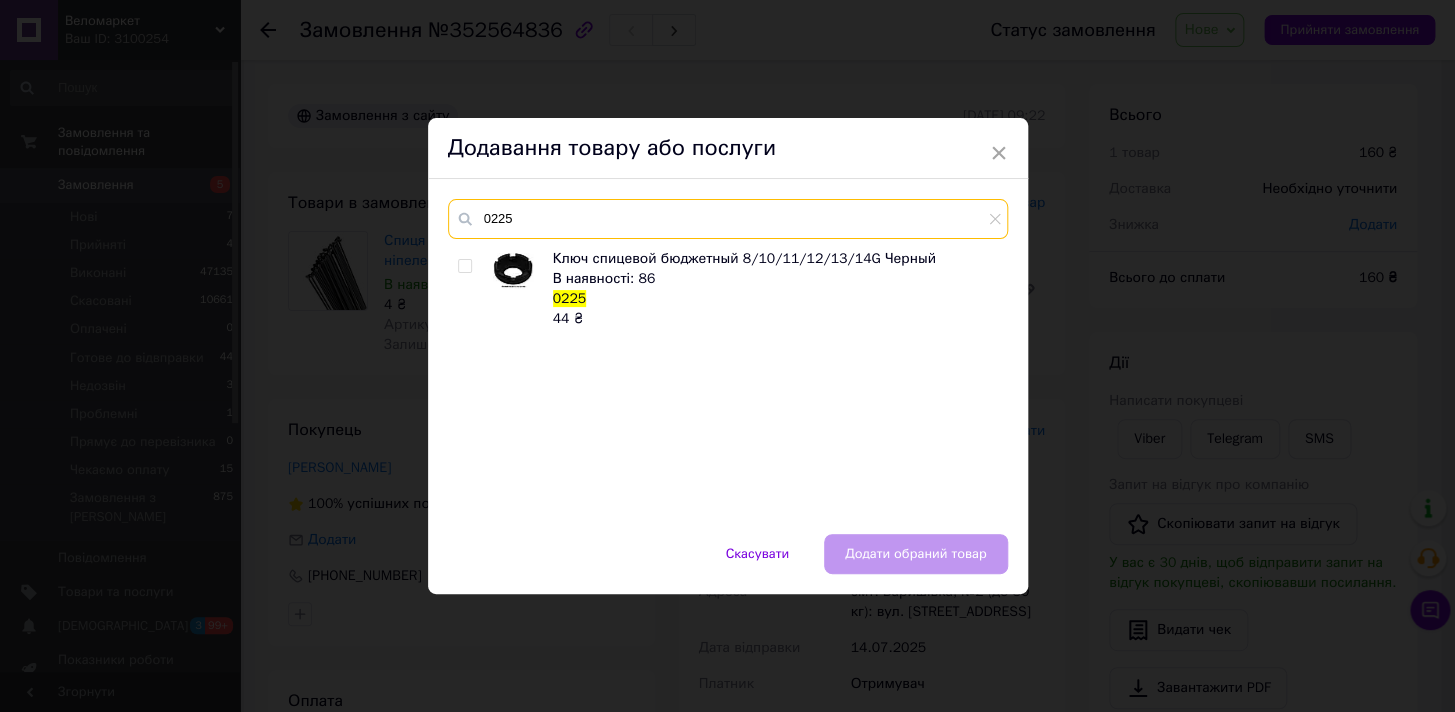 type on "0225" 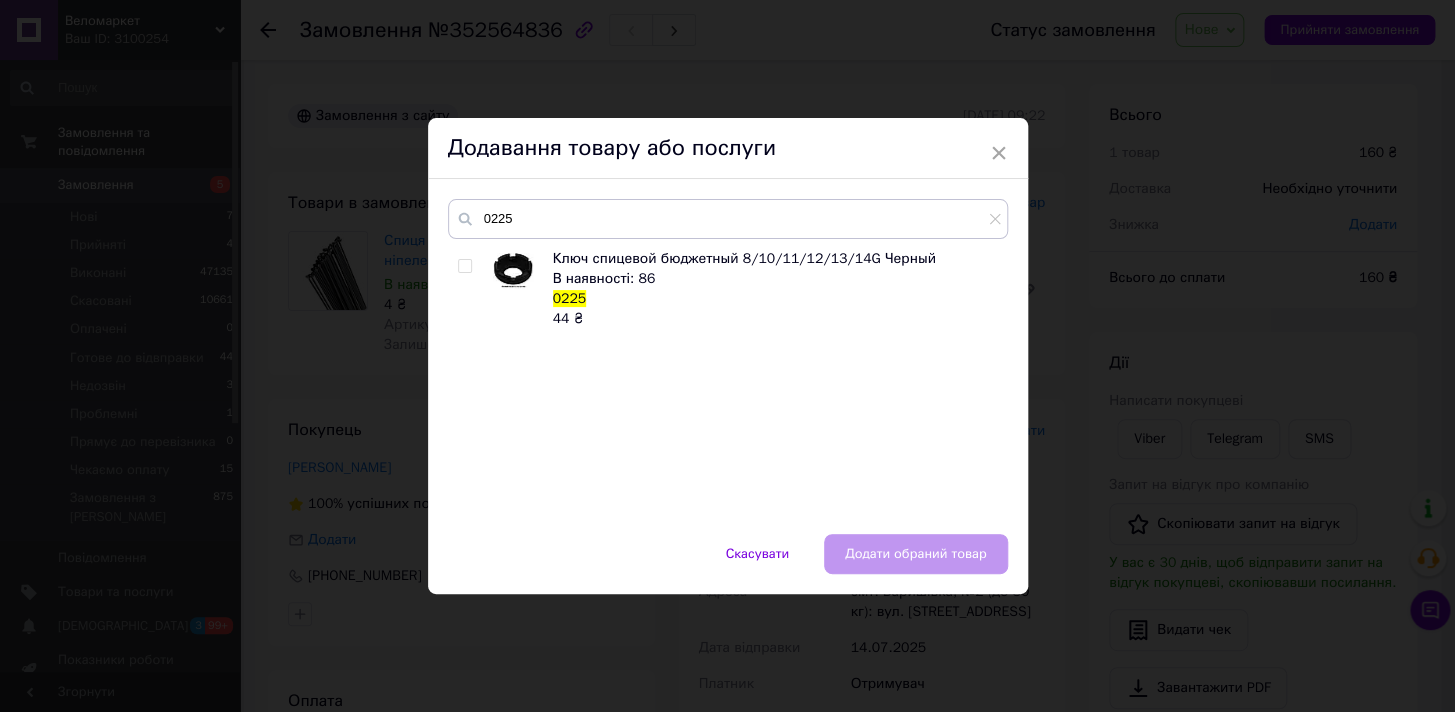 click at bounding box center [464, 266] 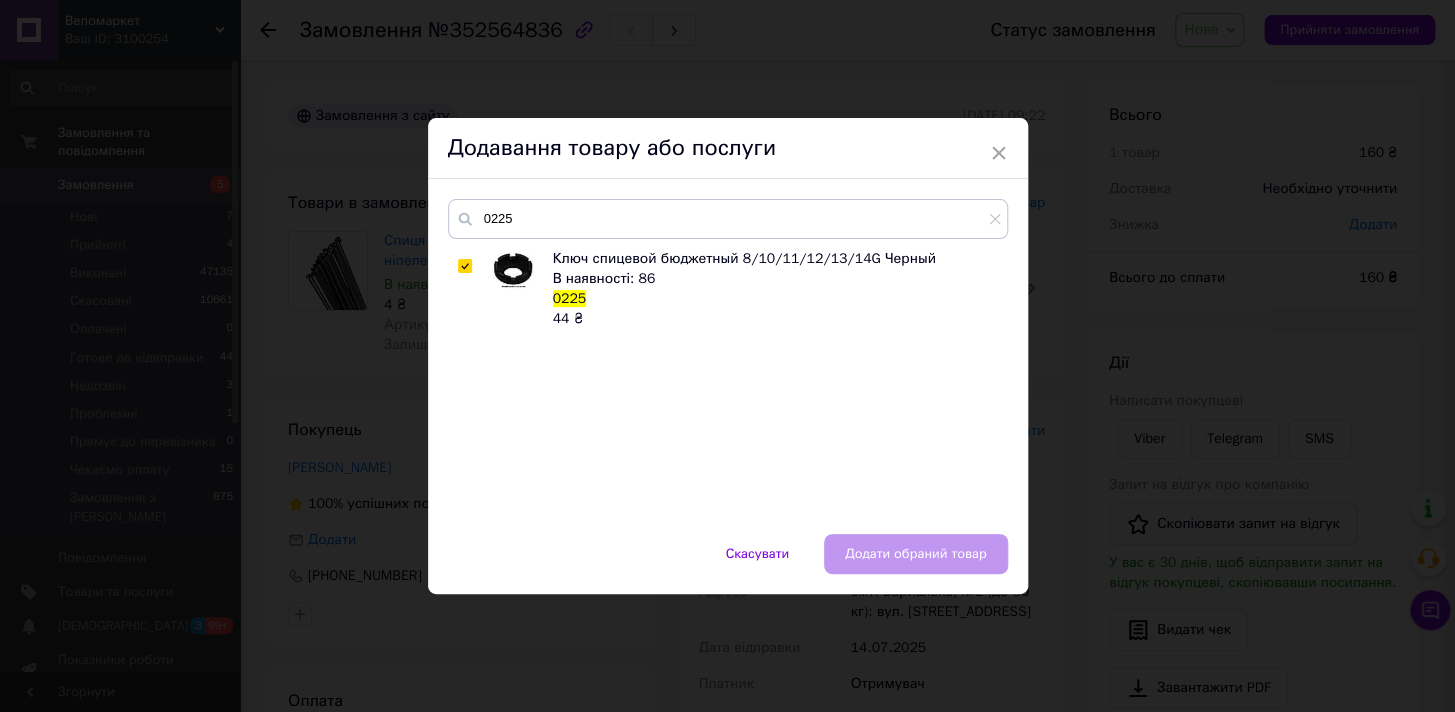 checkbox on "true" 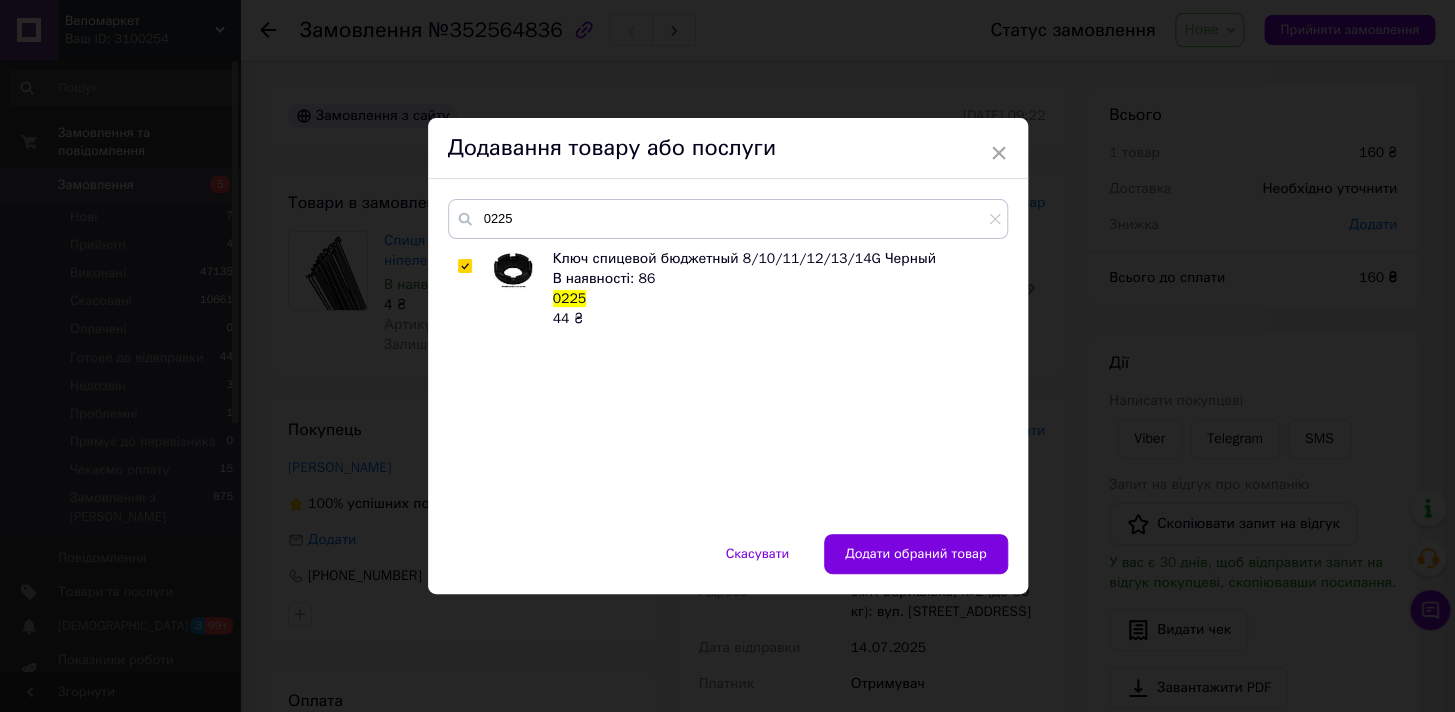 click on "Додати обраний товар" at bounding box center (916, 554) 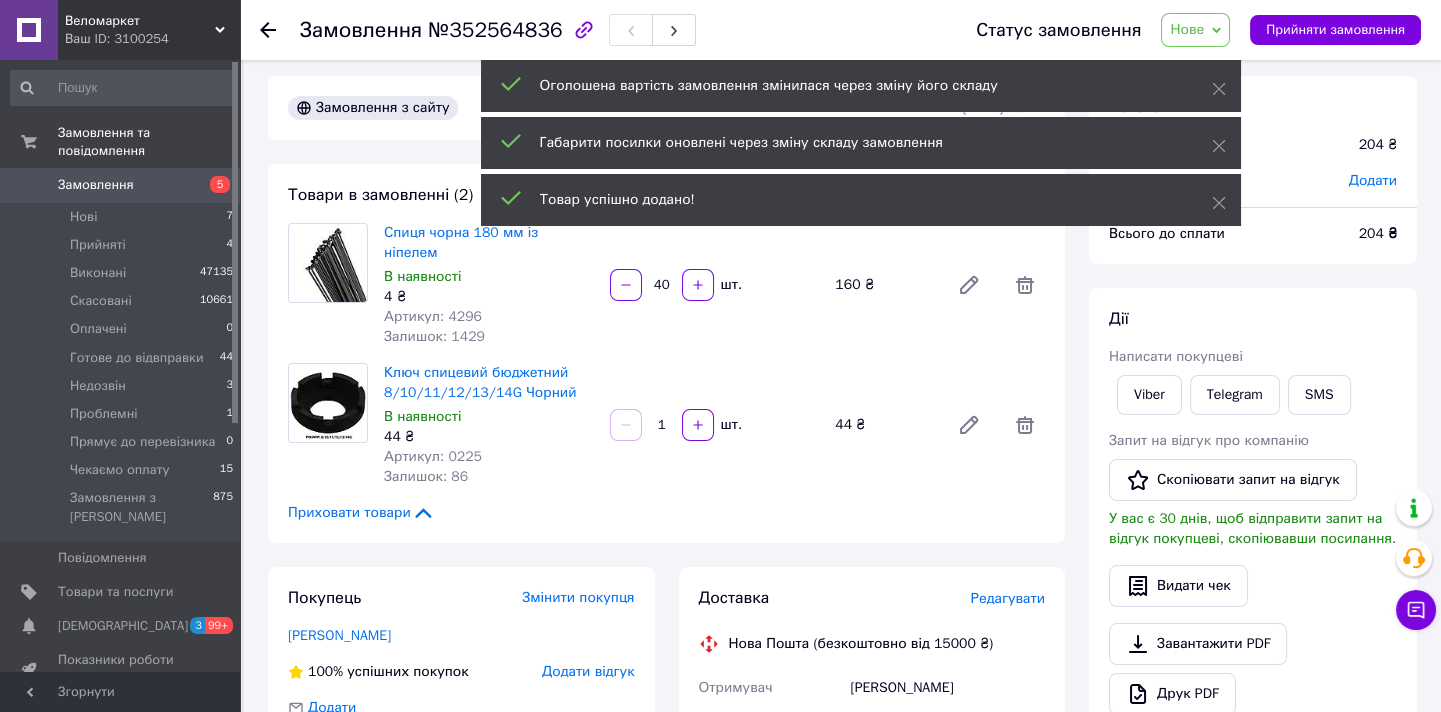 scroll, scrollTop: 0, scrollLeft: 0, axis: both 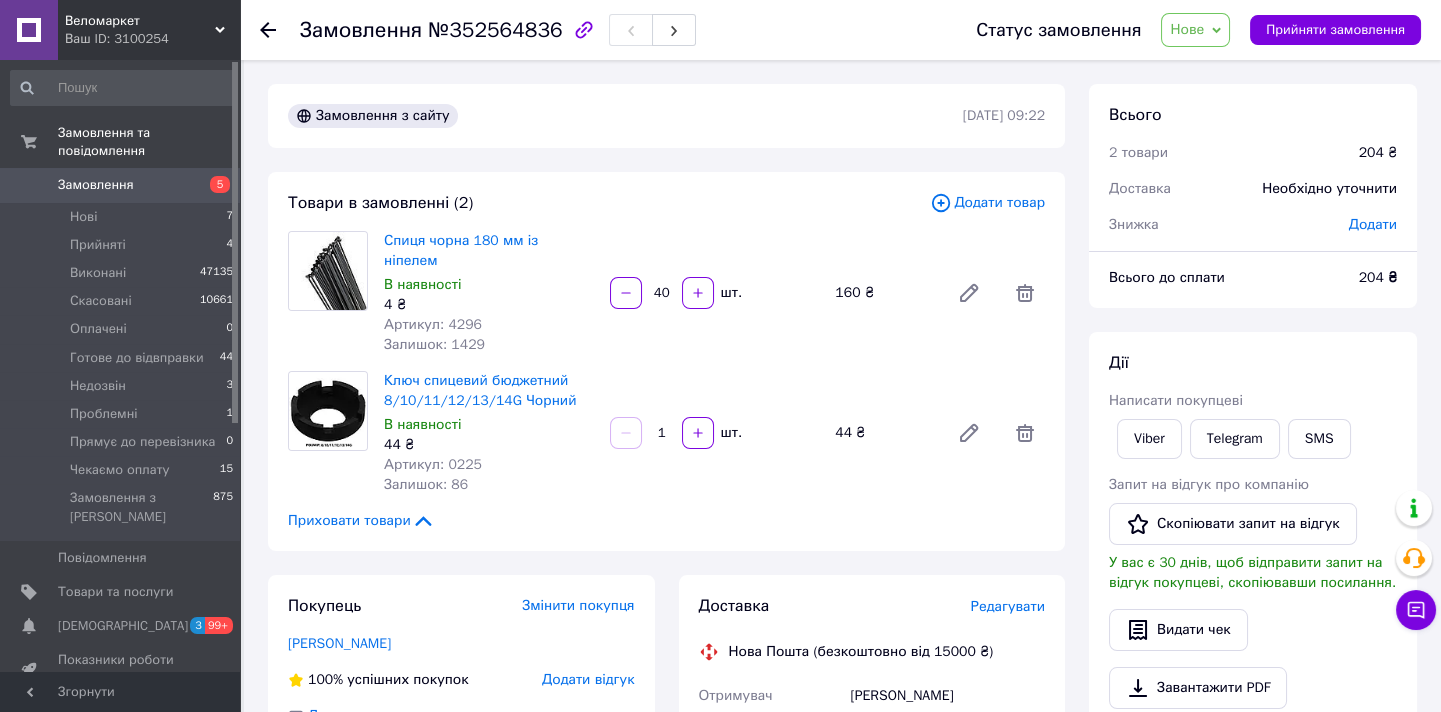click on "Нове" at bounding box center [1195, 30] 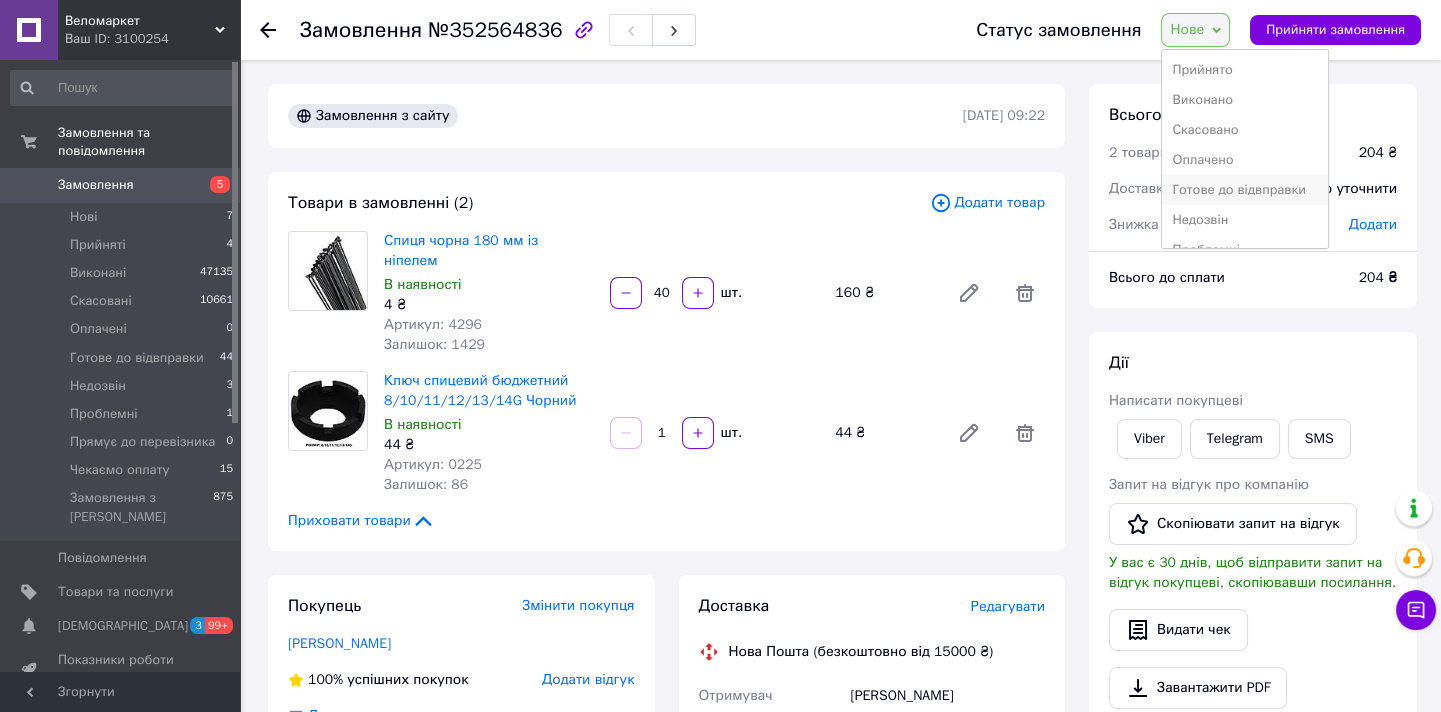 click on "Готове до відвправки" at bounding box center [1244, 190] 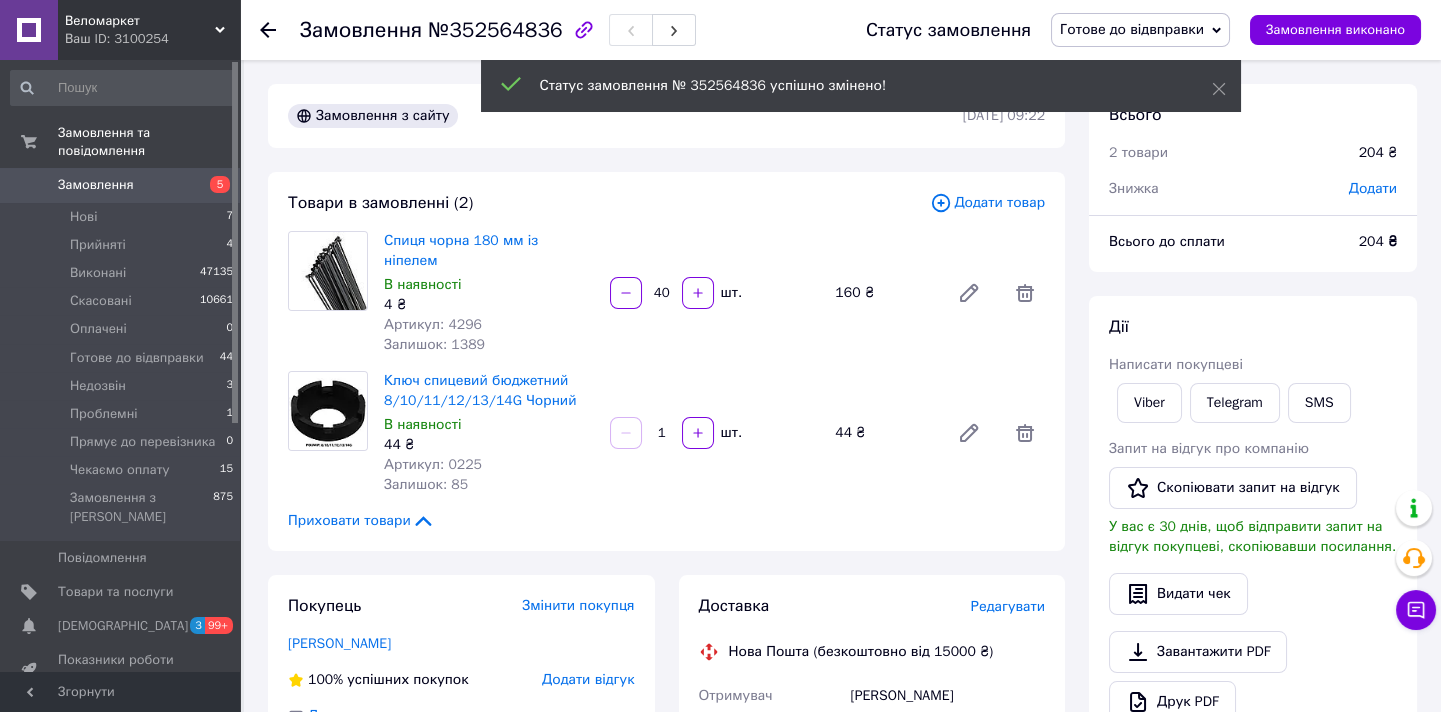 click on "Нові 7" at bounding box center (122, 217) 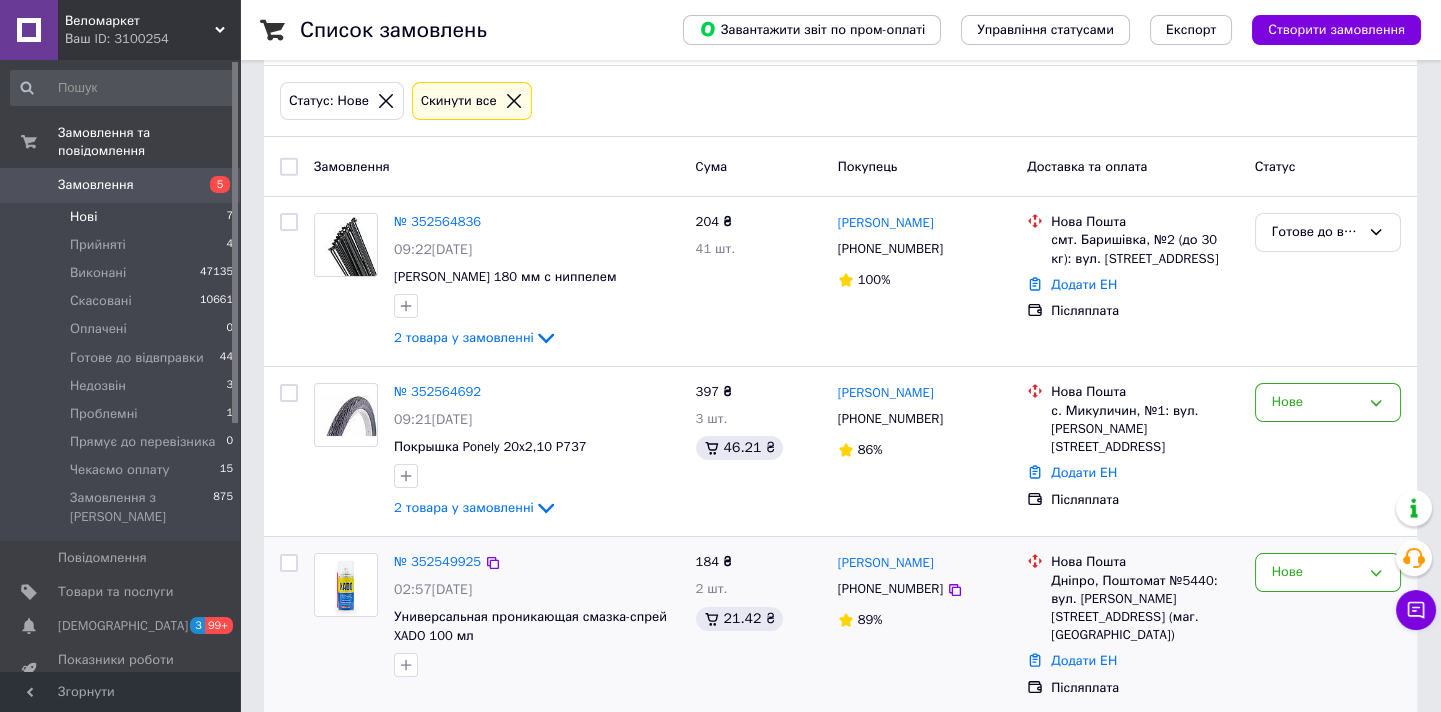 scroll, scrollTop: 181, scrollLeft: 0, axis: vertical 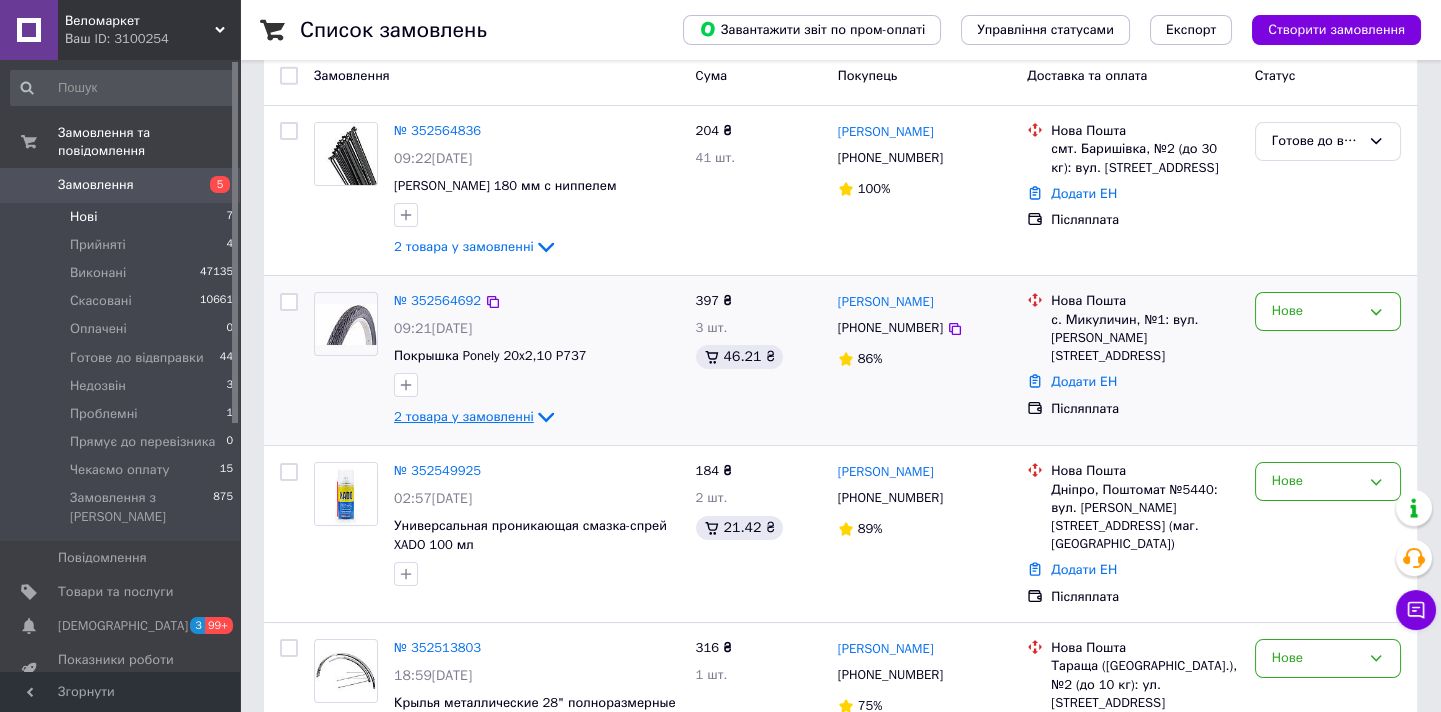 click on "2 товара у замовленні" at bounding box center (464, 416) 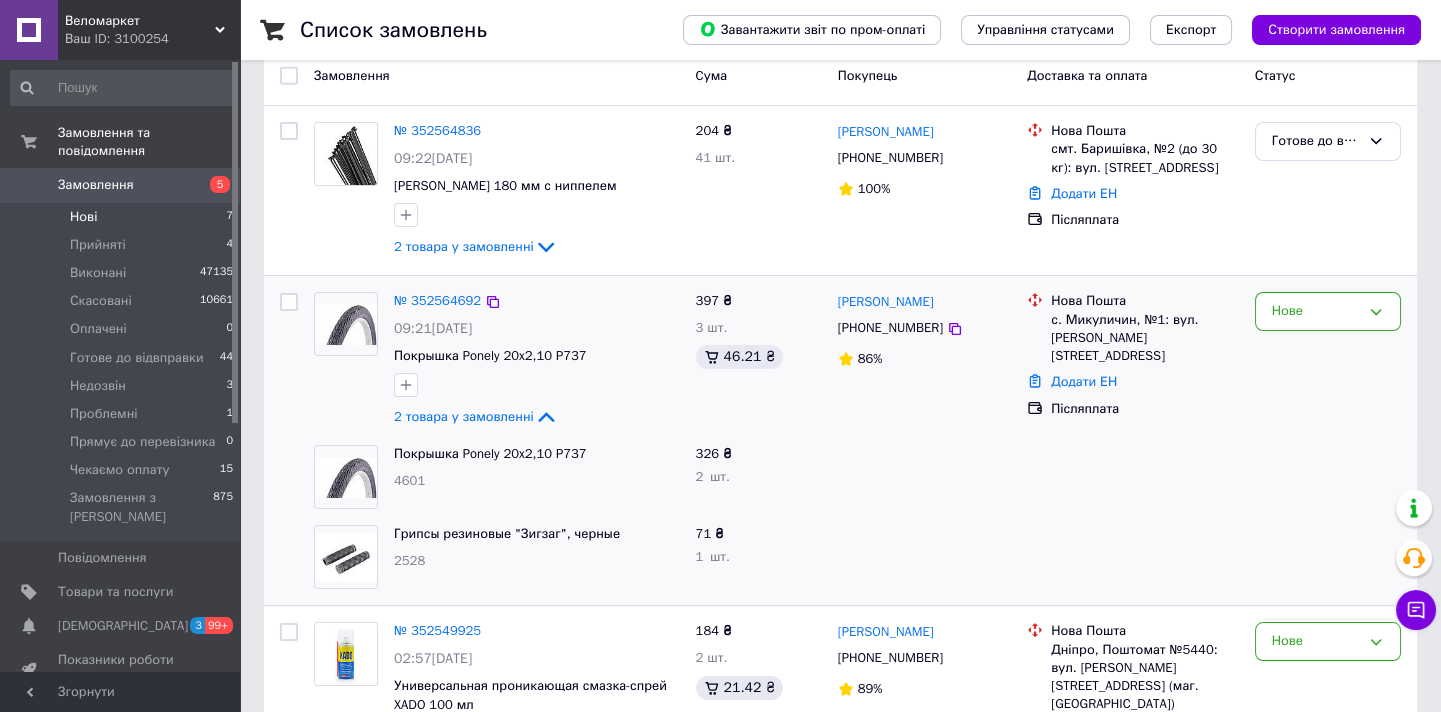 scroll, scrollTop: 272, scrollLeft: 0, axis: vertical 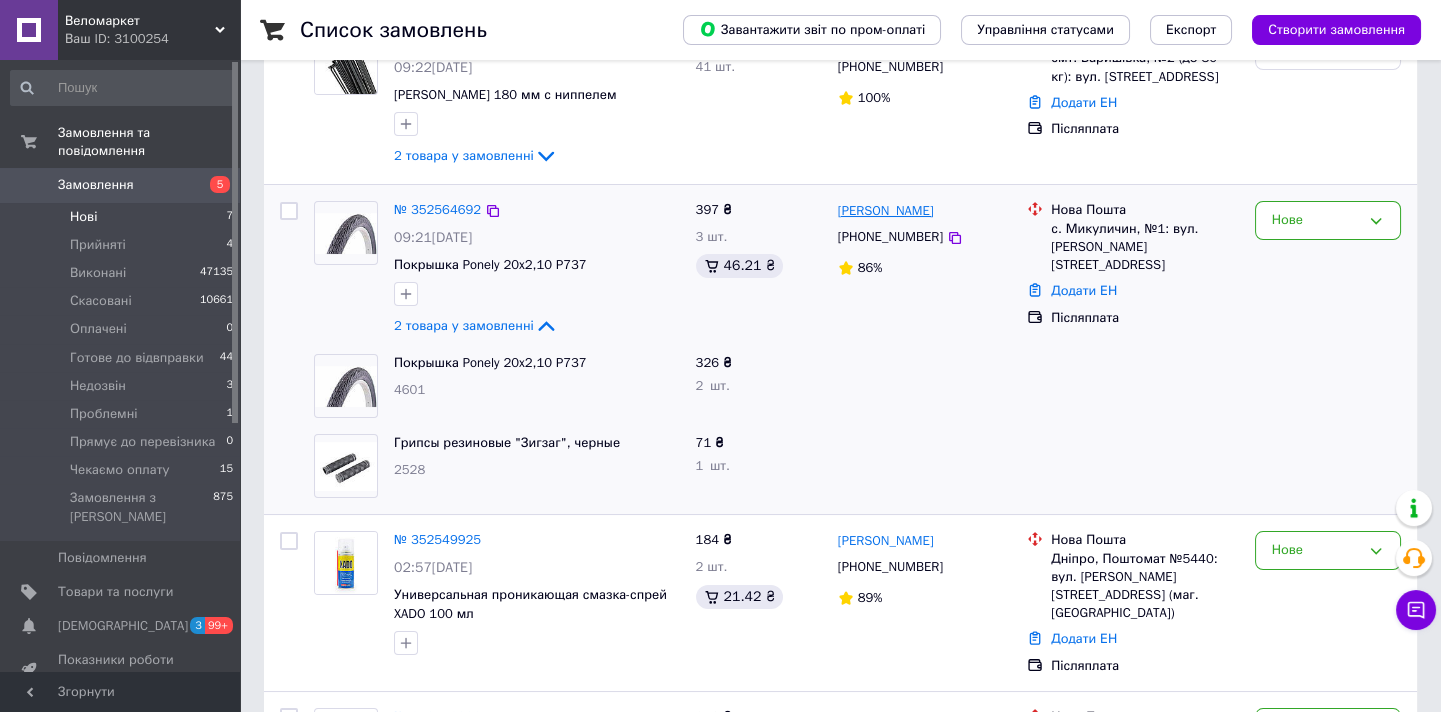 click on "[PERSON_NAME]" at bounding box center (886, 211) 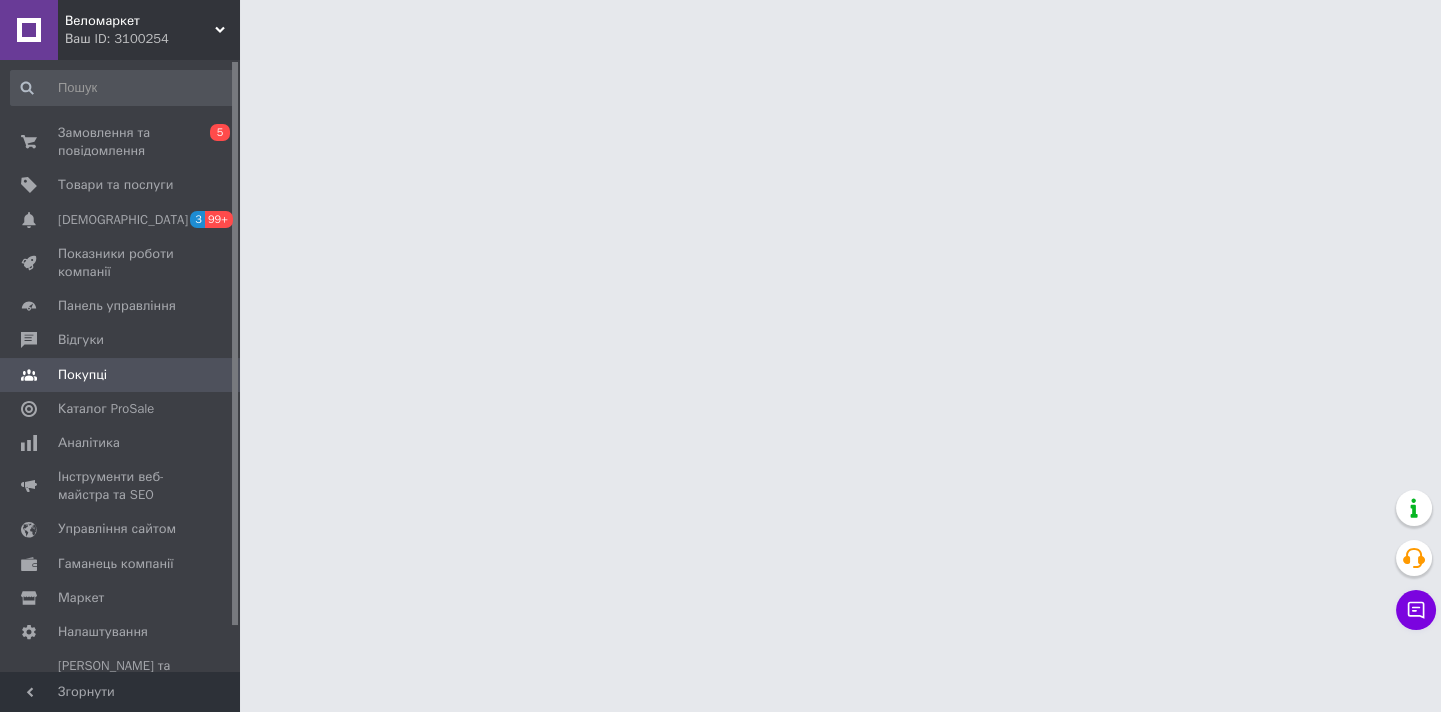 scroll, scrollTop: 0, scrollLeft: 0, axis: both 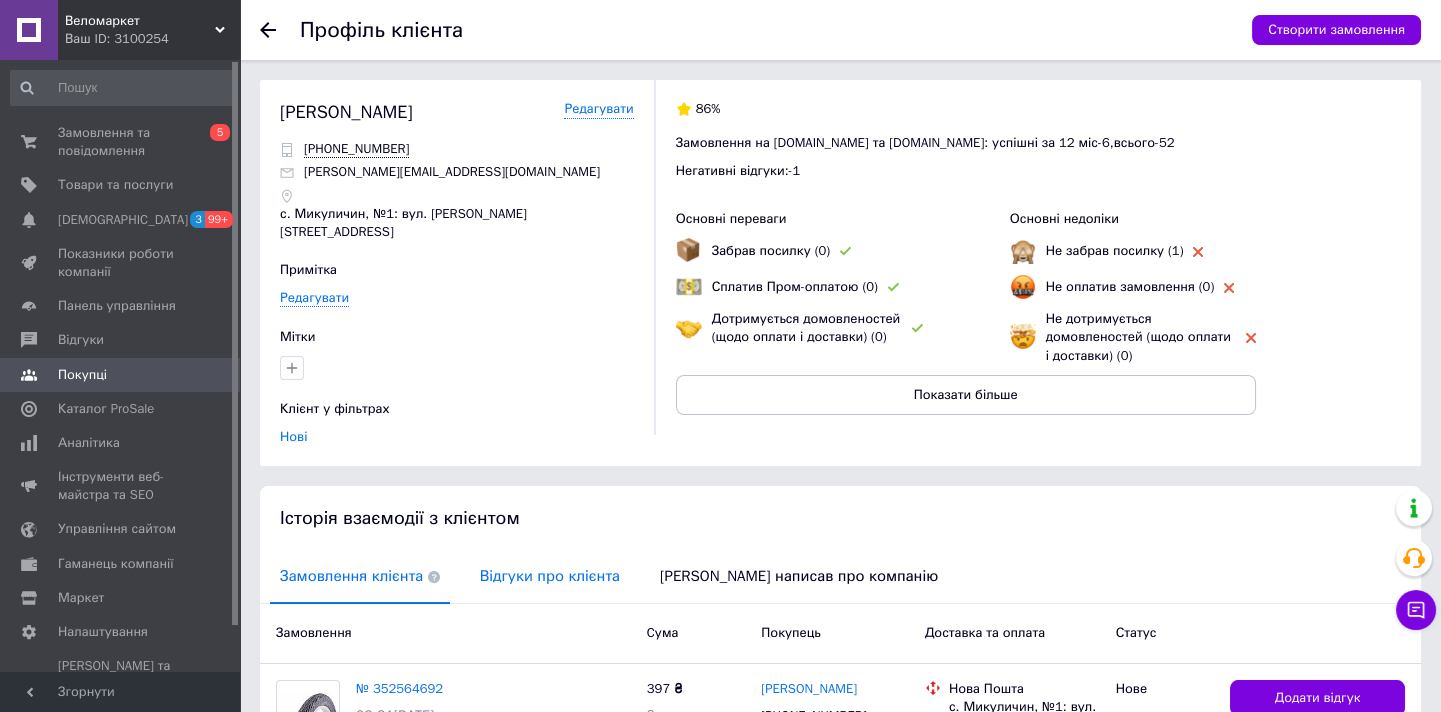 click on "Відгуки про клієнта" at bounding box center (550, 576) 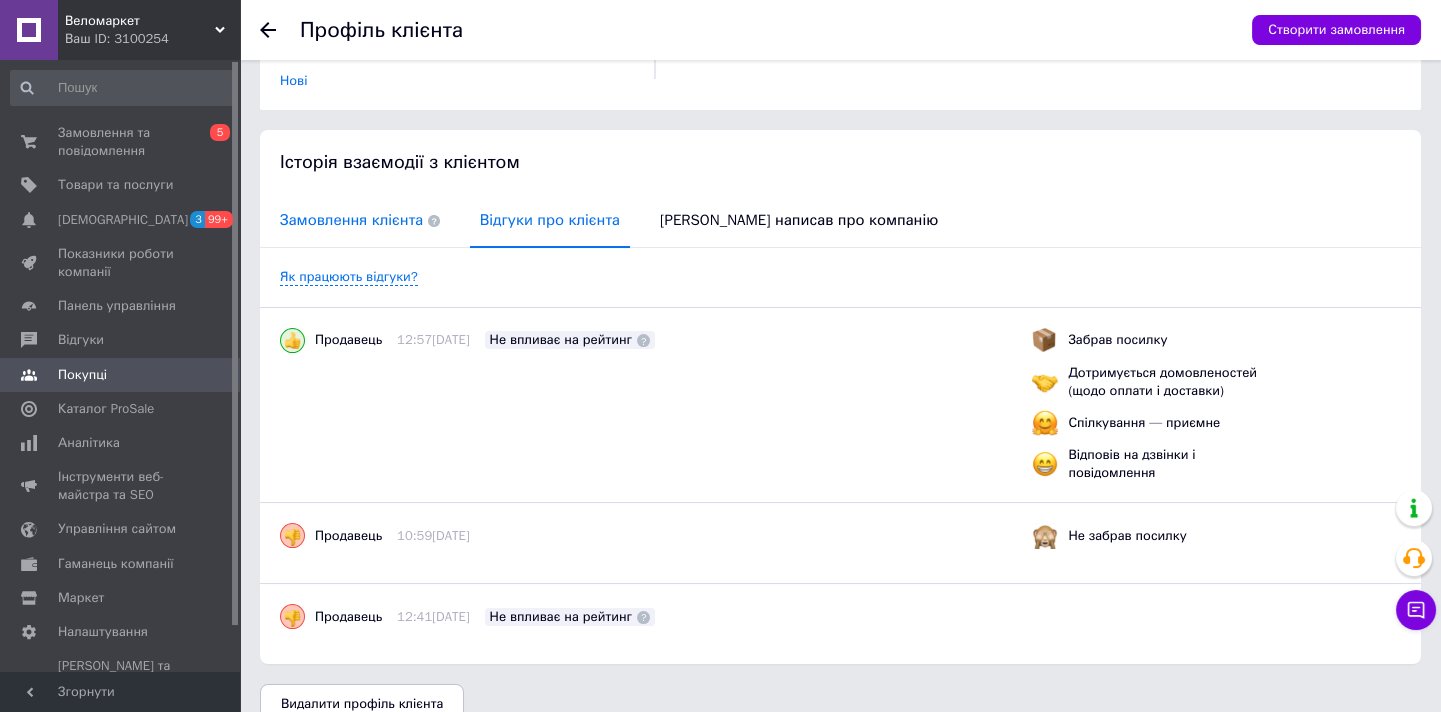 click on "Замовлення клієнта" at bounding box center (360, 220) 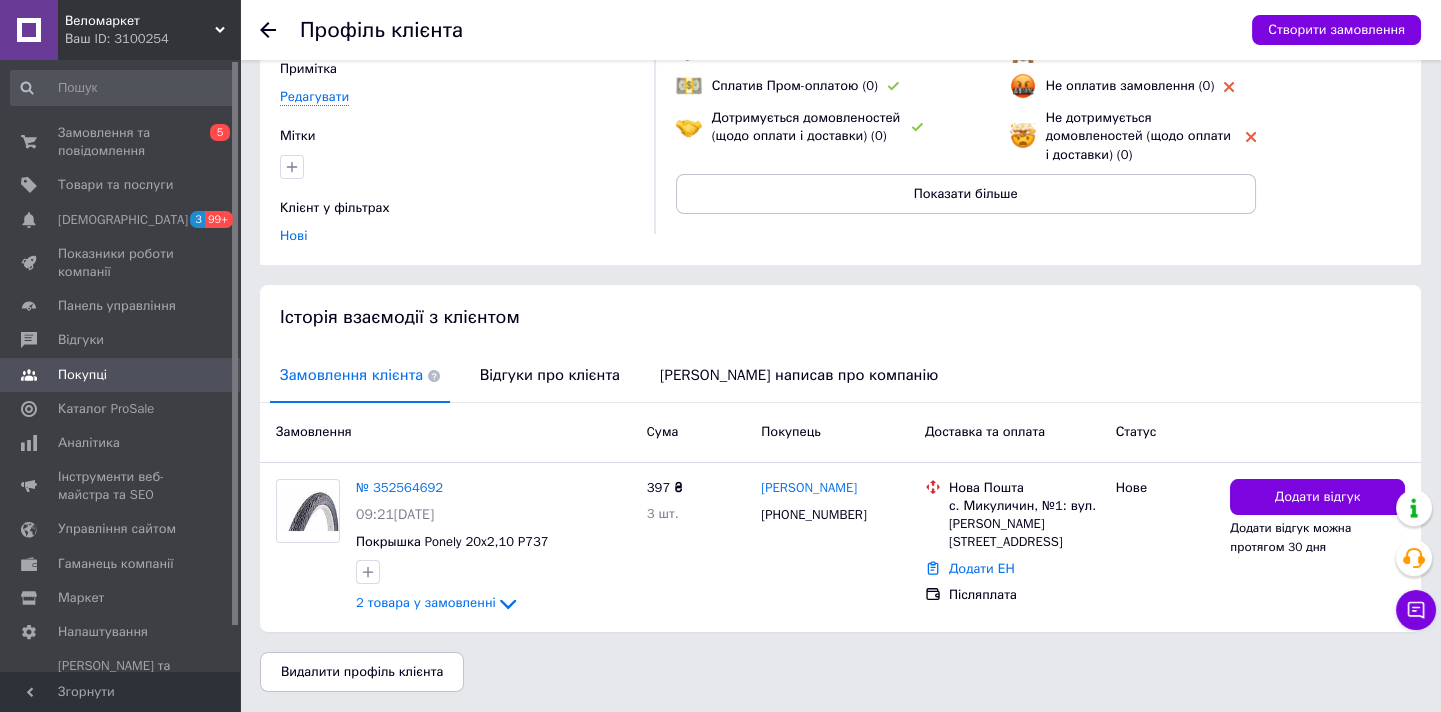 scroll, scrollTop: 169, scrollLeft: 0, axis: vertical 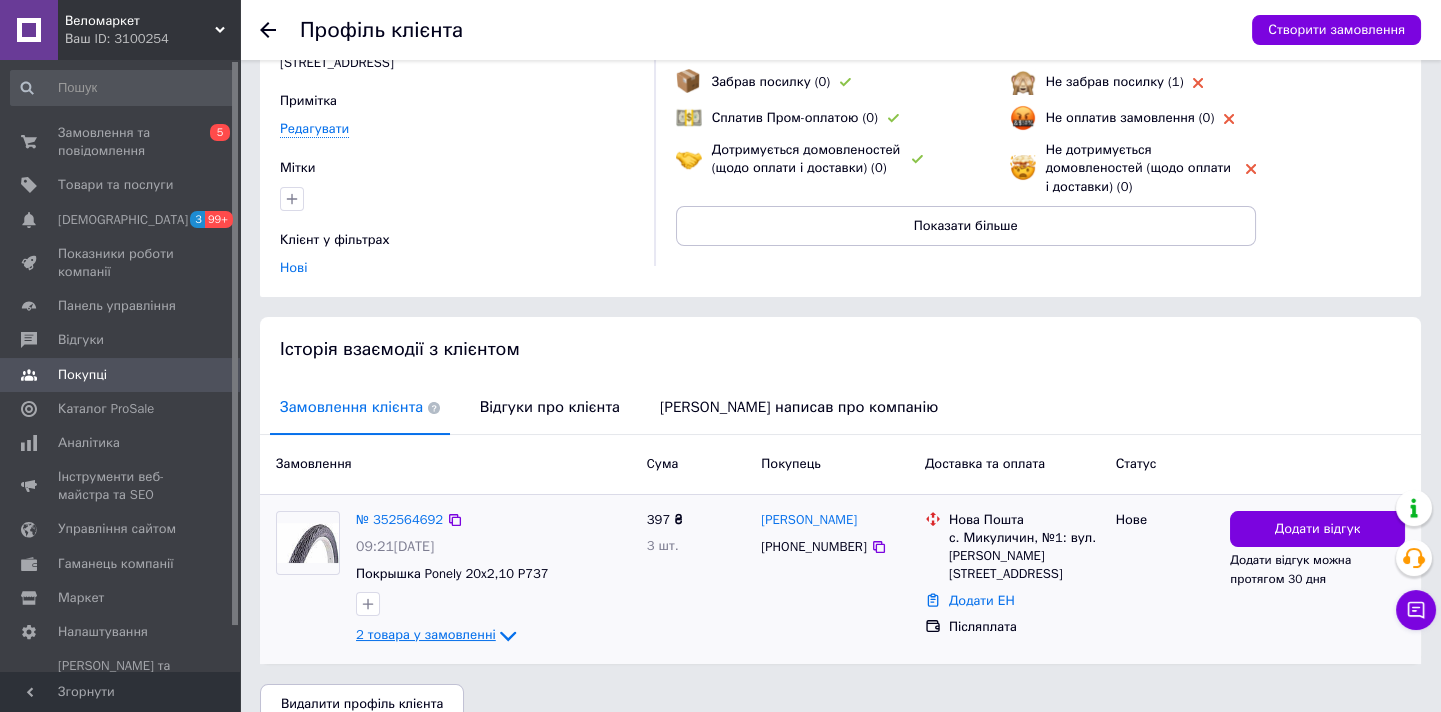 click on "2 товара у замовленні" at bounding box center (426, 635) 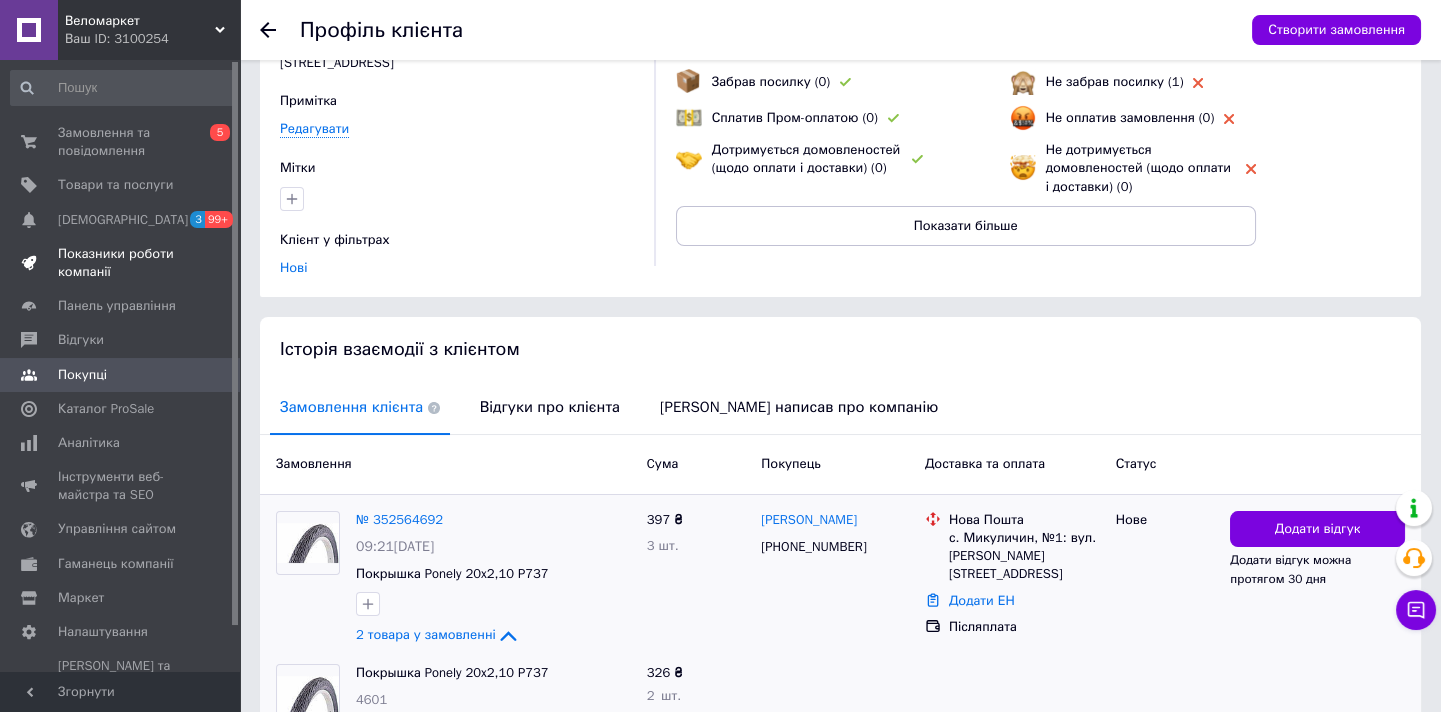 scroll, scrollTop: 0, scrollLeft: 0, axis: both 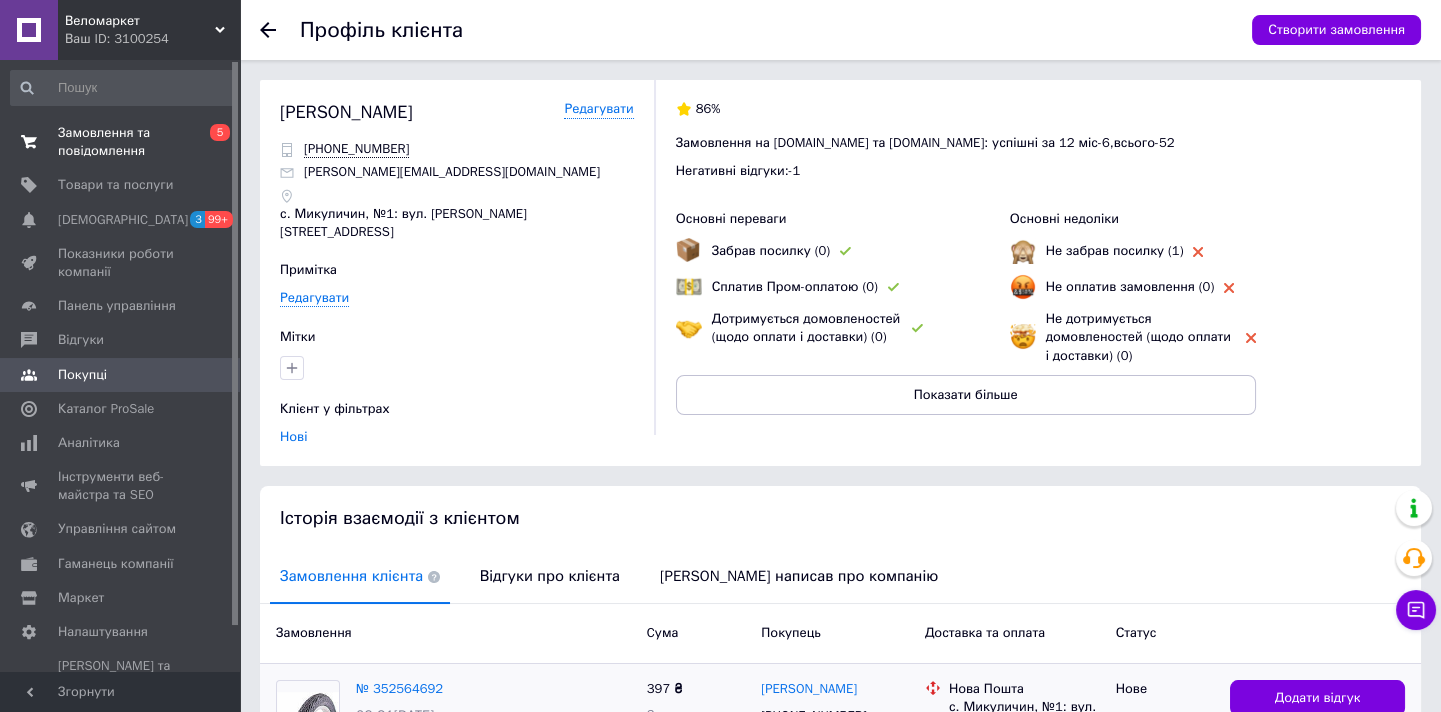 click on "Замовлення та повідомлення" at bounding box center (121, 142) 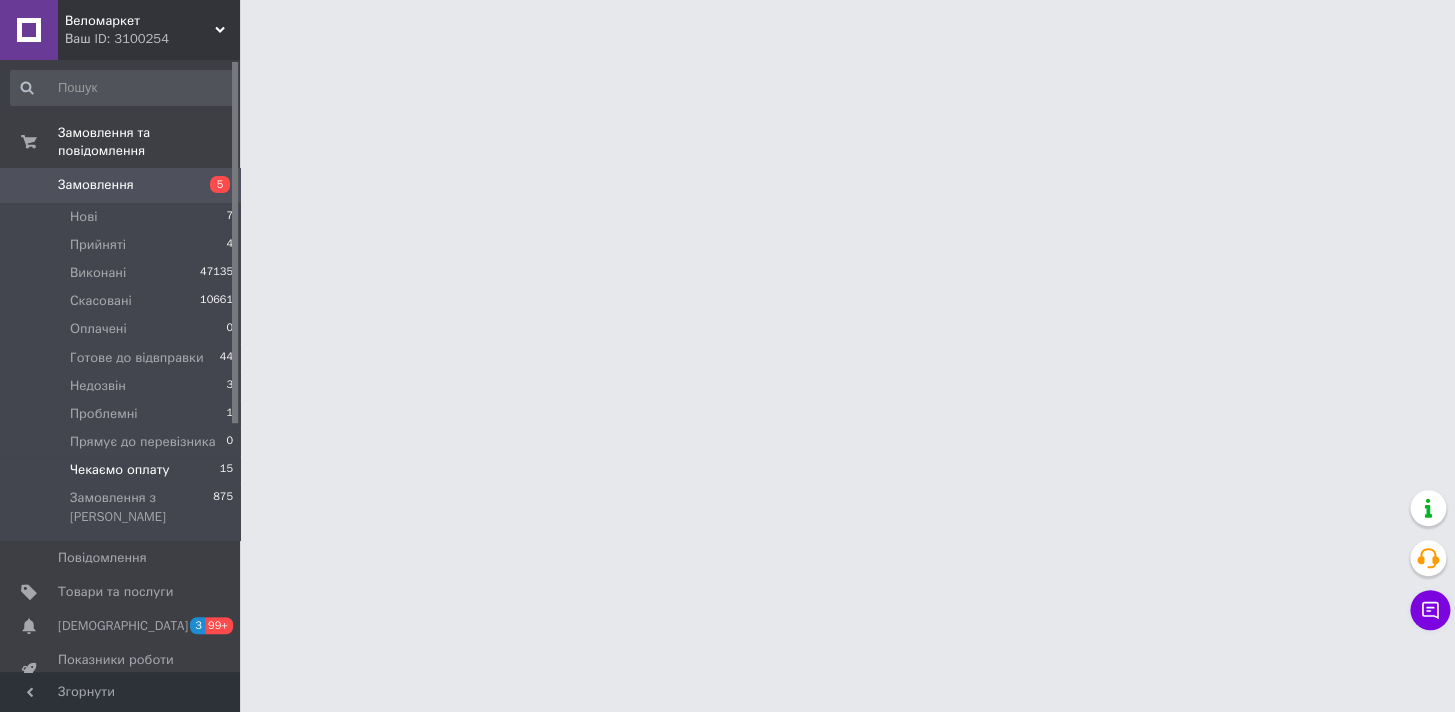 click on "Чекаємо оплату 15" at bounding box center [122, 470] 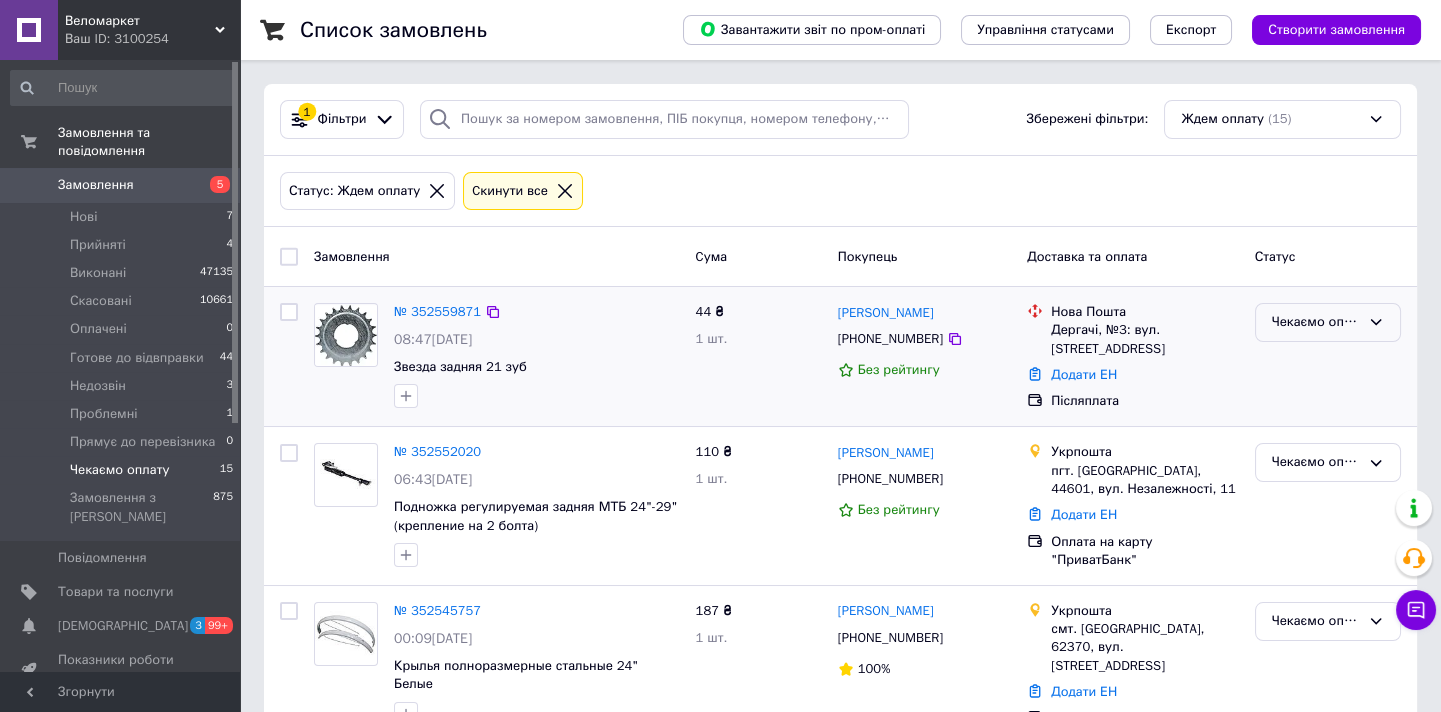 click 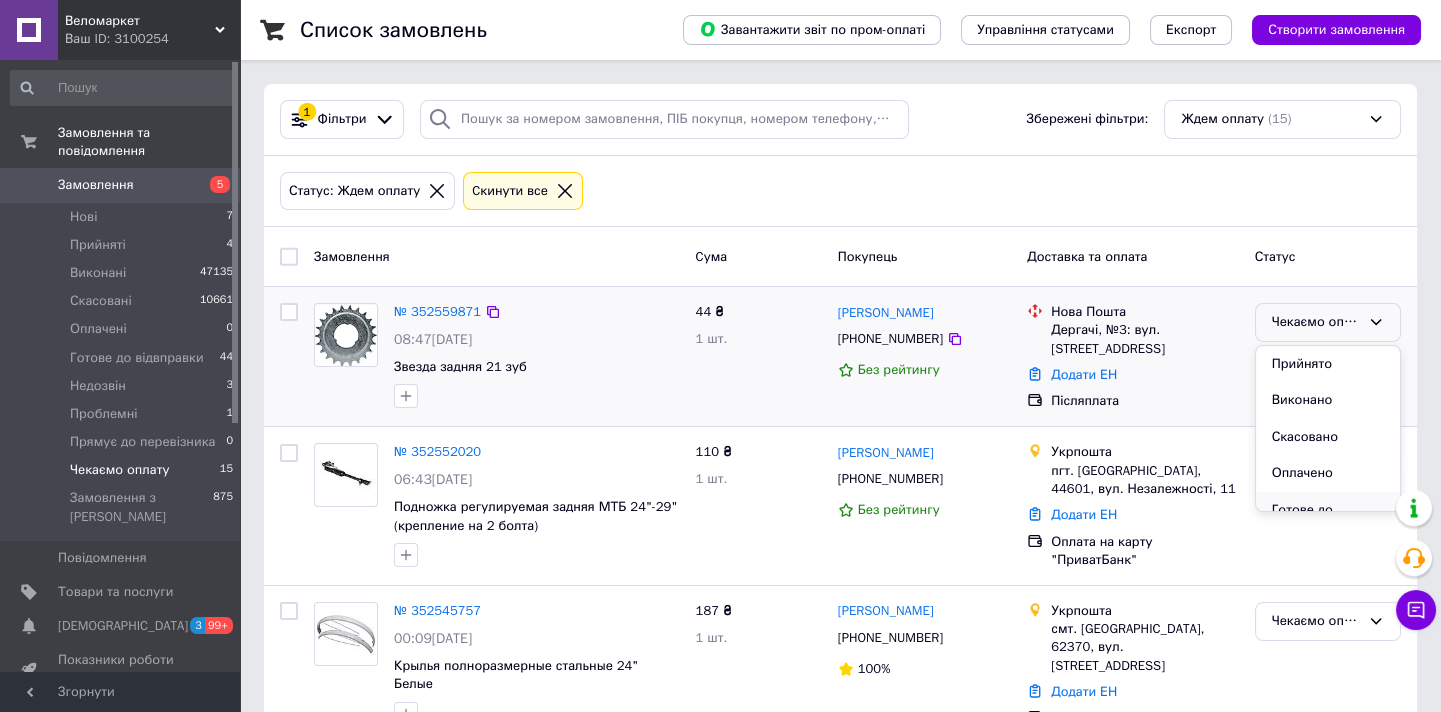 click on "Готове до відвправки" at bounding box center (1328, 520) 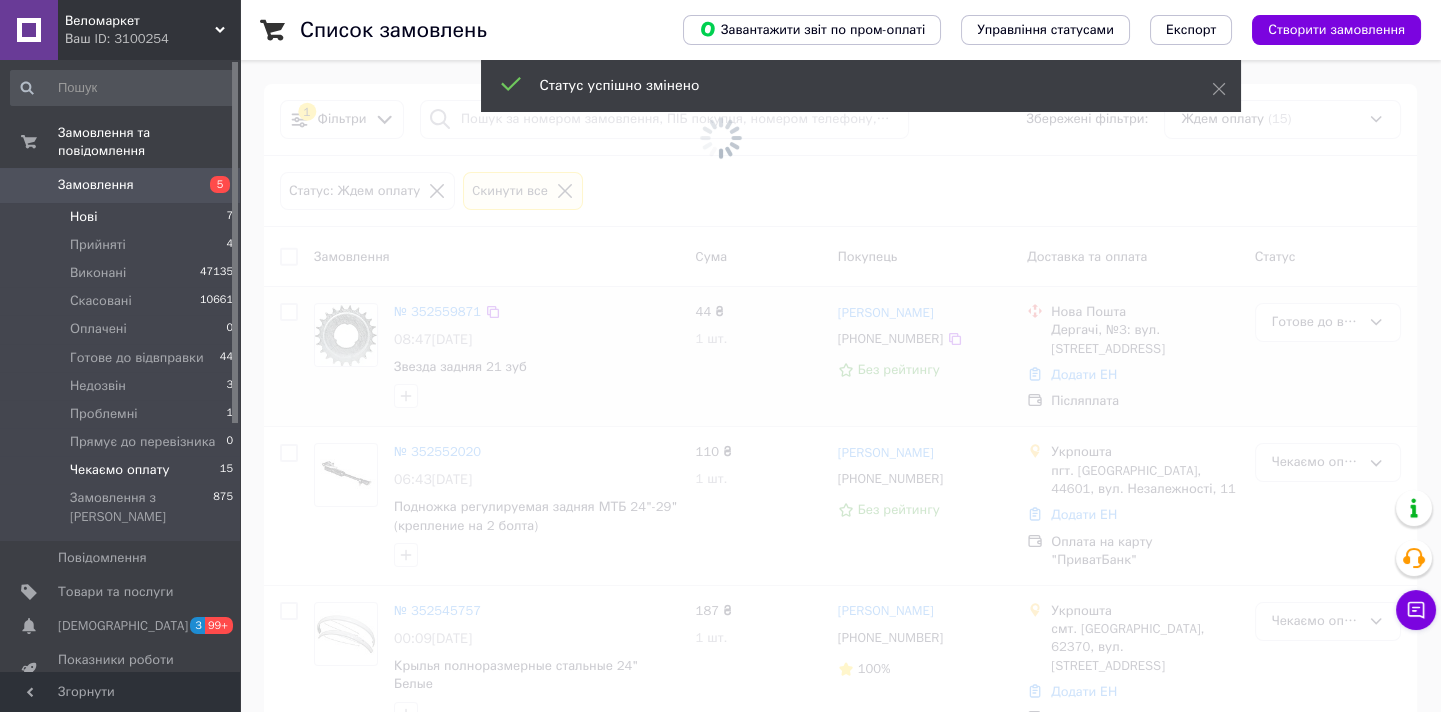 click on "Нові 7" at bounding box center (122, 217) 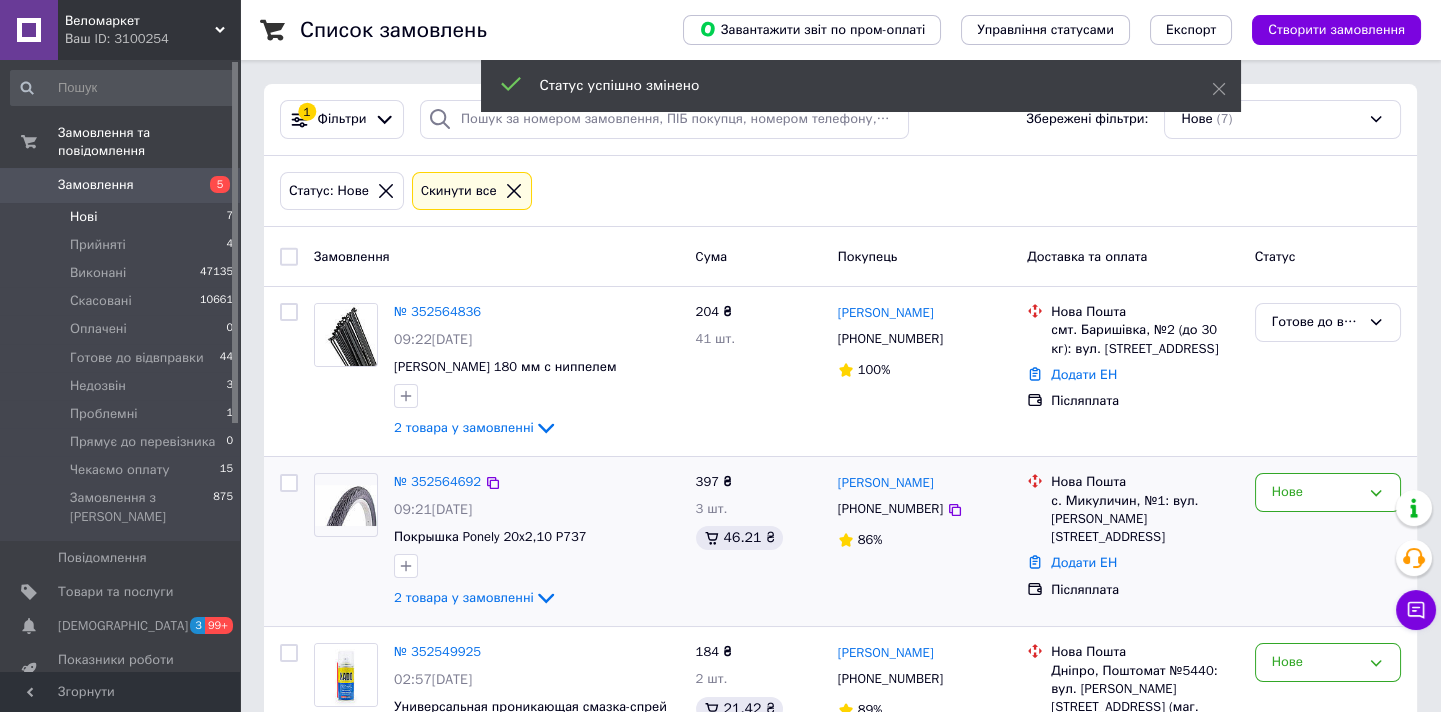 scroll, scrollTop: 181, scrollLeft: 0, axis: vertical 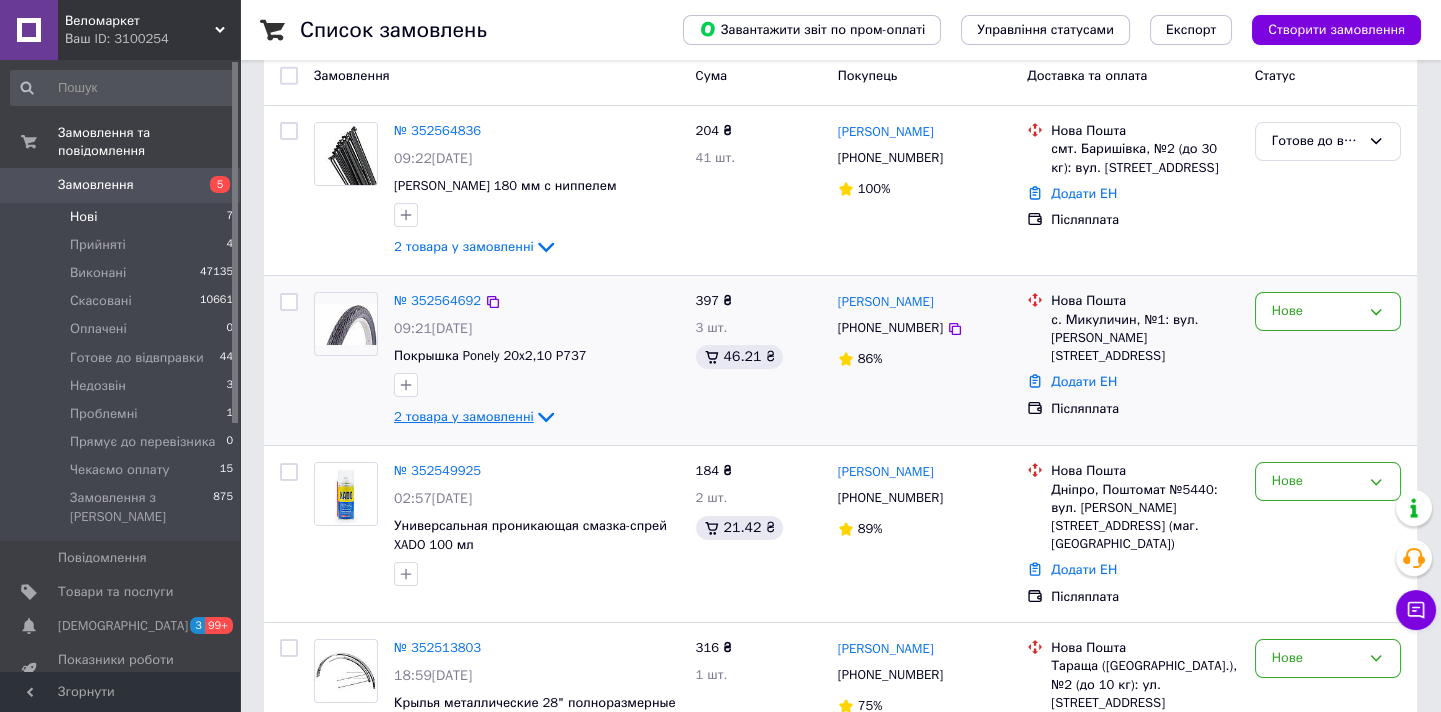 click on "2 товара у замовленні" at bounding box center (464, 416) 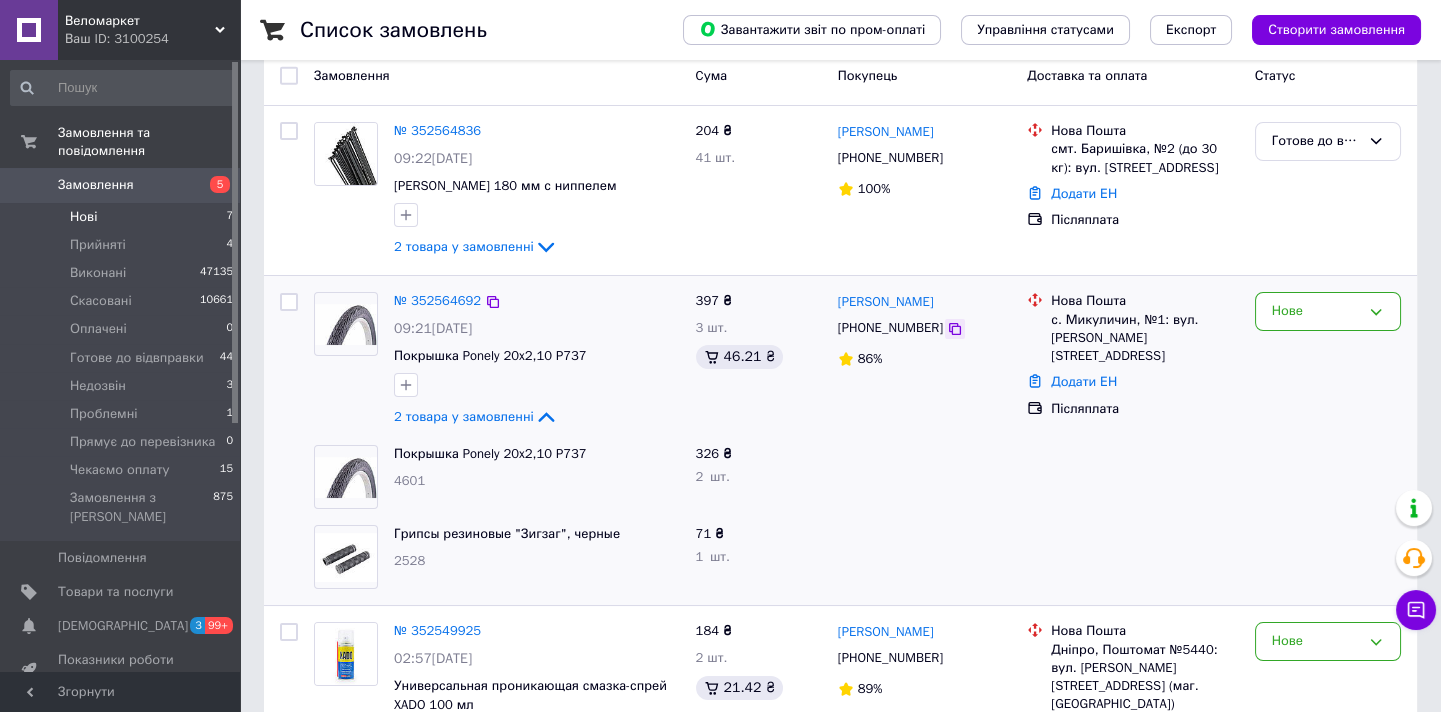 click 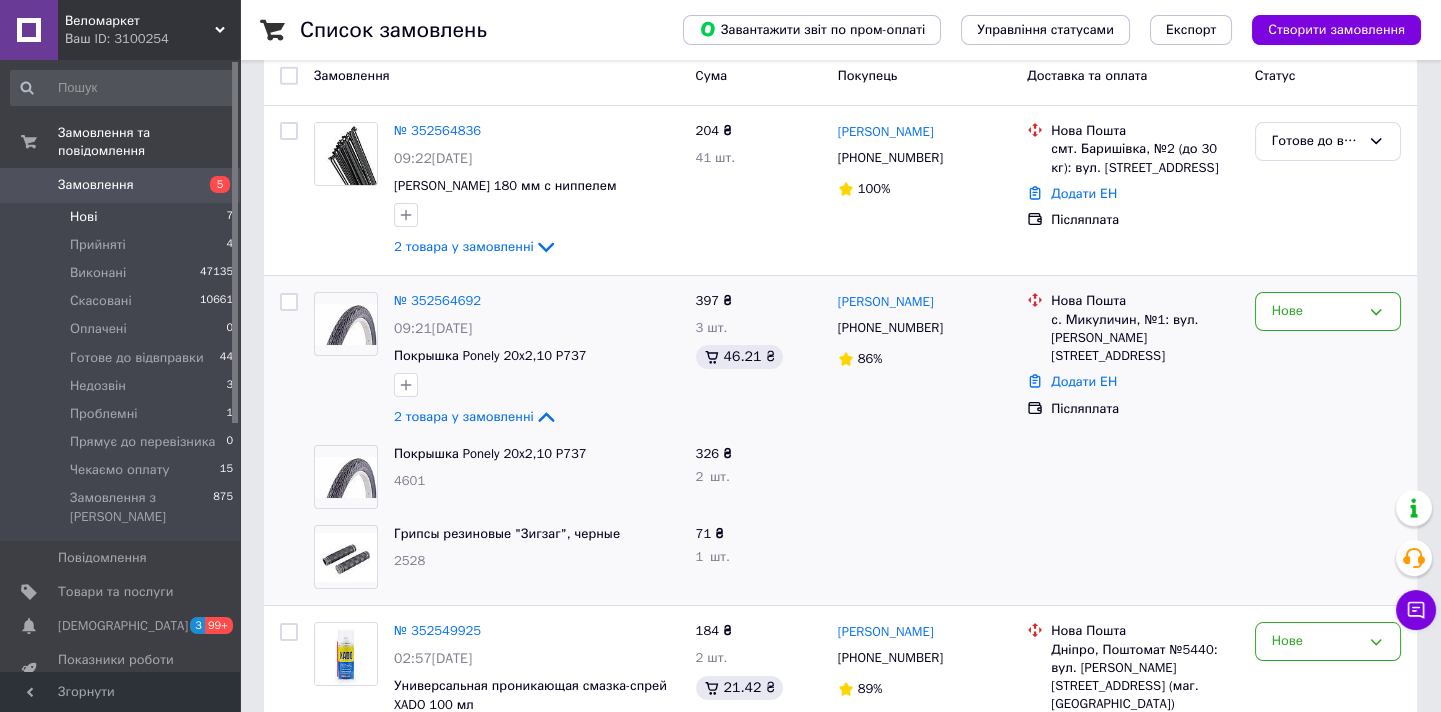 click on "Замовлення" at bounding box center [96, 185] 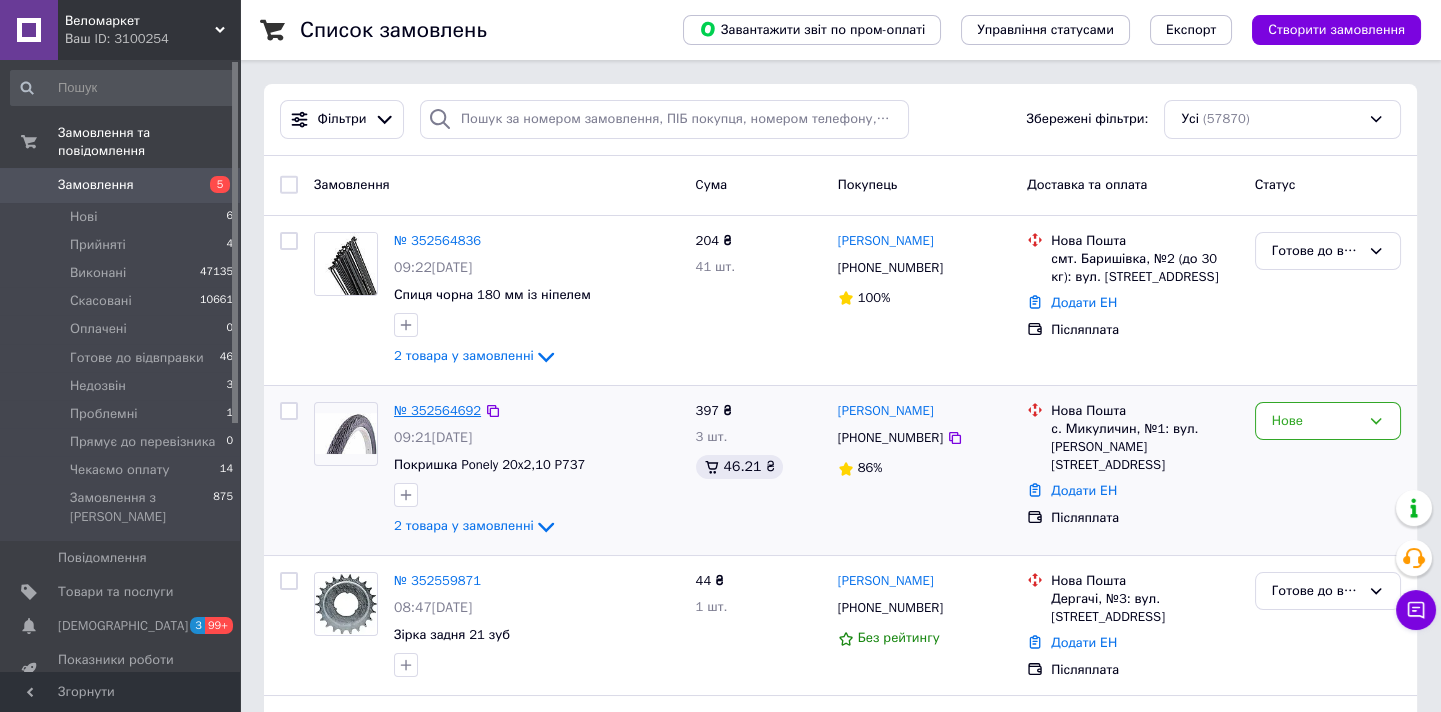 click on "№ 352564692" at bounding box center [437, 410] 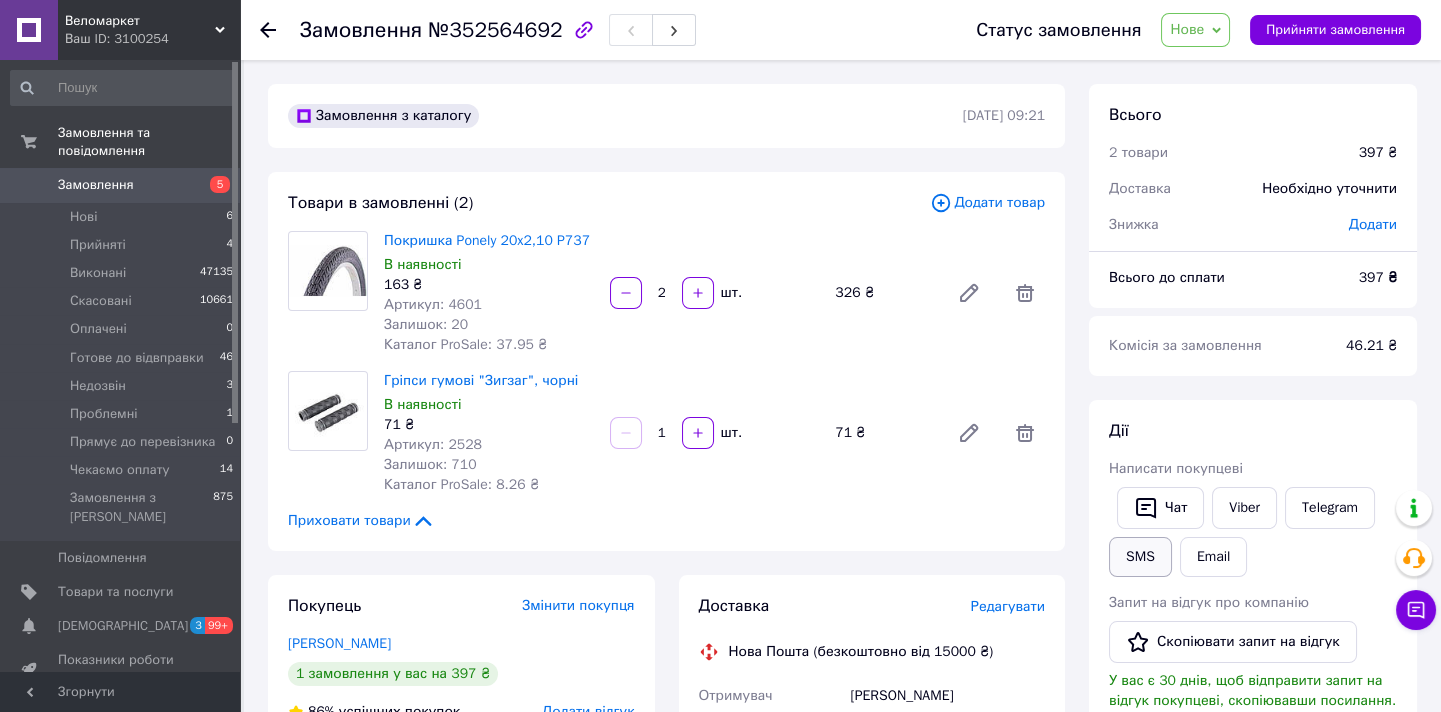 click on "SMS" at bounding box center [1140, 557] 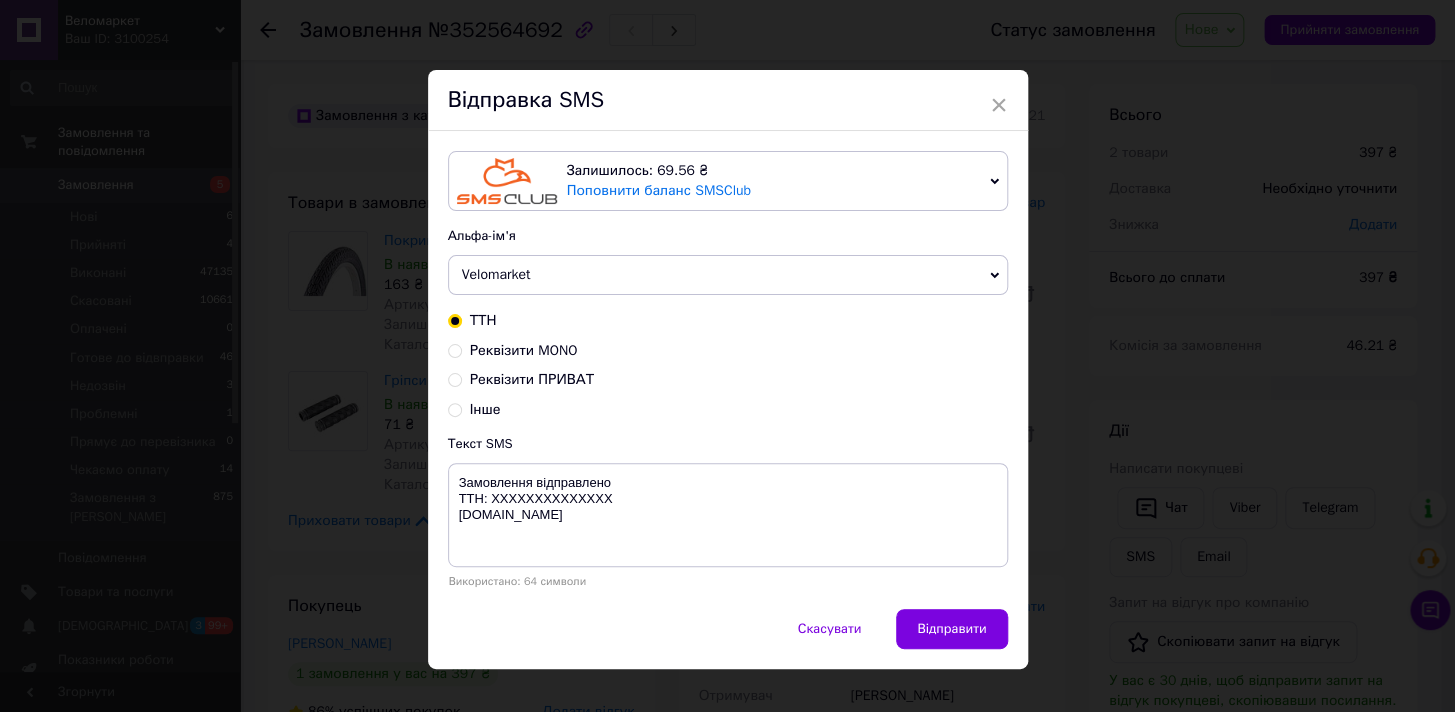 click on "Реквізити MONO" at bounding box center [728, 351] 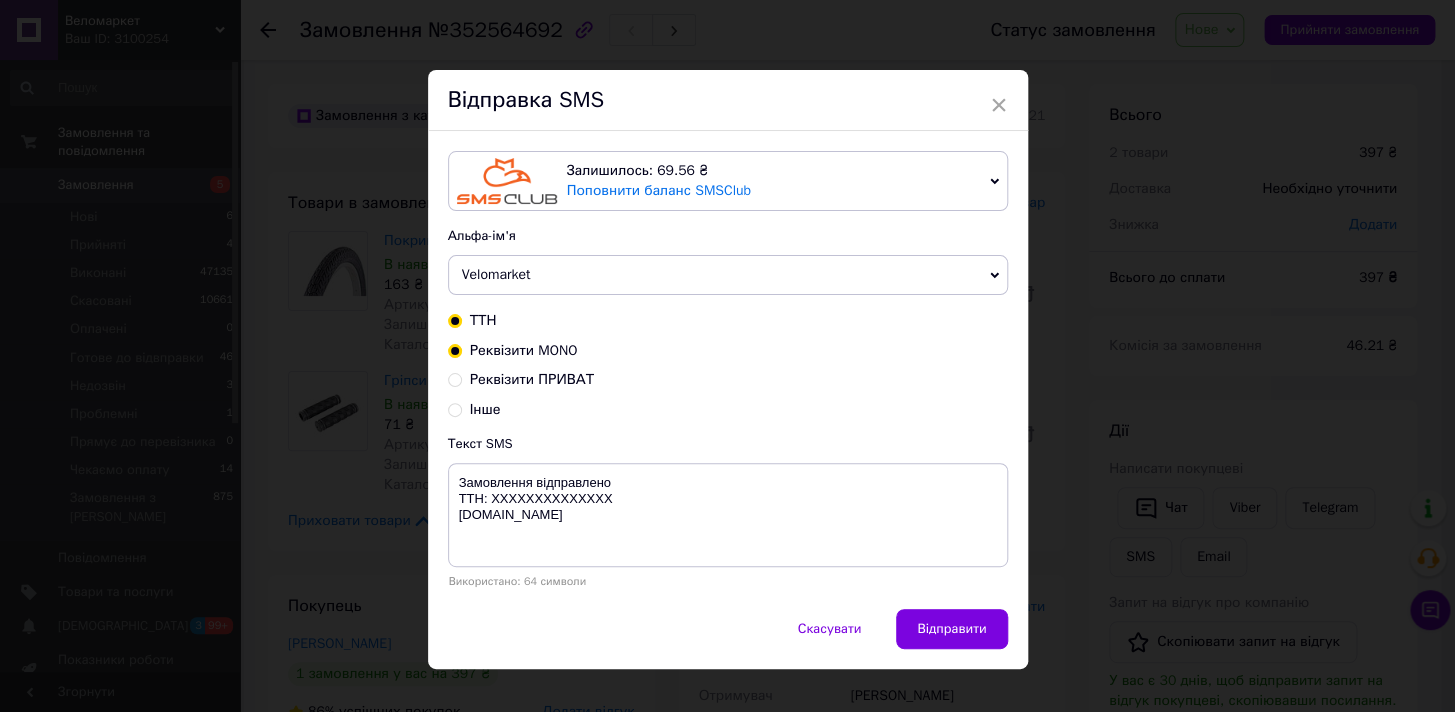 radio on "true" 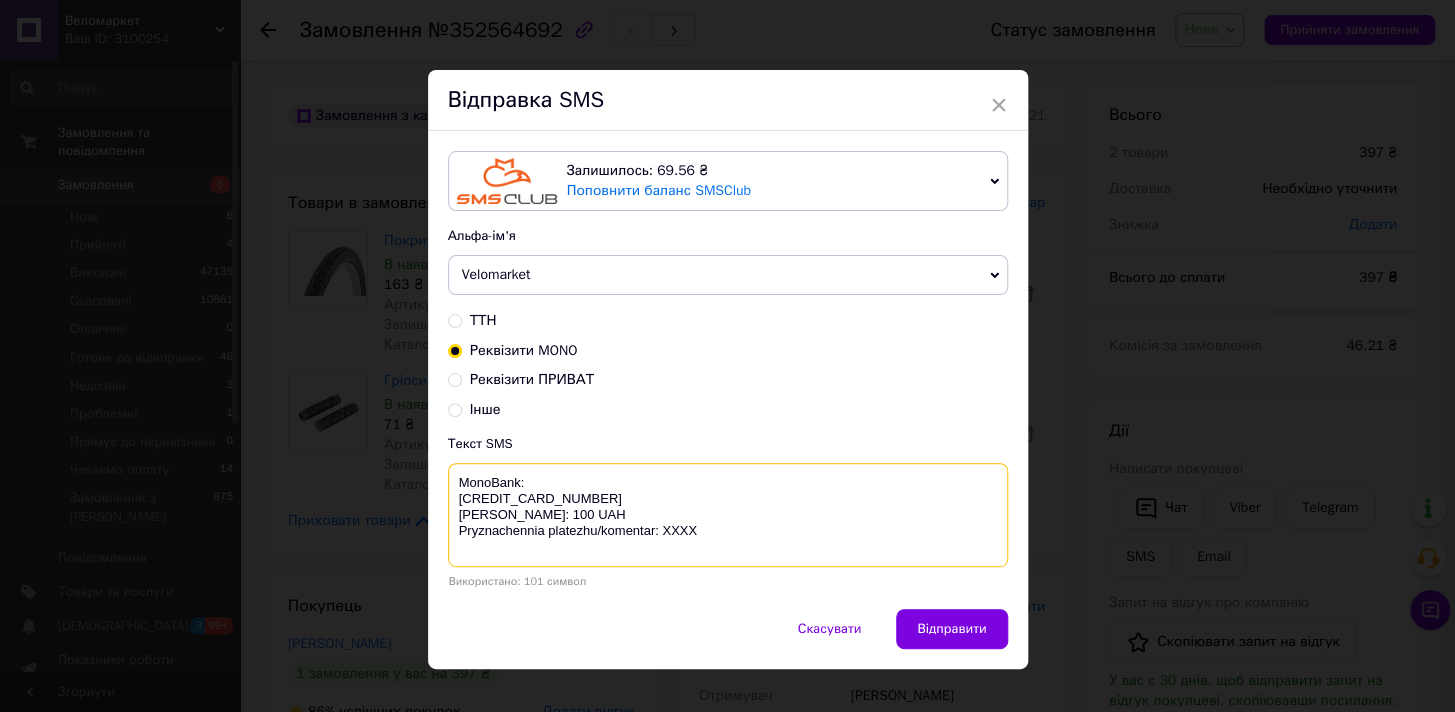 drag, startPoint x: 490, startPoint y: 525, endPoint x: 474, endPoint y: 489, distance: 39.39543 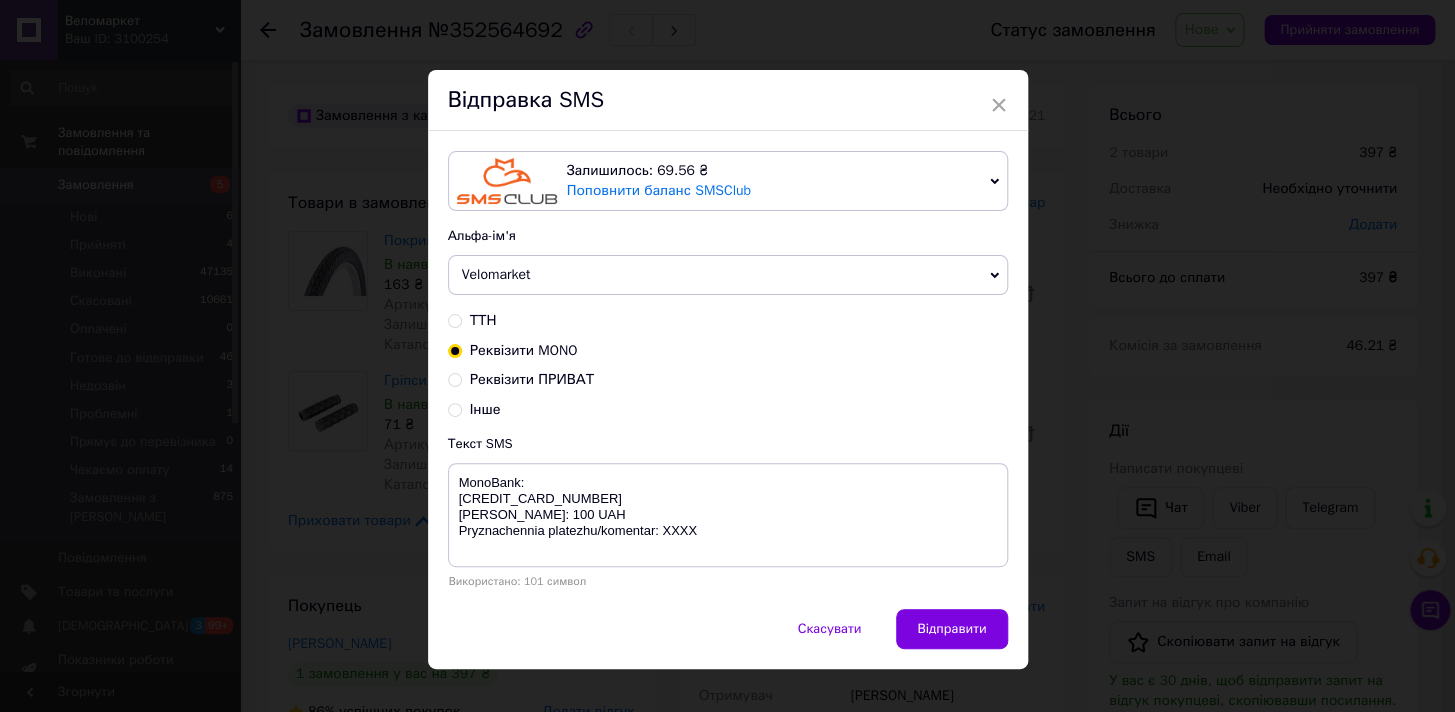 click on "×" at bounding box center (999, 105) 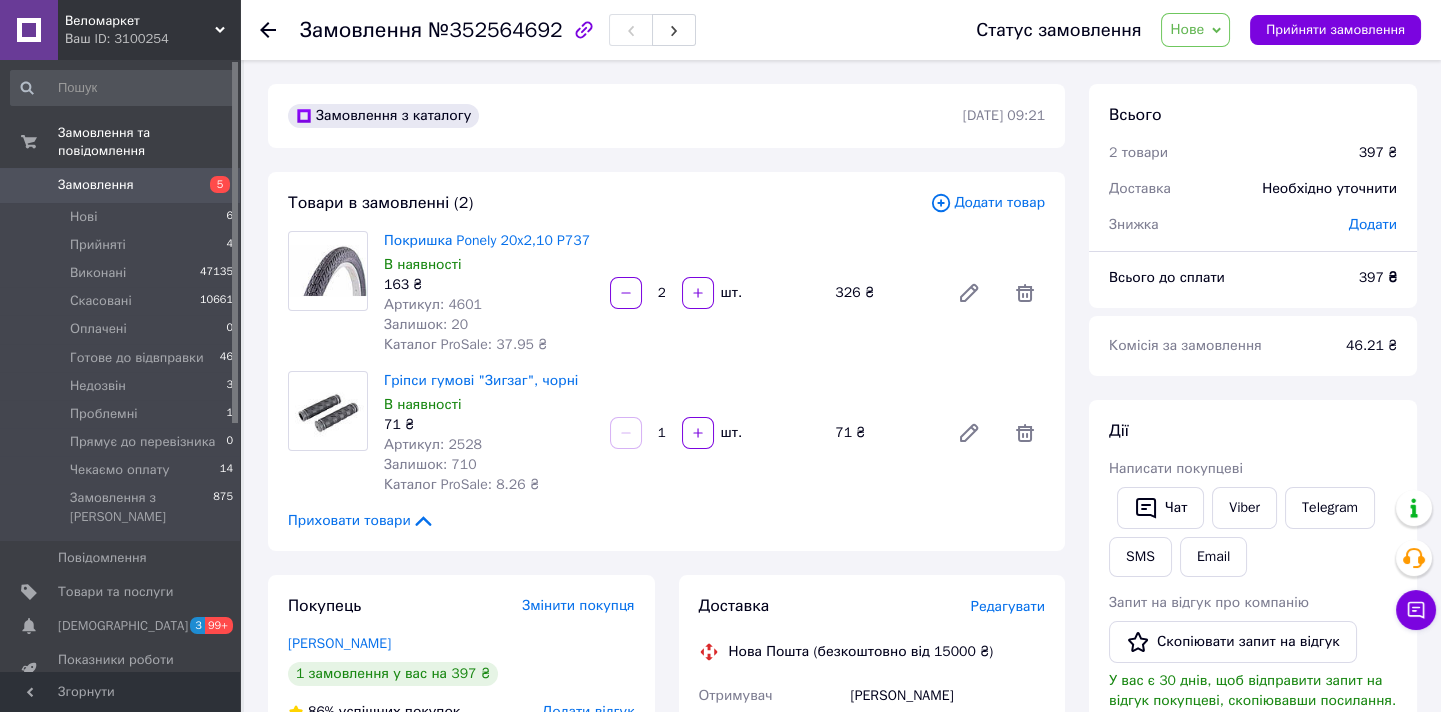 click on "Нове" at bounding box center [1195, 30] 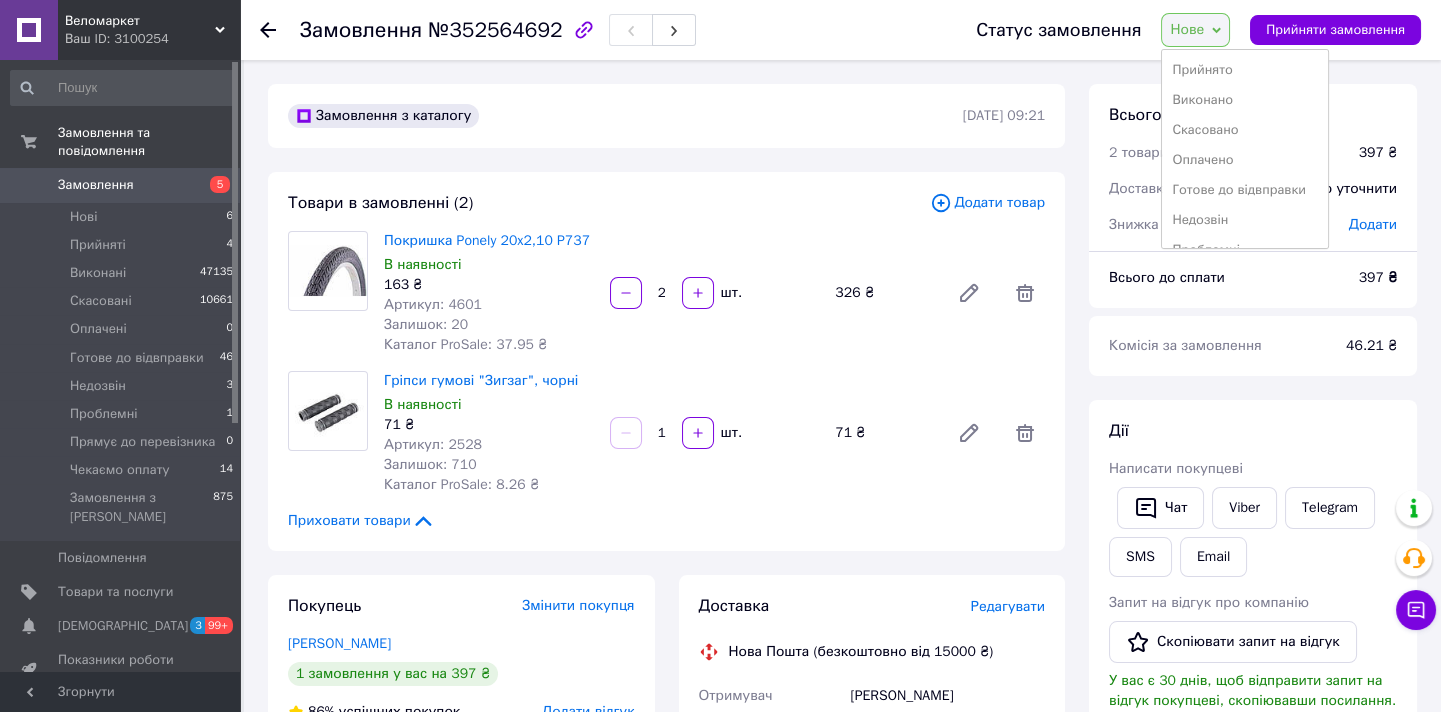 scroll, scrollTop: 81, scrollLeft: 0, axis: vertical 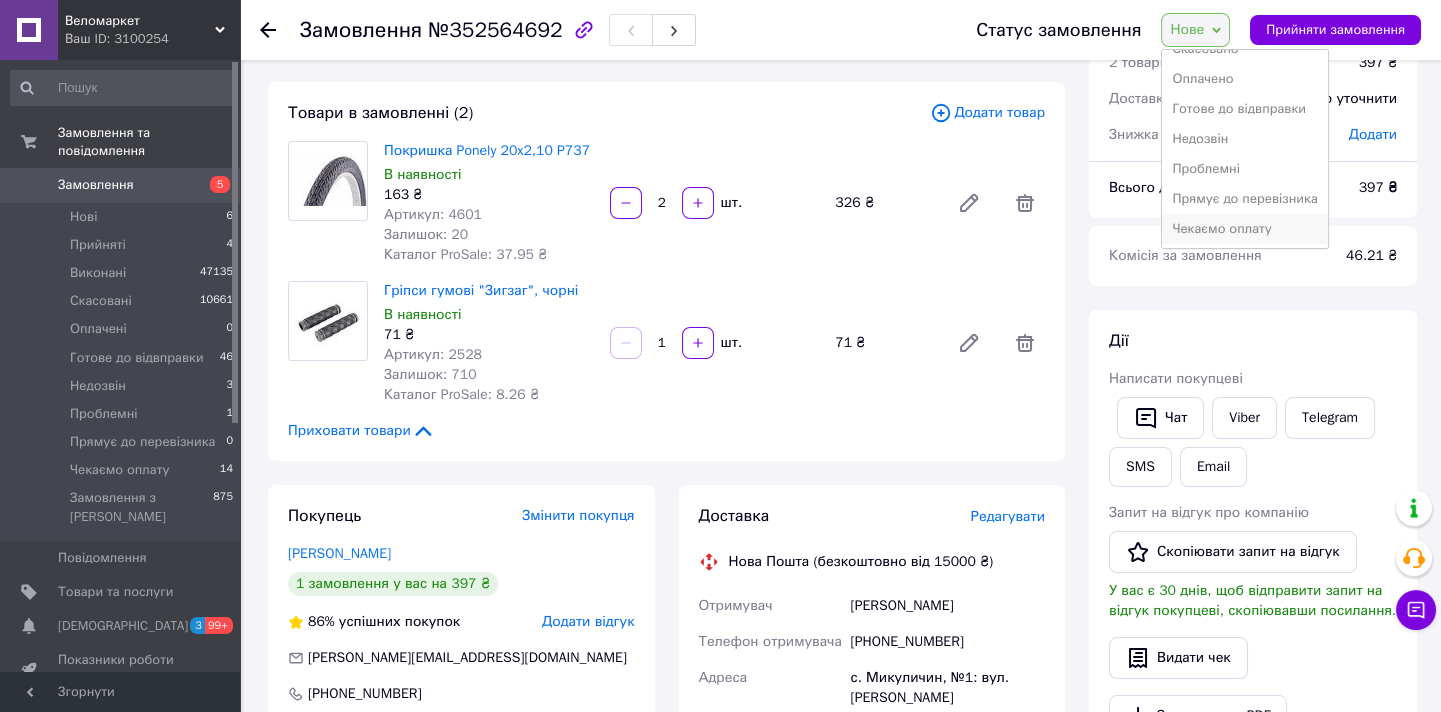 click on "Чекаємо оплату" at bounding box center [1244, 229] 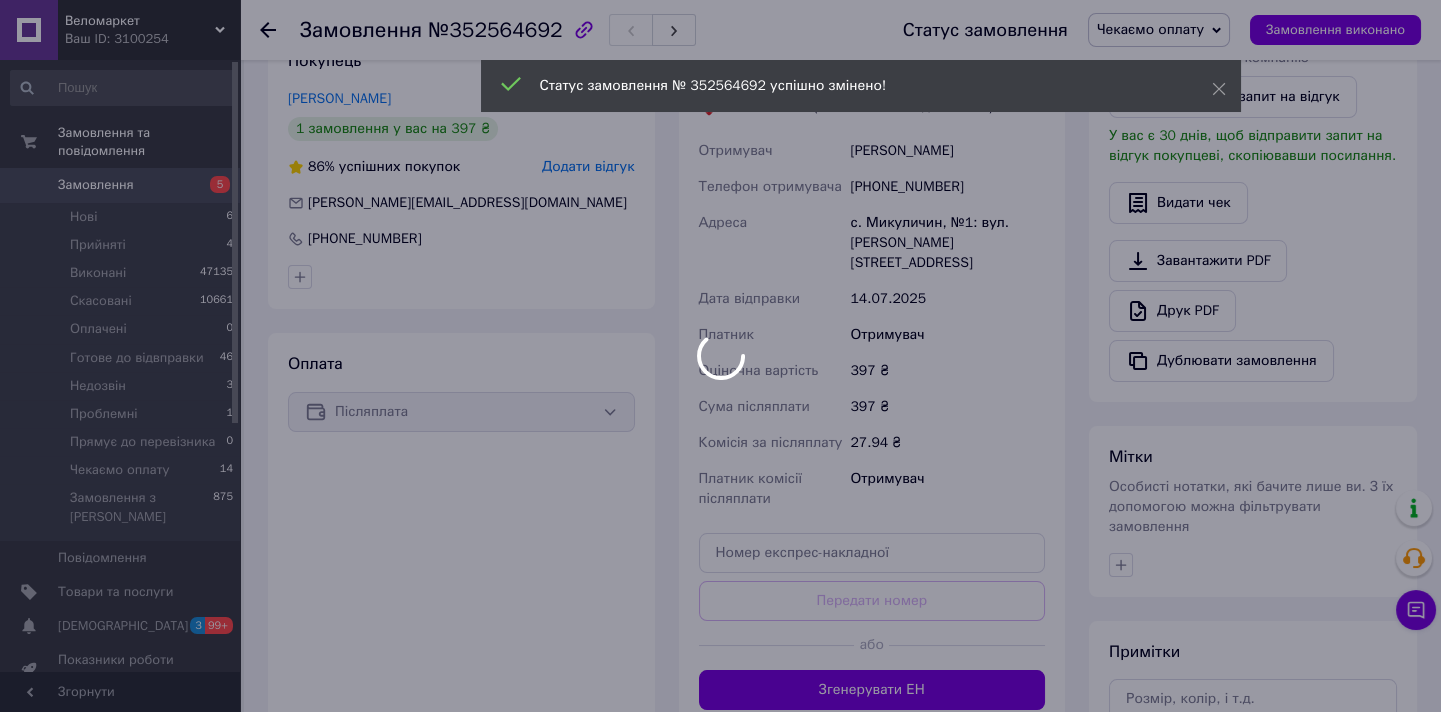 scroll, scrollTop: 0, scrollLeft: 0, axis: both 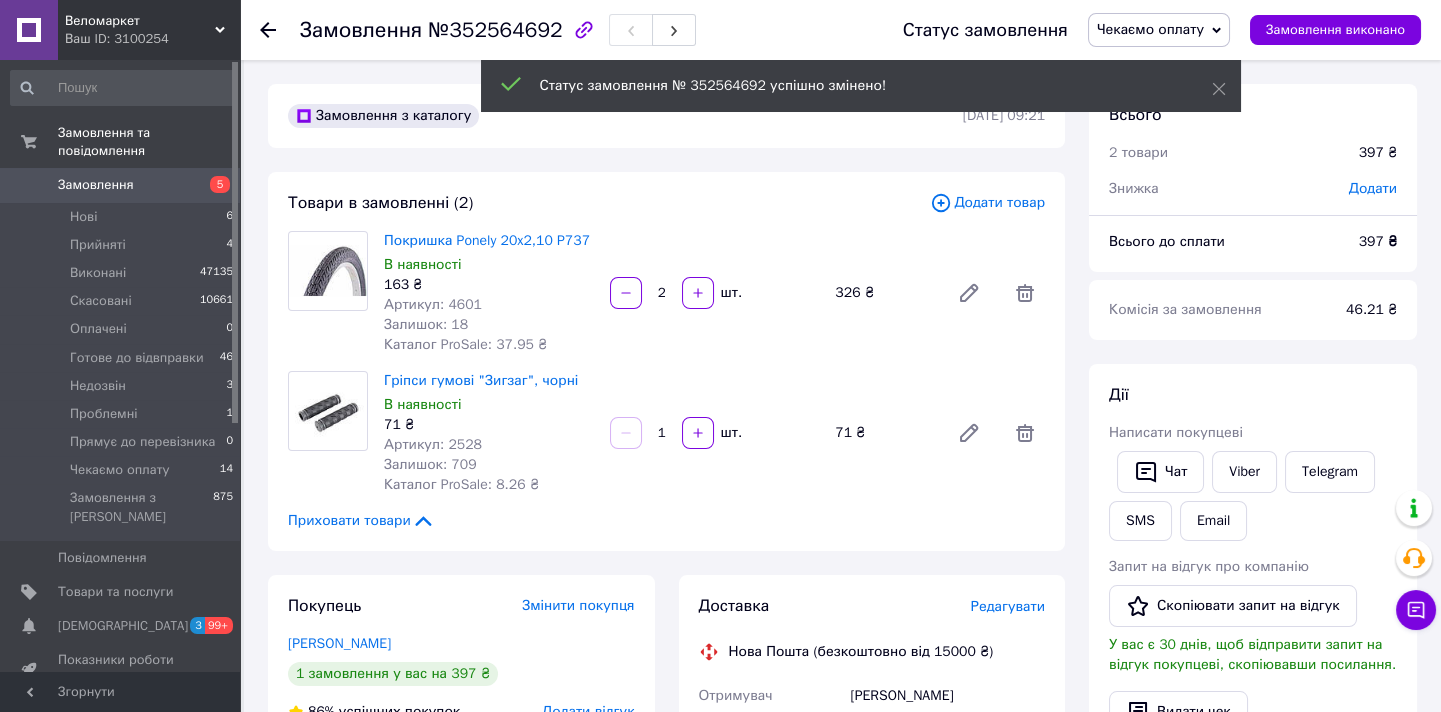 click on "Додати" at bounding box center [1373, 188] 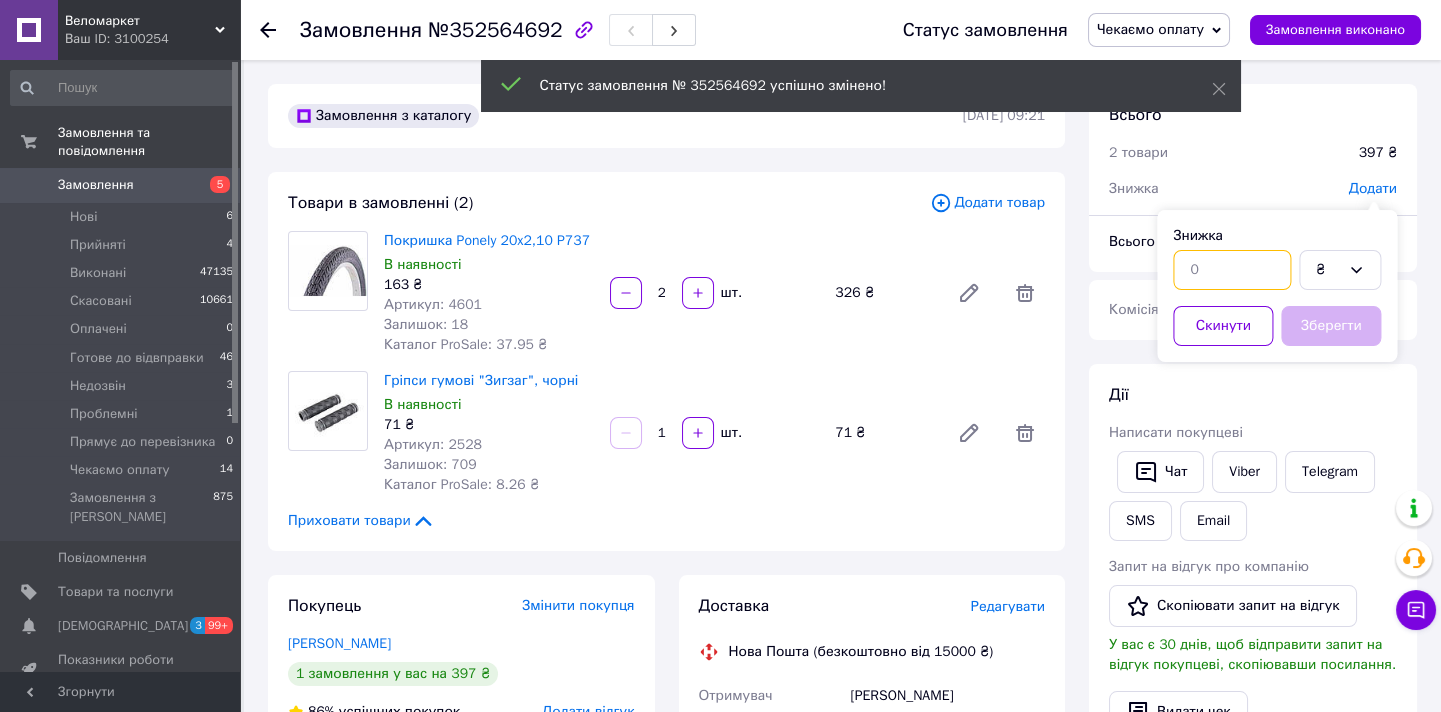 click at bounding box center (1232, 270) 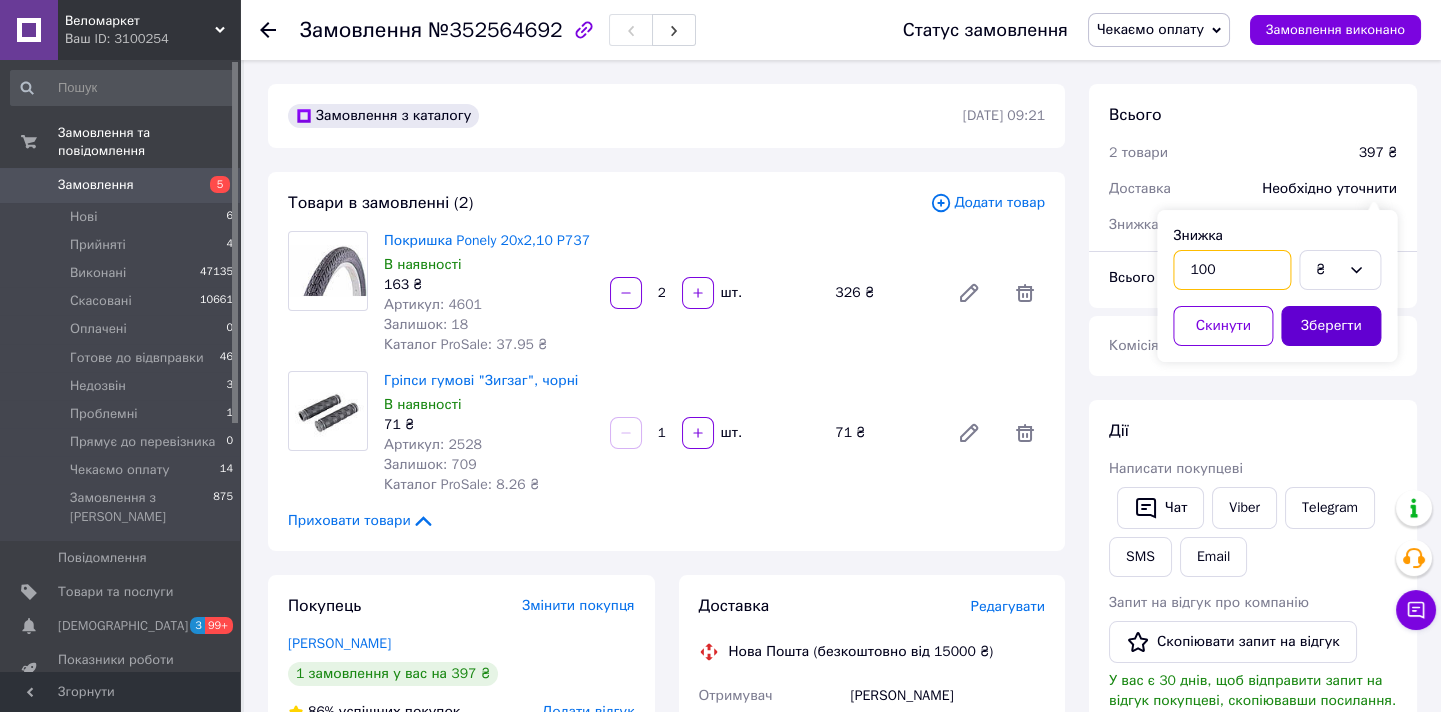 type on "100" 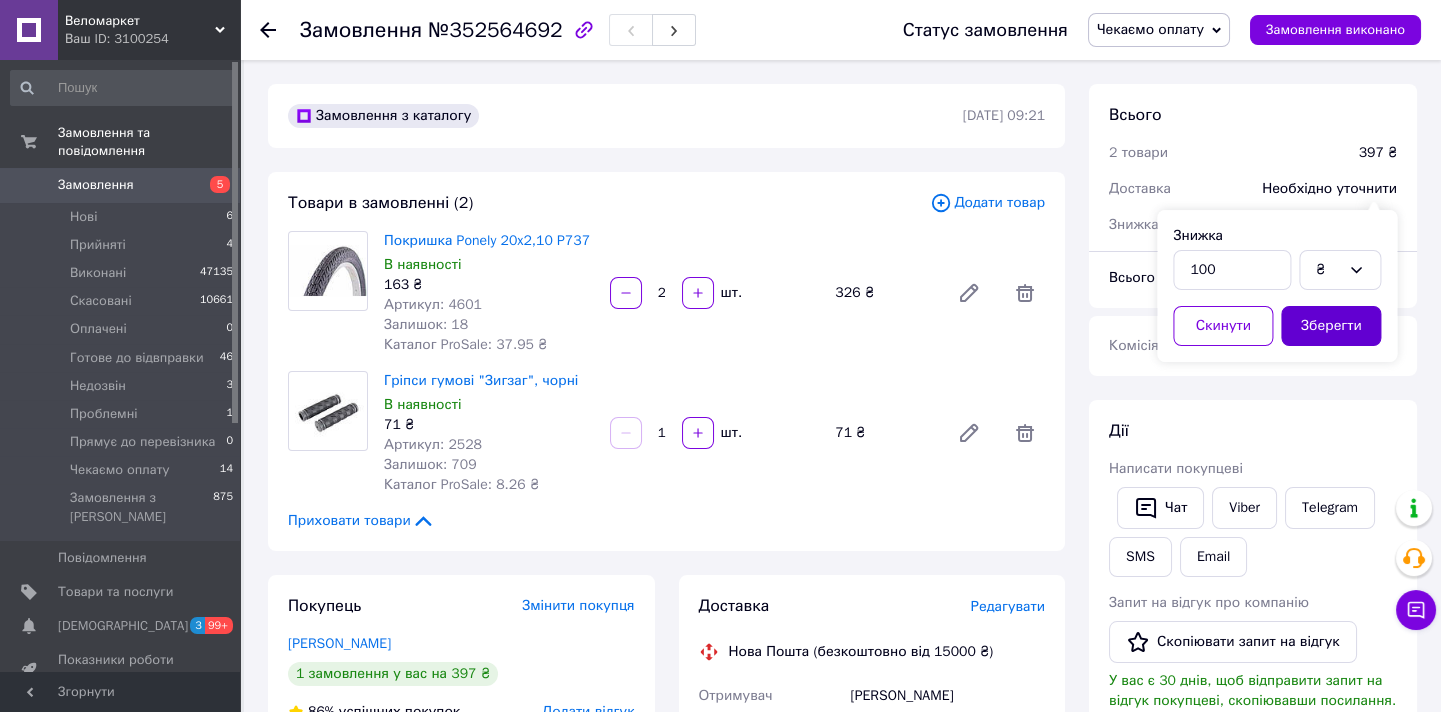 click on "Зберегти" at bounding box center (1331, 326) 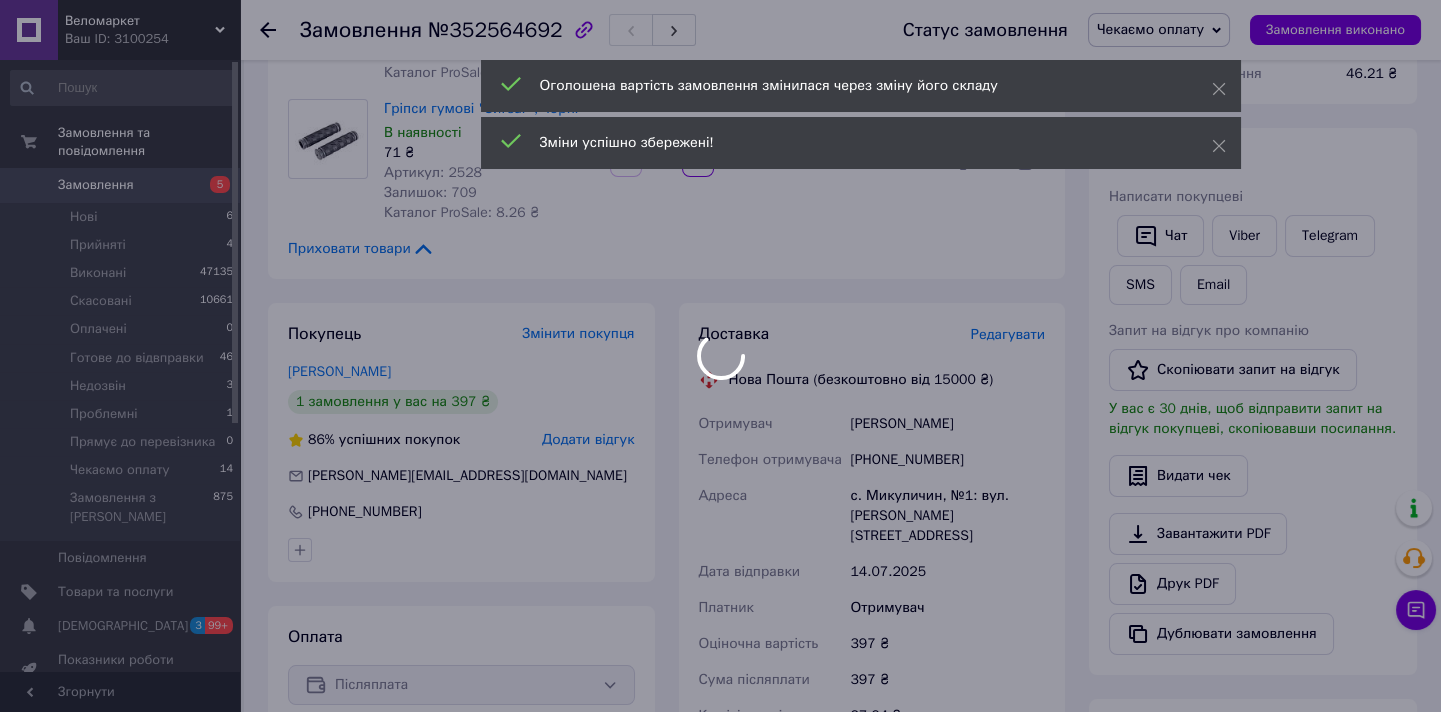 scroll, scrollTop: 720, scrollLeft: 0, axis: vertical 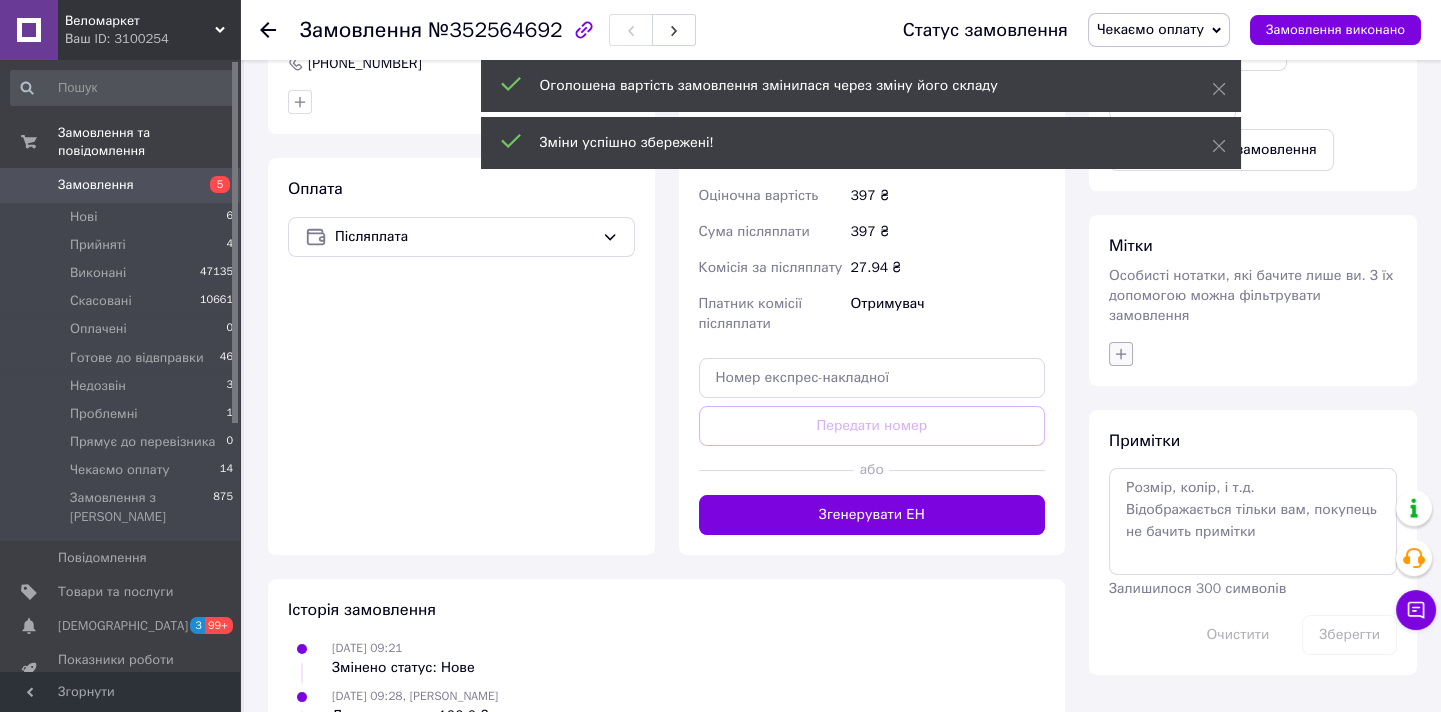 click 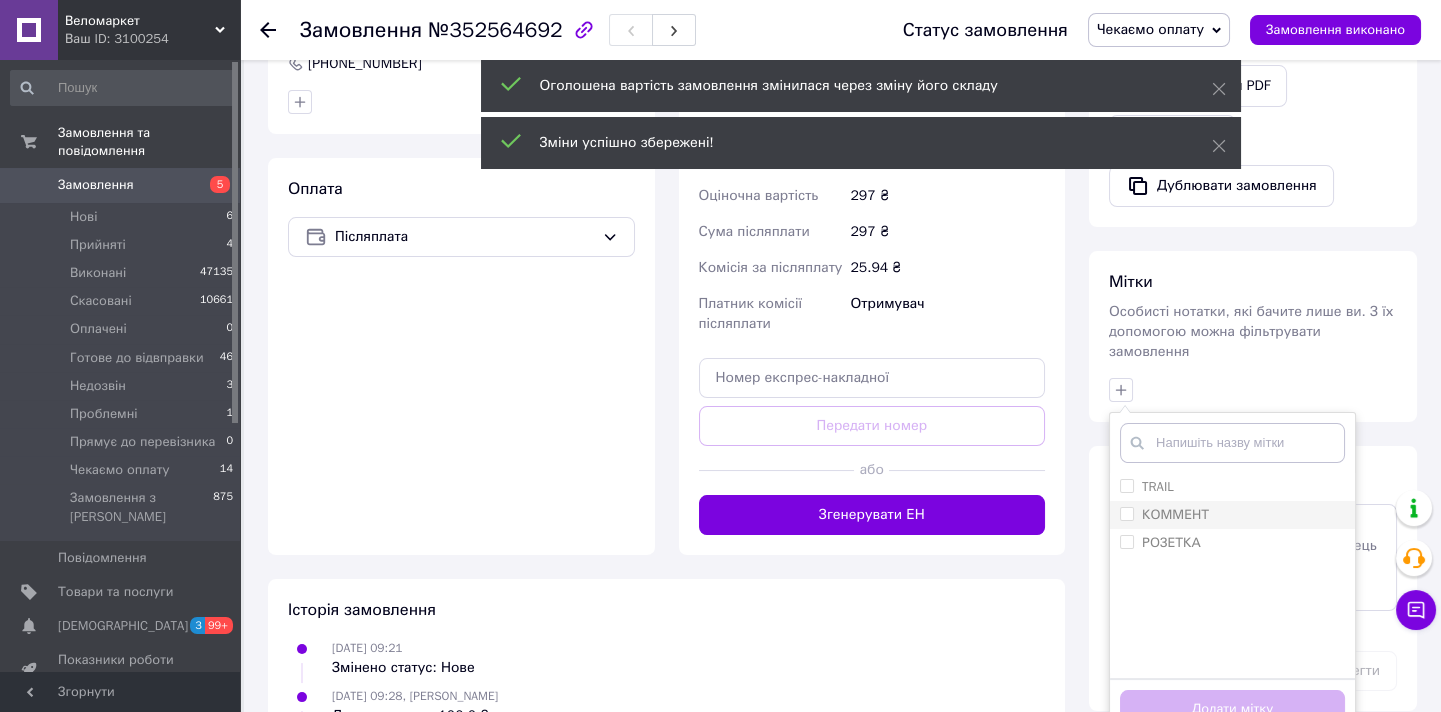 click on "КОММЕНТ" at bounding box center [1126, 513] 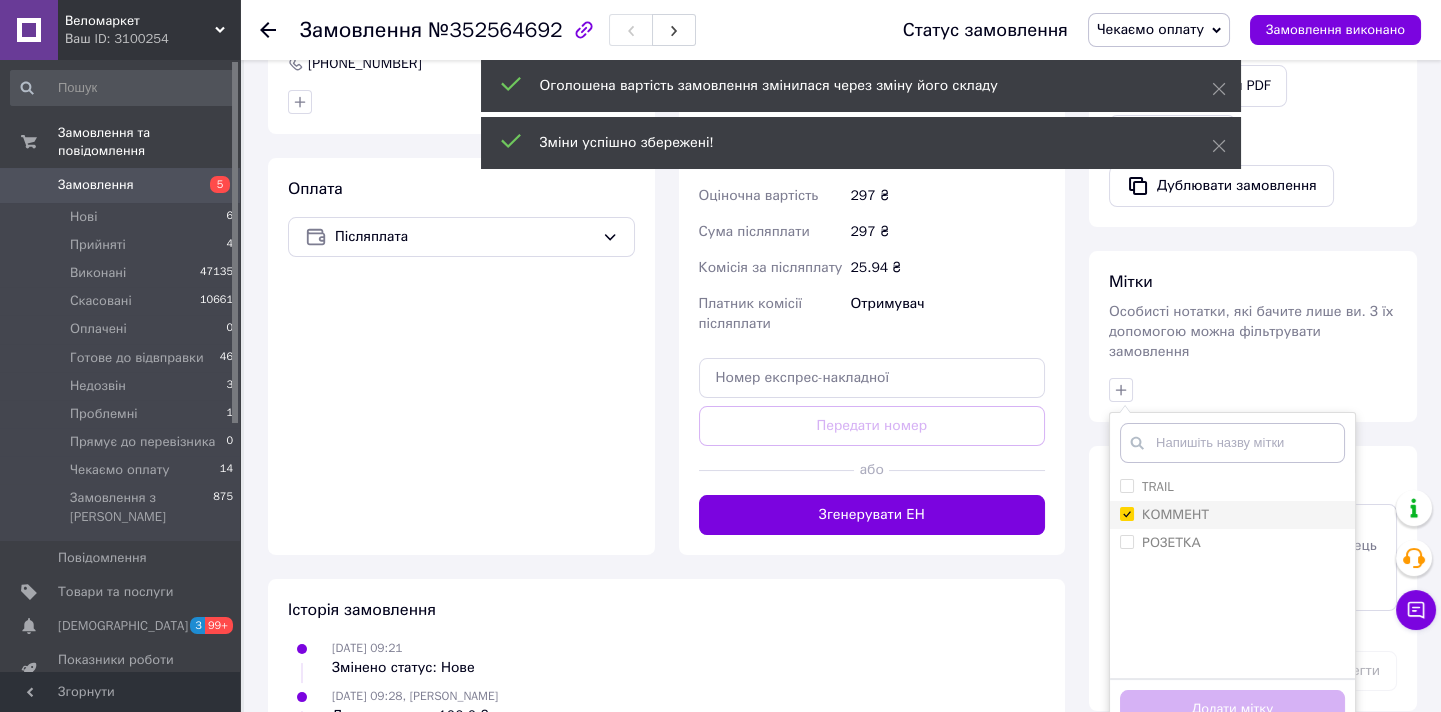 checkbox on "true" 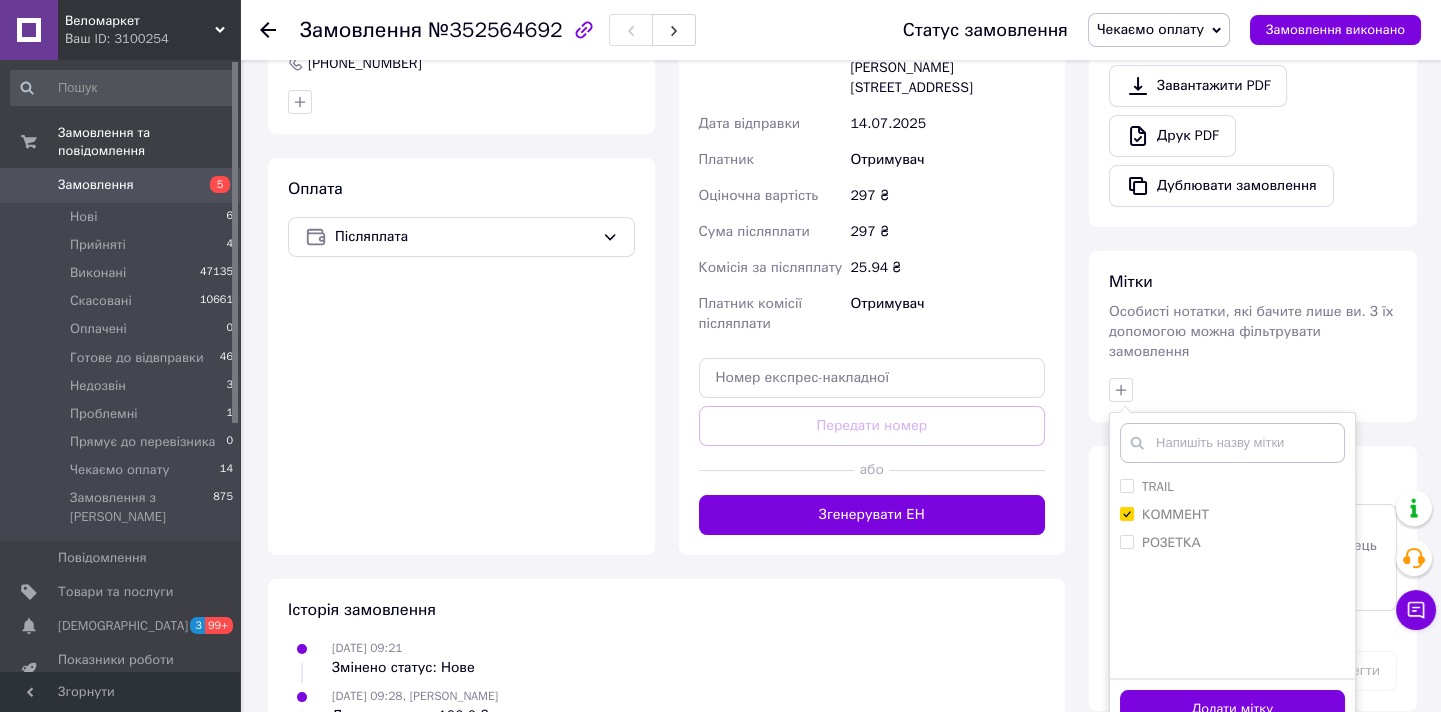 click on "Додати мітку" at bounding box center [1232, 709] 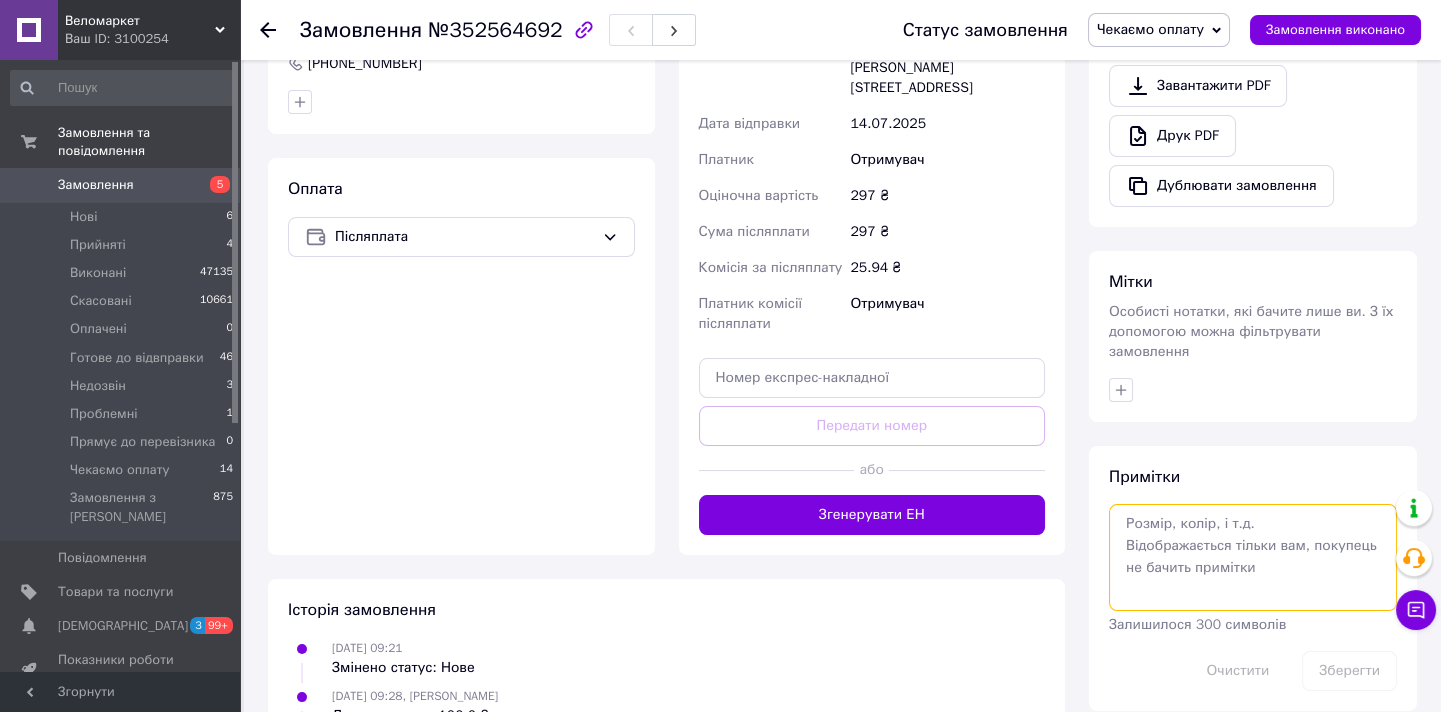 click at bounding box center [1253, 557] 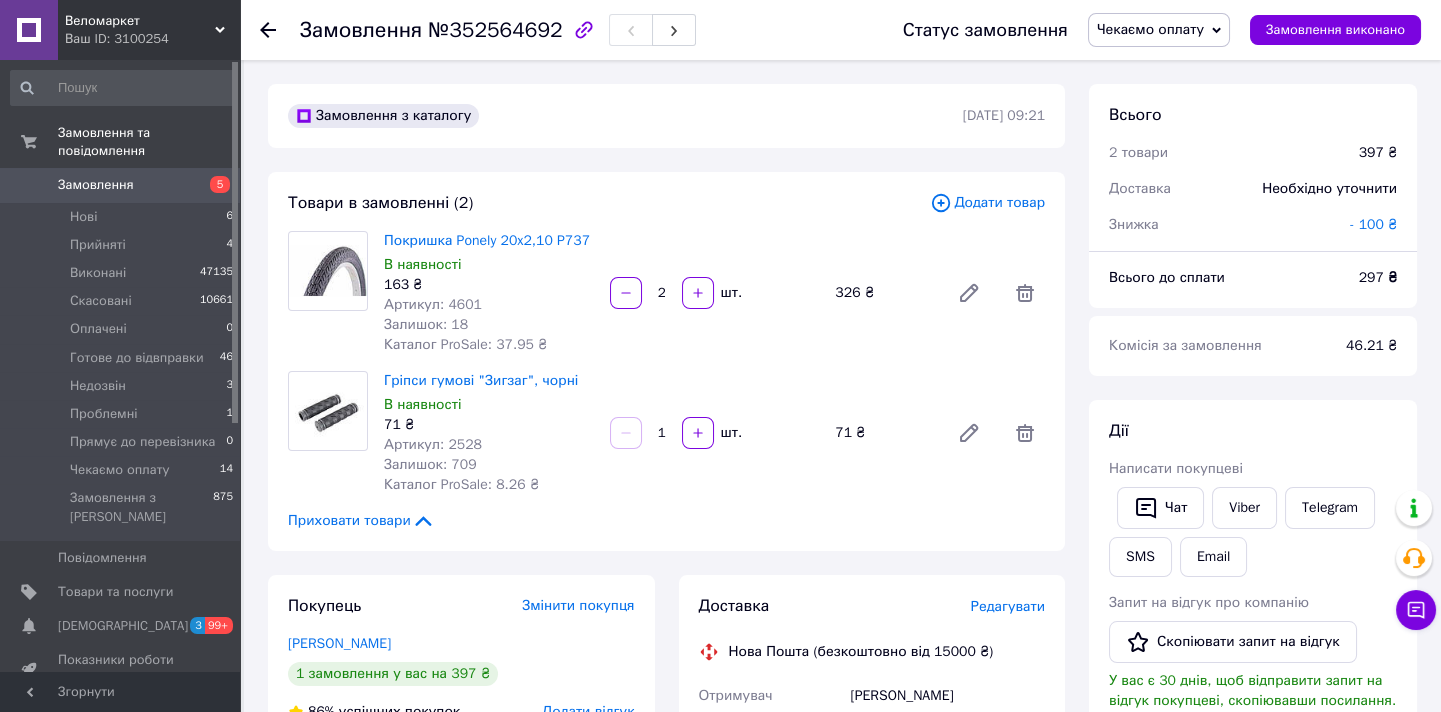 scroll, scrollTop: 727, scrollLeft: 0, axis: vertical 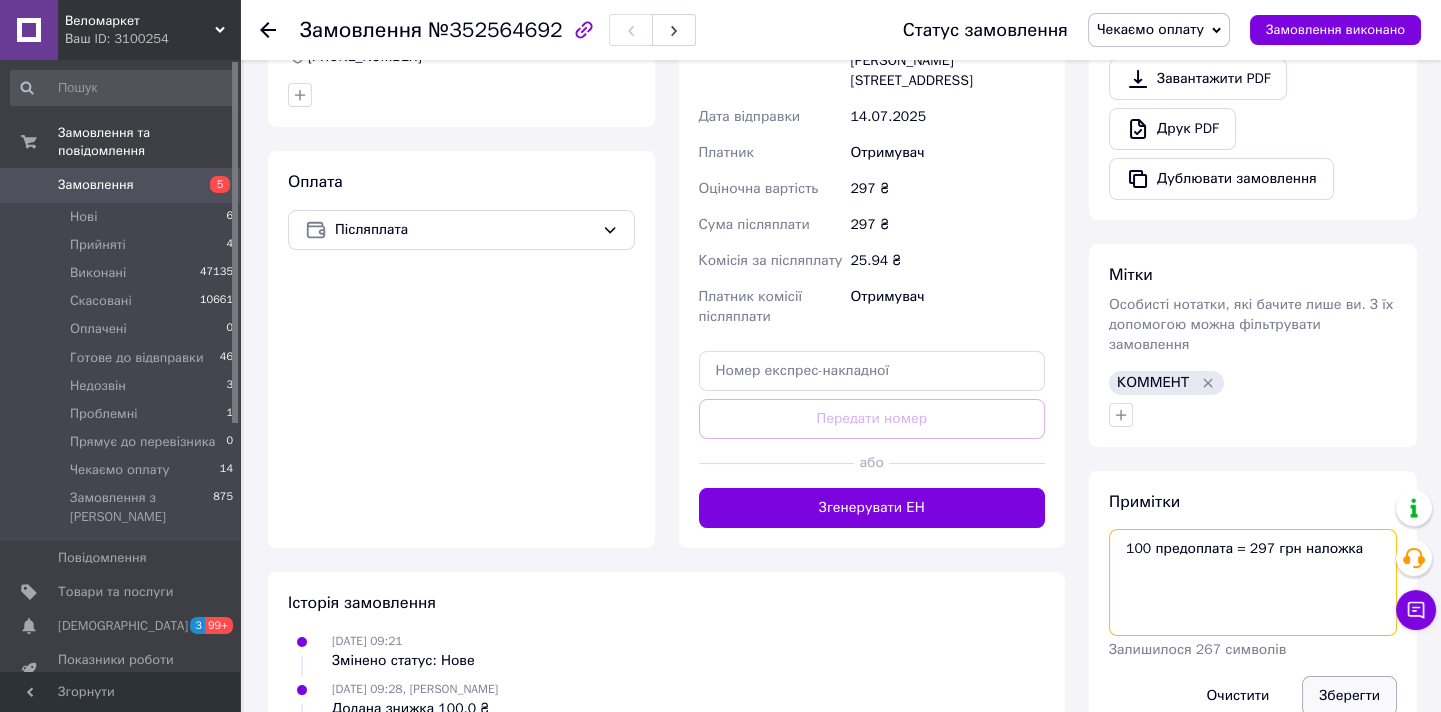 type on "100 предоплата = 297 грн наложка" 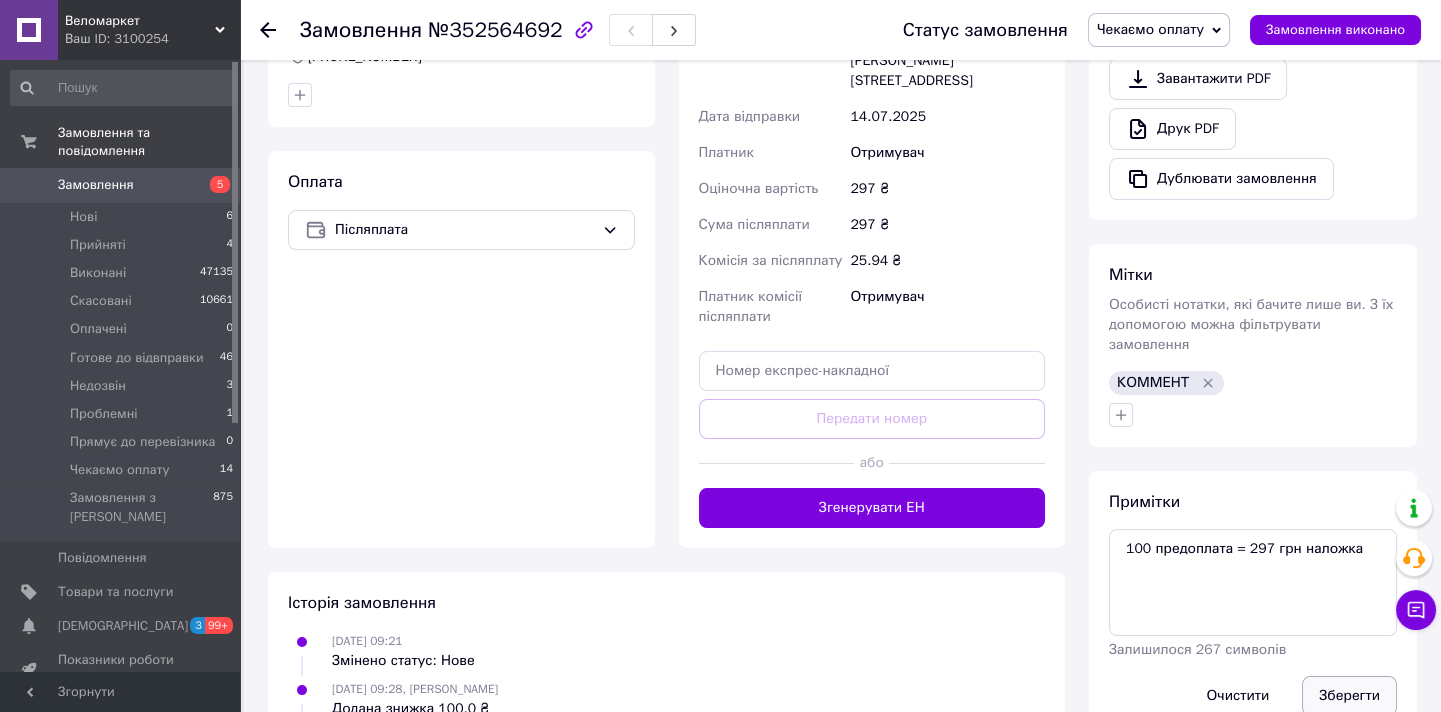 click on "Зберегти" at bounding box center (1349, 696) 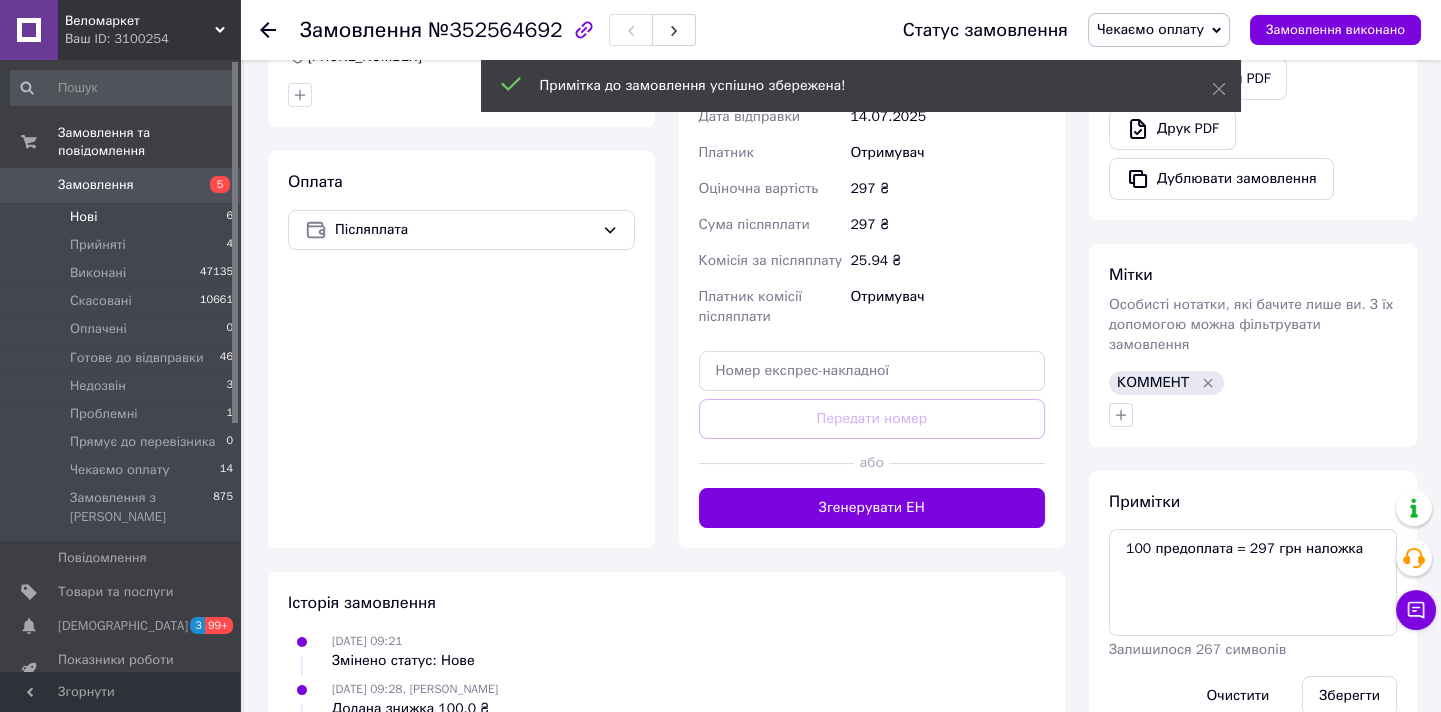 click on "Нові 6" at bounding box center [122, 217] 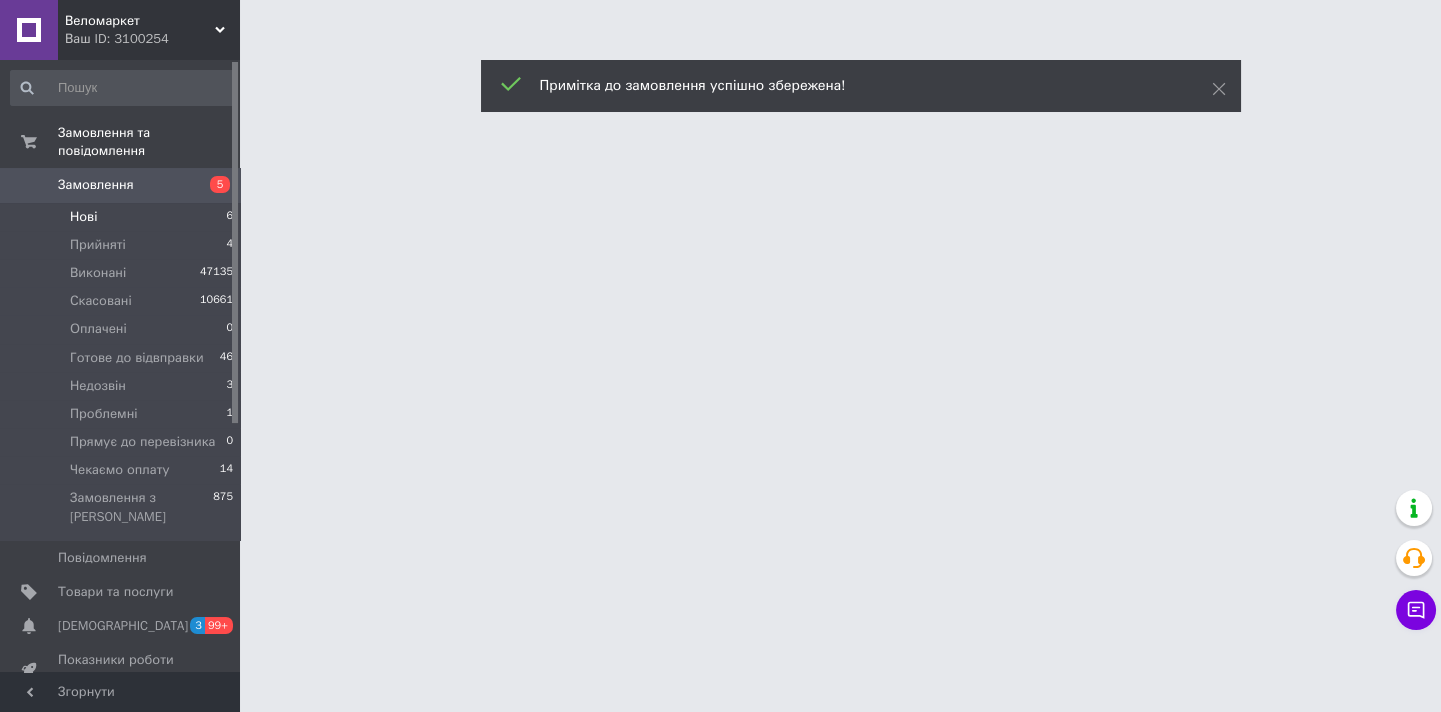 scroll, scrollTop: 0, scrollLeft: 0, axis: both 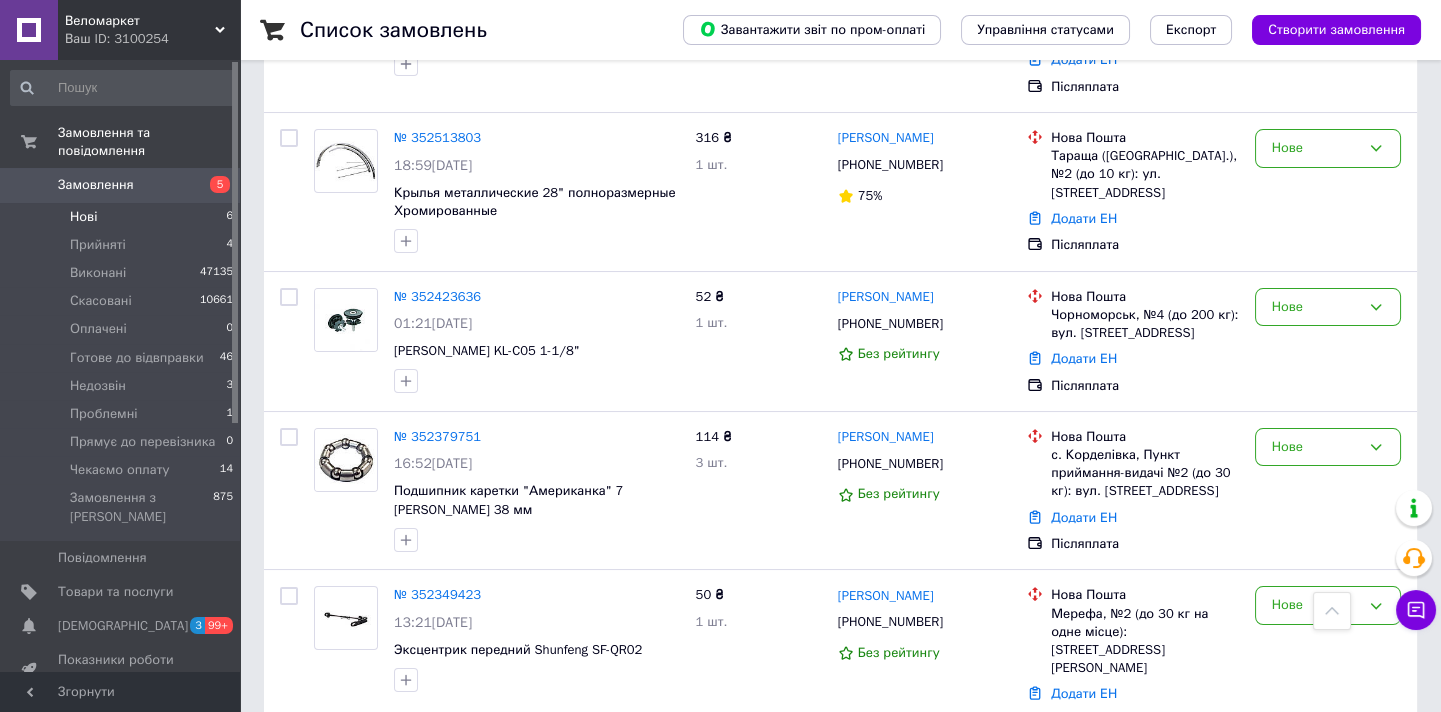 click on "Нові 6" at bounding box center (122, 217) 